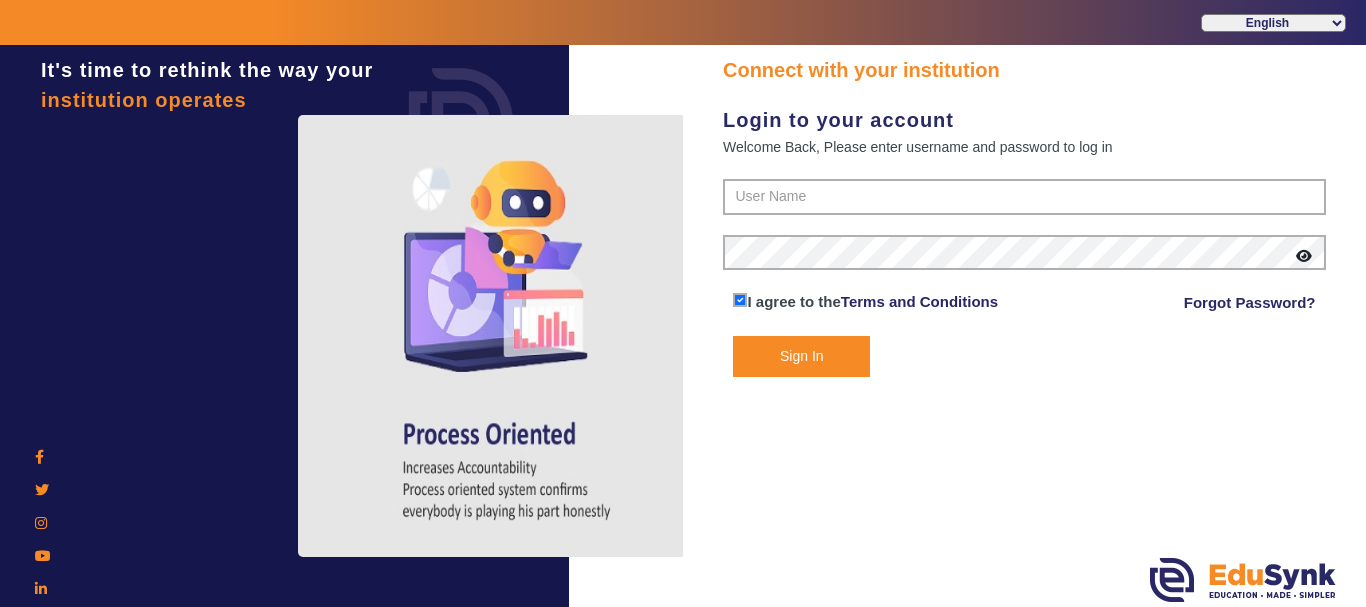 scroll, scrollTop: 0, scrollLeft: 0, axis: both 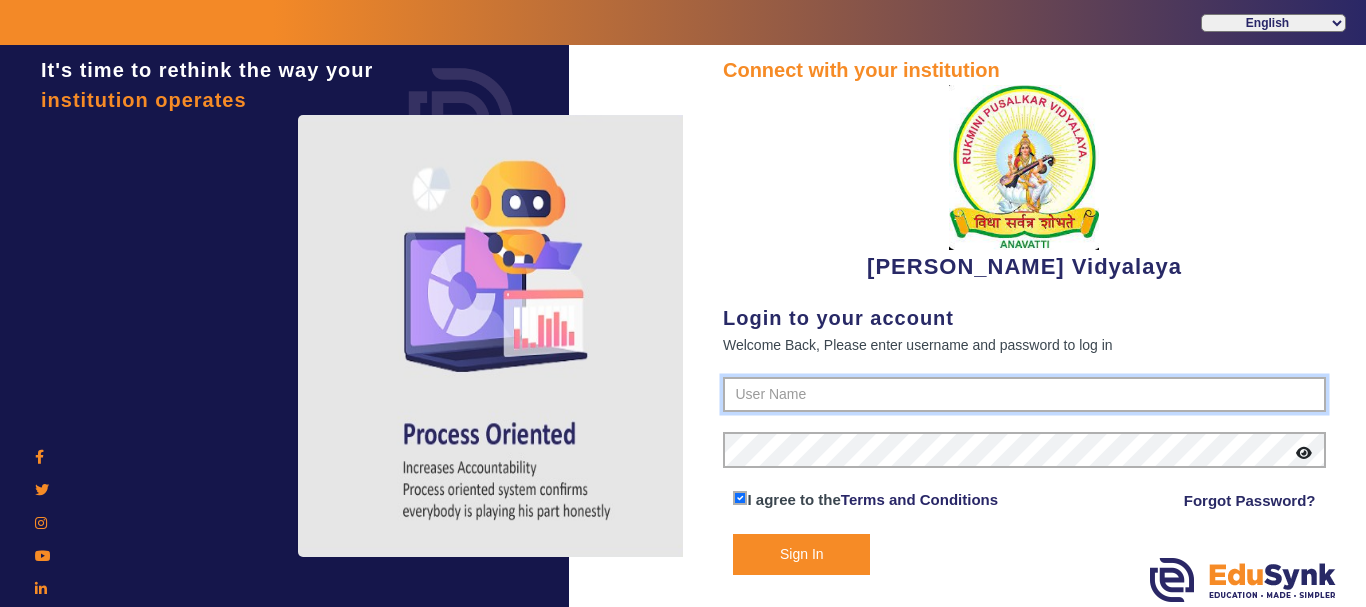 type on "1236547891" 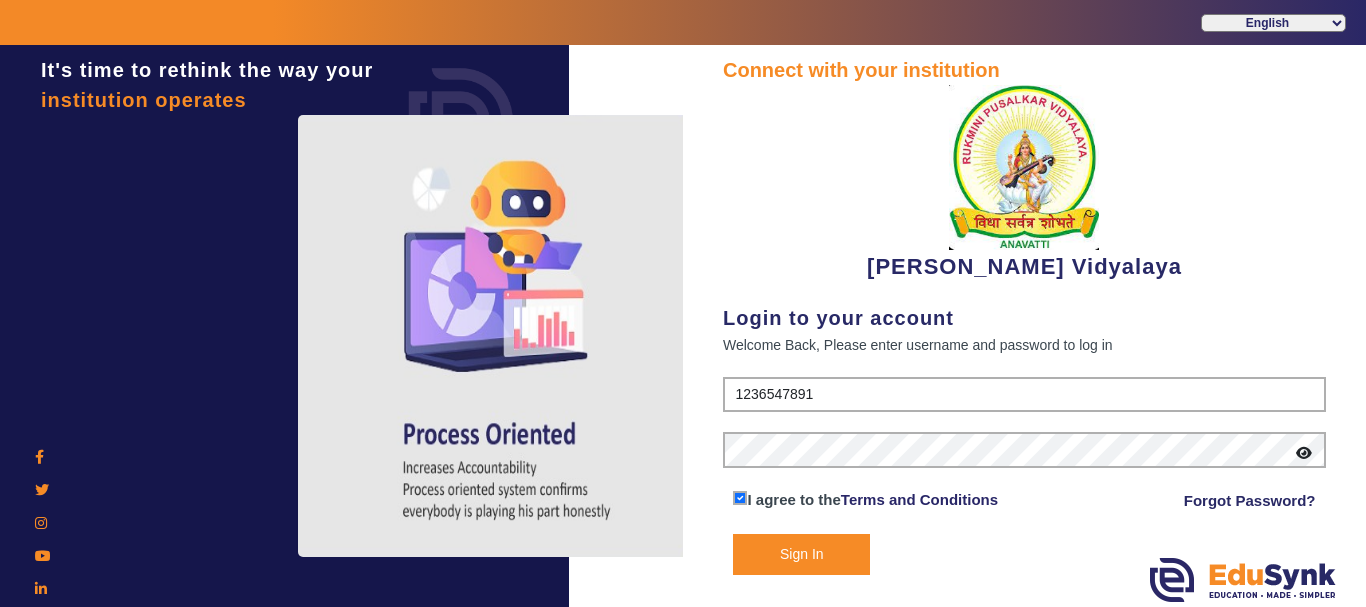click on "Sign In" 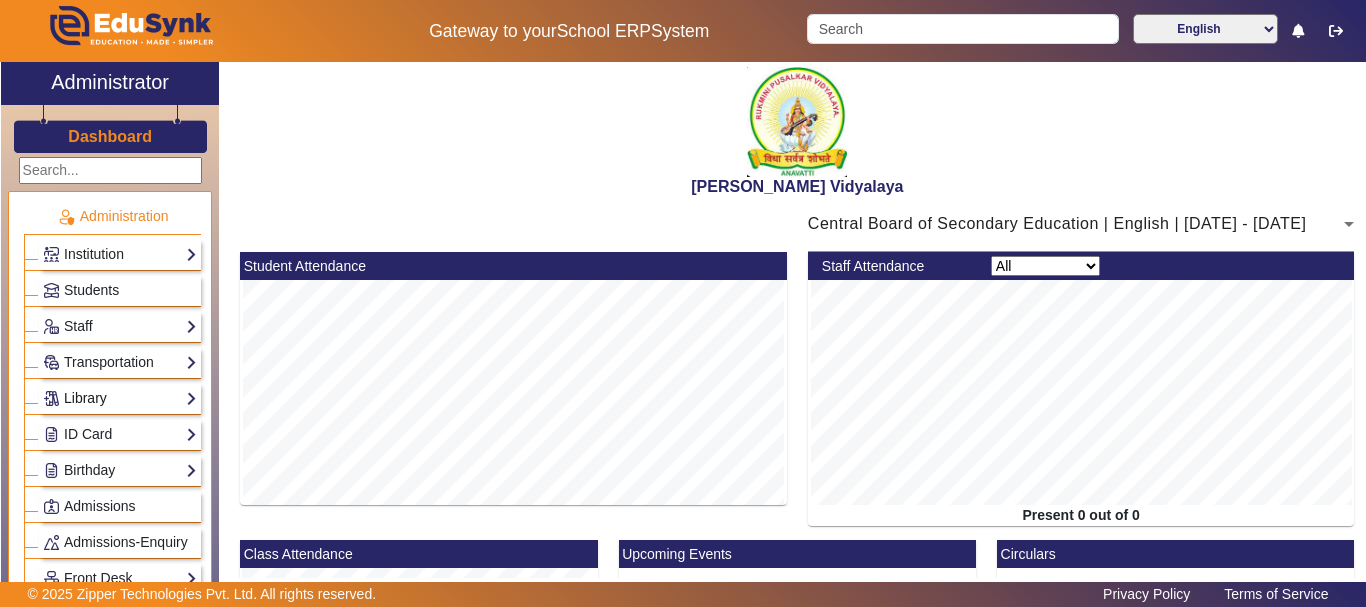 click on "Library" 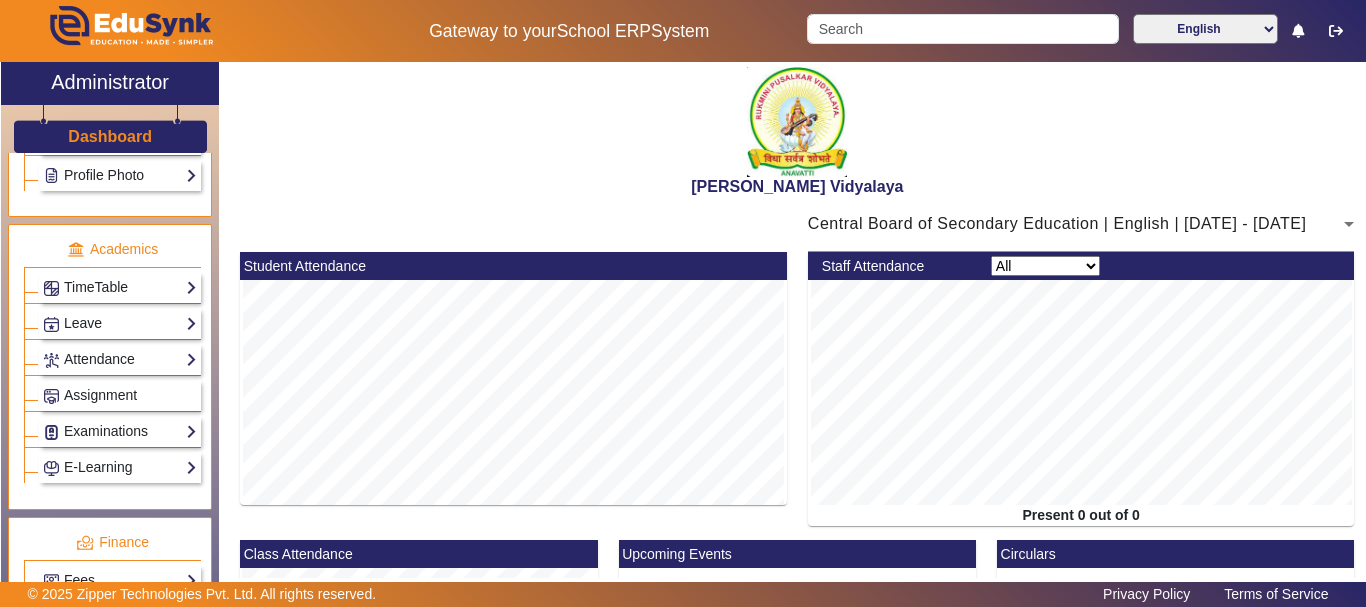scroll, scrollTop: 1100, scrollLeft: 0, axis: vertical 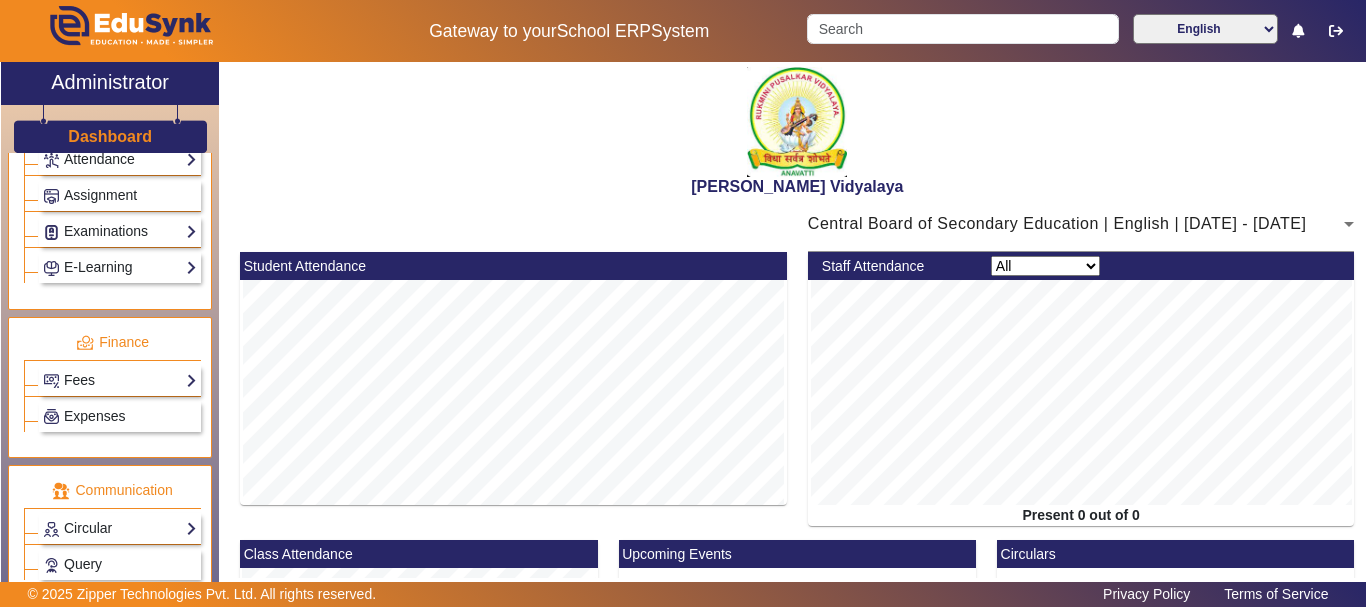 click on "Fees" 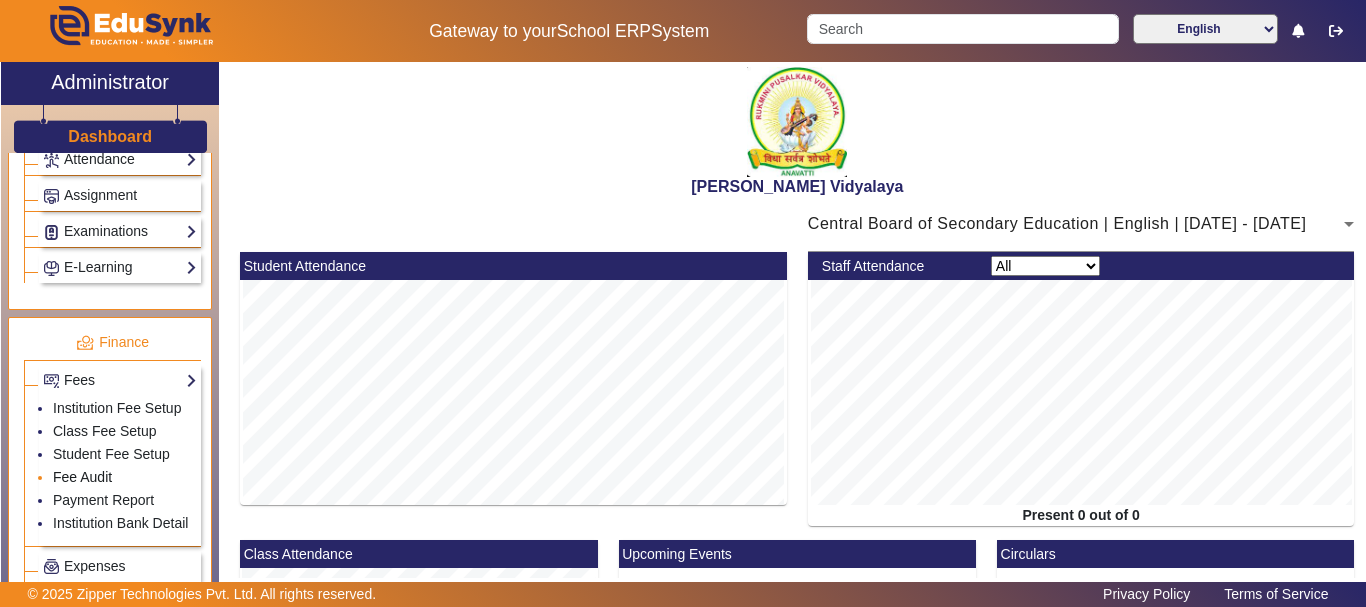 click on "Fee Audit" 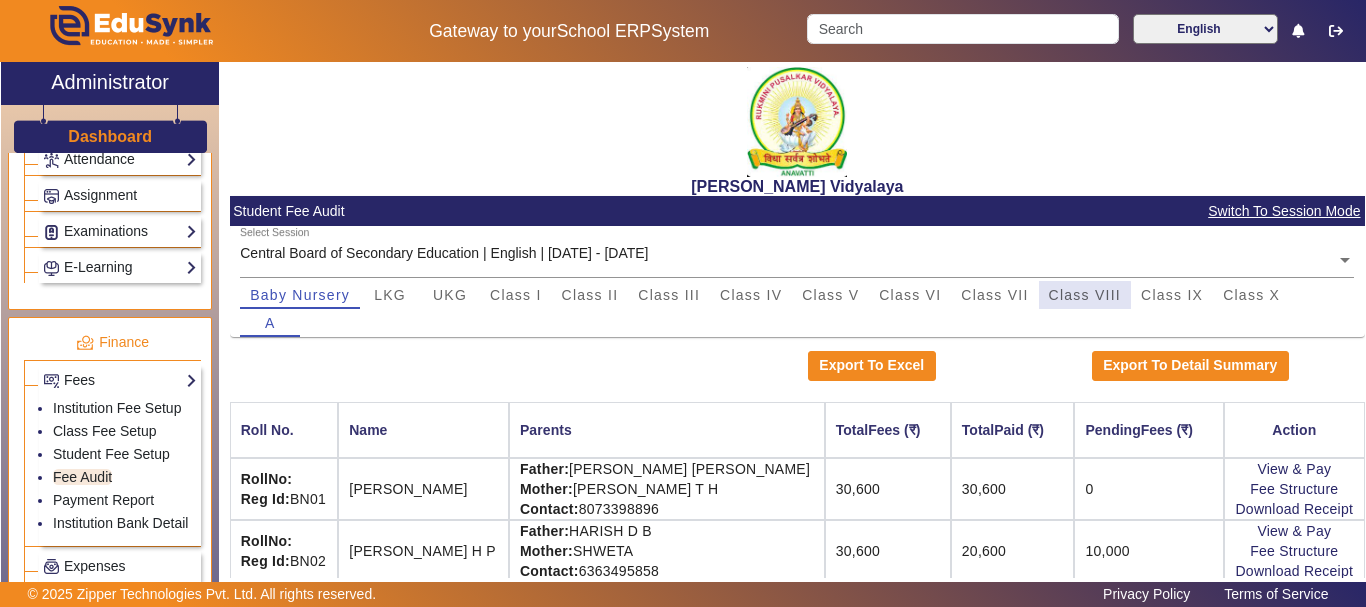 click on "Class VIII" at bounding box center [1085, 295] 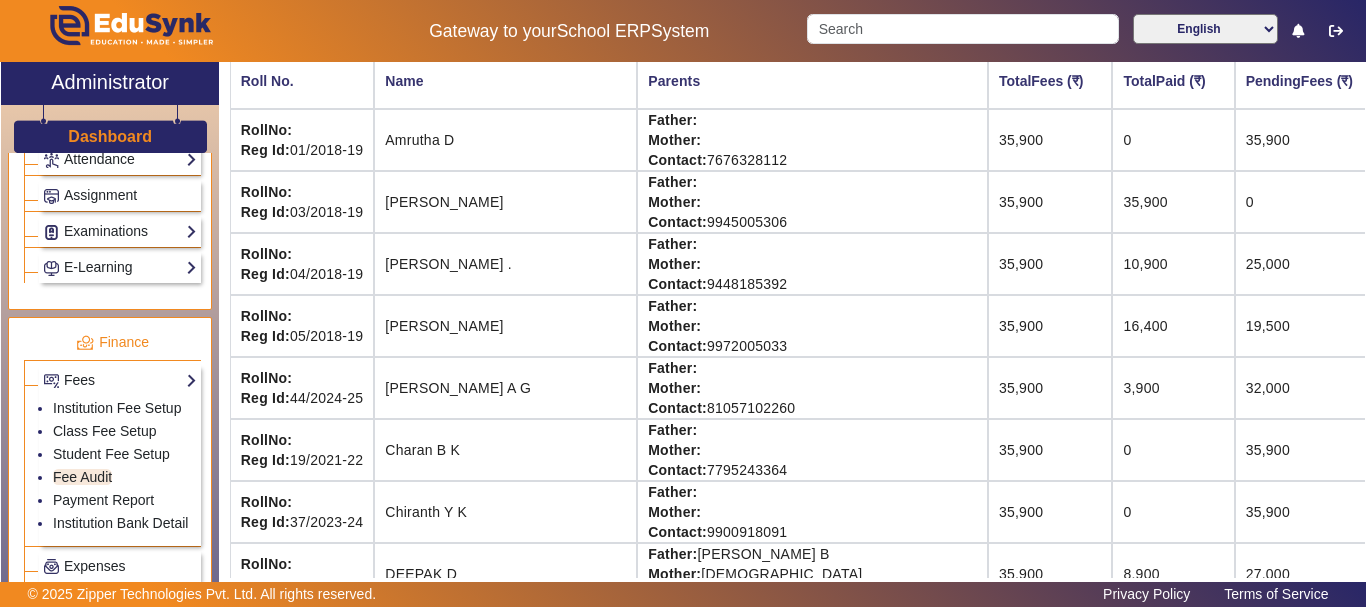 scroll, scrollTop: 360, scrollLeft: 0, axis: vertical 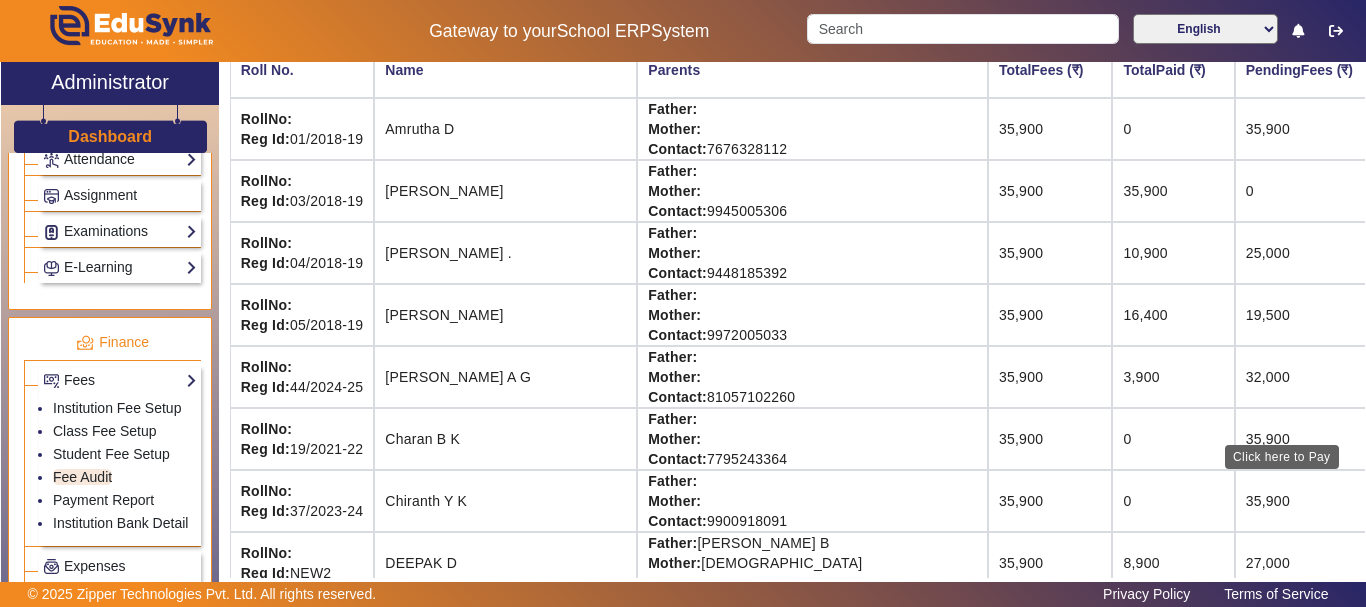 click on "View & Pay" 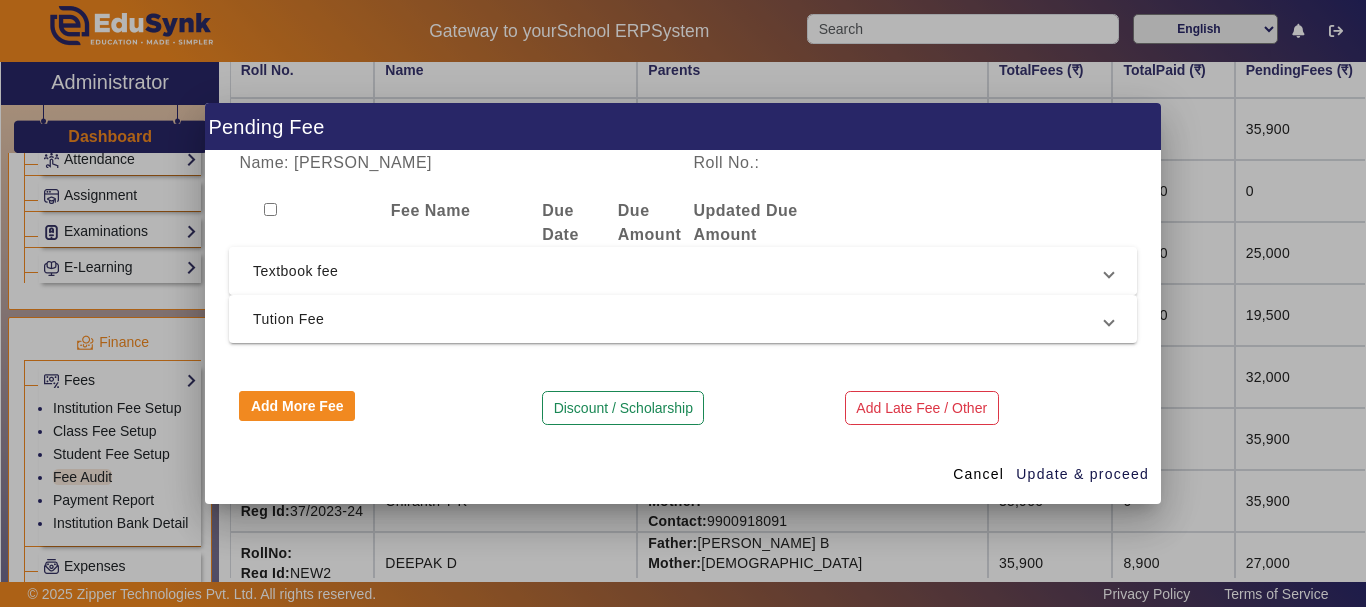 click on "Textbook fee" at bounding box center [679, 271] 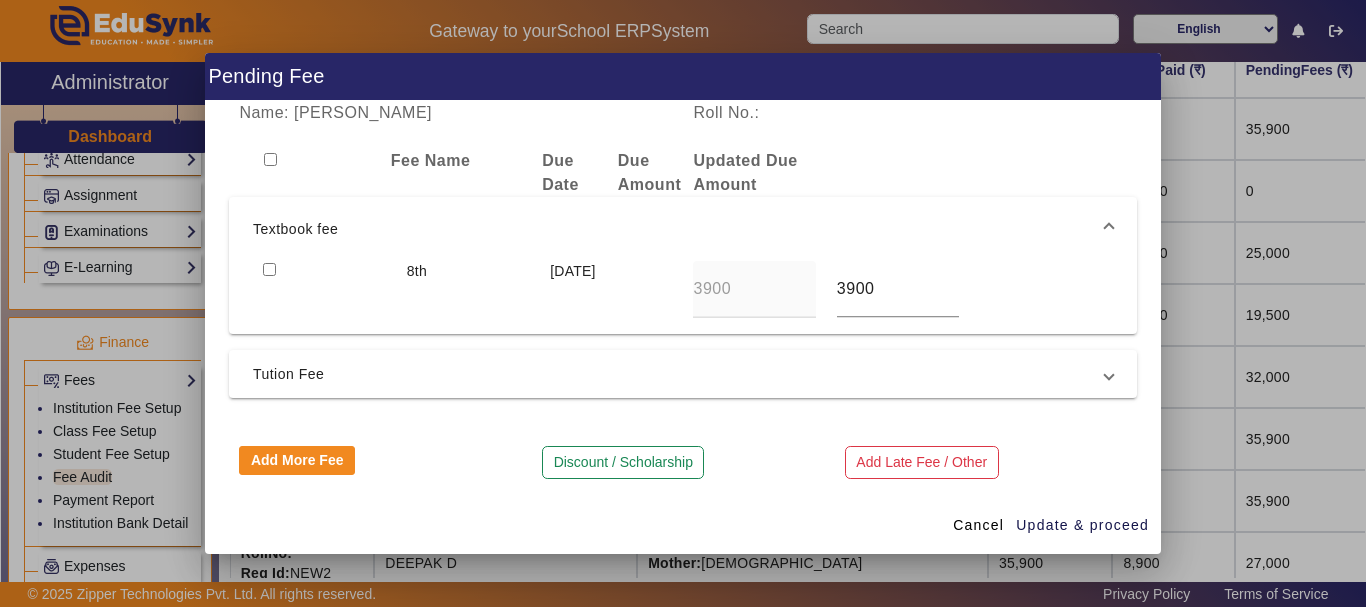 click at bounding box center (269, 269) 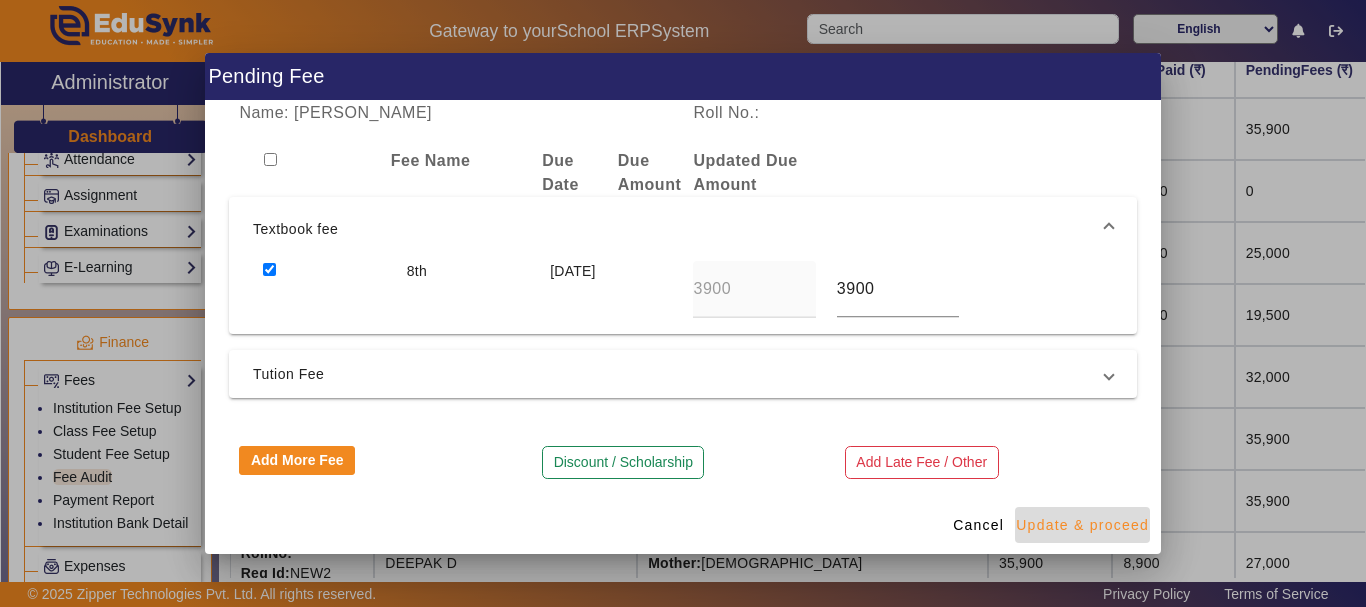 click on "Update & proceed" at bounding box center [1082, 525] 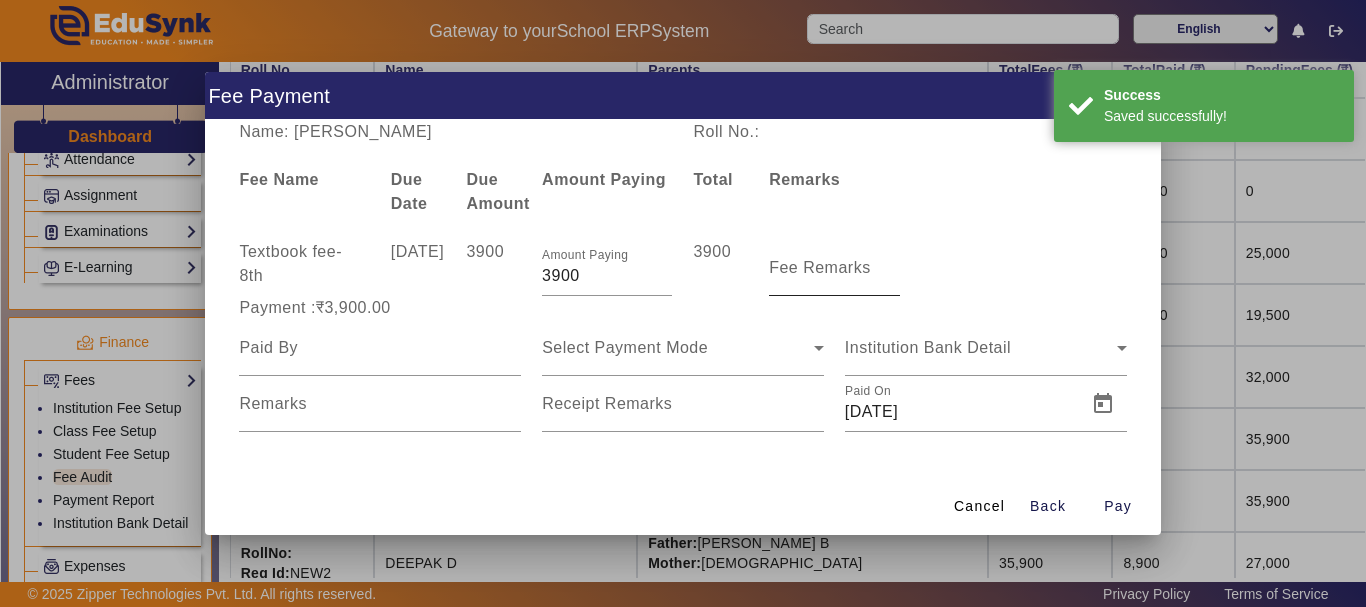 click on "Fee Remarks" at bounding box center [834, 268] 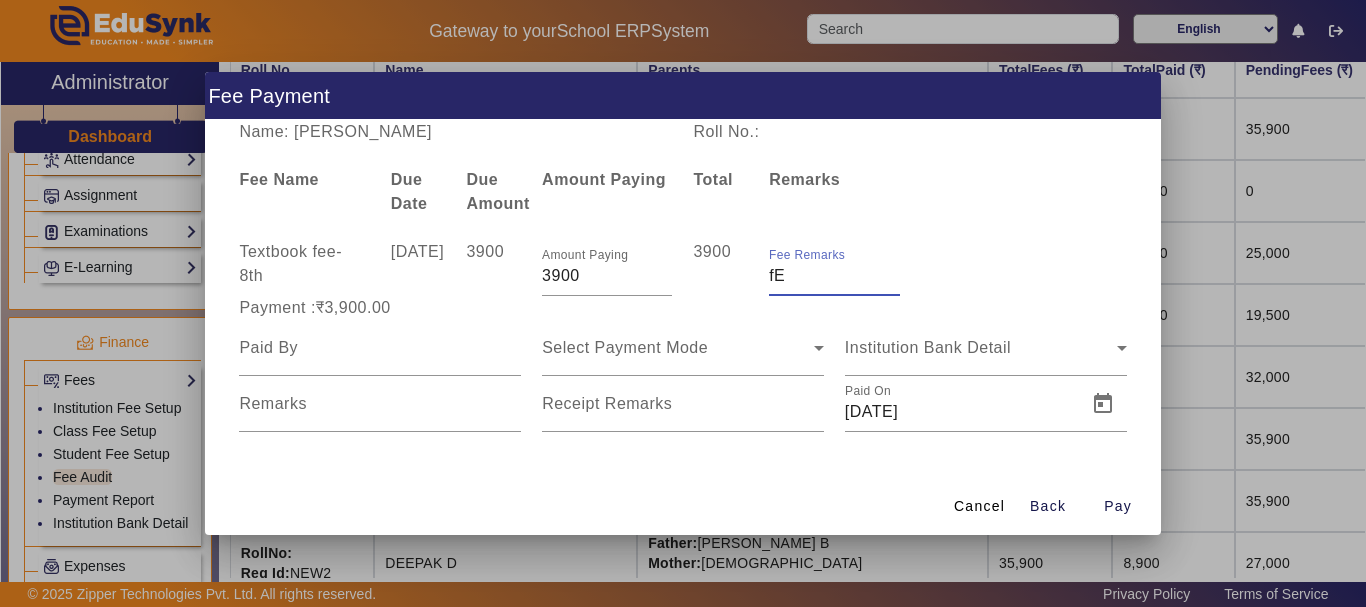 type on "f" 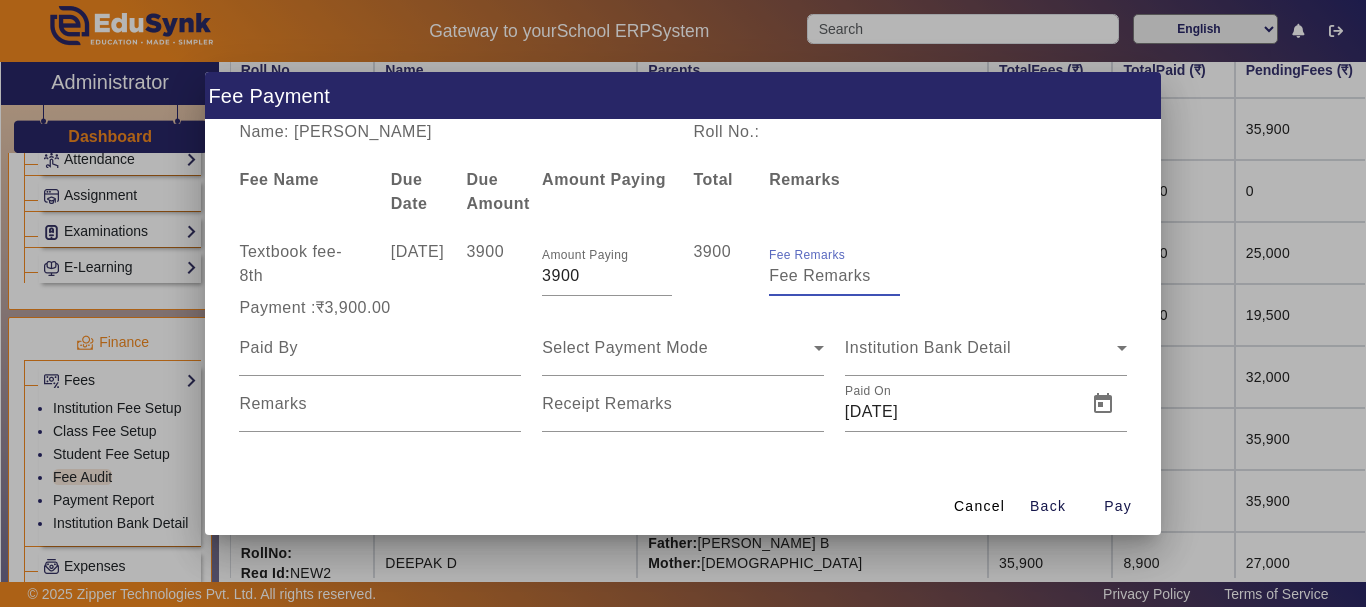 type on "f" 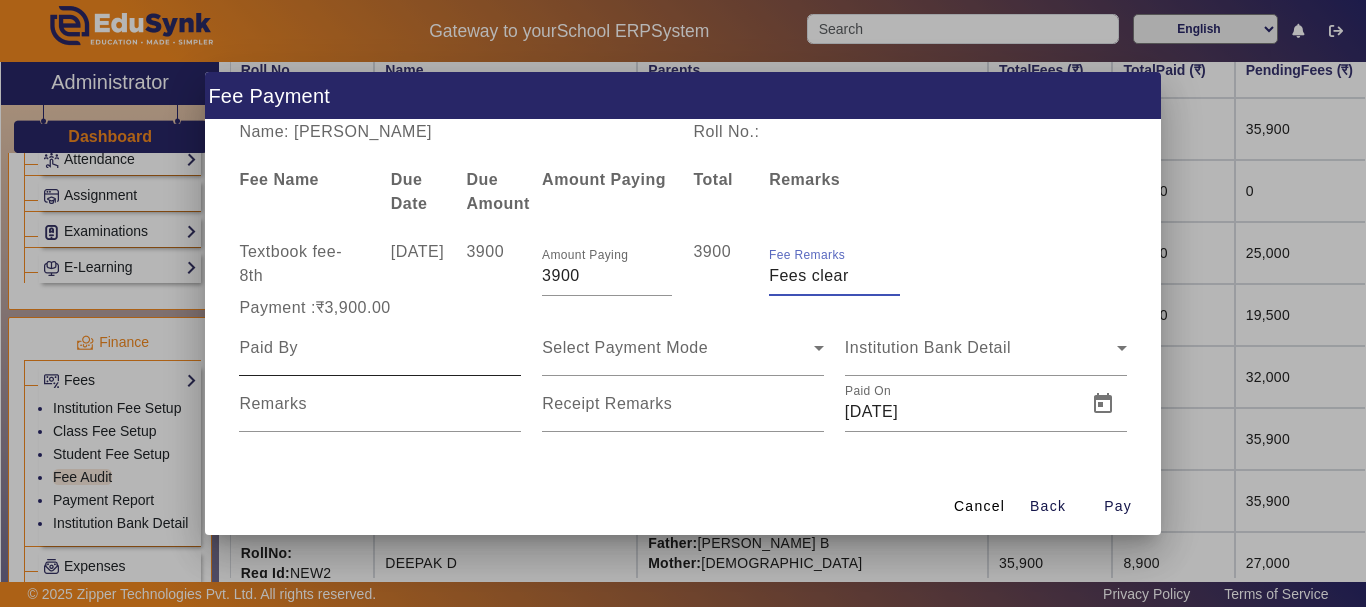 type on "Fees clear" 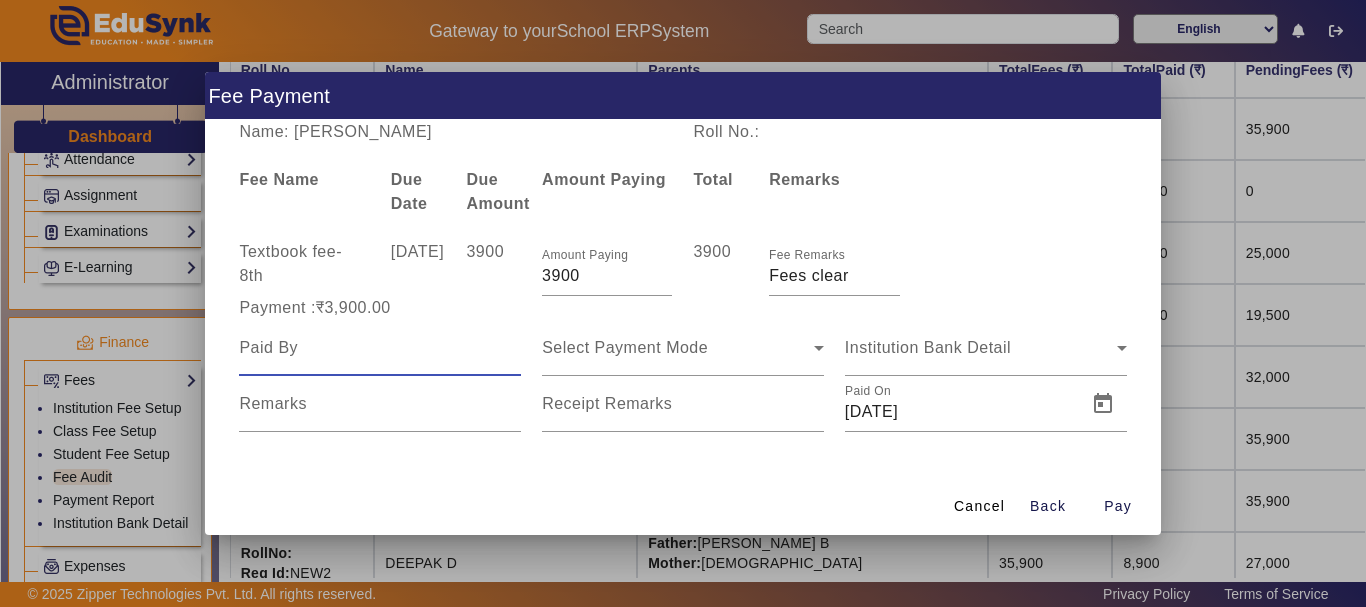 click at bounding box center (380, 348) 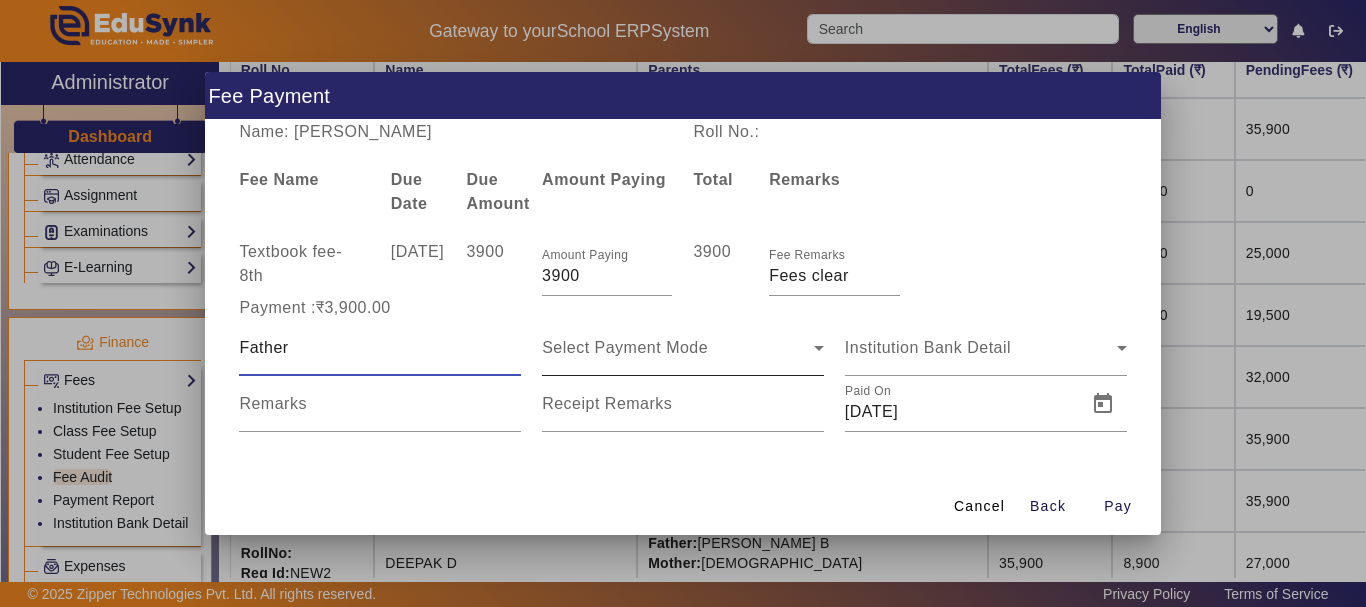 type on "Father" 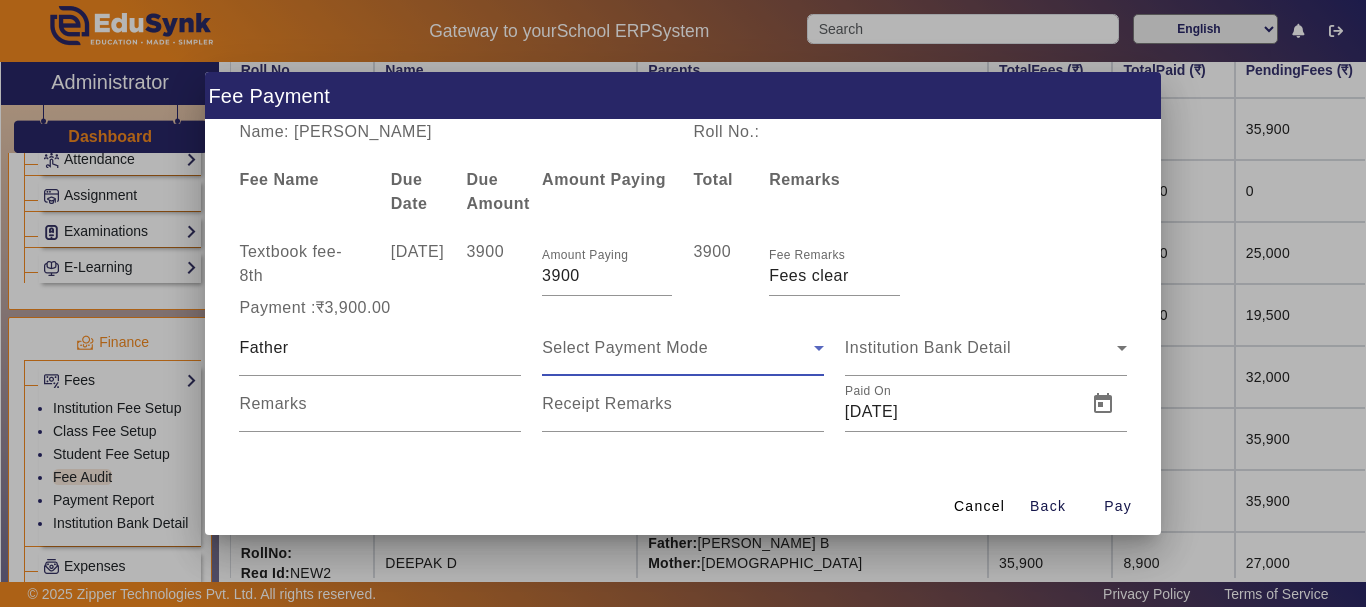 click on "Select Payment Mode" at bounding box center [625, 347] 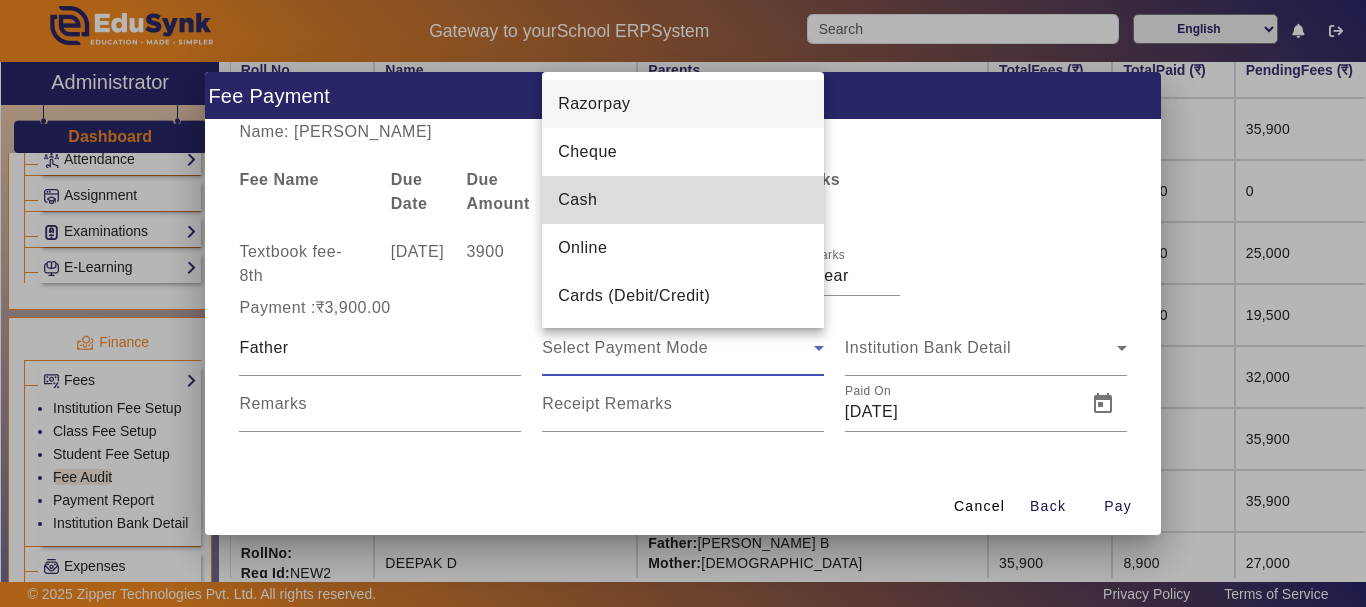 click on "Cash" at bounding box center [577, 200] 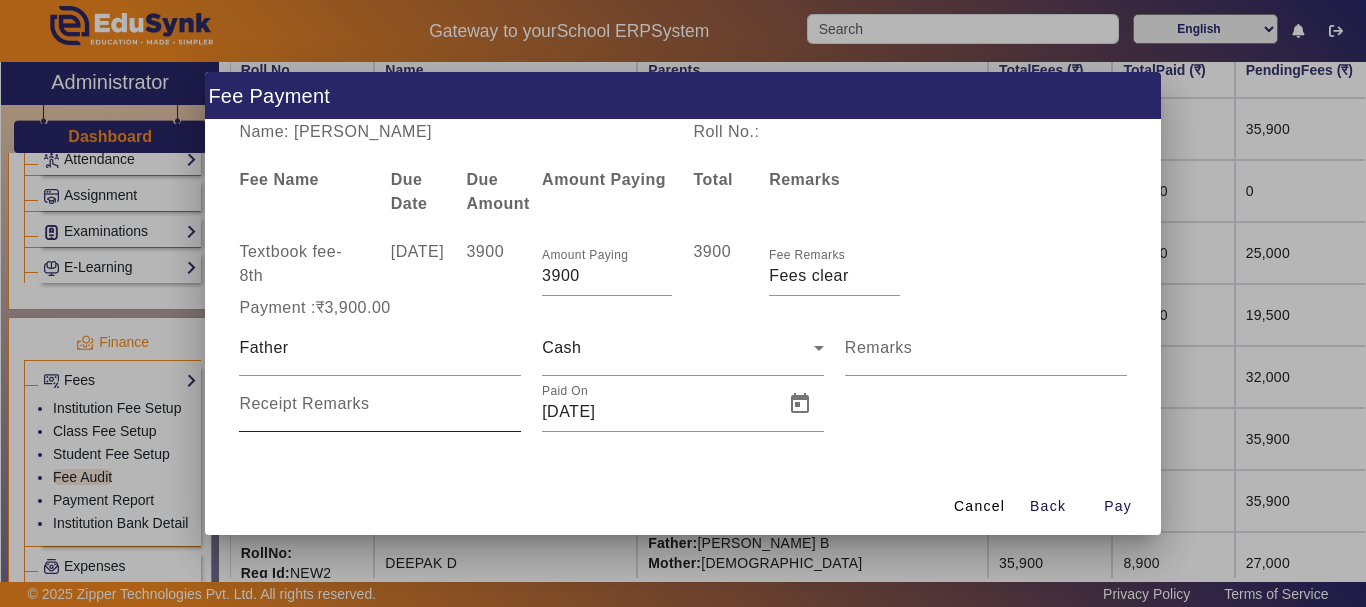 click on "Receipt Remarks" at bounding box center (304, 403) 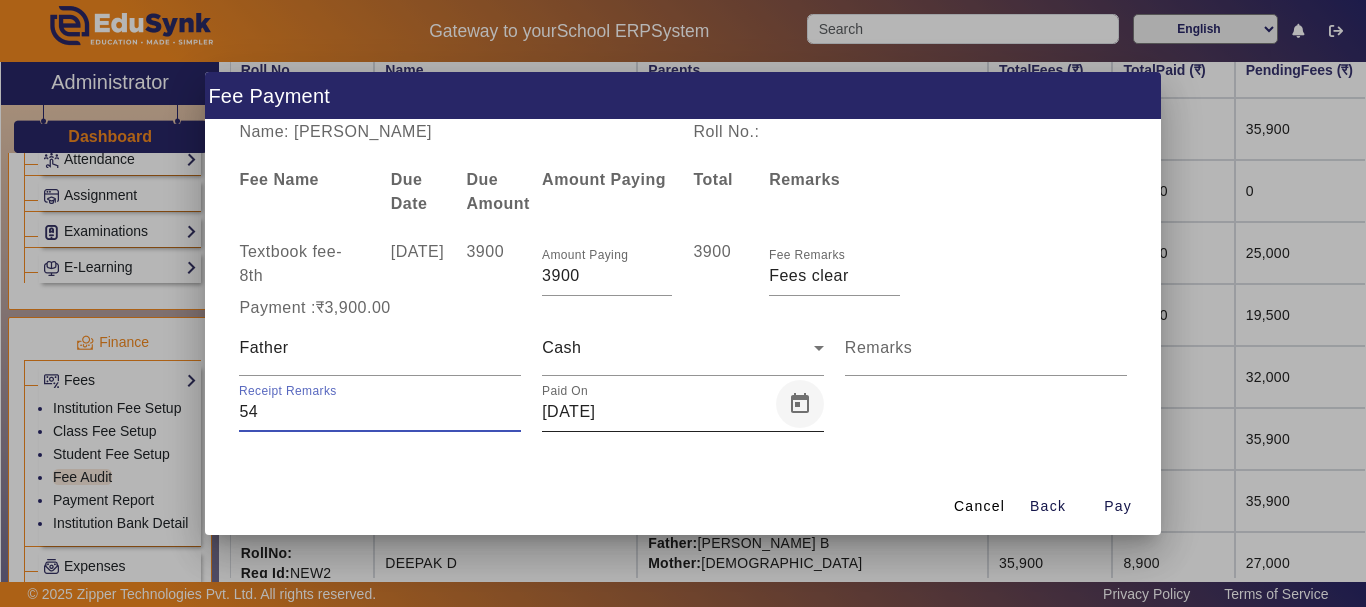 type on "54" 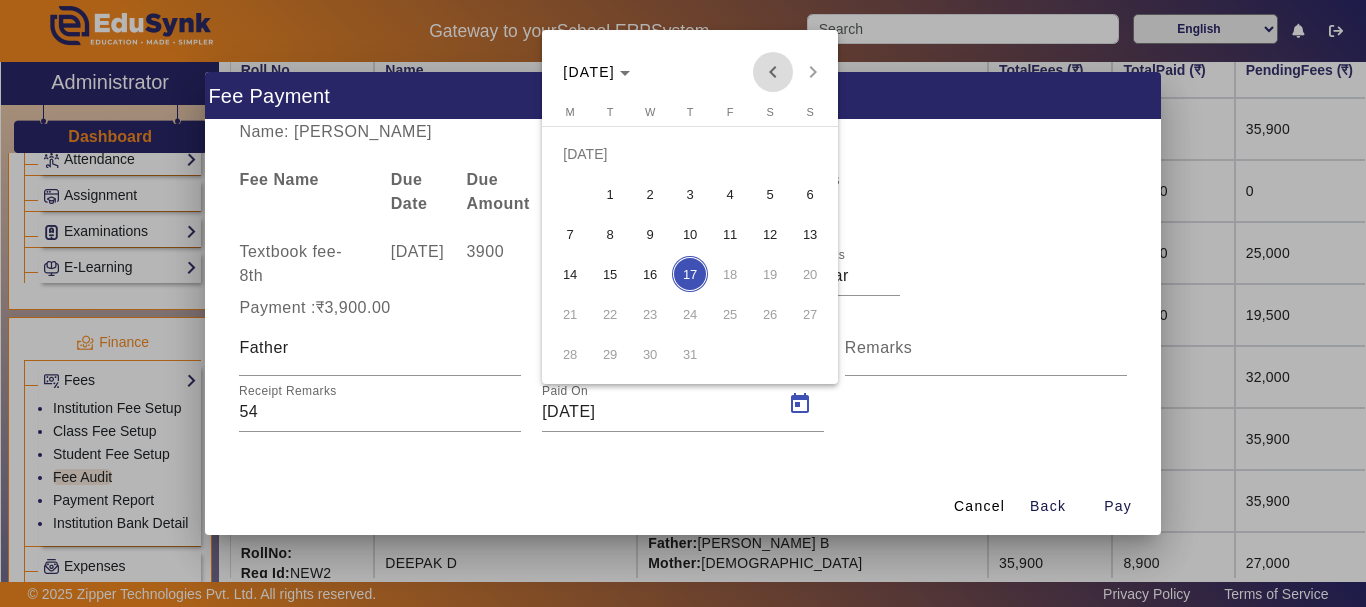 click at bounding box center [773, 72] 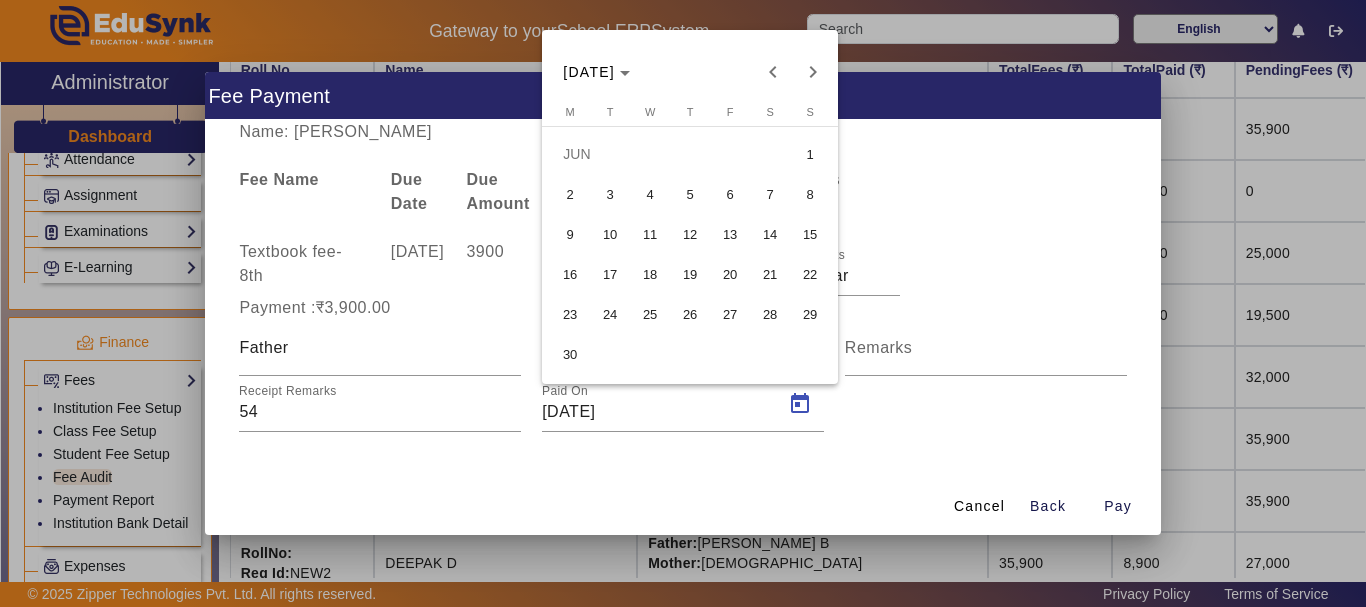 click on "12" at bounding box center (690, 234) 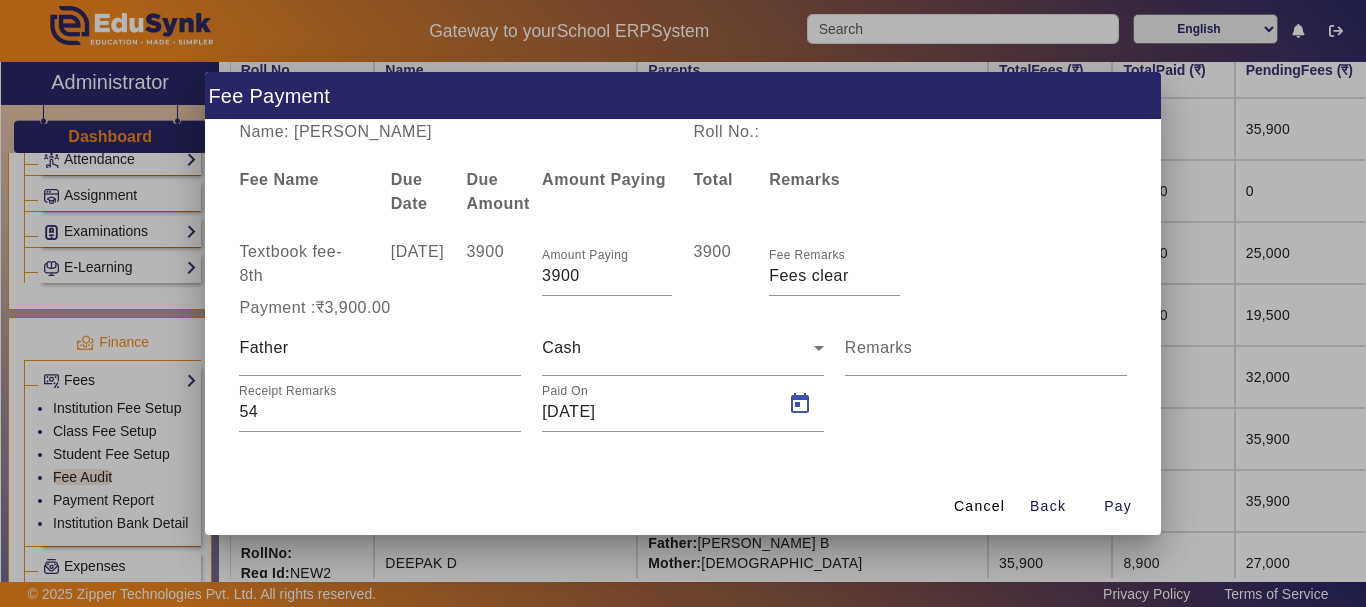 type on "[DATE]" 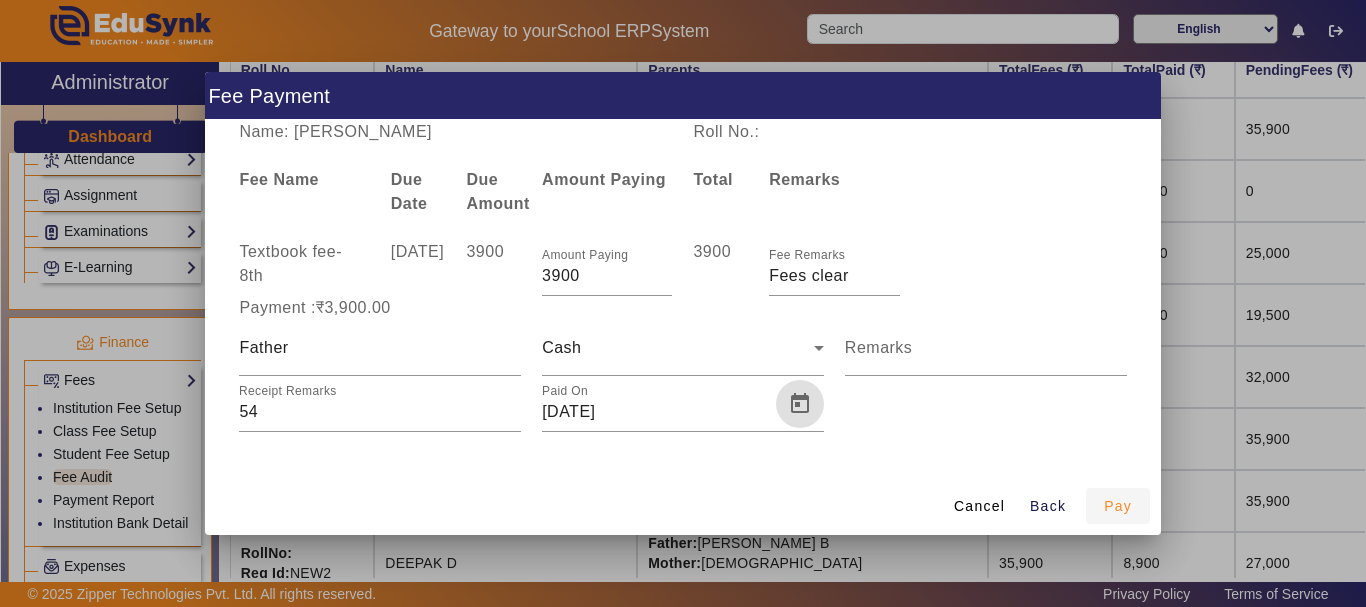 click on "Pay" at bounding box center (1118, 506) 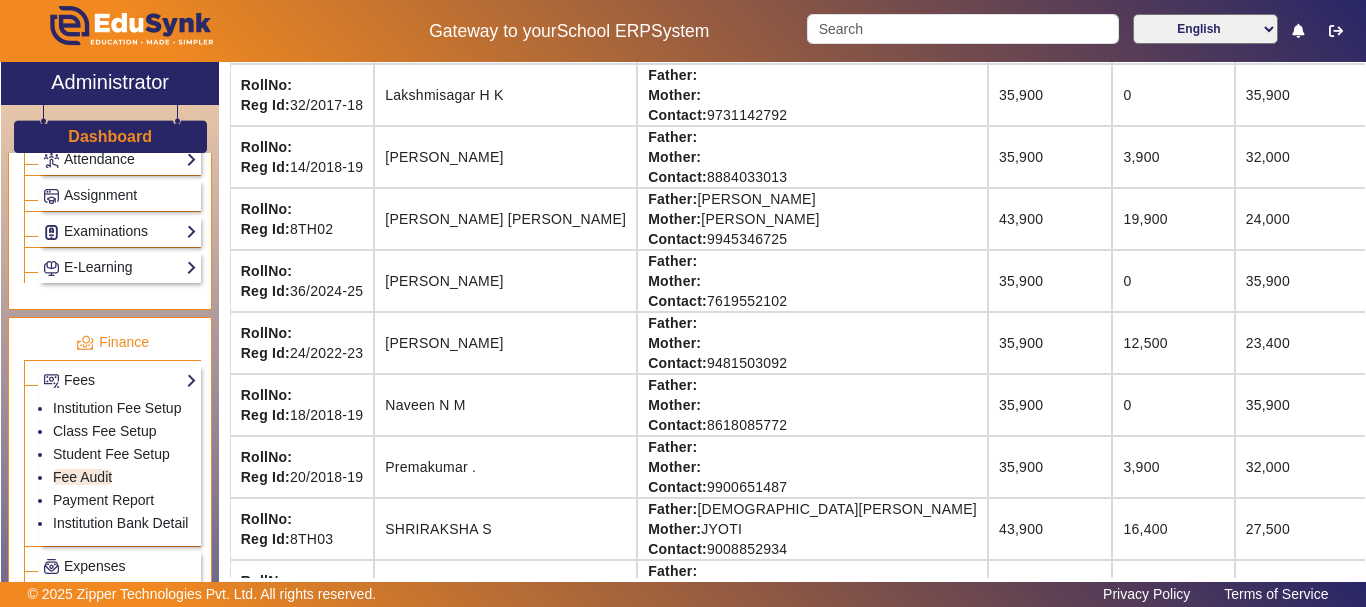 scroll, scrollTop: 960, scrollLeft: 0, axis: vertical 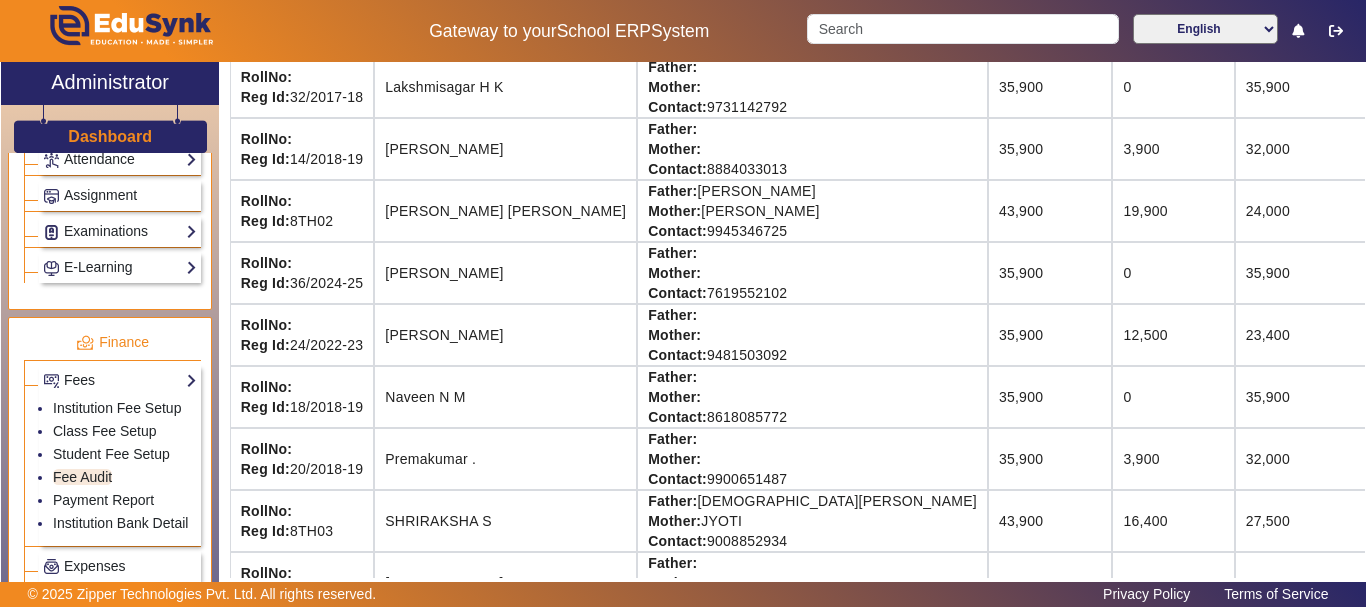 click on "View & Pay   Fee Structure  Download Receipt" 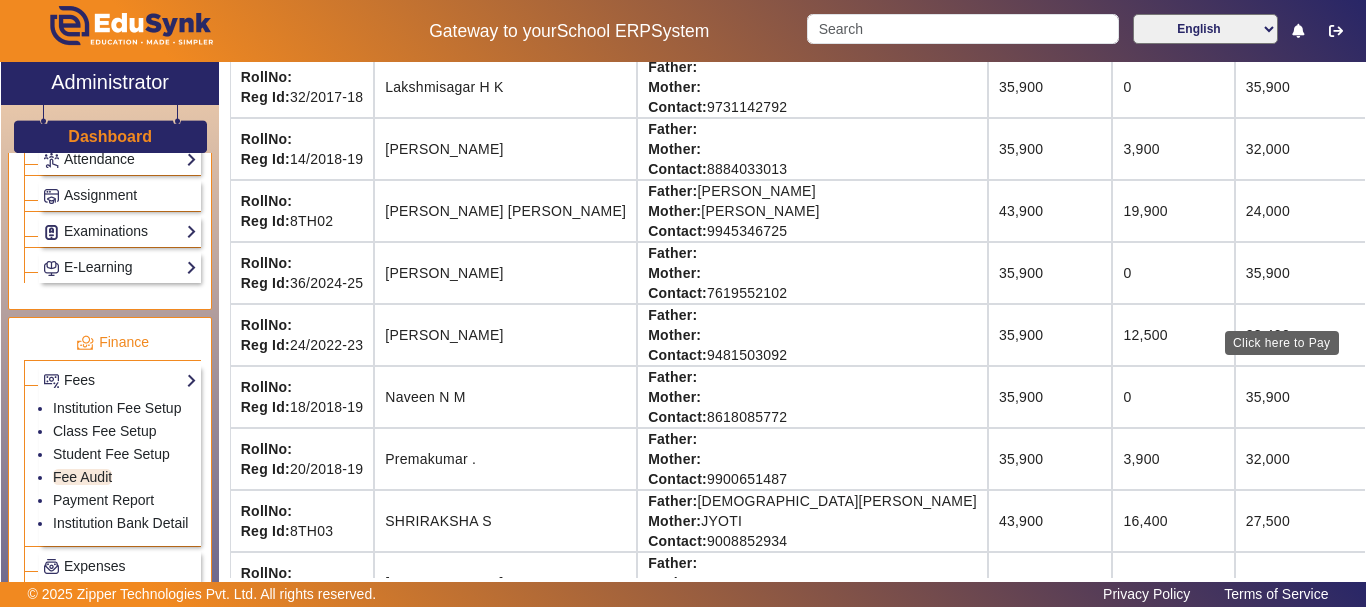 click on "View & Pay" 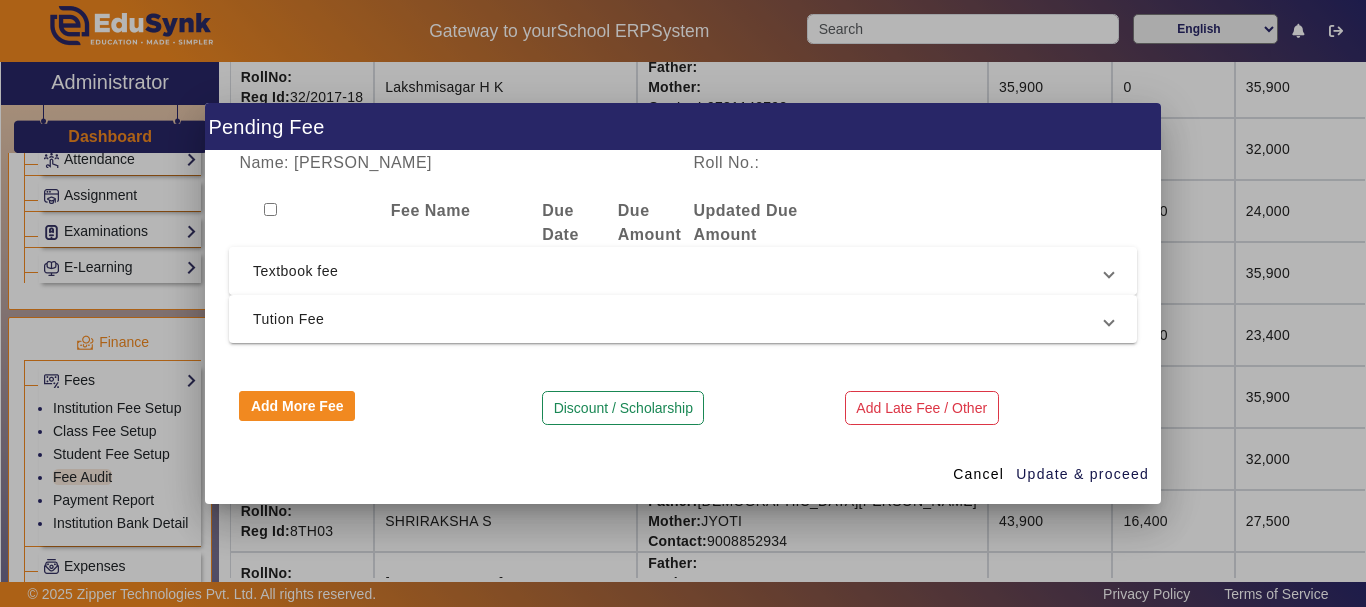 click on "Textbook fee" at bounding box center (679, 271) 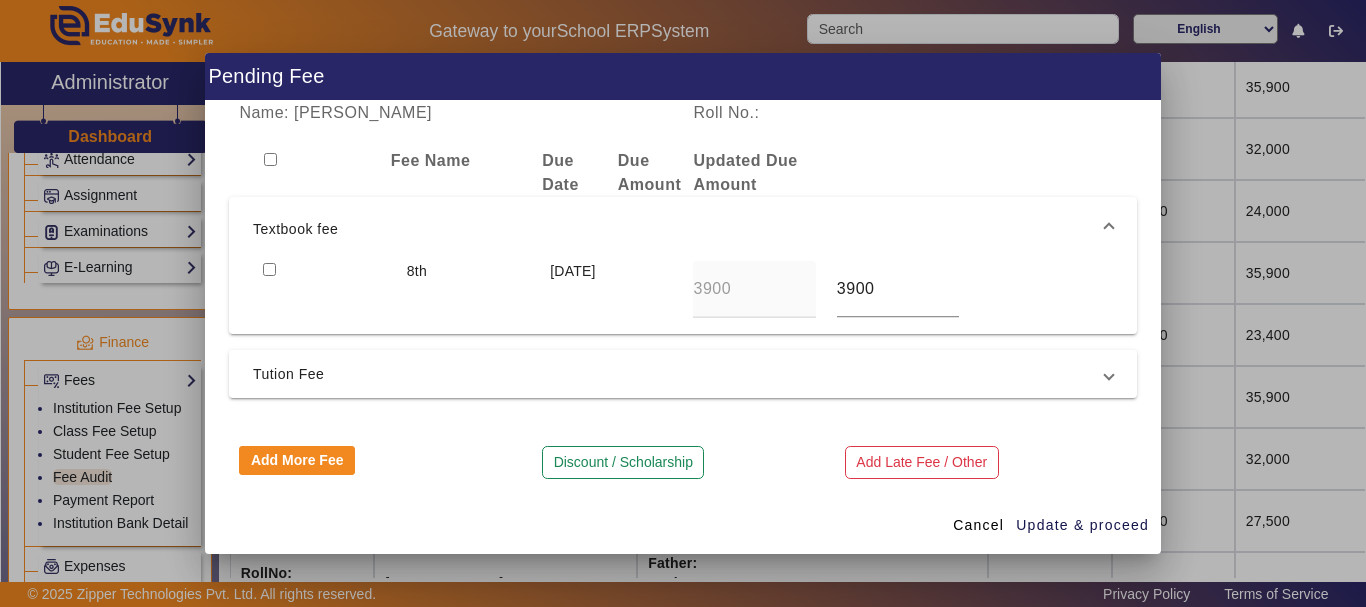 click at bounding box center [269, 269] 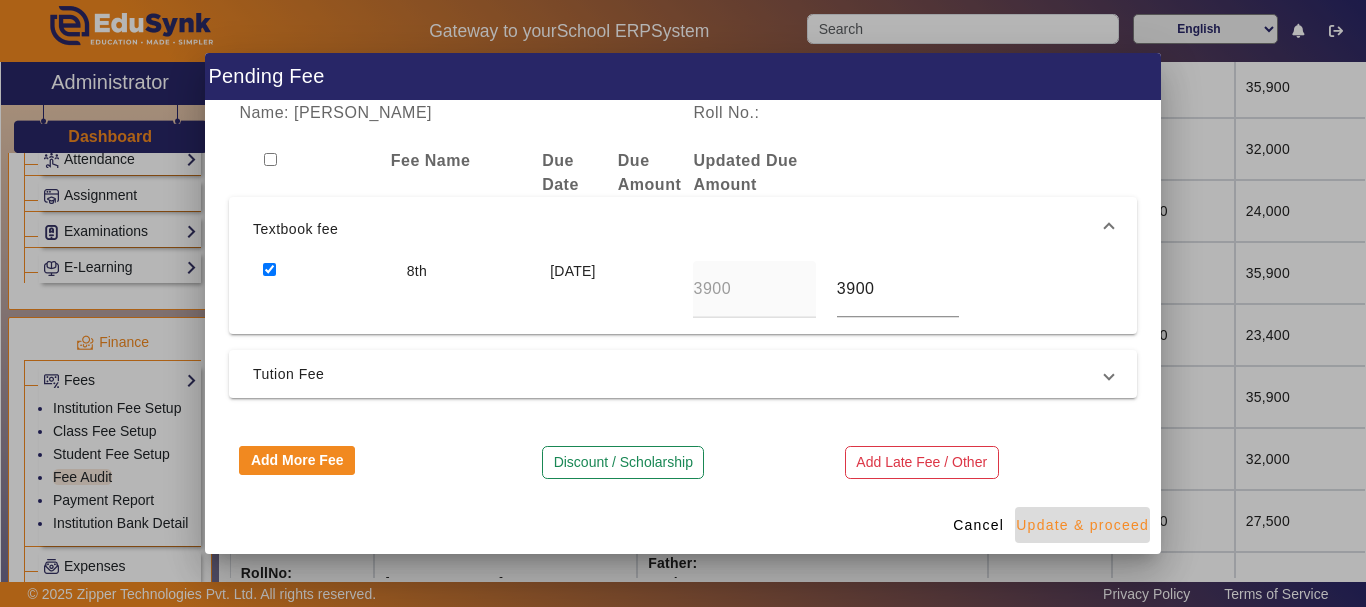 click on "Update & proceed" at bounding box center (1082, 525) 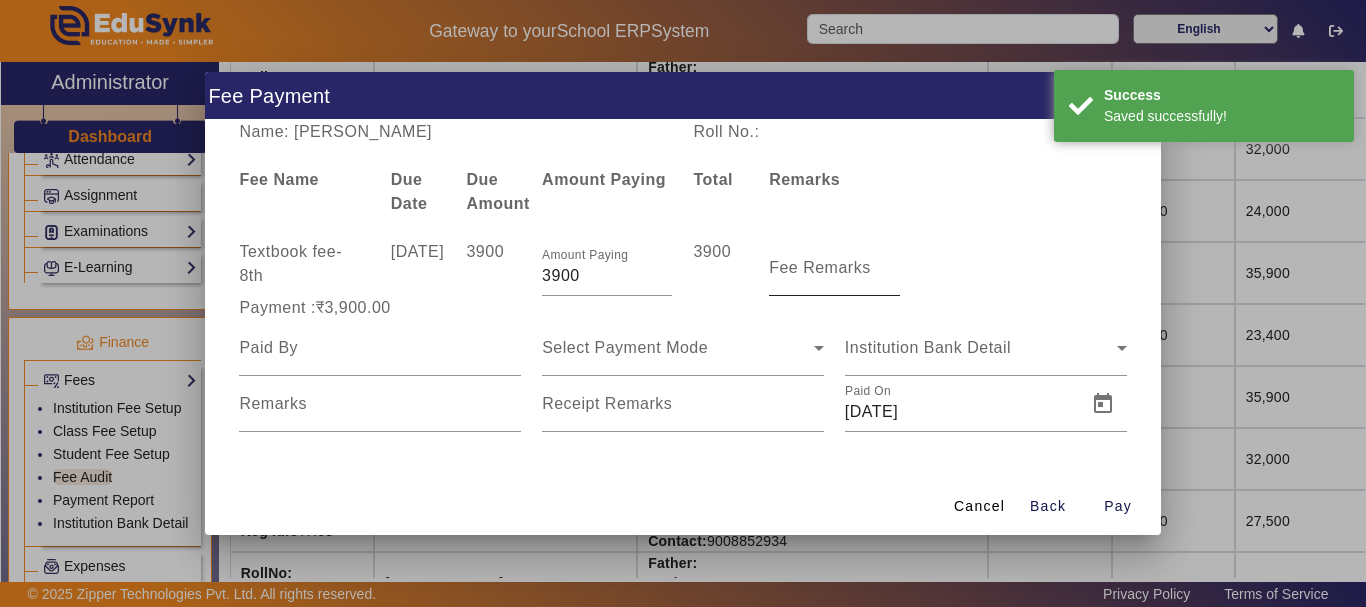 click on "Fee Remarks" at bounding box center (820, 267) 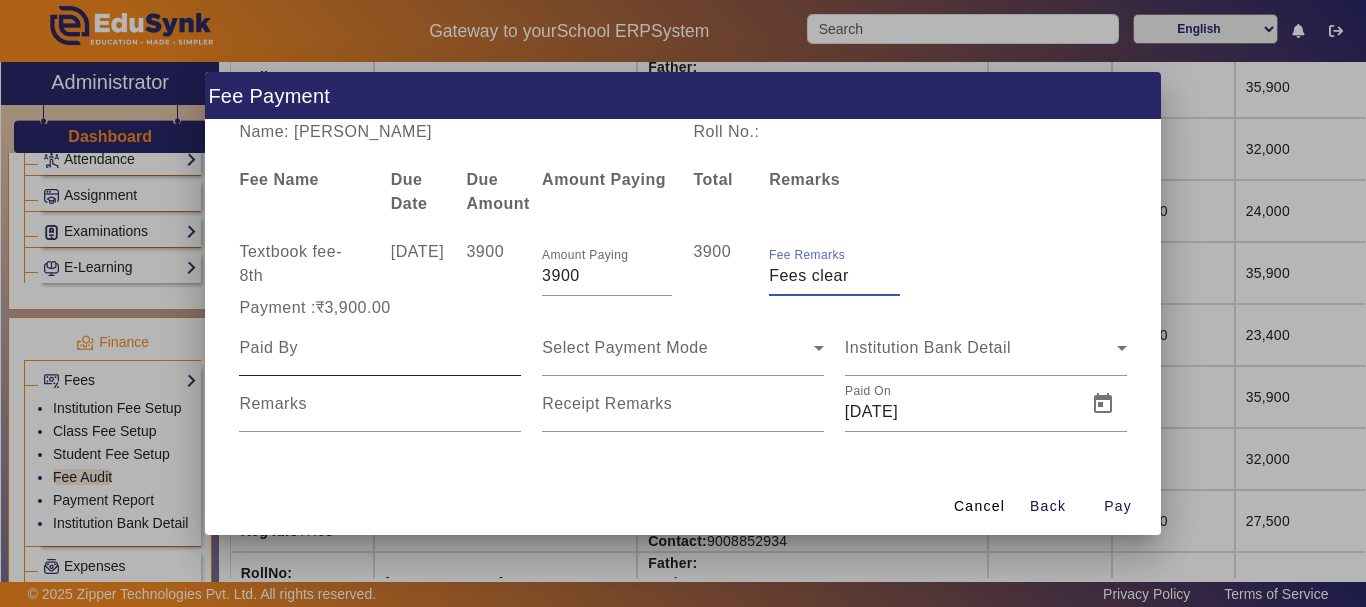 type on "Fees clear" 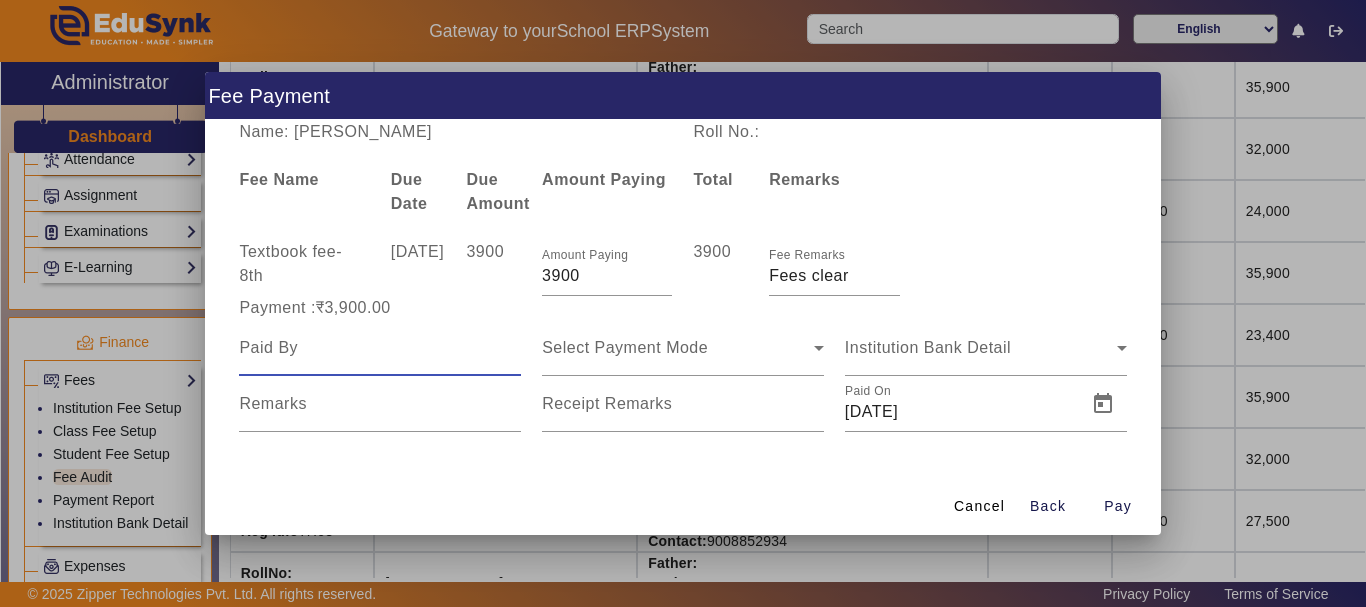 click at bounding box center [380, 348] 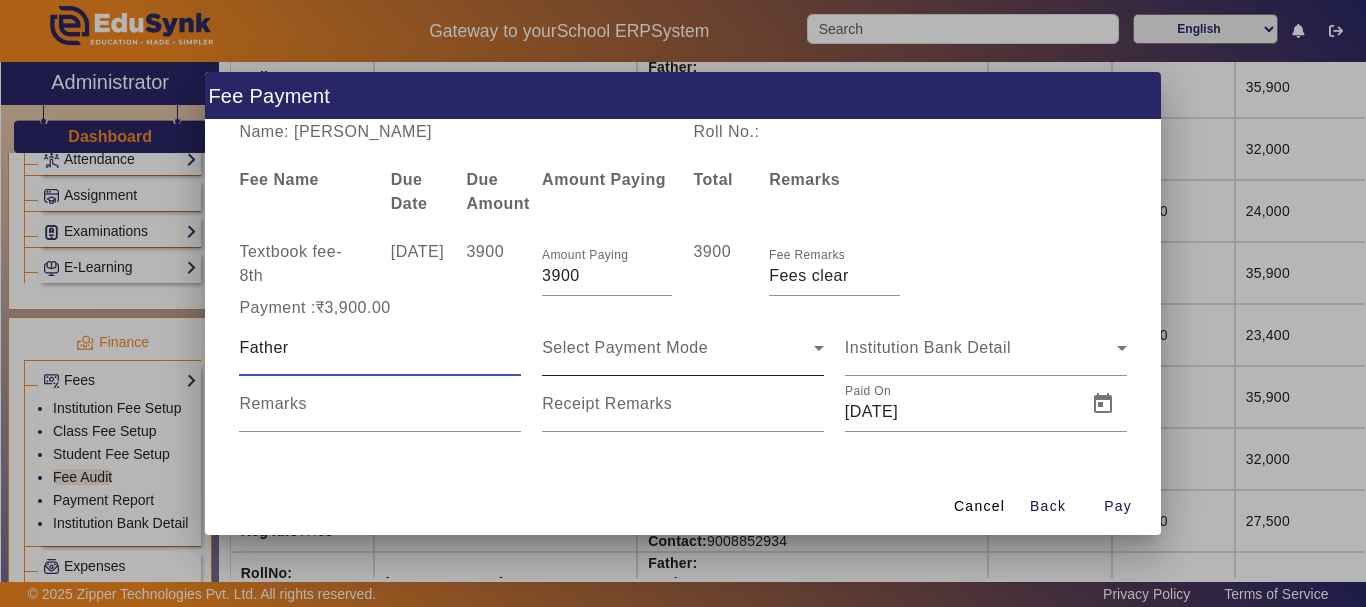 type on "Father" 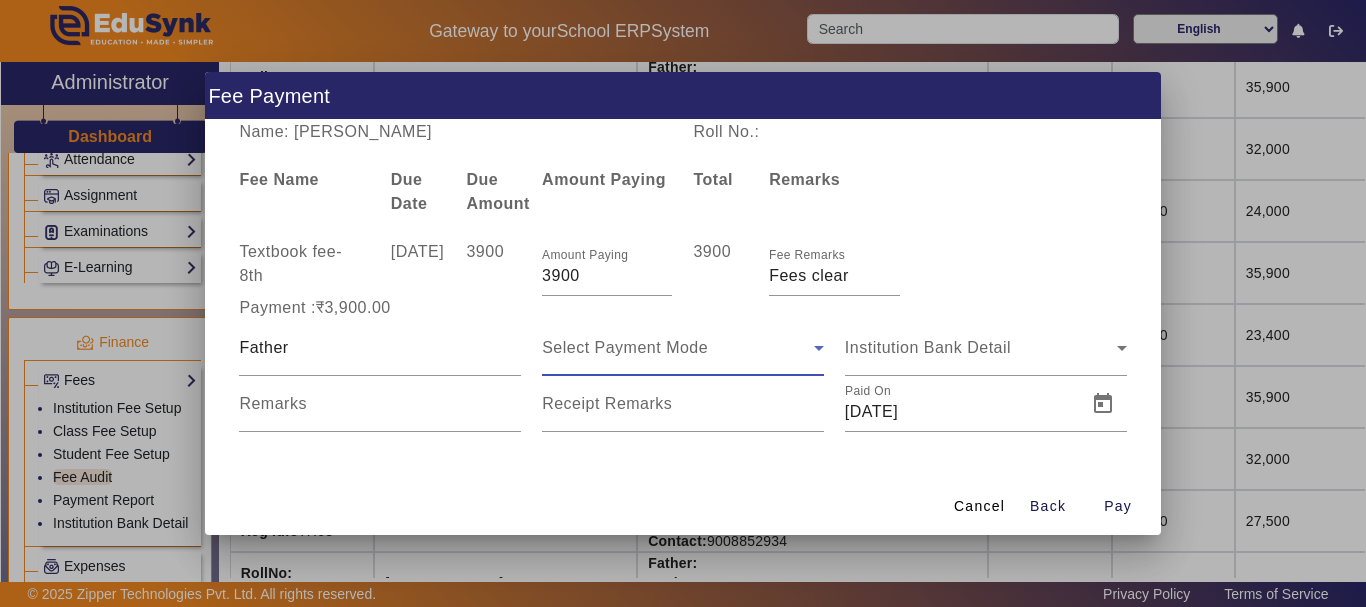 click on "Select Payment Mode" at bounding box center [625, 347] 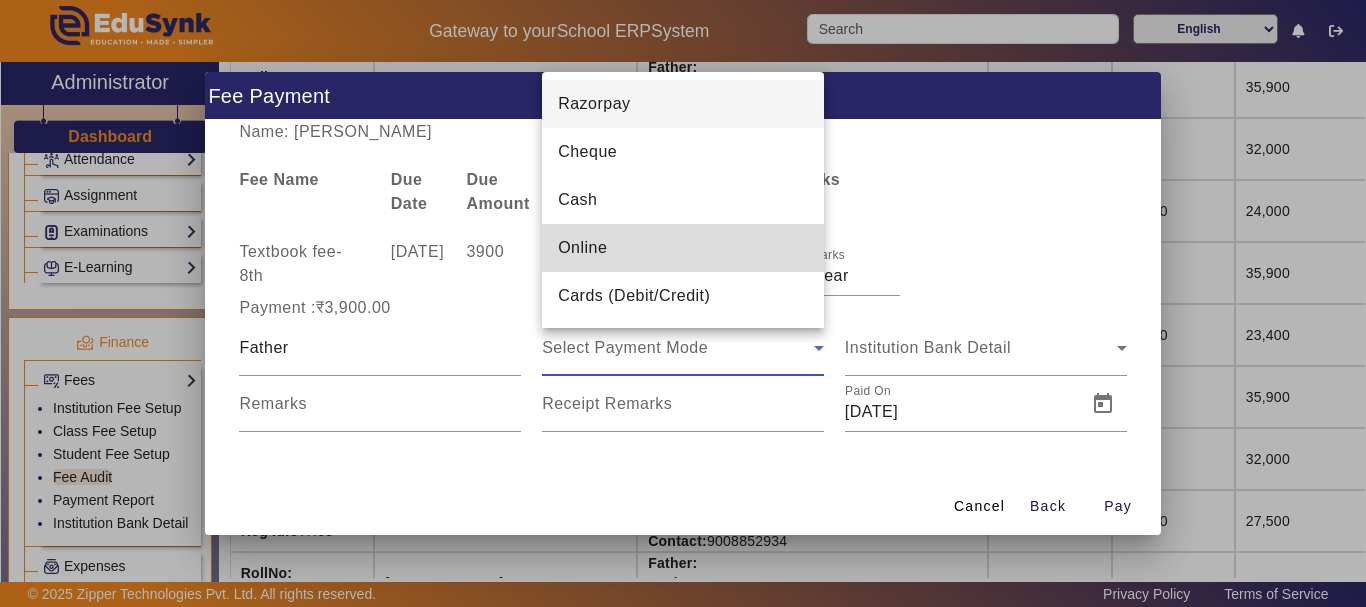 click on "Online" at bounding box center (582, 248) 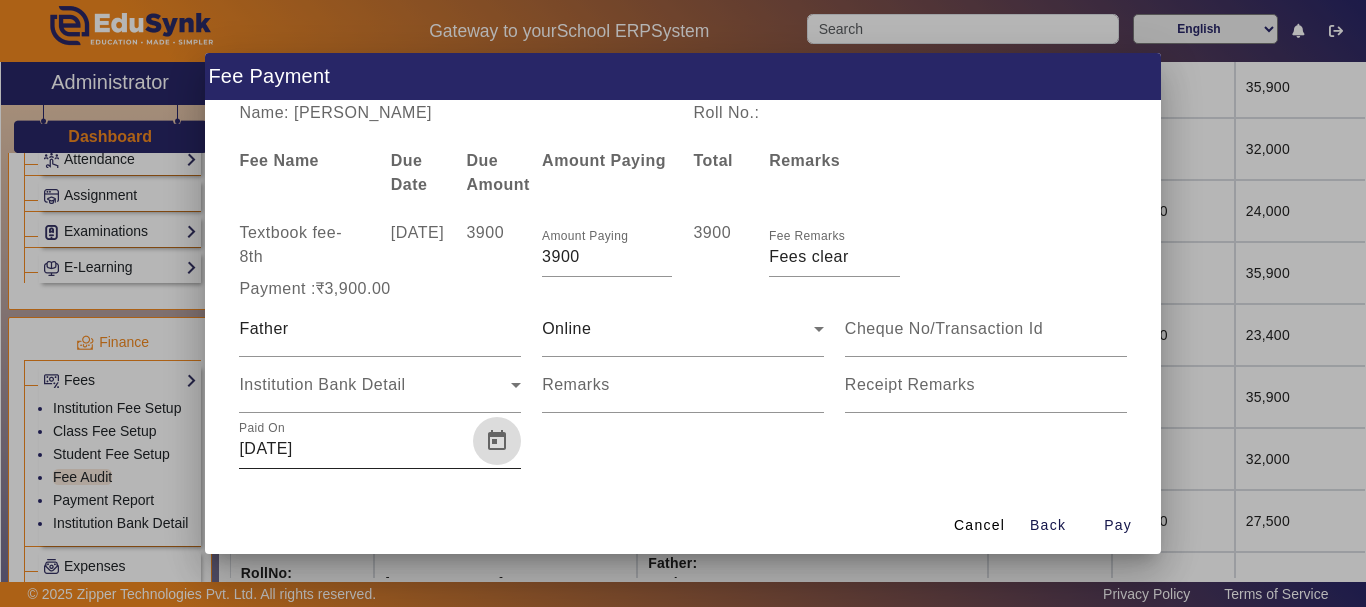 click at bounding box center [497, 441] 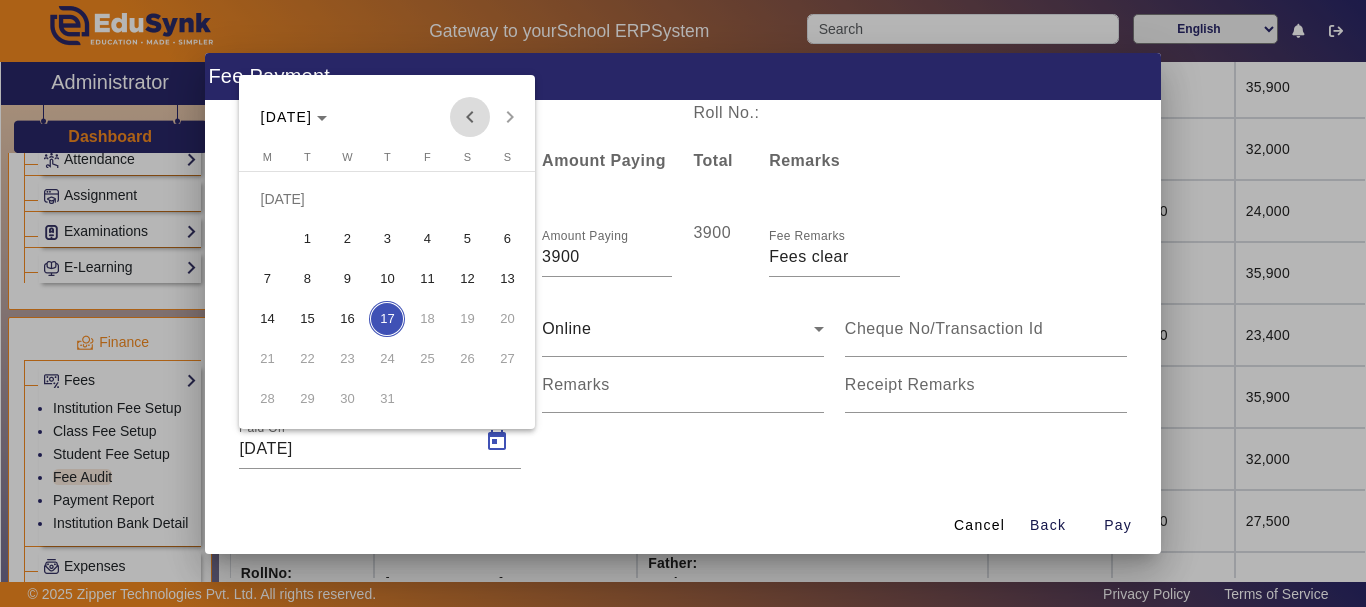click at bounding box center [470, 117] 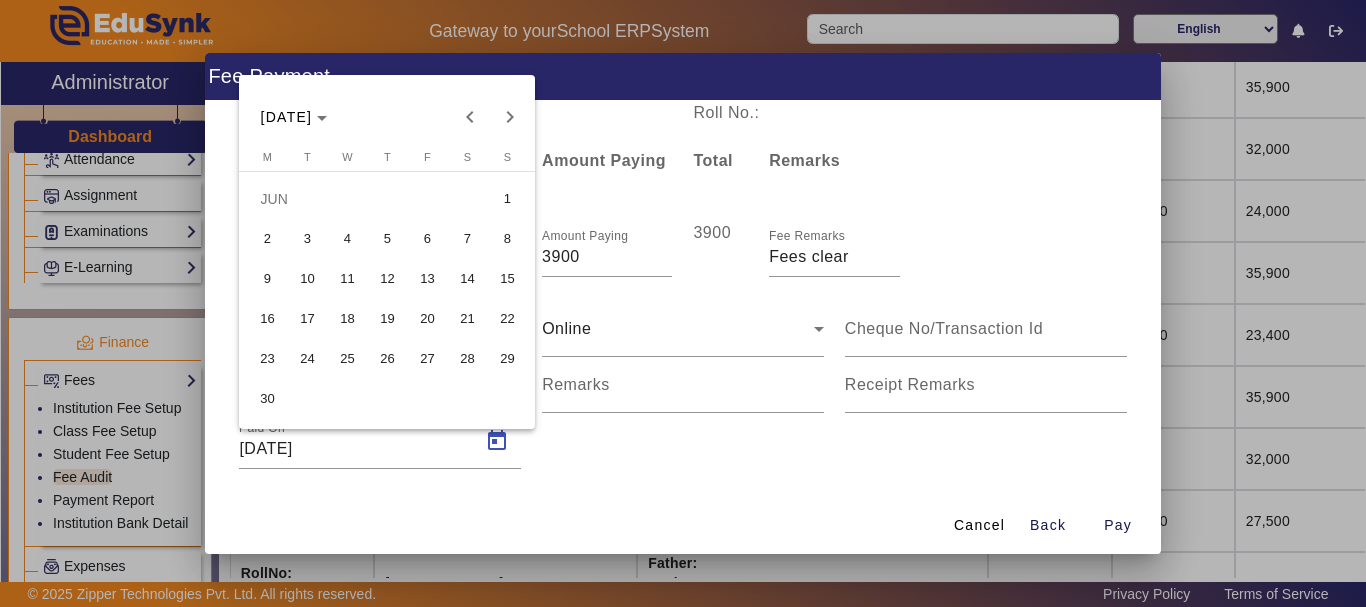 click on "13" at bounding box center (427, 279) 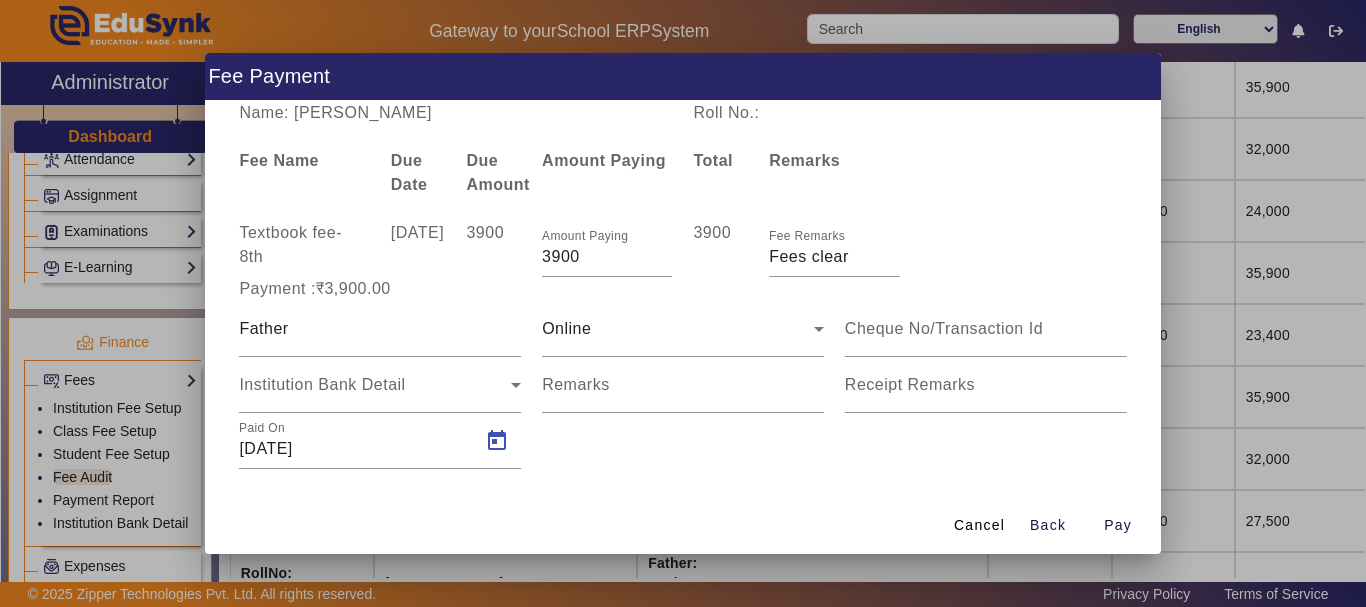 type on "[DATE]" 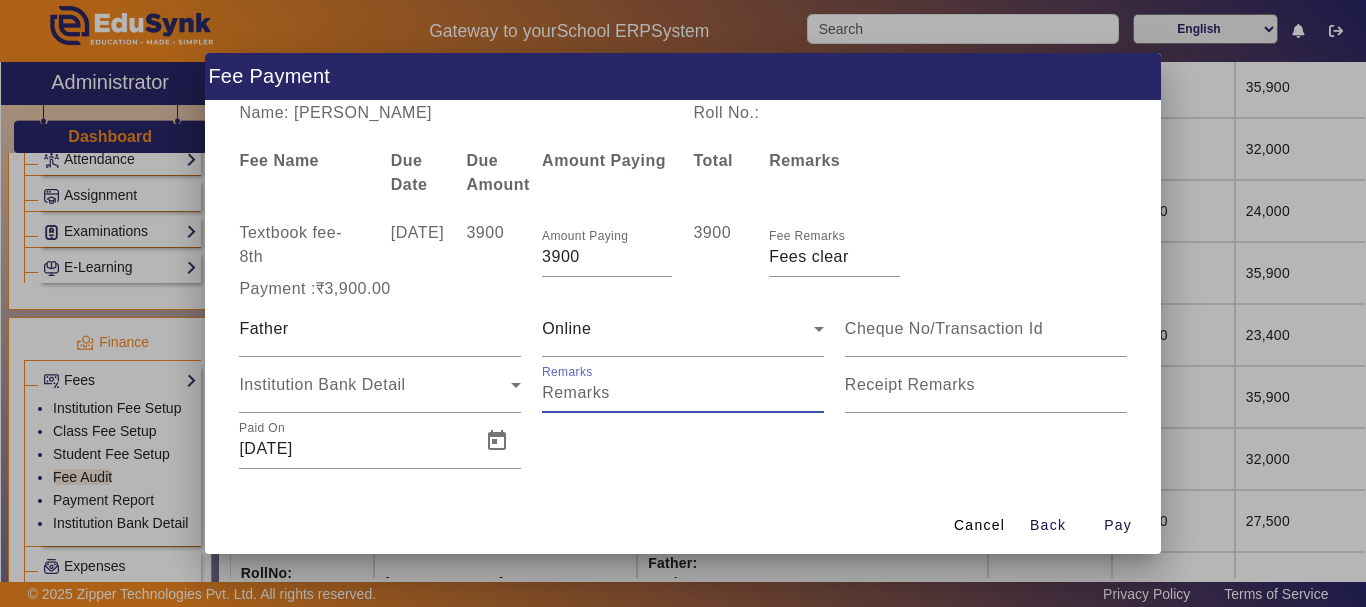 click on "Remarks" at bounding box center [683, 393] 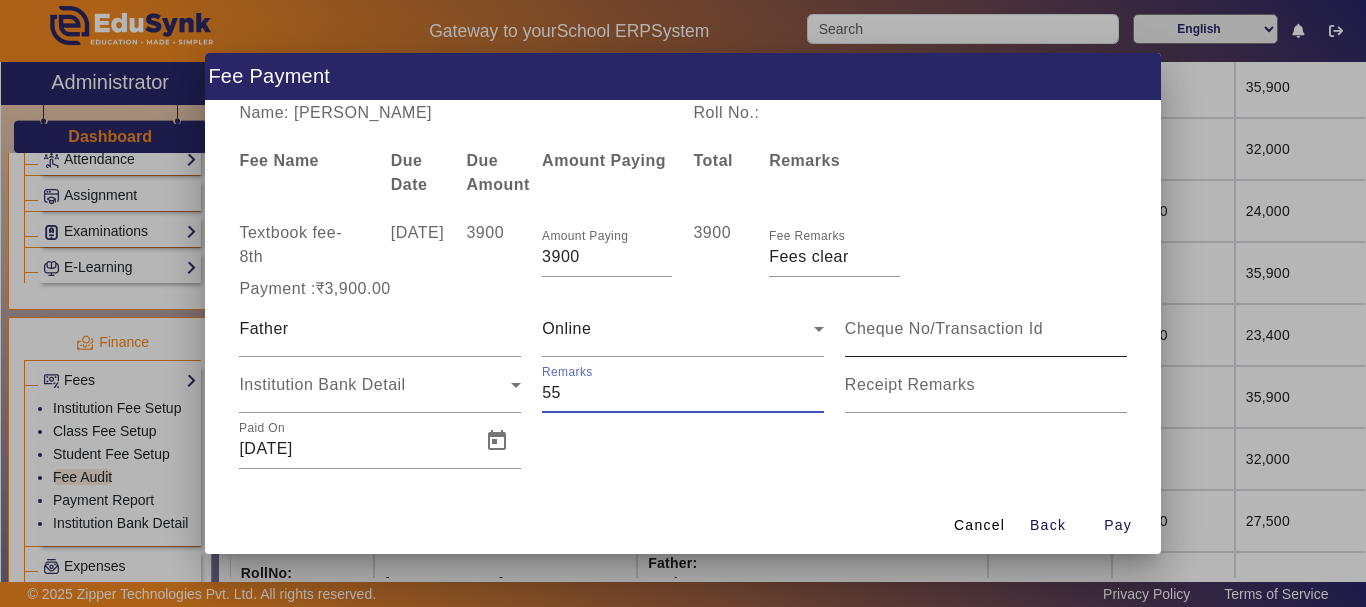 type on "55" 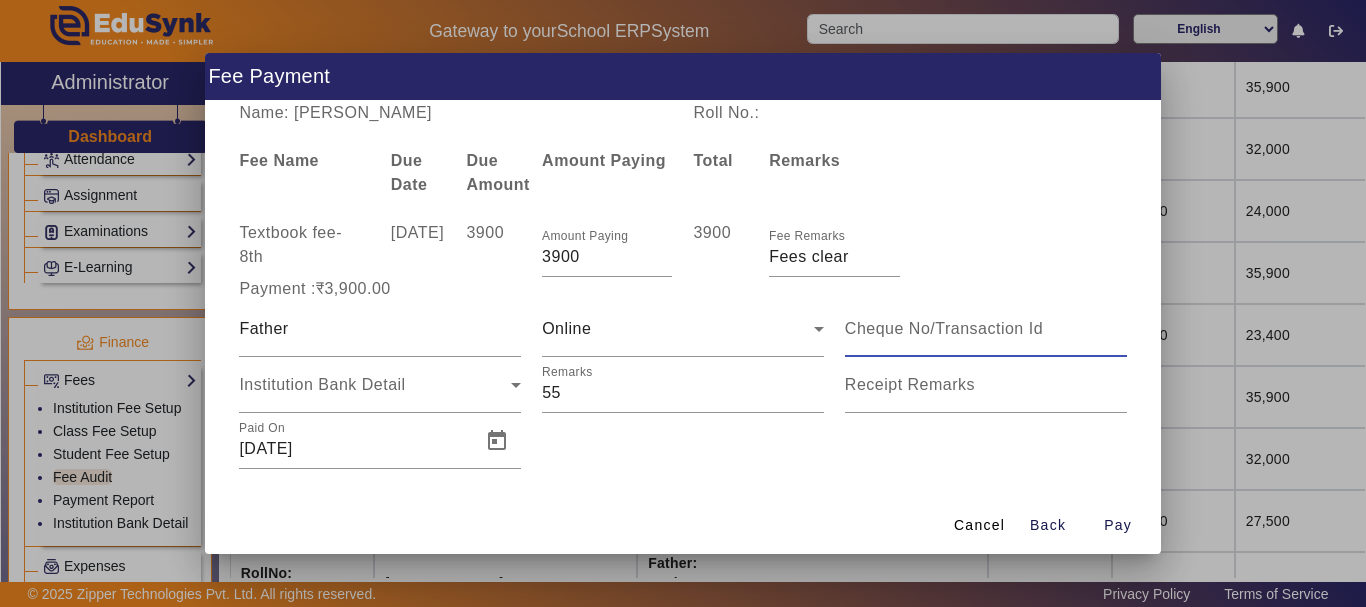 click at bounding box center [986, 329] 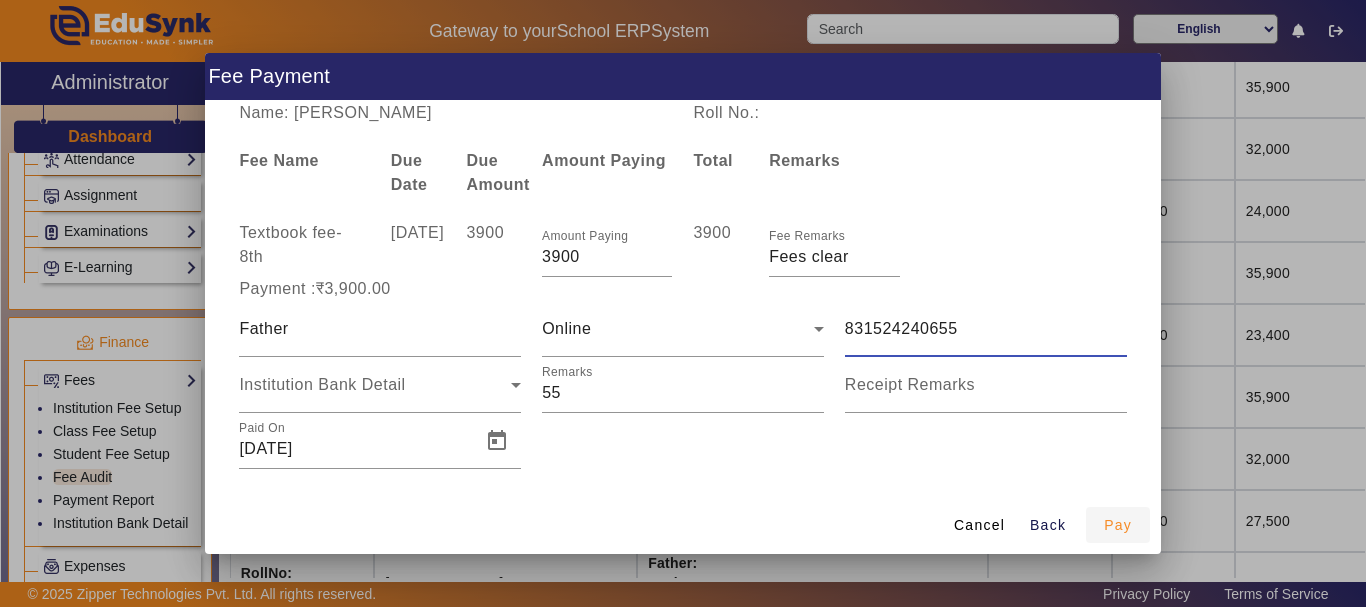 type on "831524240655" 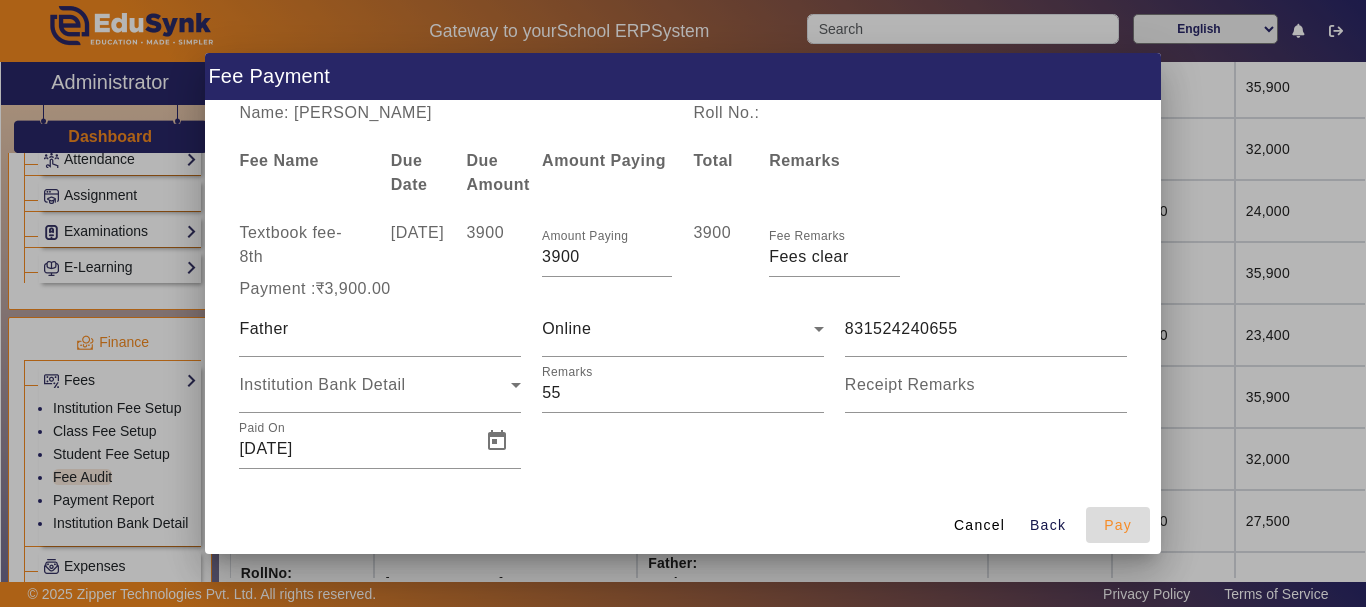 click on "Pay" at bounding box center (1118, 525) 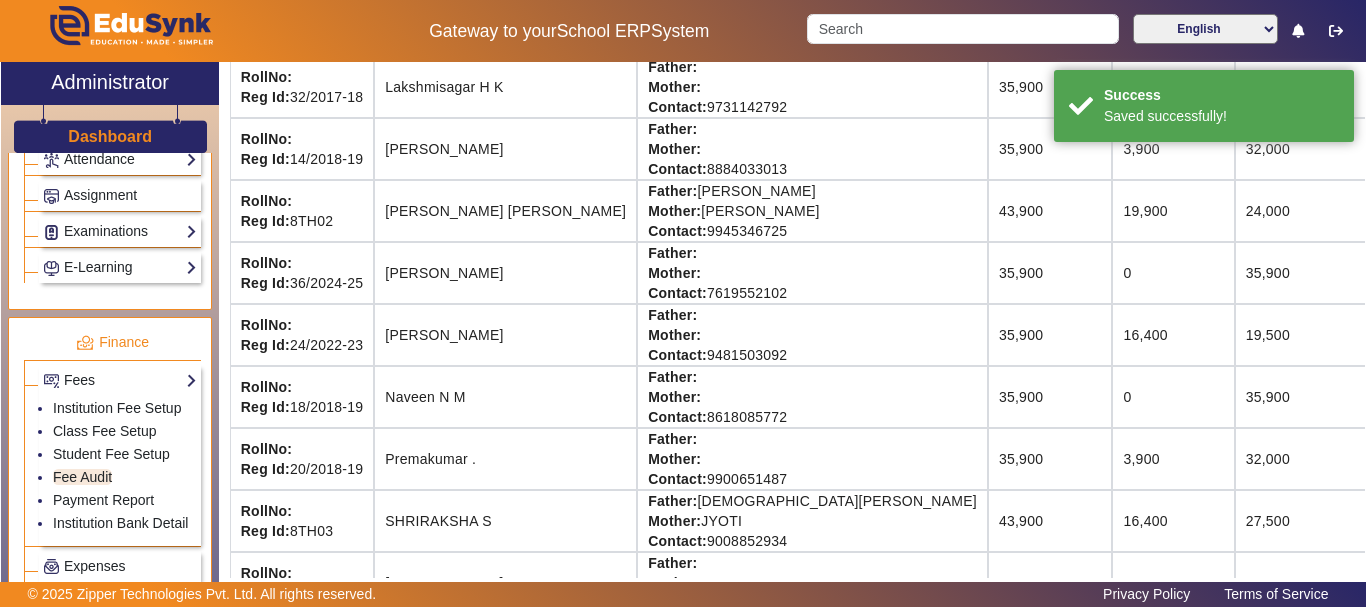 scroll, scrollTop: 154, scrollLeft: 0, axis: vertical 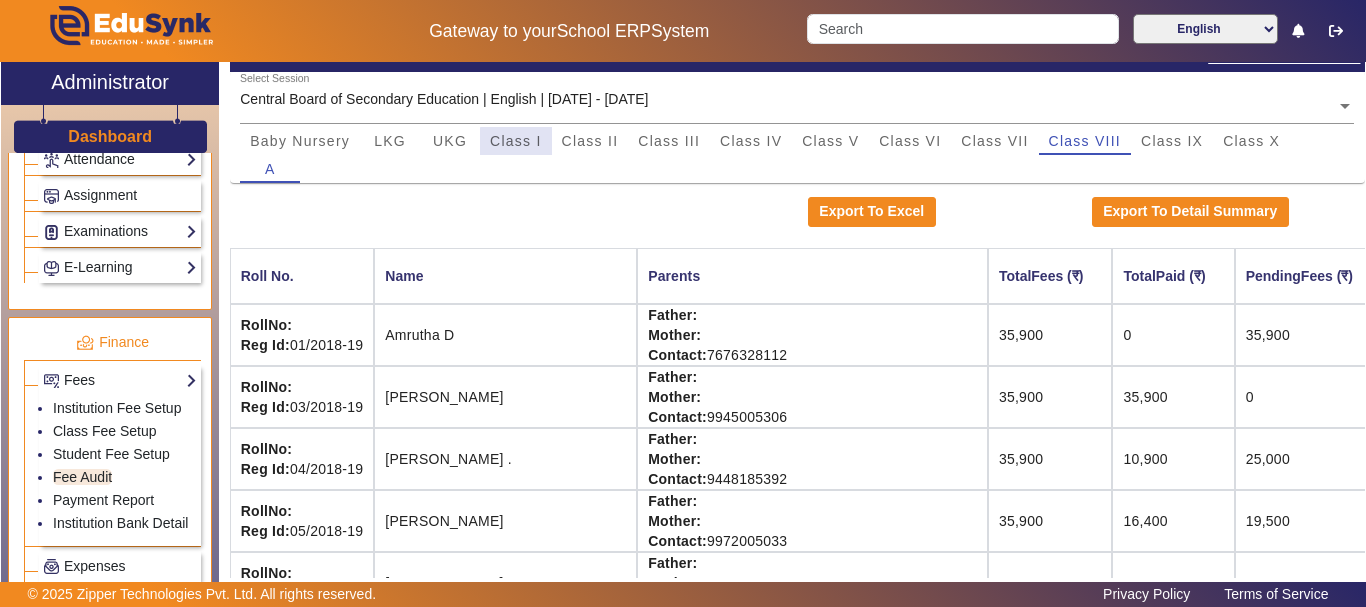click on "Class I" at bounding box center (516, 141) 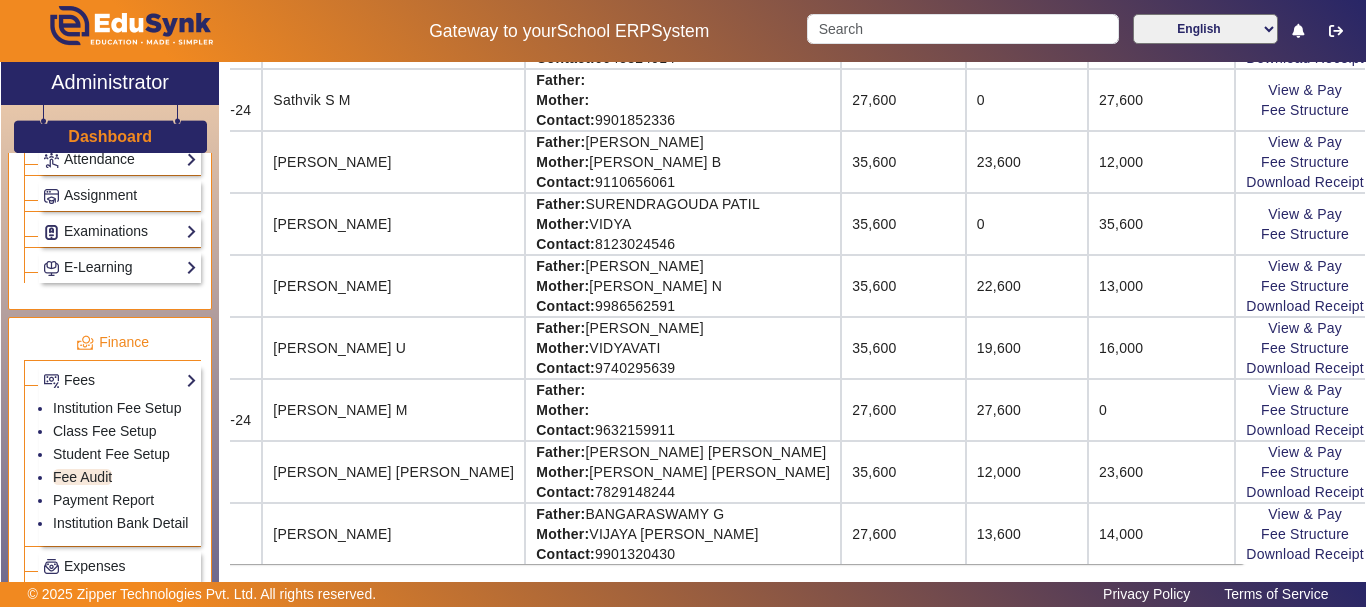 scroll, scrollTop: 2135, scrollLeft: 154, axis: both 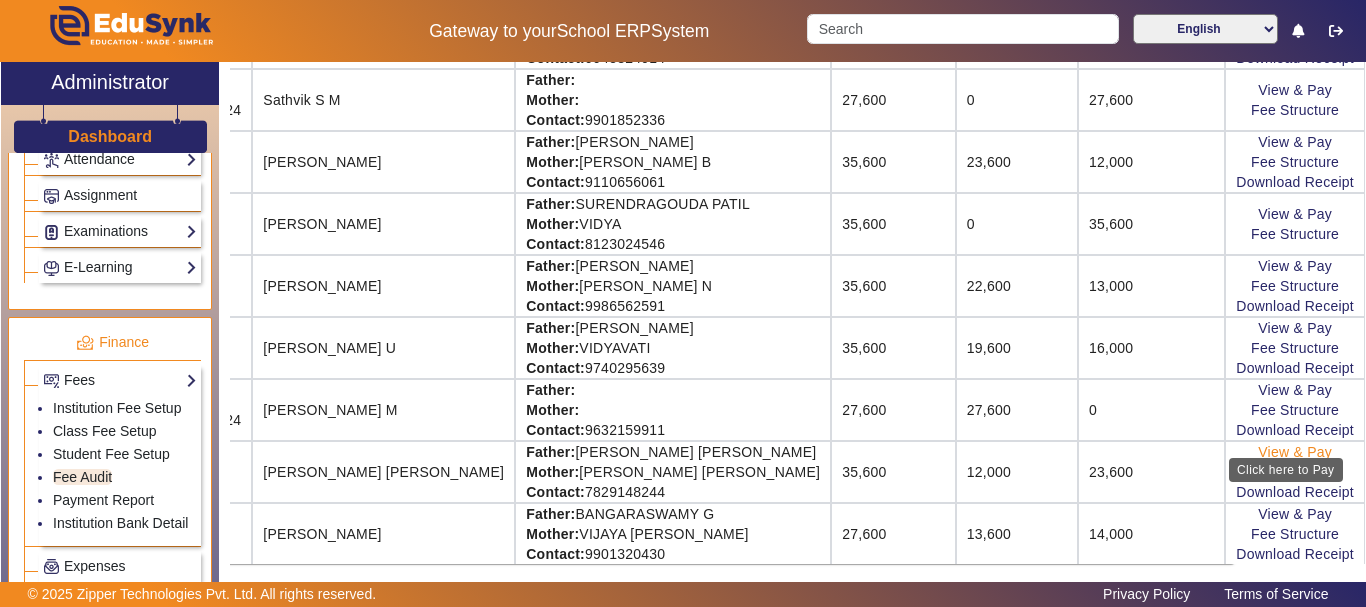 click on "View & Pay" 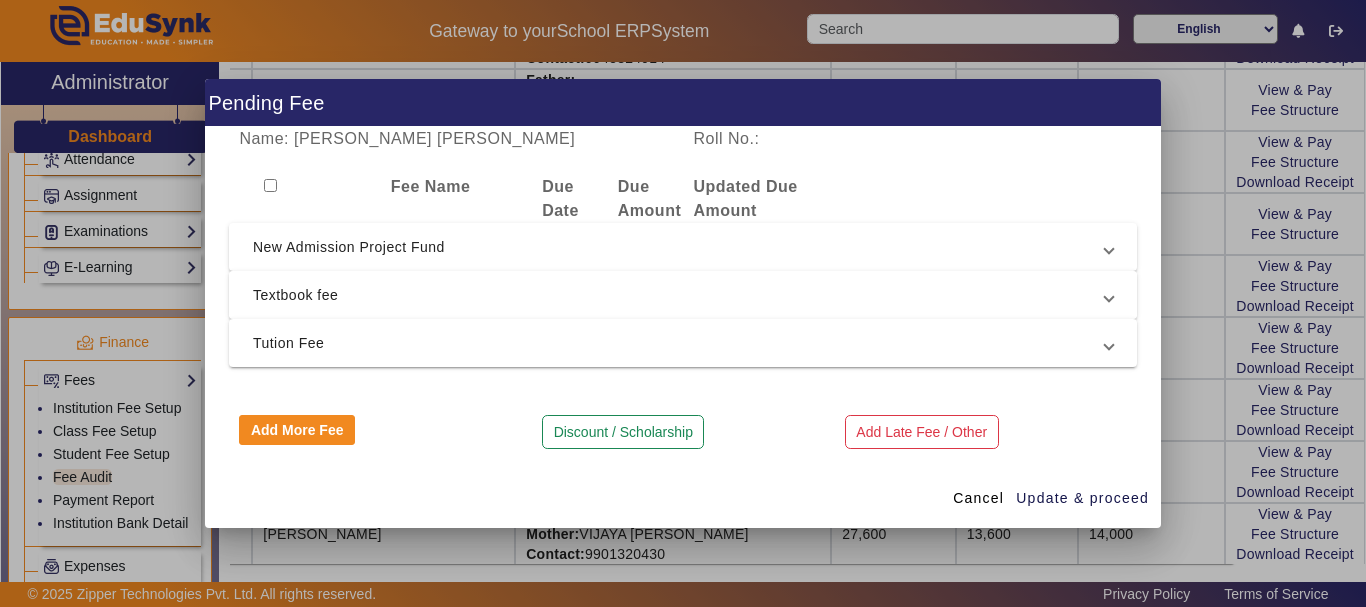 click on "Textbook fee" at bounding box center (679, 295) 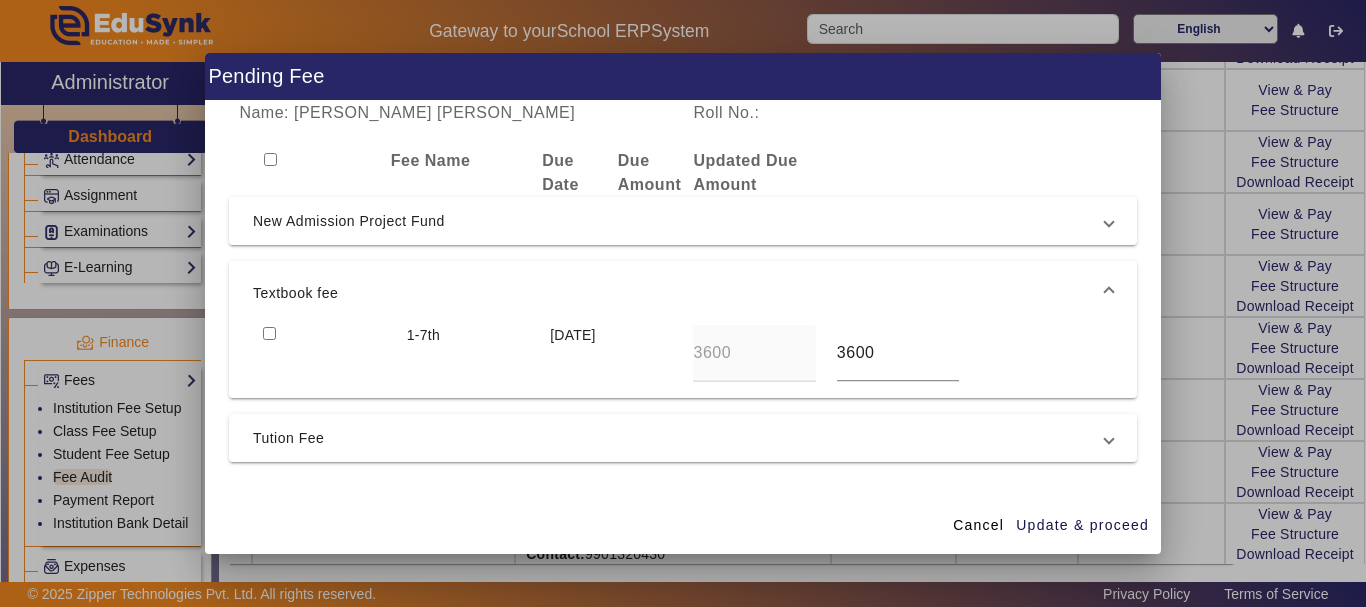 click at bounding box center [269, 333] 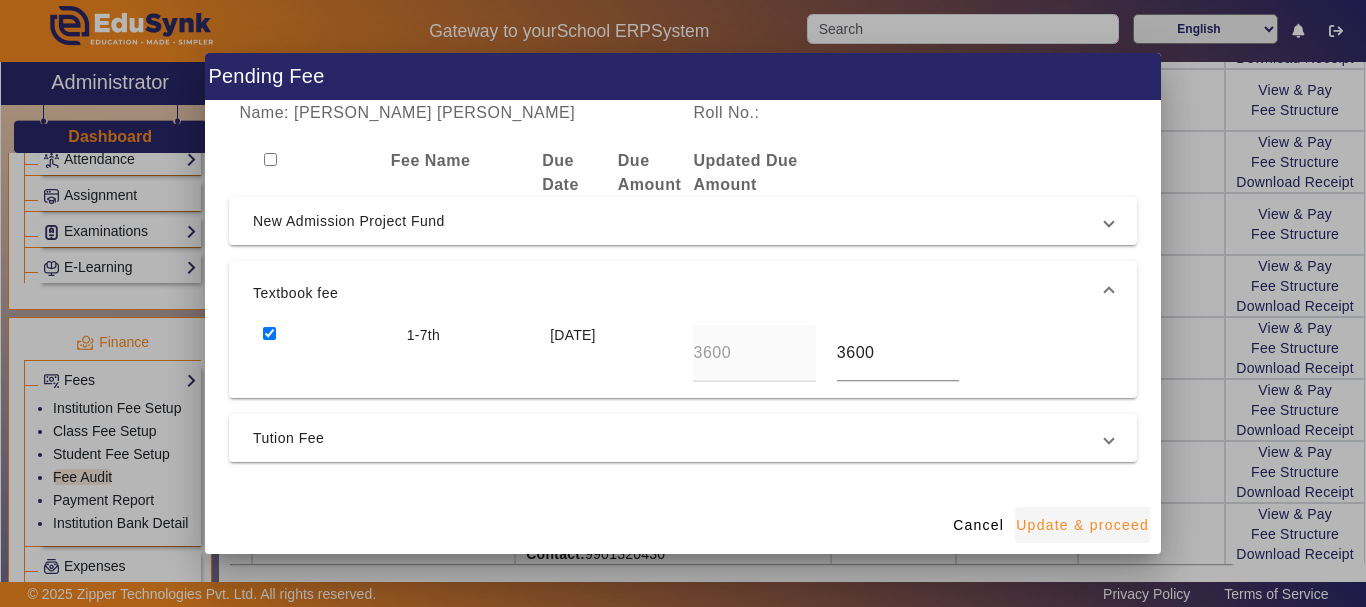 click on "Update & proceed" at bounding box center (1082, 525) 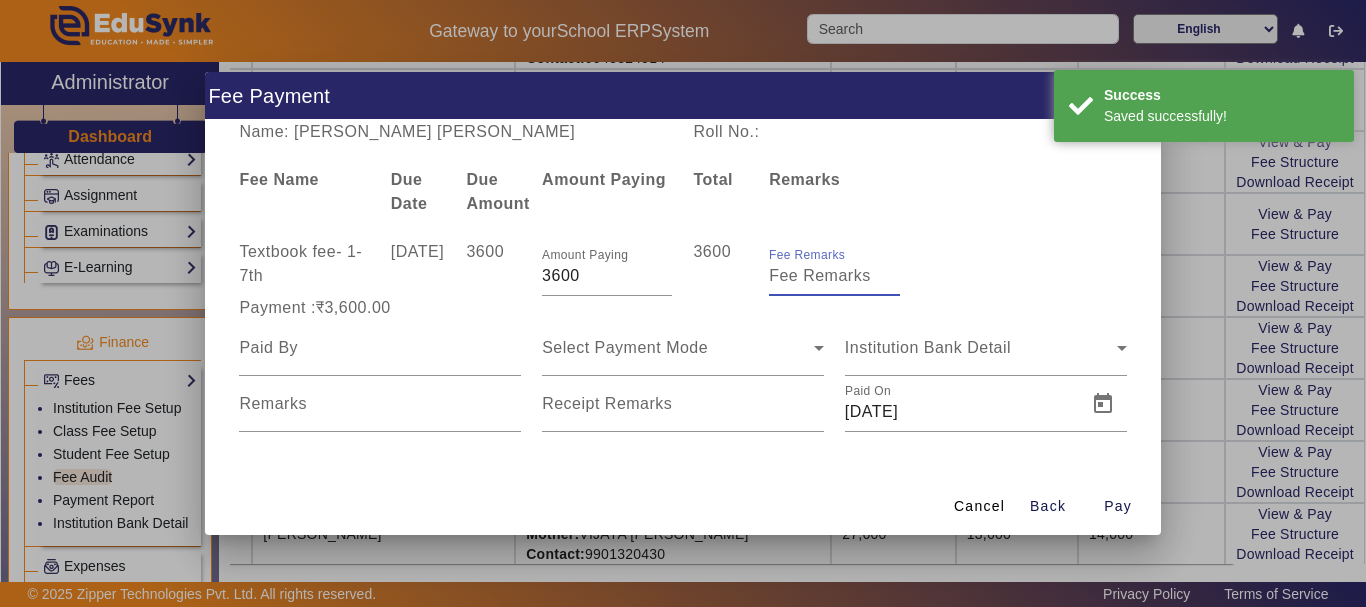 click on "Fee Remarks" at bounding box center [834, 276] 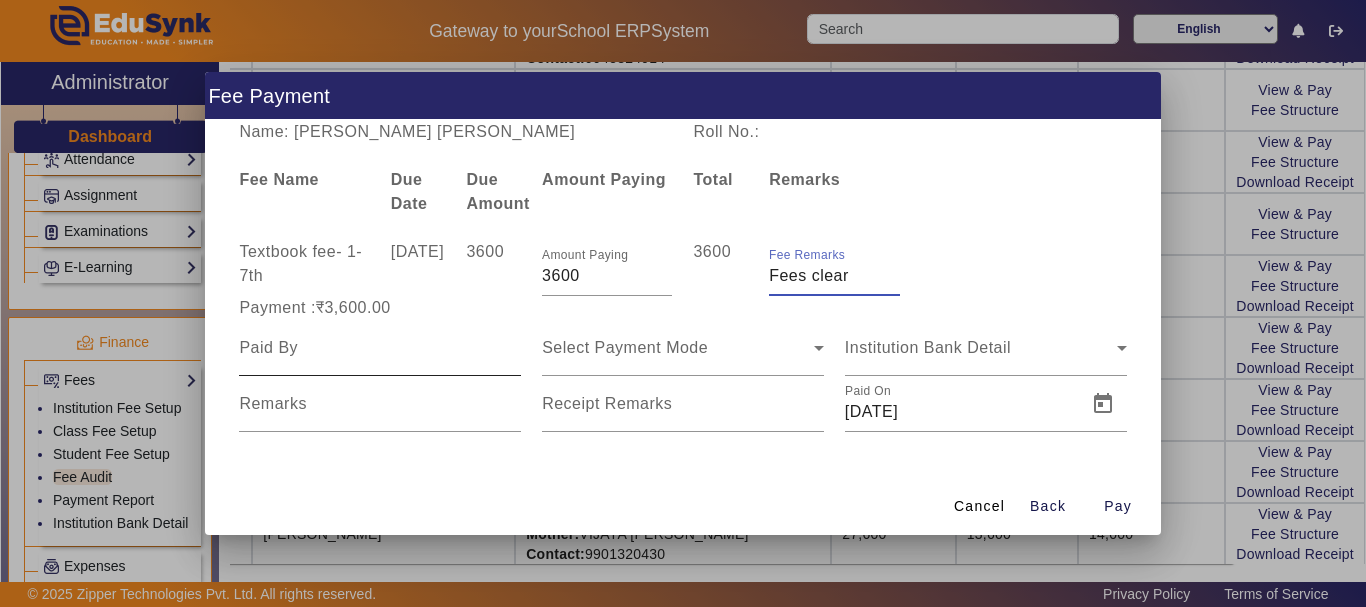 type on "Fees clear" 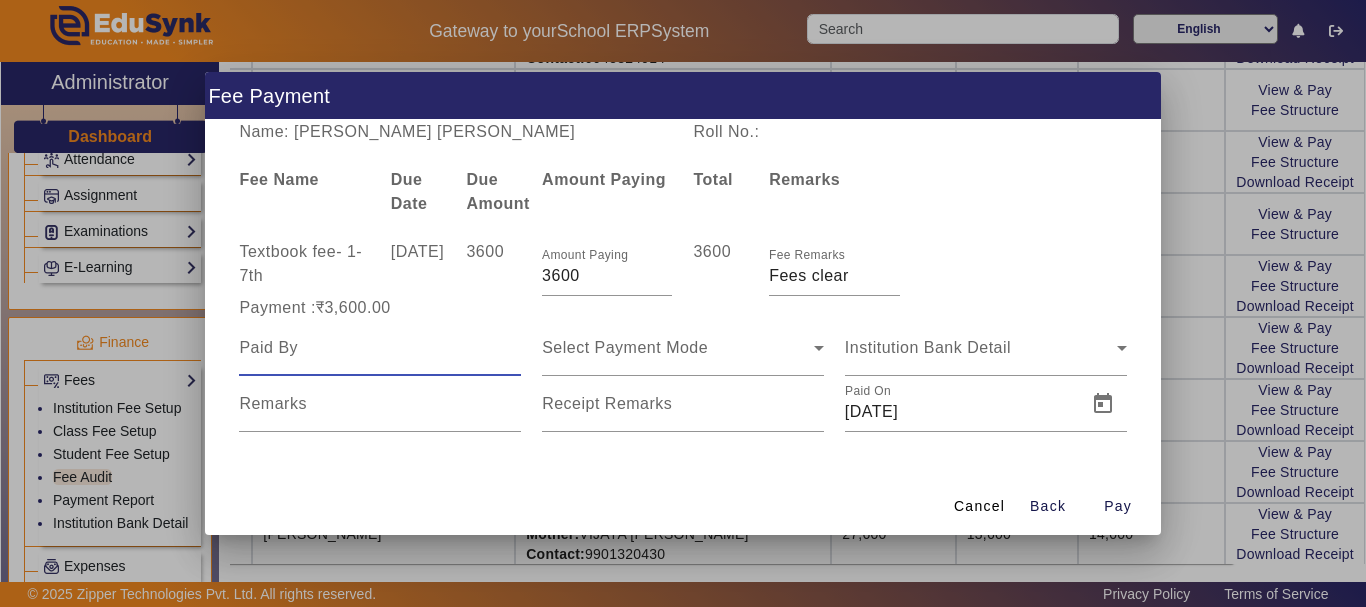 click at bounding box center (380, 348) 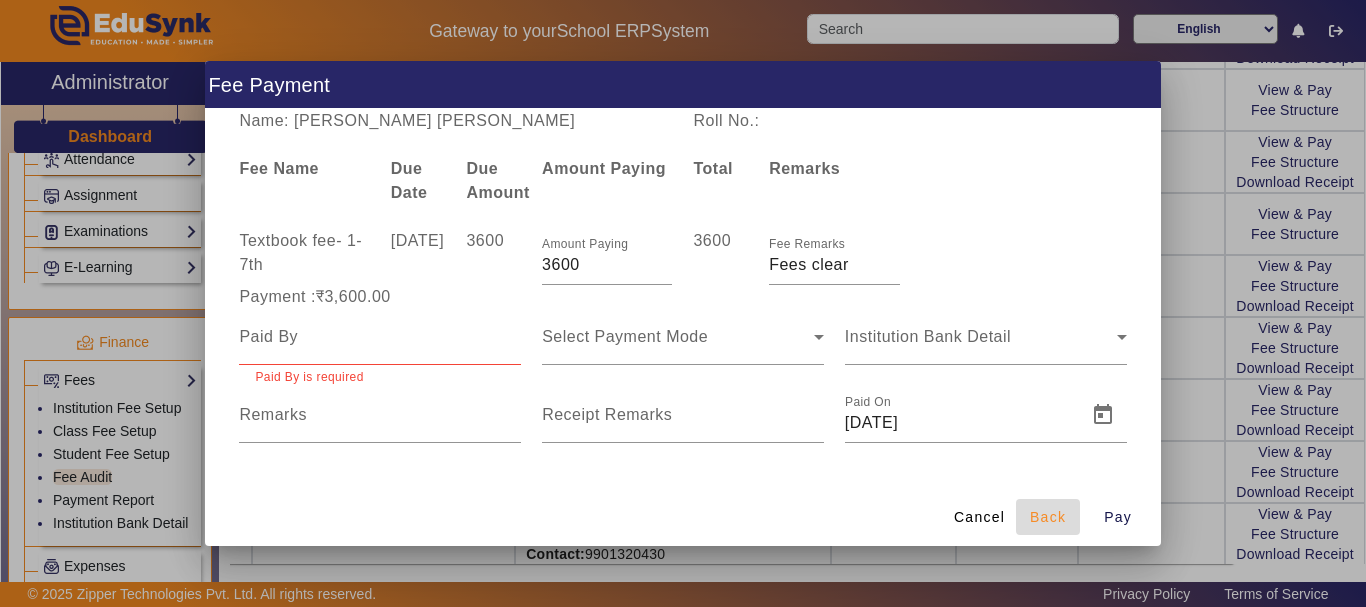 click on "Back" at bounding box center (1048, 517) 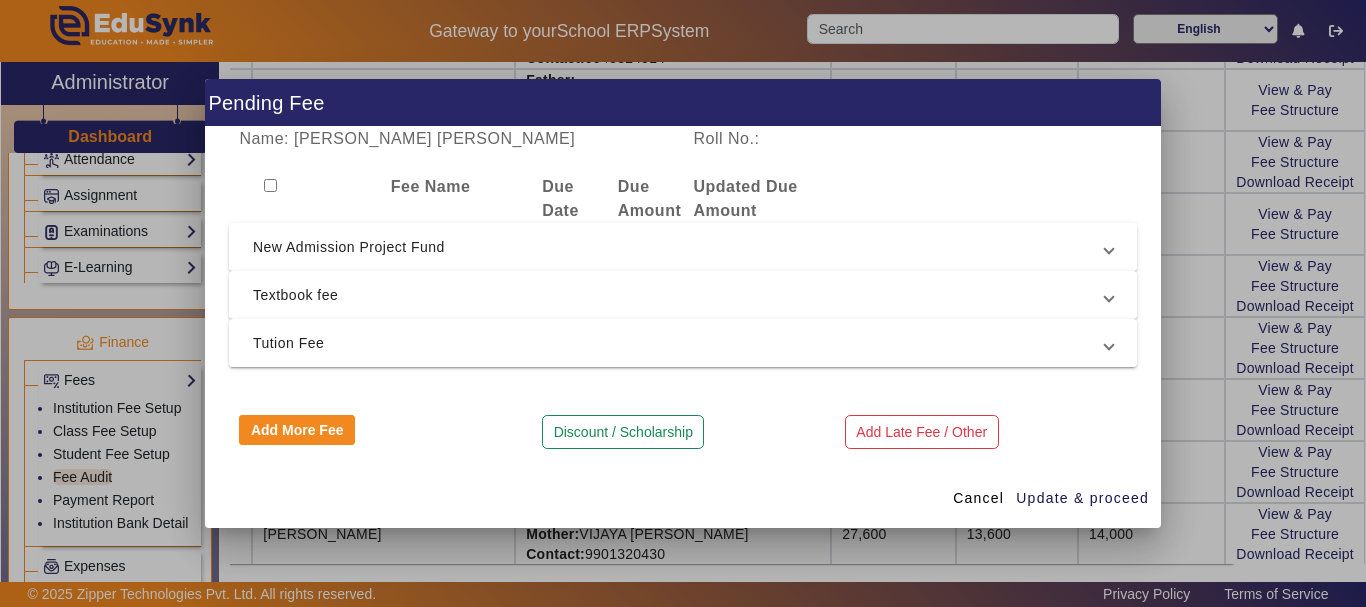 click on "New Admission Project Fund" at bounding box center (679, 247) 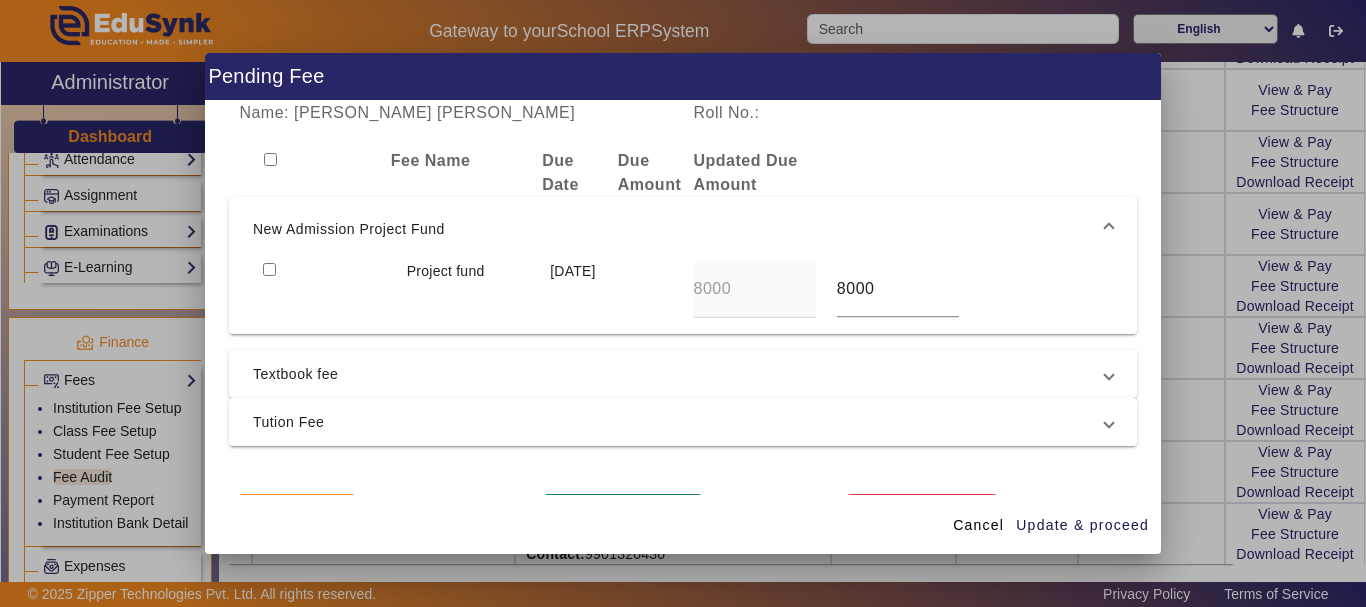 click at bounding box center (269, 269) 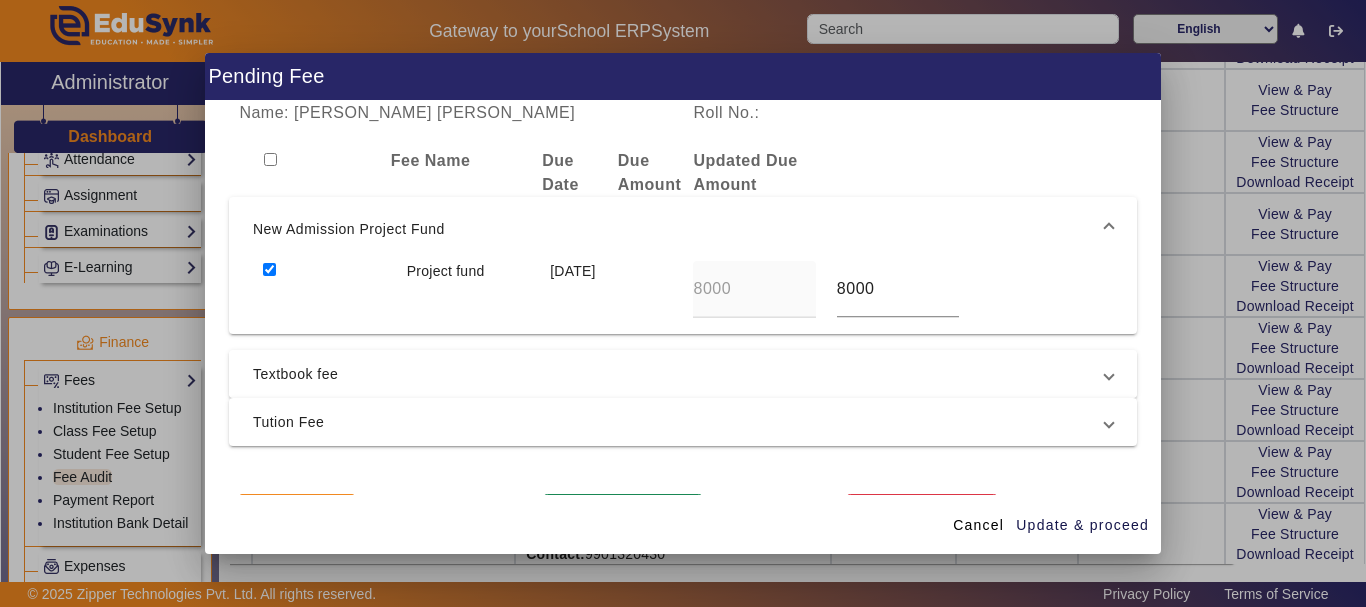 click on "Textbook fee" at bounding box center [679, 374] 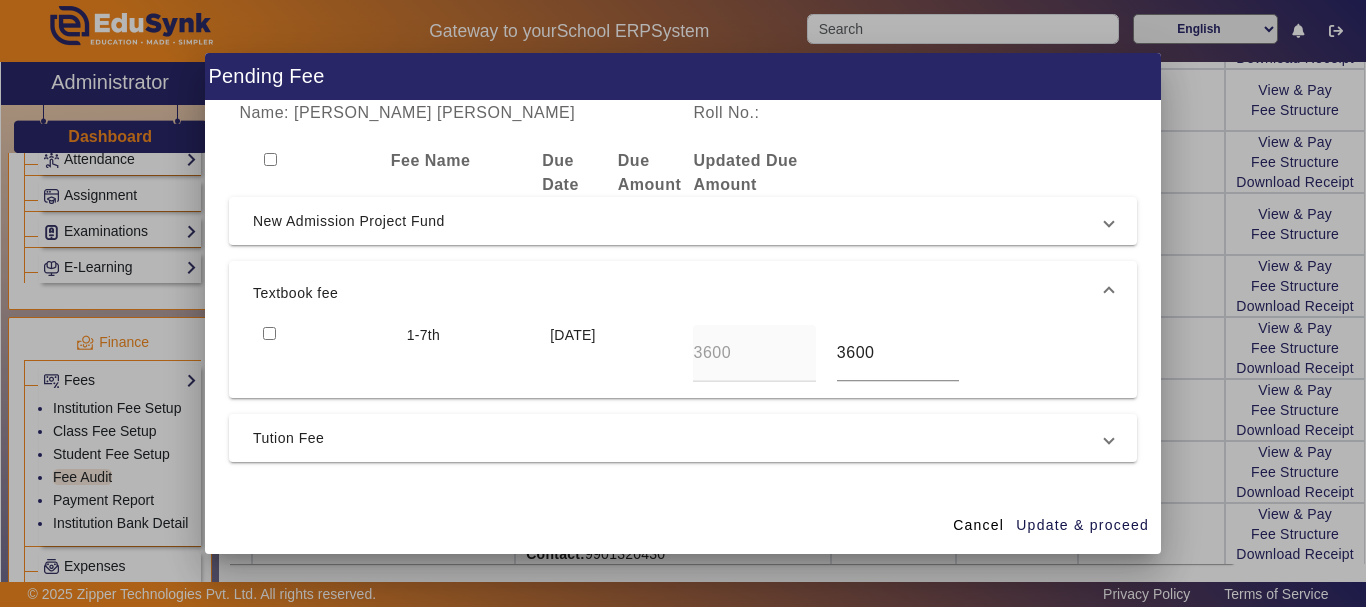 click at bounding box center (269, 333) 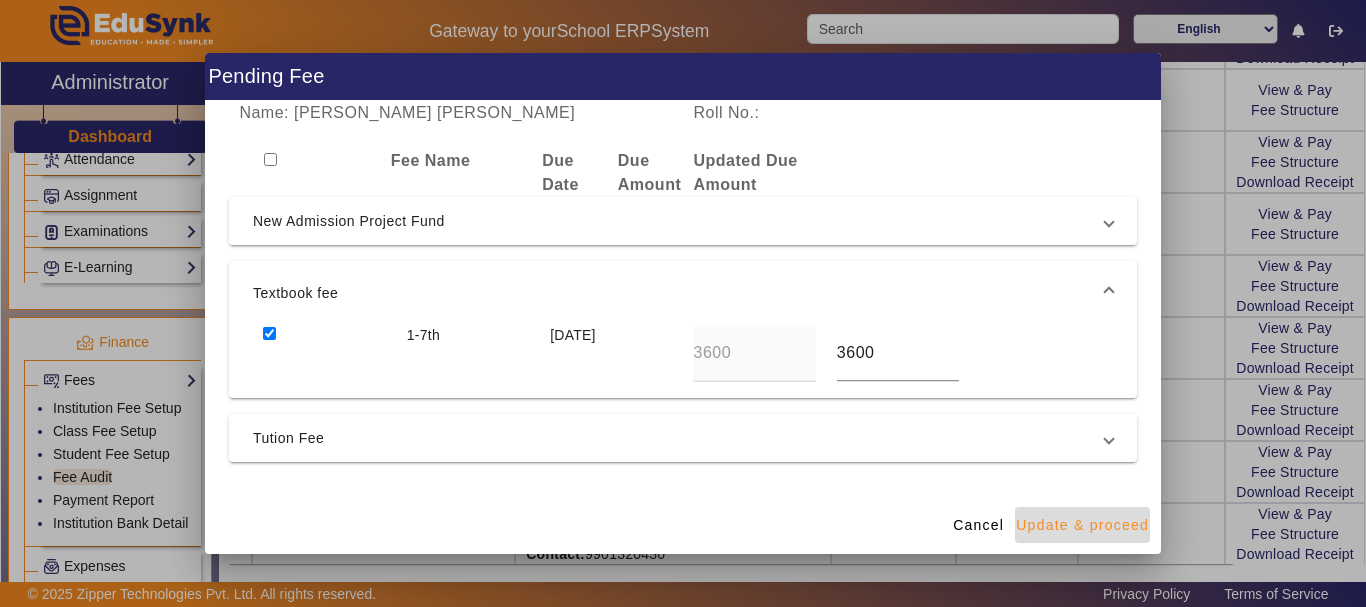 click on "Update & proceed" at bounding box center [1082, 525] 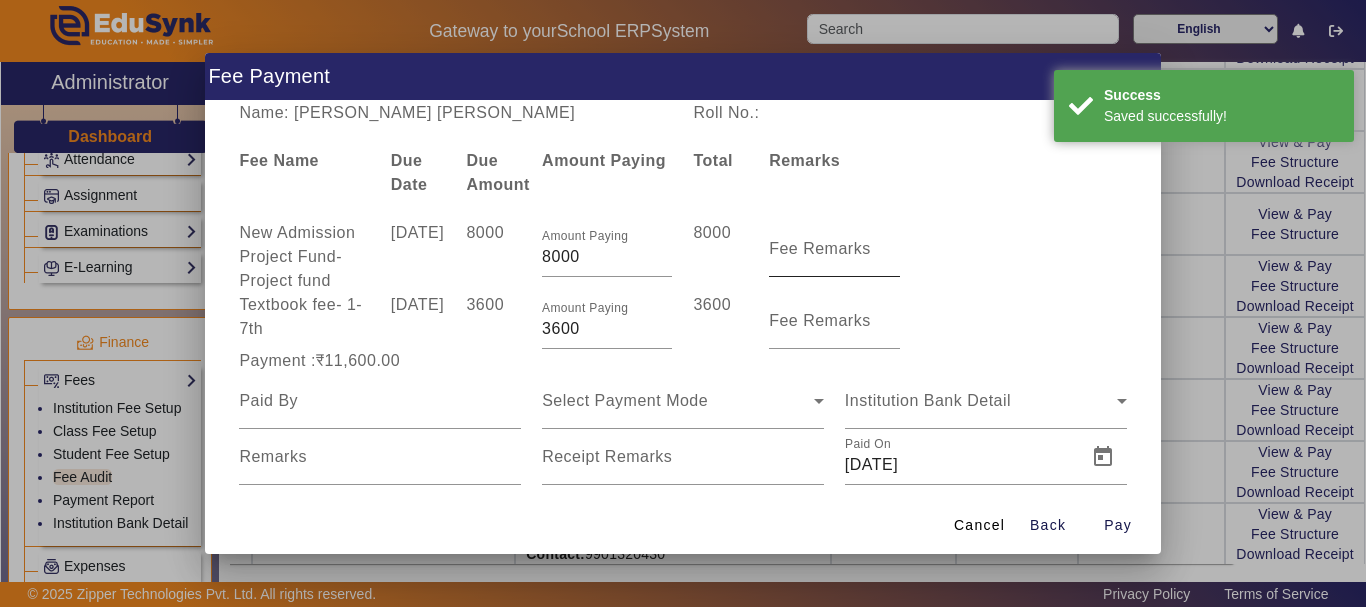 click on "Fee Remarks" at bounding box center [820, 248] 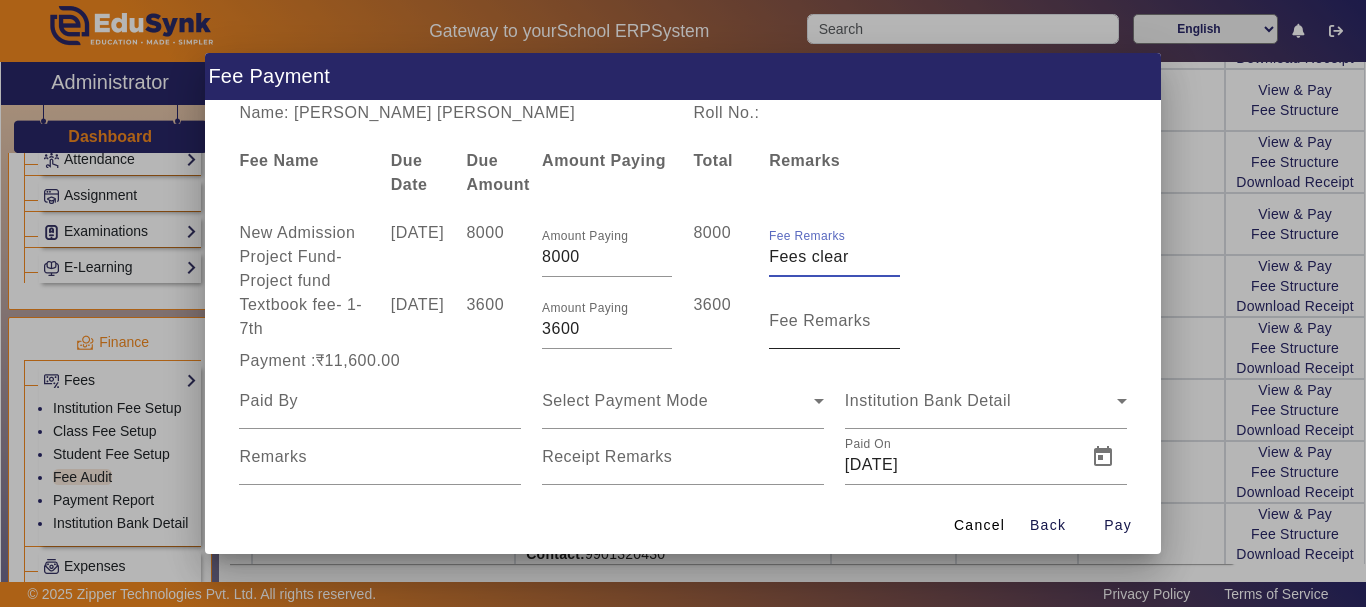 type on "Fees clear" 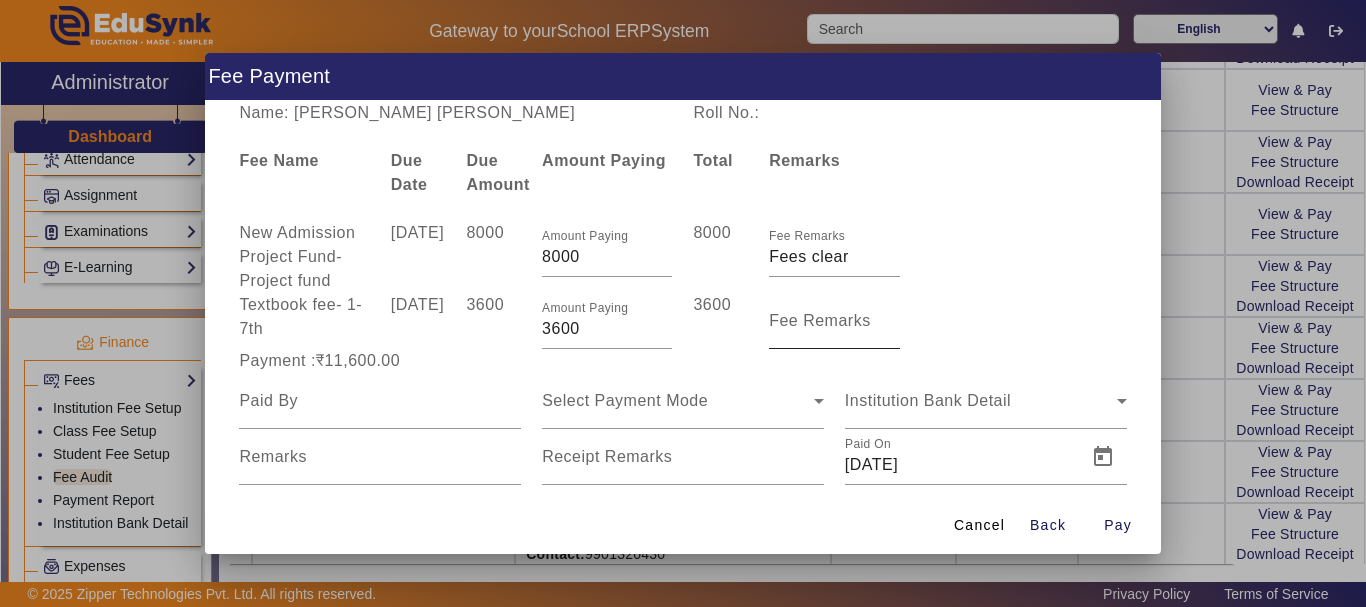 click on "Fee Remarks" at bounding box center [820, 320] 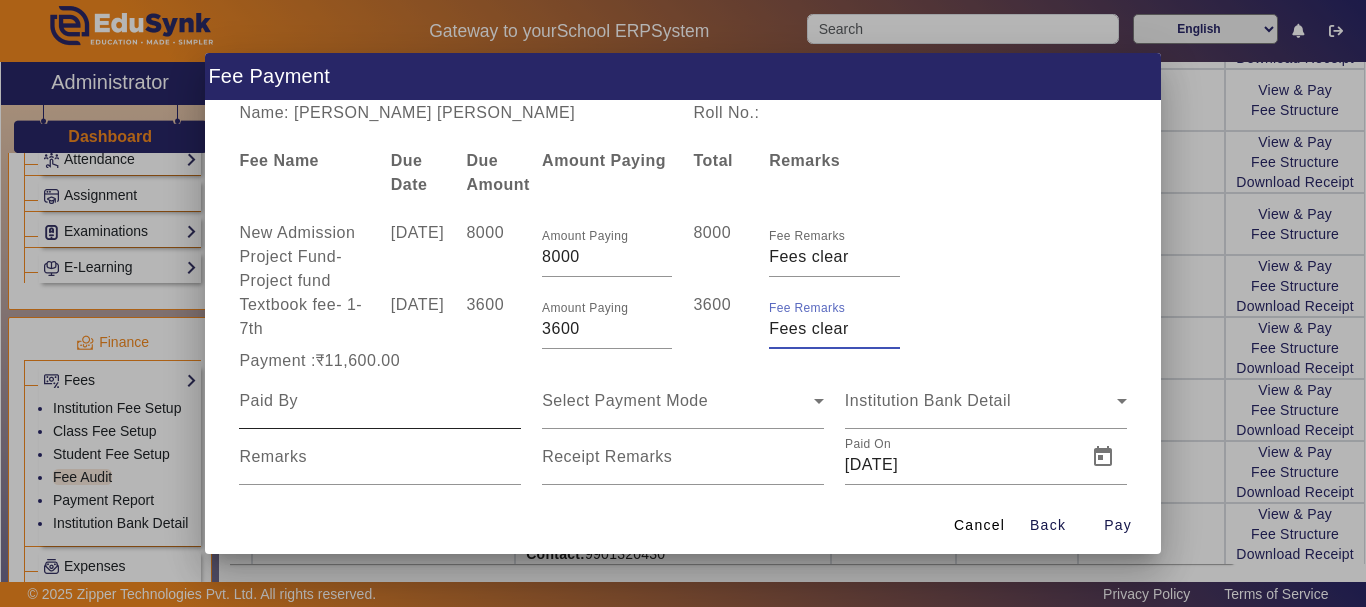 type on "Fees clear" 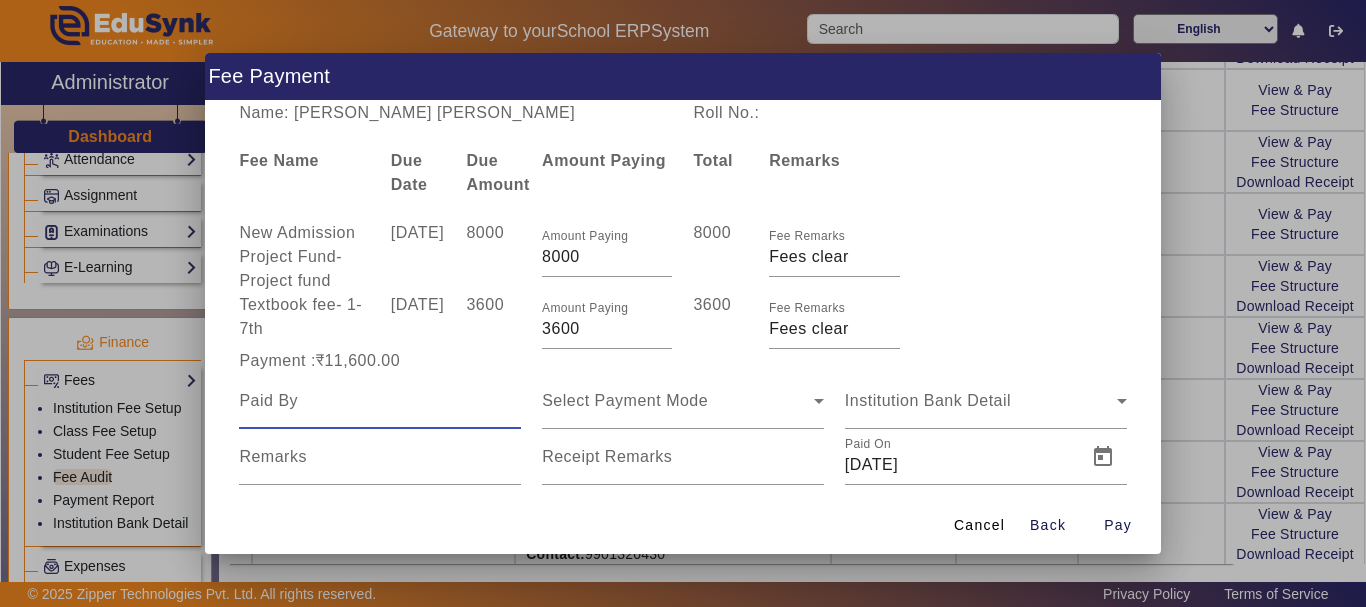 click at bounding box center [380, 401] 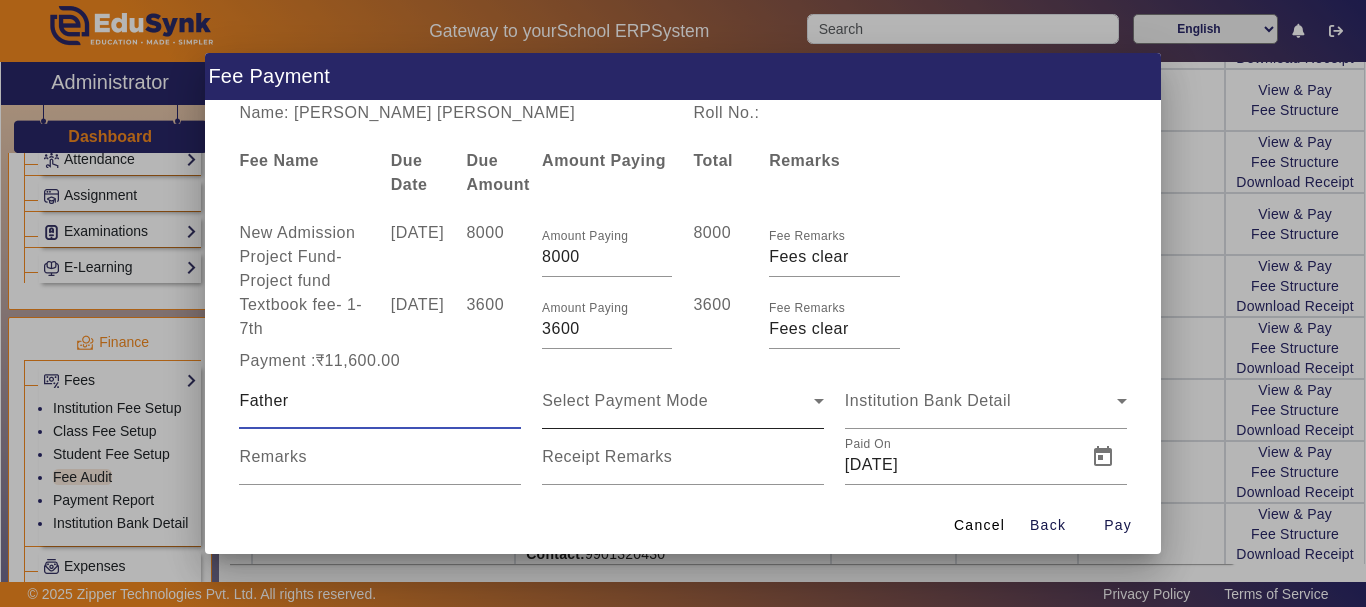 type on "Father" 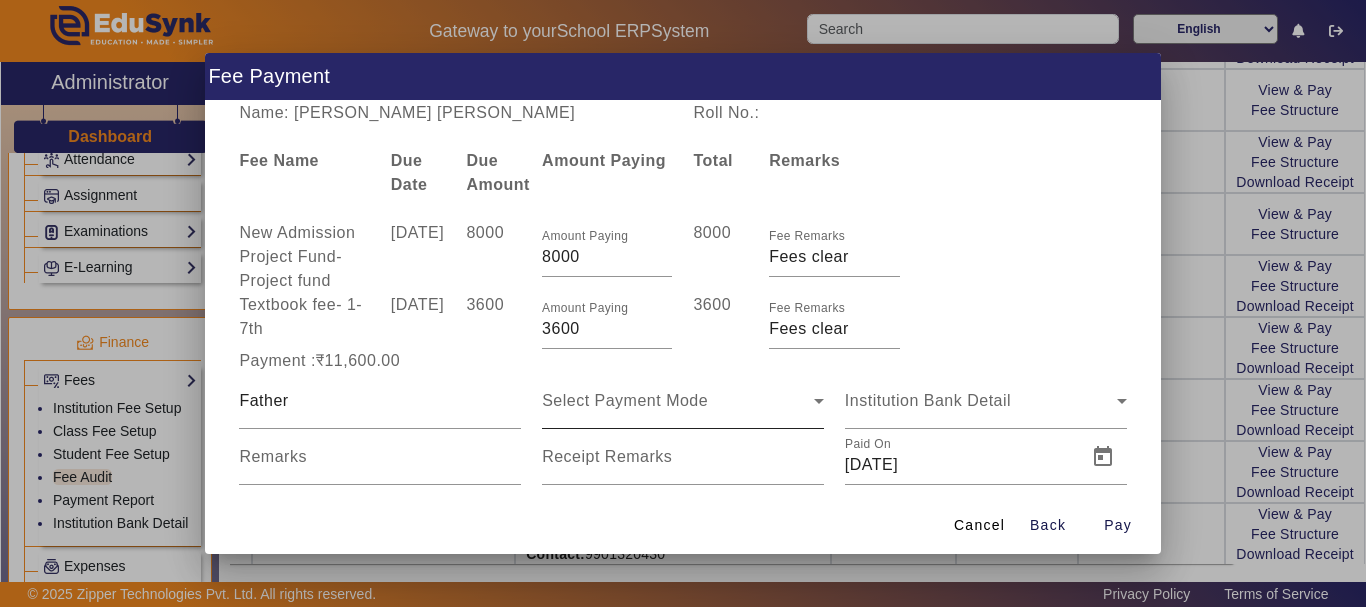 click on "Select Payment Mode" at bounding box center [683, 401] 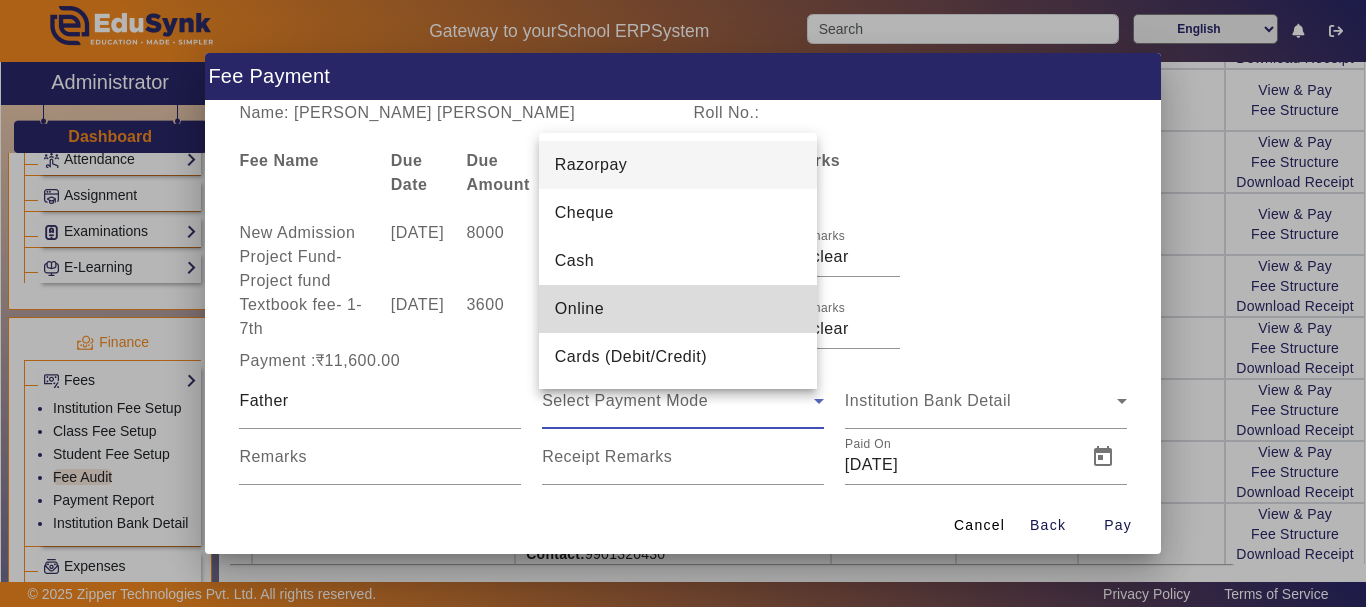 click on "Online" at bounding box center [579, 309] 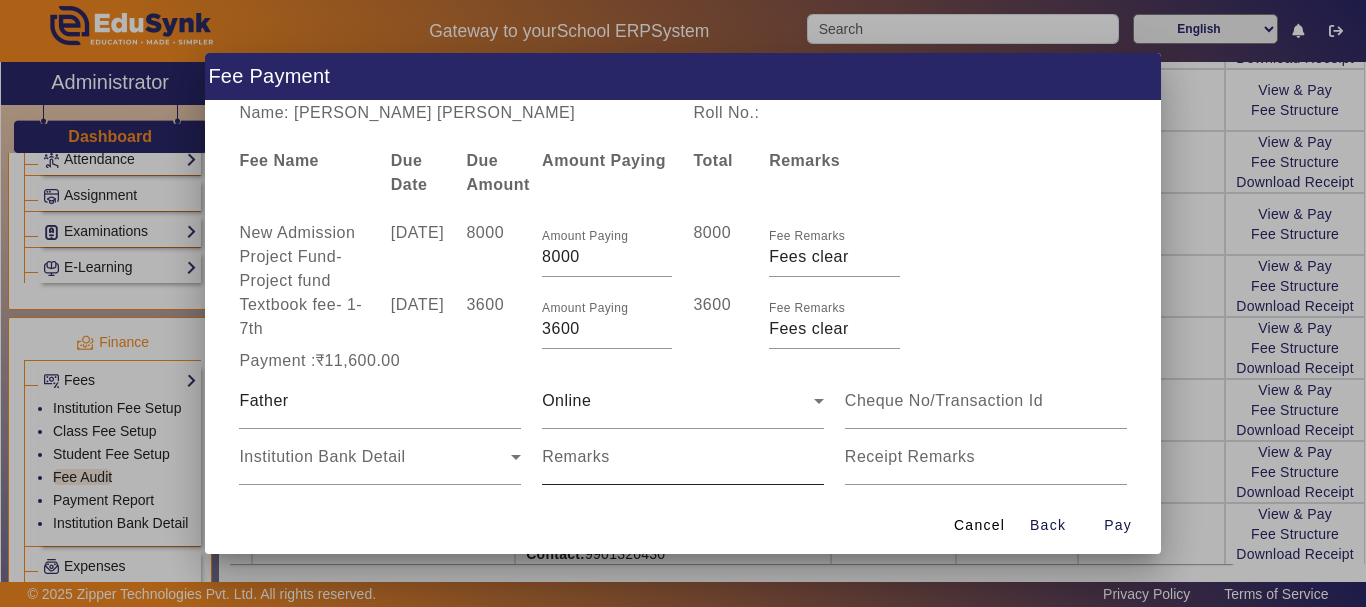 click on "Remarks" at bounding box center [576, 456] 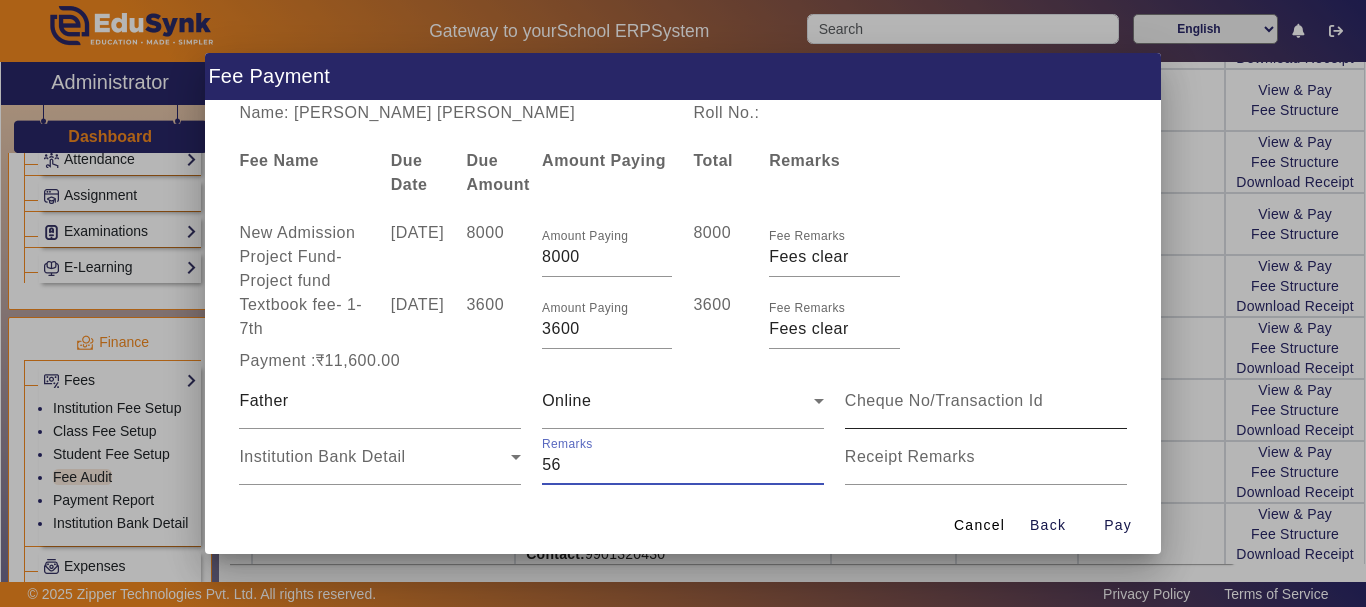 type on "56" 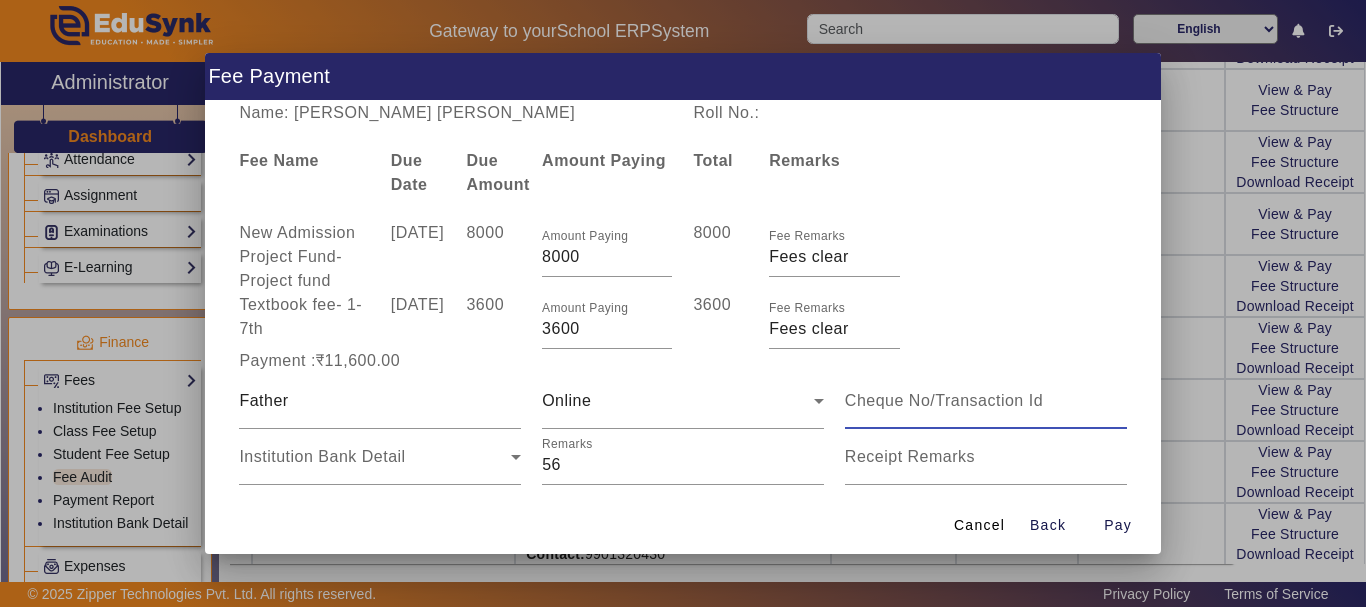 click at bounding box center [986, 401] 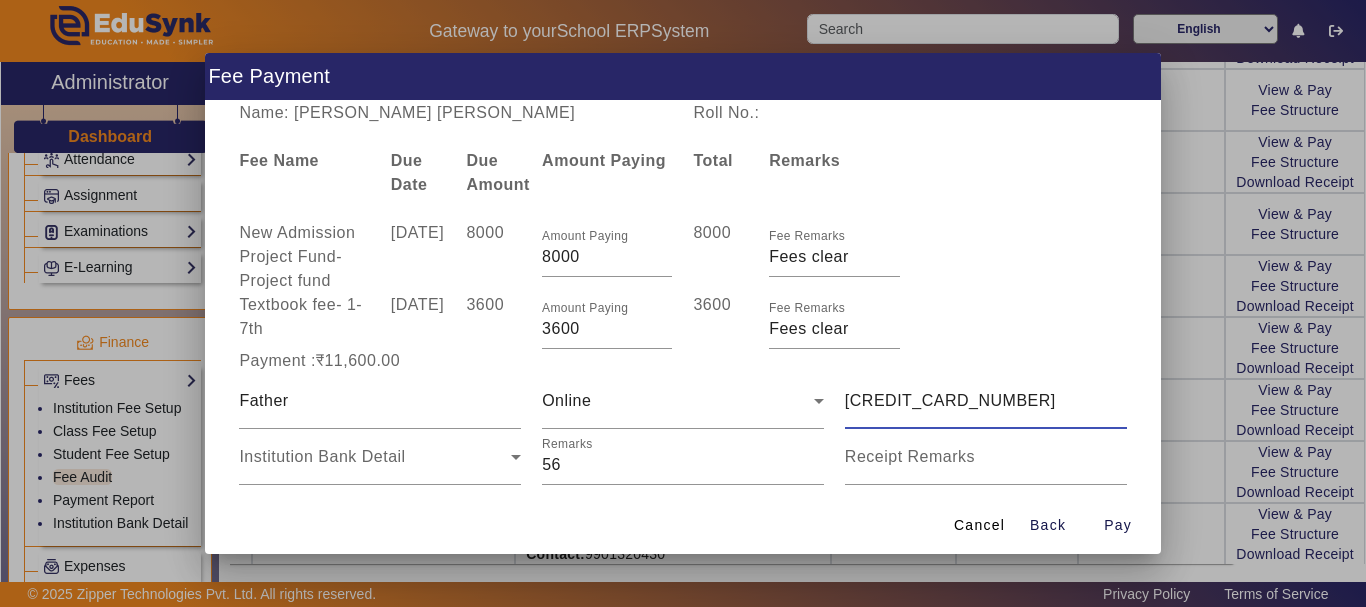 type on "[CREDIT_CARD_NUMBER]" 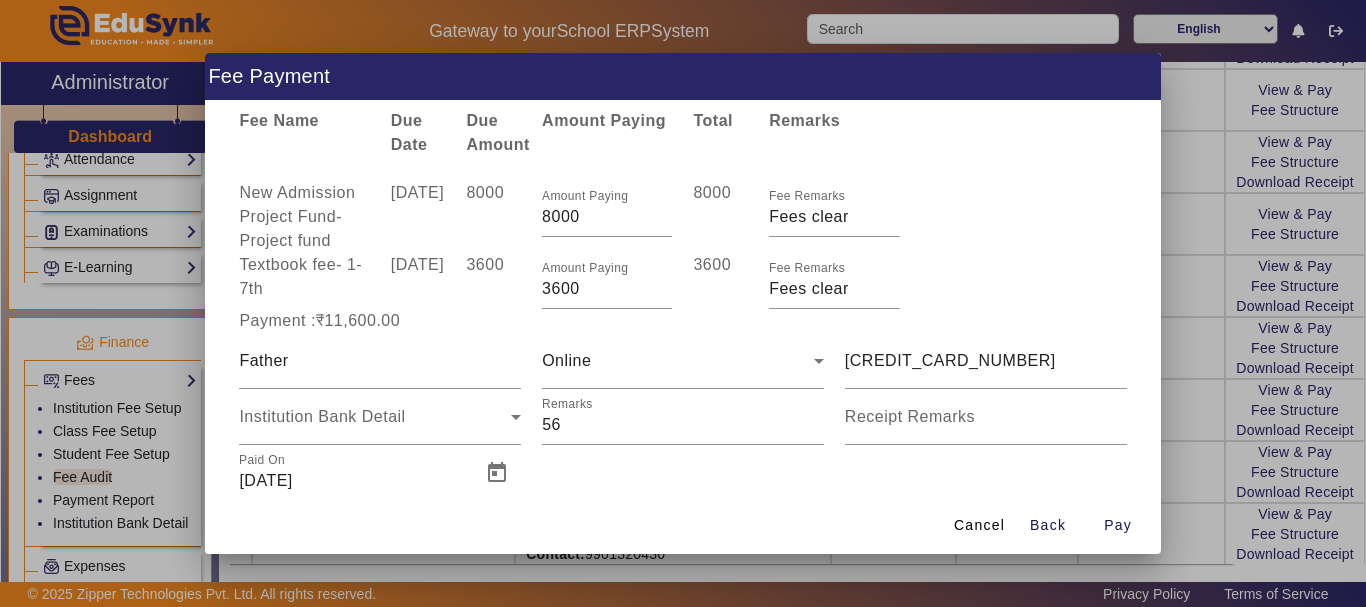 scroll, scrollTop: 80, scrollLeft: 0, axis: vertical 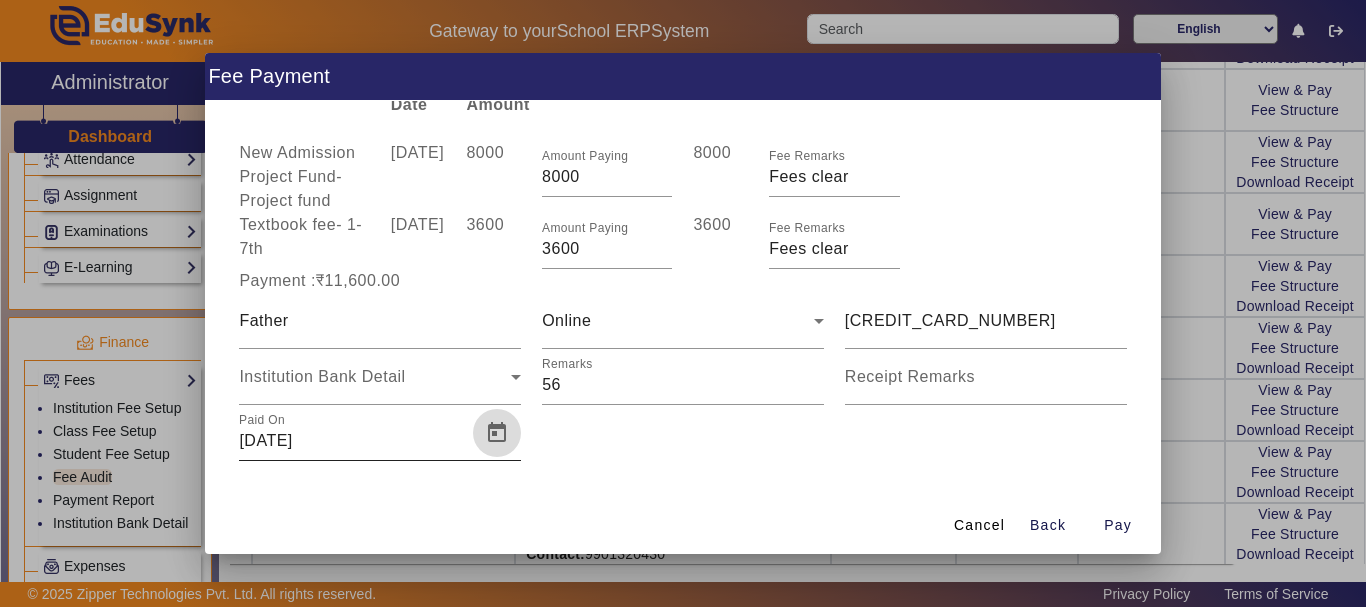 click at bounding box center (497, 433) 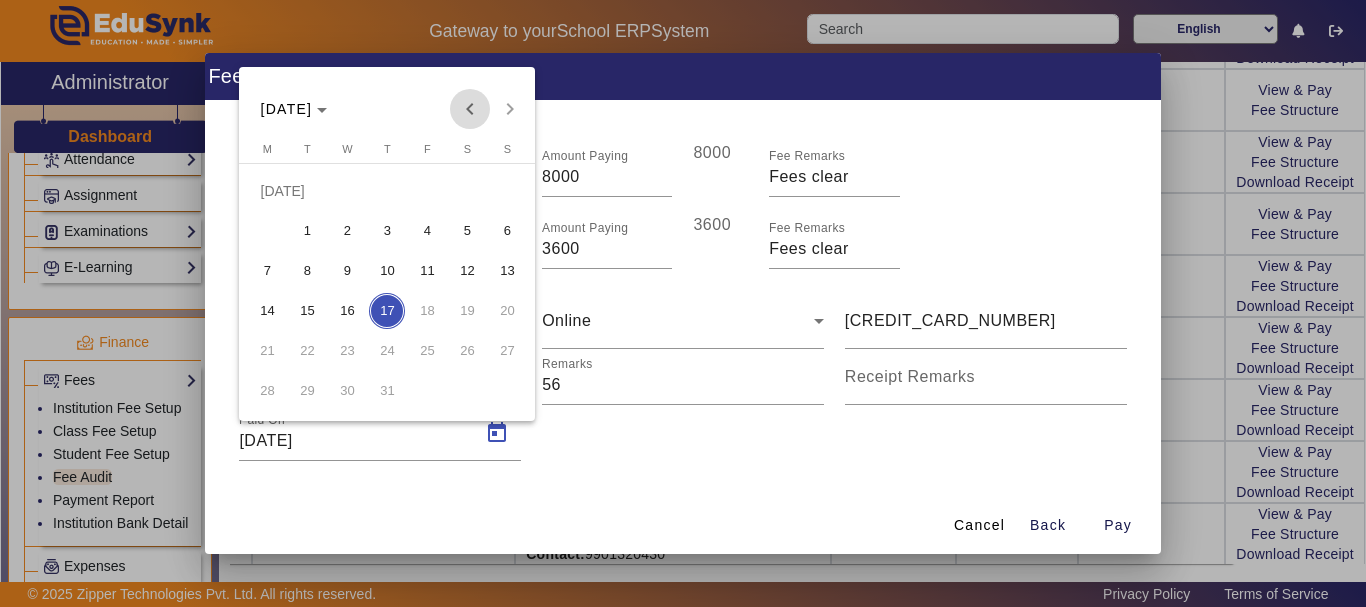 click at bounding box center (470, 109) 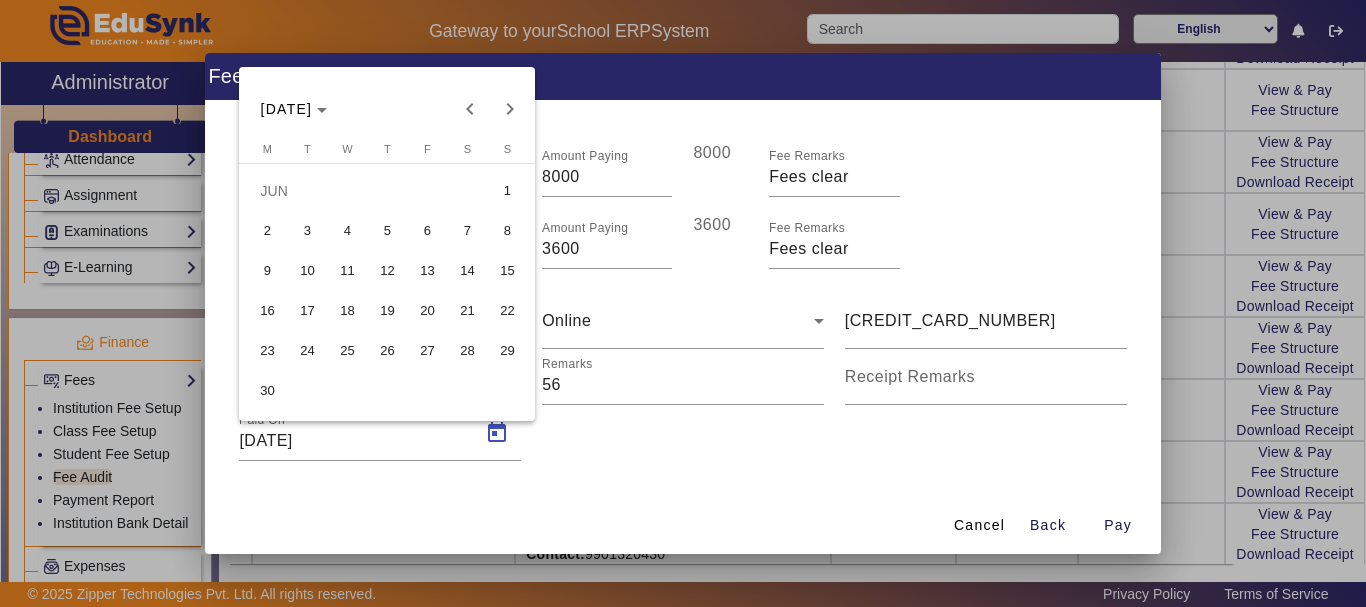 click on "14" at bounding box center [467, 271] 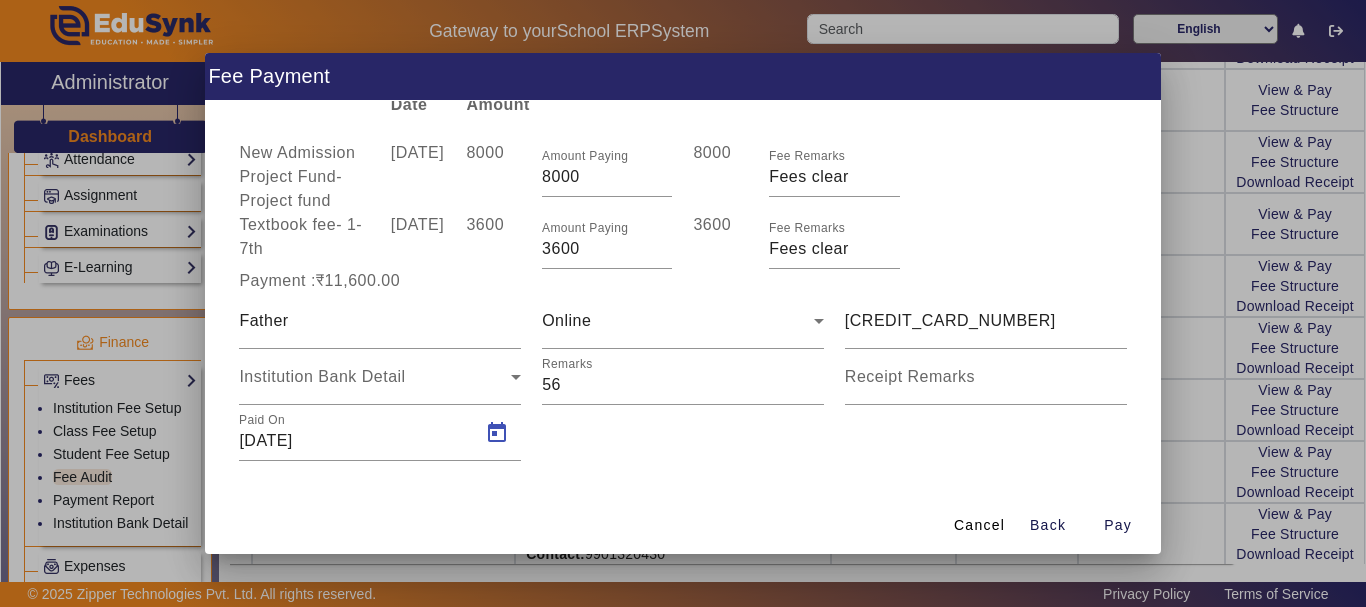 type on "[DATE]" 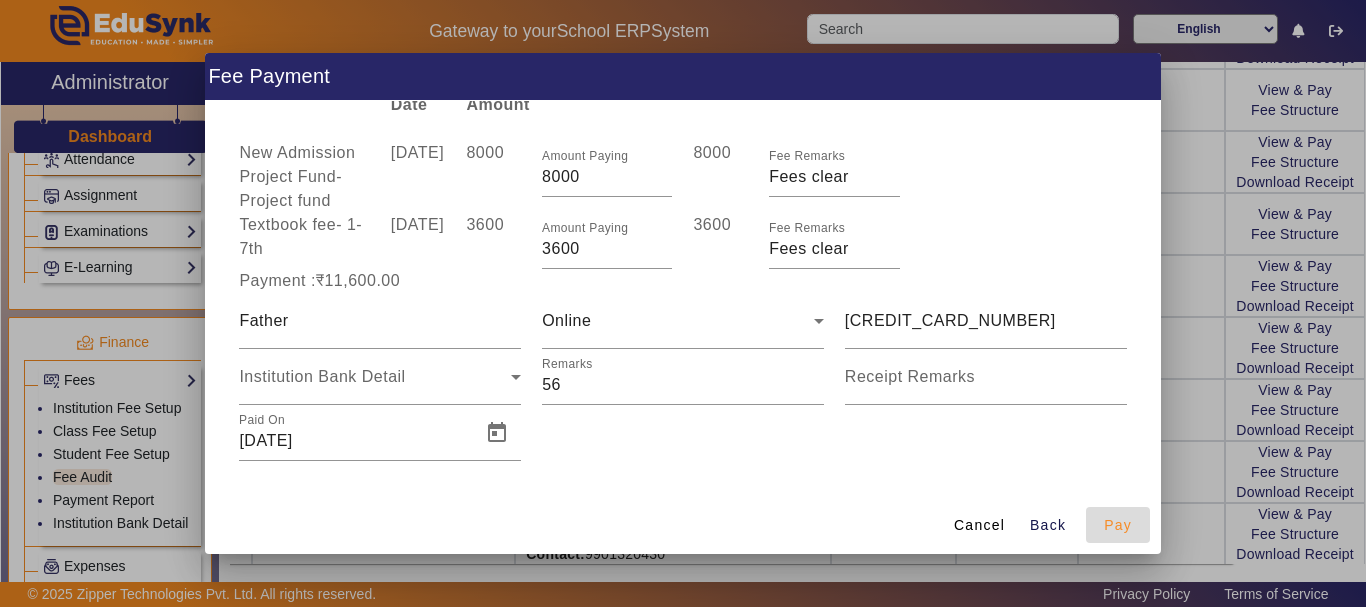 click on "Pay" at bounding box center [1118, 525] 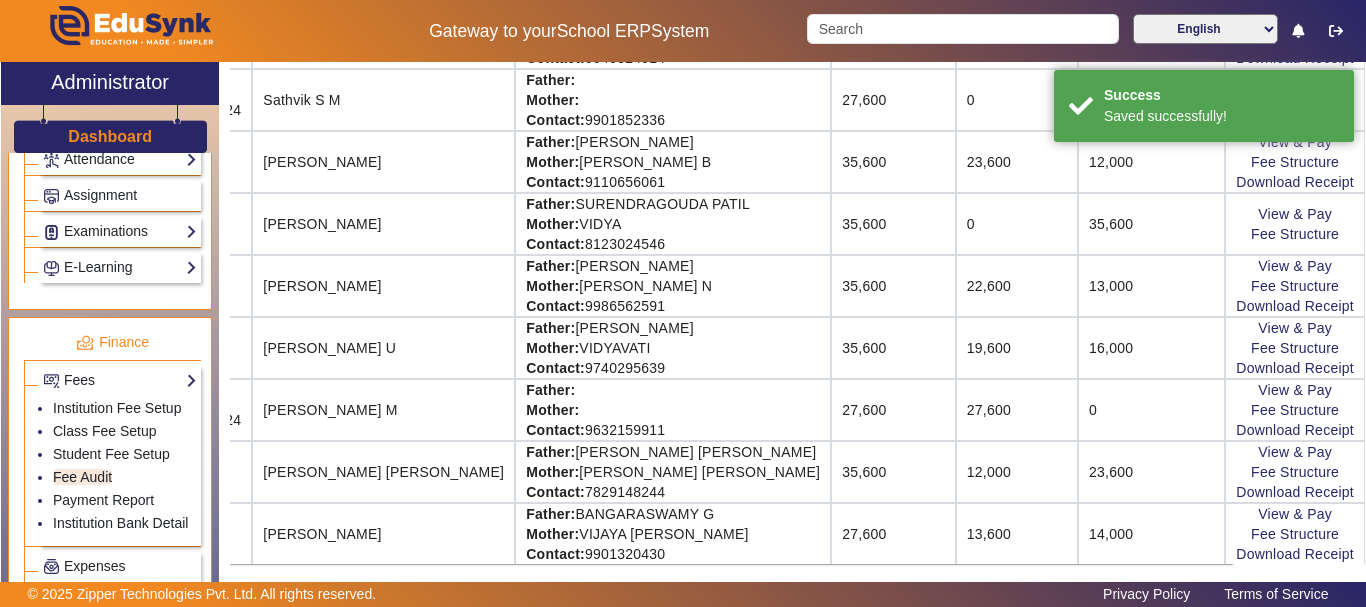 scroll, scrollTop: 0, scrollLeft: 0, axis: both 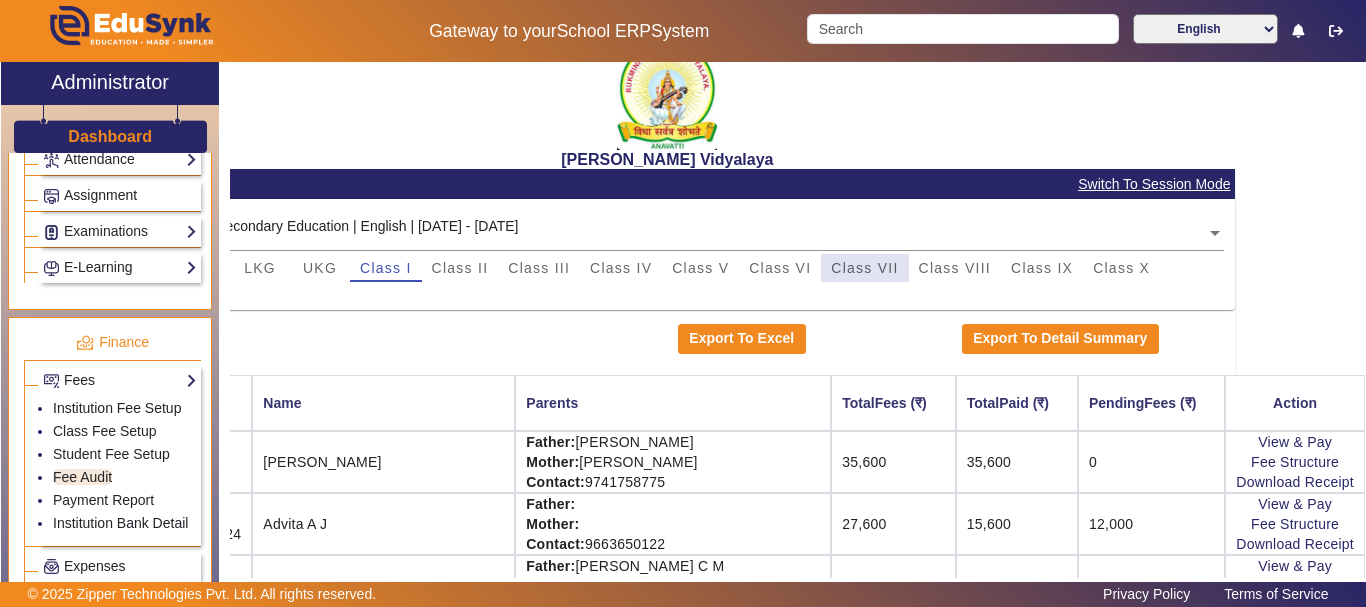 click on "Class VII" at bounding box center (864, 268) 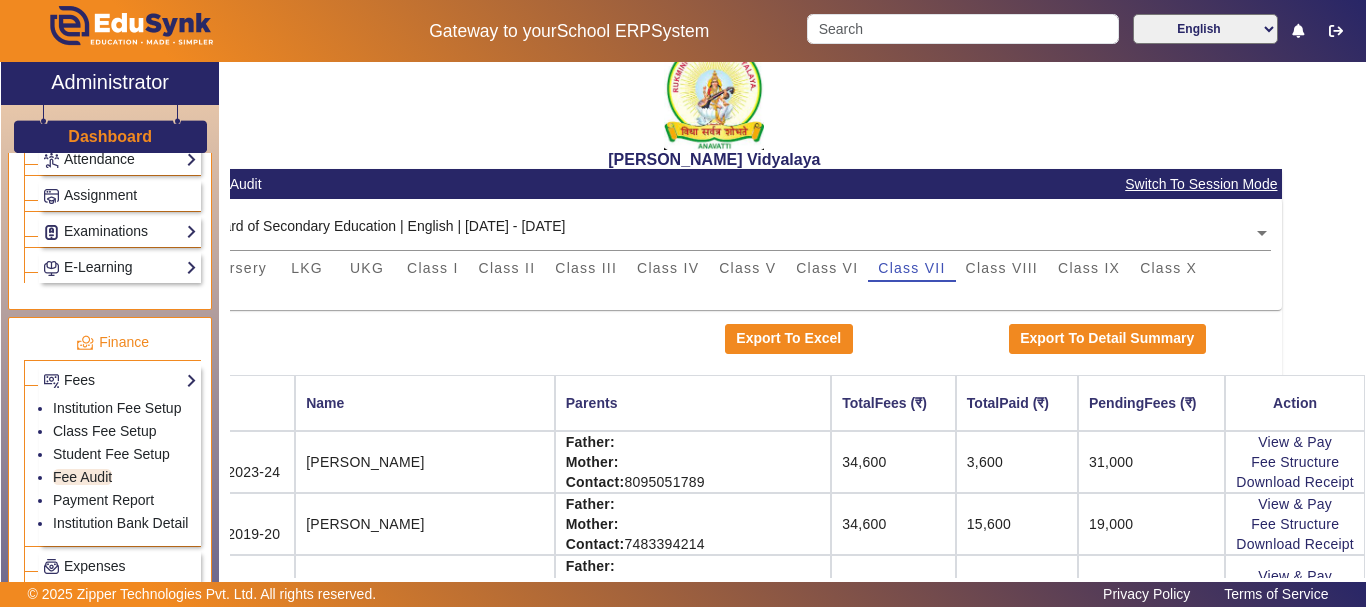 scroll, scrollTop: 27, scrollLeft: 115, axis: both 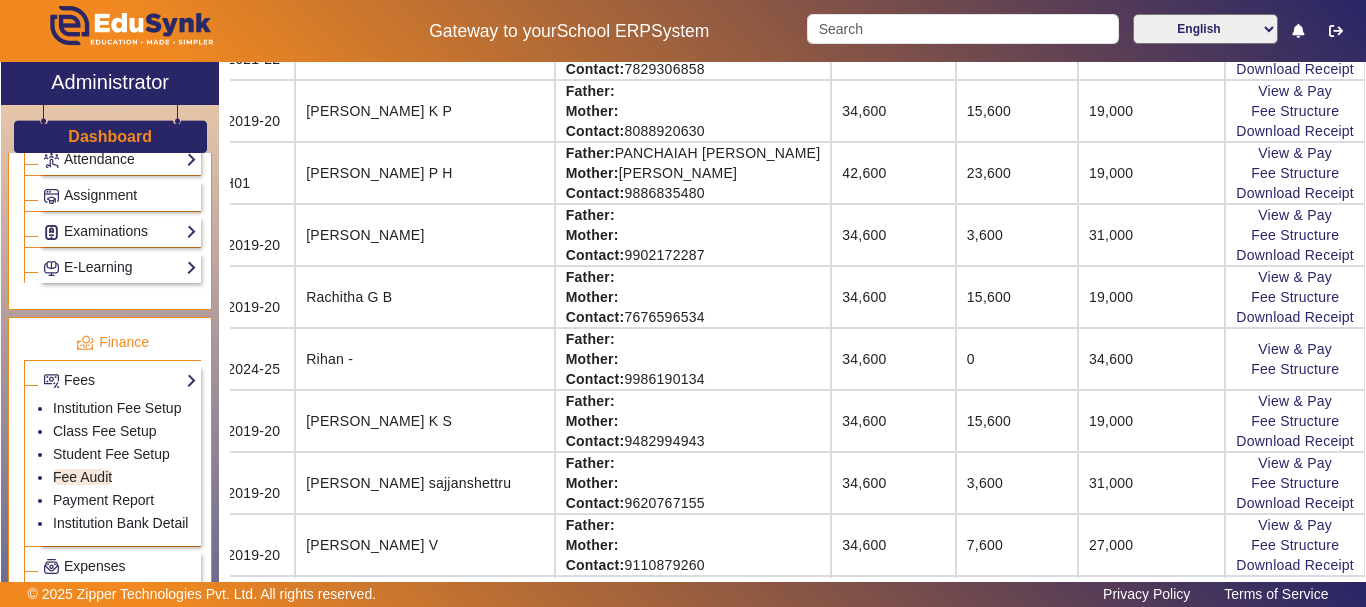 click on "View & Pay   Fee Structure  Download Receipt" 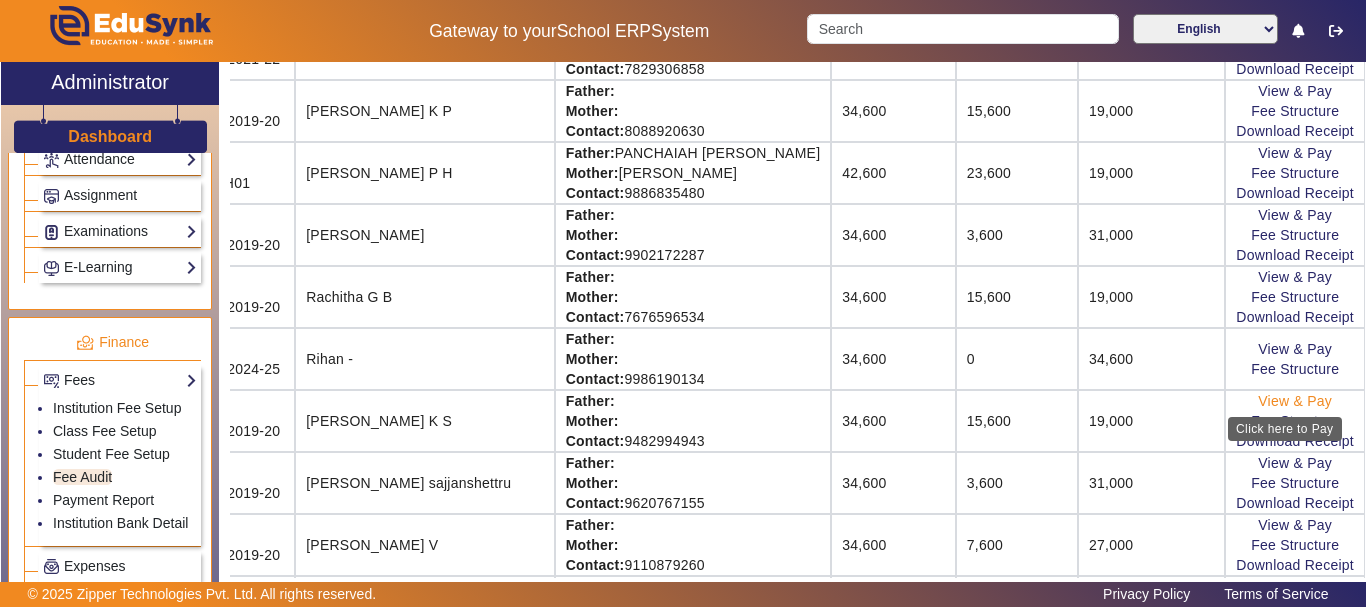 click on "View & Pay" 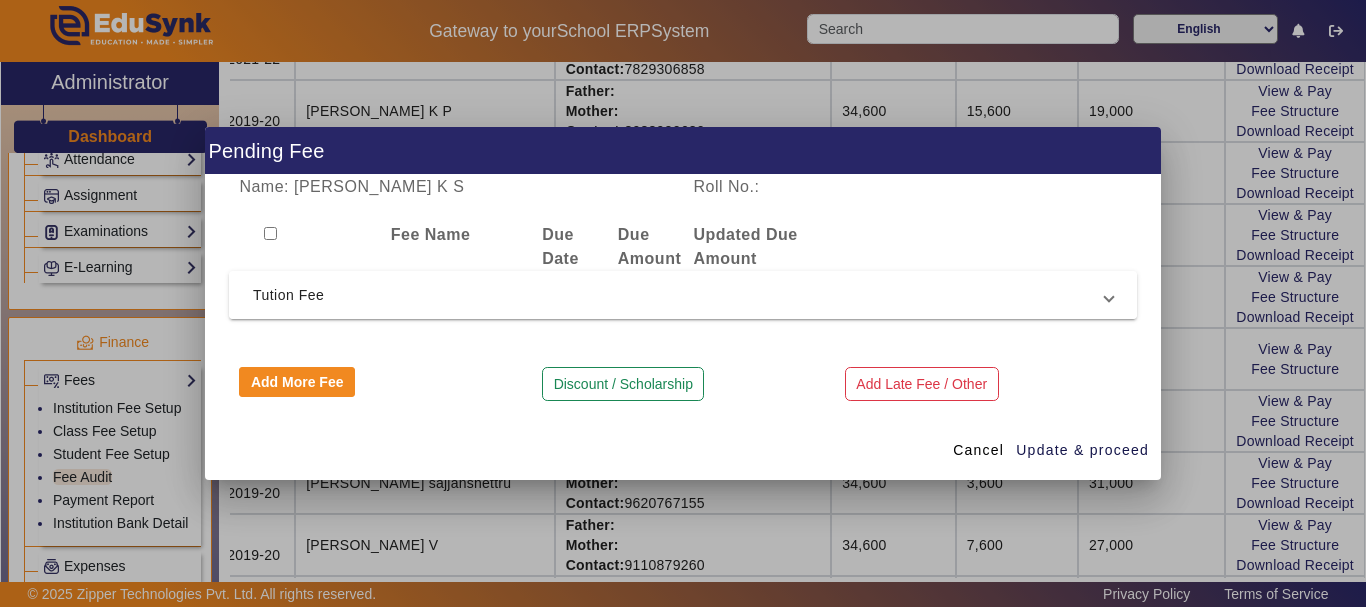 click on "Tution Fee" at bounding box center (679, 295) 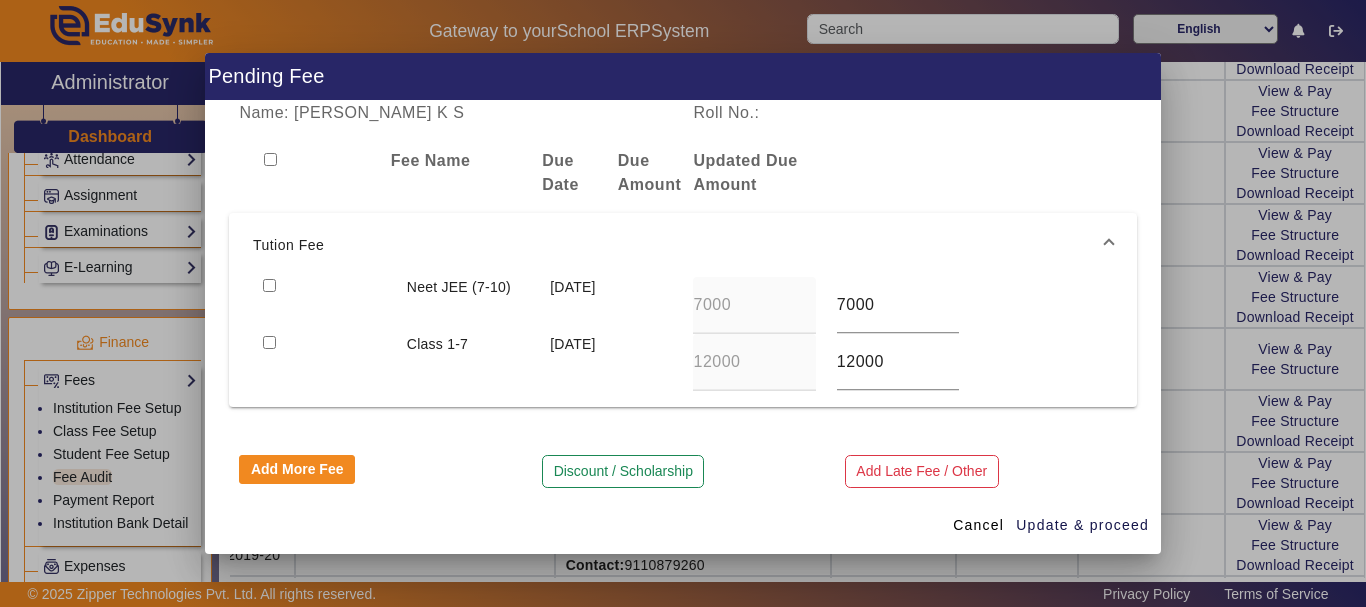 click at bounding box center [324, 305] 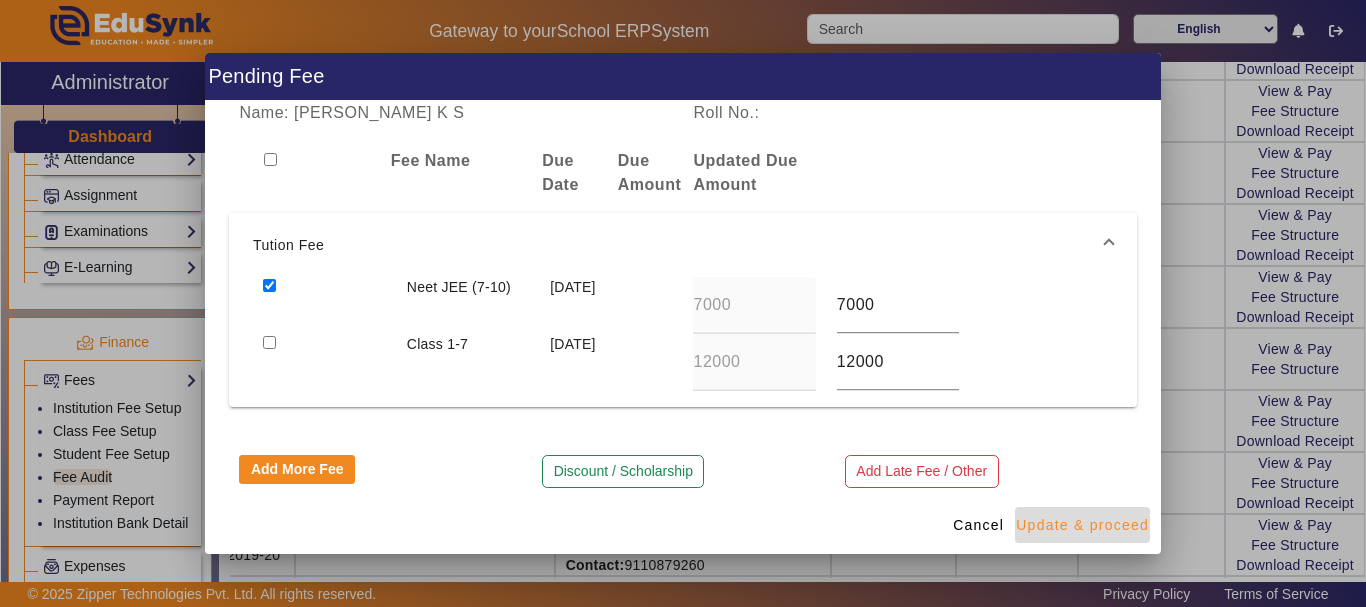 click on "Update & proceed" at bounding box center (1082, 525) 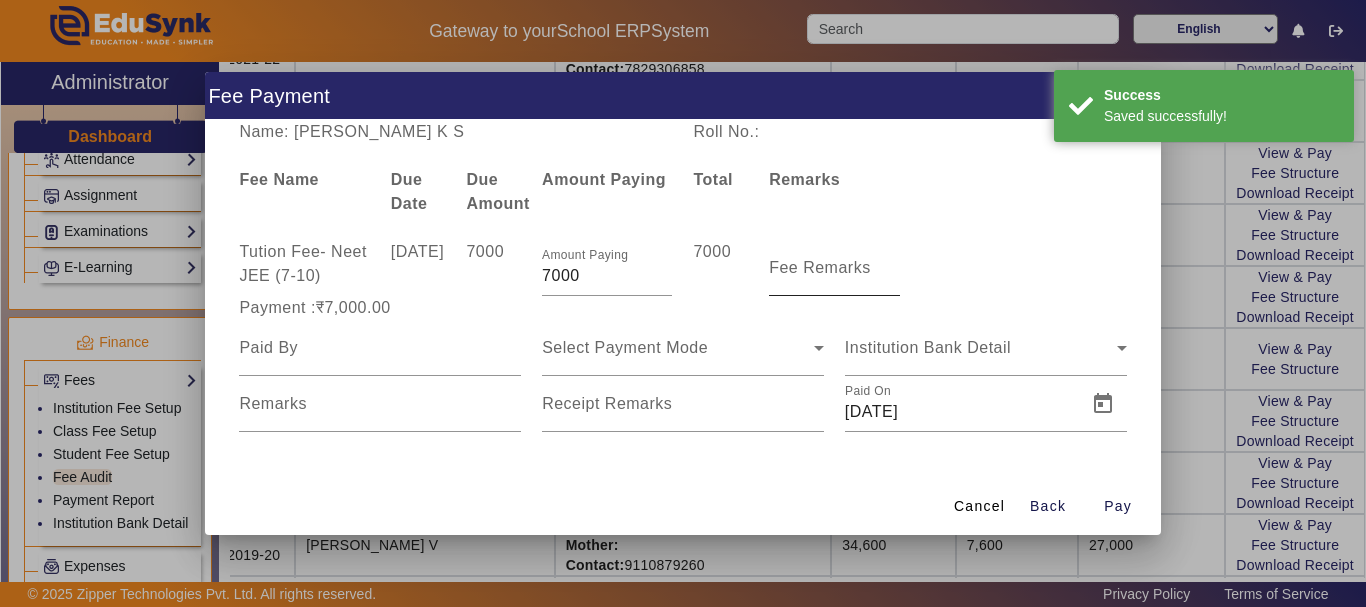 click on "Fee Remarks" at bounding box center [820, 267] 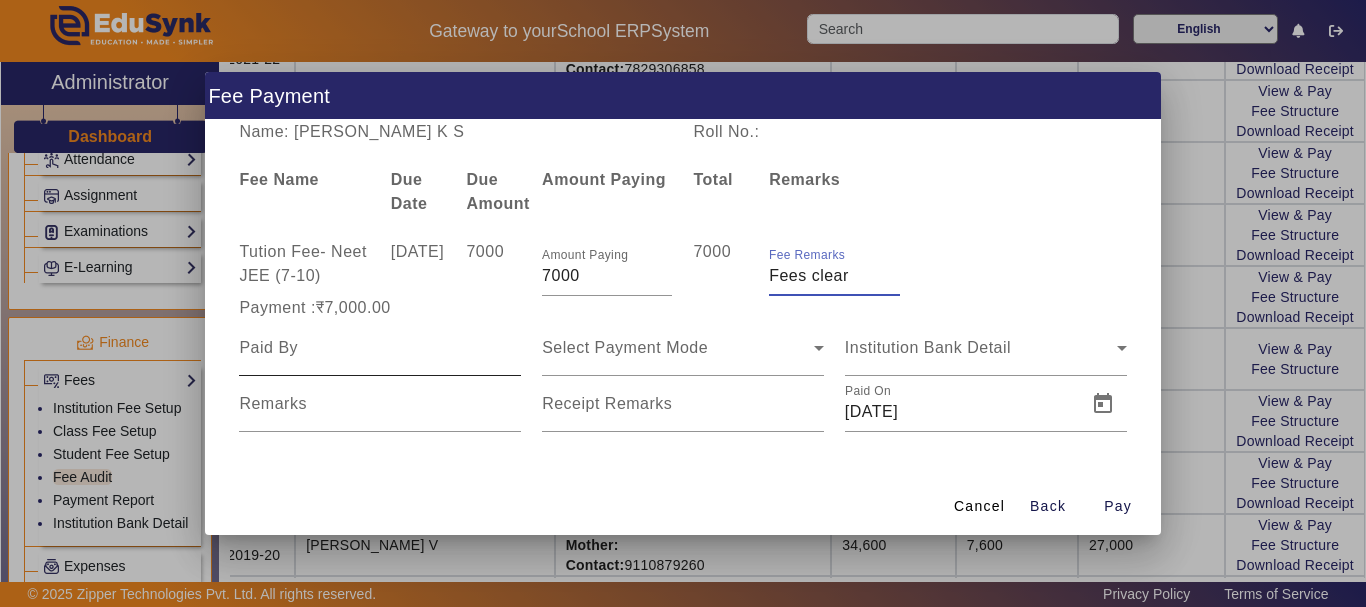 type on "Fees clear" 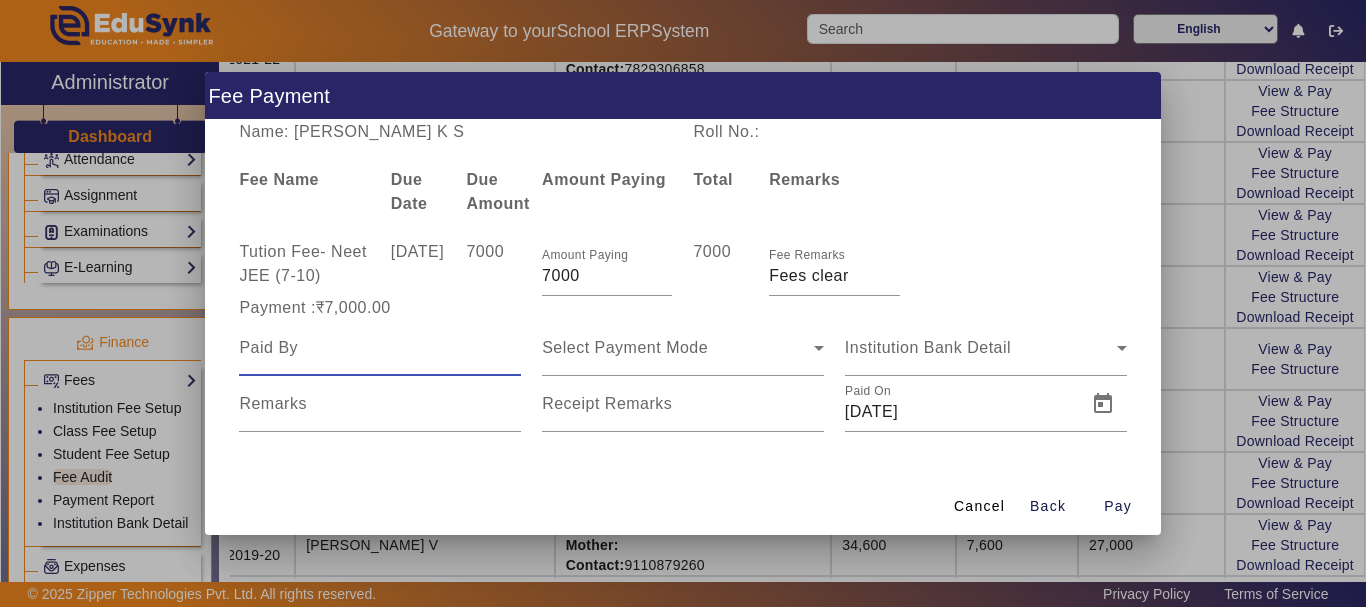 click at bounding box center (380, 348) 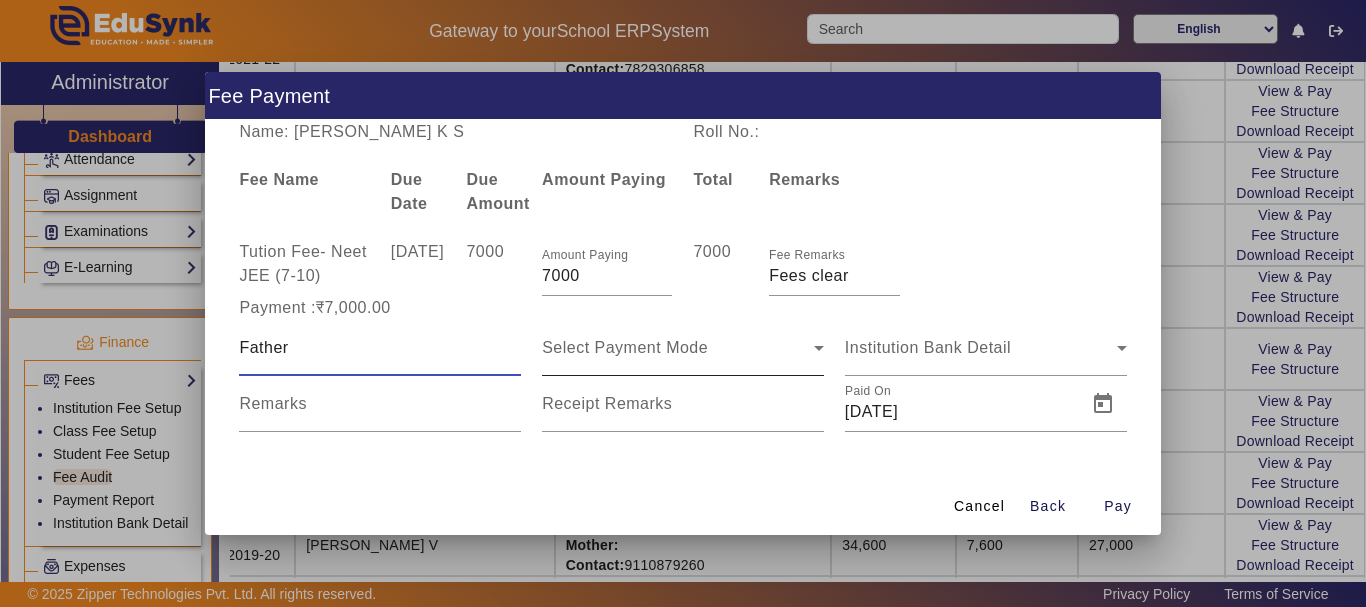 type on "Father" 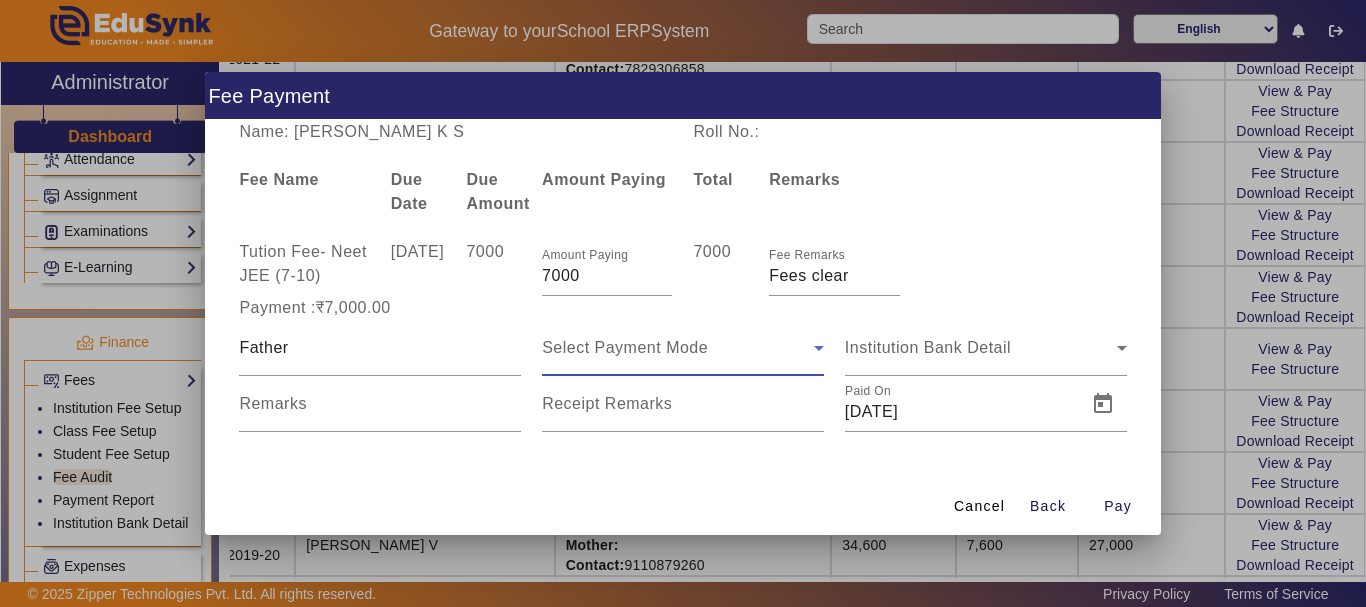 click on "Select Payment Mode" at bounding box center [678, 348] 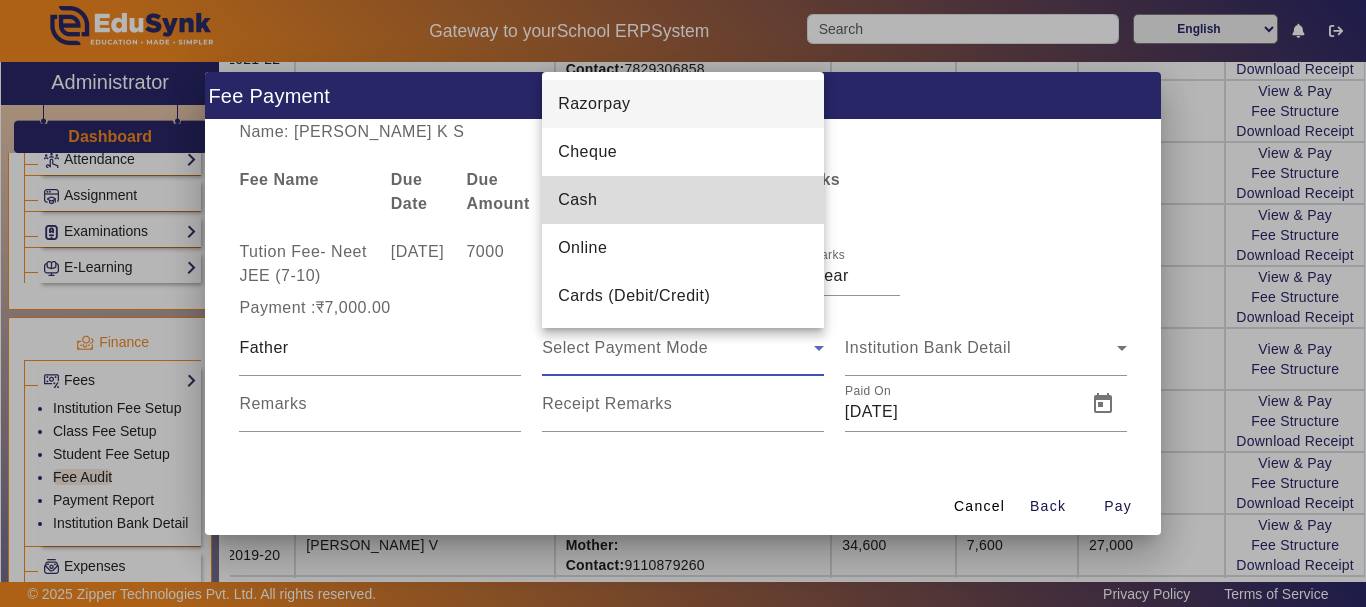 click on "Cash" at bounding box center [683, 200] 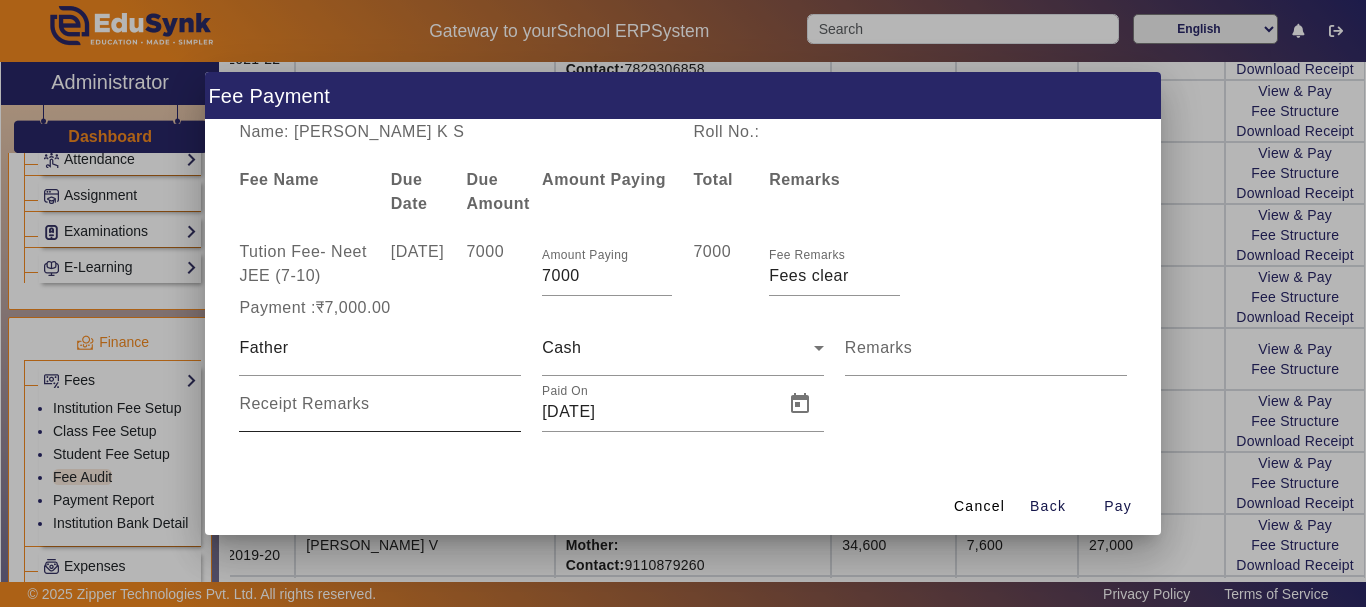 click on "Receipt Remarks" at bounding box center [304, 403] 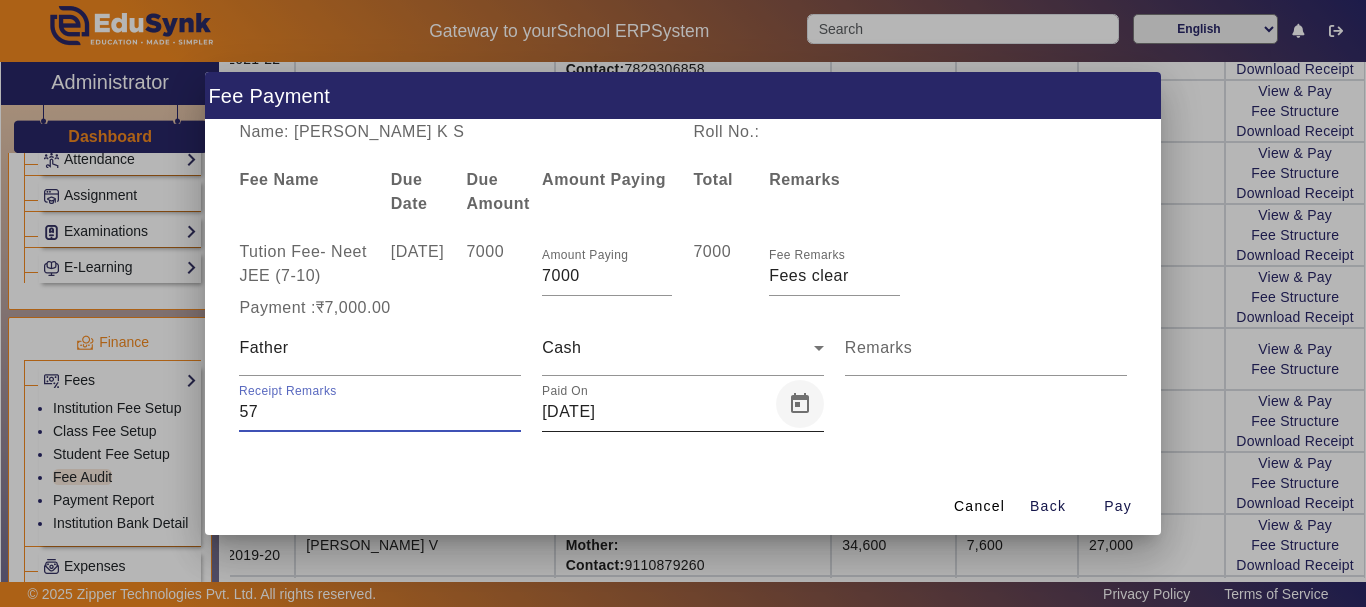type on "57" 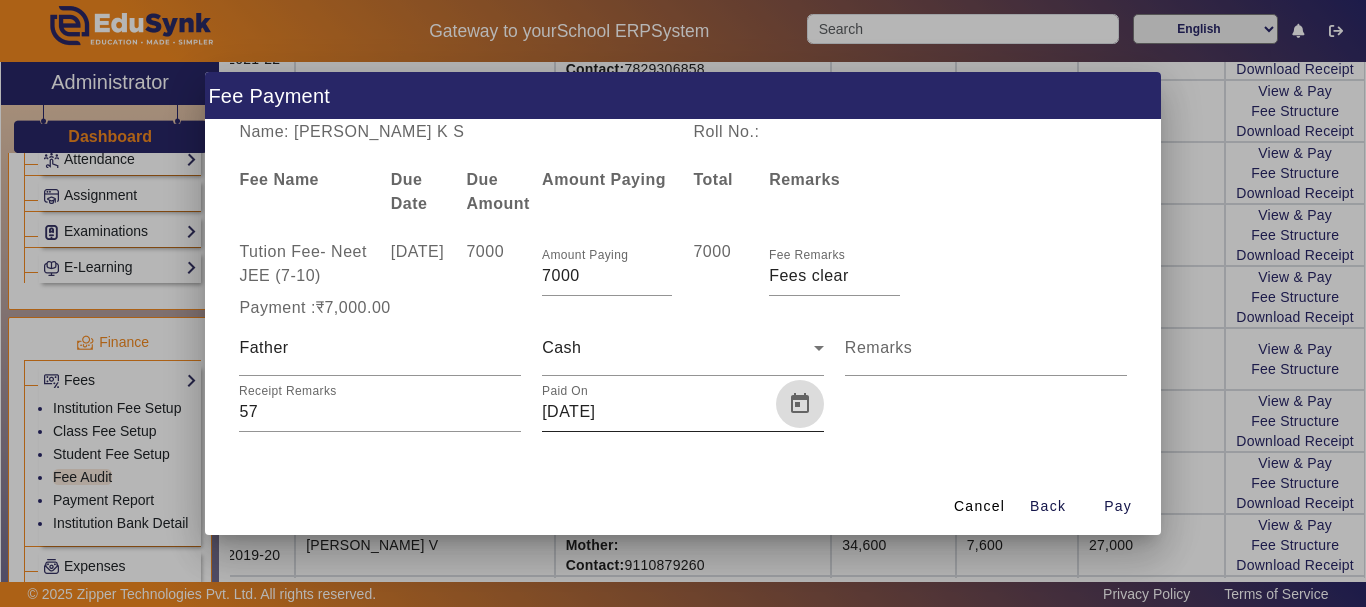 click at bounding box center [800, 404] 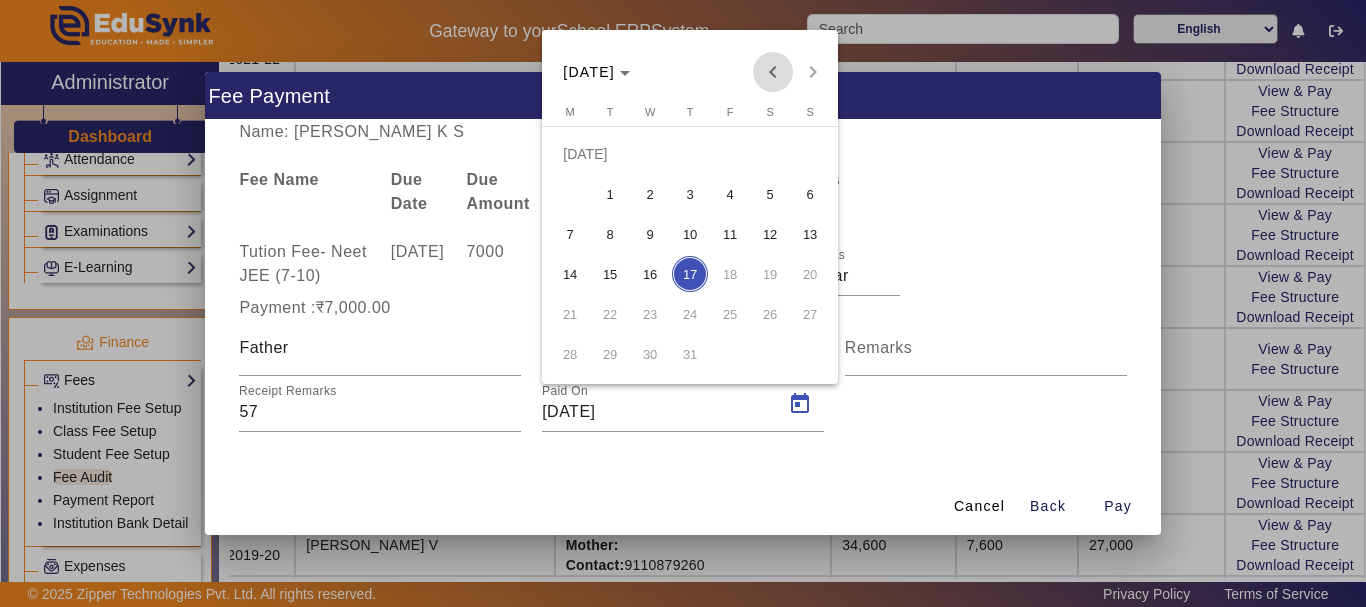 click at bounding box center [773, 72] 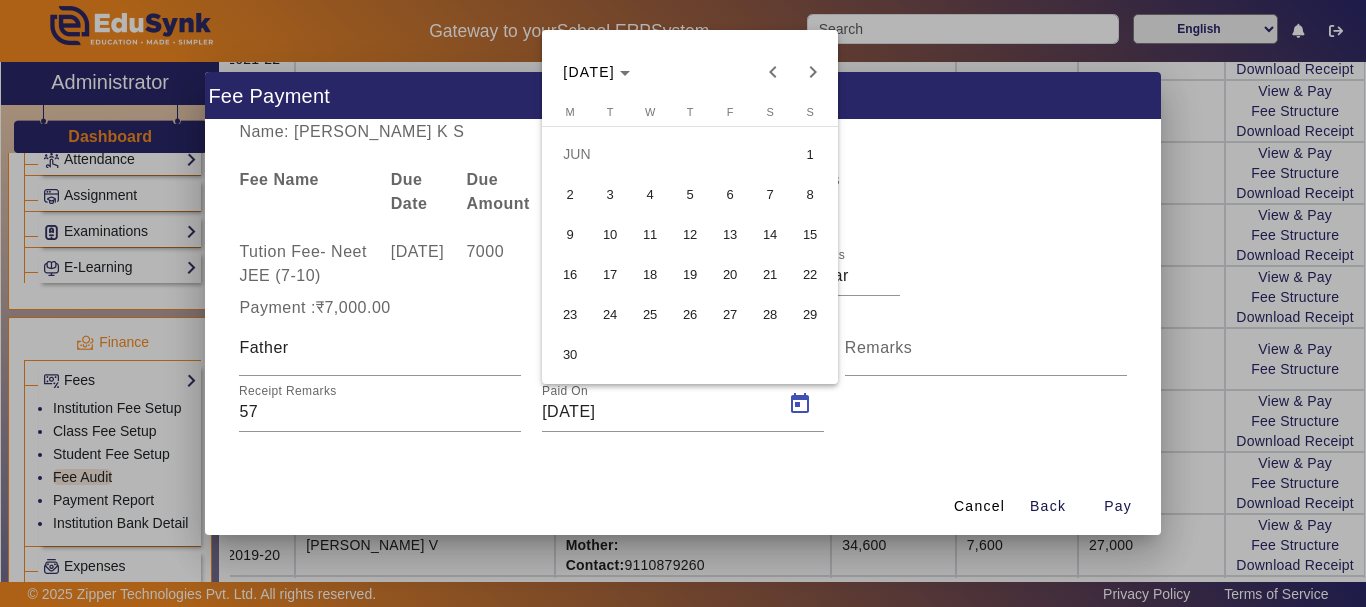 click on "16" at bounding box center [570, 274] 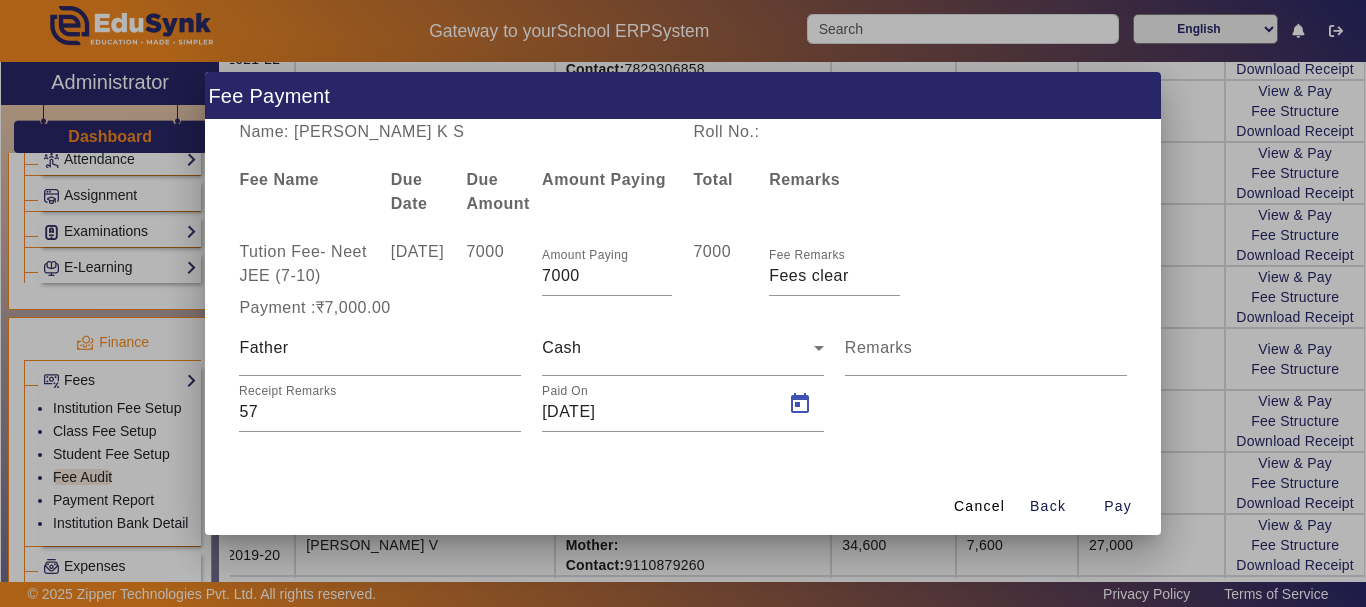 type on "[DATE]" 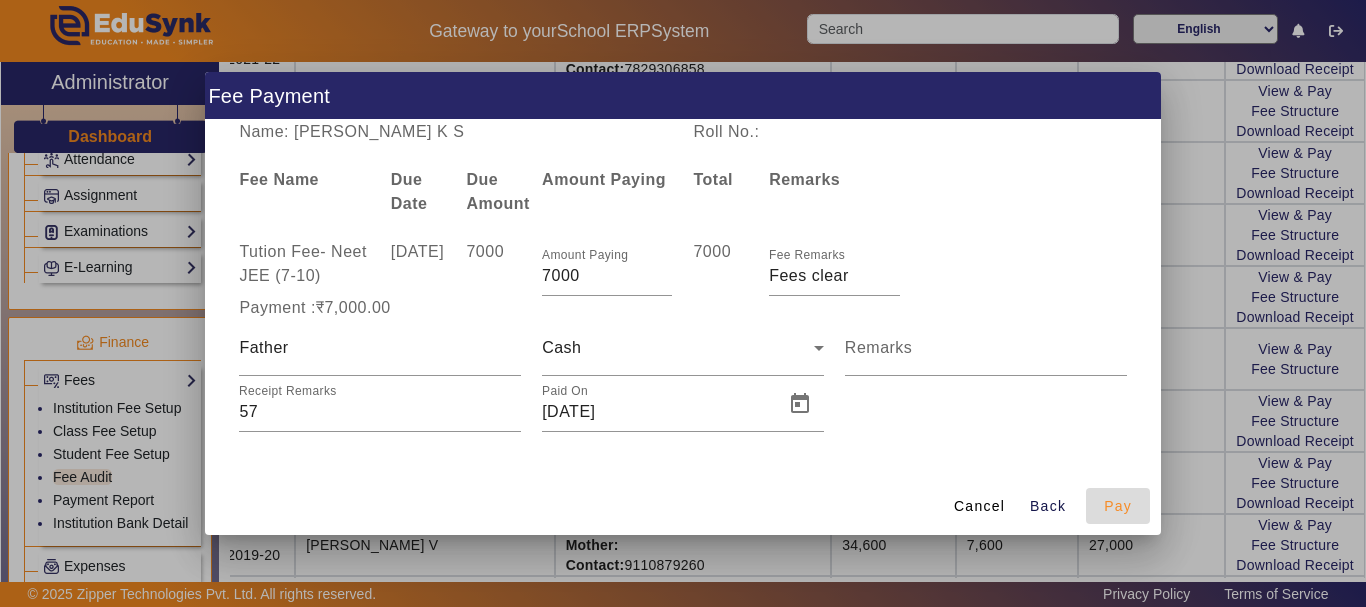 click on "Pay" at bounding box center [1118, 506] 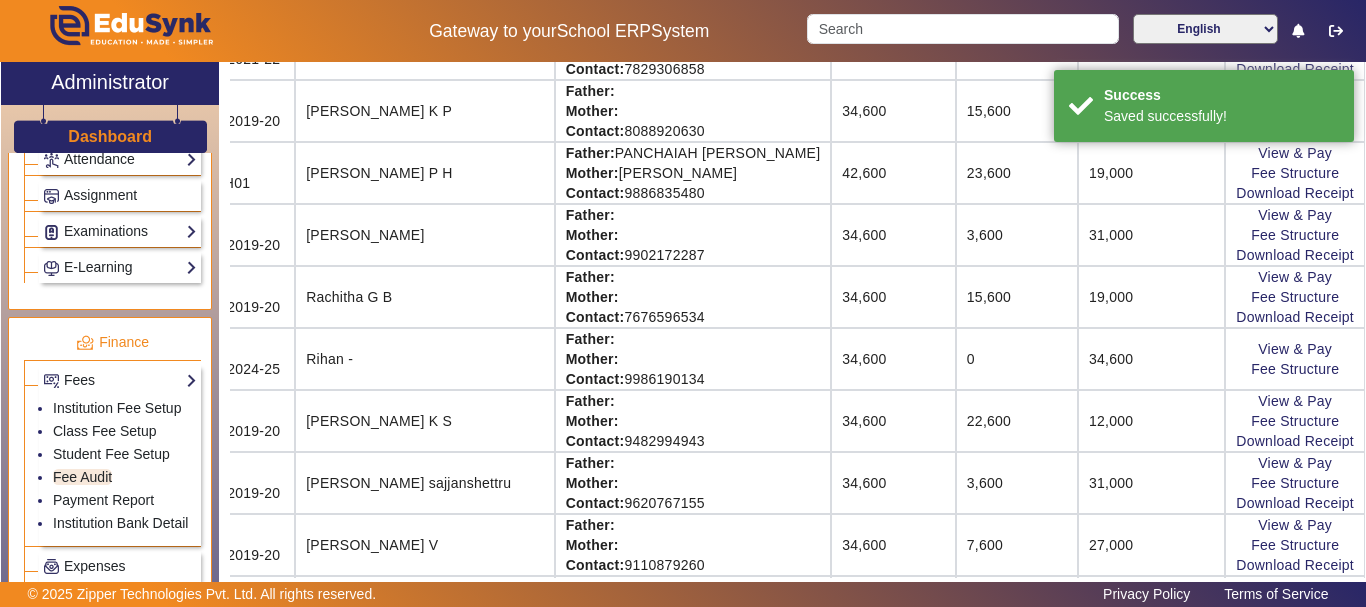 scroll, scrollTop: 68, scrollLeft: 115, axis: both 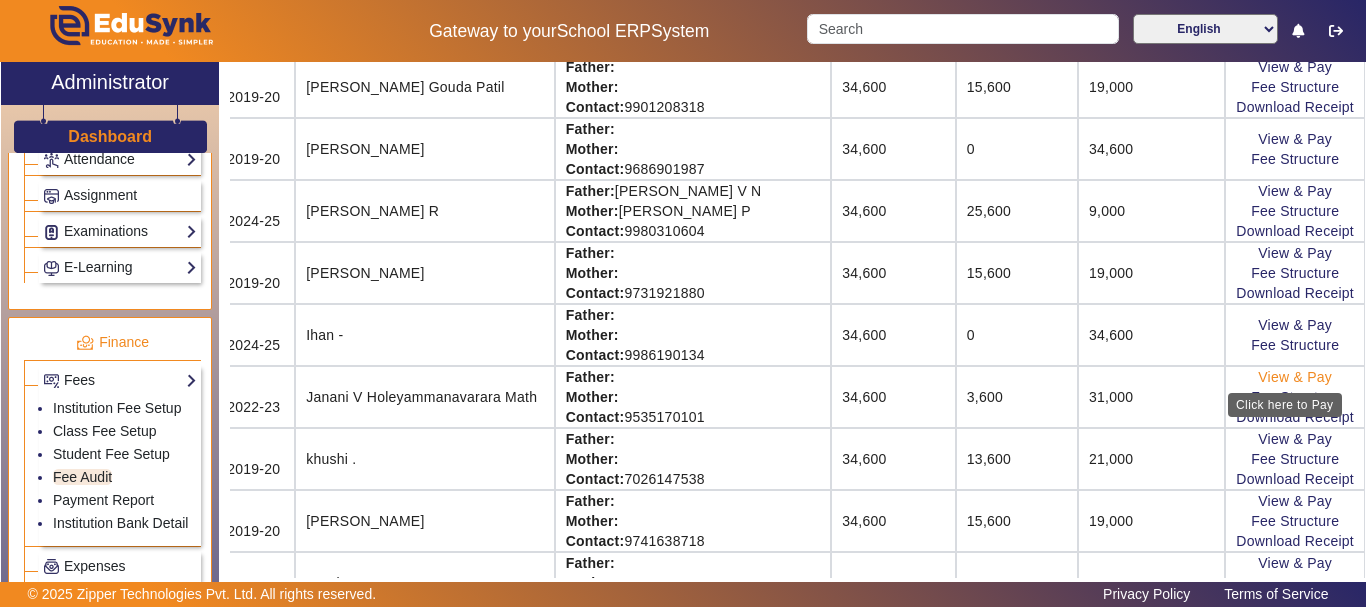 click on "View & Pay" 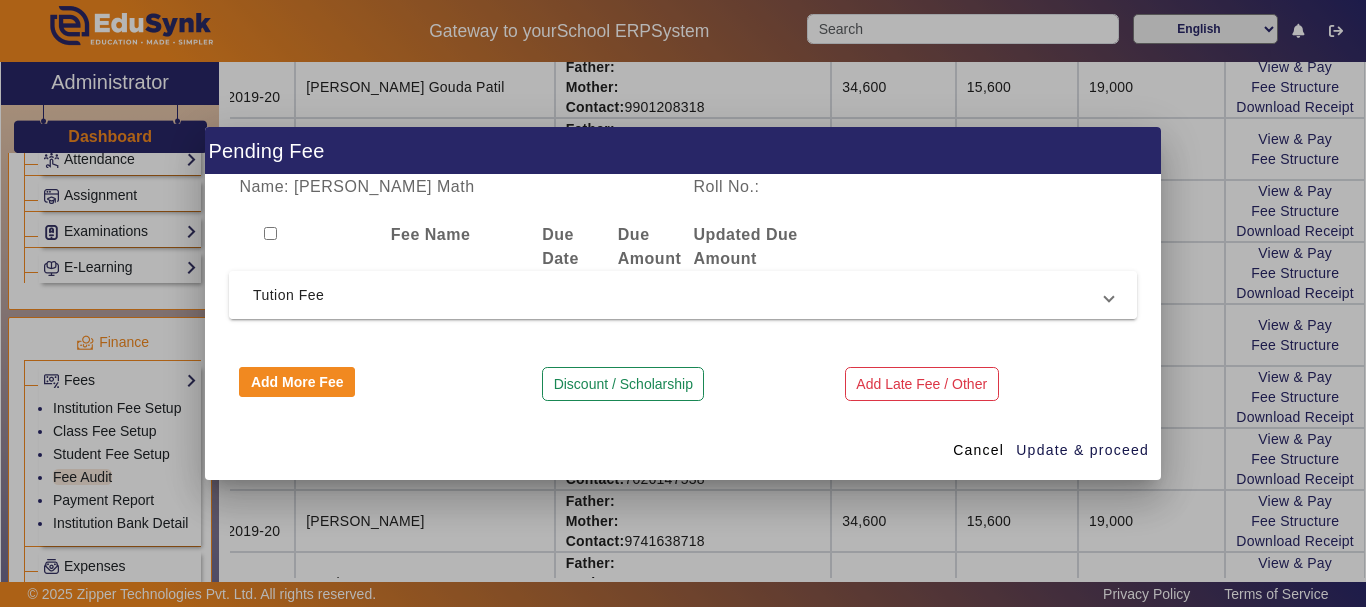 click on "Tution Fee" at bounding box center (679, 295) 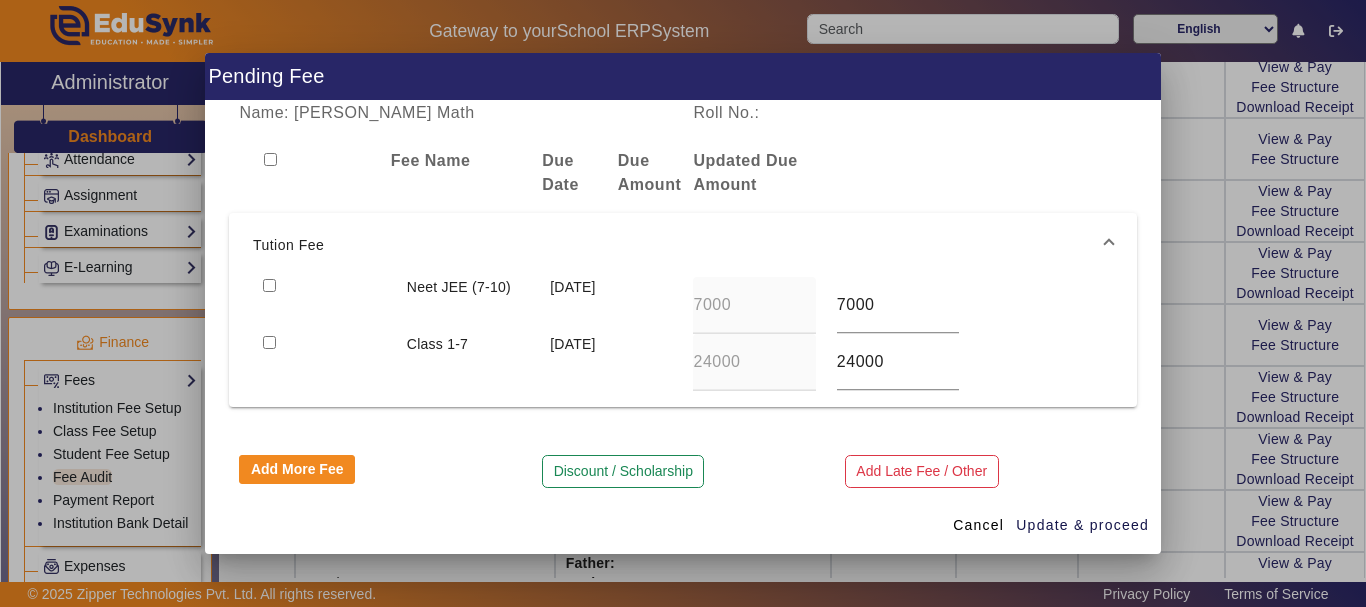 click at bounding box center (269, 285) 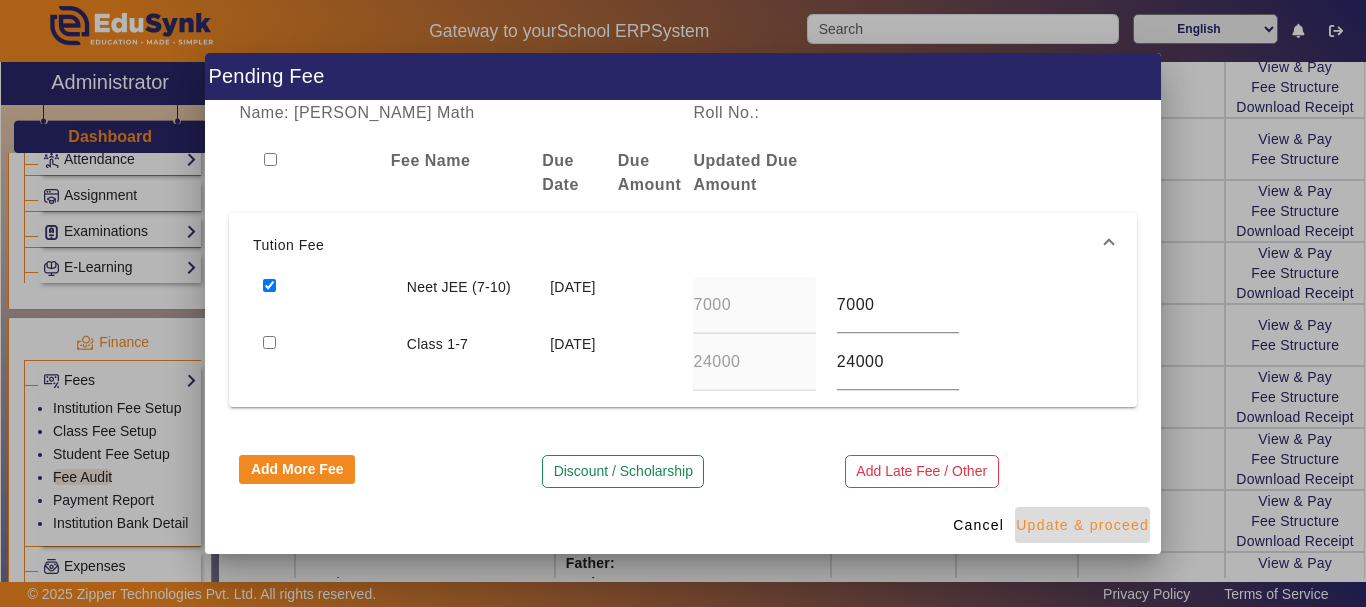 click on "Update & proceed" at bounding box center [1082, 525] 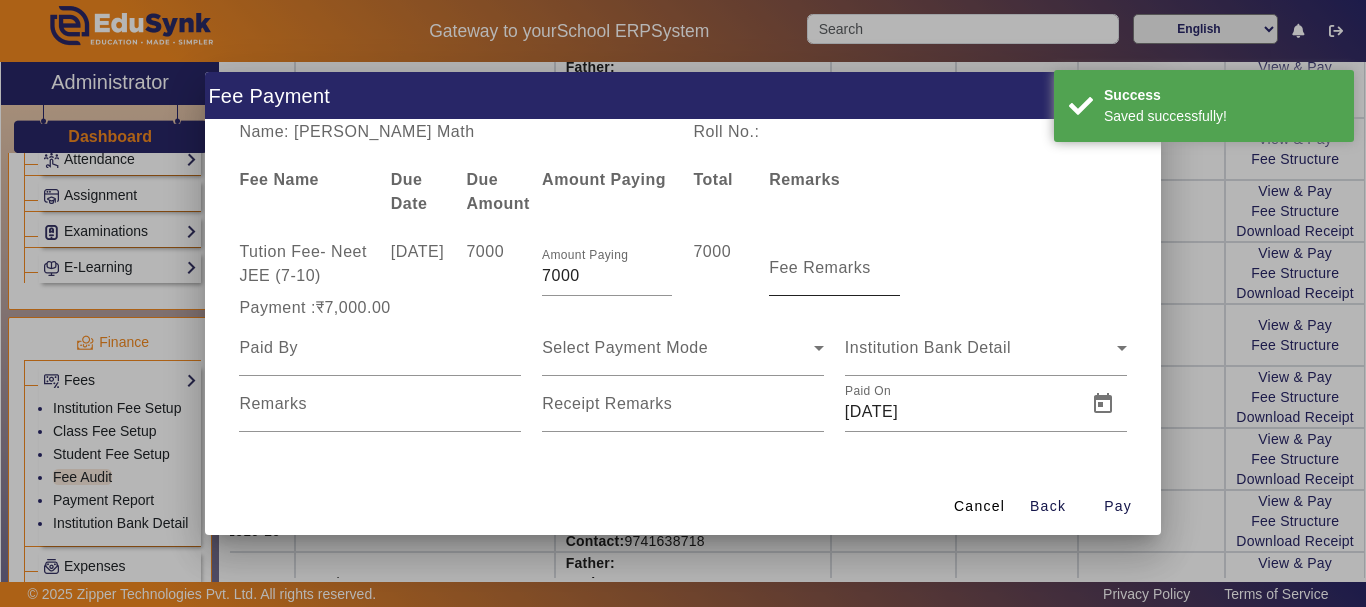 click on "Fee Remarks" at bounding box center [820, 267] 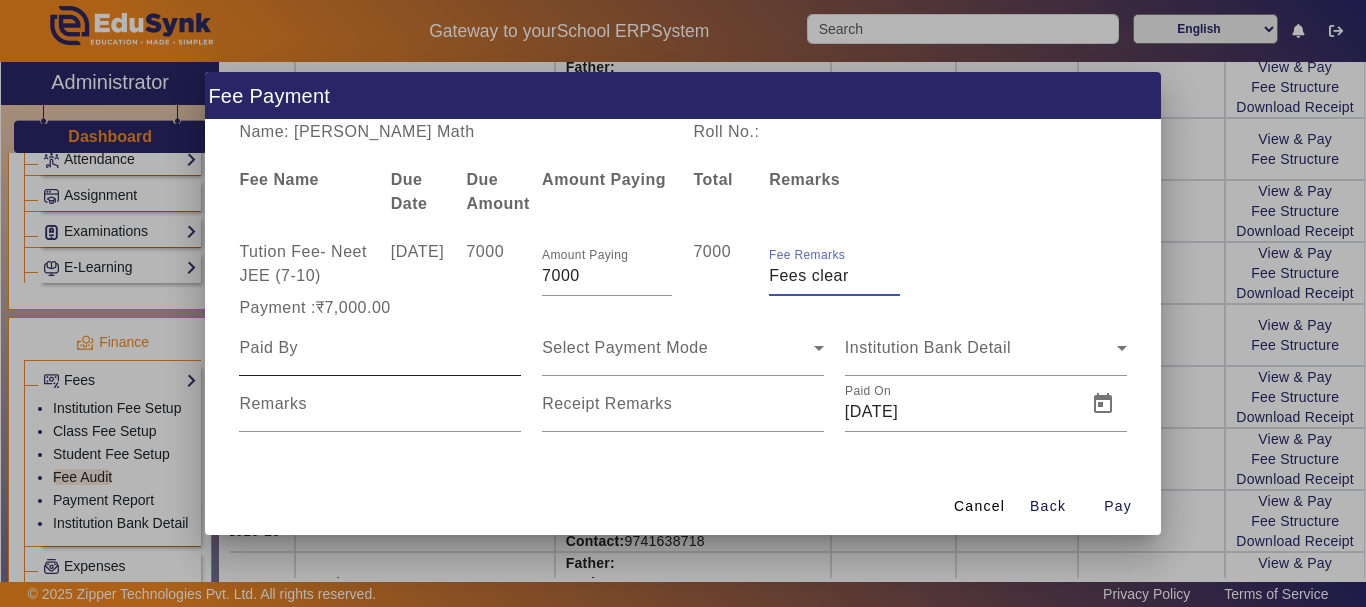 type on "Fees clear" 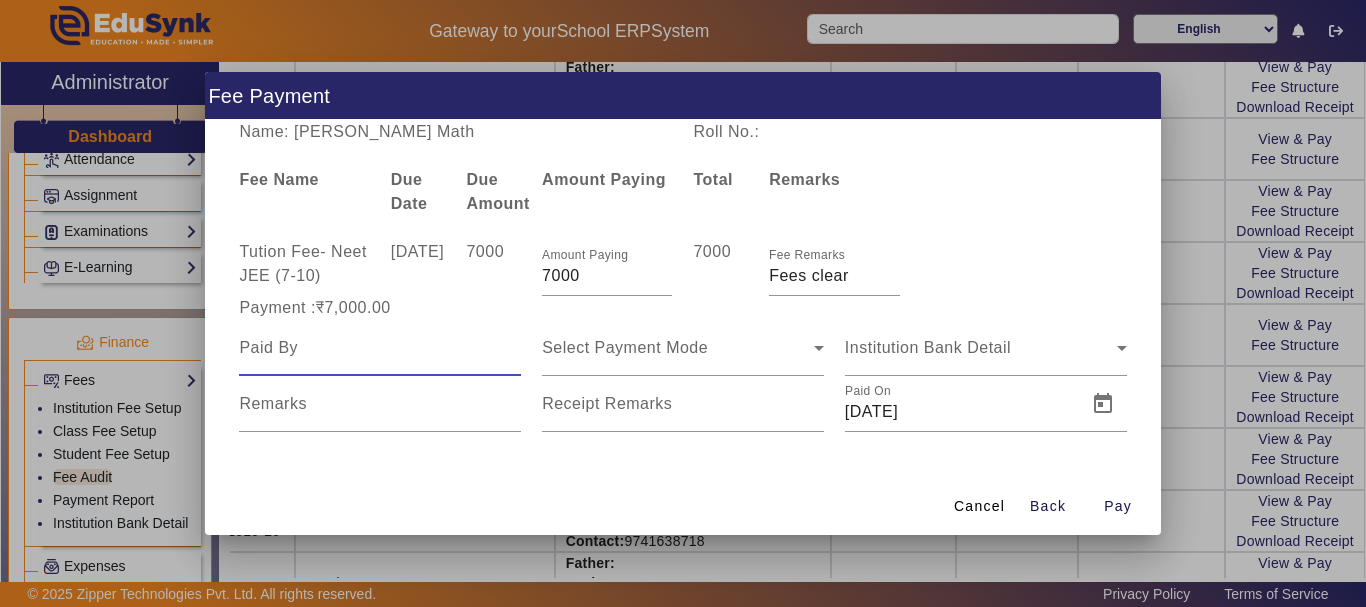 click at bounding box center [380, 348] 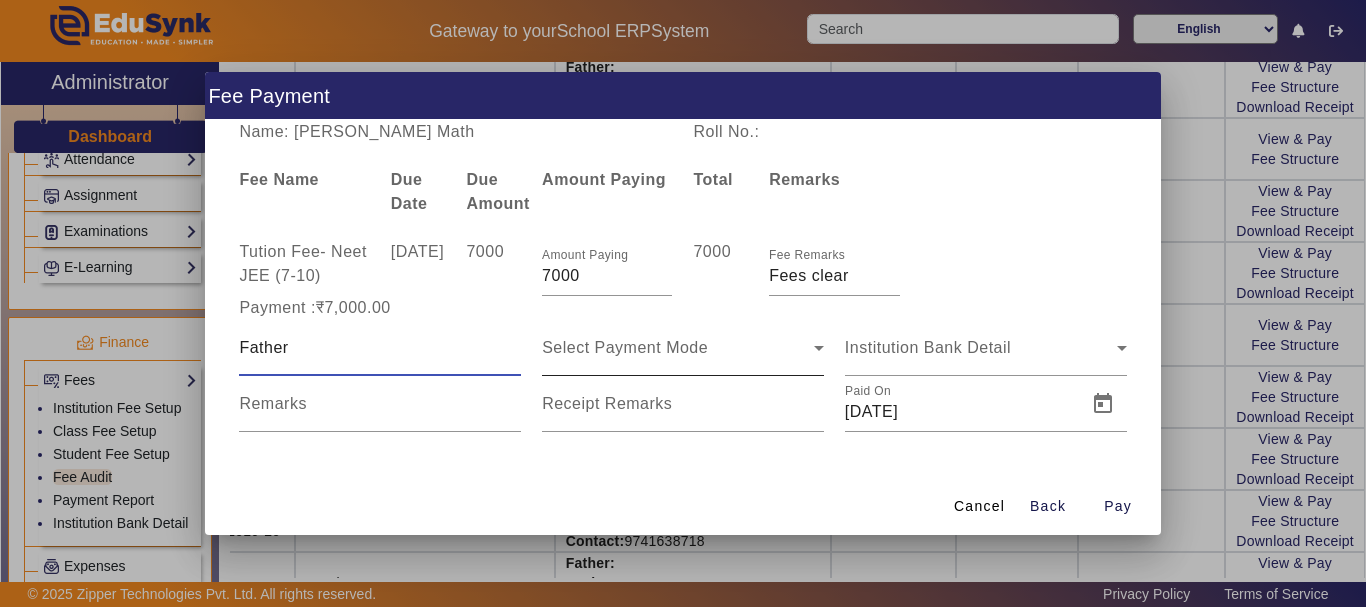 type on "Father" 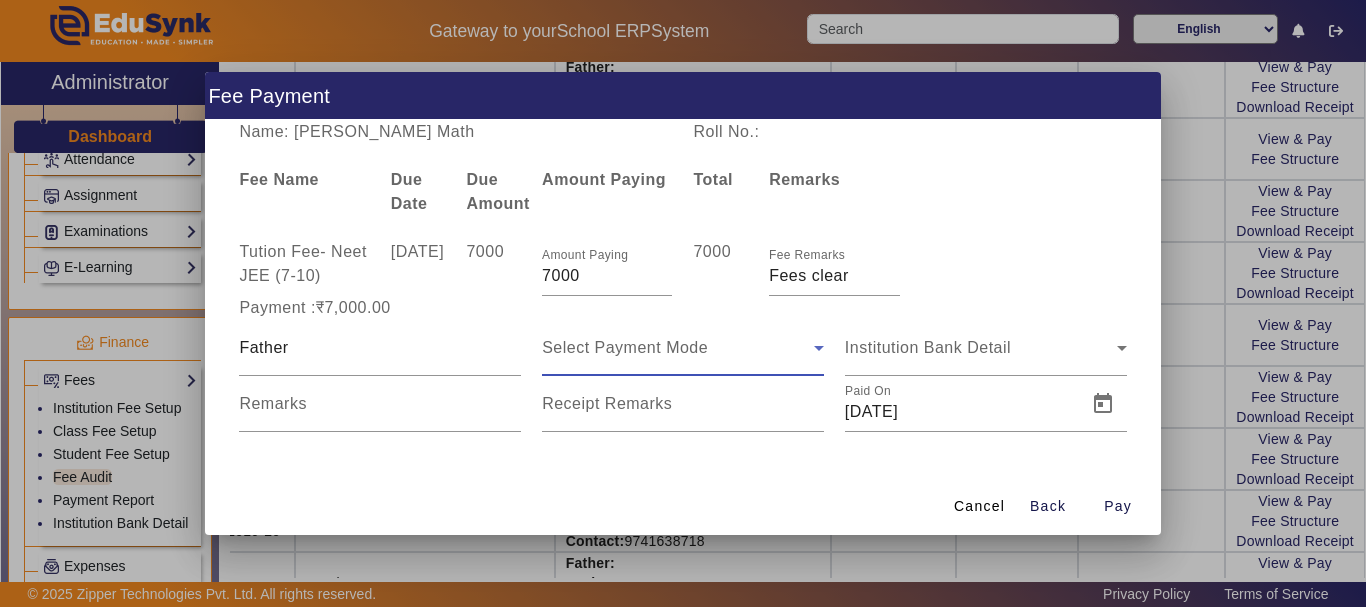 click on "Select Payment Mode" at bounding box center (625, 347) 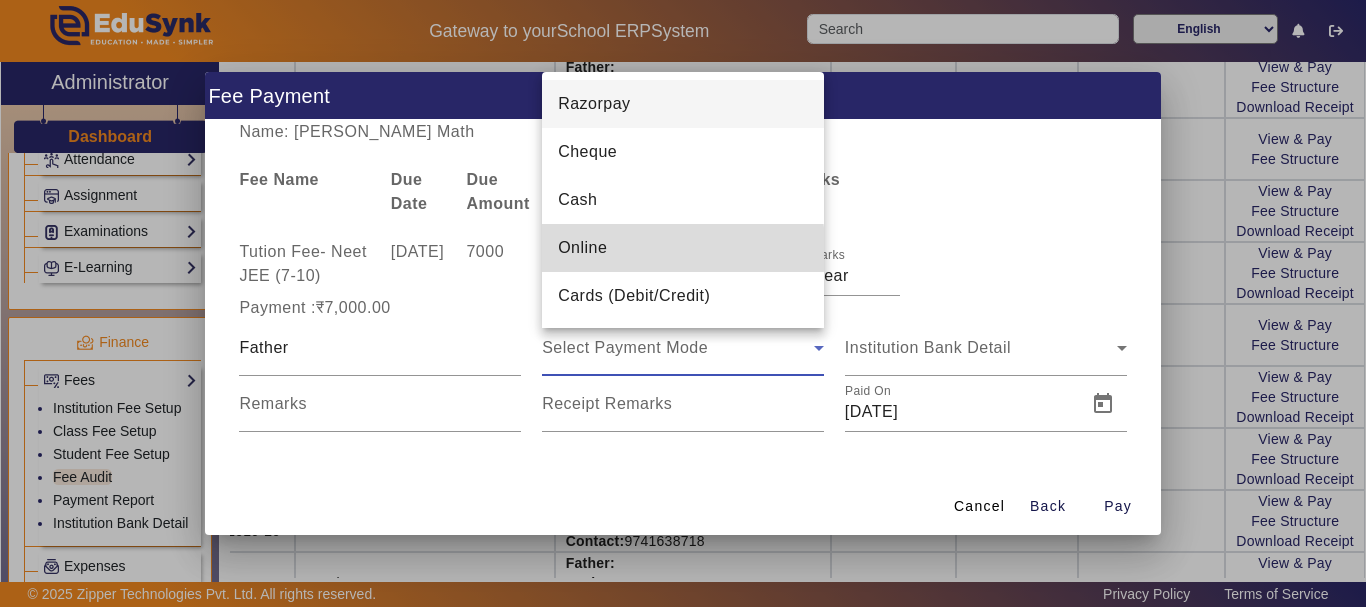 click on "Online" at bounding box center (582, 248) 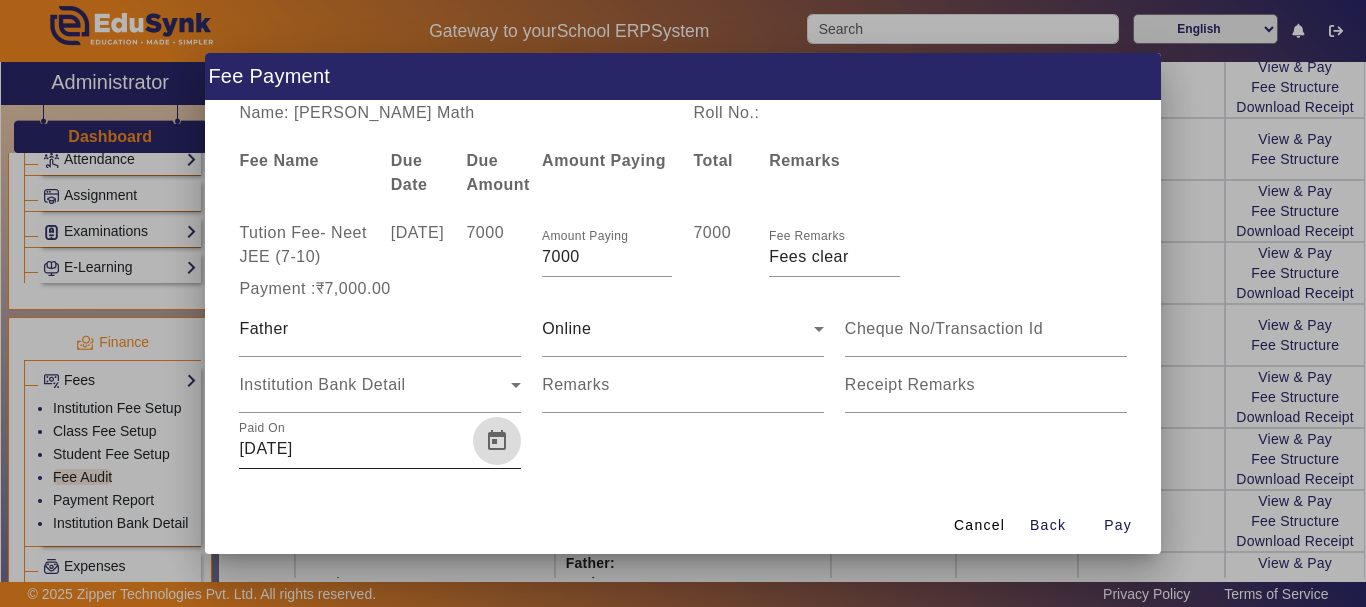 click at bounding box center (497, 441) 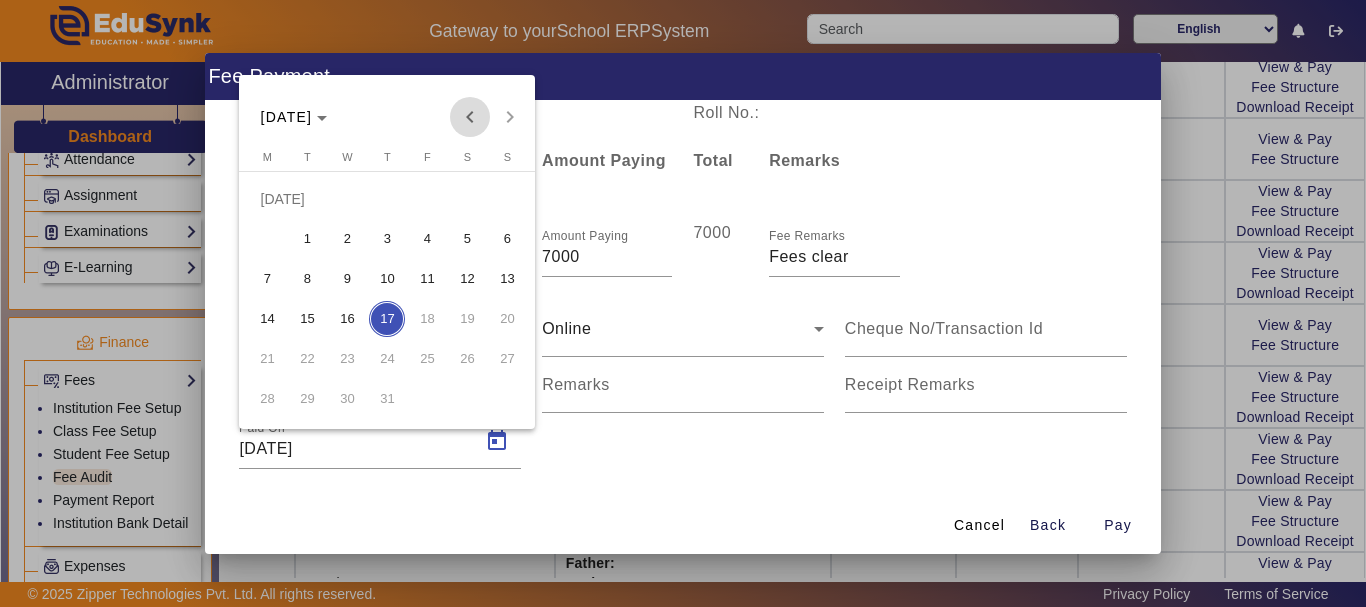 click at bounding box center (470, 117) 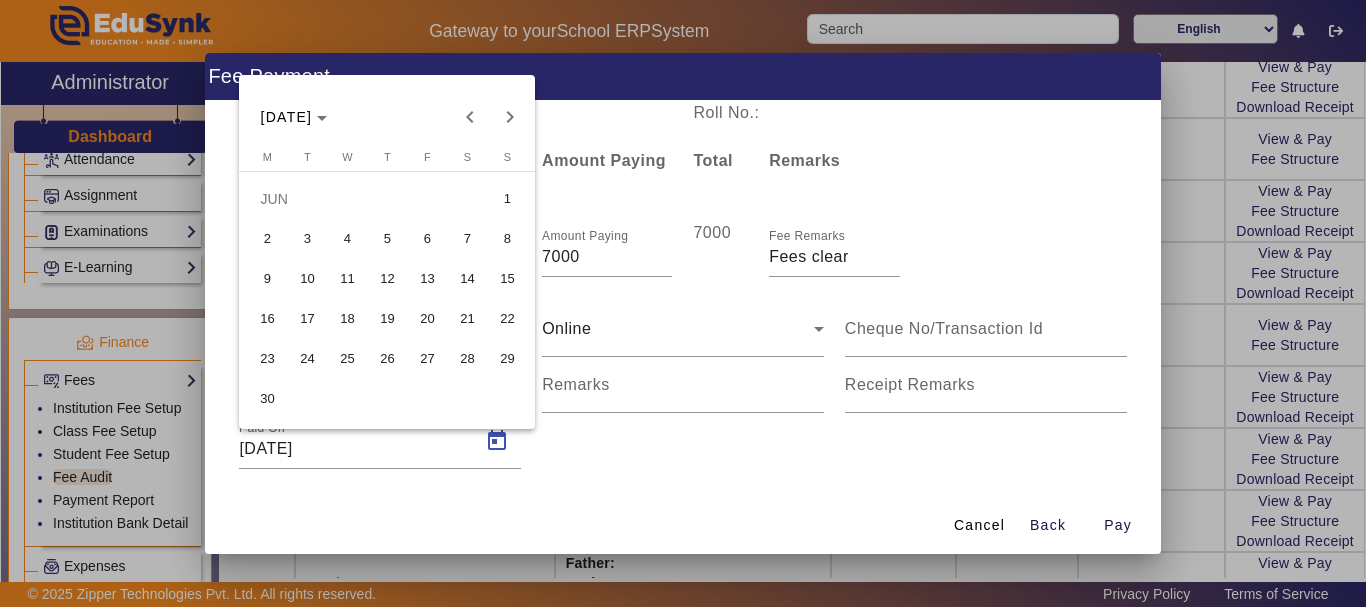 click on "17" at bounding box center (307, 319) 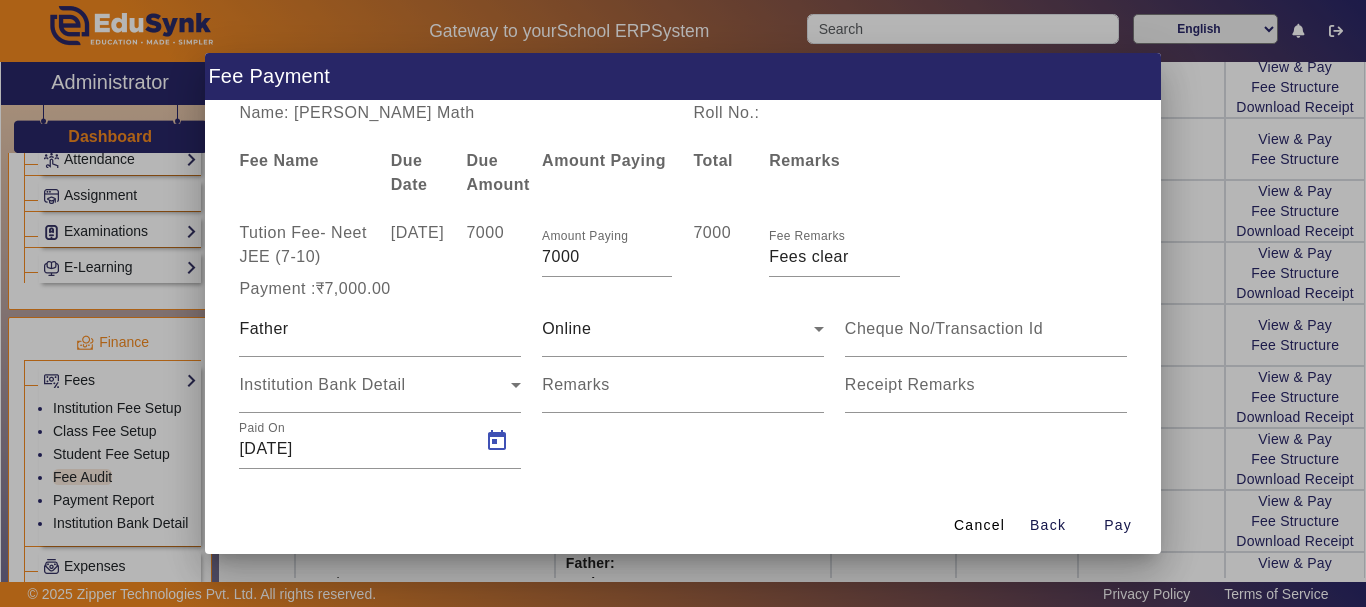 type on "[DATE]" 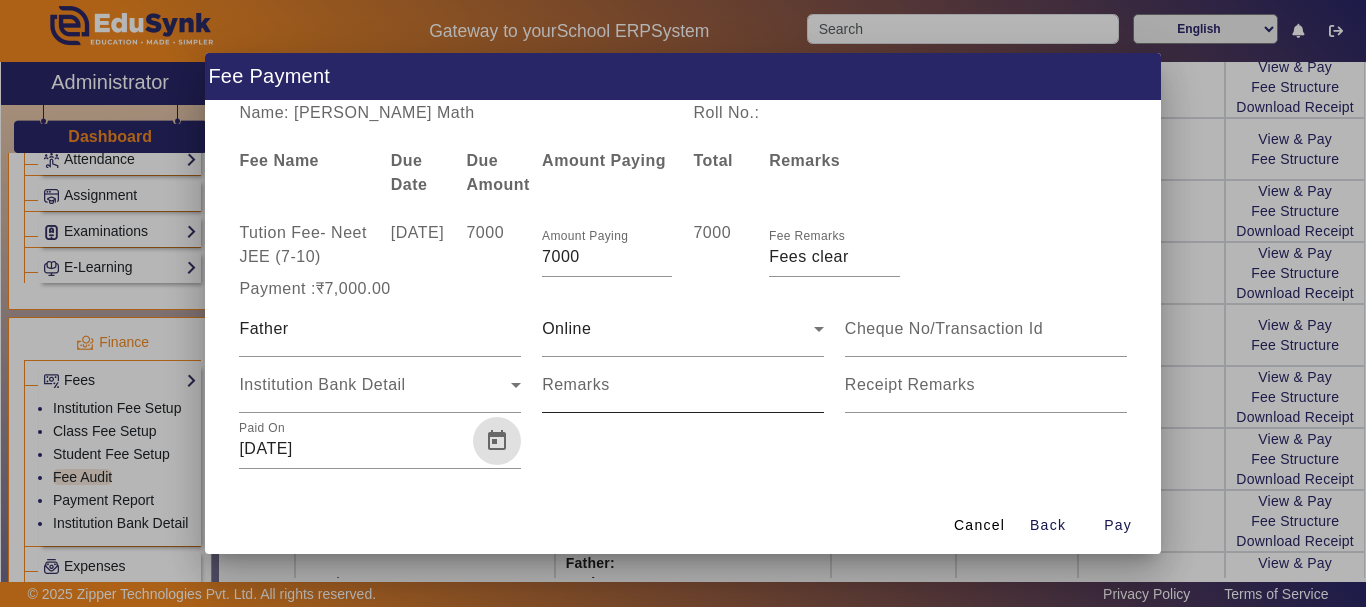click on "Remarks" at bounding box center [683, 393] 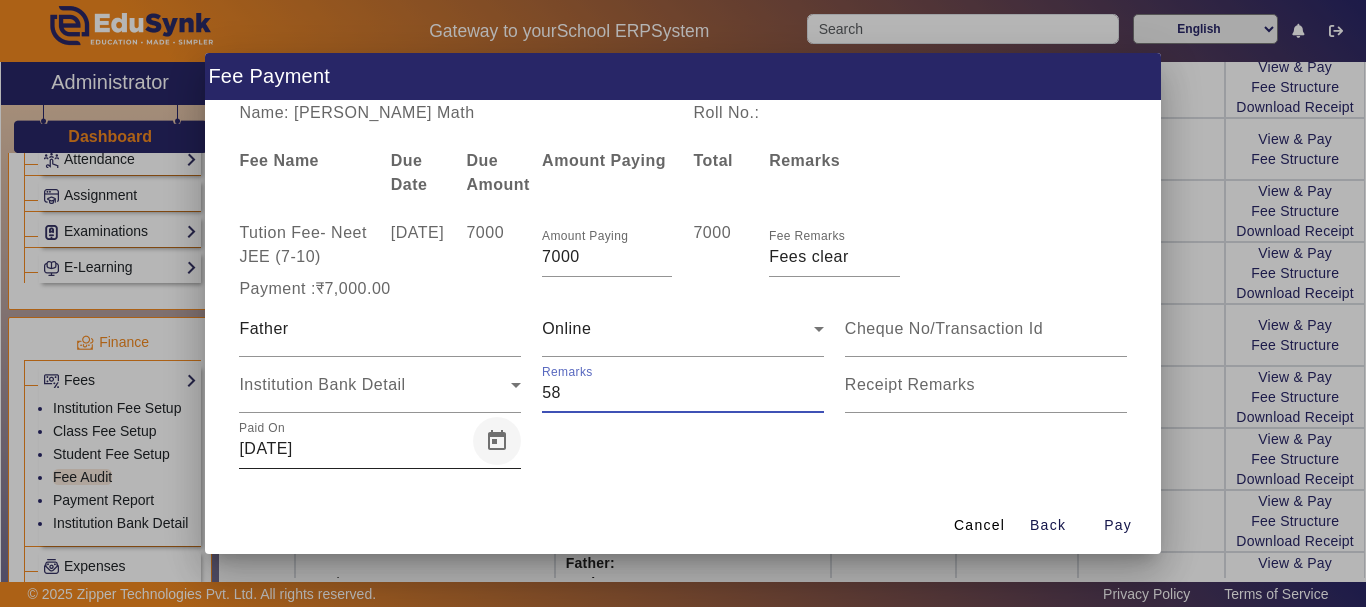 type on "58" 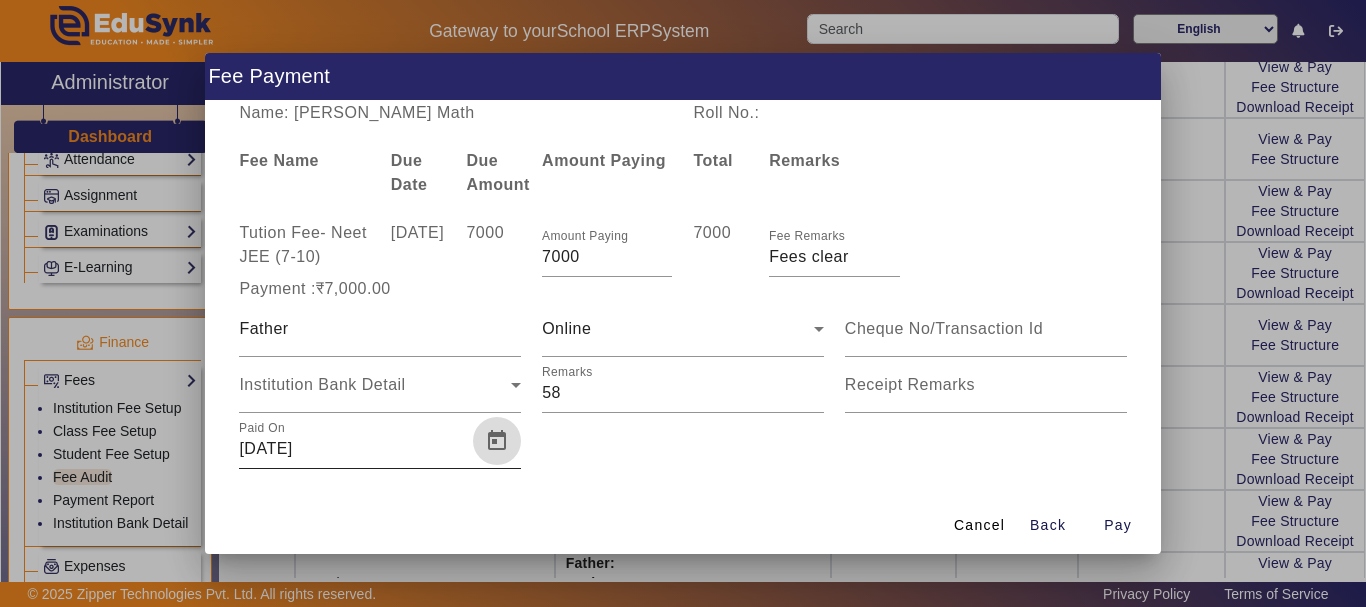 click at bounding box center (497, 441) 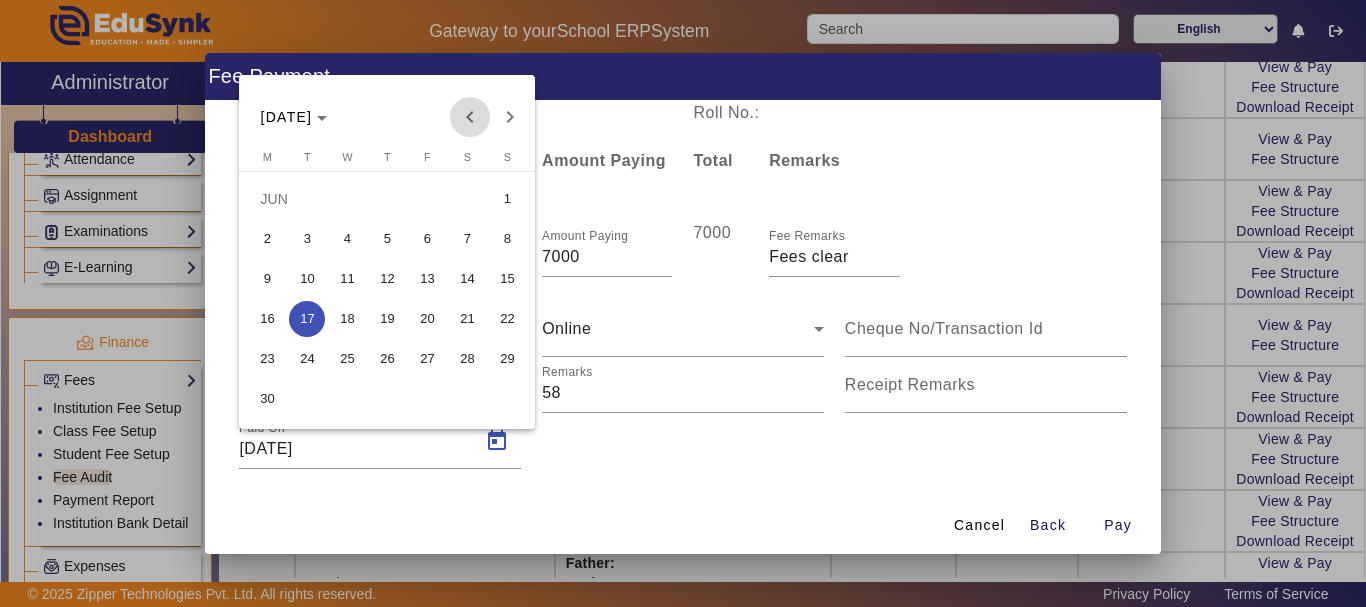 click at bounding box center (470, 117) 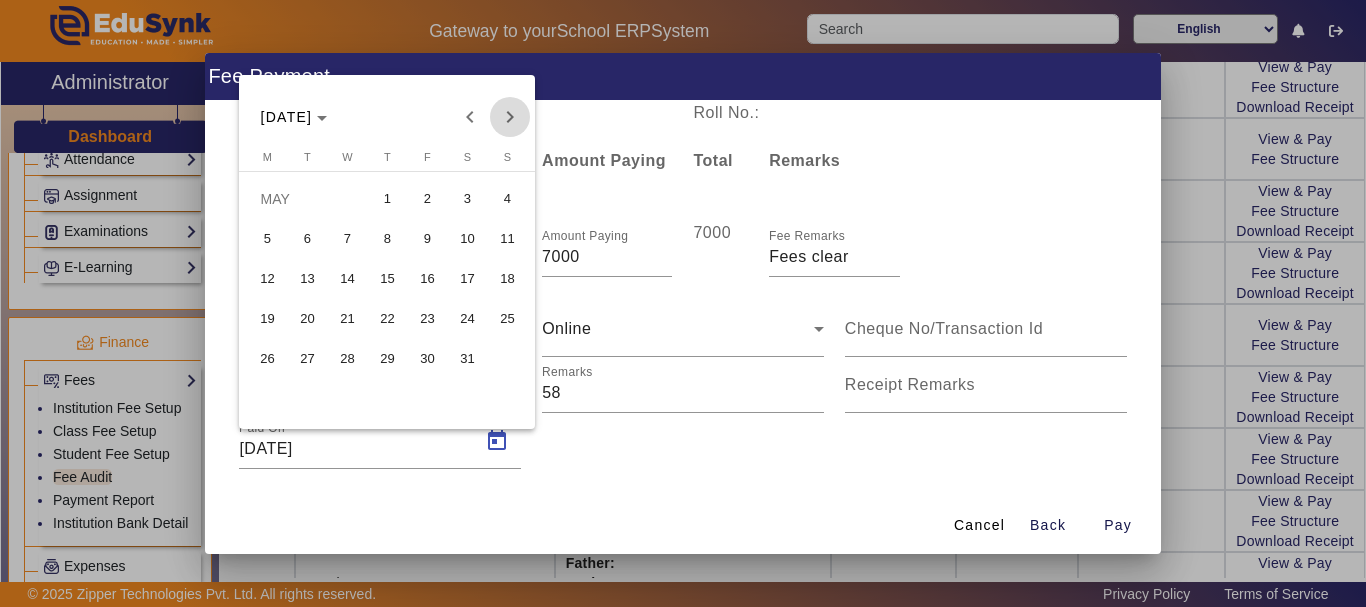 click at bounding box center [510, 117] 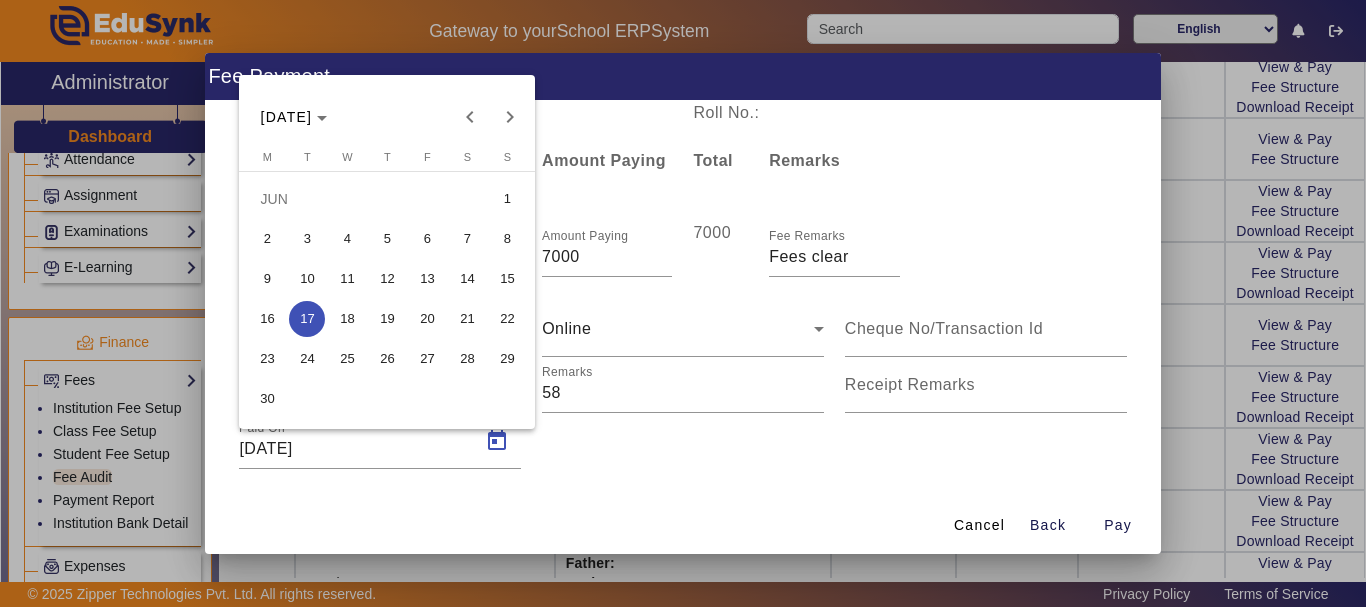 click on "17" at bounding box center (307, 319) 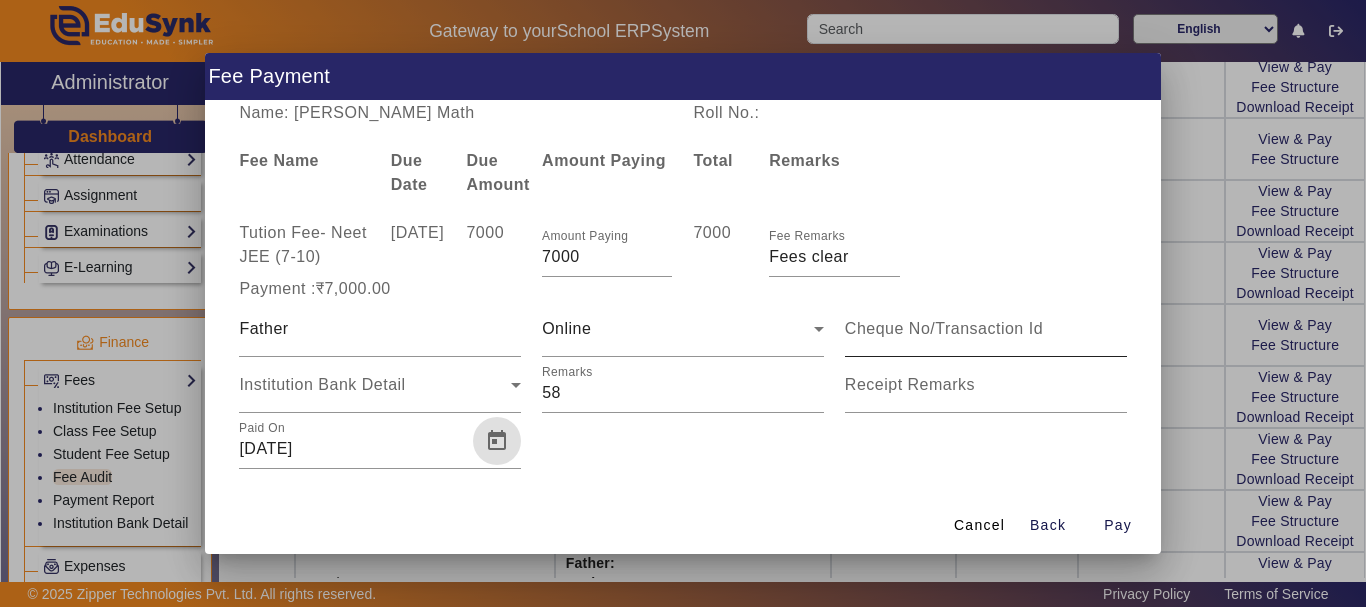 click at bounding box center [986, 329] 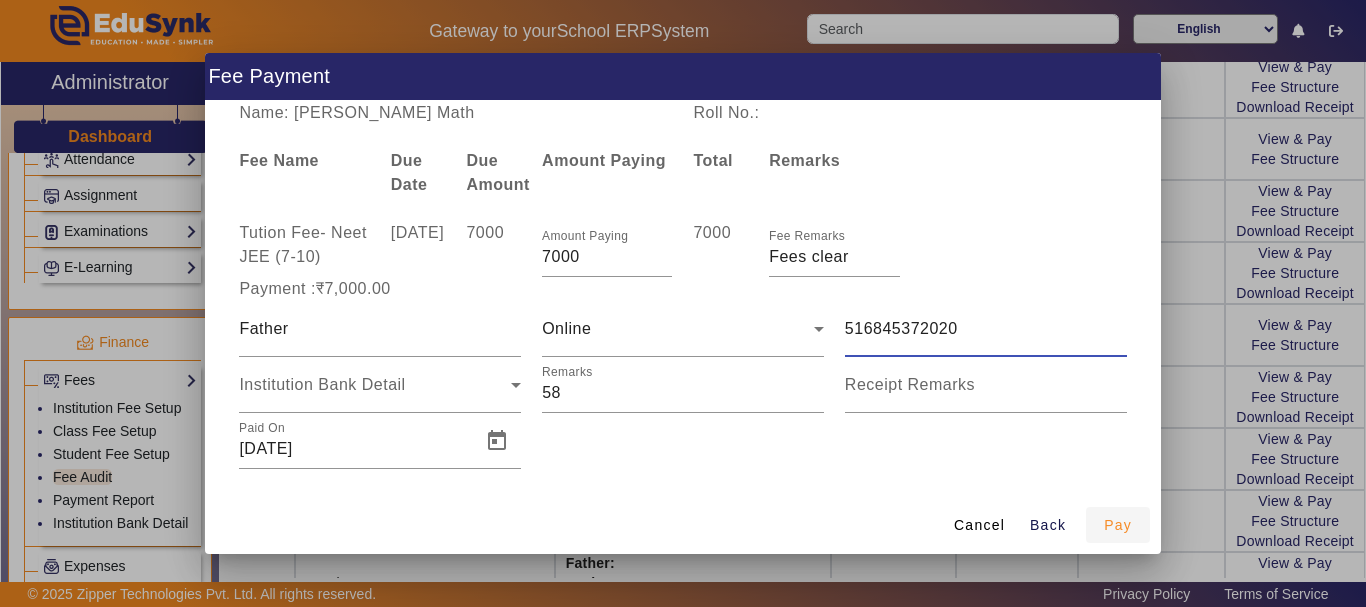 type on "516845372020" 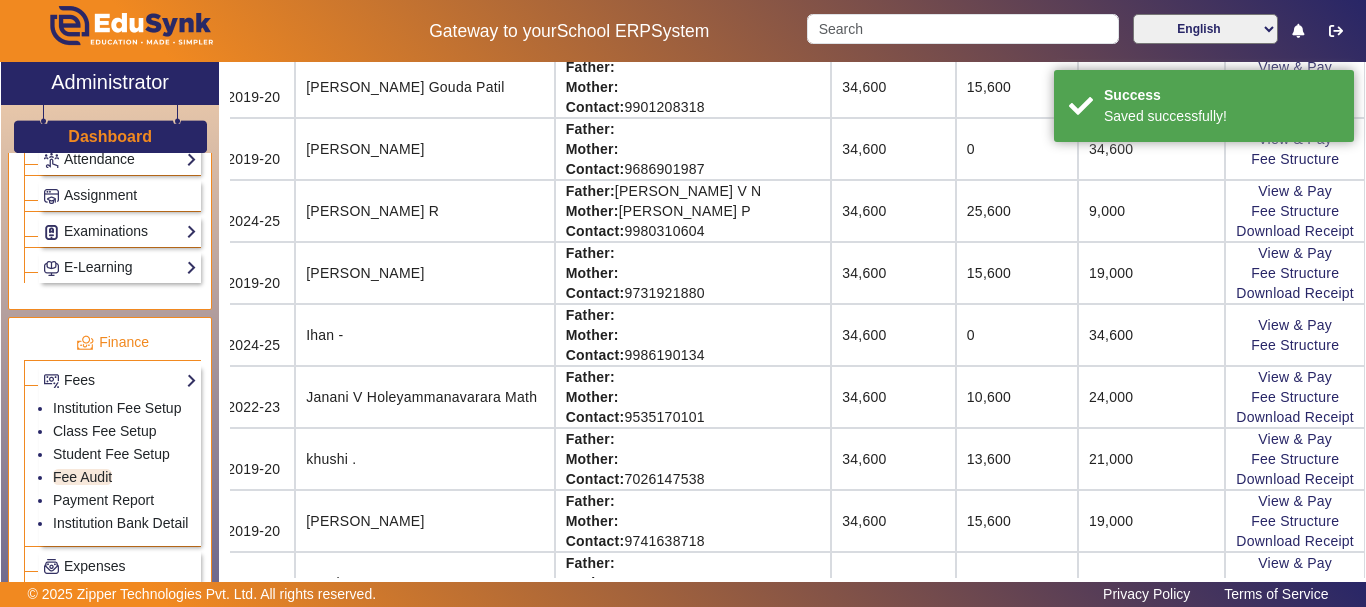 scroll, scrollTop: 92, scrollLeft: 115, axis: both 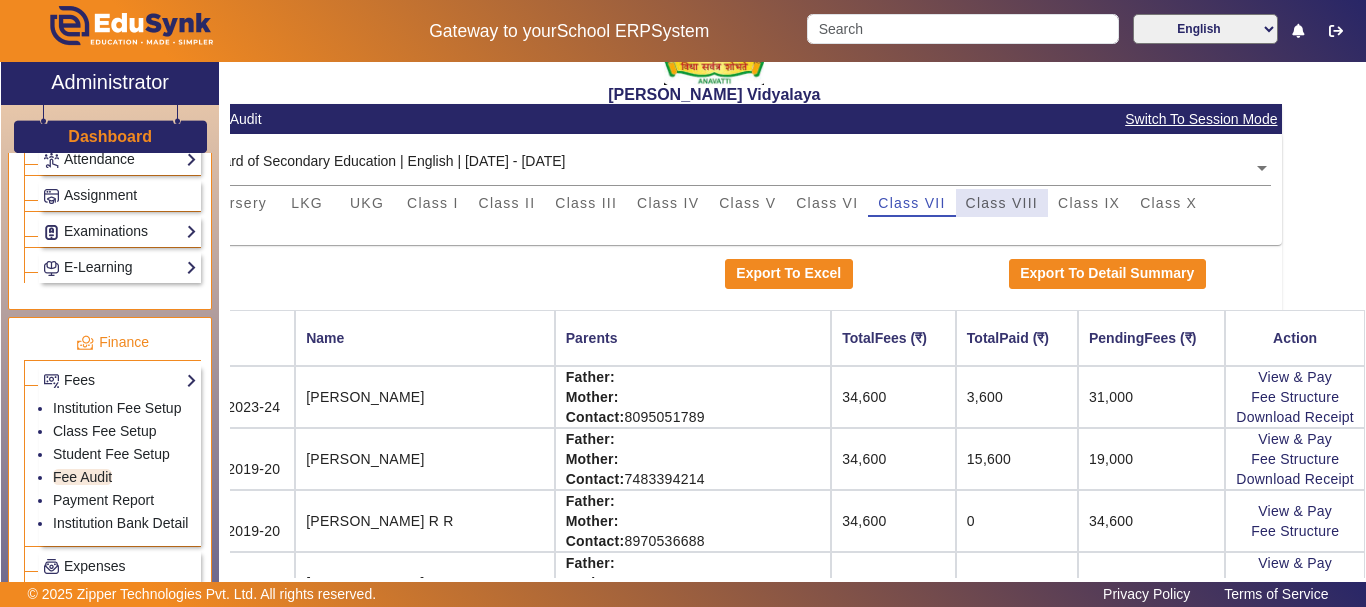 click on "Class VIII" at bounding box center [1002, 203] 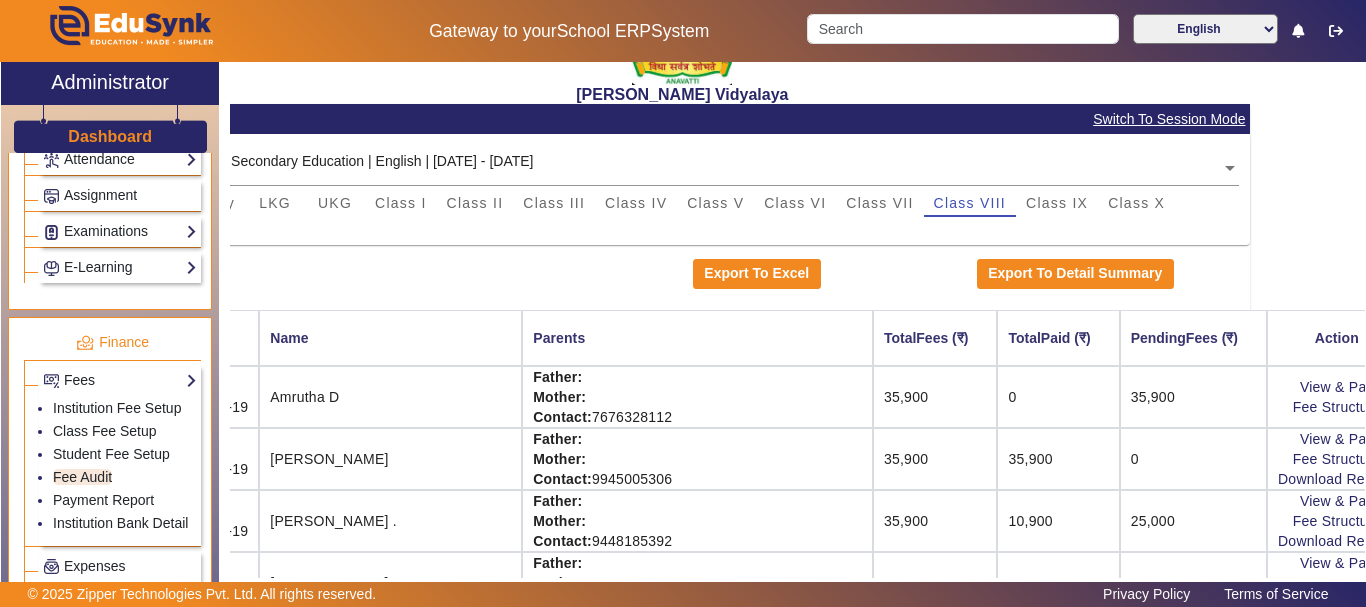 scroll, scrollTop: 92, scrollLeft: 0, axis: vertical 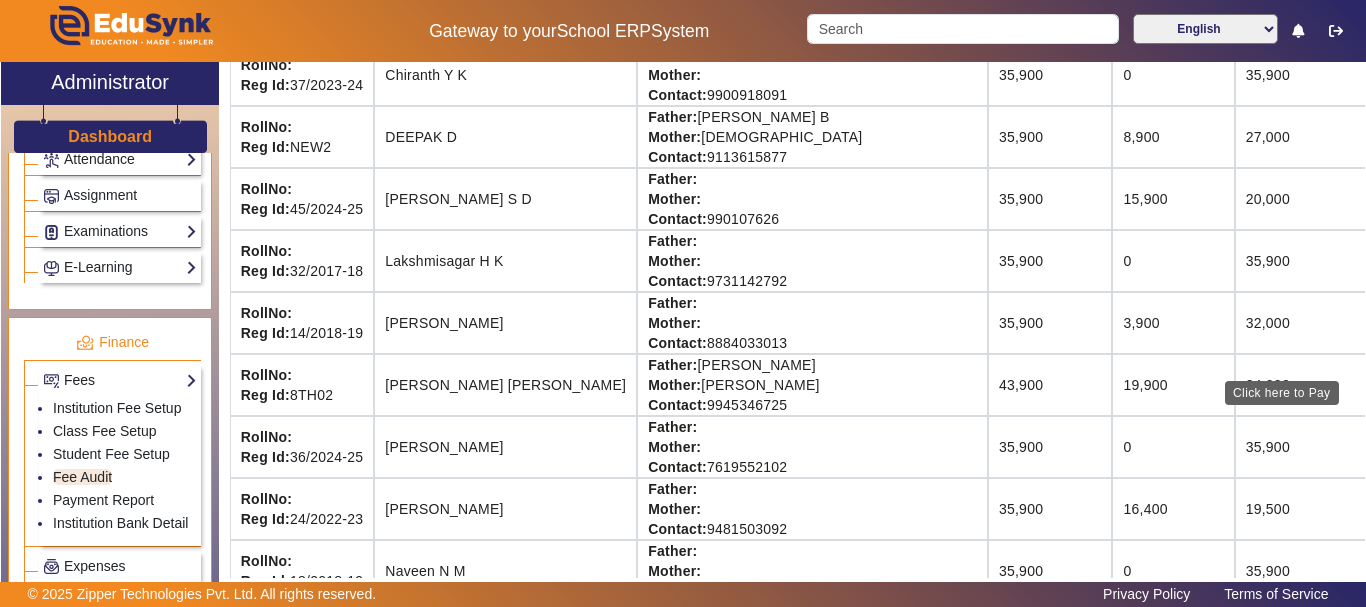 click on "View & Pay" 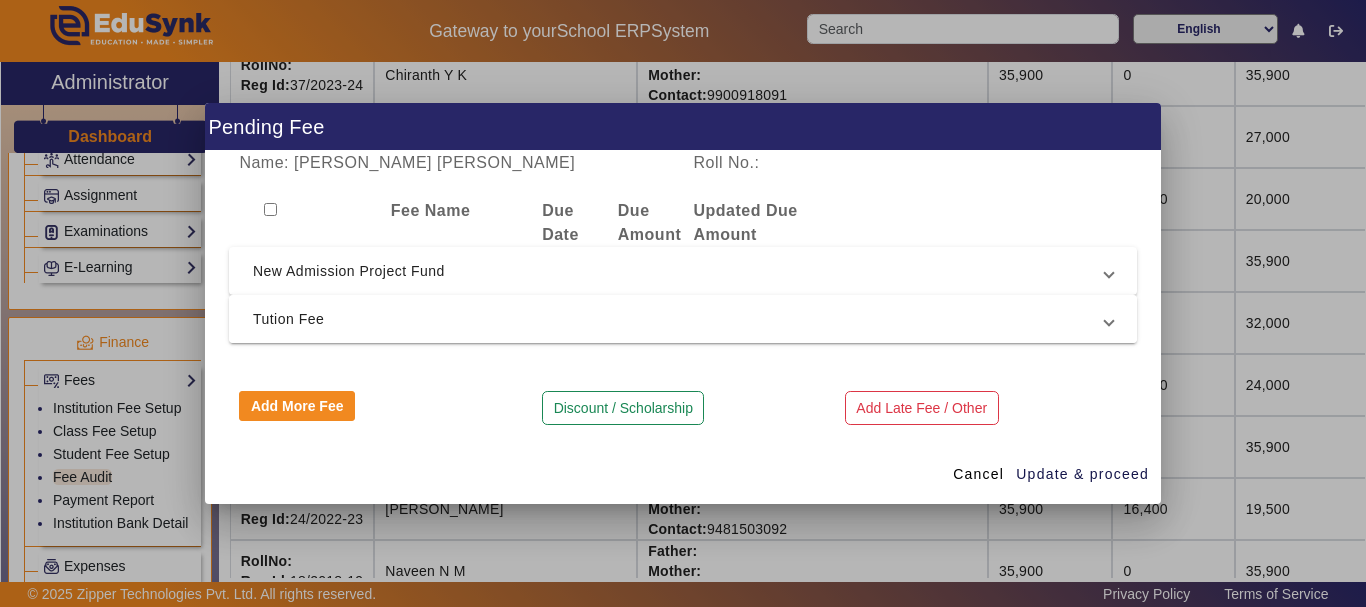 click on "Tution Fee" at bounding box center [679, 319] 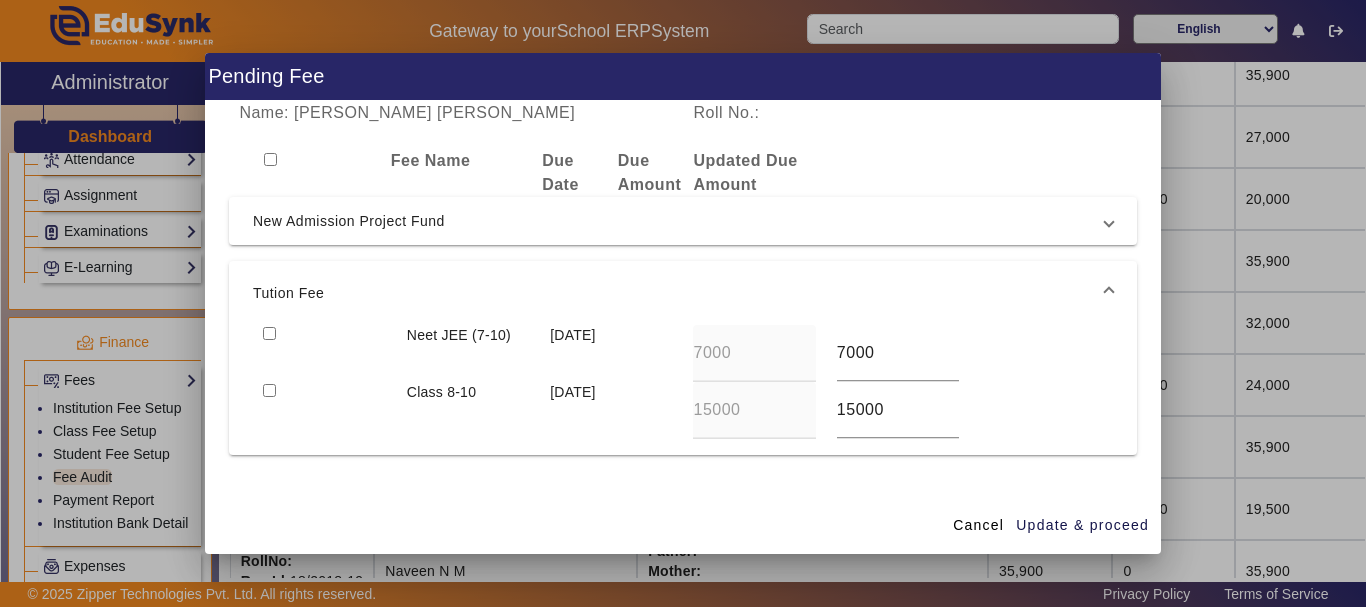 click at bounding box center (269, 333) 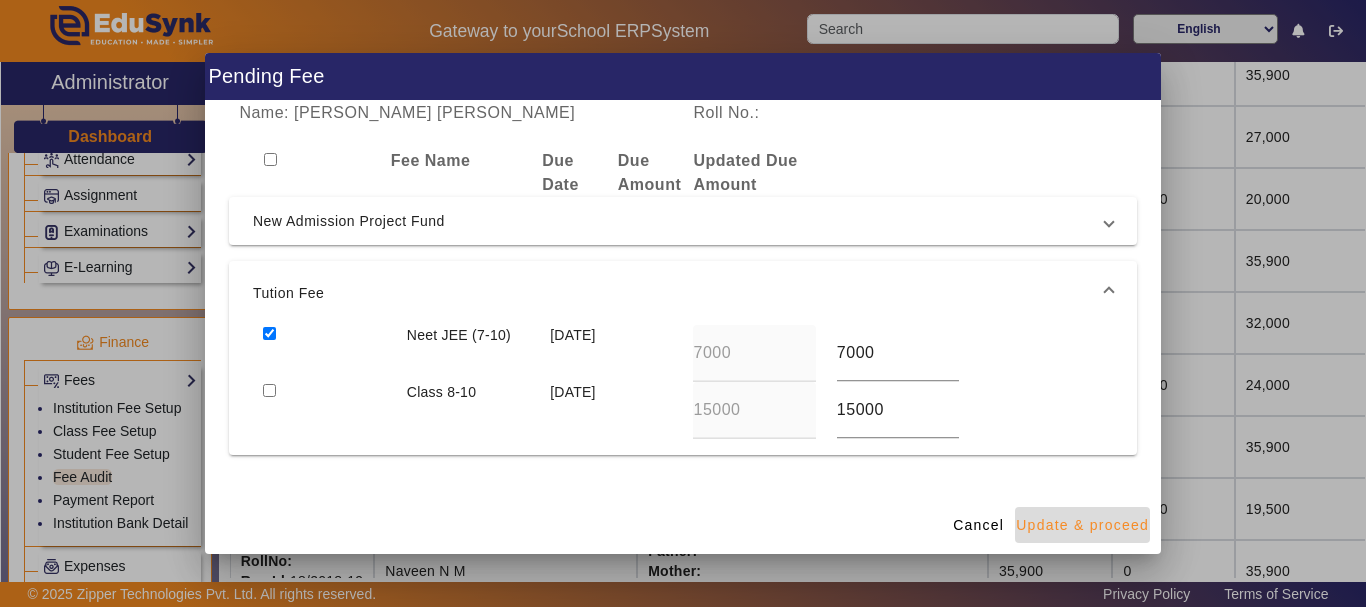 click on "Update & proceed" at bounding box center (1082, 525) 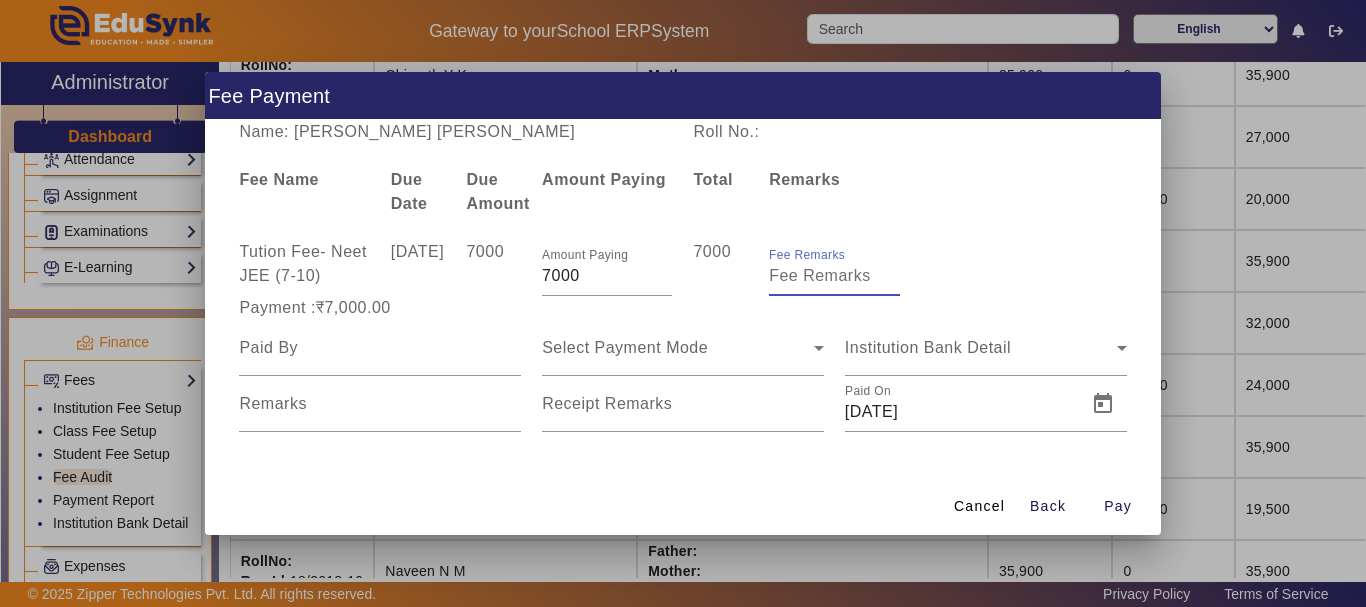 click on "Fee Remarks" at bounding box center [834, 276] 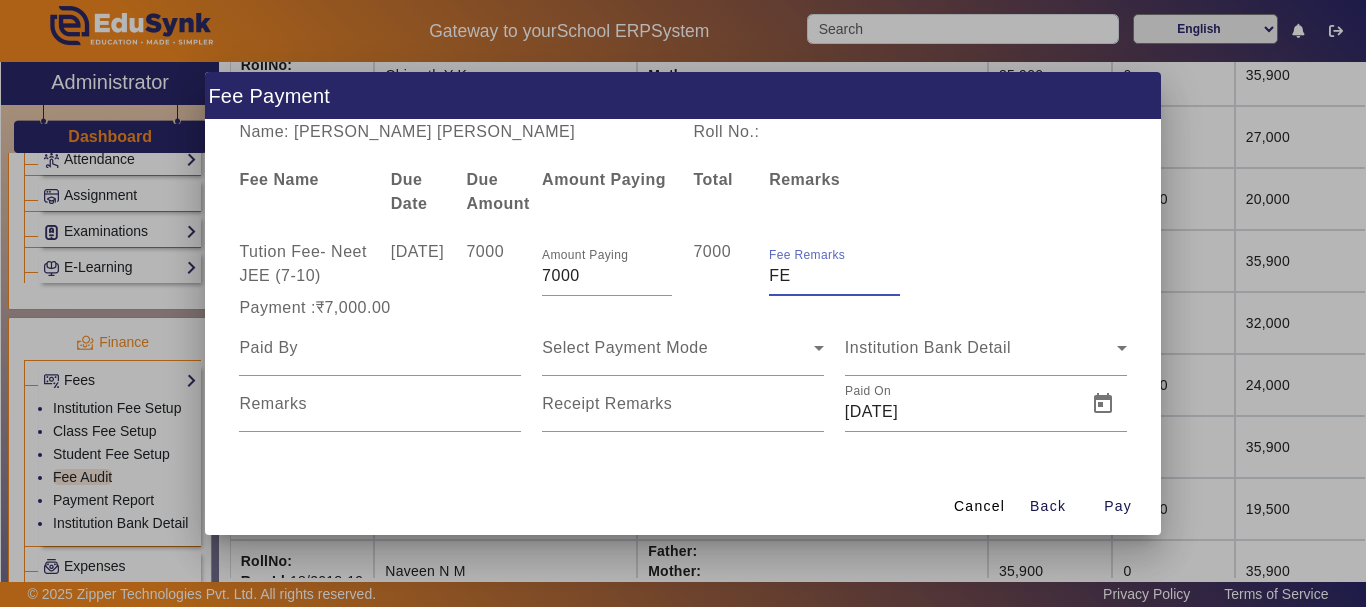 type on "F" 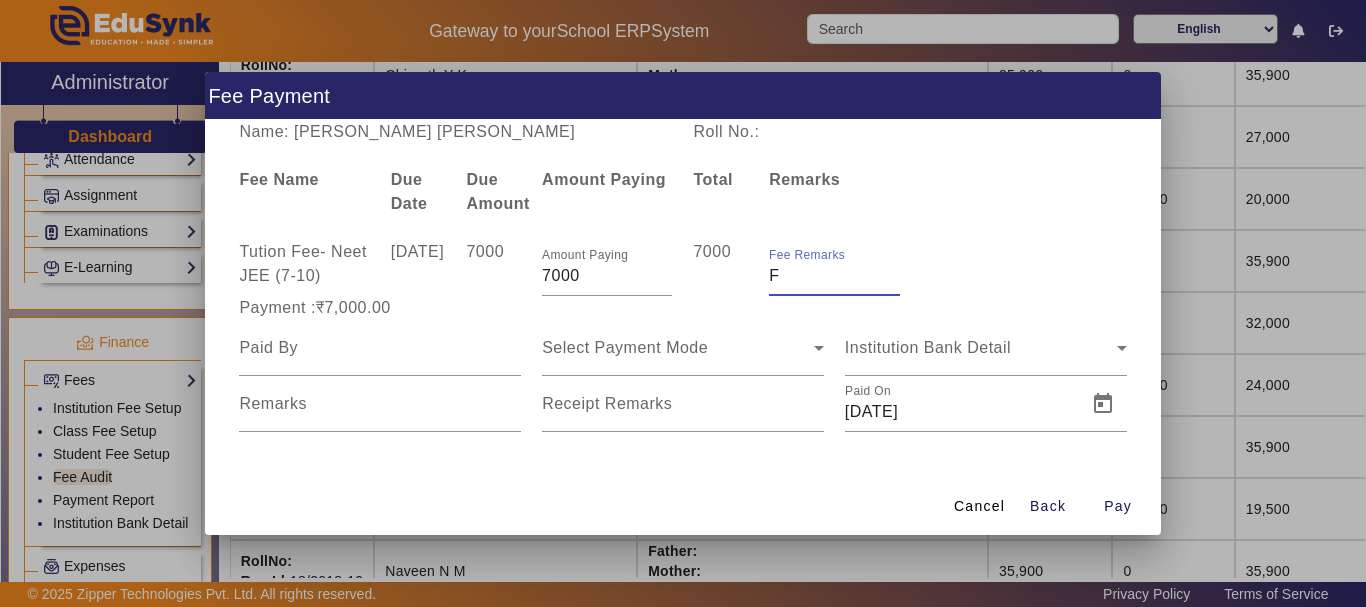type 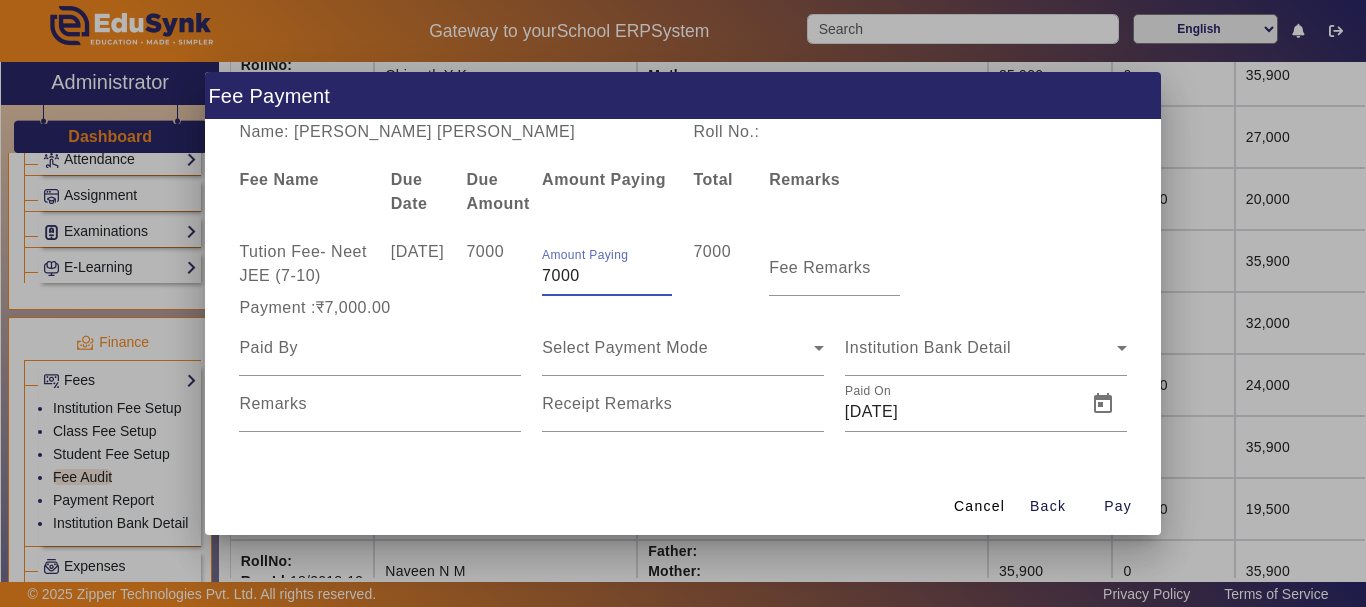 click on "7000" at bounding box center (607, 276) 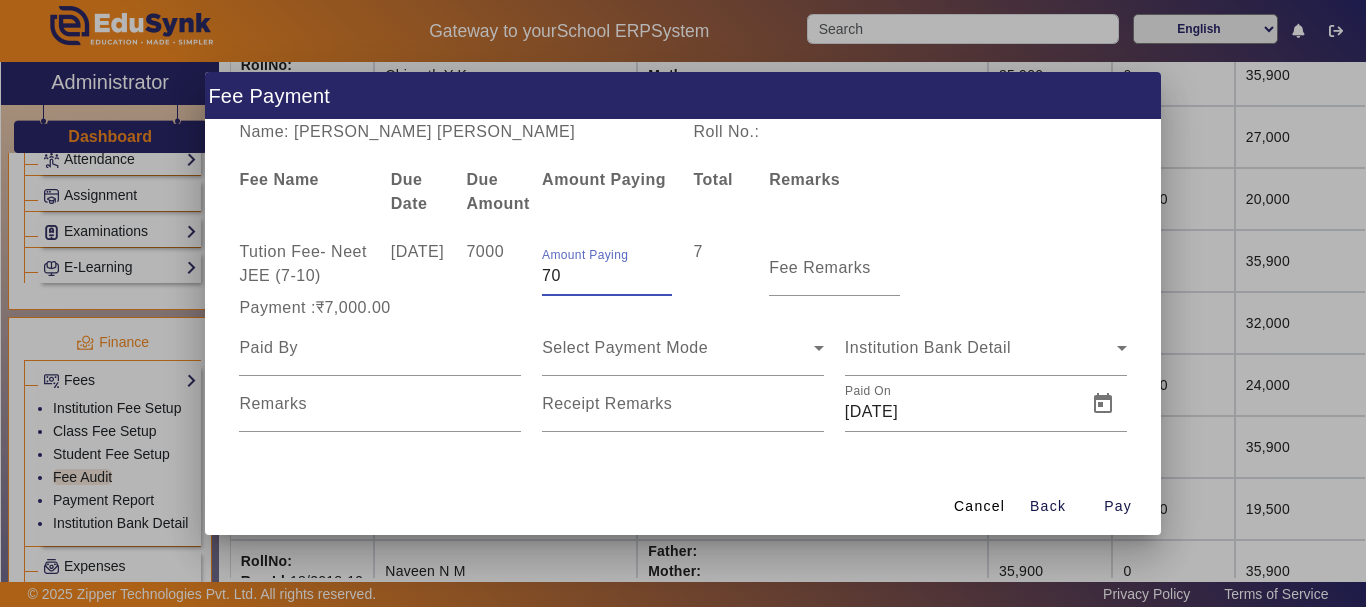 type on "7" 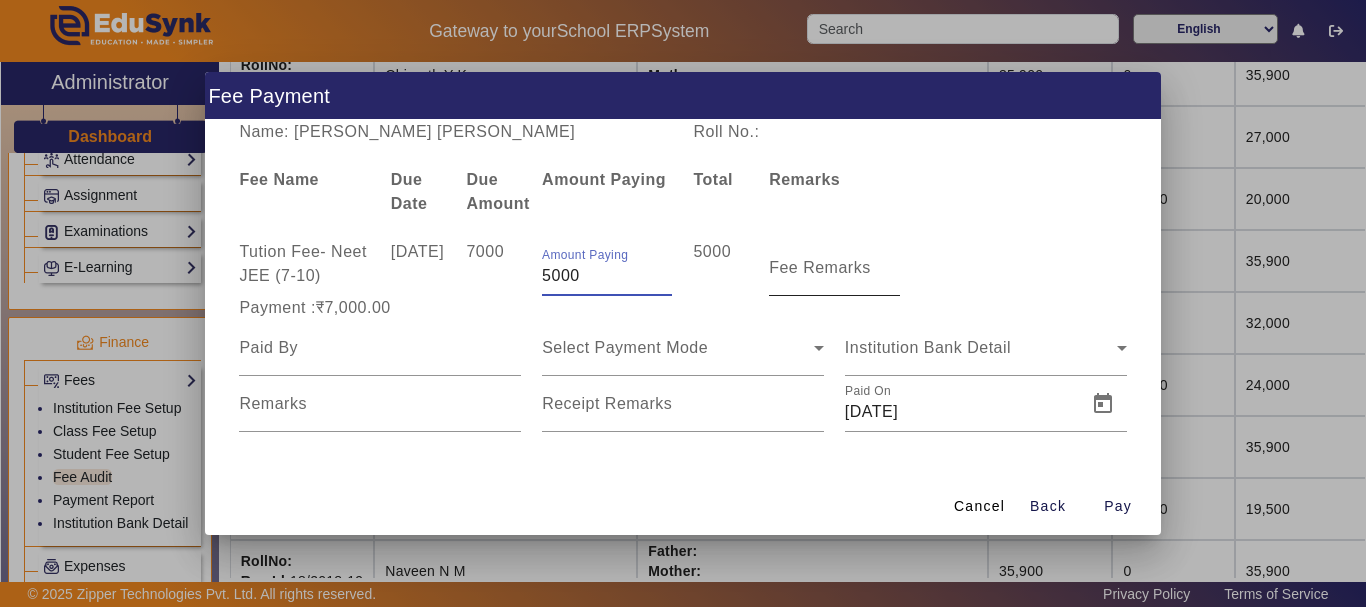 type on "5000" 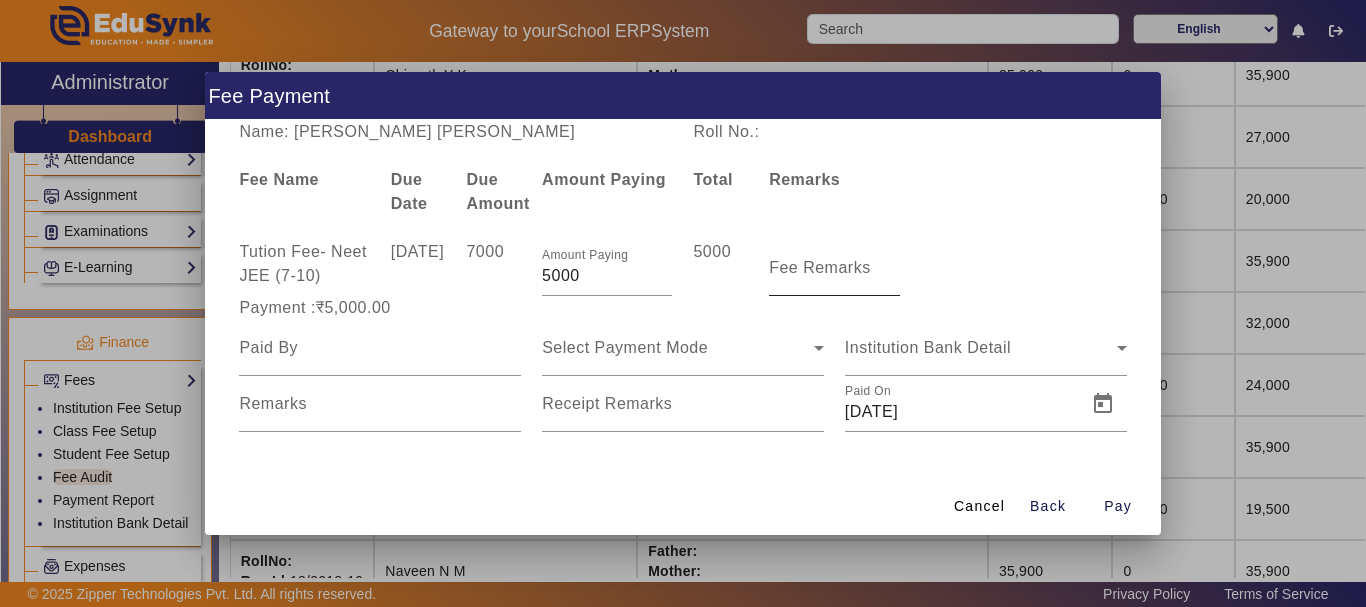 click on "Fee Remarks" at bounding box center [820, 267] 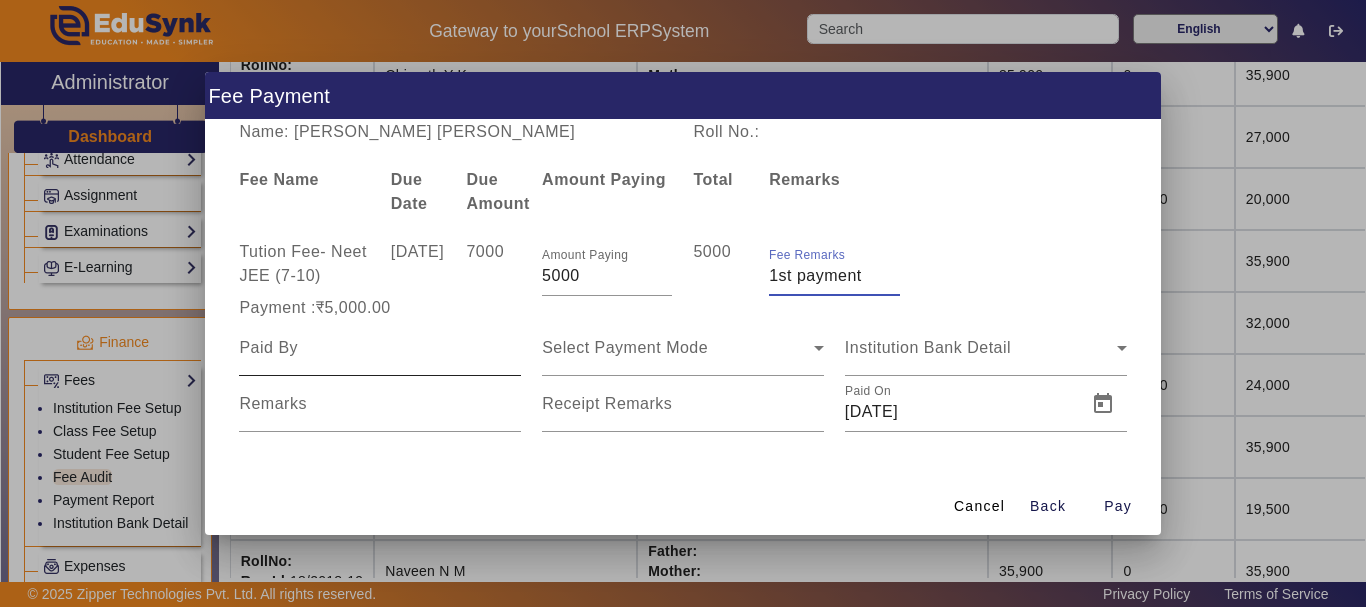 type on "1st payment" 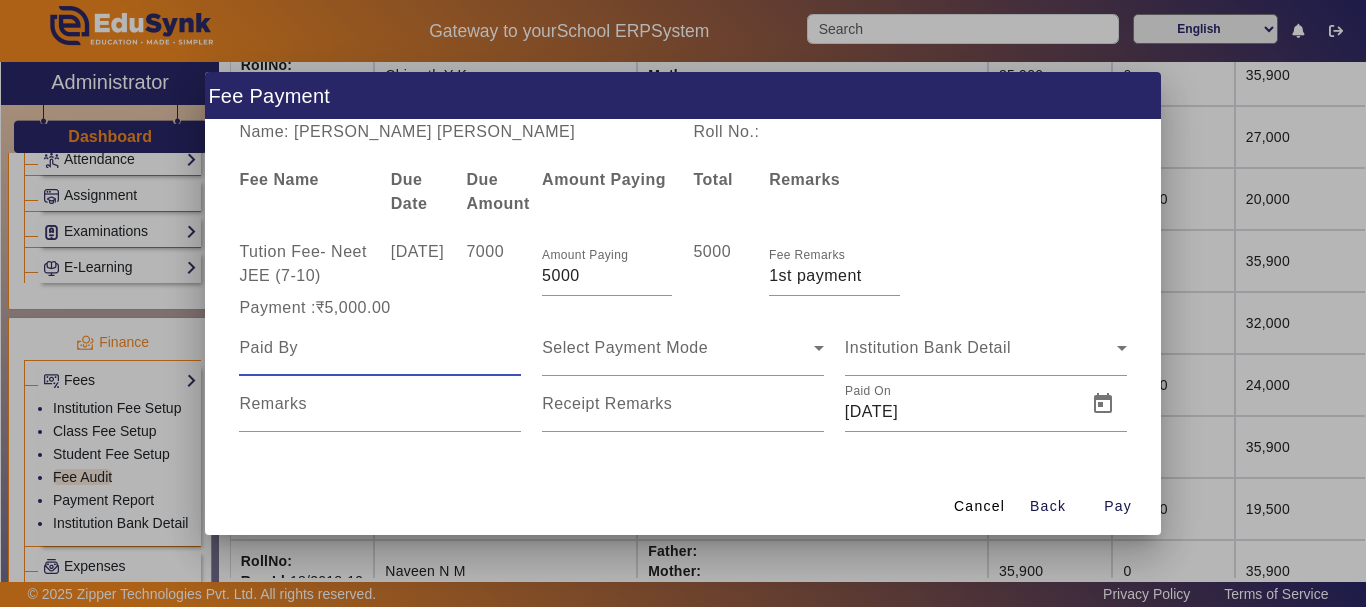 click at bounding box center (380, 348) 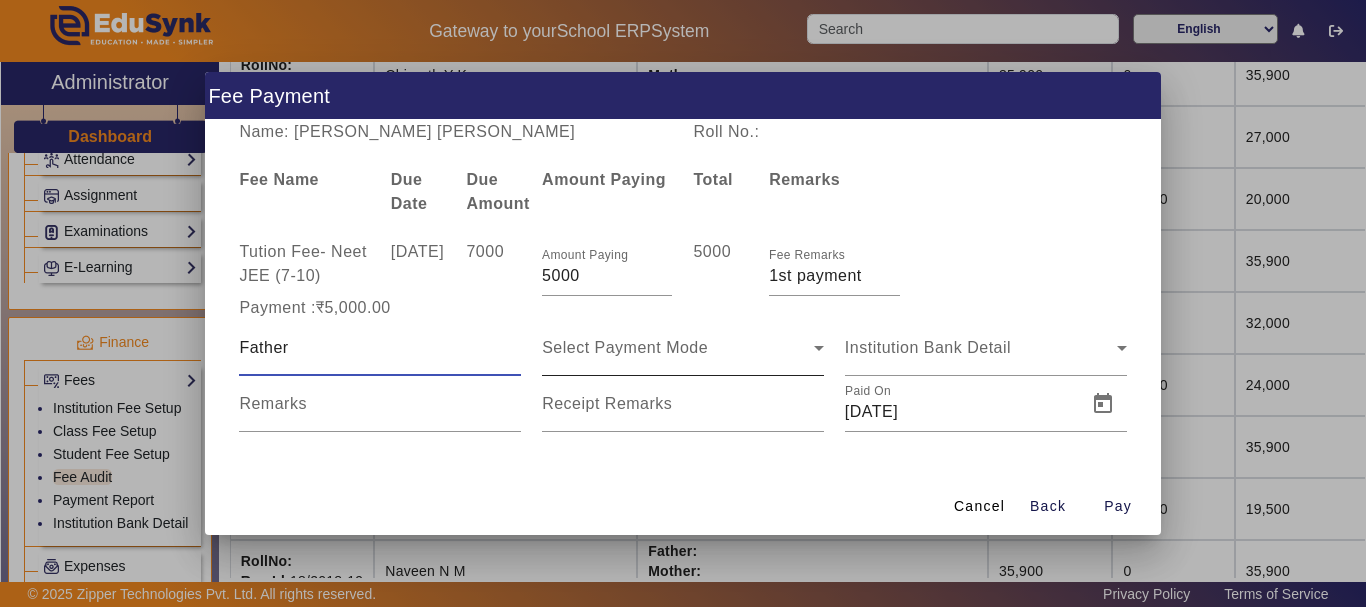 type on "Father" 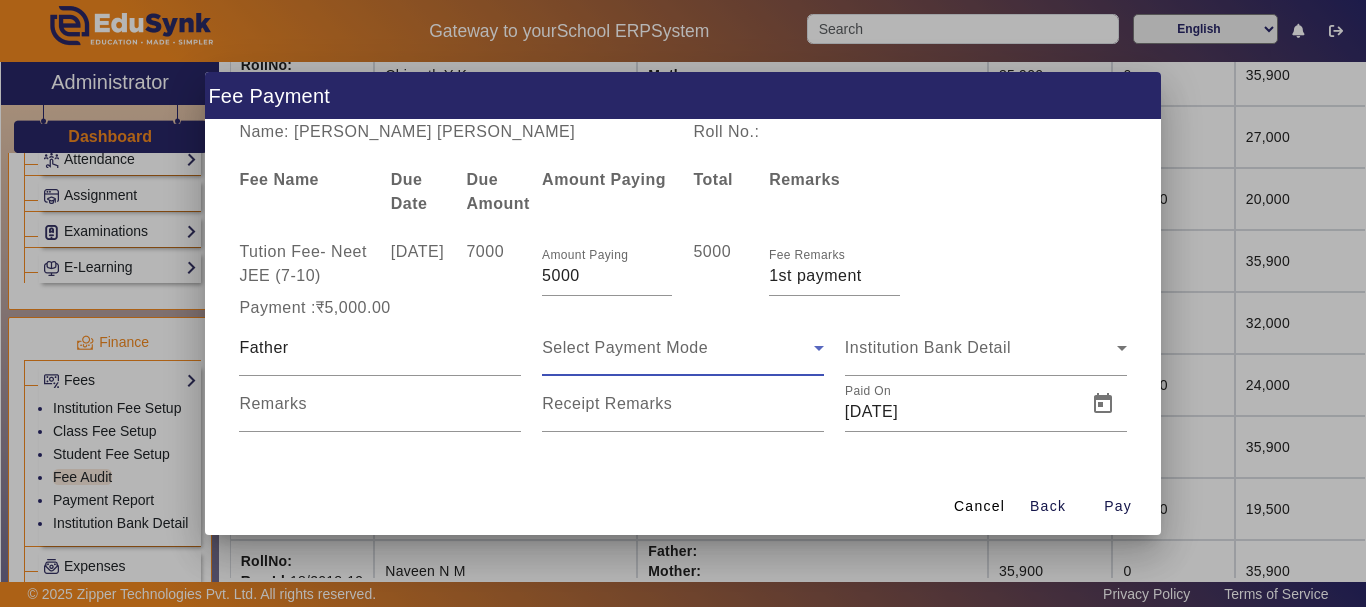 click on "Select Payment Mode" at bounding box center (625, 347) 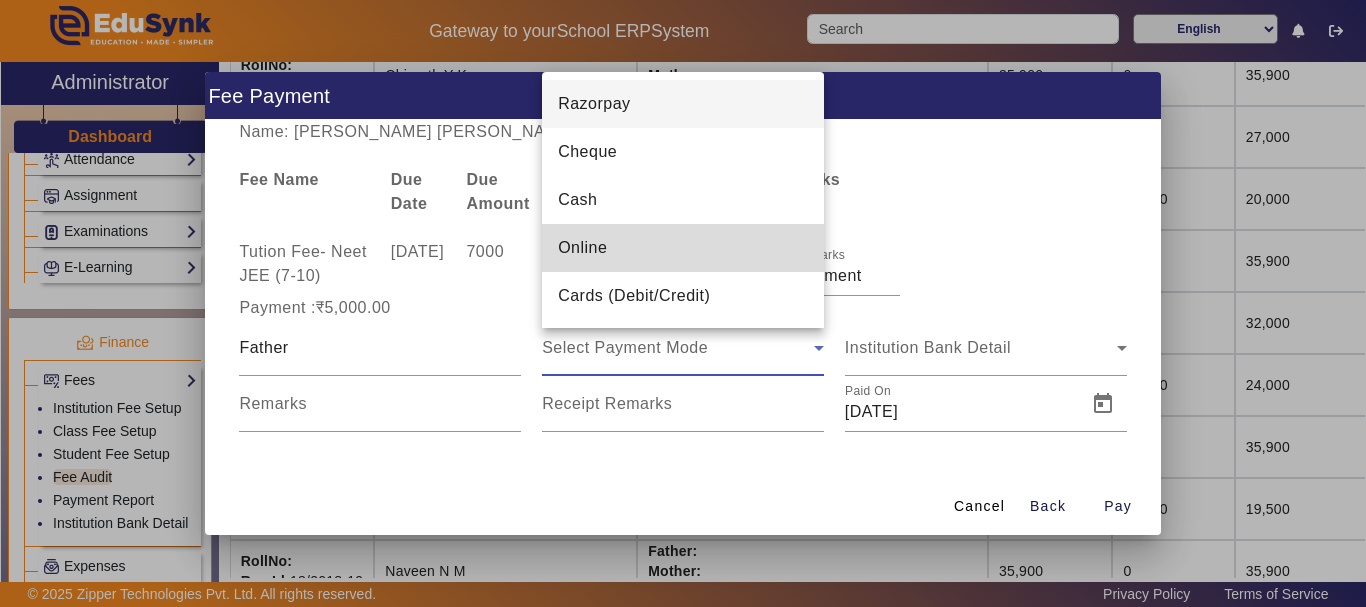 click on "Online" at bounding box center [683, 248] 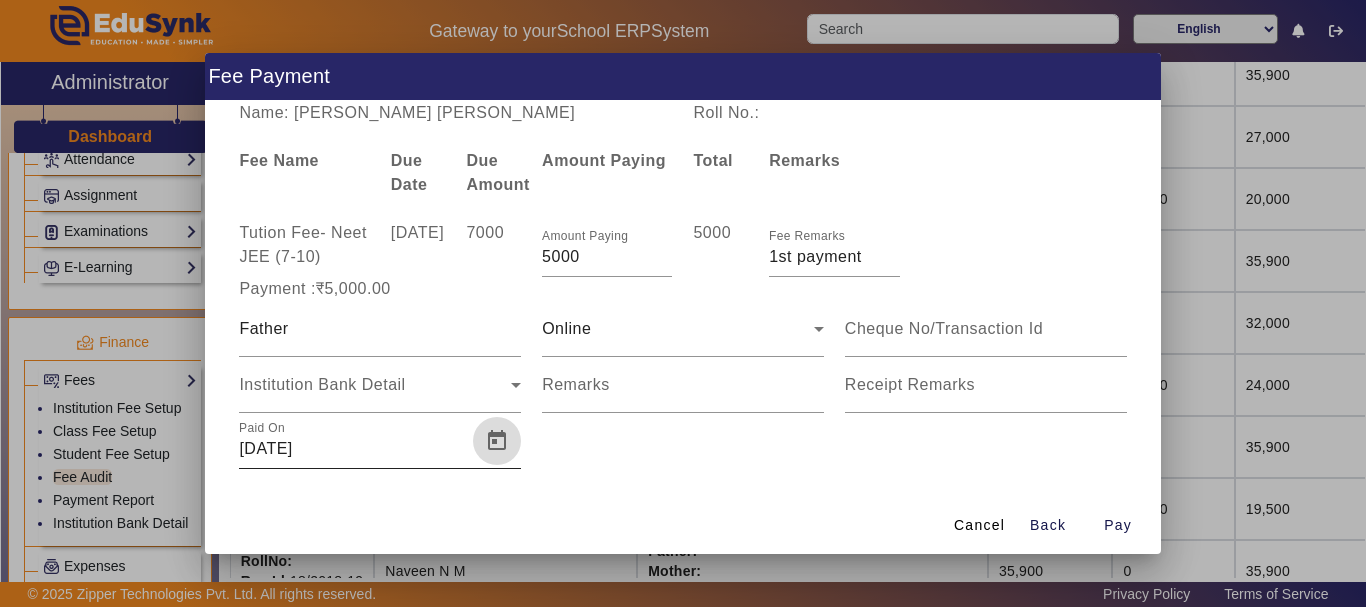click at bounding box center (497, 441) 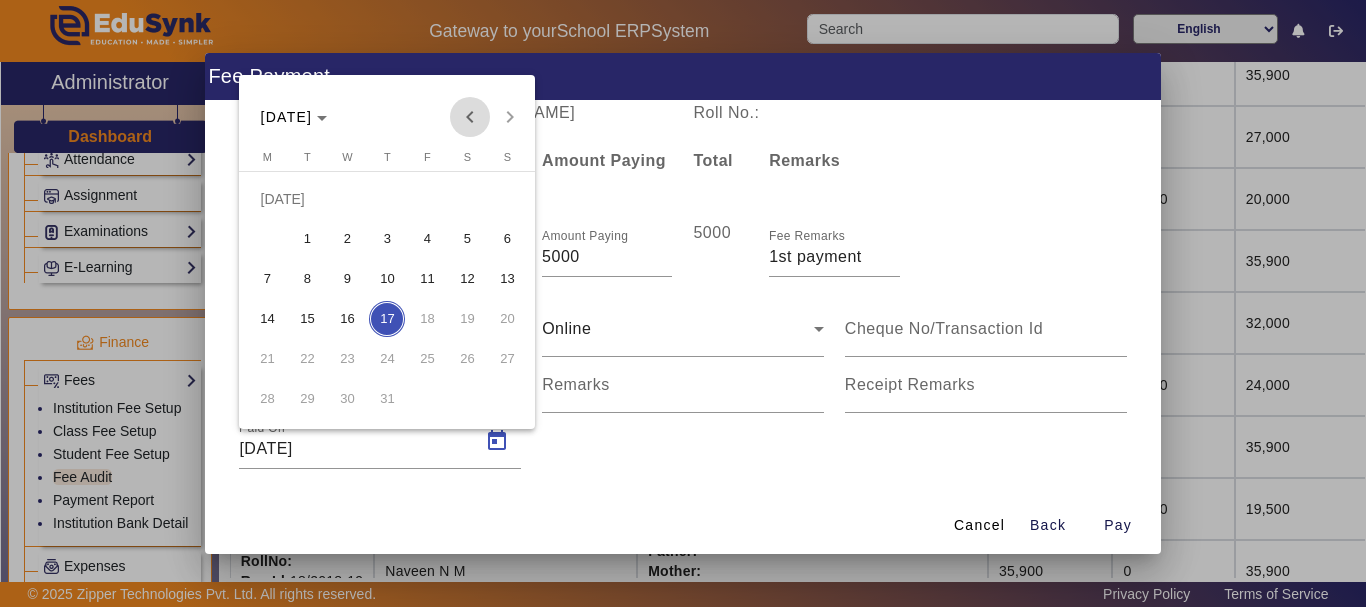 click at bounding box center (470, 117) 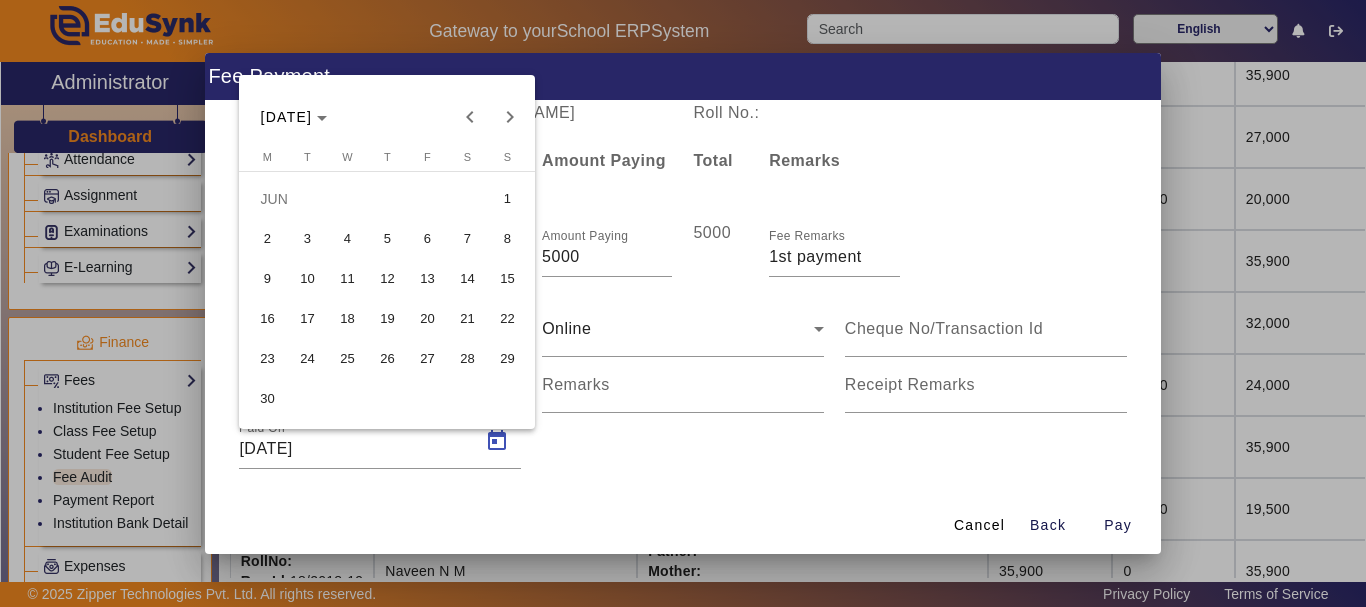 click on "18" at bounding box center (347, 319) 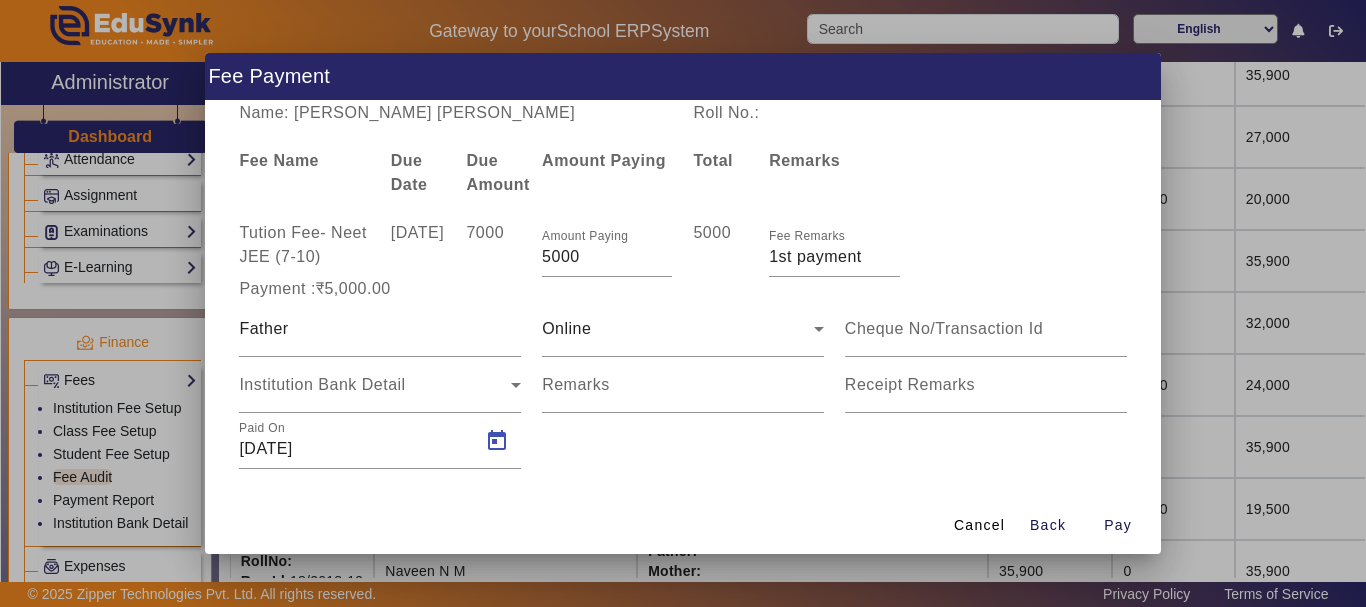 type on "[DATE]" 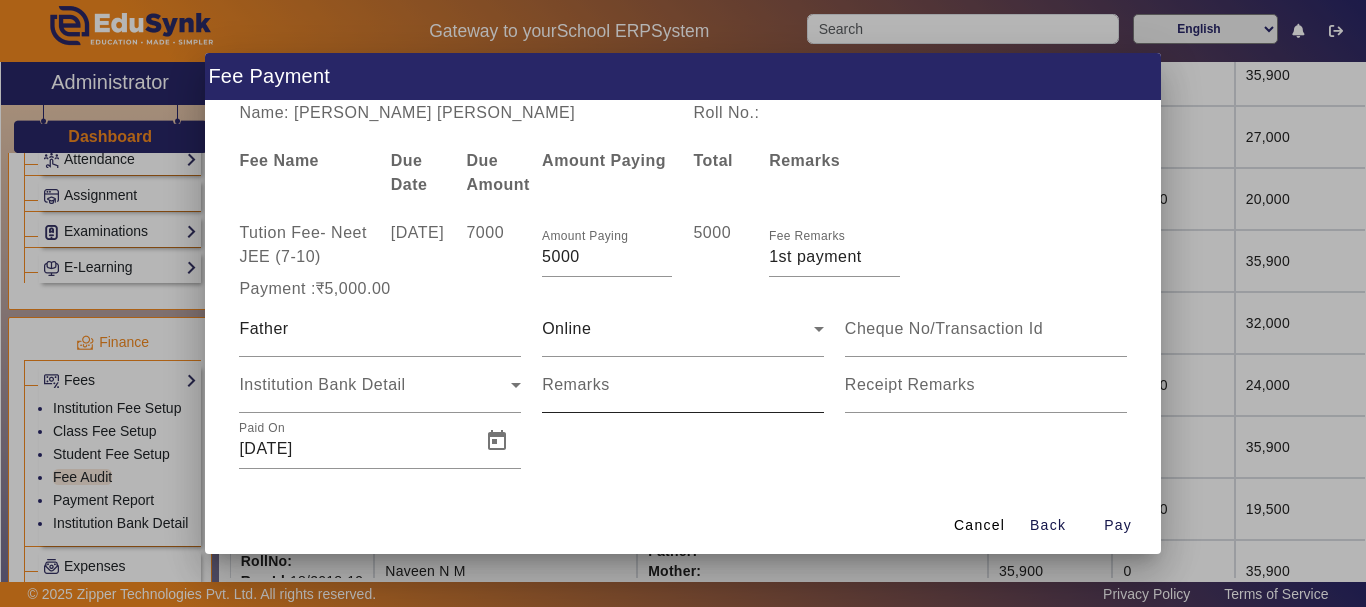 click on "Remarks" at bounding box center [576, 384] 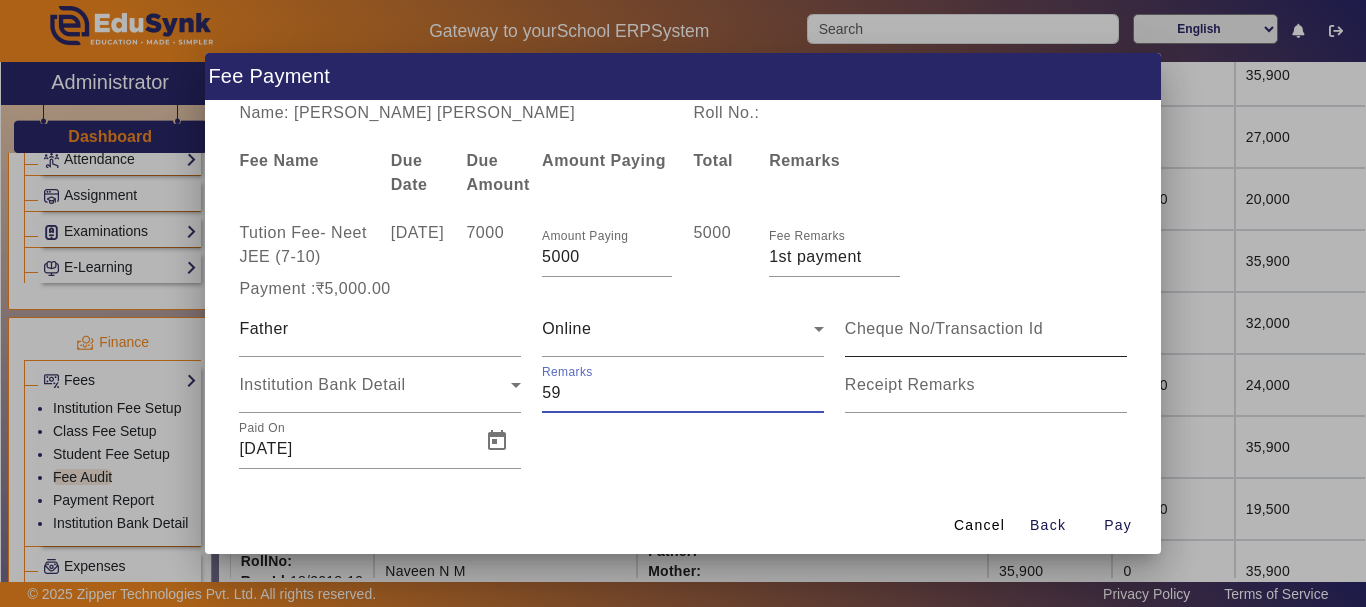 type on "59" 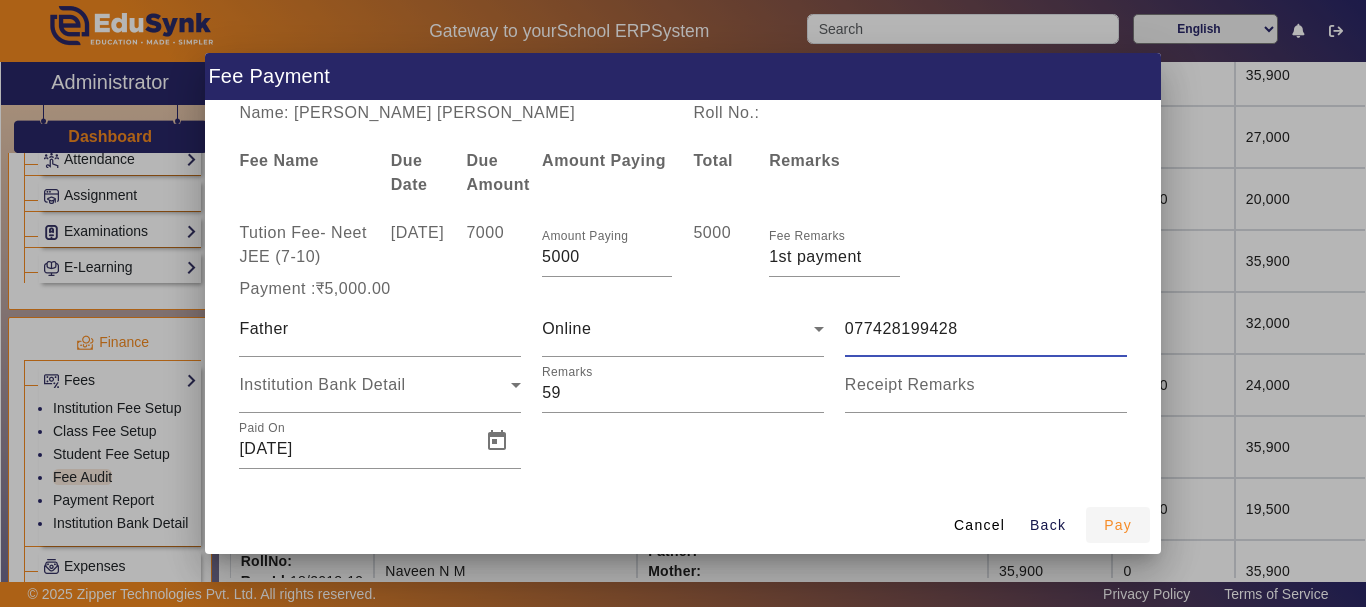 type on "077428199428" 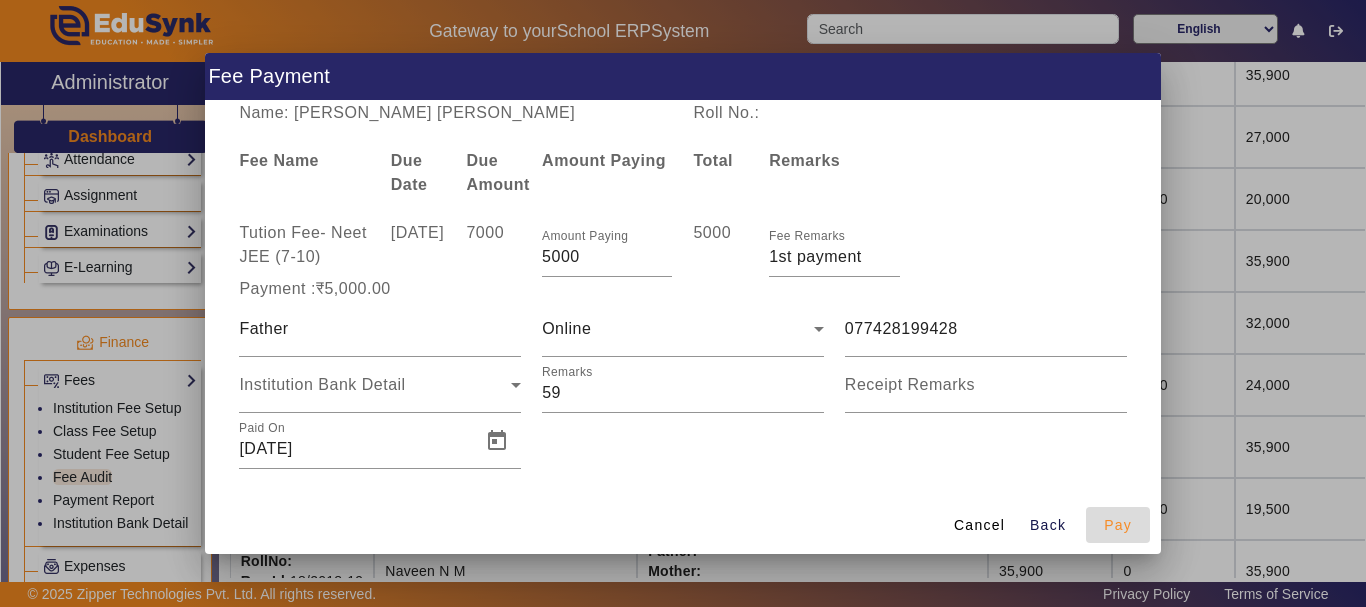 click on "Pay" at bounding box center [1118, 525] 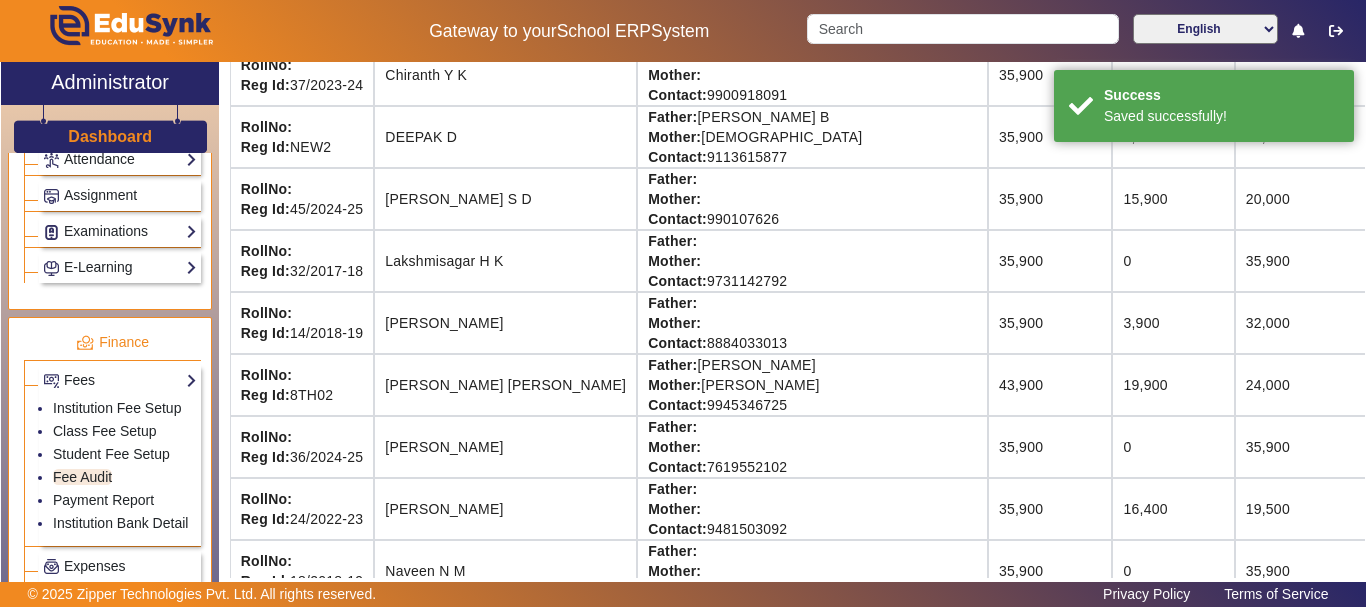 scroll, scrollTop: 104, scrollLeft: 0, axis: vertical 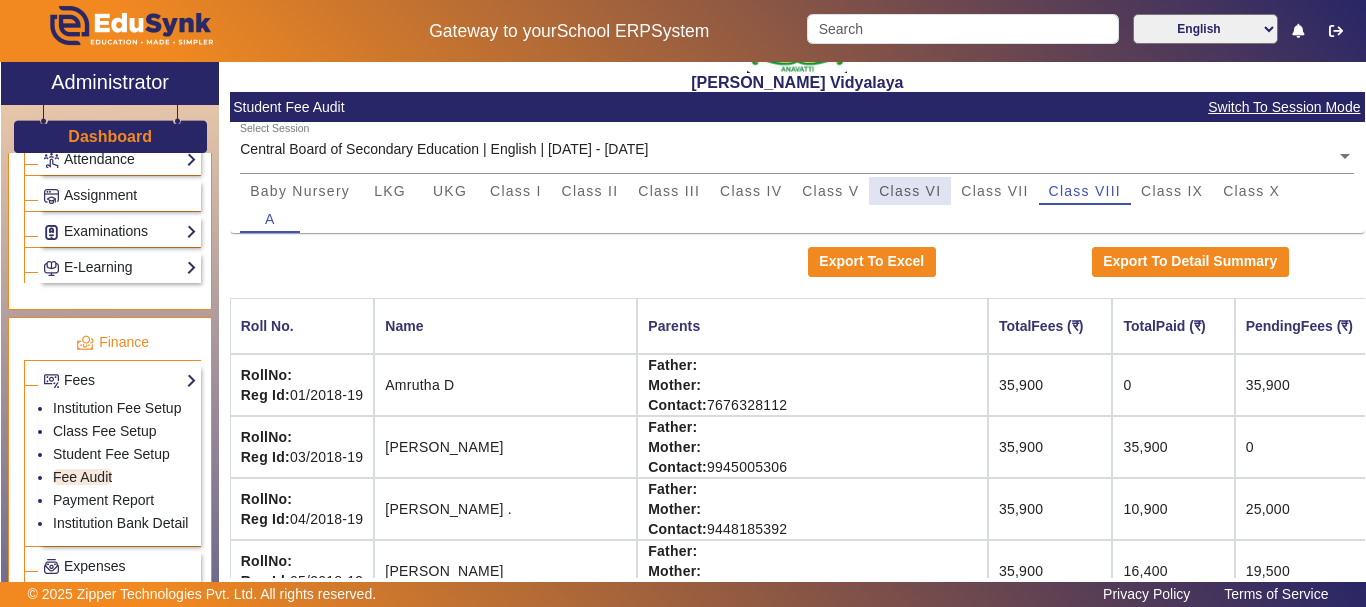 click on "Class VI" at bounding box center (910, 191) 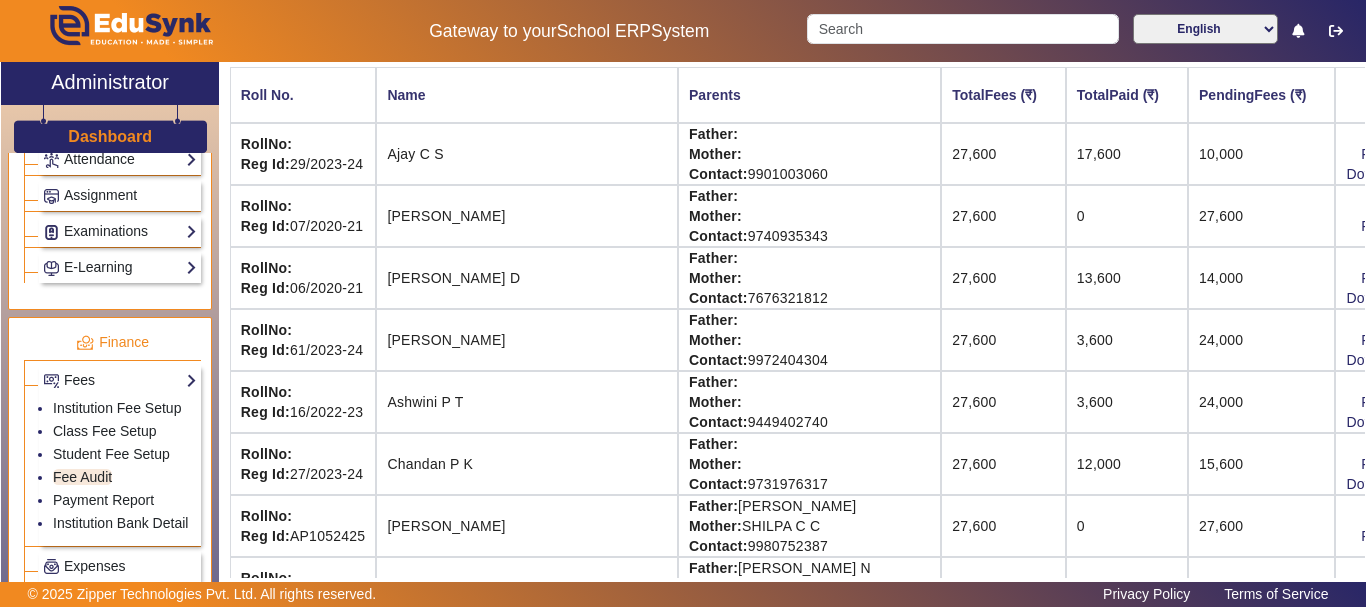 scroll, scrollTop: 344, scrollLeft: 0, axis: vertical 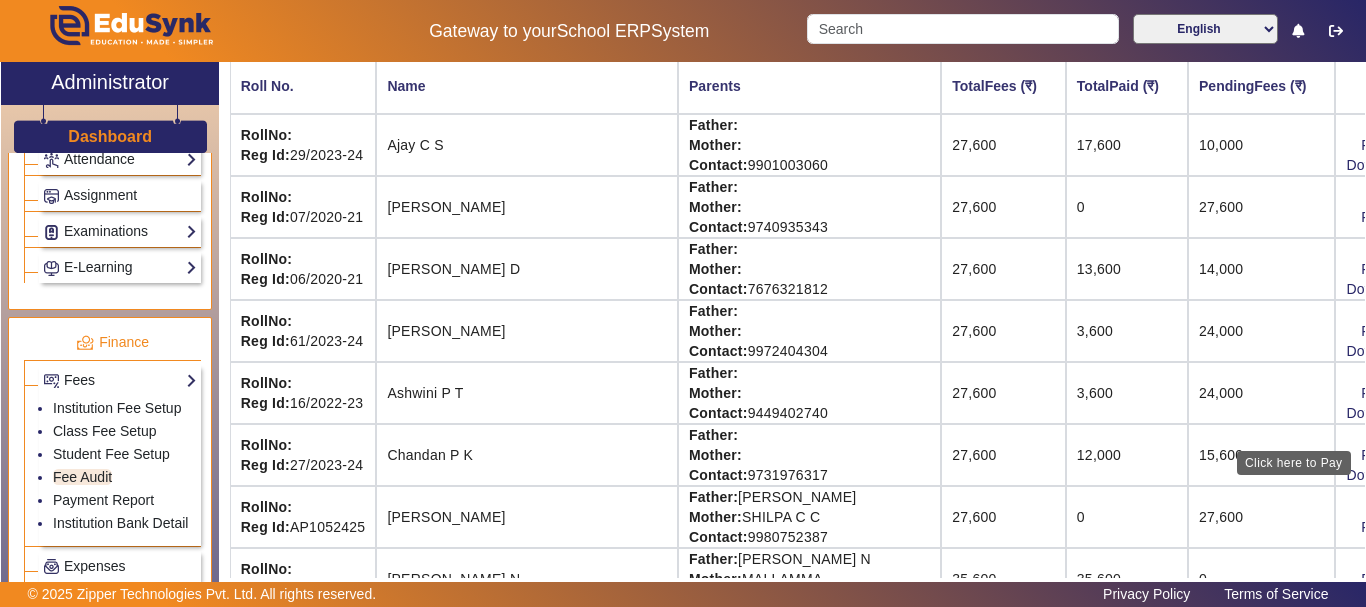 click on "View & Pay" 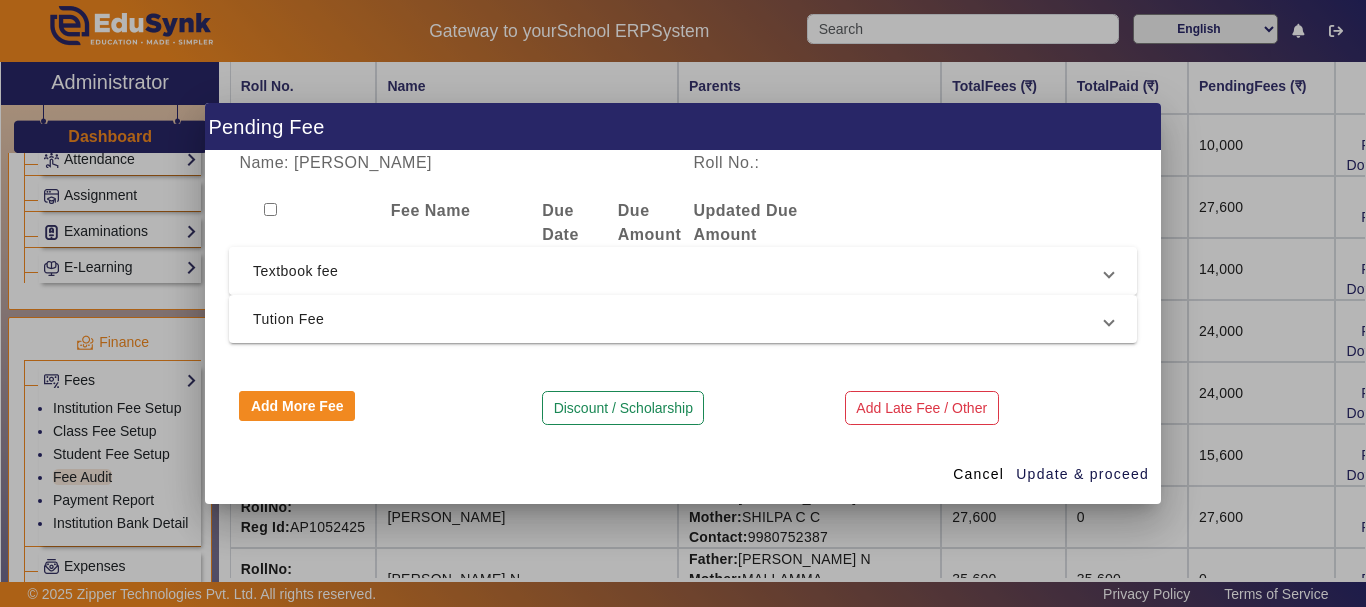 click on "Textbook fee" at bounding box center (679, 271) 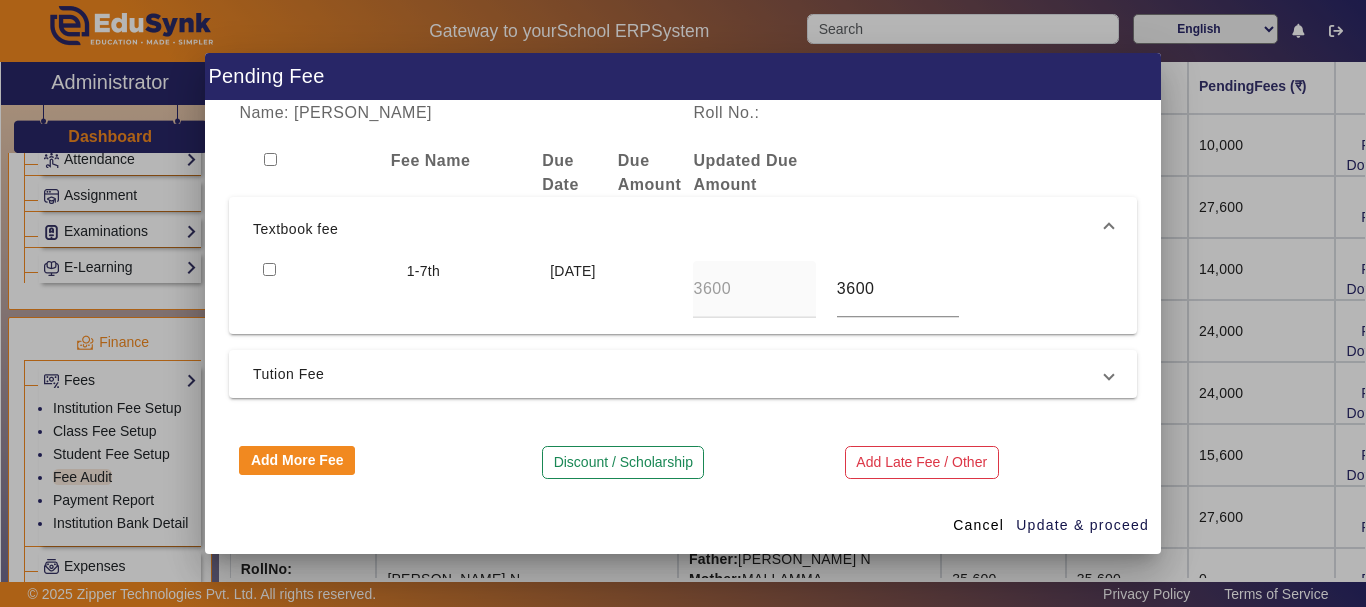click at bounding box center (269, 269) 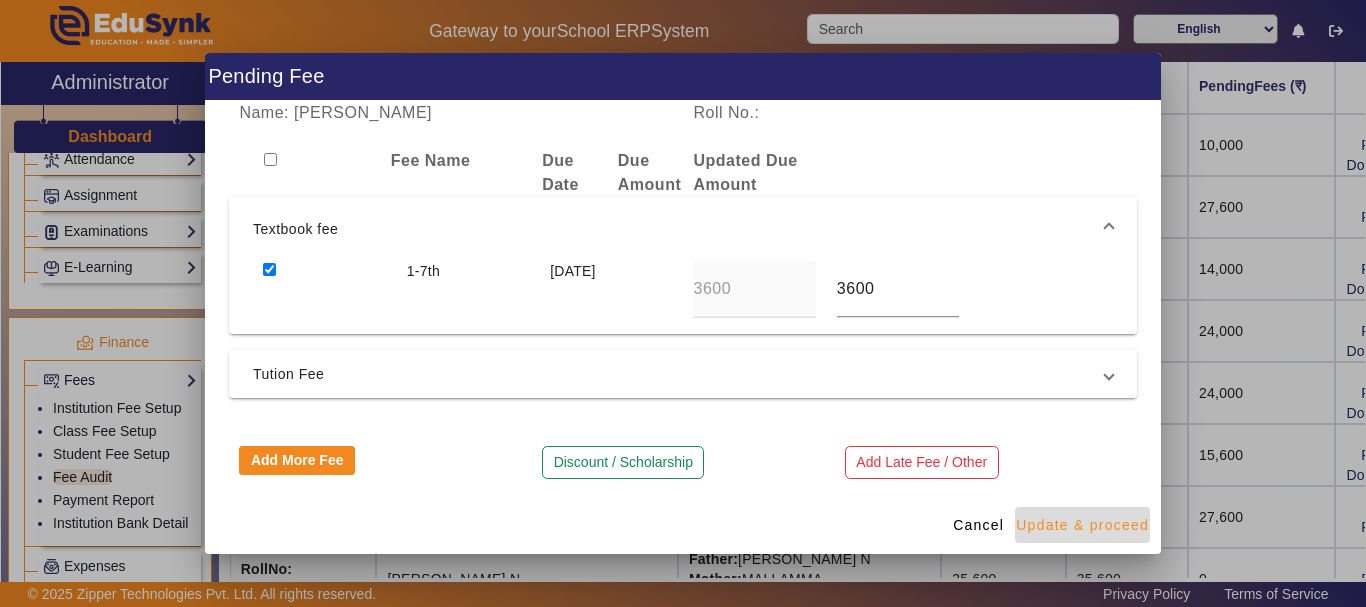 click on "Update & proceed" at bounding box center (1082, 525) 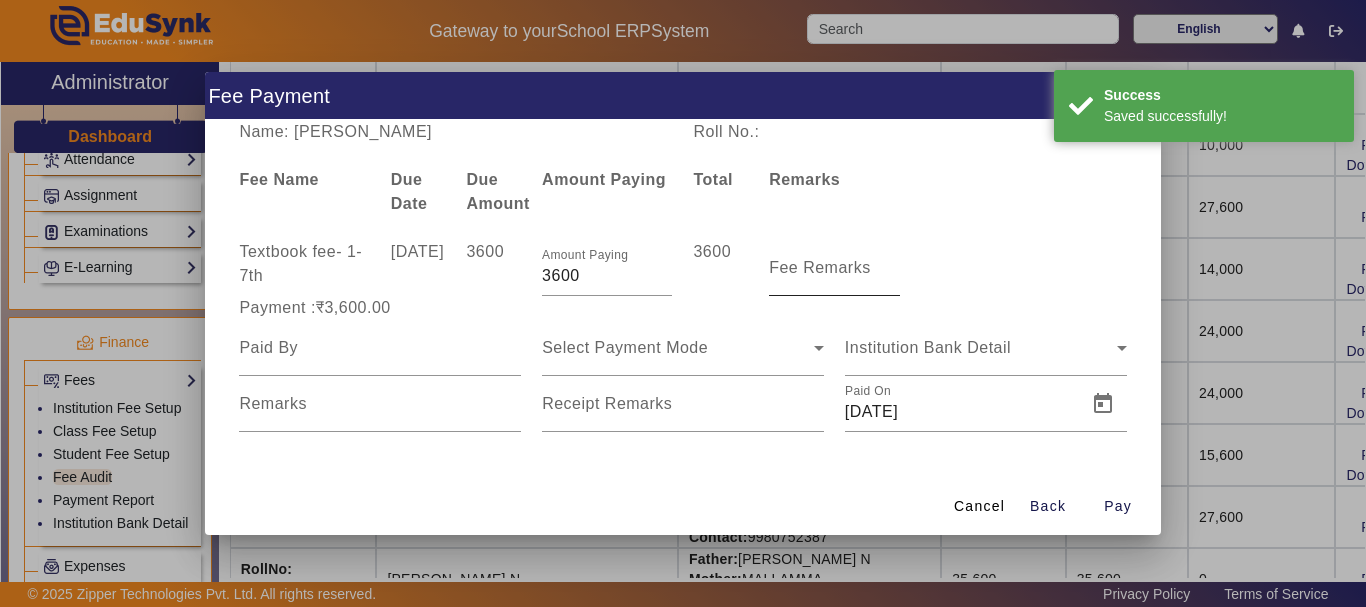 click on "Fee Remarks" at bounding box center [820, 267] 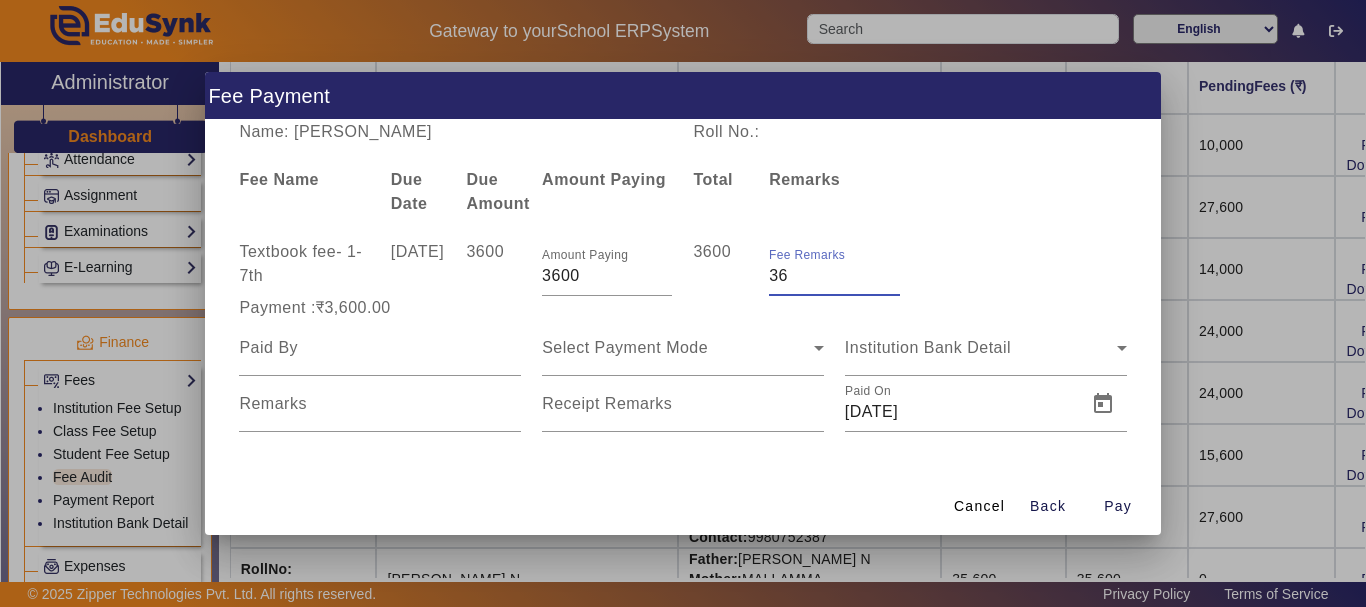 type on "3" 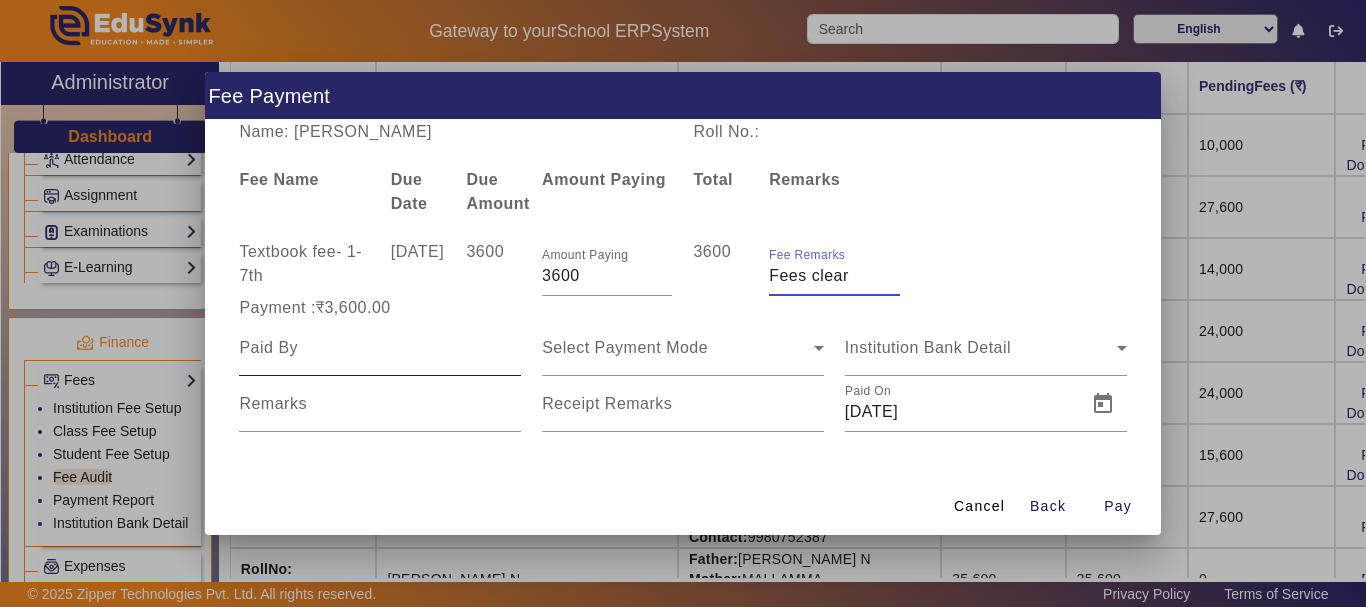 type on "Fees clear" 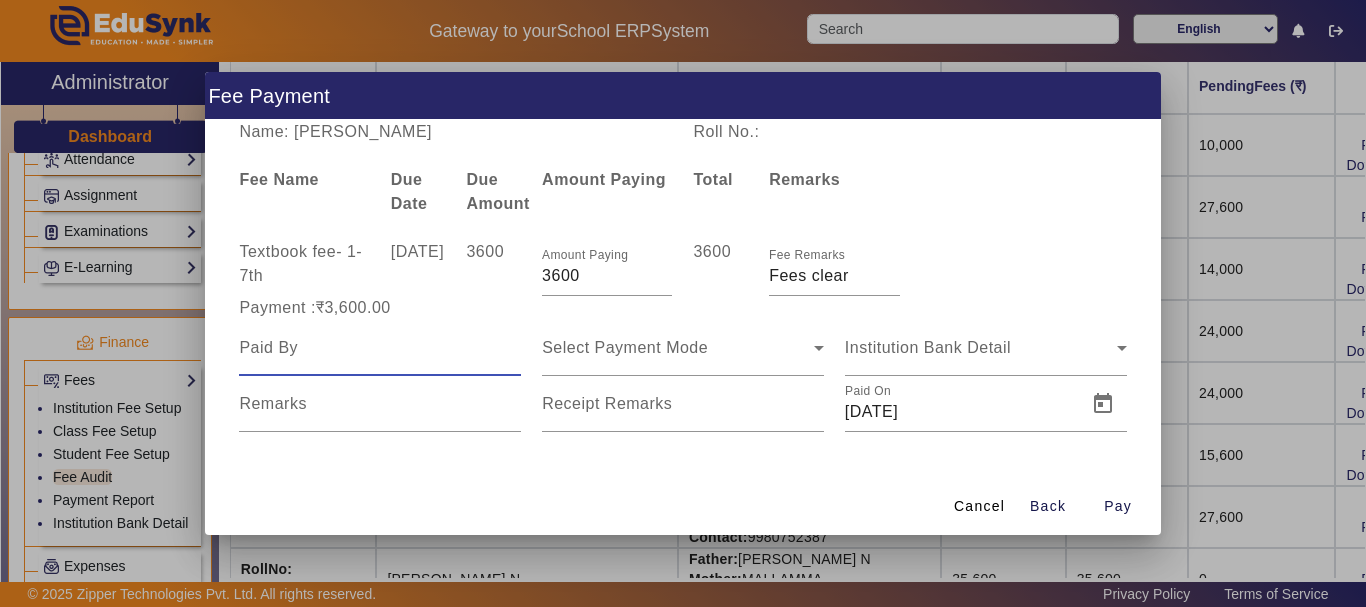 click at bounding box center [380, 348] 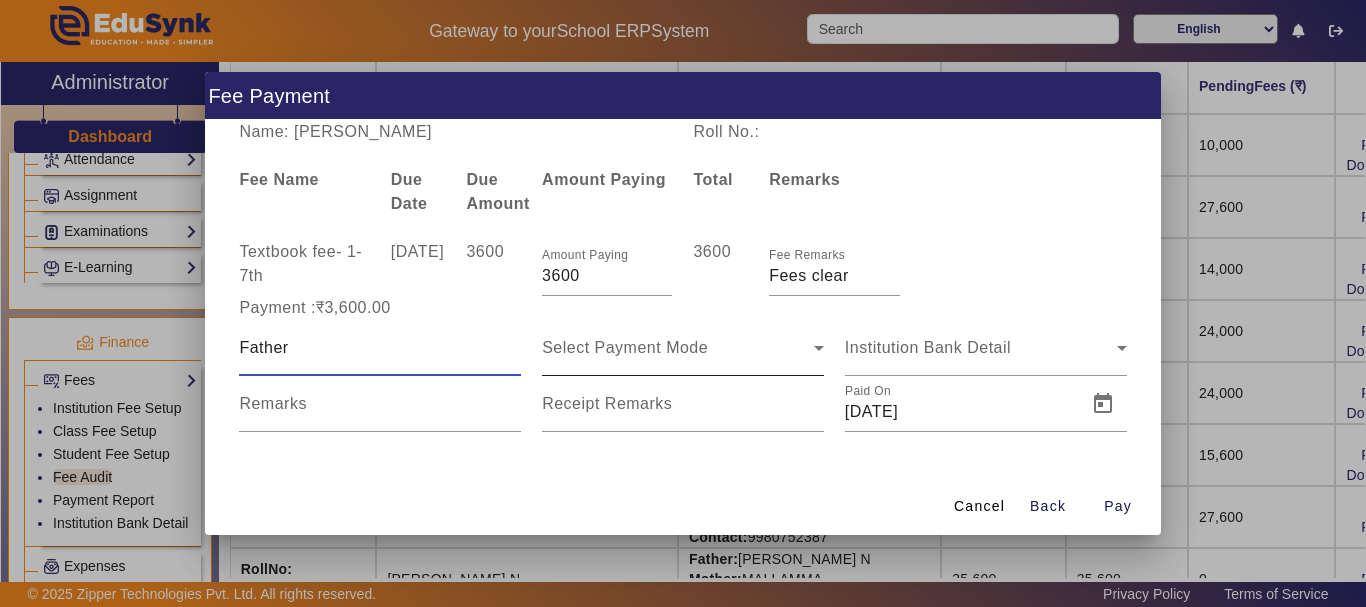 type on "Father" 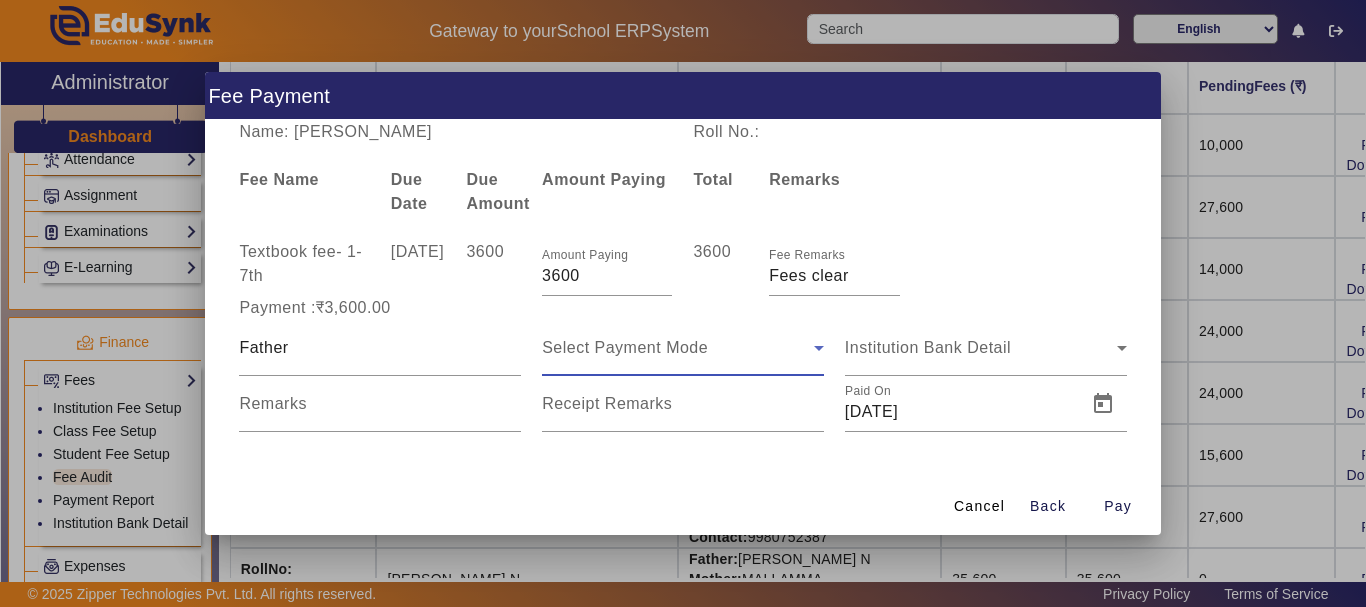 click on "Select Payment Mode" at bounding box center [625, 347] 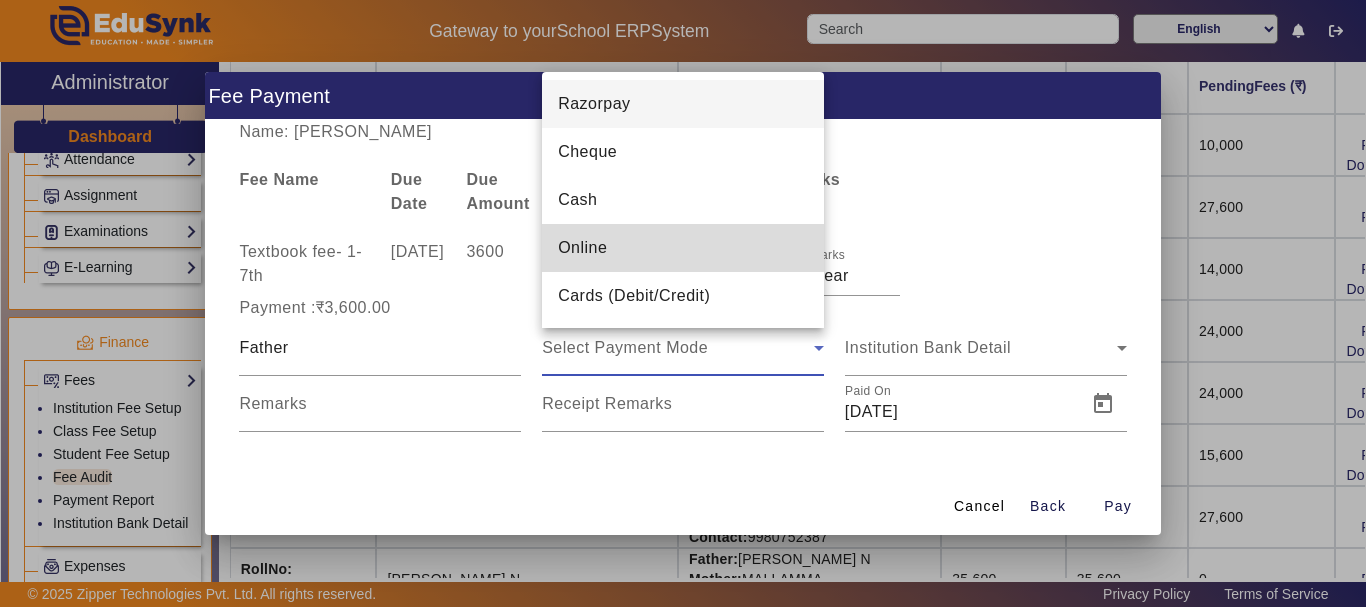 click on "Online" at bounding box center (683, 248) 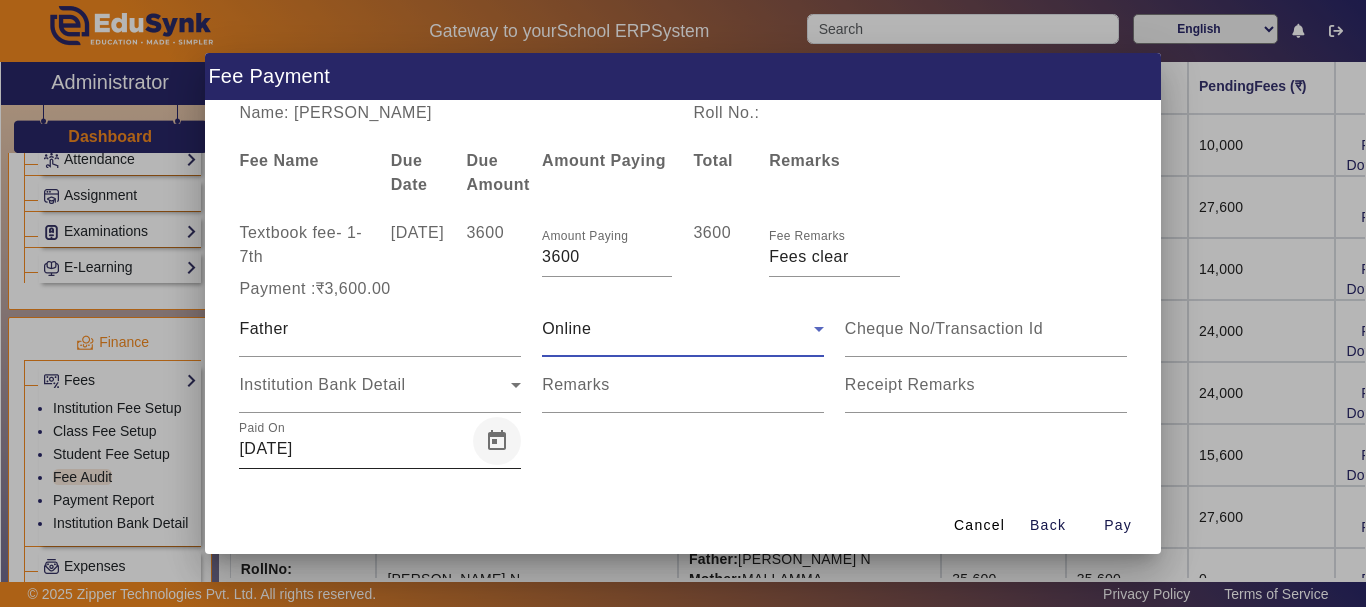 click at bounding box center [497, 441] 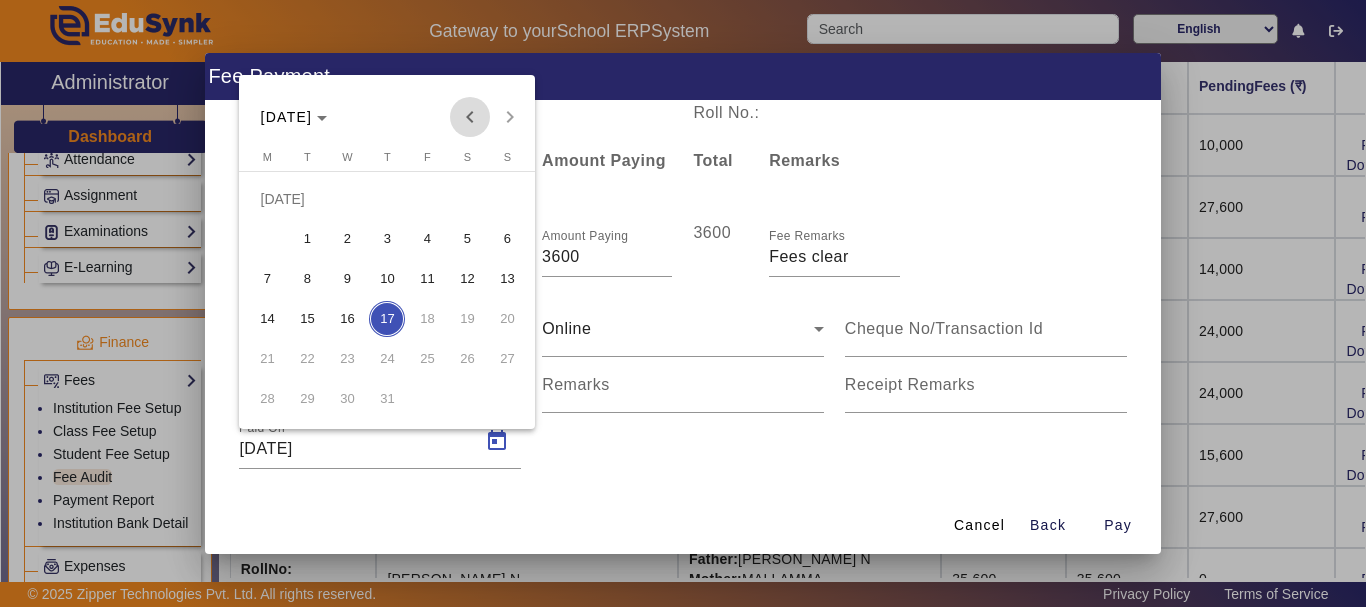 click at bounding box center (470, 117) 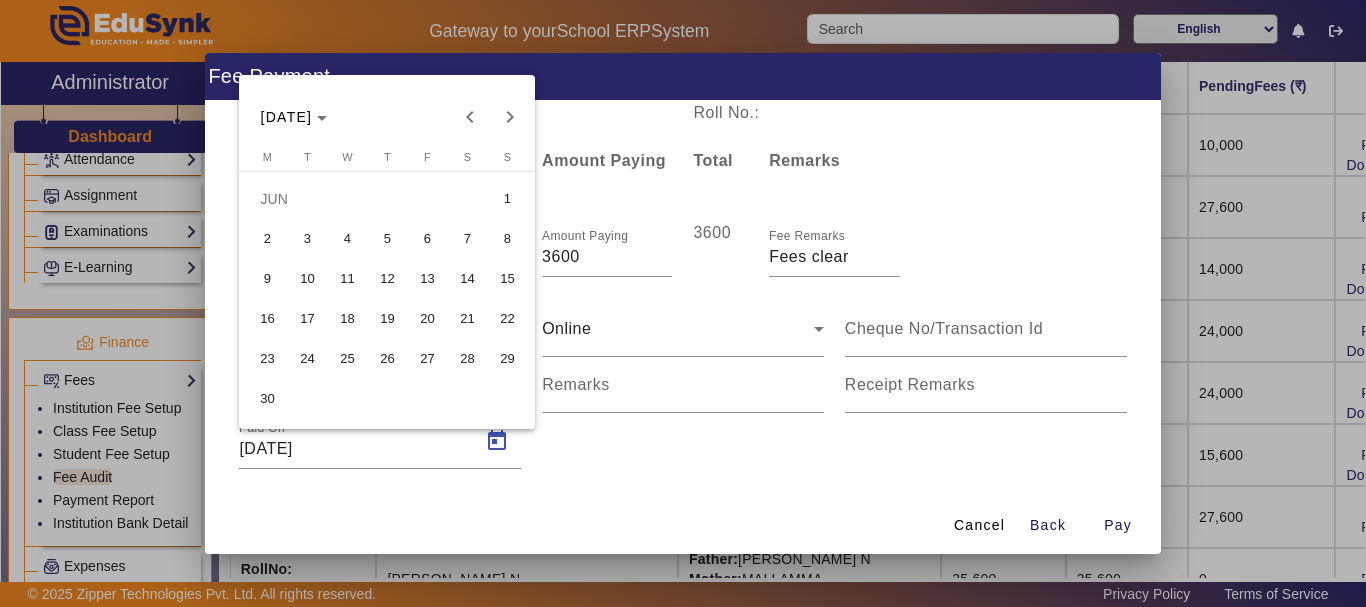 click on "18" at bounding box center [347, 319] 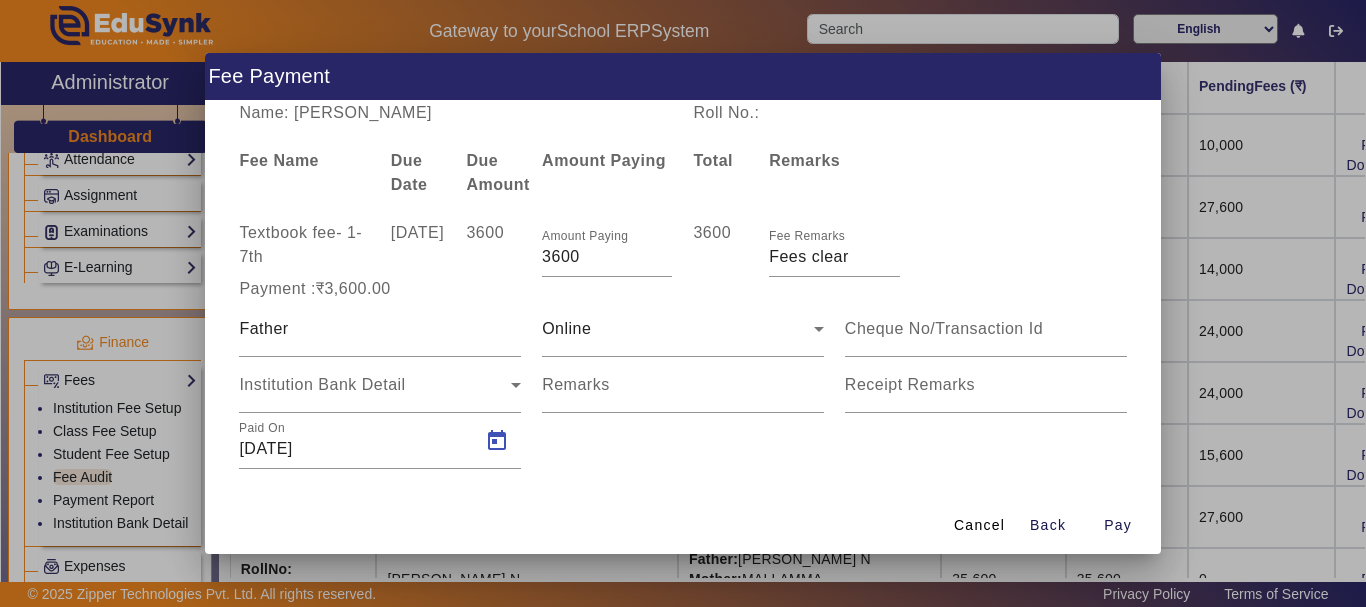 type on "[DATE]" 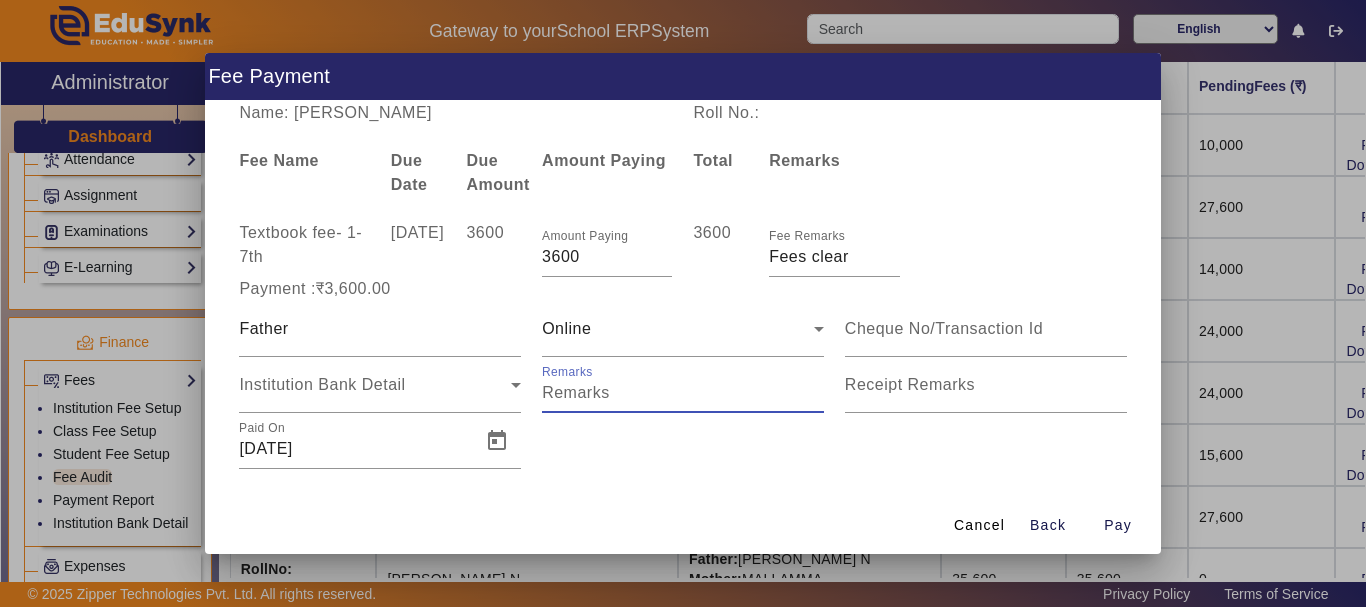 click on "Remarks" at bounding box center (683, 393) 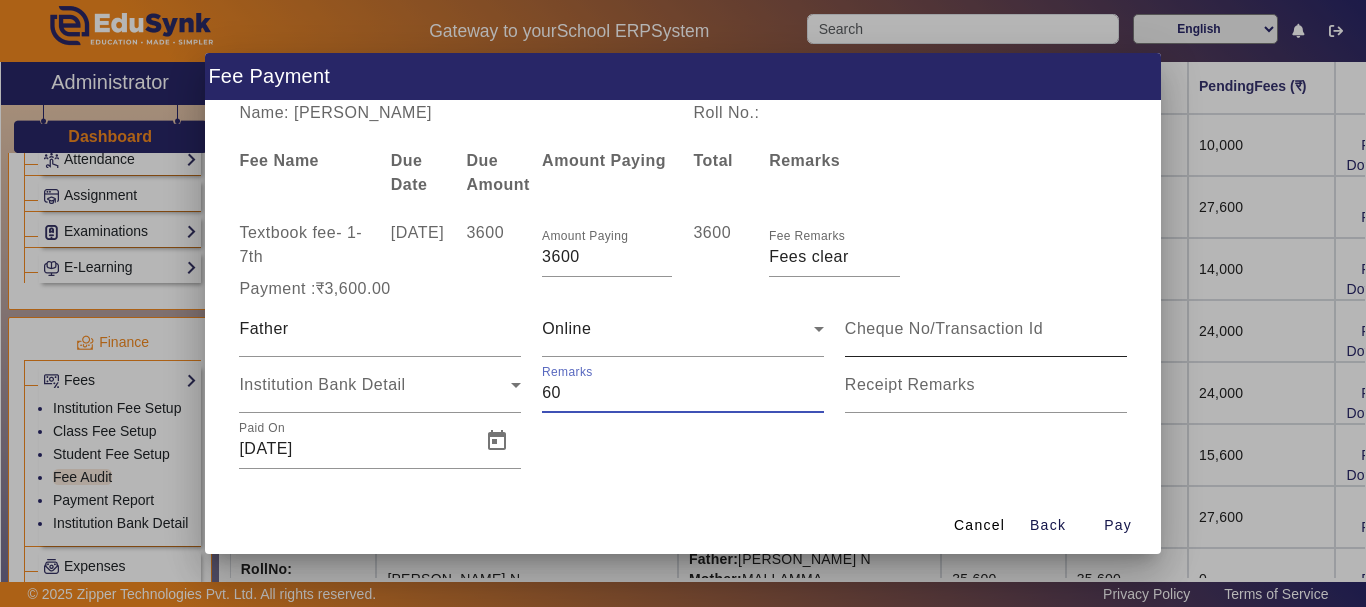 type on "60" 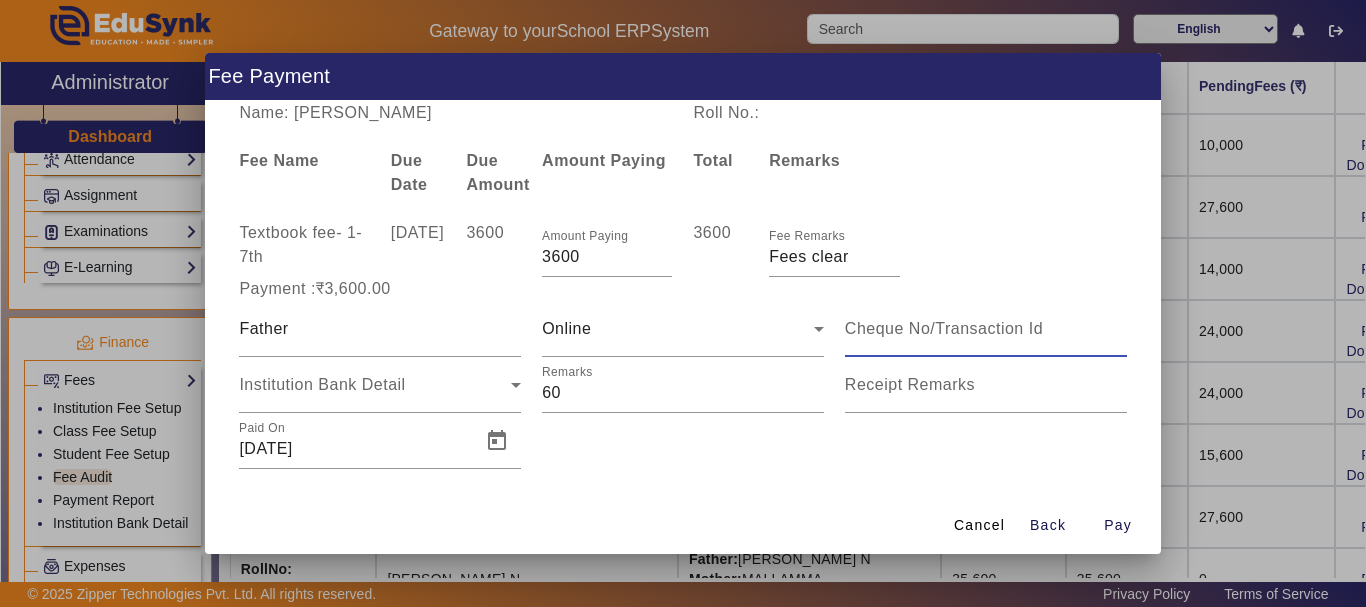 click at bounding box center [986, 329] 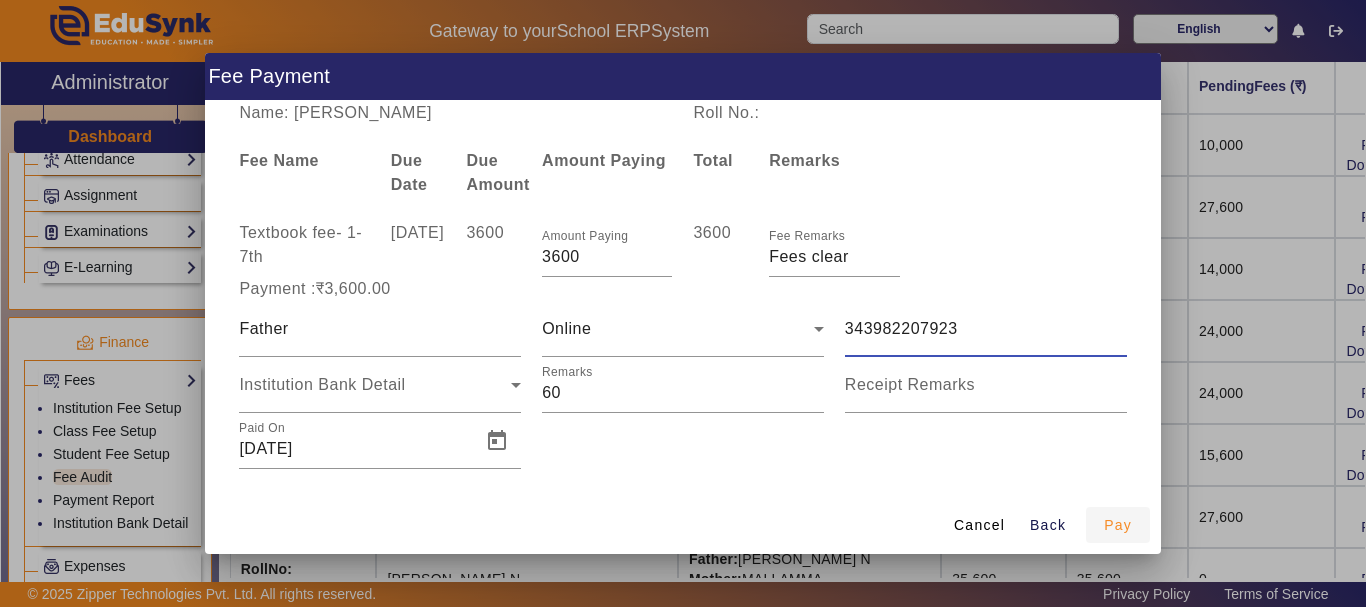 type on "343982207923" 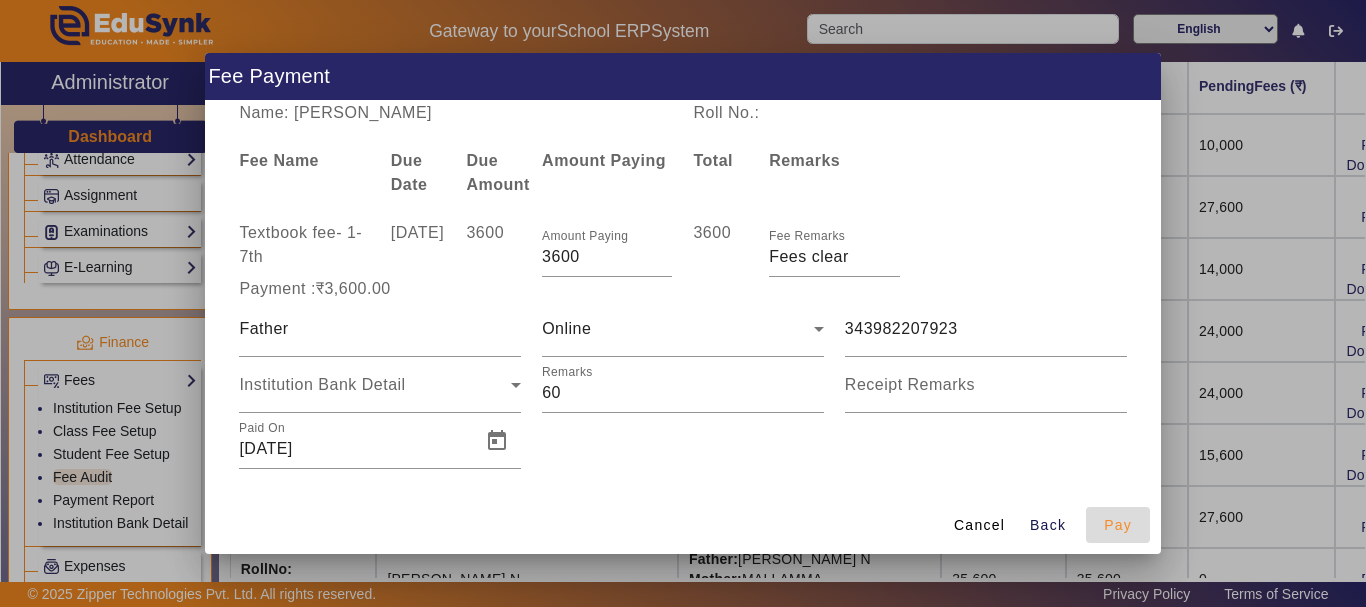 click on "Pay" at bounding box center [1118, 525] 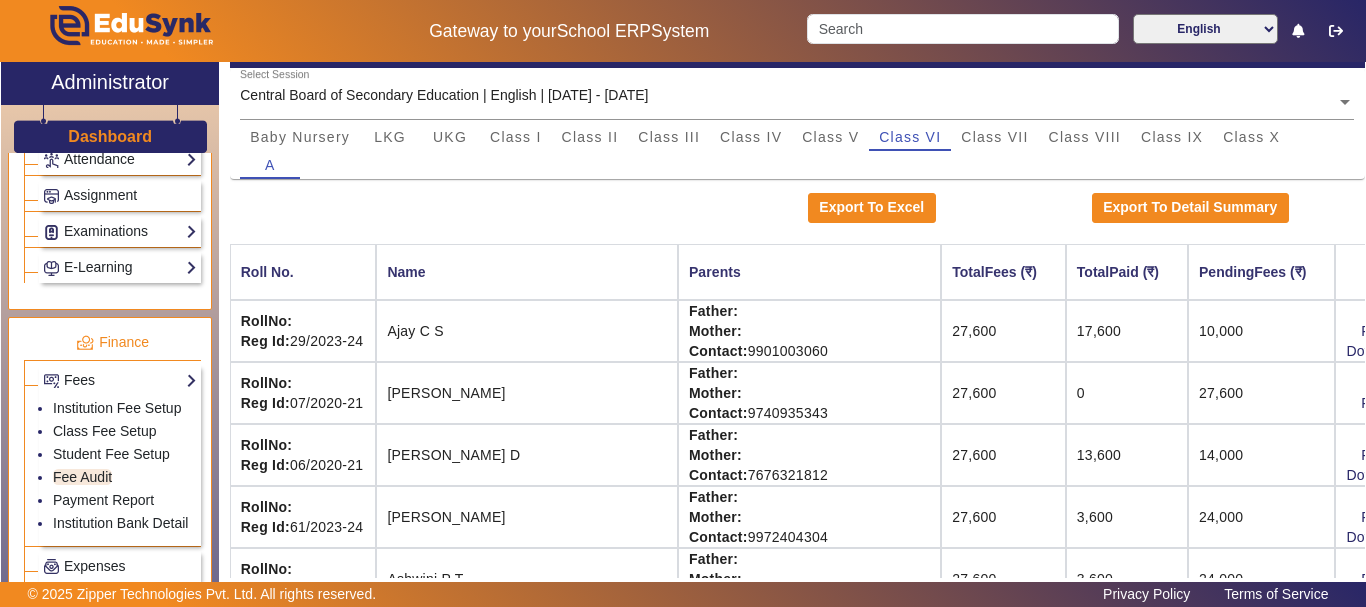 scroll, scrollTop: 144, scrollLeft: 0, axis: vertical 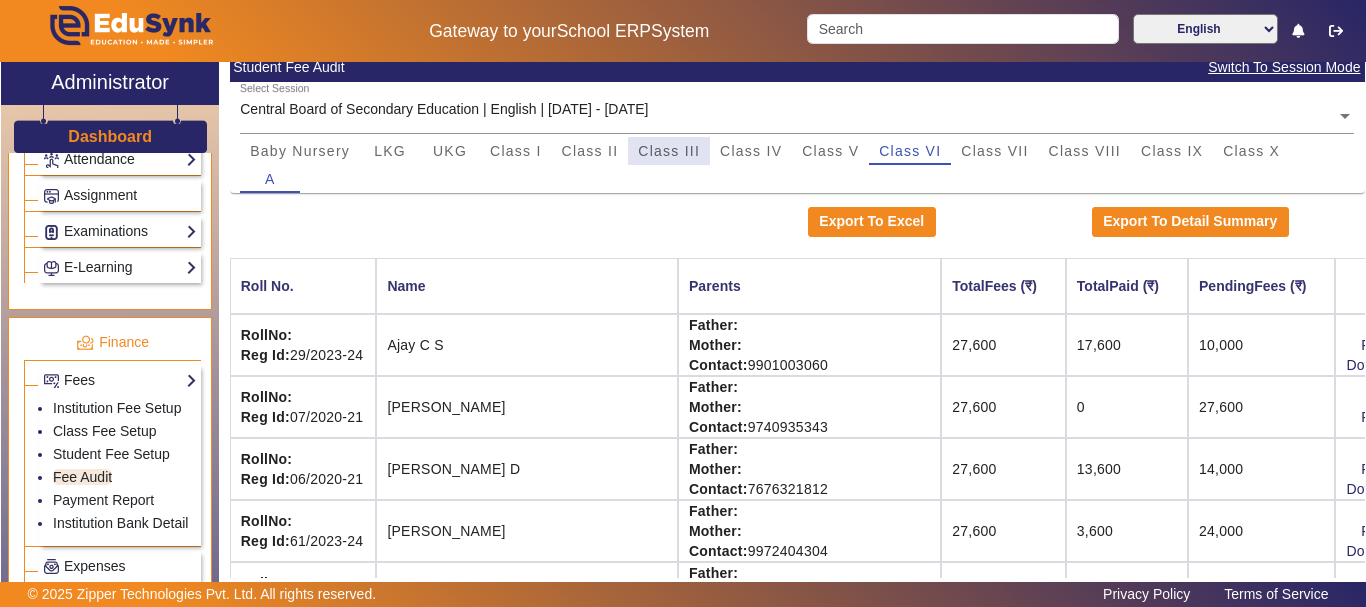 click on "Class III" at bounding box center (669, 151) 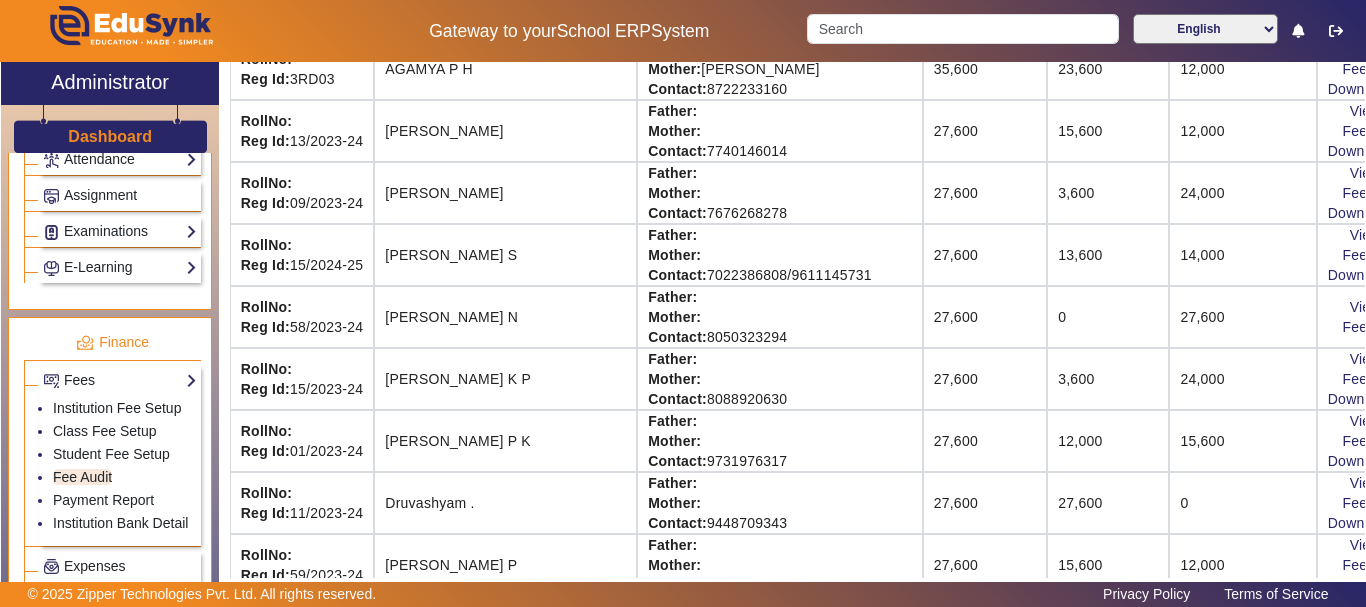 scroll, scrollTop: 584, scrollLeft: 0, axis: vertical 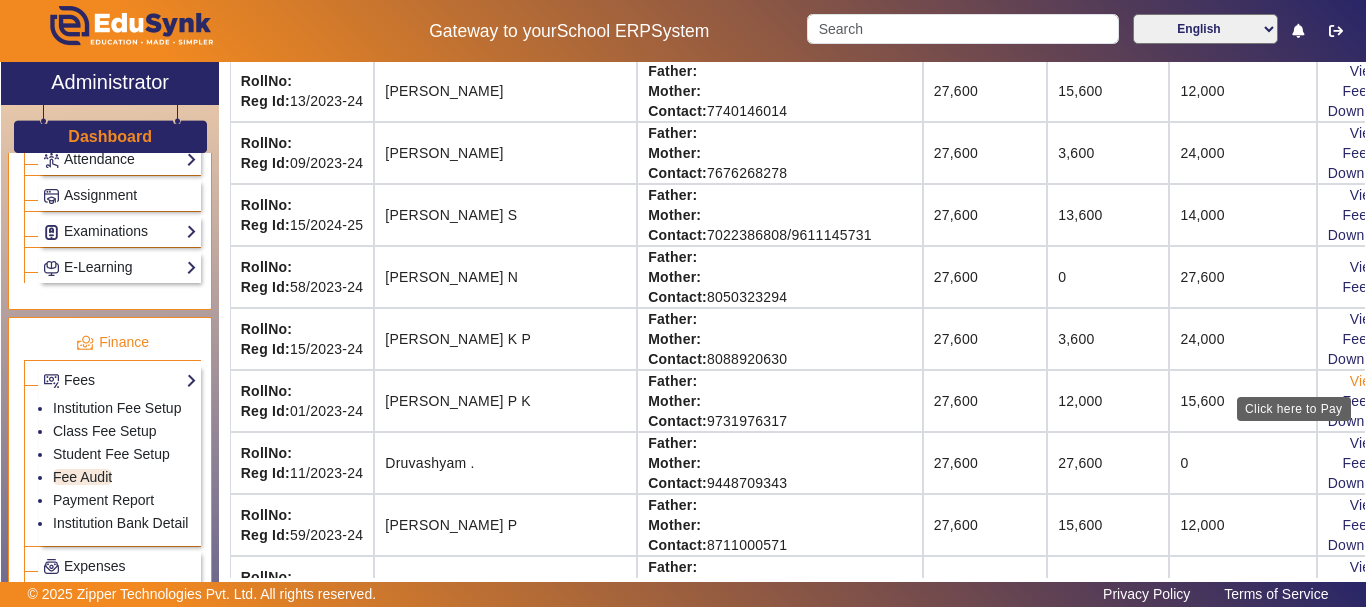 click on "View & Pay" 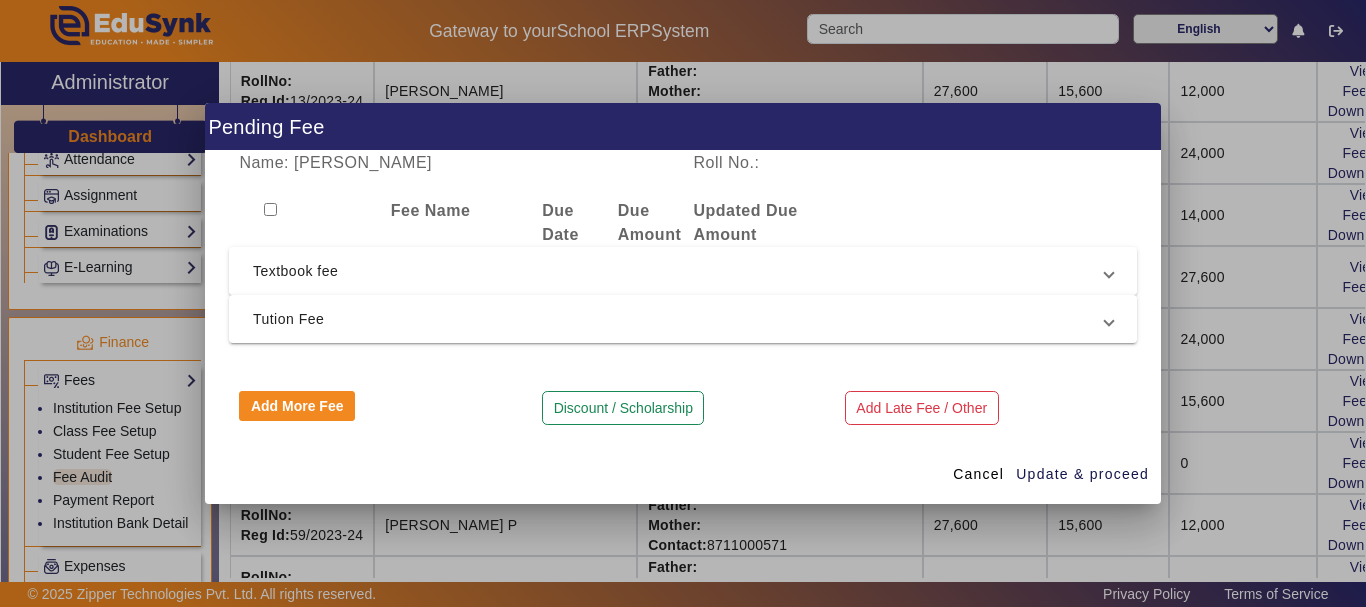 click on "Textbook fee" at bounding box center (679, 271) 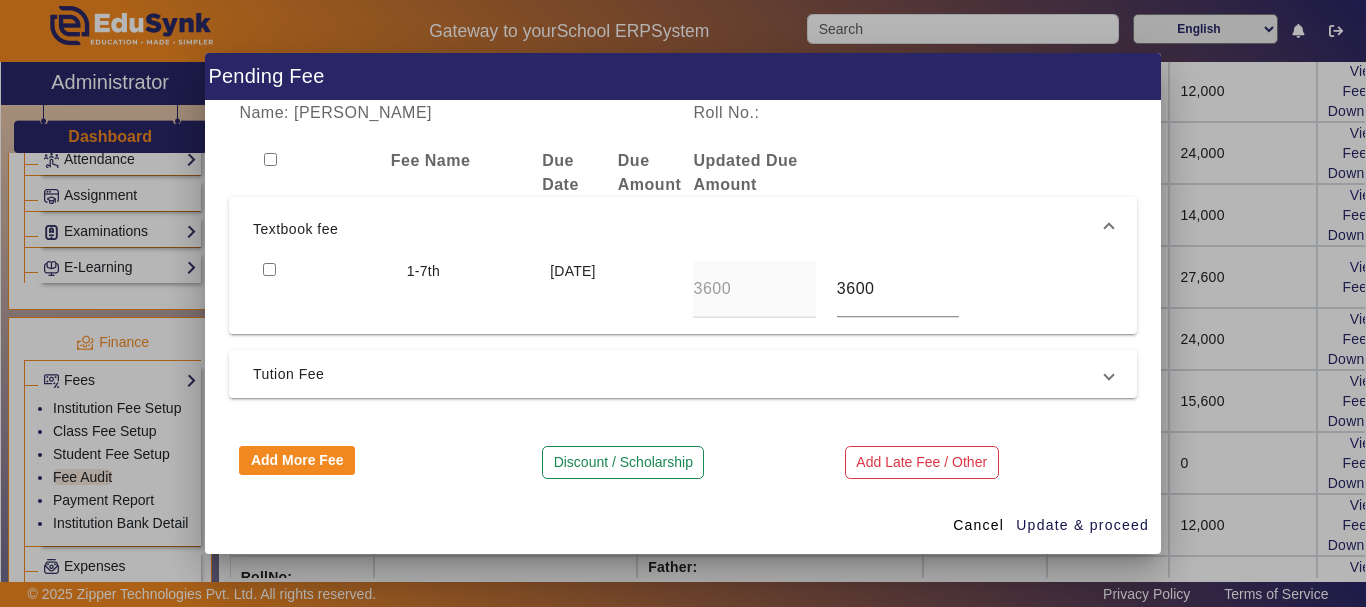 click at bounding box center [269, 269] 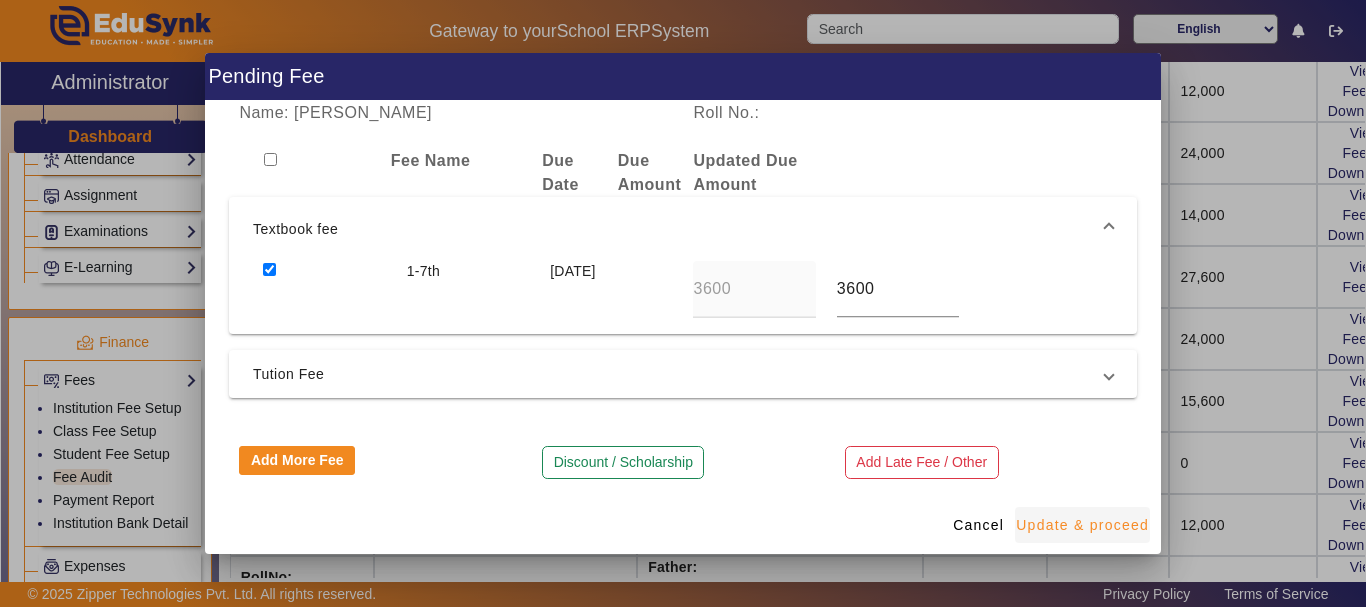 click on "Update & proceed" at bounding box center [1082, 525] 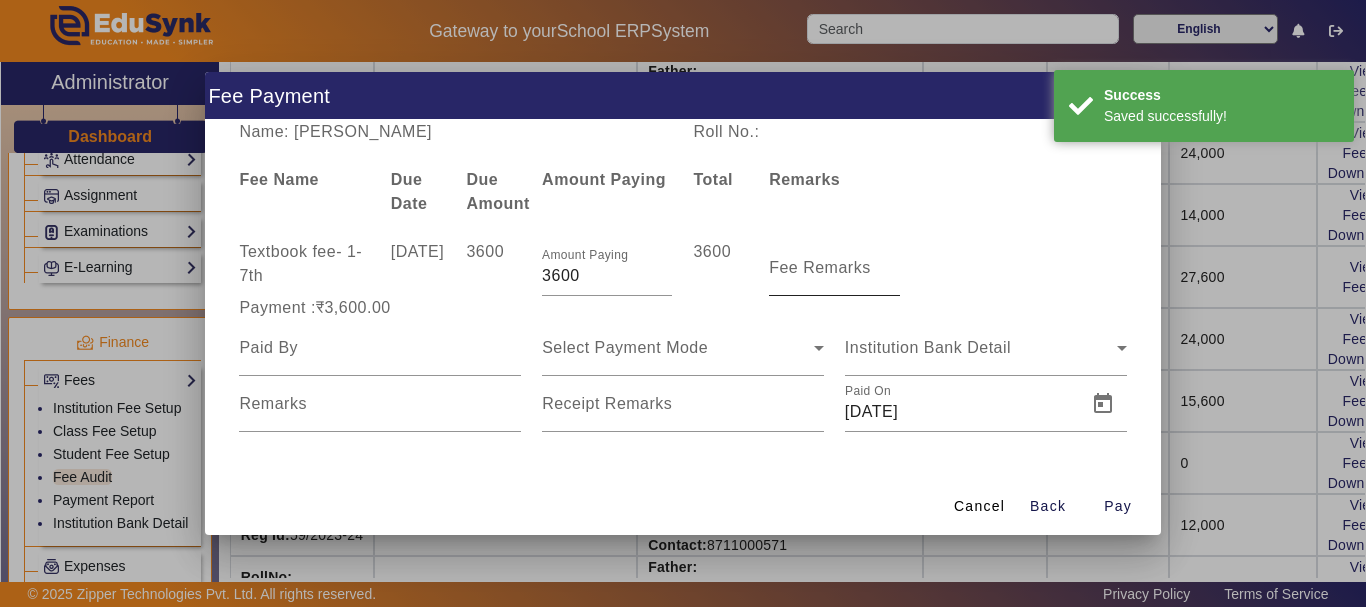 click on "Fee Remarks" at bounding box center (820, 267) 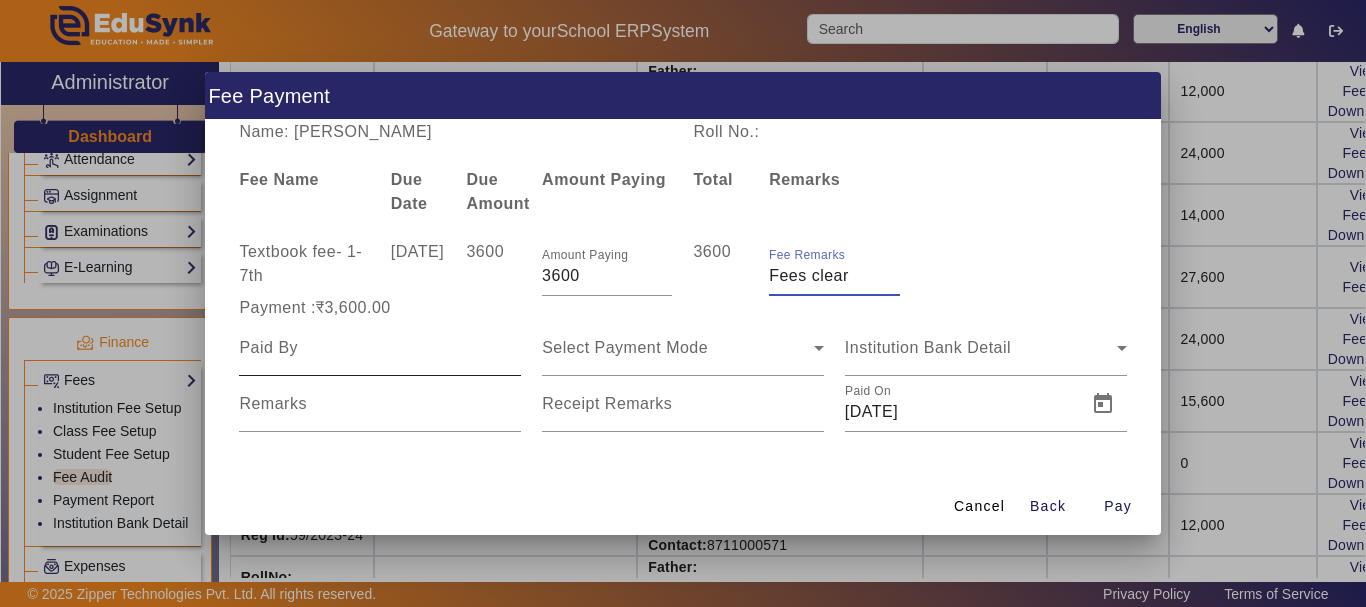 type on "Fees clear" 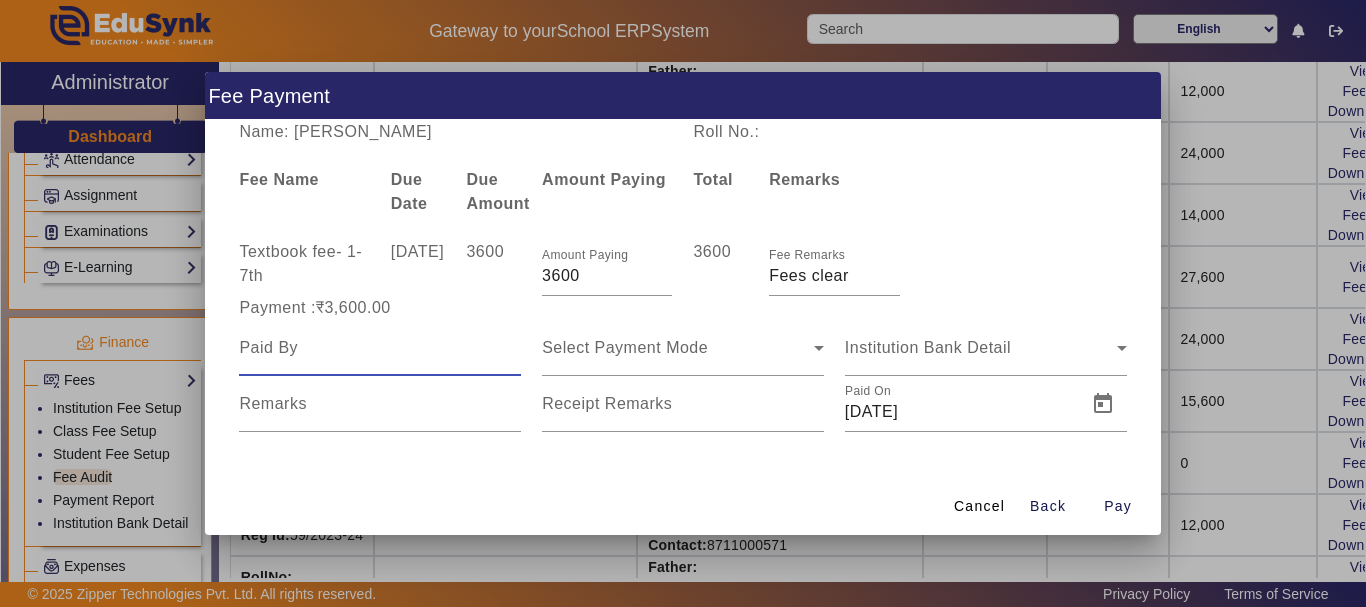 click at bounding box center [380, 348] 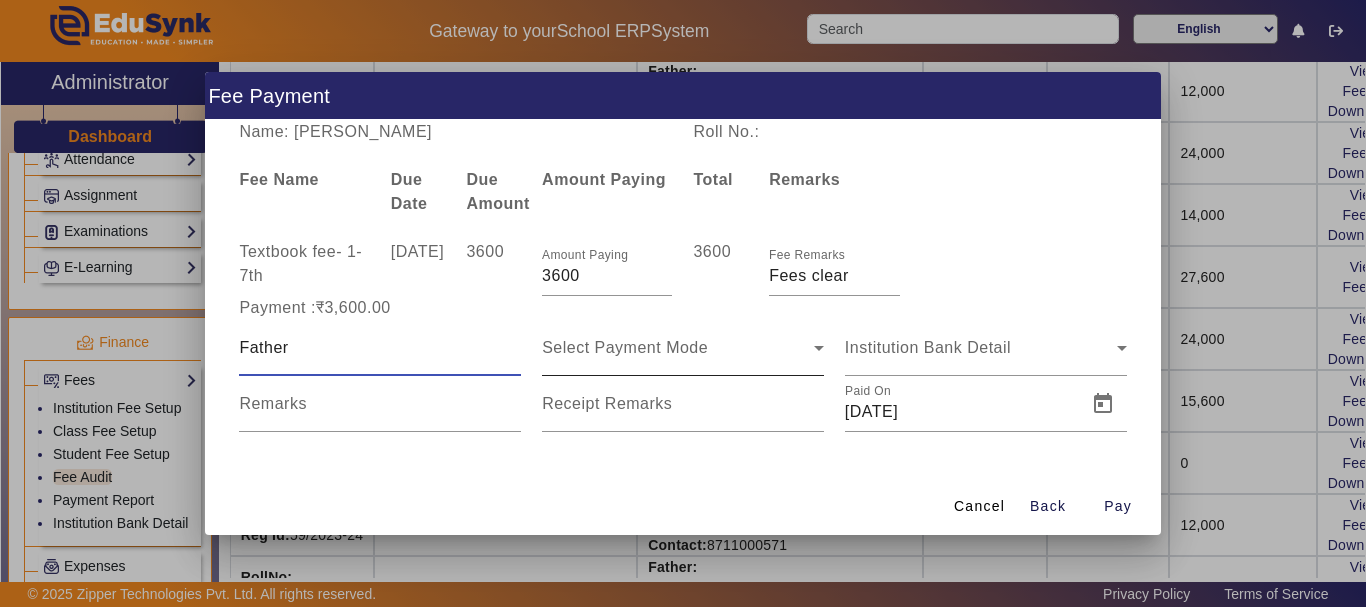 type on "Father" 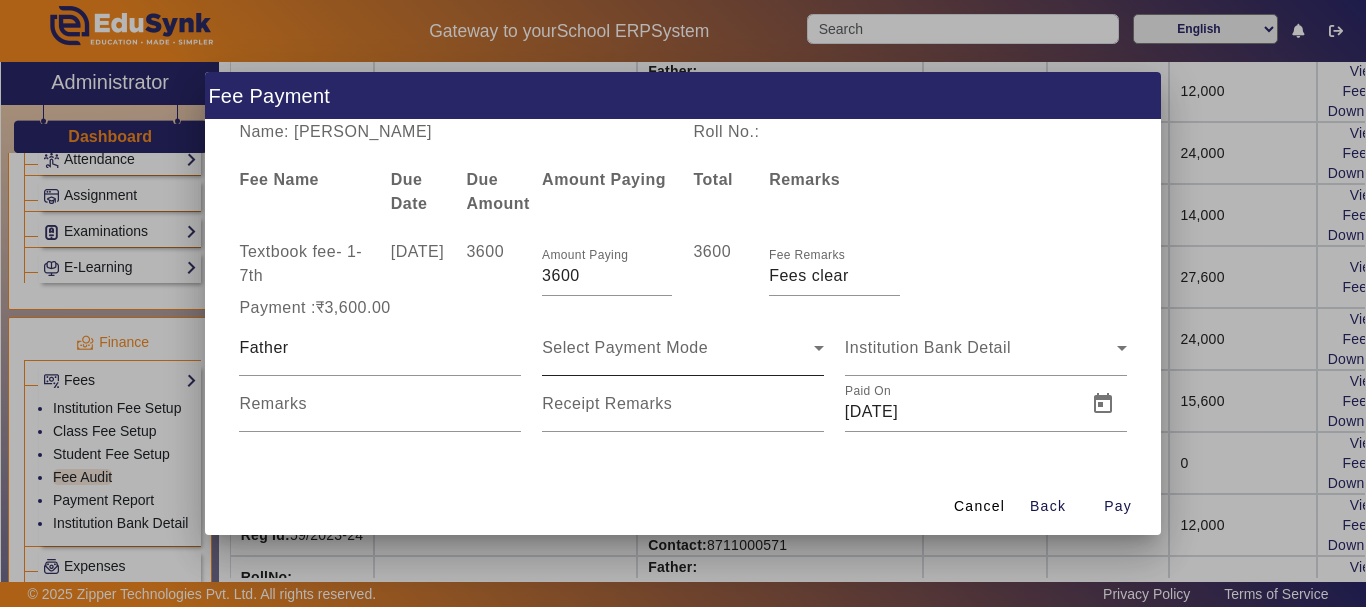 click on "Select Payment Mode" at bounding box center (683, 348) 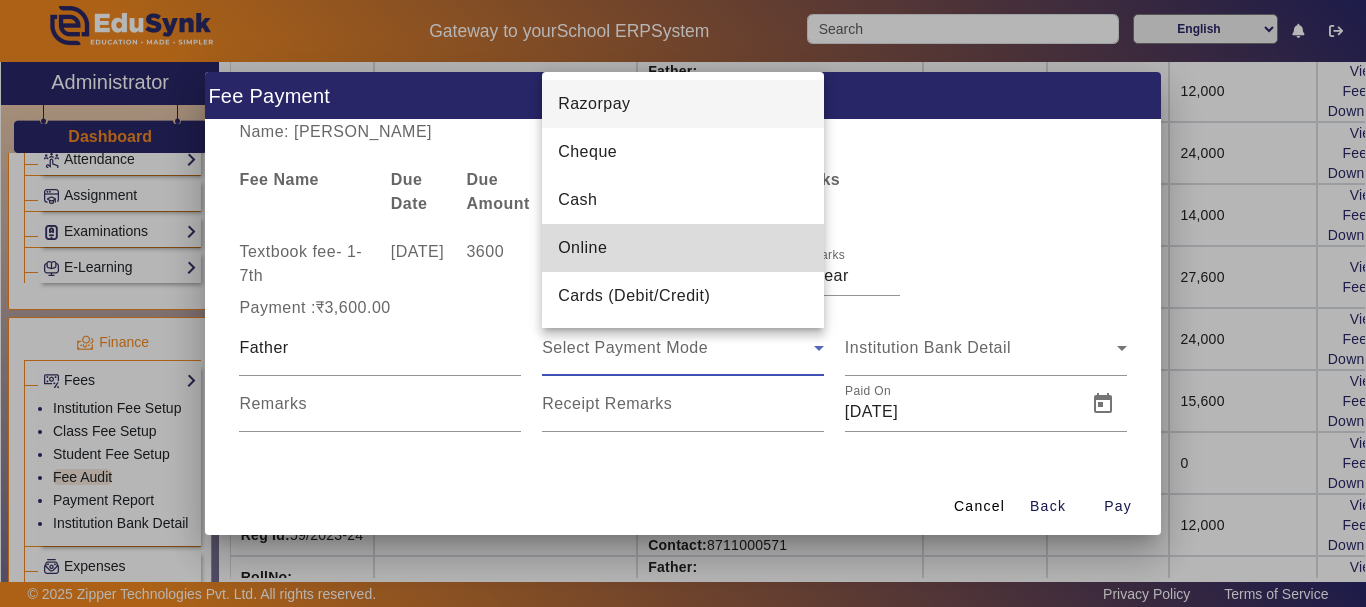 click on "Online" at bounding box center (582, 248) 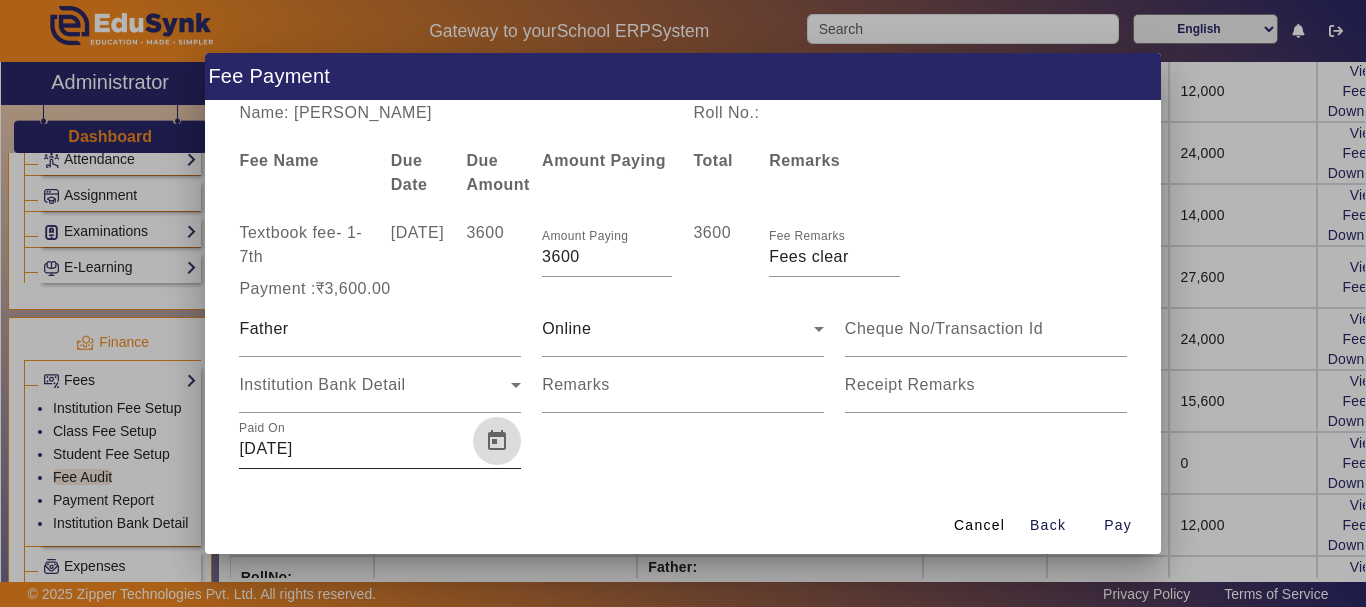 click at bounding box center [497, 441] 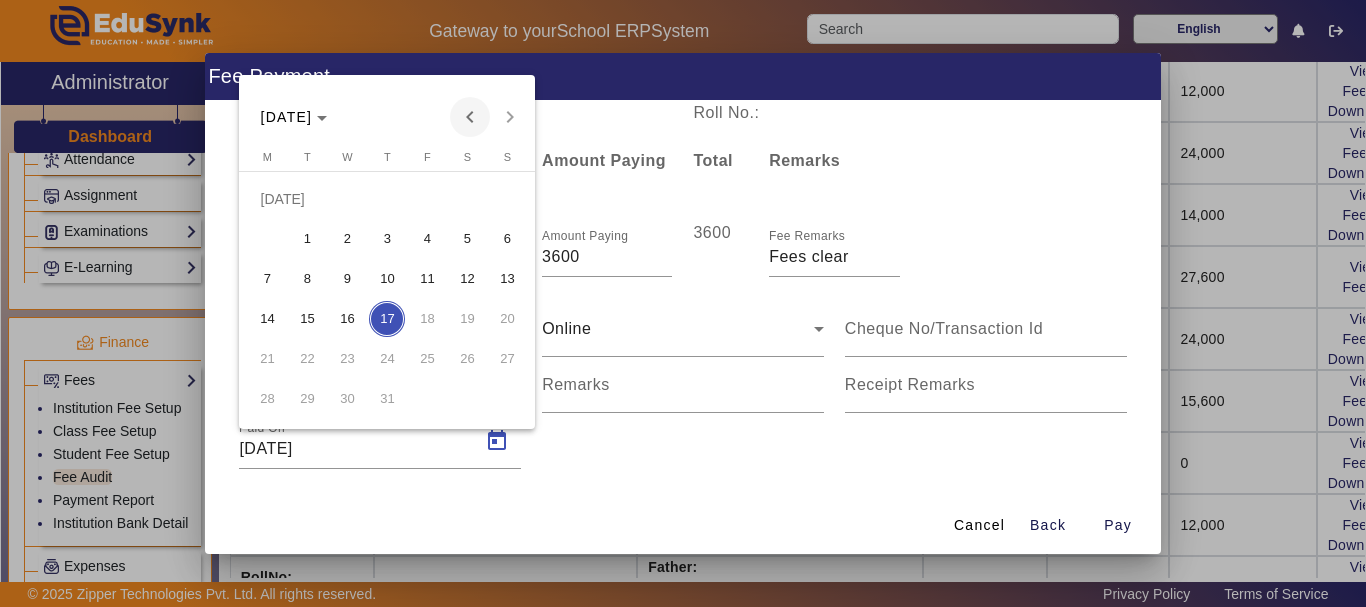 click at bounding box center [470, 117] 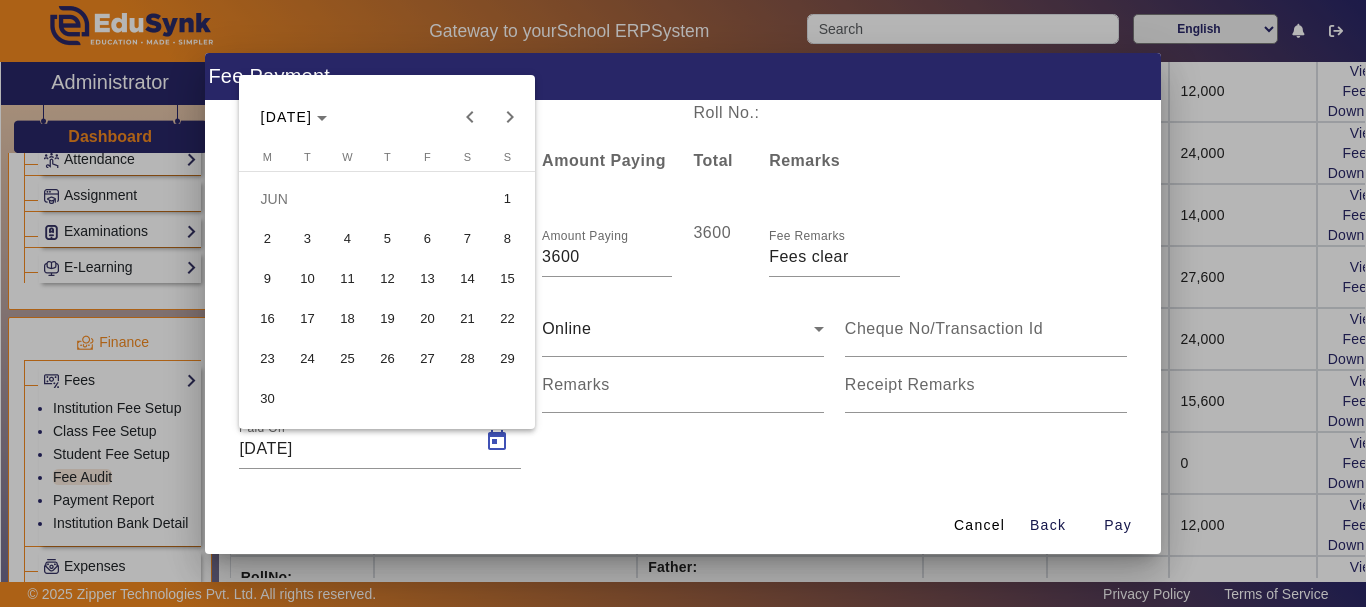 click on "18" at bounding box center [347, 319] 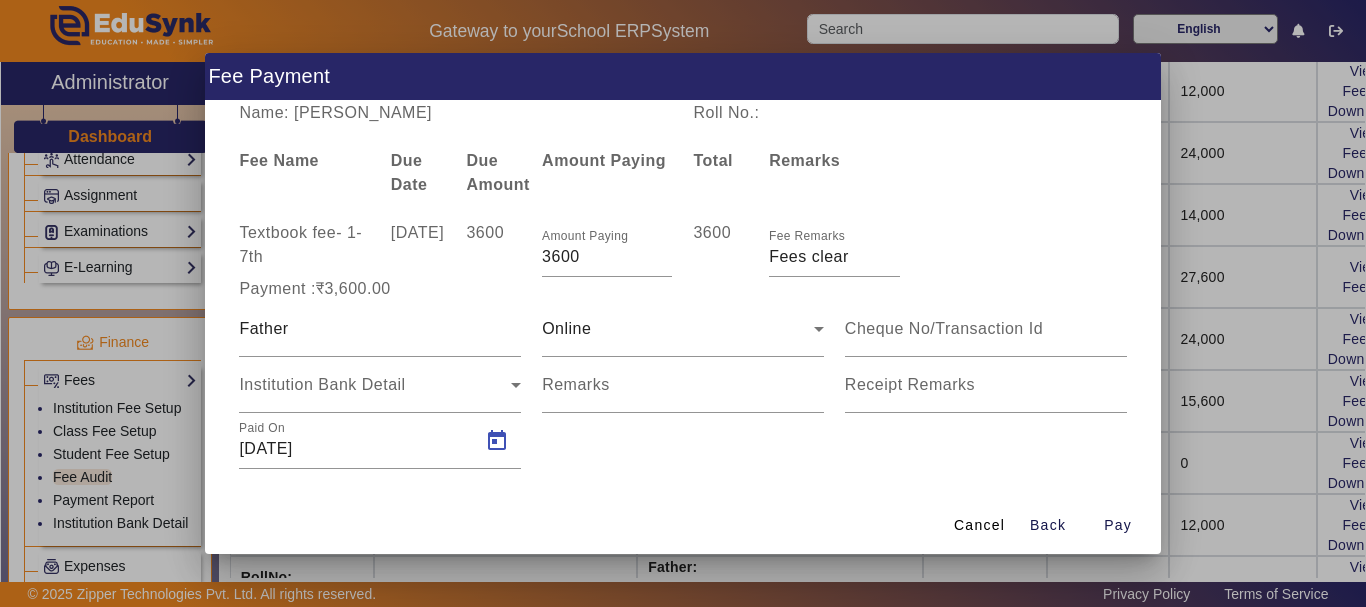 type on "[DATE]" 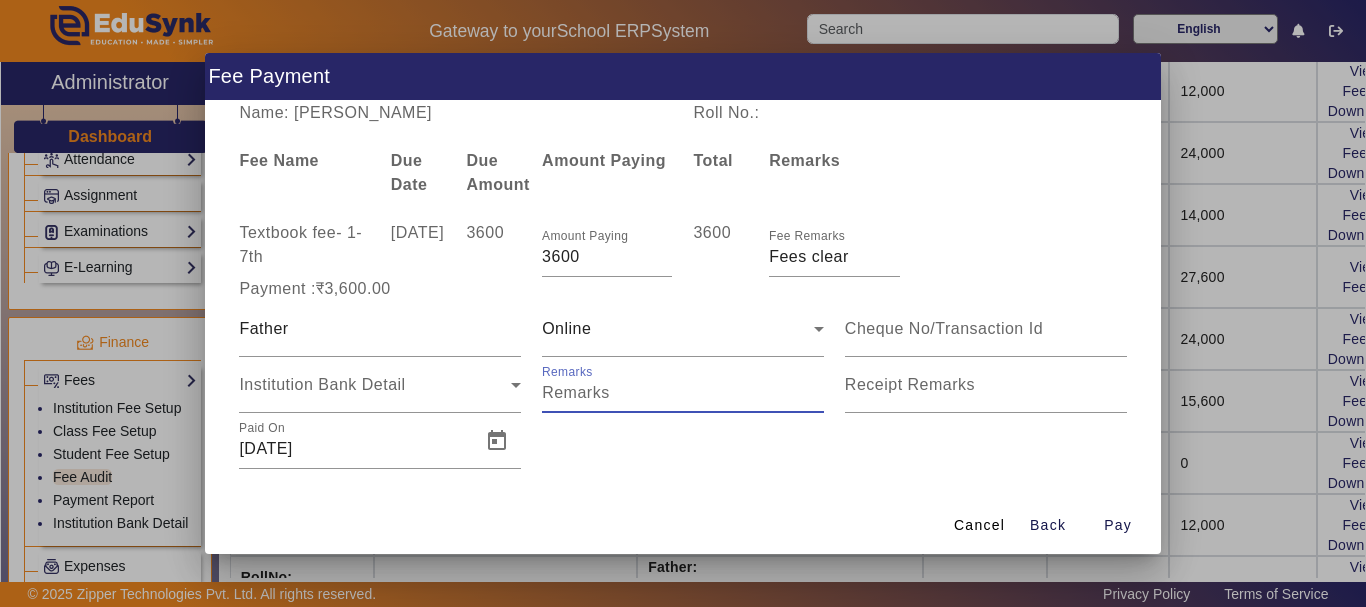 click on "Remarks" at bounding box center [683, 393] 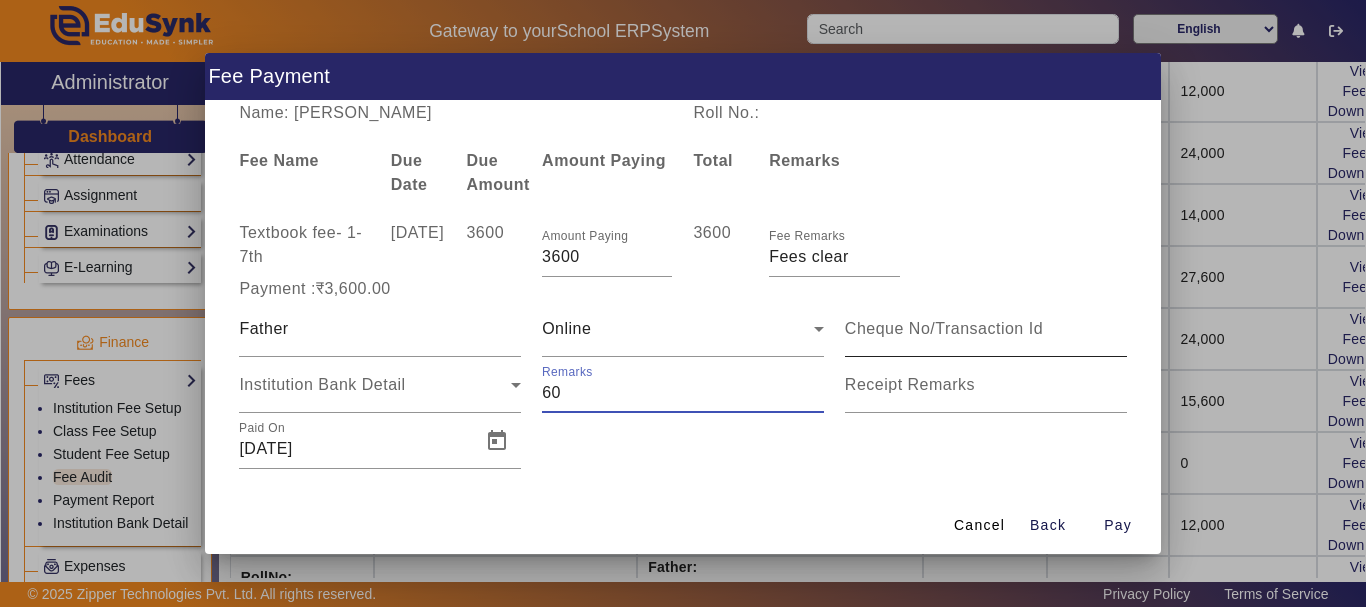 type on "60" 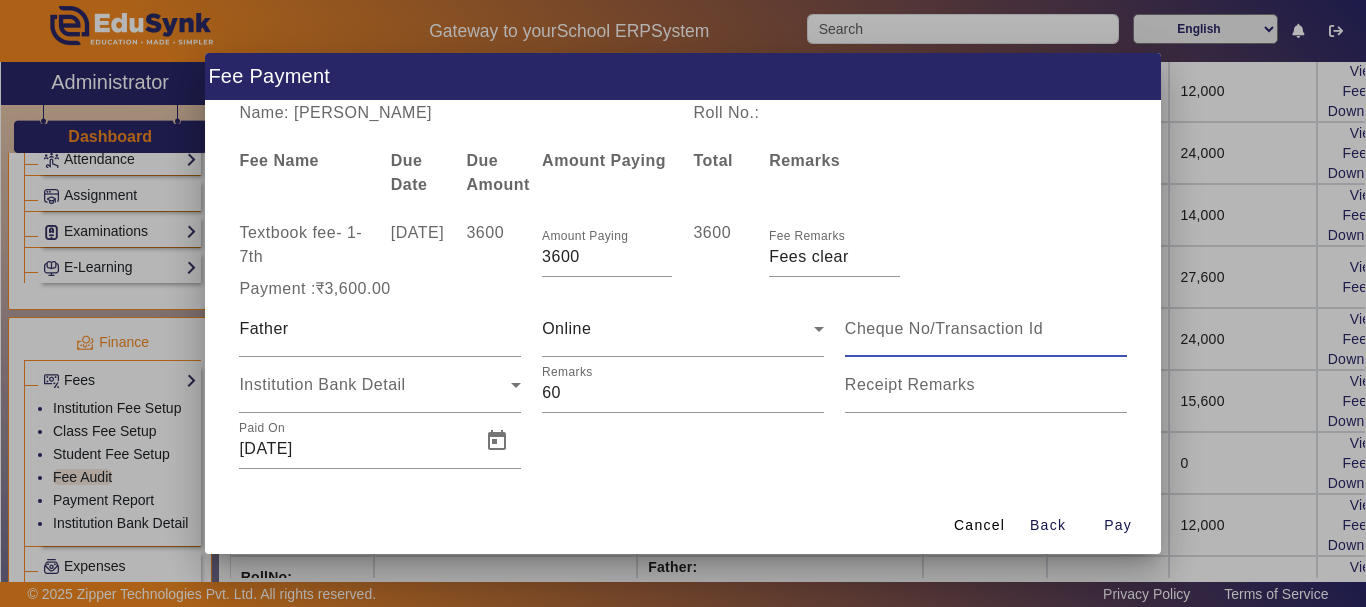 click at bounding box center [986, 329] 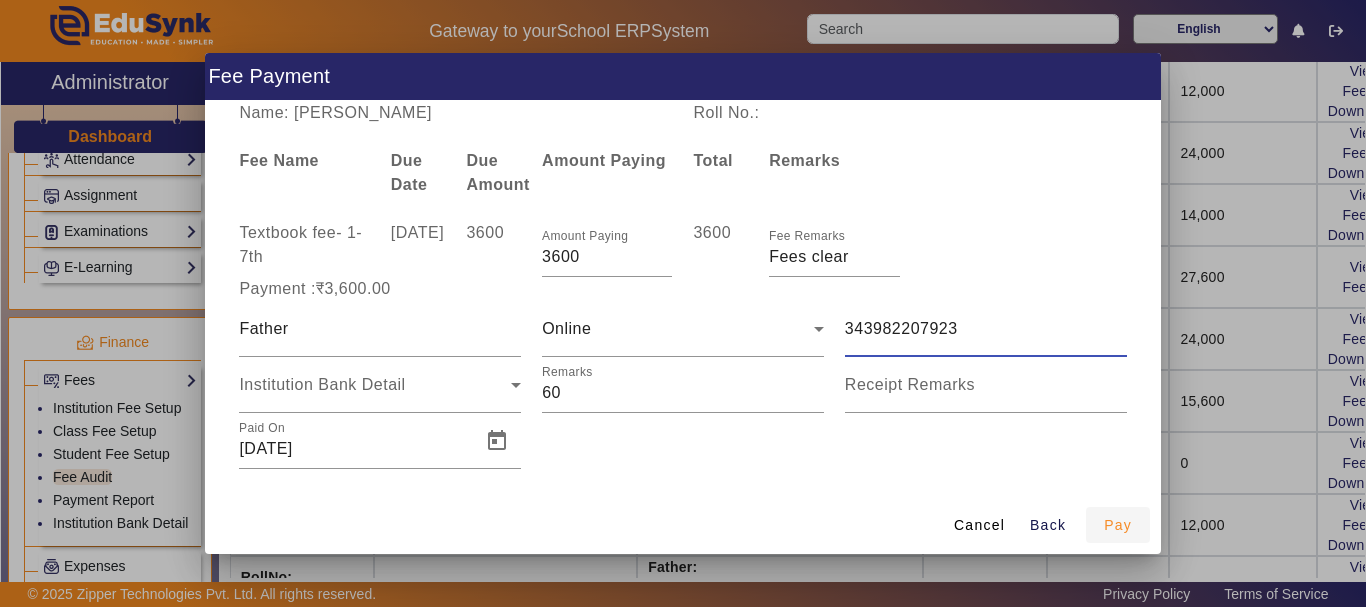 type on "343982207923" 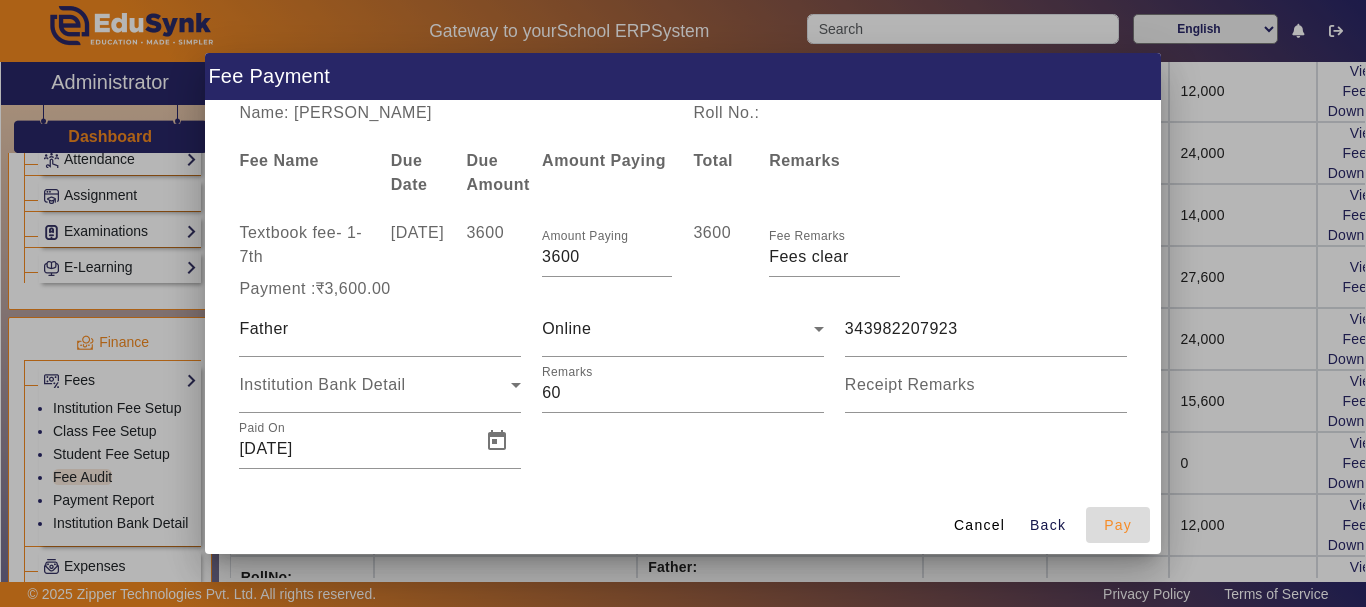 click on "Pay" at bounding box center (1118, 525) 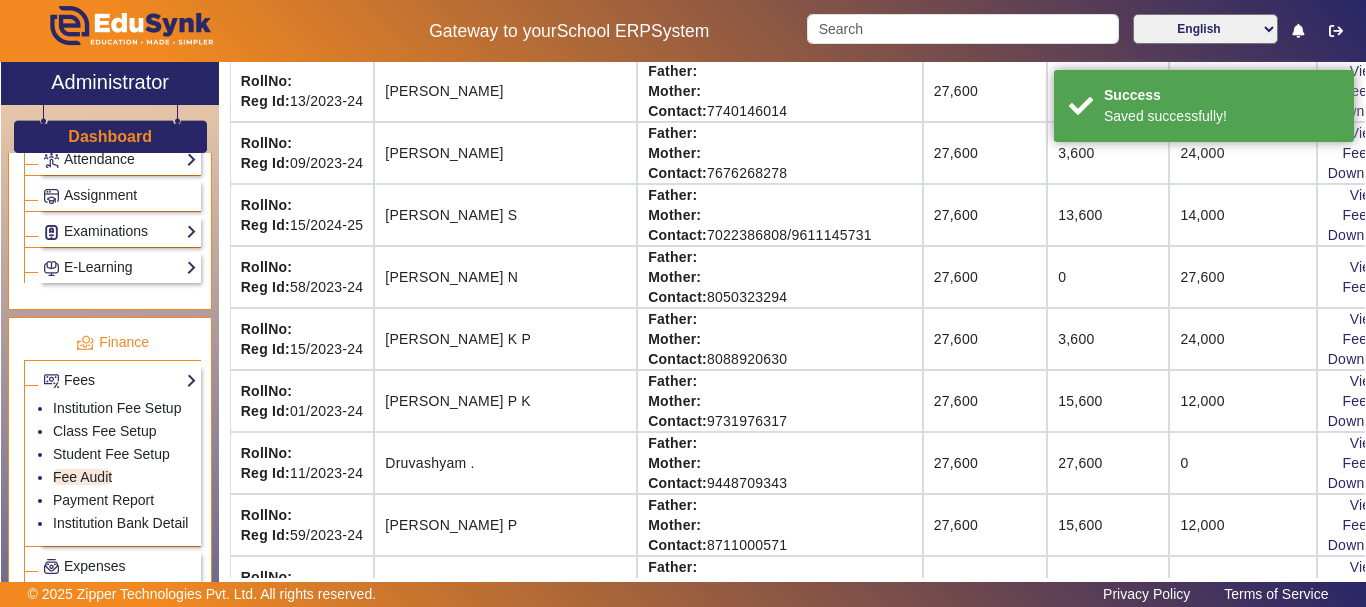 scroll, scrollTop: 88, scrollLeft: 0, axis: vertical 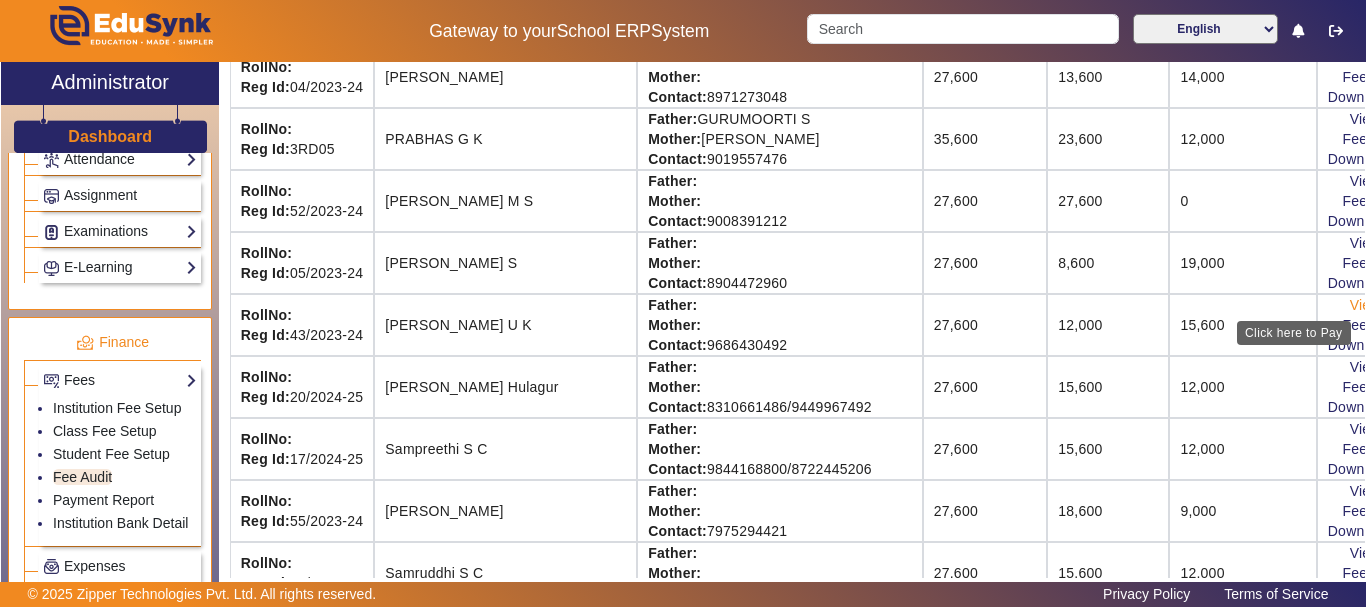 click on "View & Pay" 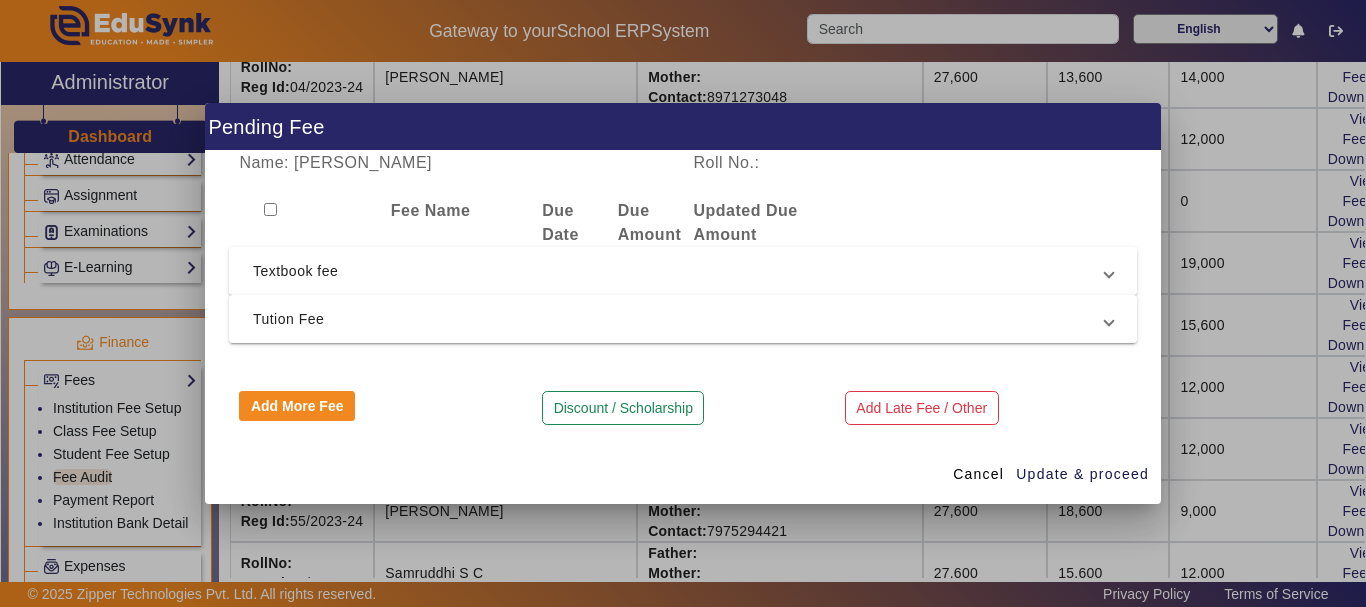 click on "Textbook fee" at bounding box center (679, 271) 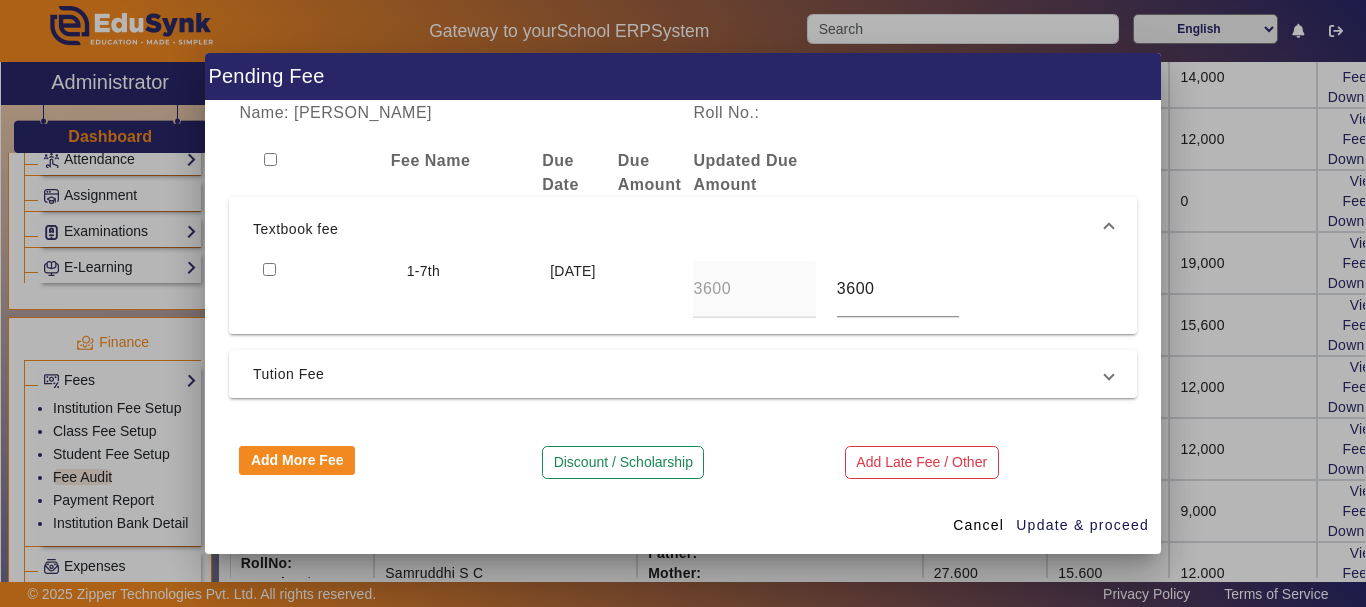 click at bounding box center [269, 269] 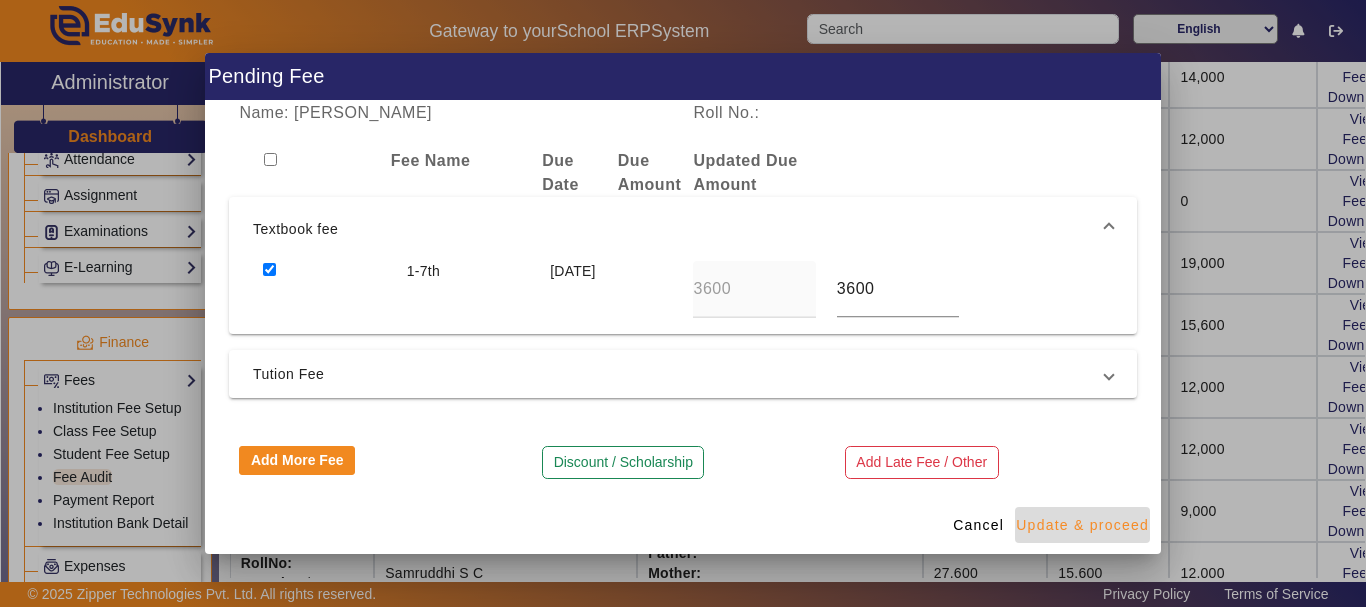click on "Update & proceed" at bounding box center [1082, 525] 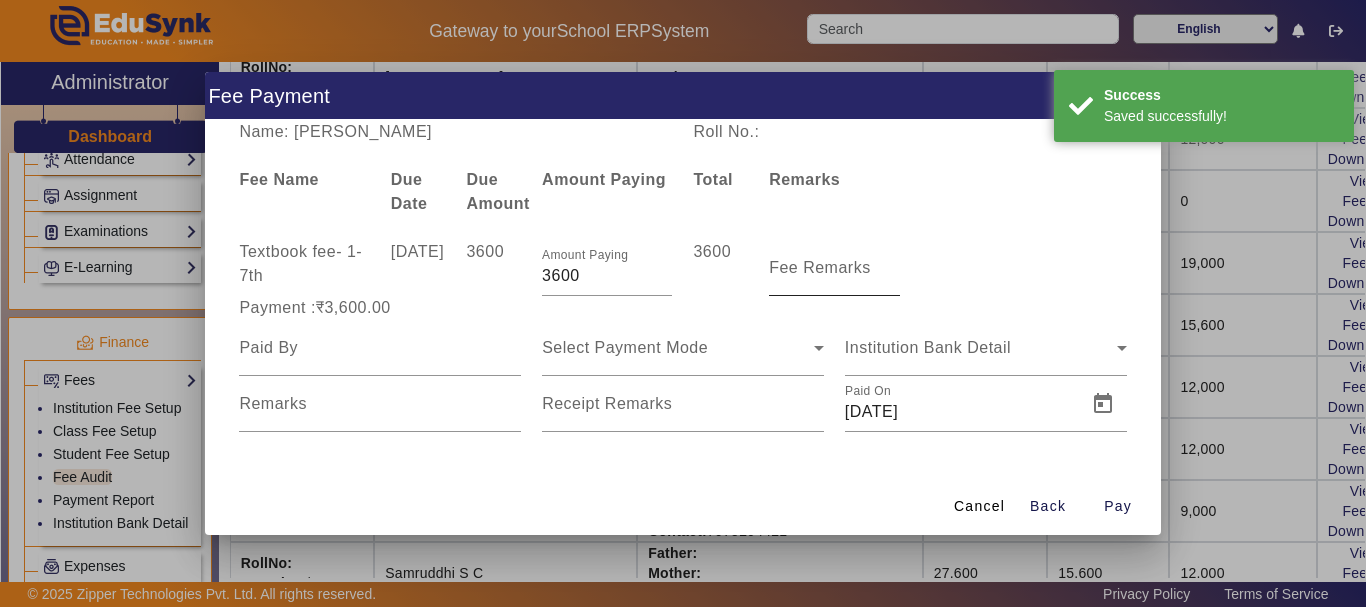 click on "Fee Remarks" at bounding box center (834, 268) 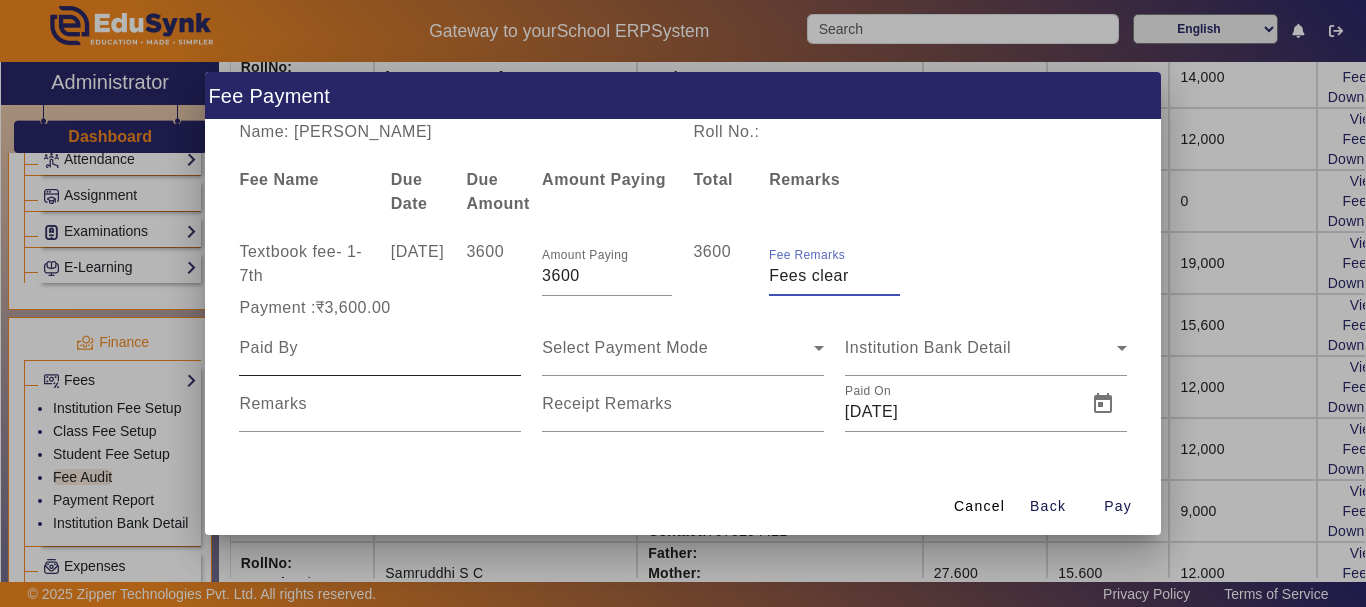 type on "Fees clear" 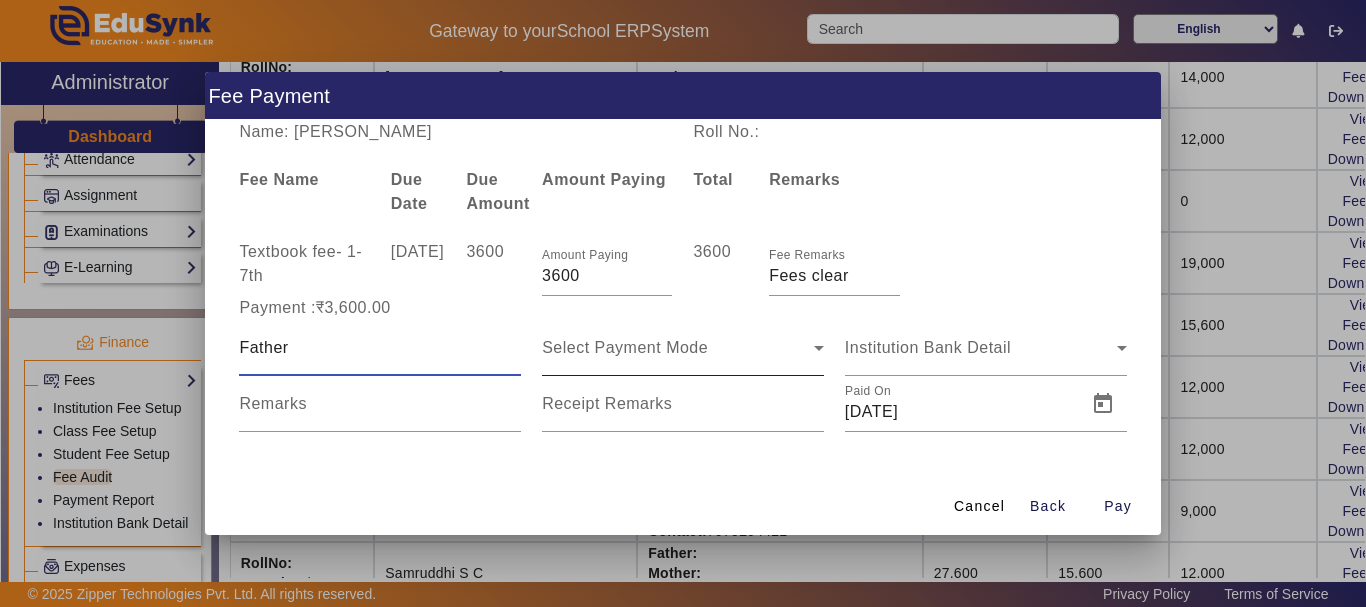 type on "Father" 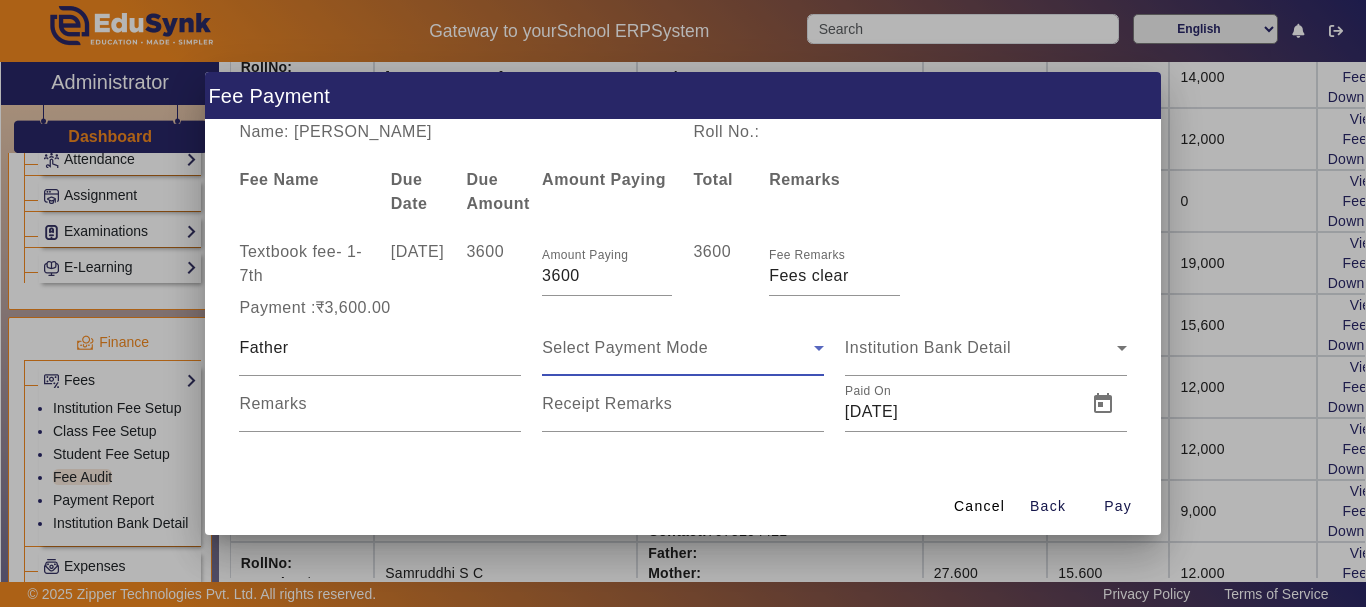 click on "Select Payment Mode" at bounding box center [625, 347] 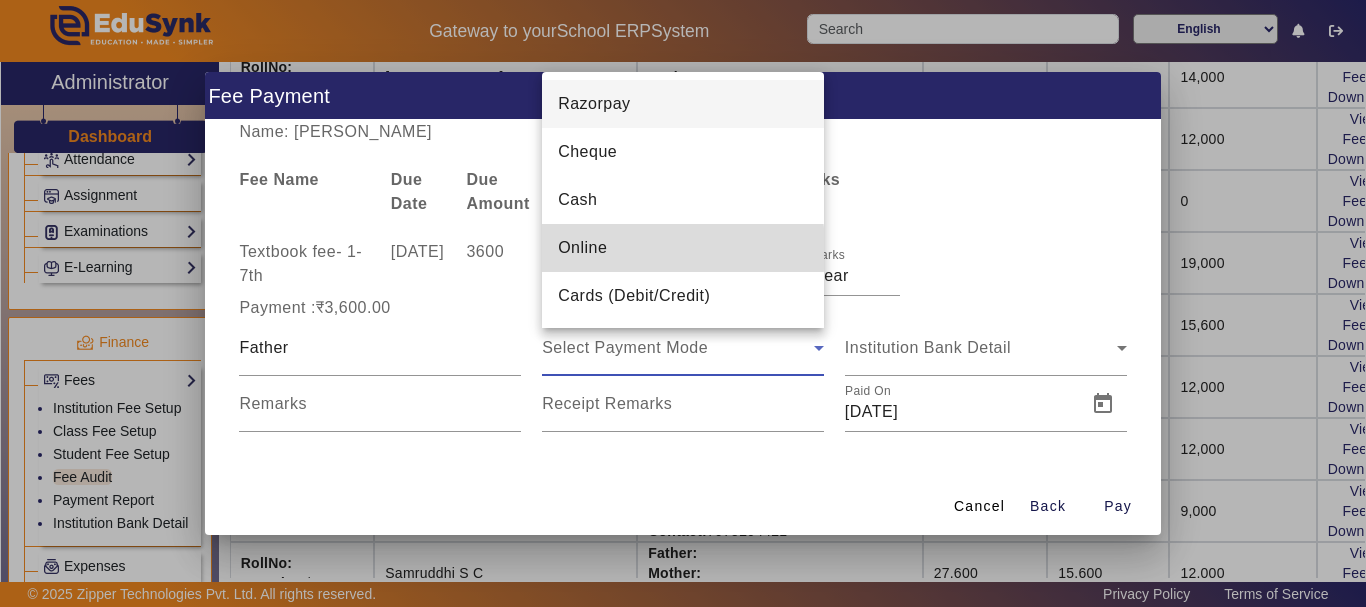 click on "Online" at bounding box center [582, 248] 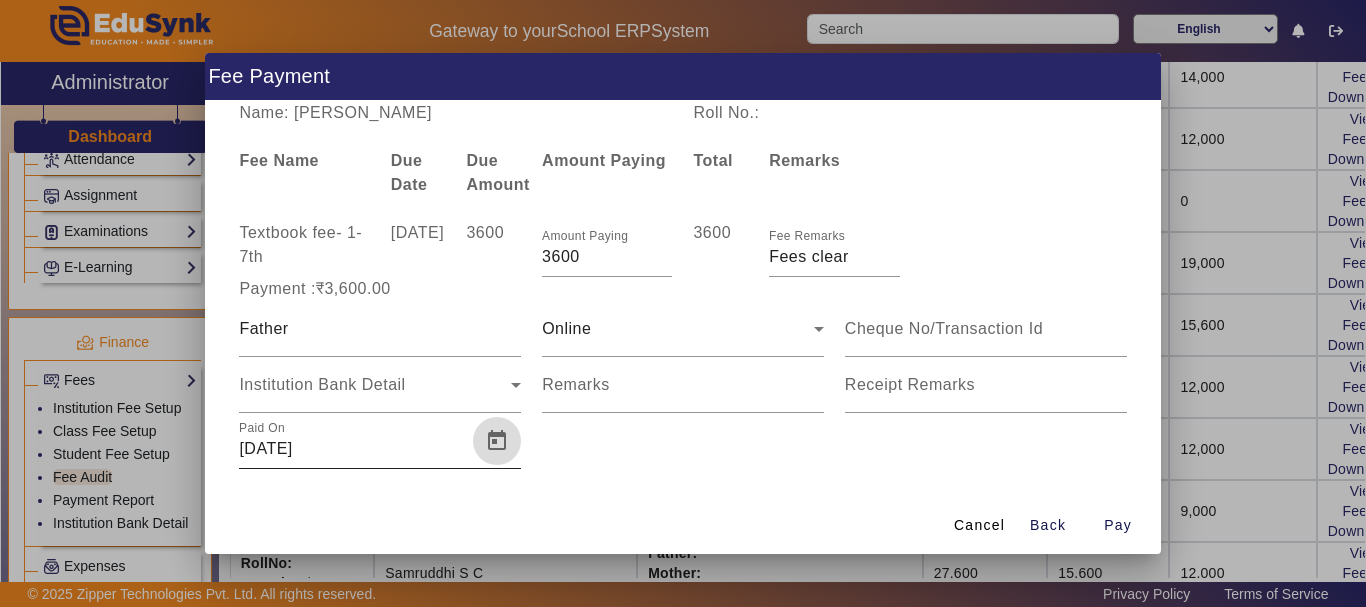 click at bounding box center [497, 441] 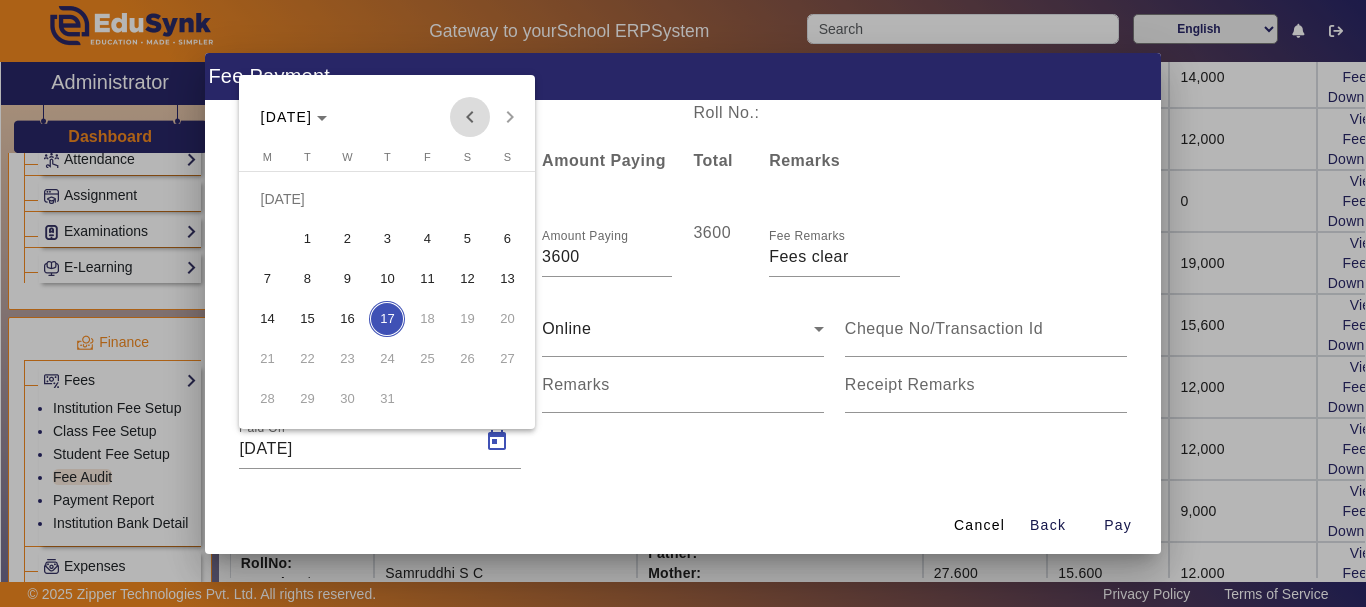 click at bounding box center [470, 117] 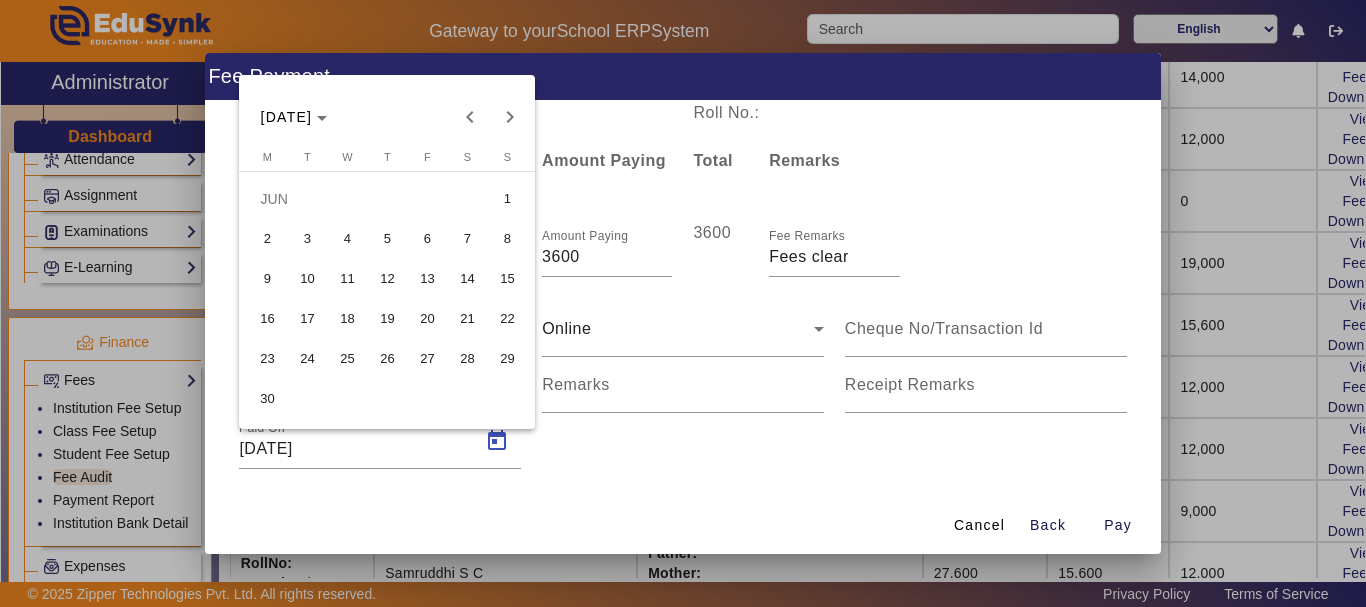 click on "18" at bounding box center [347, 319] 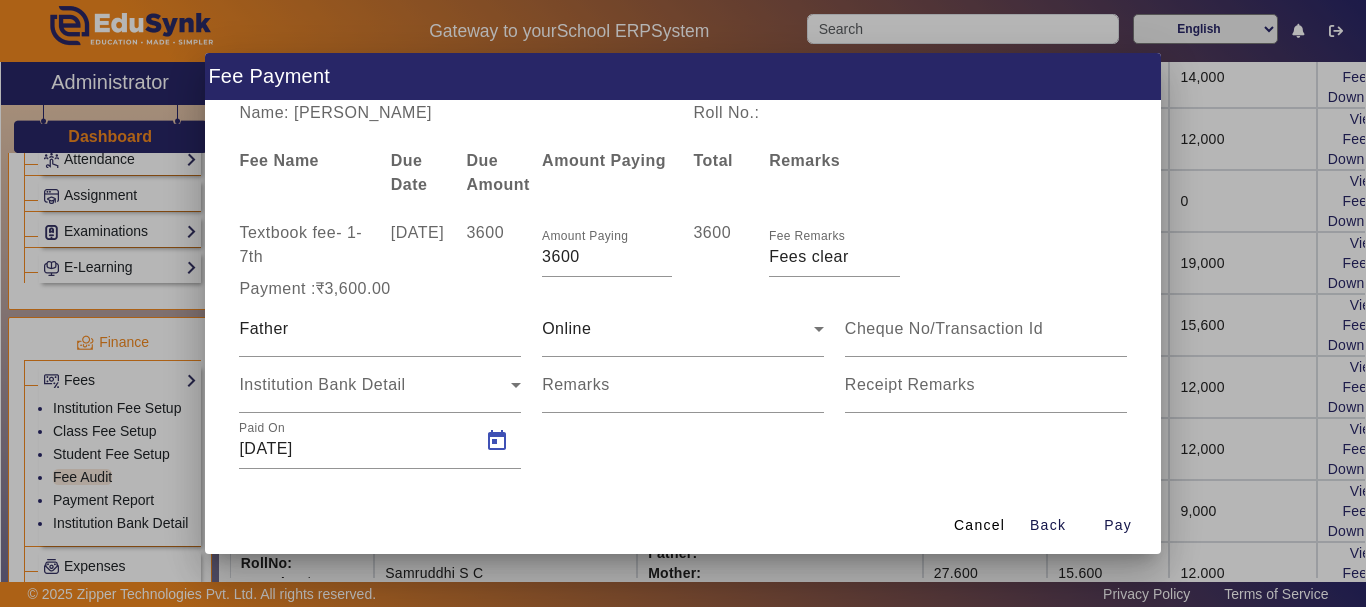 type on "[DATE]" 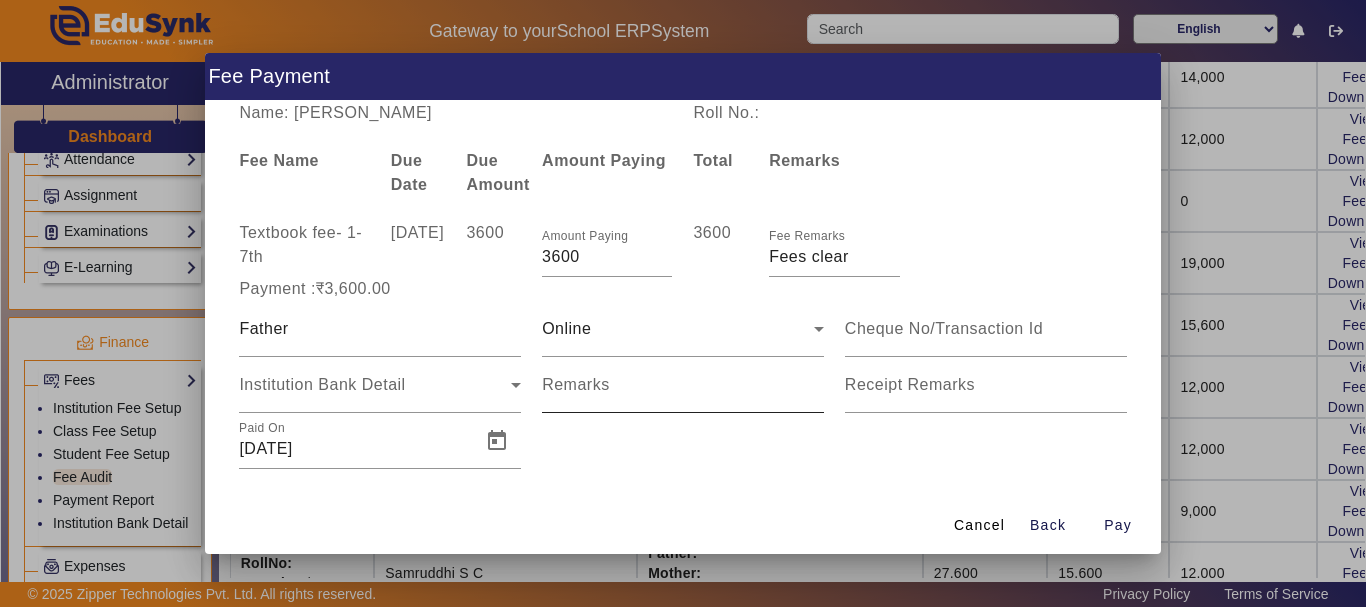 click on "Remarks" at bounding box center (576, 384) 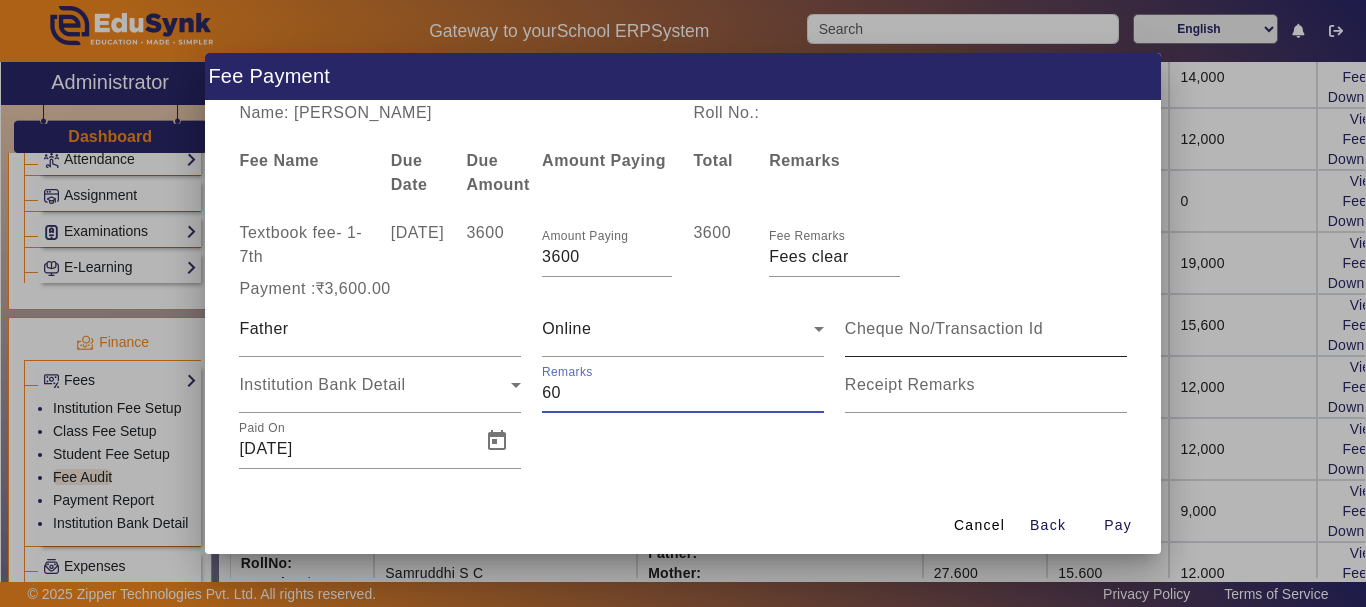type on "60" 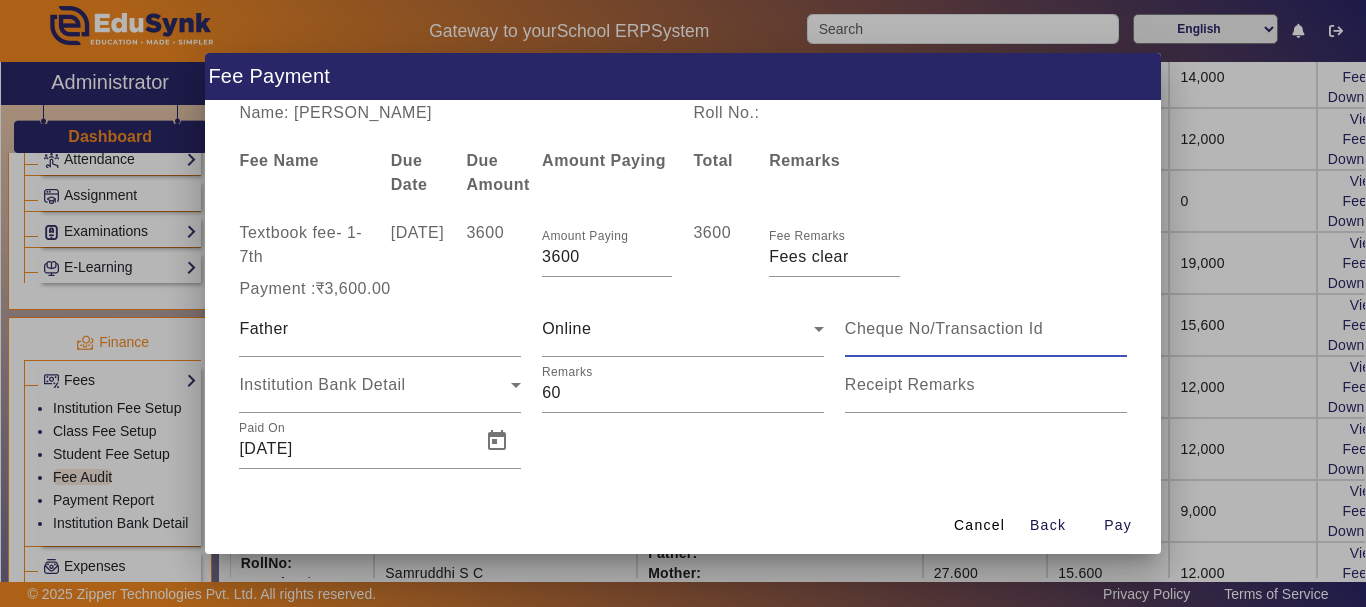click at bounding box center [986, 329] 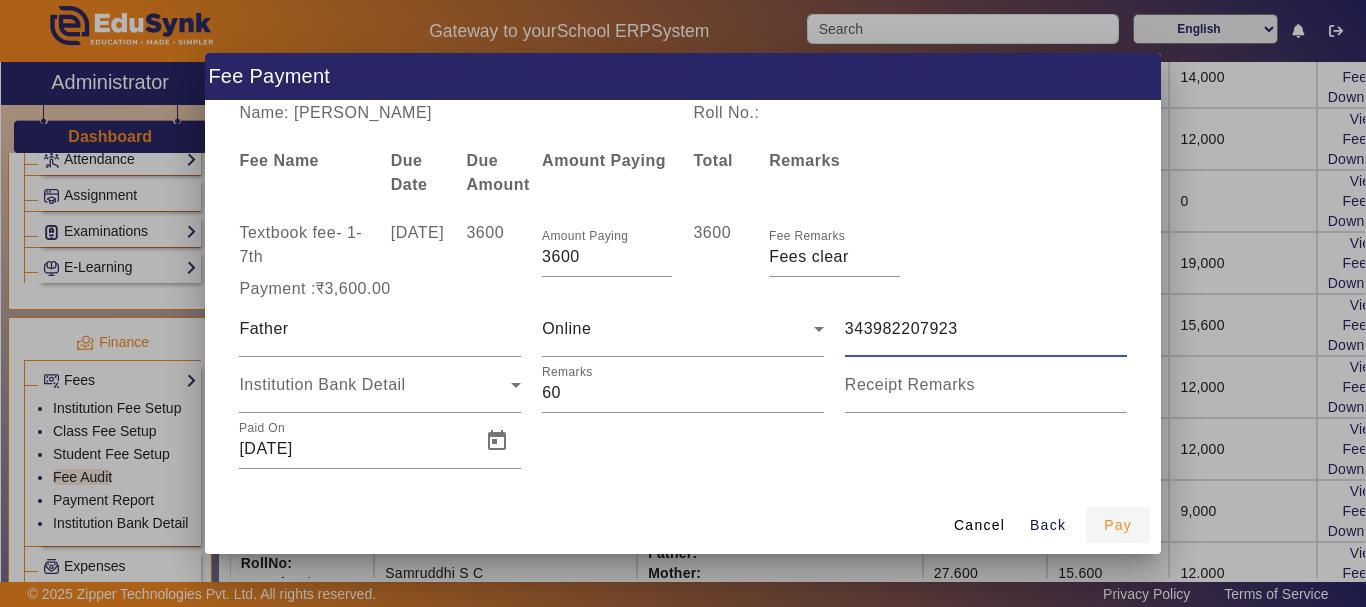 type on "343982207923" 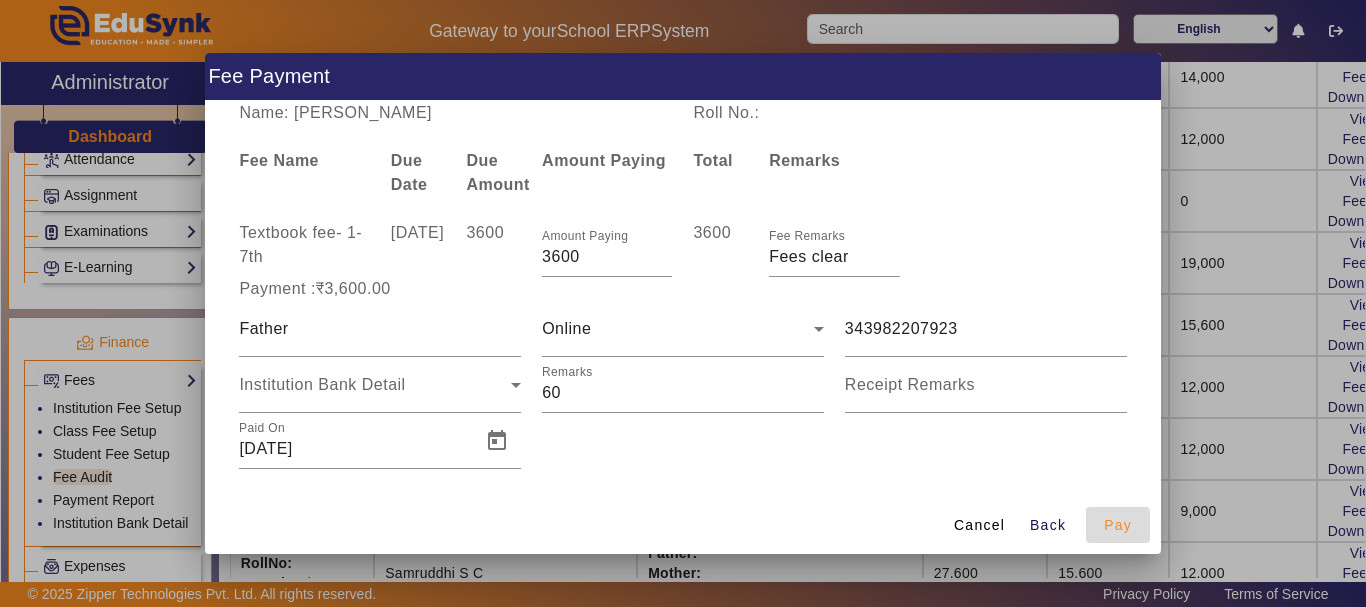 click on "Pay" at bounding box center [1118, 525] 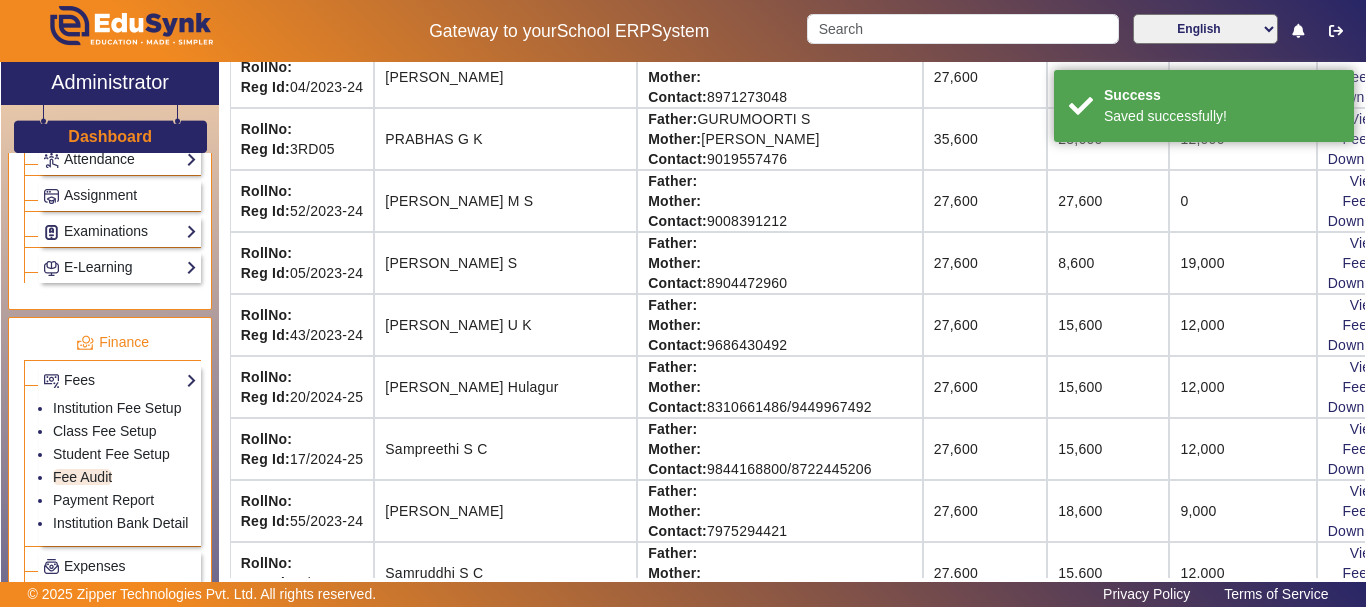 scroll, scrollTop: 164, scrollLeft: 0, axis: vertical 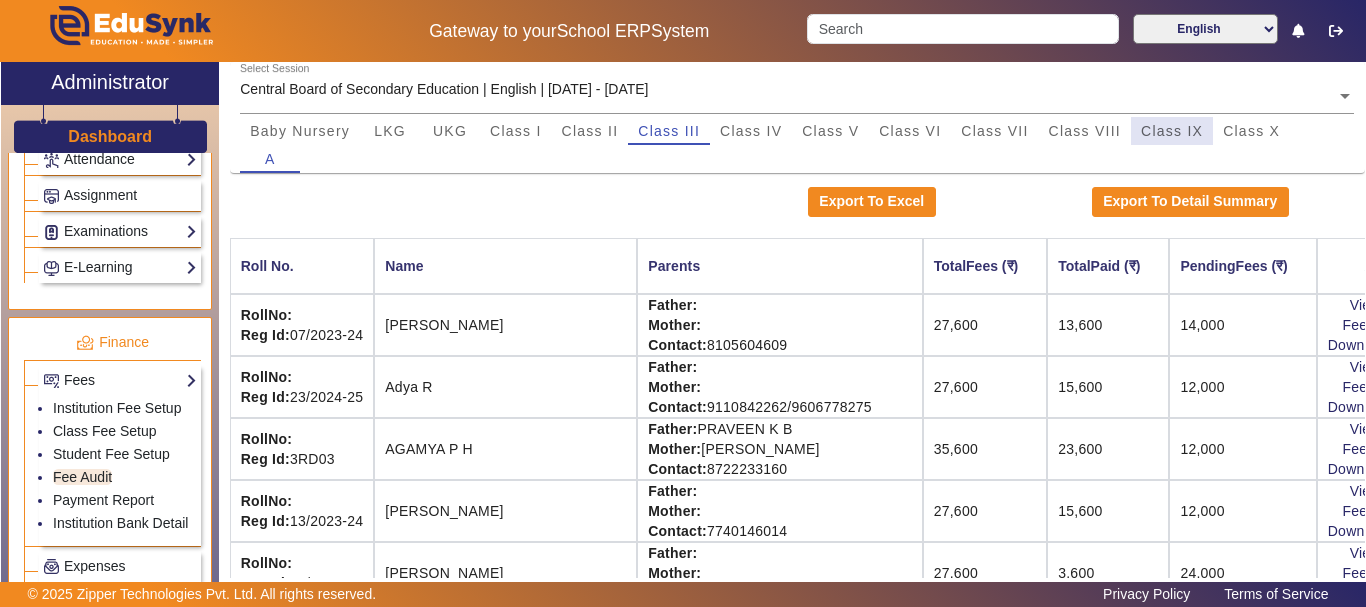 click on "Class IX" at bounding box center [1172, 131] 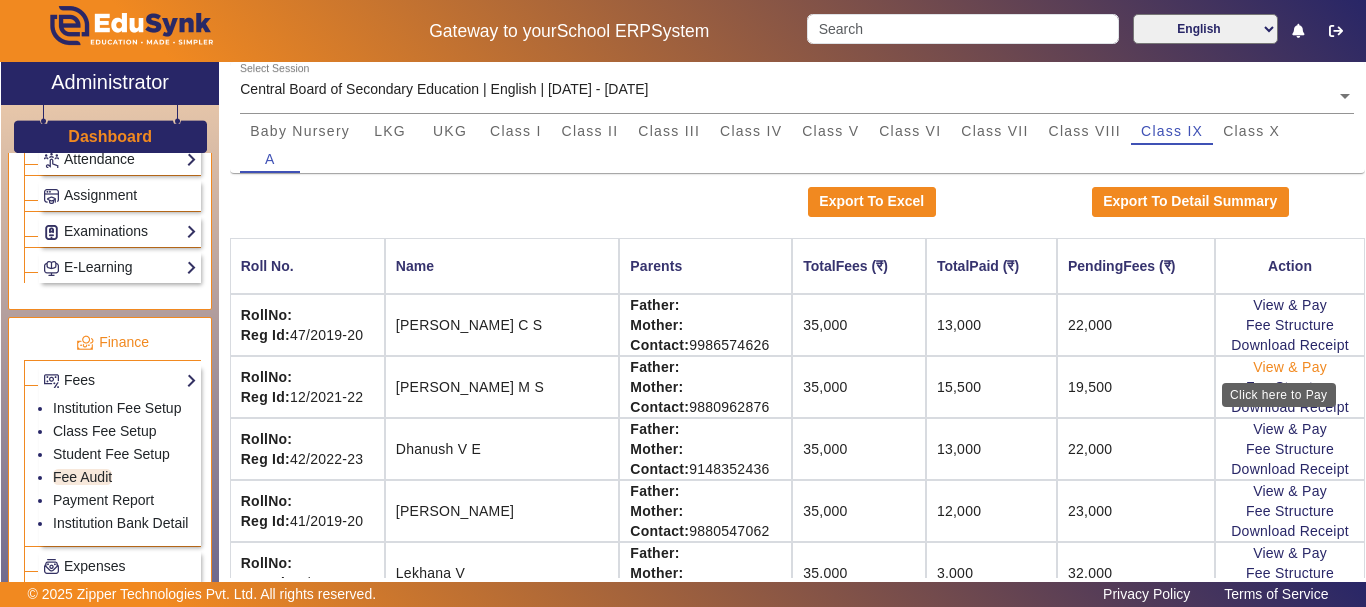 click on "View & Pay" 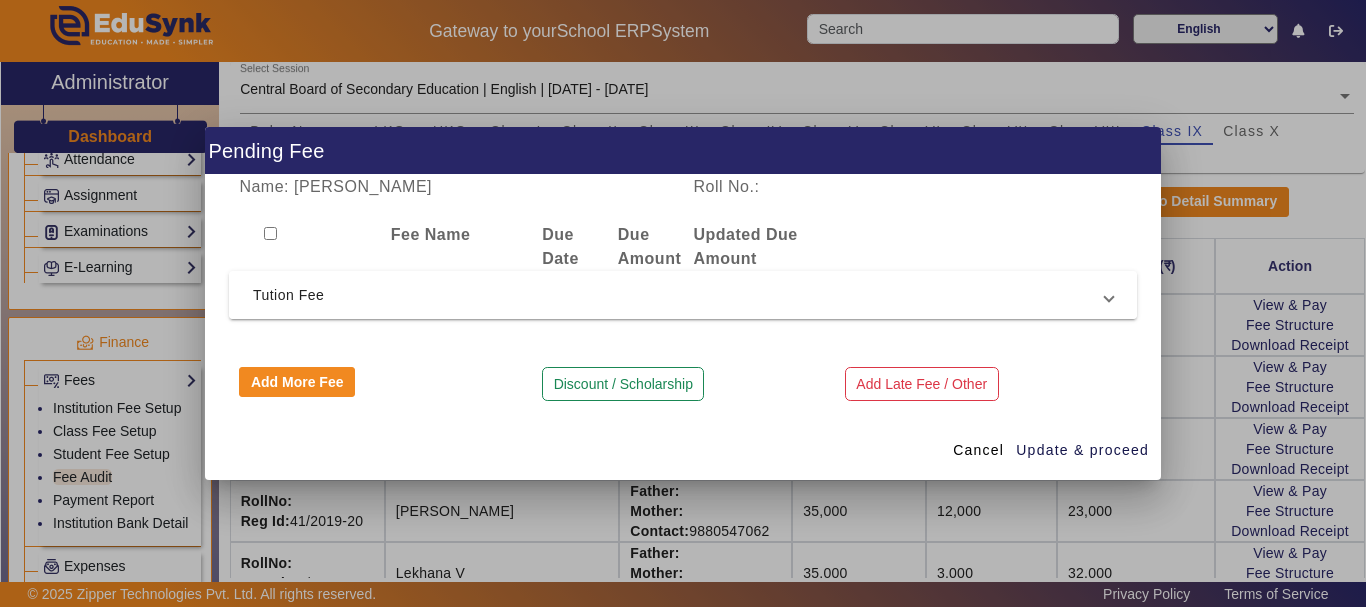 click on "Tution Fee" at bounding box center [679, 295] 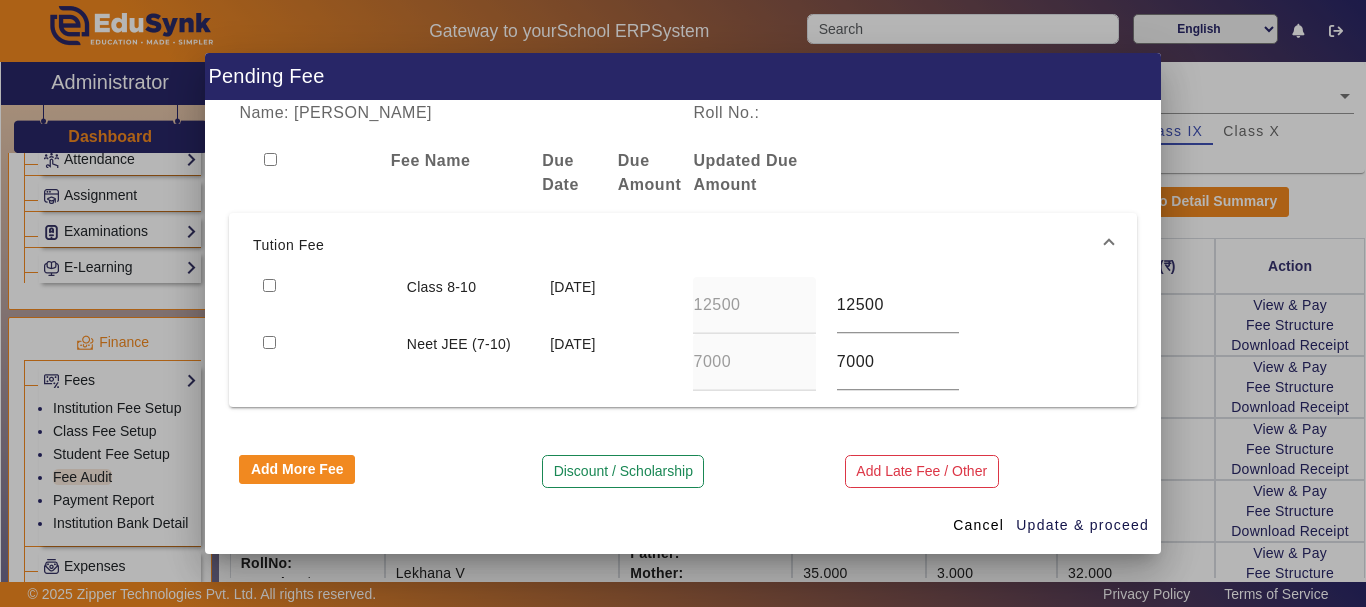 click at bounding box center [324, 362] 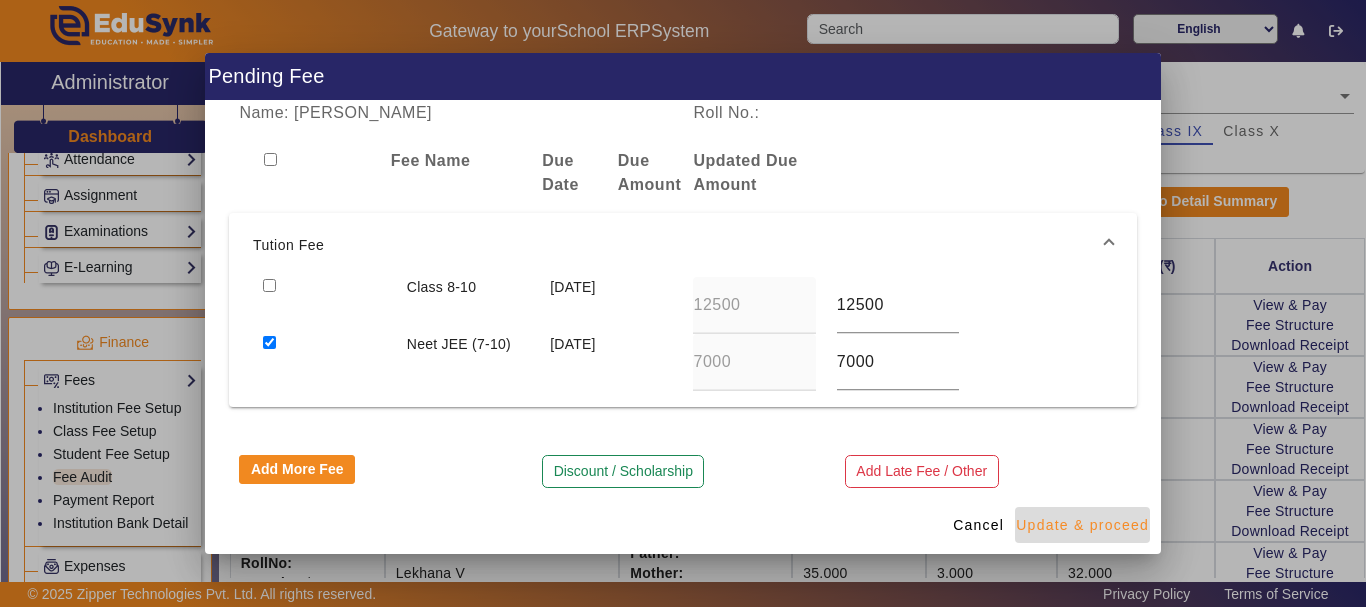 click at bounding box center (1082, 525) 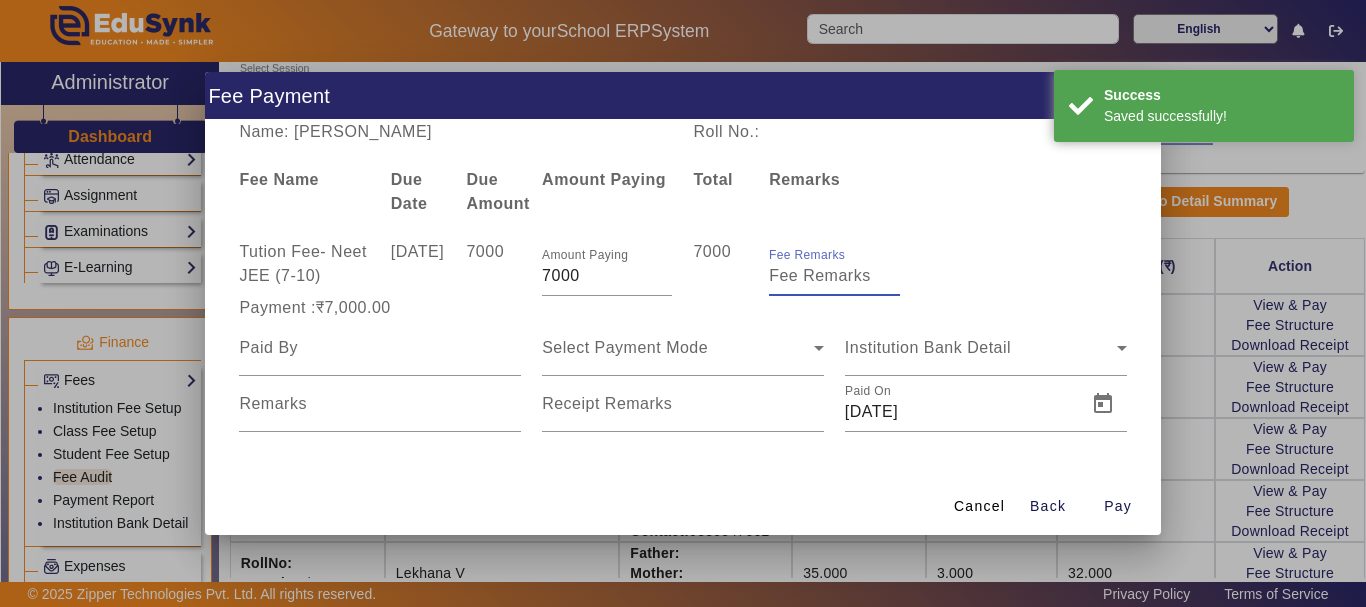 click on "Fee Remarks" at bounding box center (834, 276) 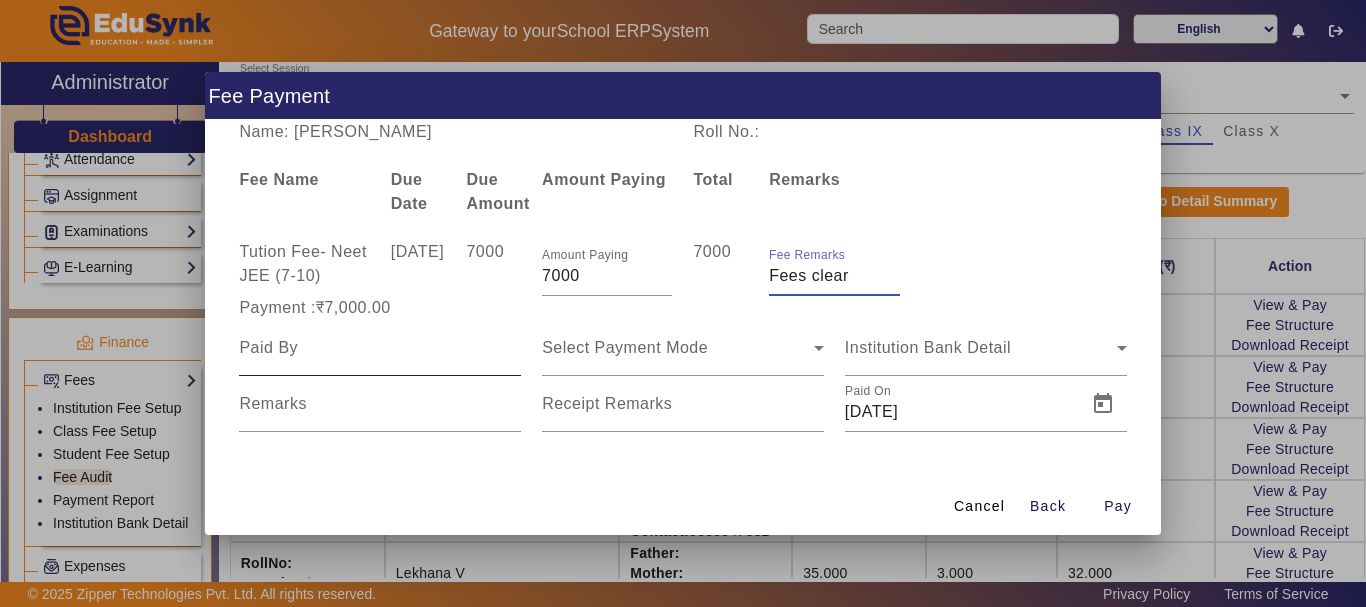 type on "Fees clear" 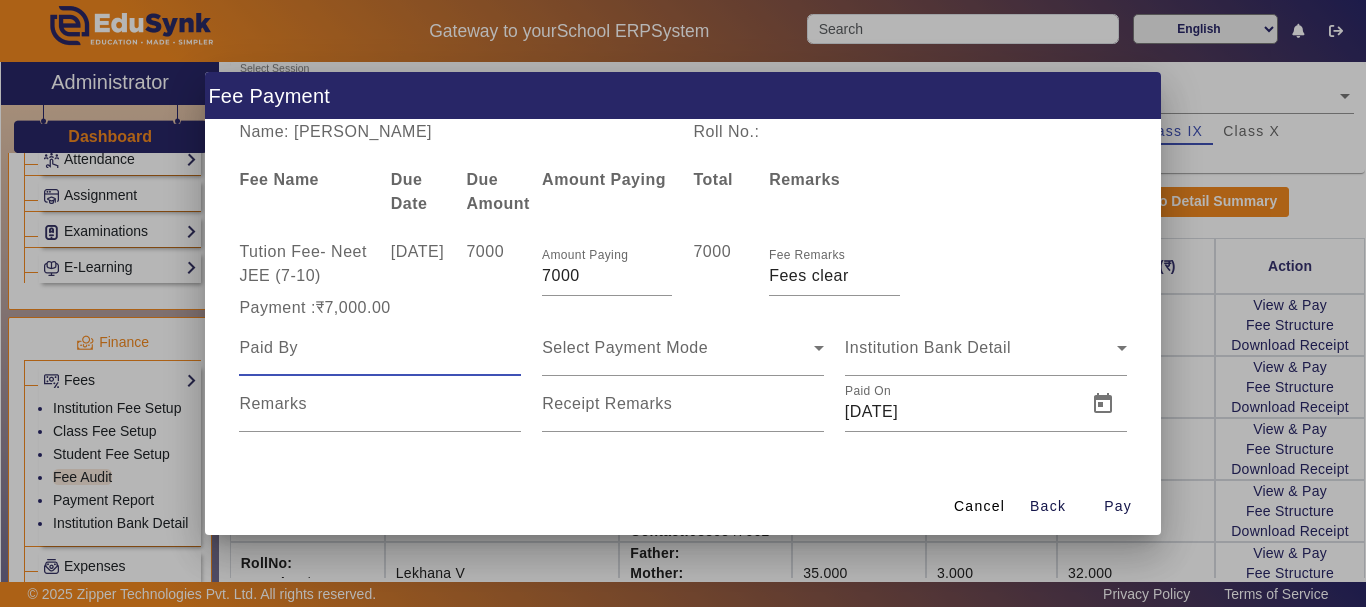 click at bounding box center (380, 348) 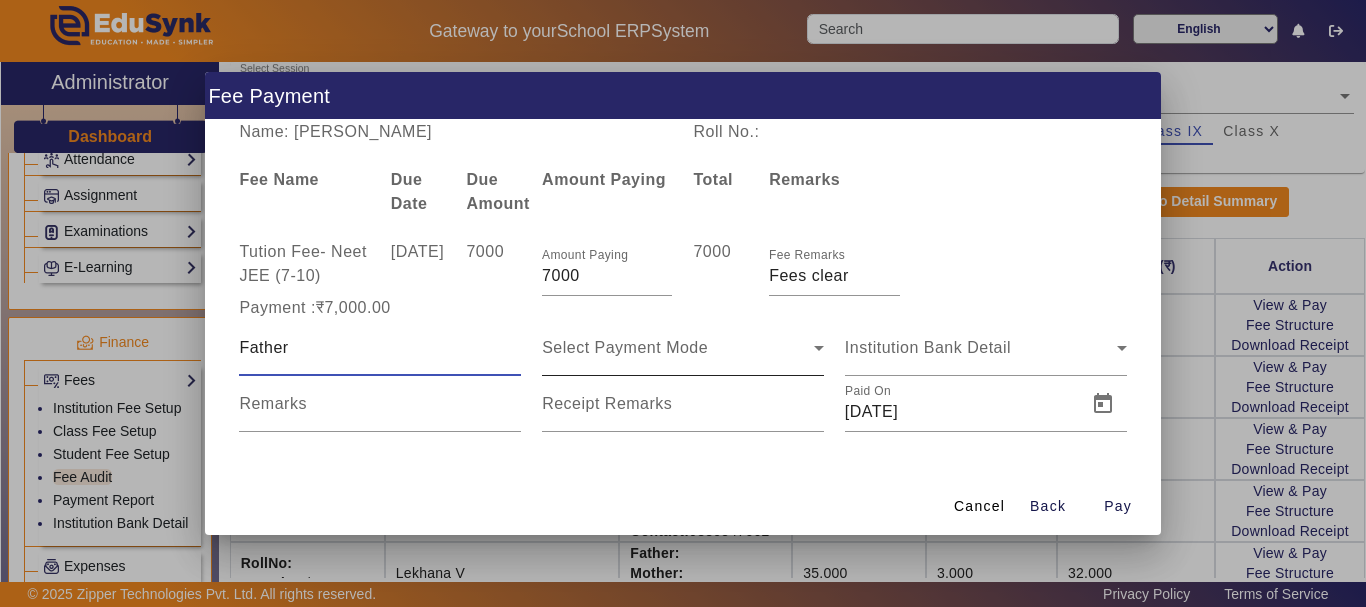 type on "Father" 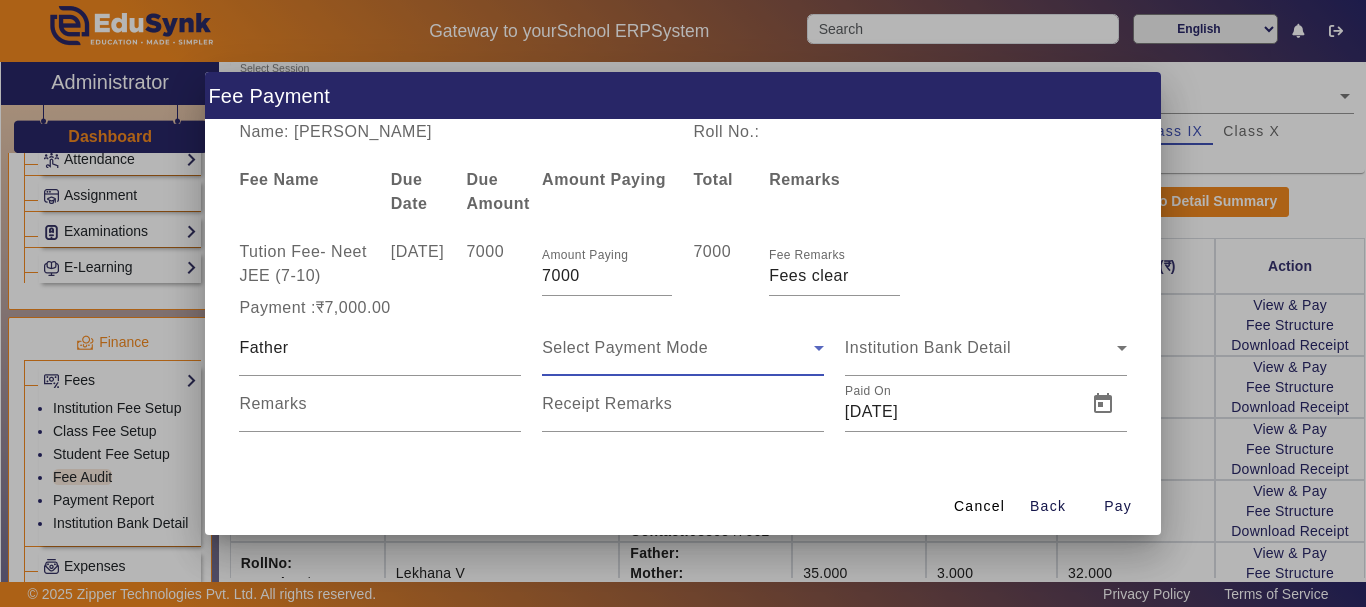 click on "Select Payment Mode" at bounding box center [625, 347] 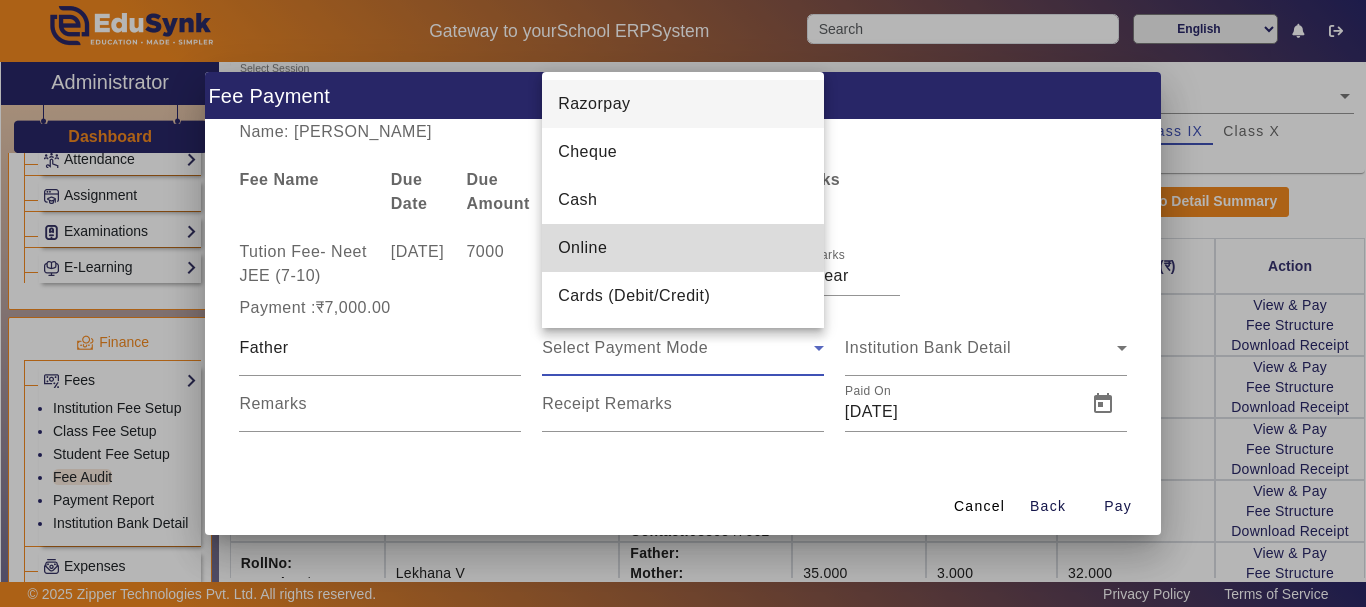click on "Online" at bounding box center [582, 248] 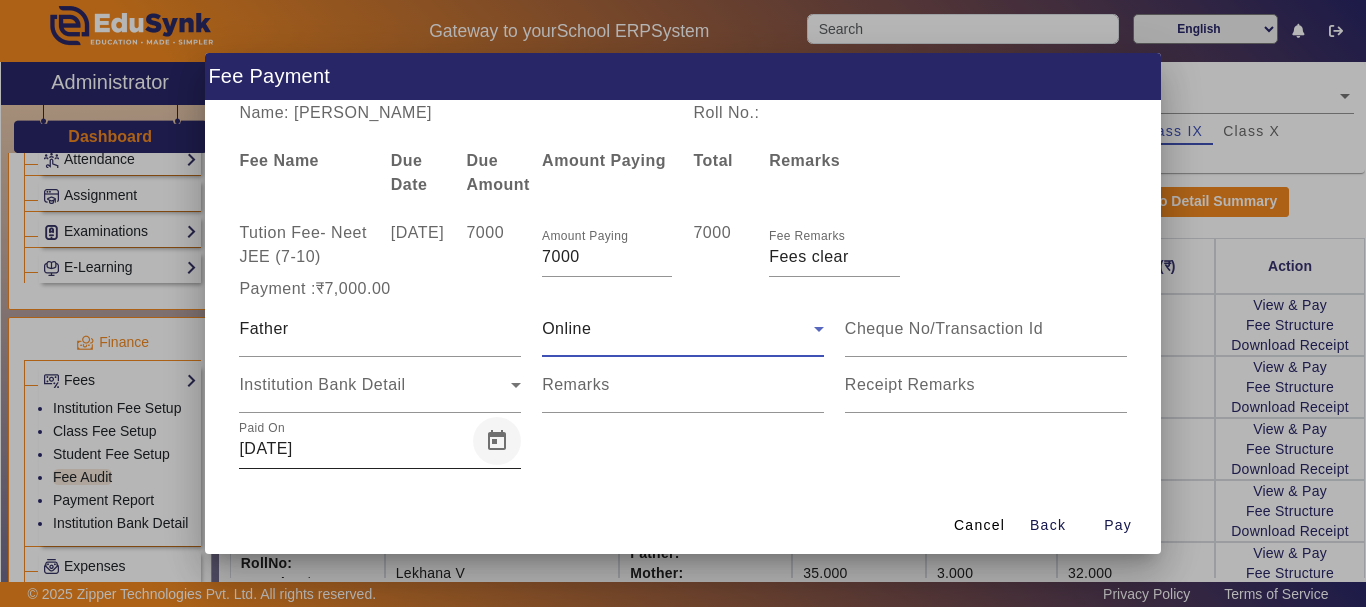 click at bounding box center (497, 441) 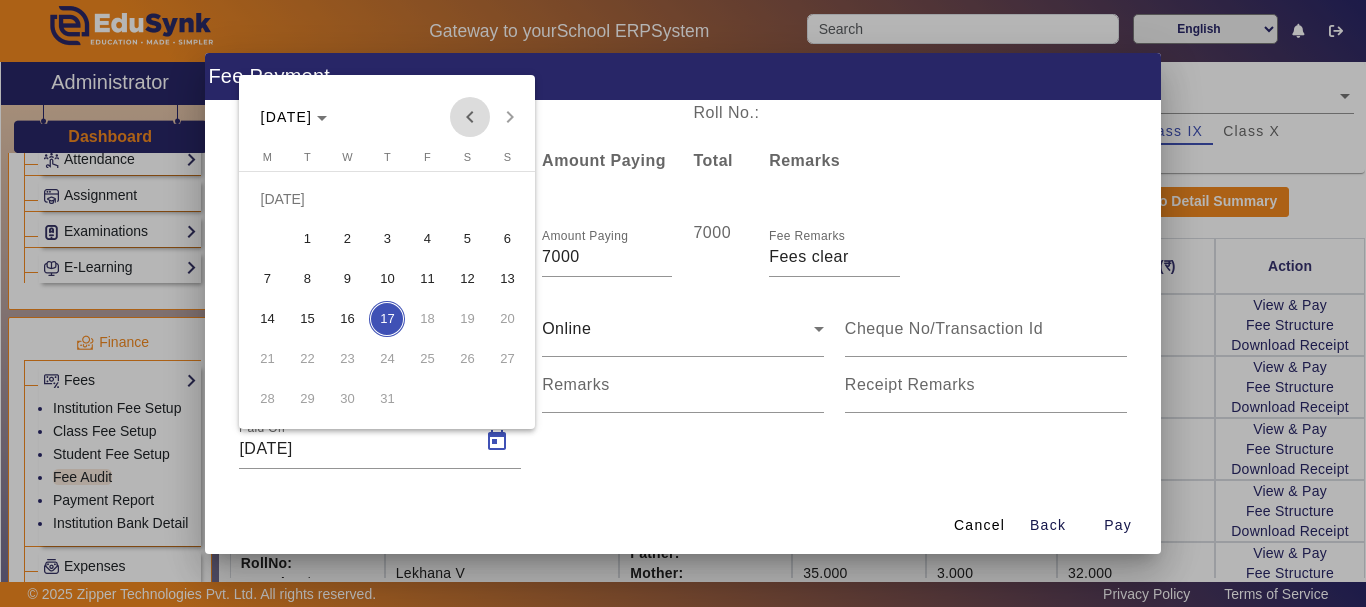 click at bounding box center [470, 117] 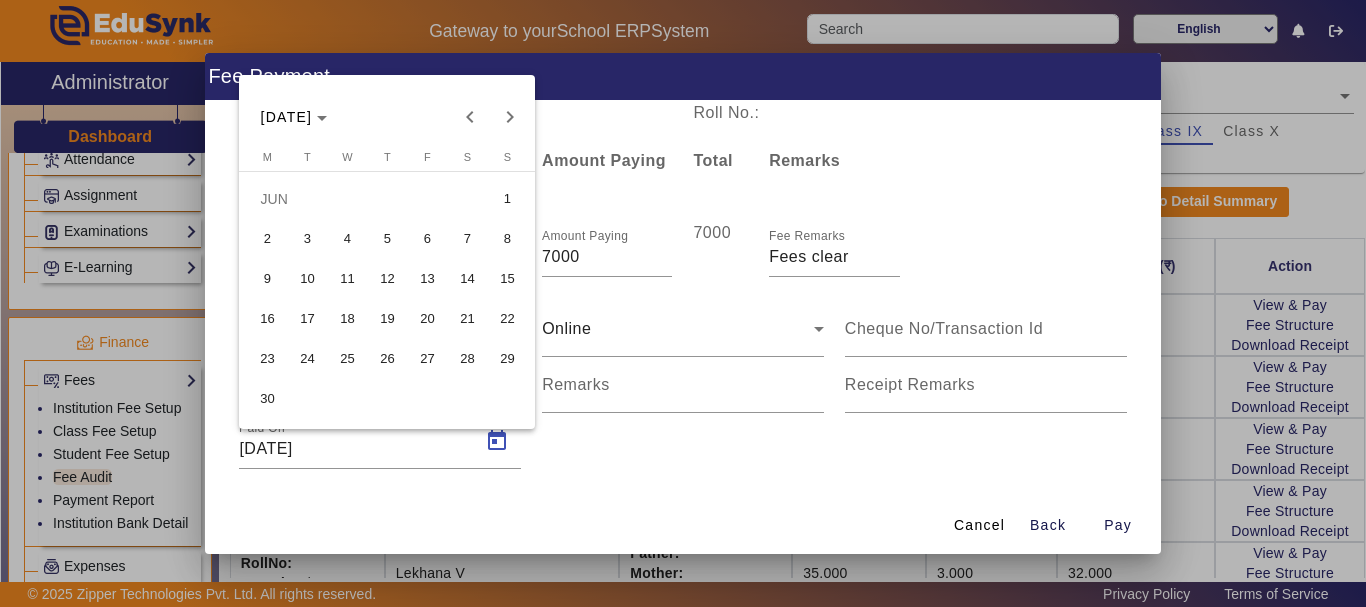 click on "18" at bounding box center [347, 319] 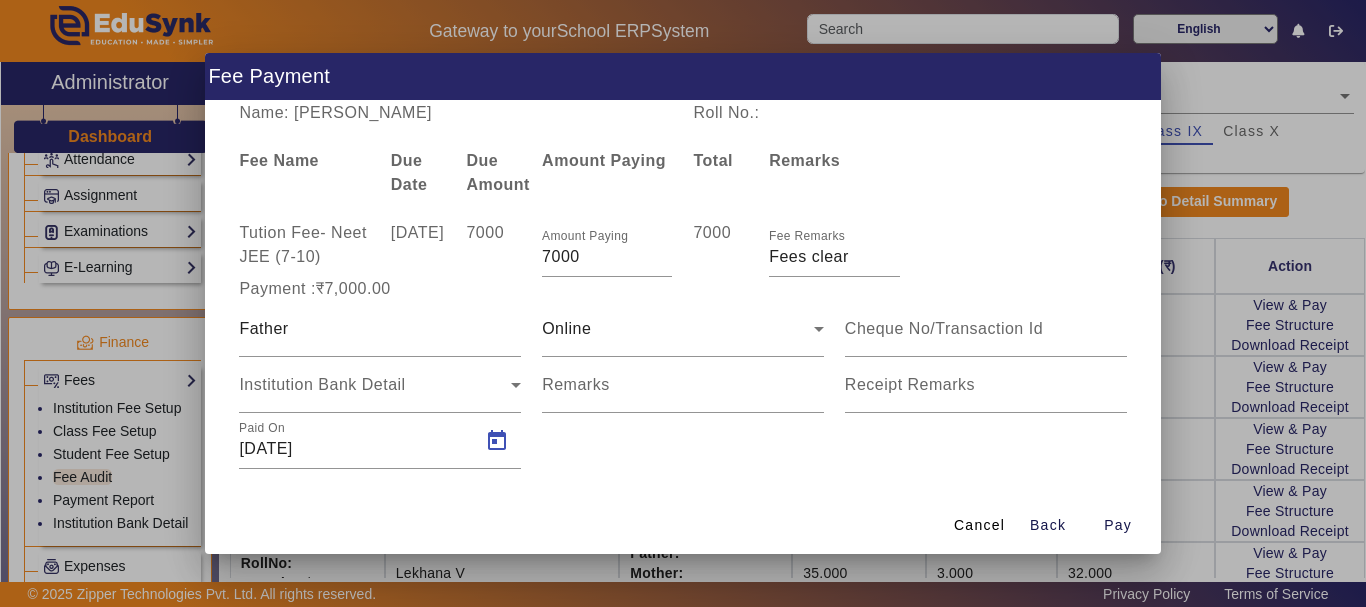 type on "[DATE]" 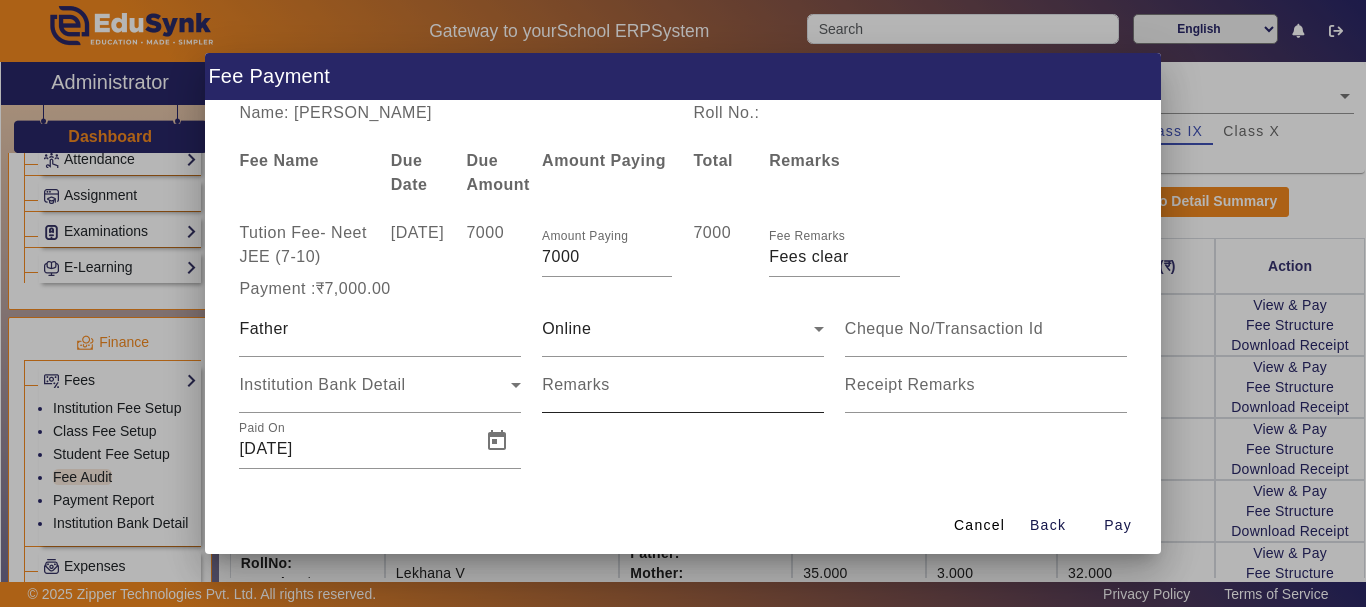 click on "Remarks" at bounding box center [576, 385] 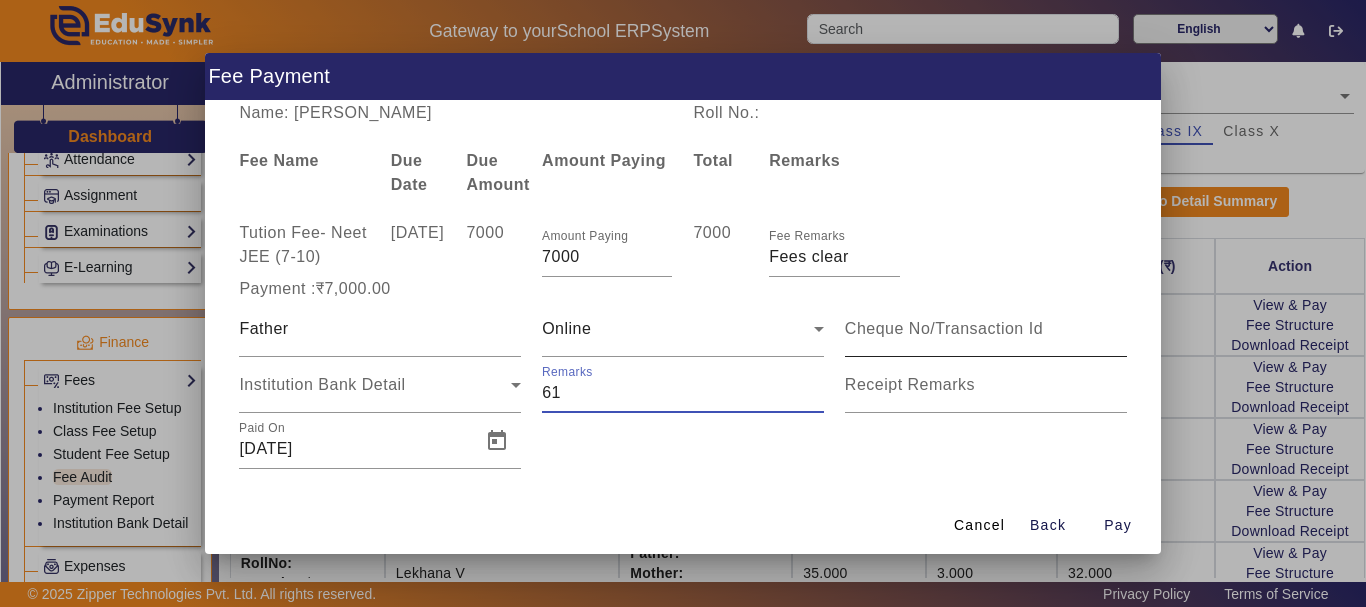 type on "61" 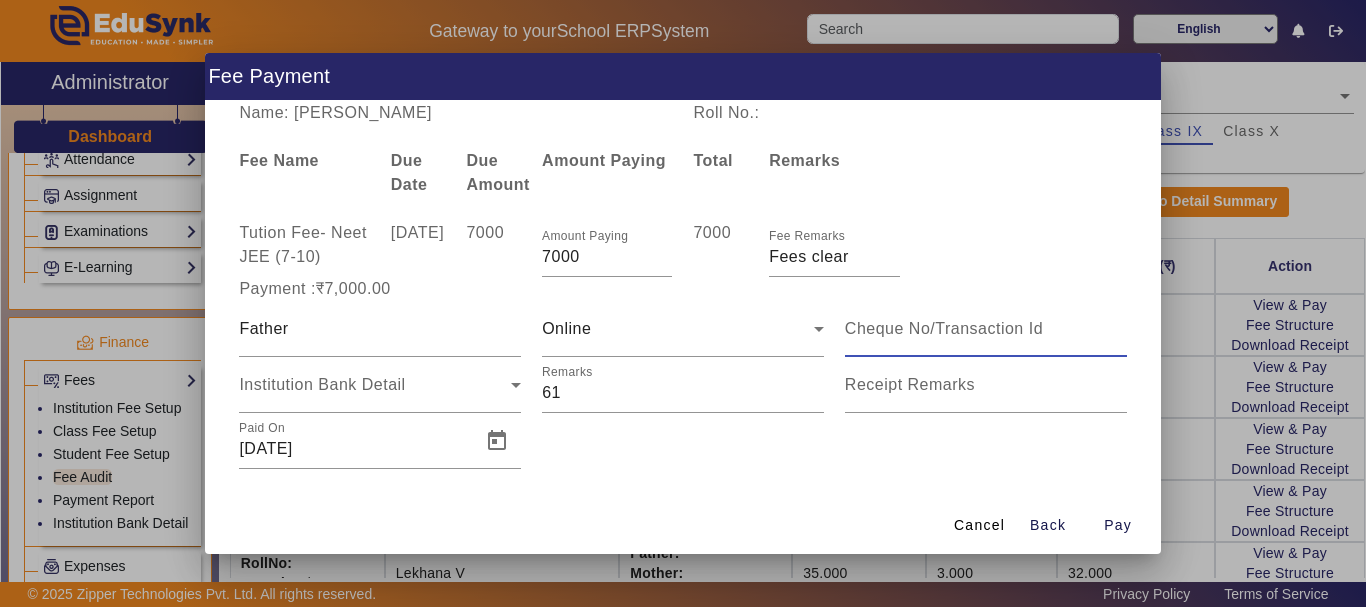 click at bounding box center [986, 329] 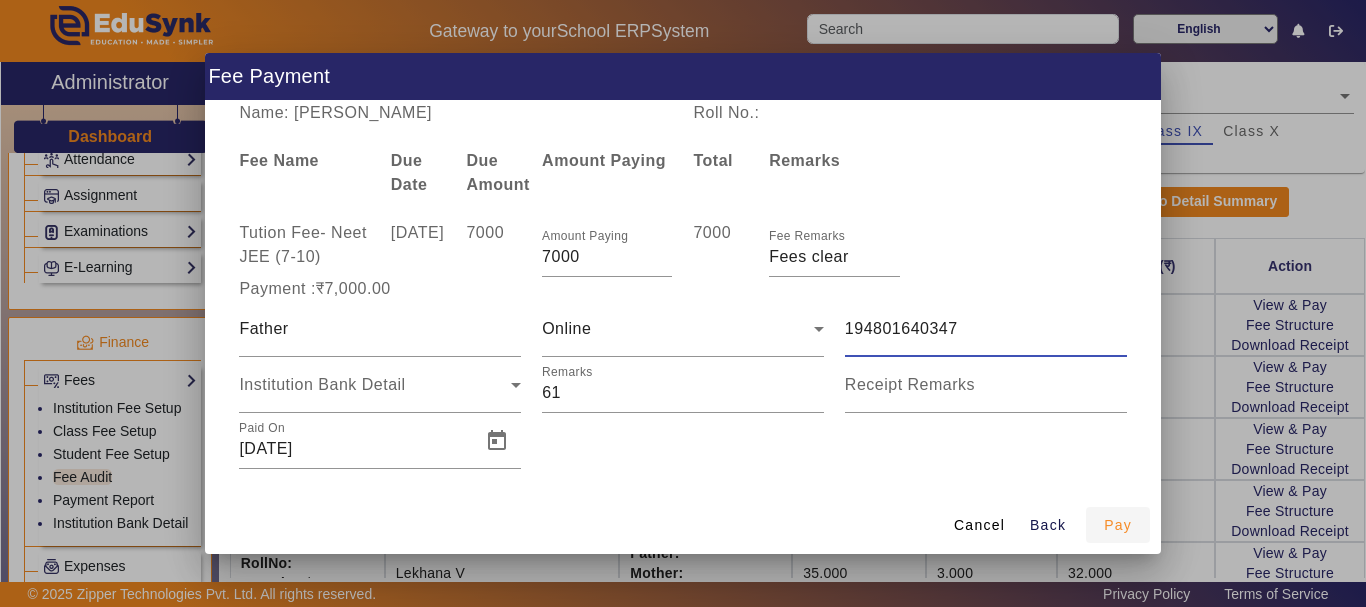 type on "194801640347" 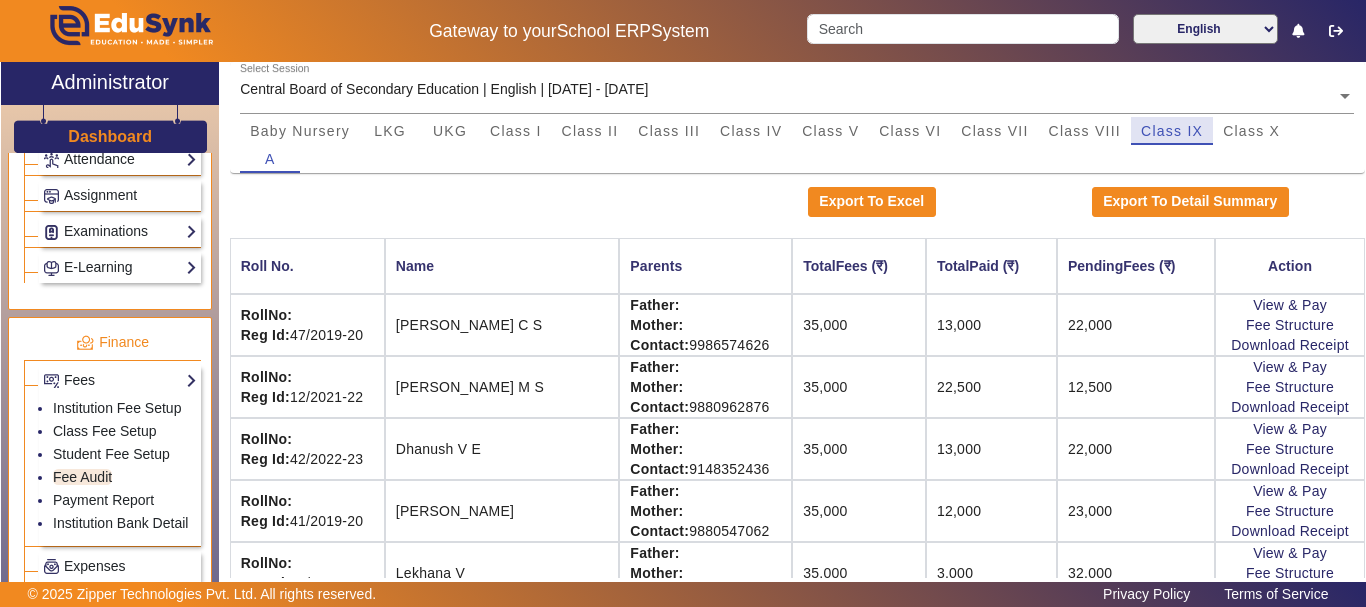 click on "Class IX" at bounding box center (1172, 131) 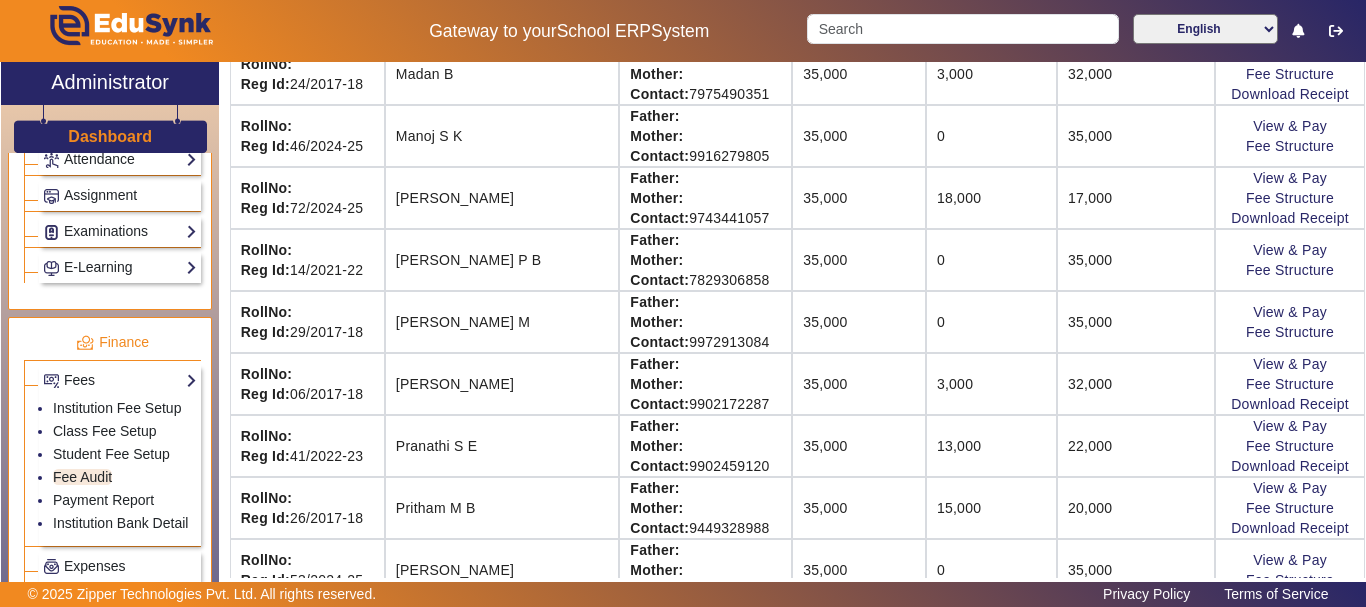 scroll, scrollTop: 737, scrollLeft: 0, axis: vertical 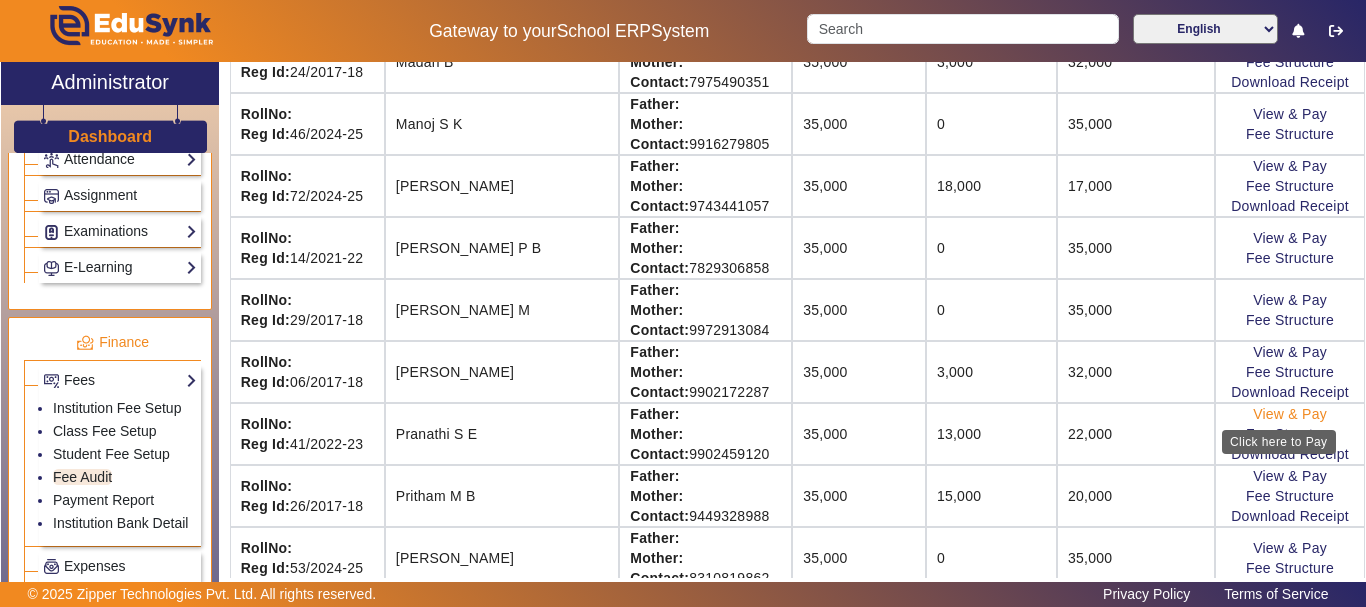 click on "View & Pay" 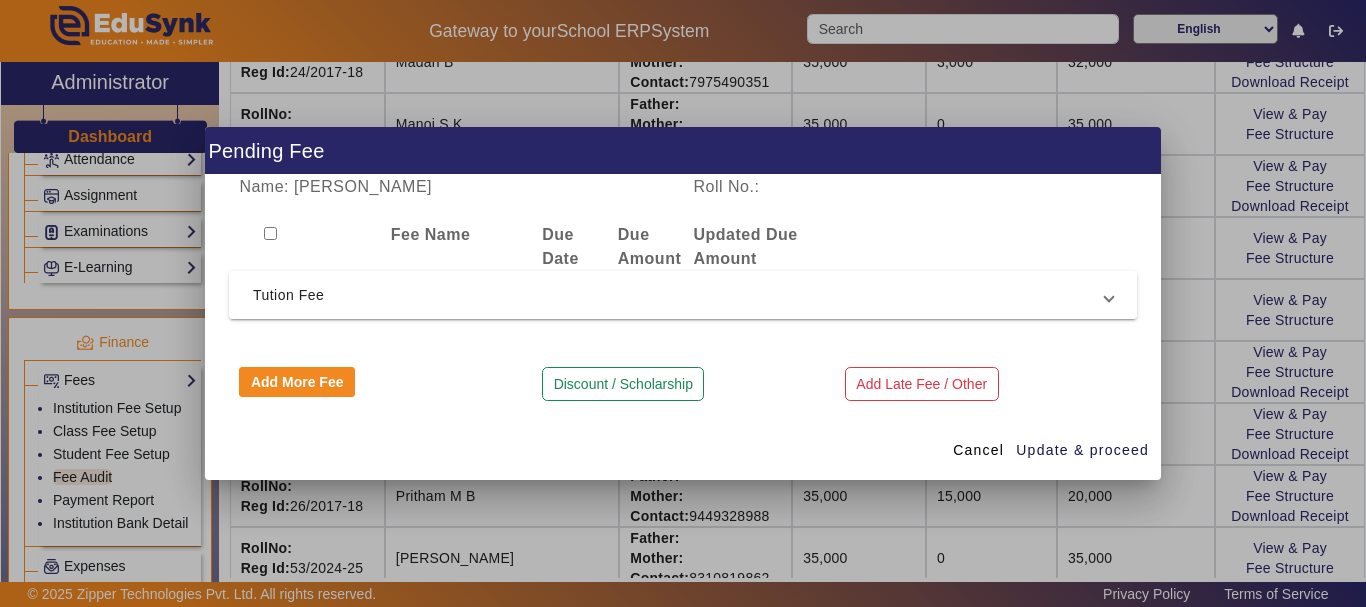 click on "Tution Fee" at bounding box center [679, 295] 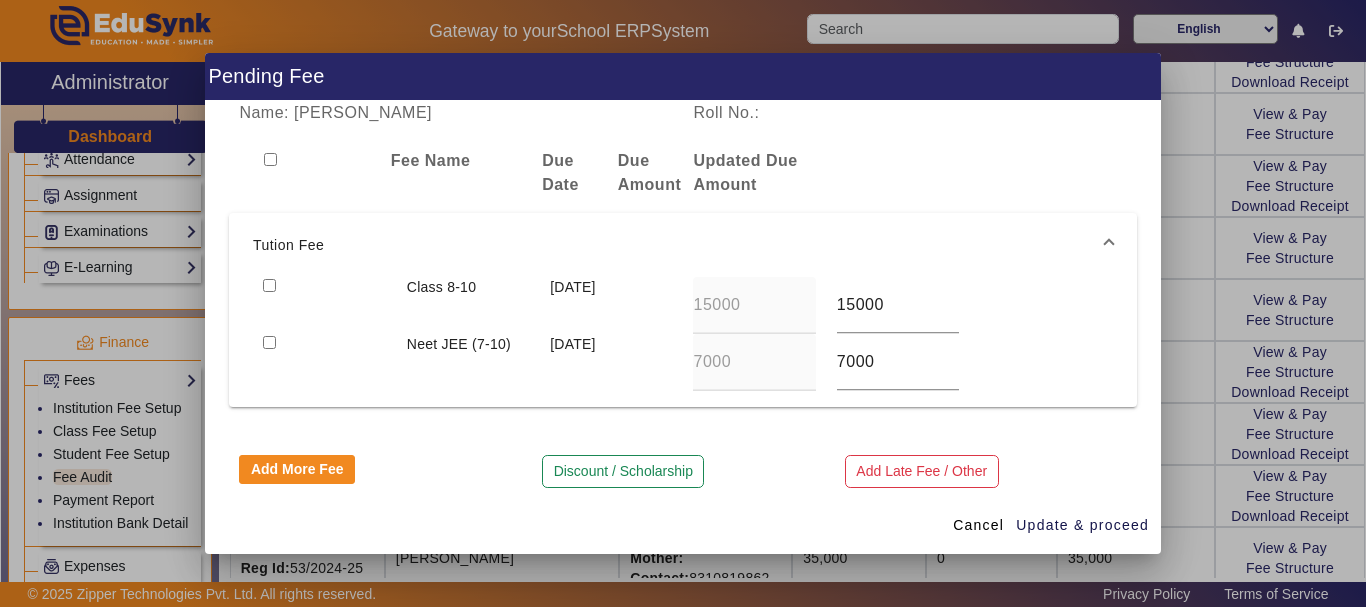 click at bounding box center [269, 342] 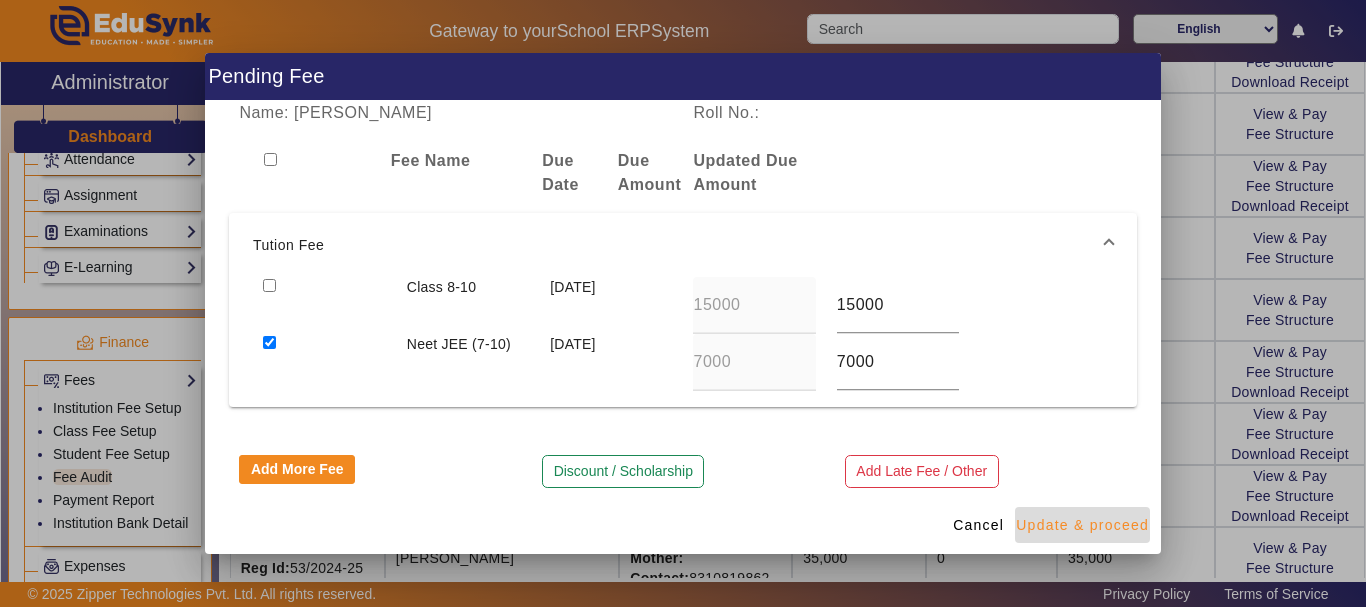 click on "Update & proceed" at bounding box center [1082, 525] 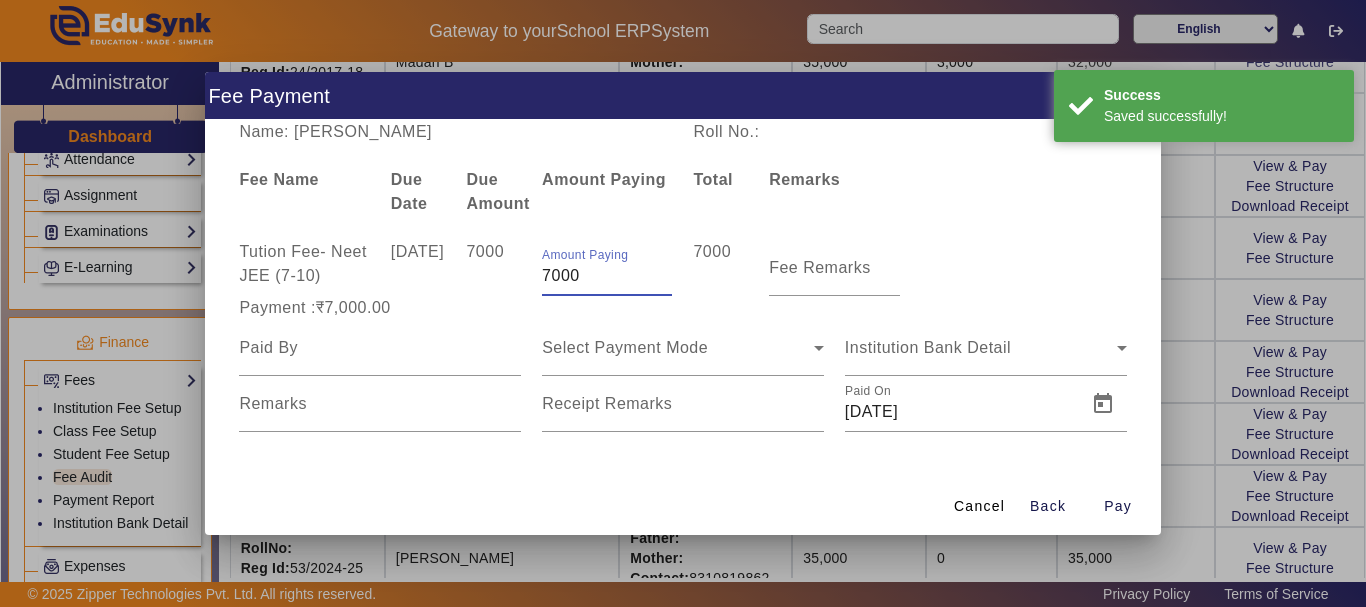 click on "7000" at bounding box center [607, 276] 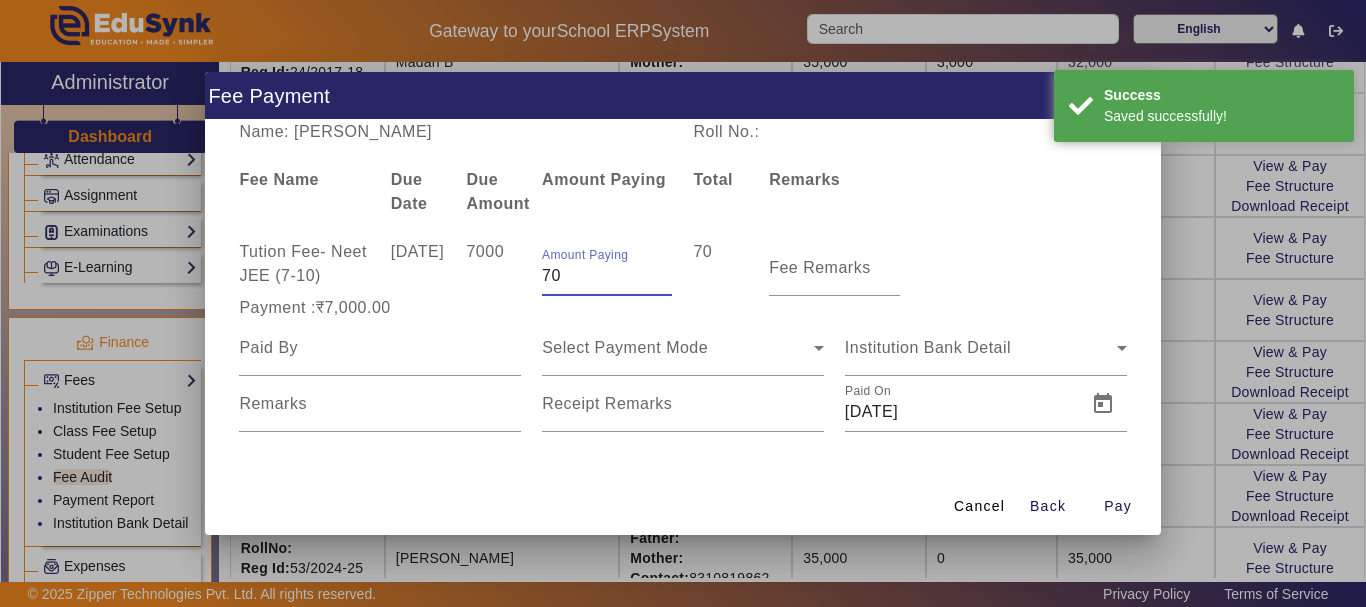 type on "7" 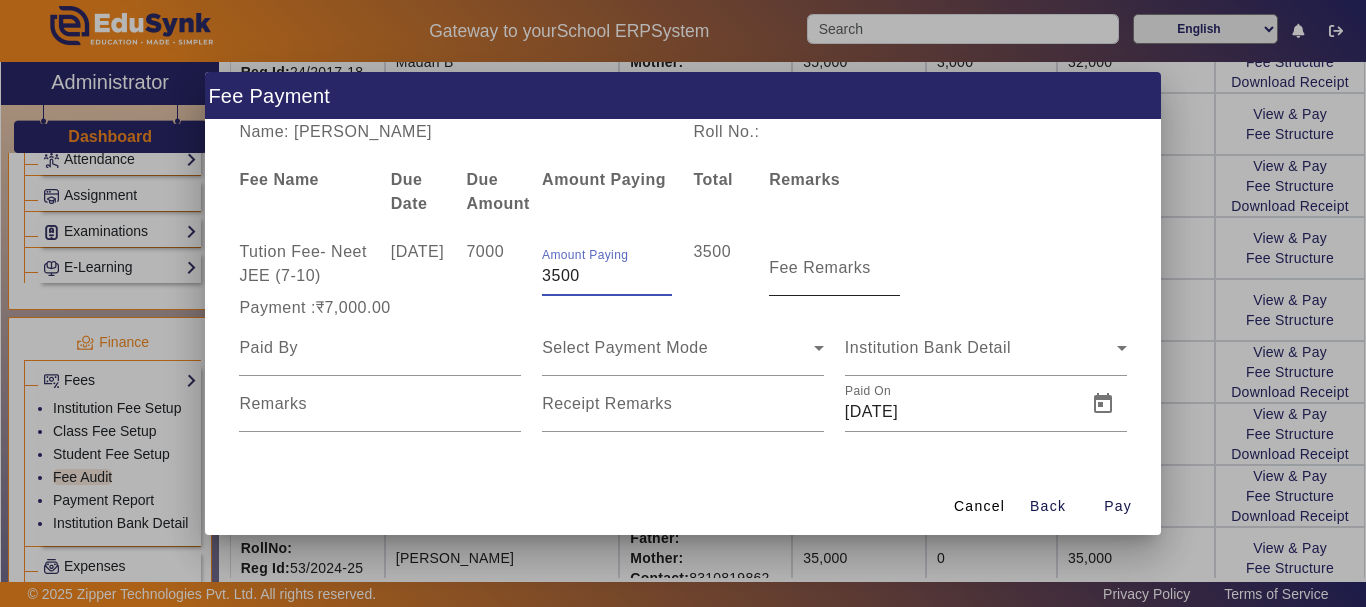 type on "3500" 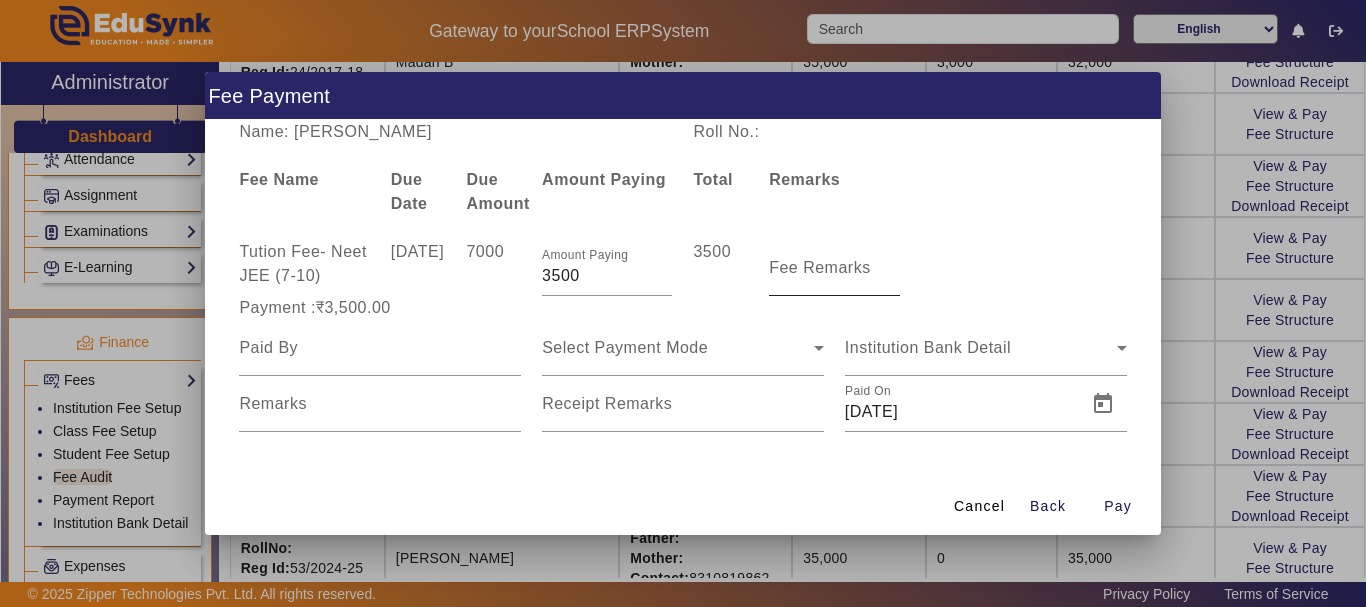 click on "Fee Remarks" at bounding box center (820, 267) 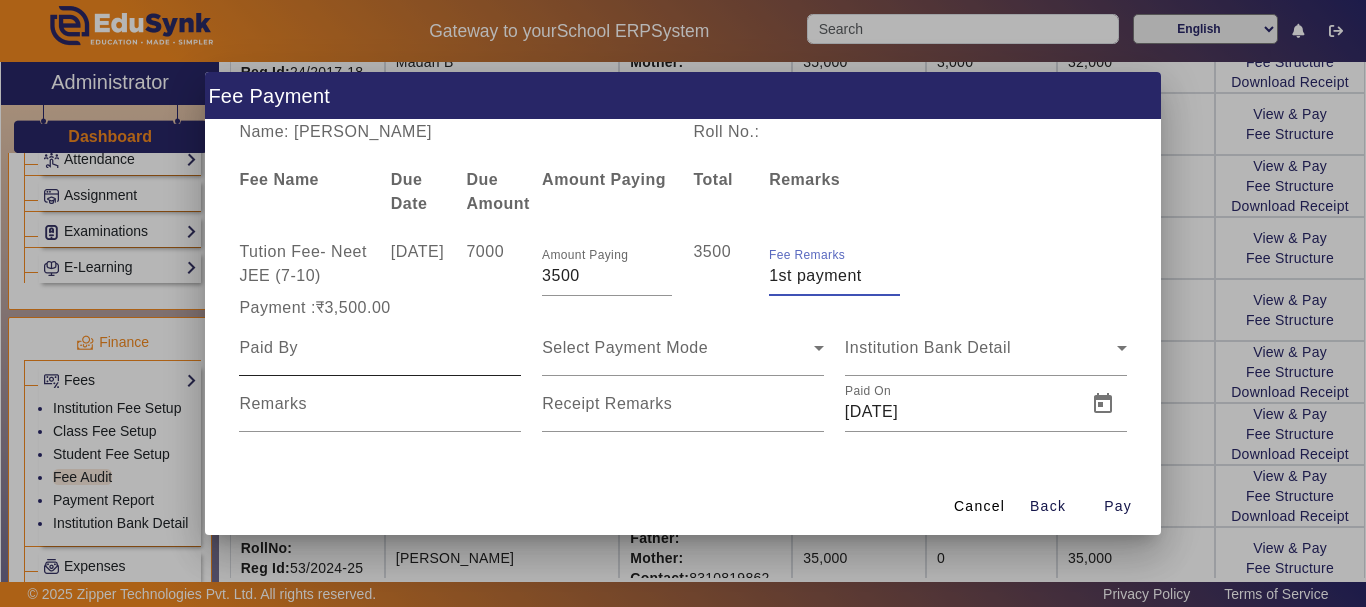 type on "1st payment" 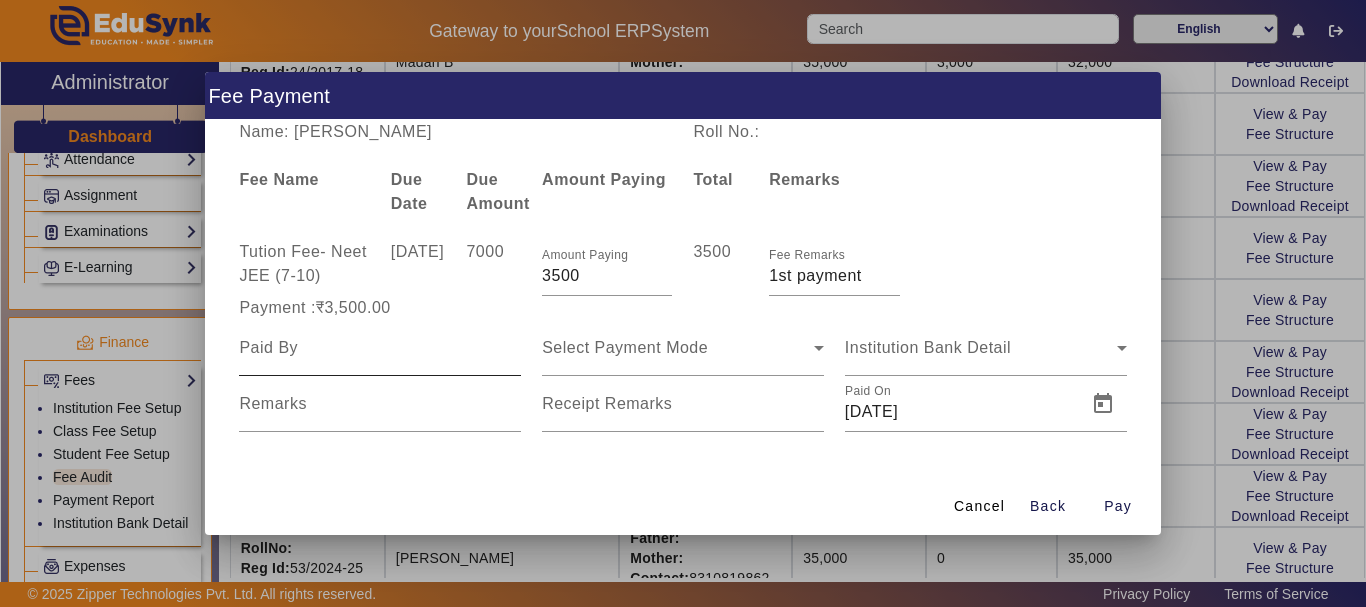 click at bounding box center (380, 348) 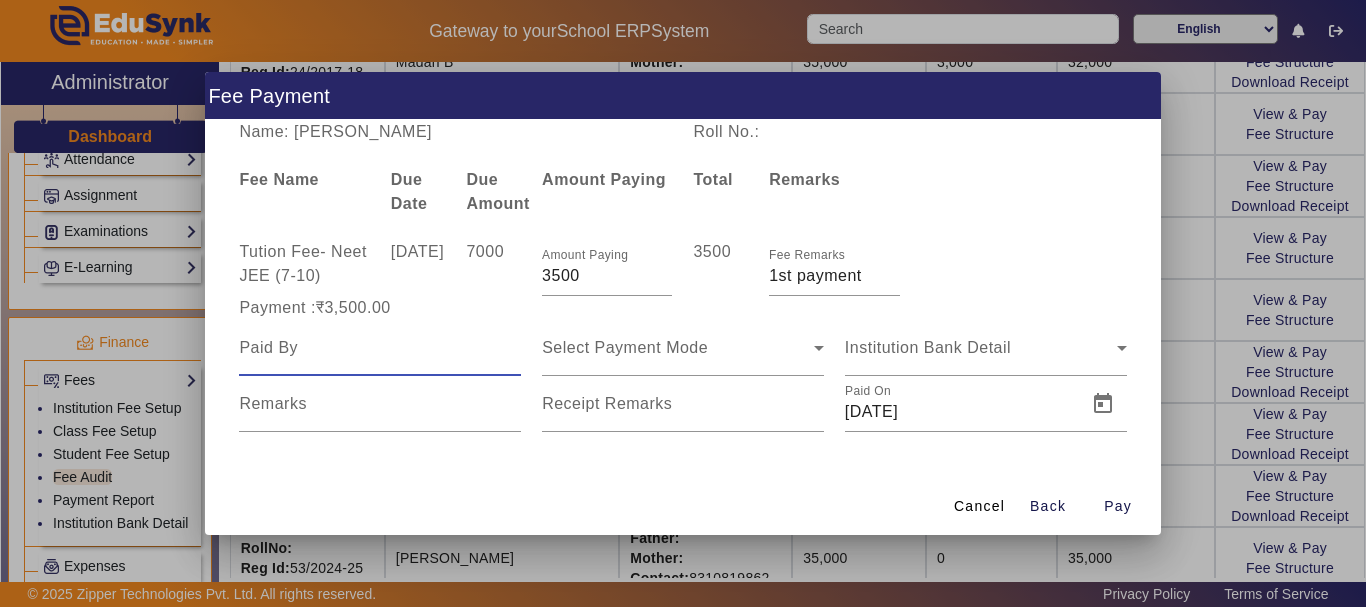 type on "G" 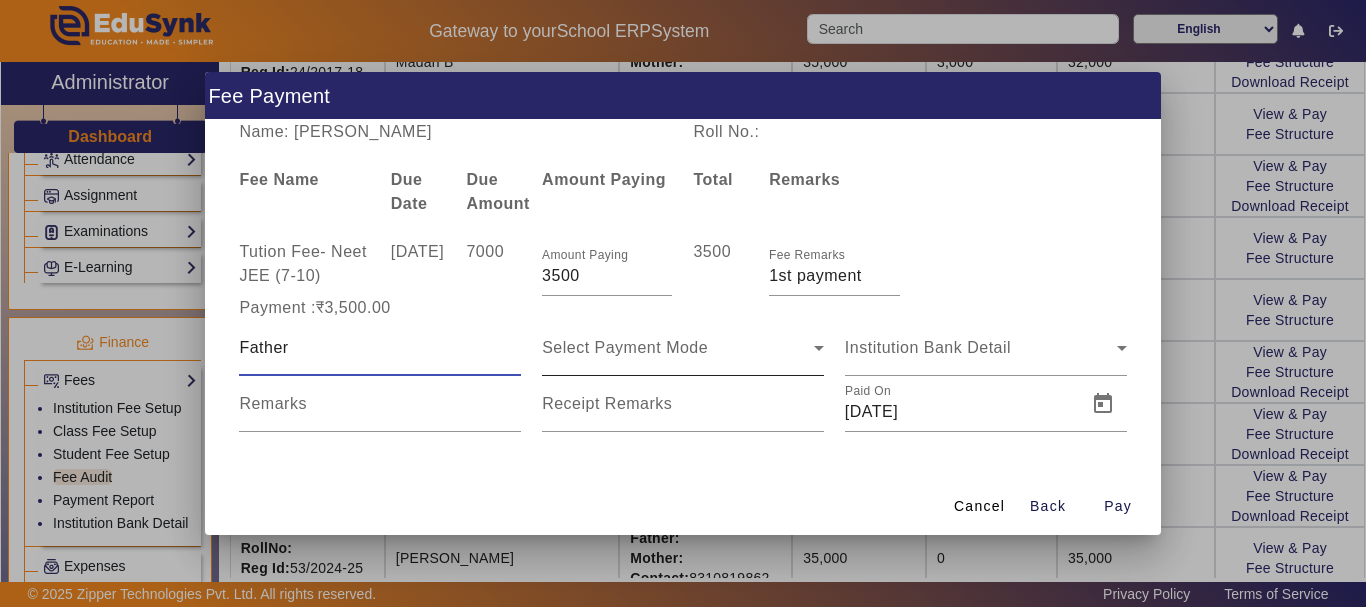 type on "Father" 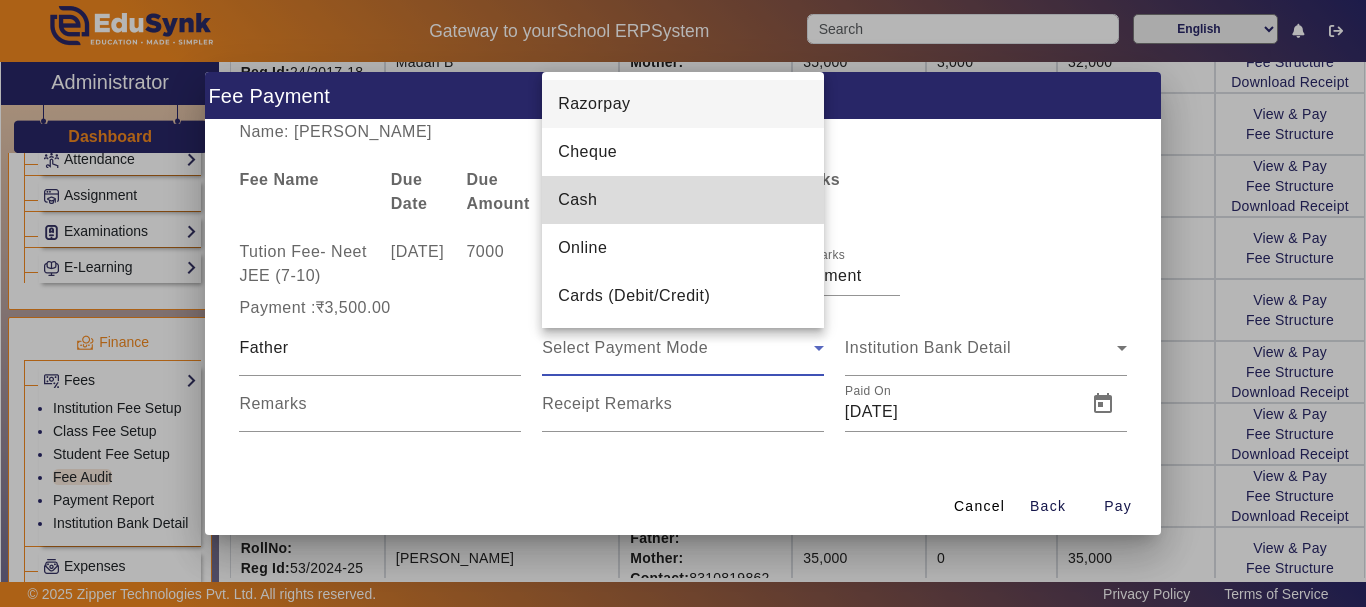 click on "Cash" at bounding box center [683, 200] 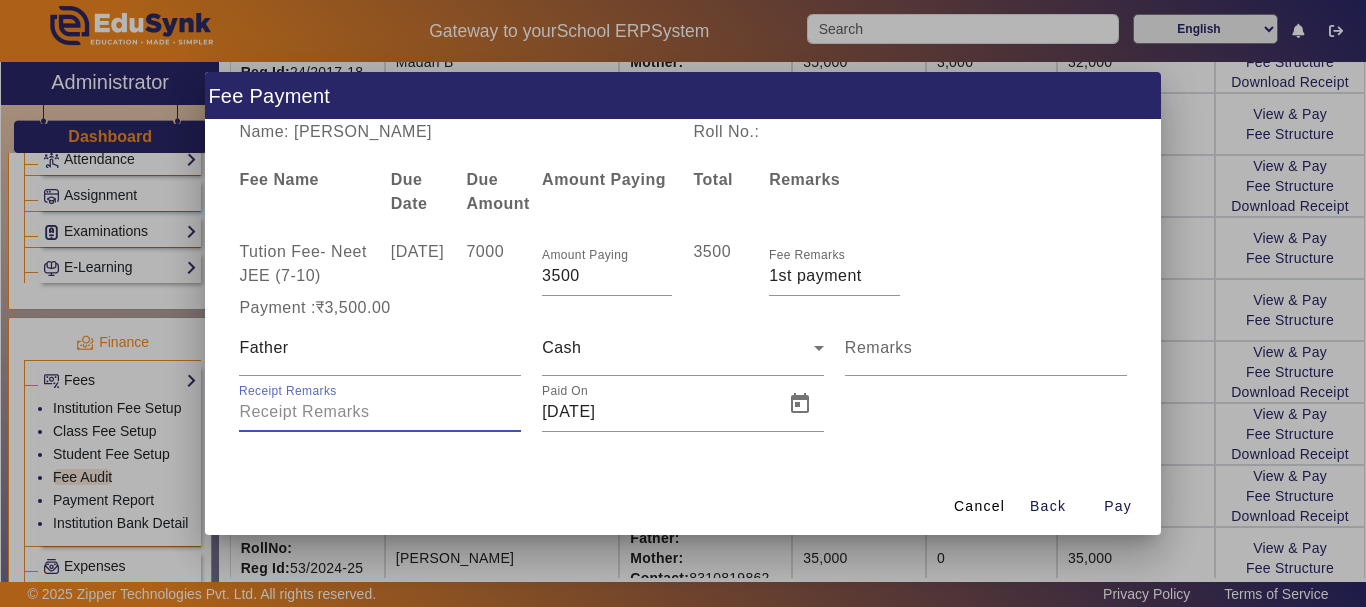 click on "Receipt Remarks" at bounding box center (380, 412) 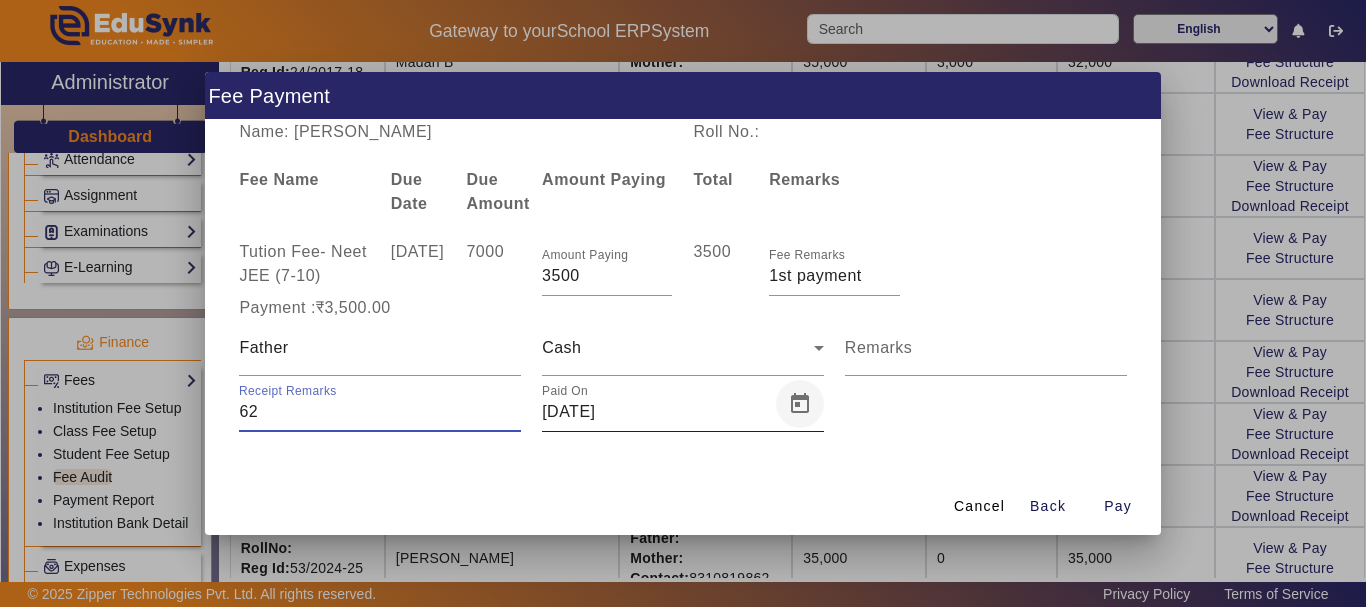 type on "62" 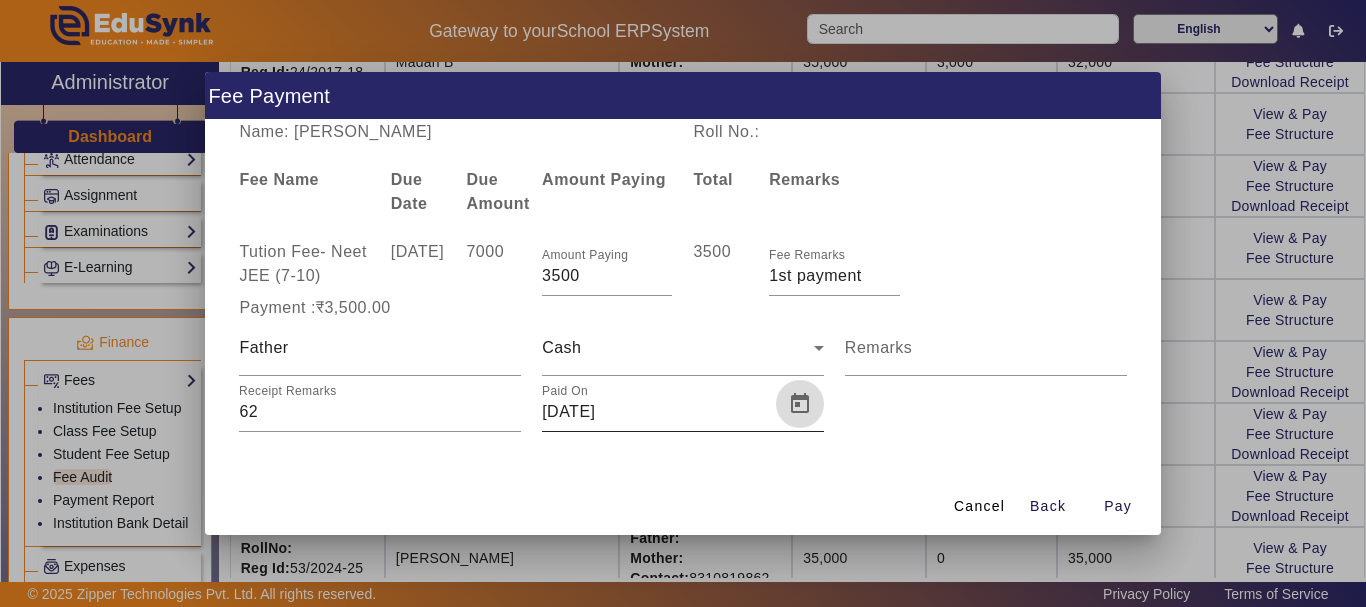 click at bounding box center [800, 404] 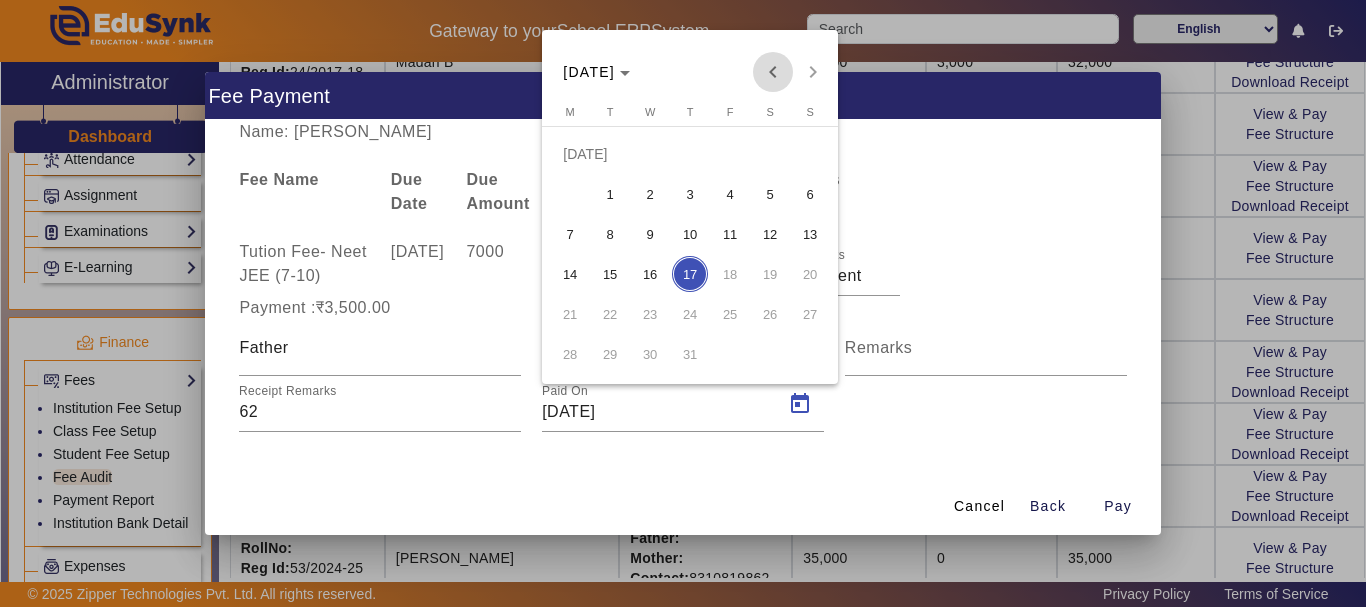 click at bounding box center [773, 72] 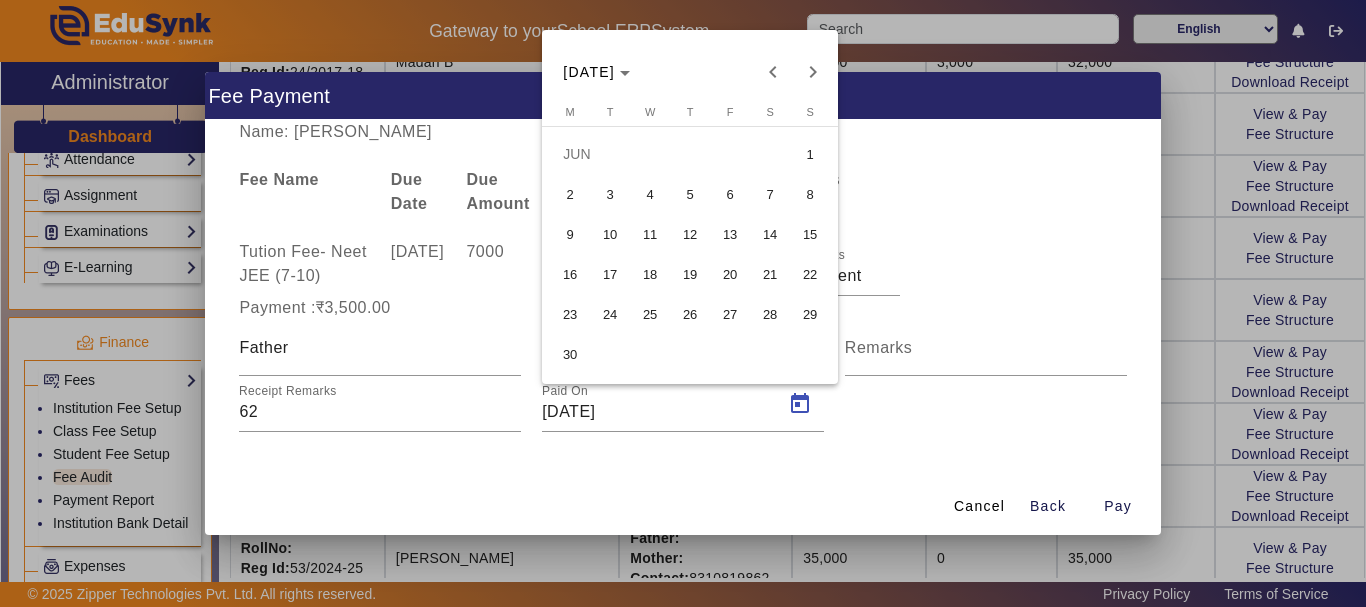 click on "18" at bounding box center [650, 274] 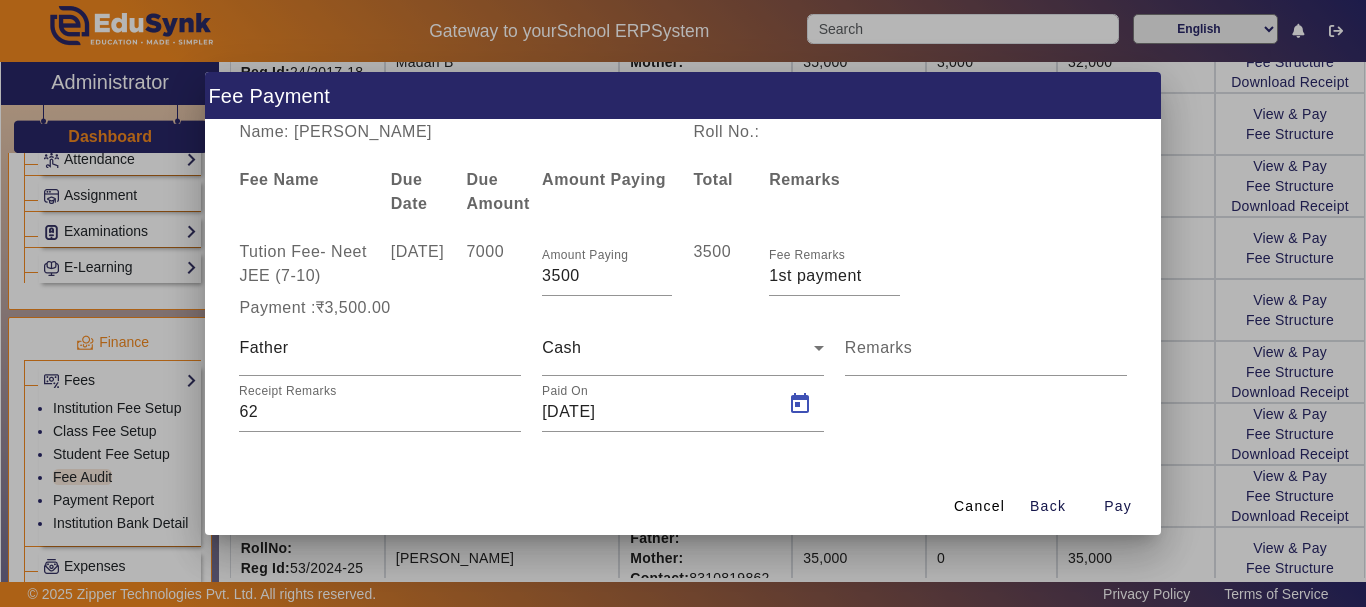 type on "[DATE]" 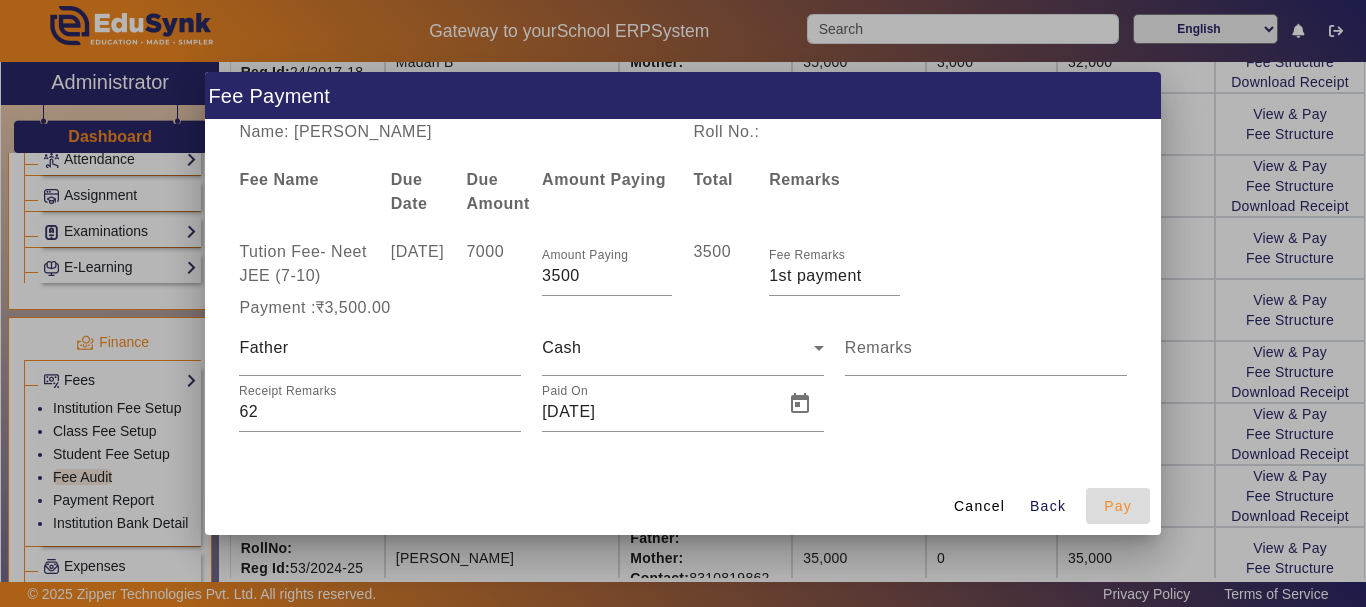 click on "Pay" at bounding box center [1118, 506] 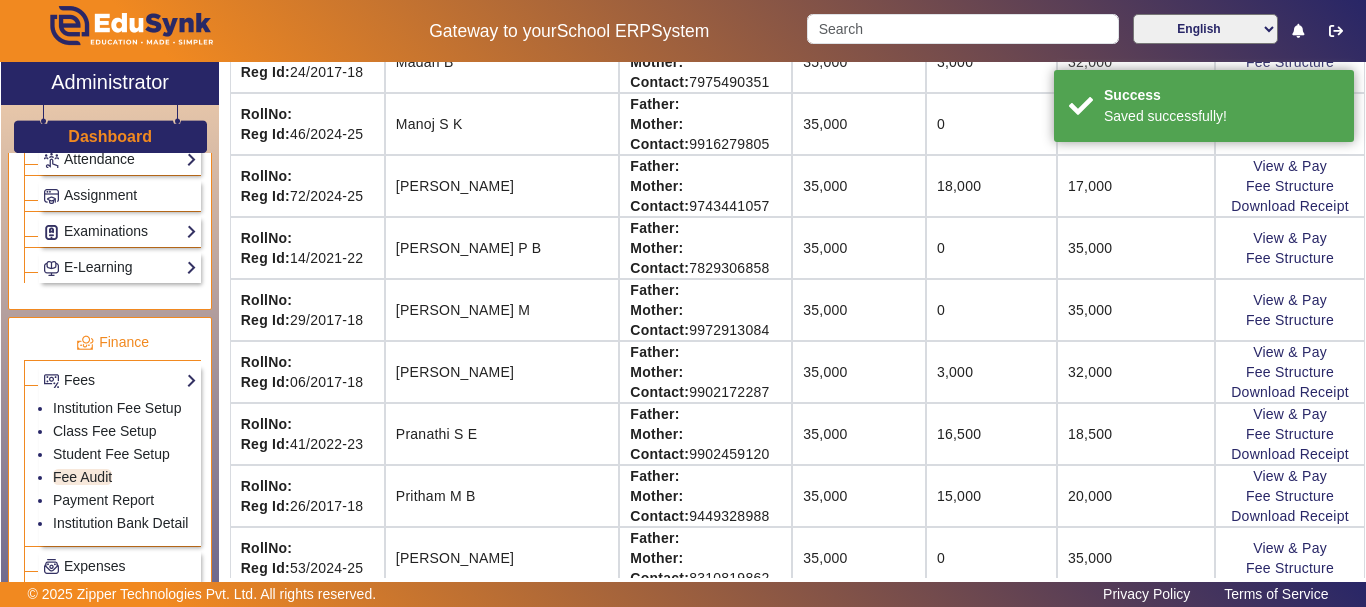 scroll, scrollTop: 55, scrollLeft: 0, axis: vertical 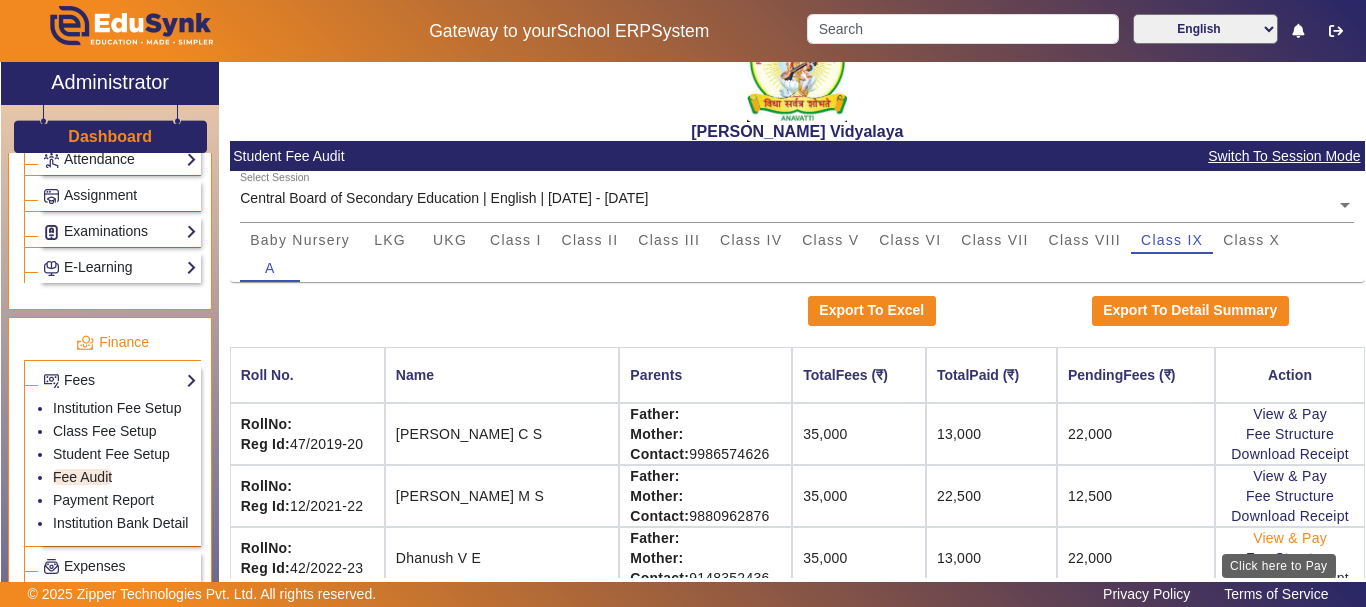 click on "View & Pay" 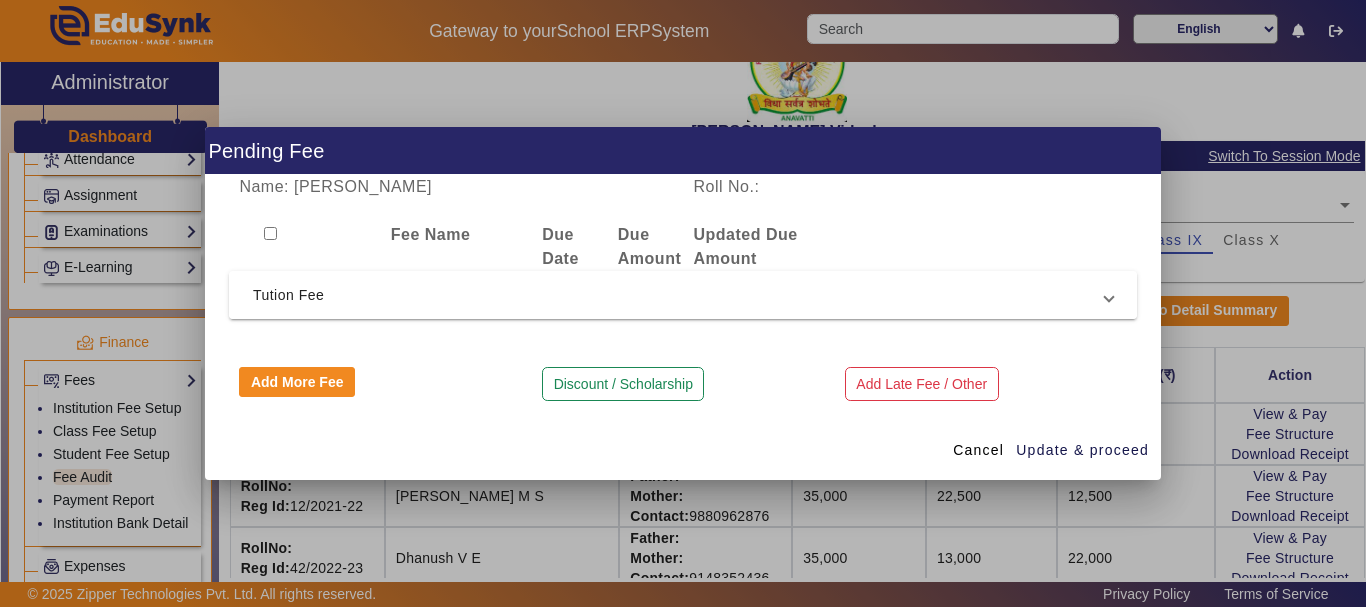 click on "Tution Fee" at bounding box center [679, 295] 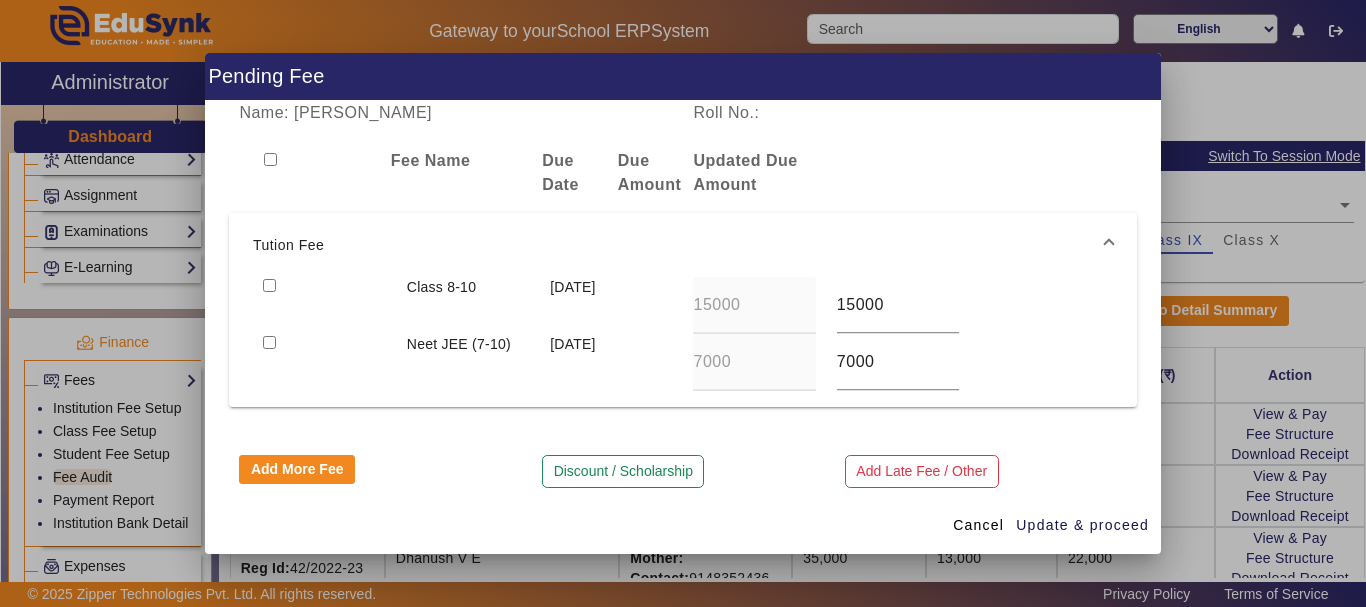 click at bounding box center [269, 342] 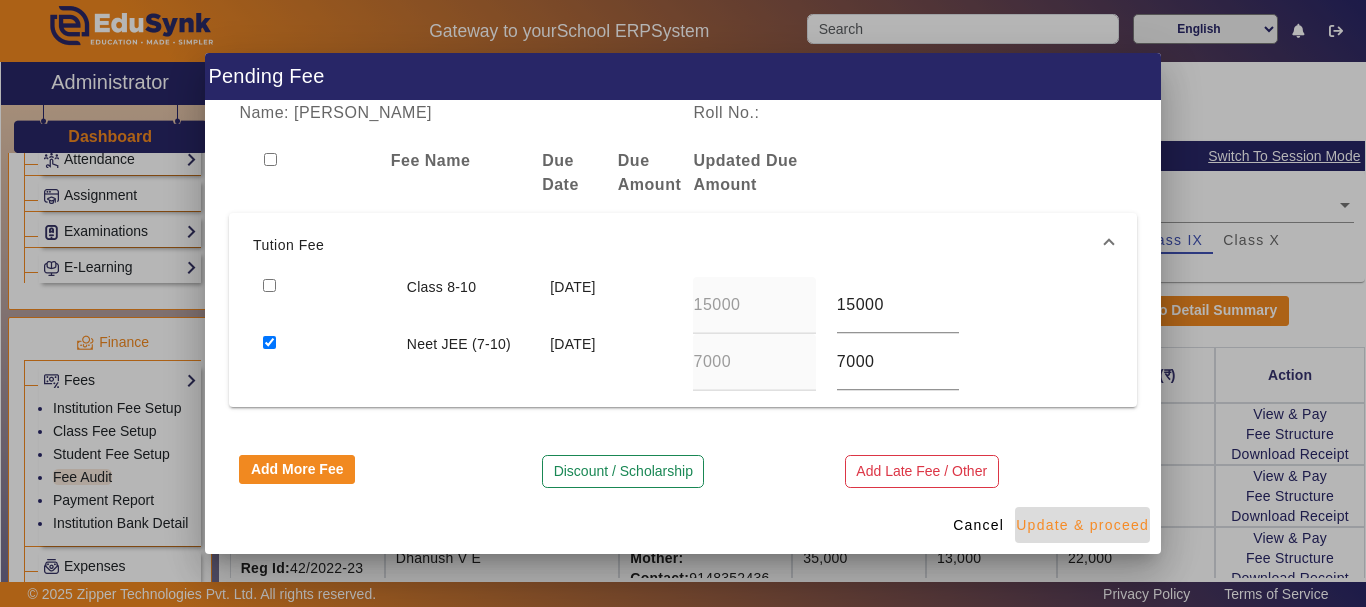 click on "Update & proceed" at bounding box center (1082, 525) 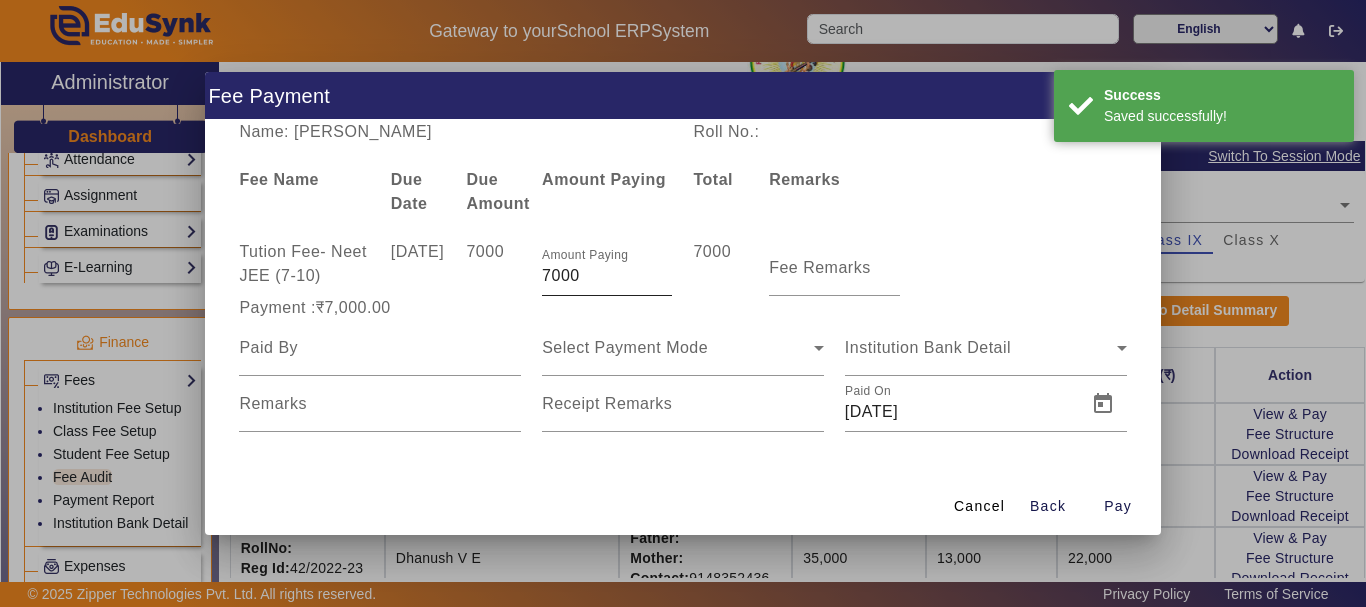 click on "Amount Paying 7000" at bounding box center (607, 268) 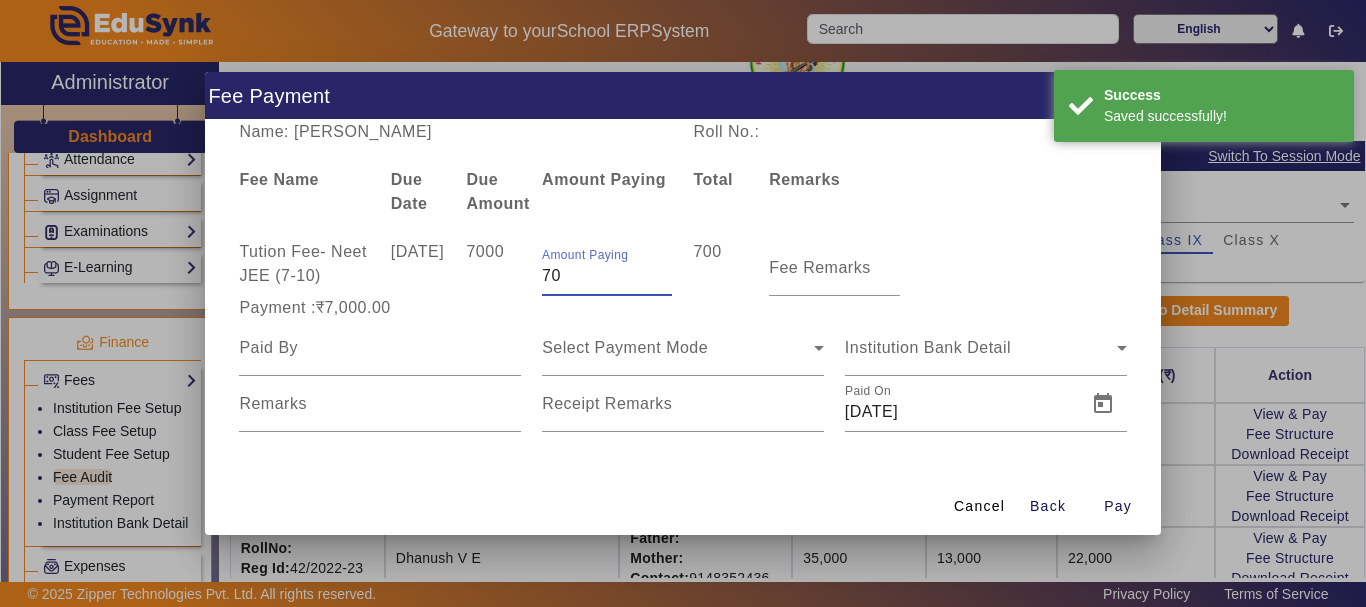 type on "7" 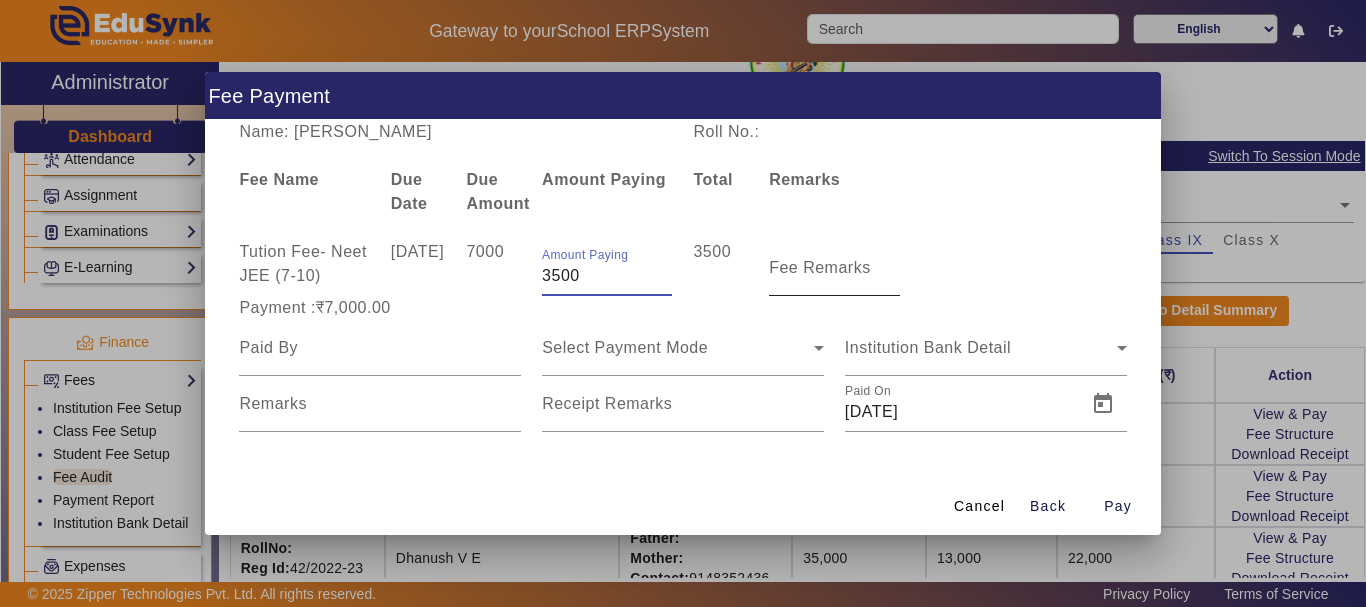 type on "3500" 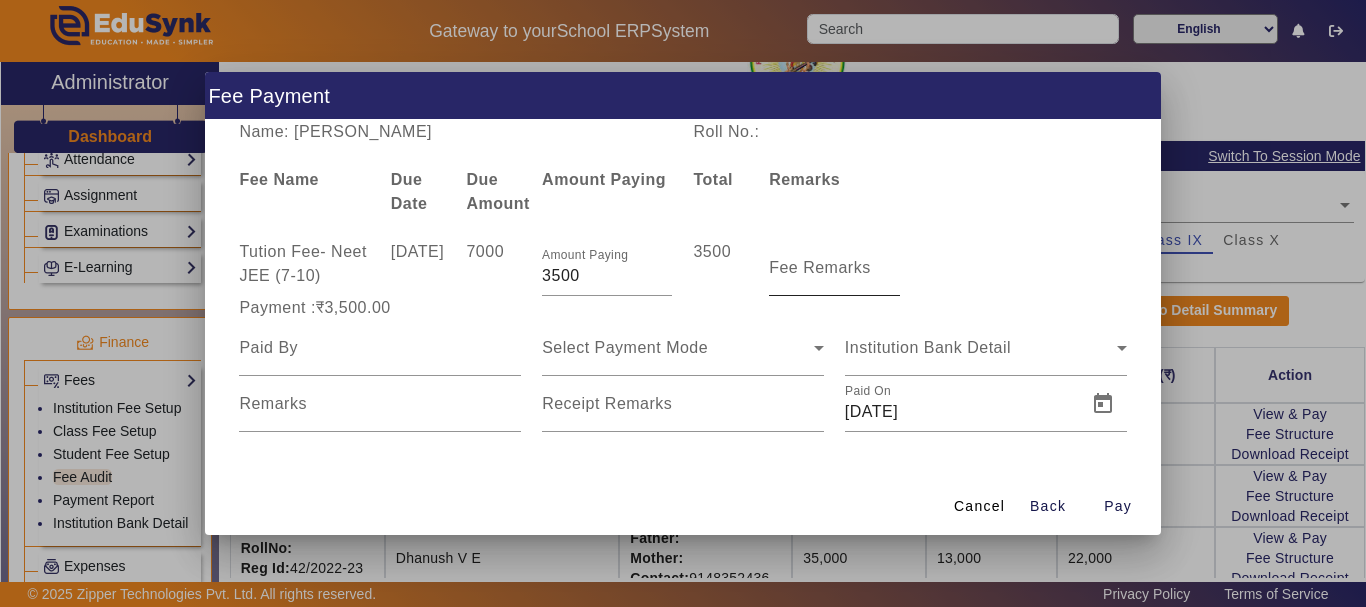 click on "Fee Remarks" at bounding box center [820, 267] 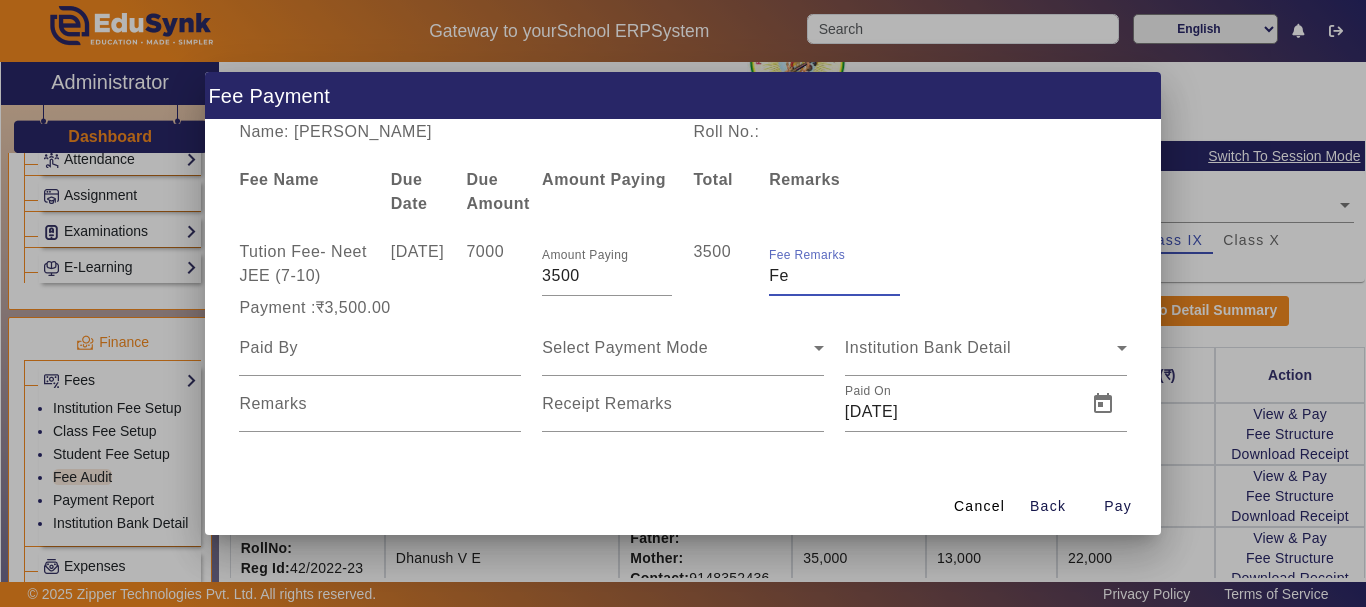 type on "F" 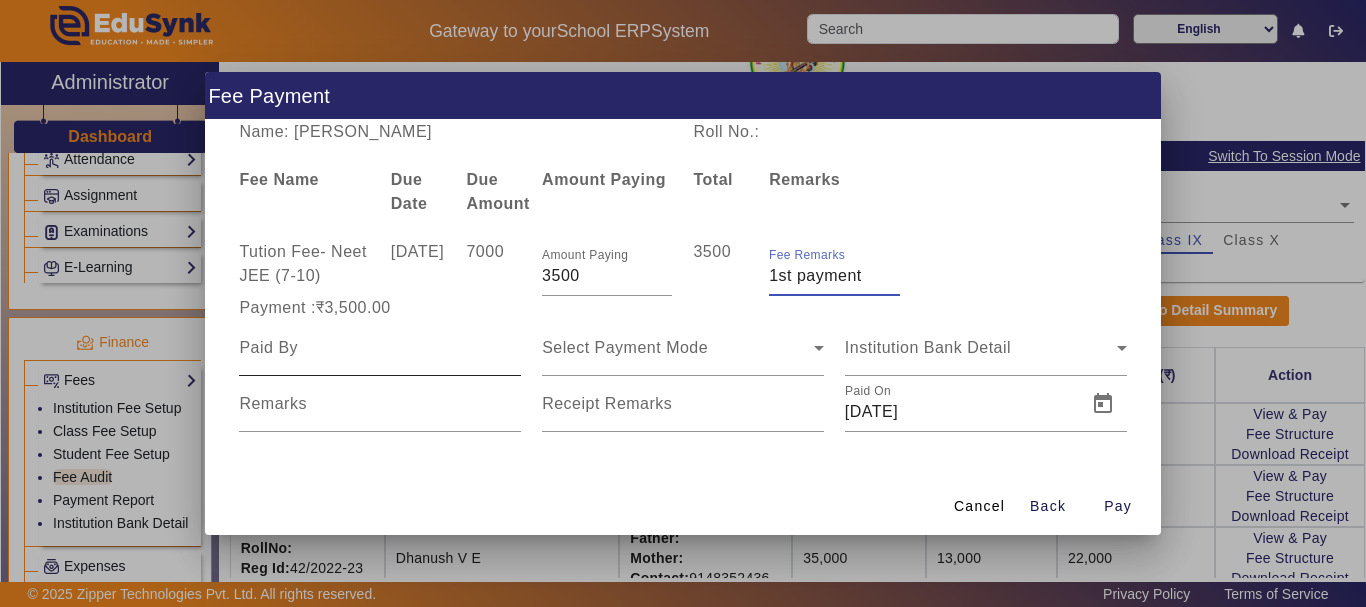 type on "1st payment" 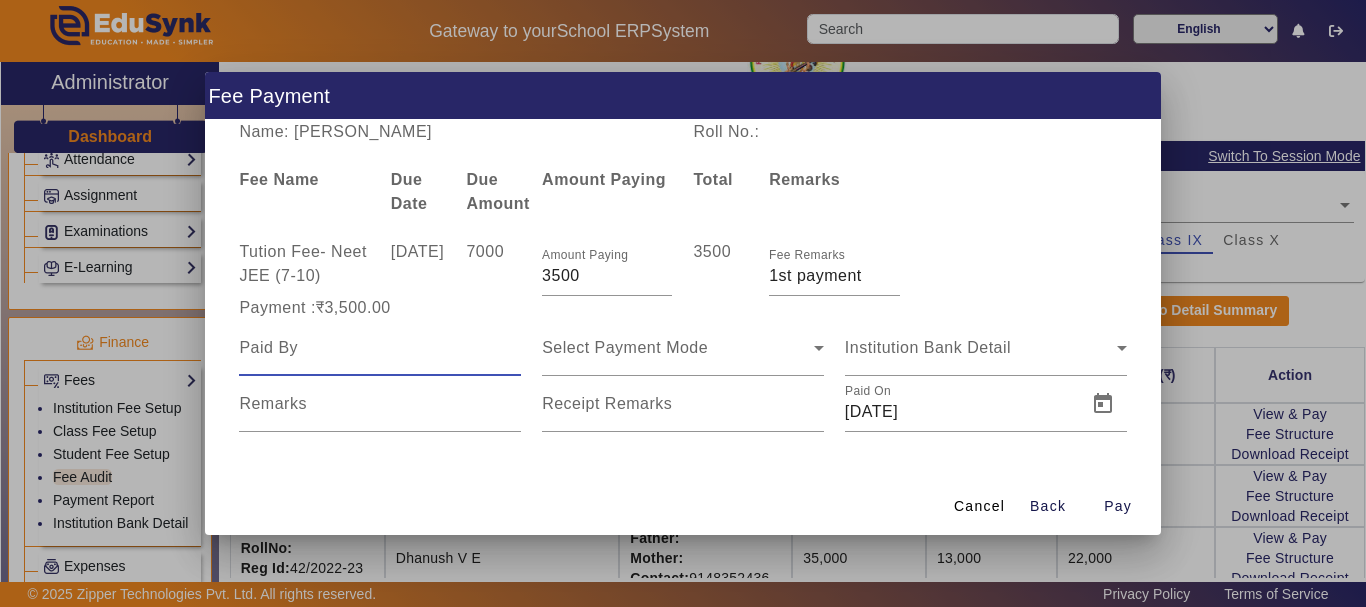 click at bounding box center [380, 348] 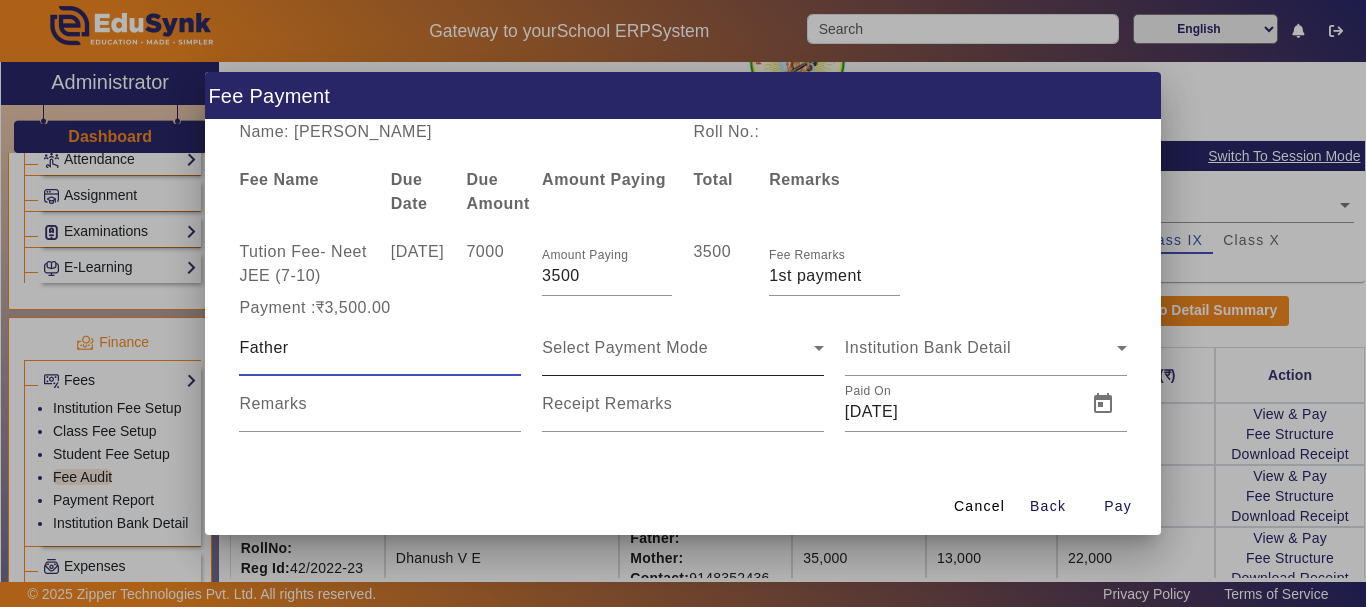 type on "Father" 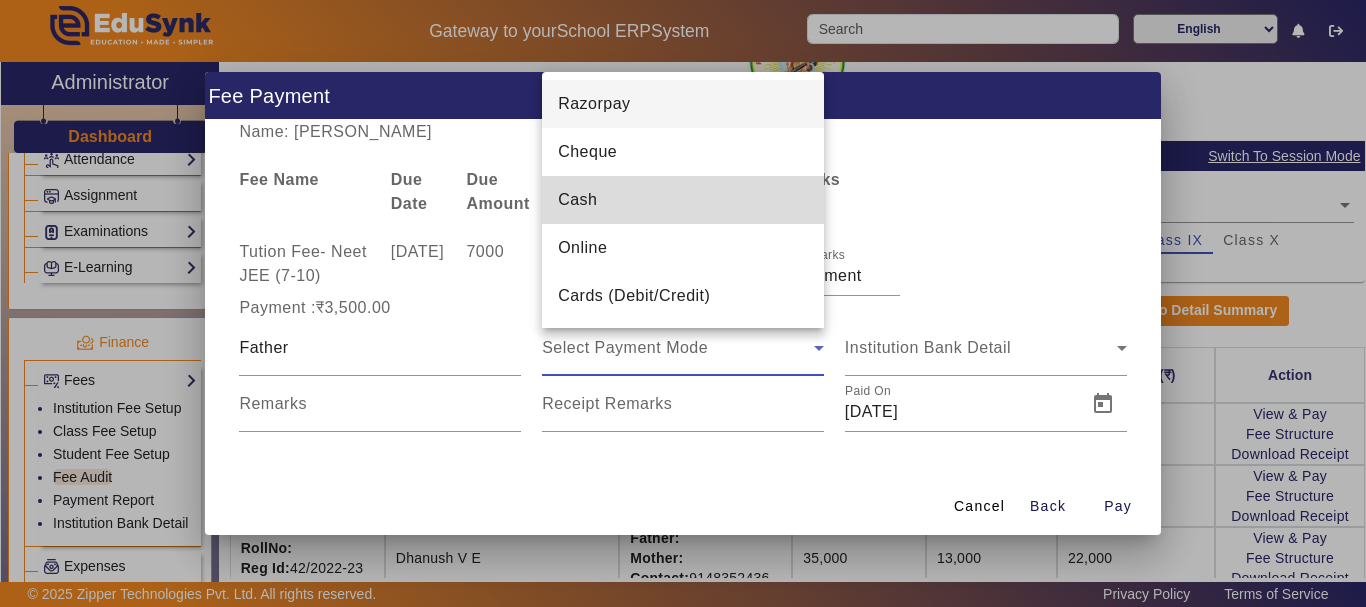 click on "Cash" at bounding box center (683, 200) 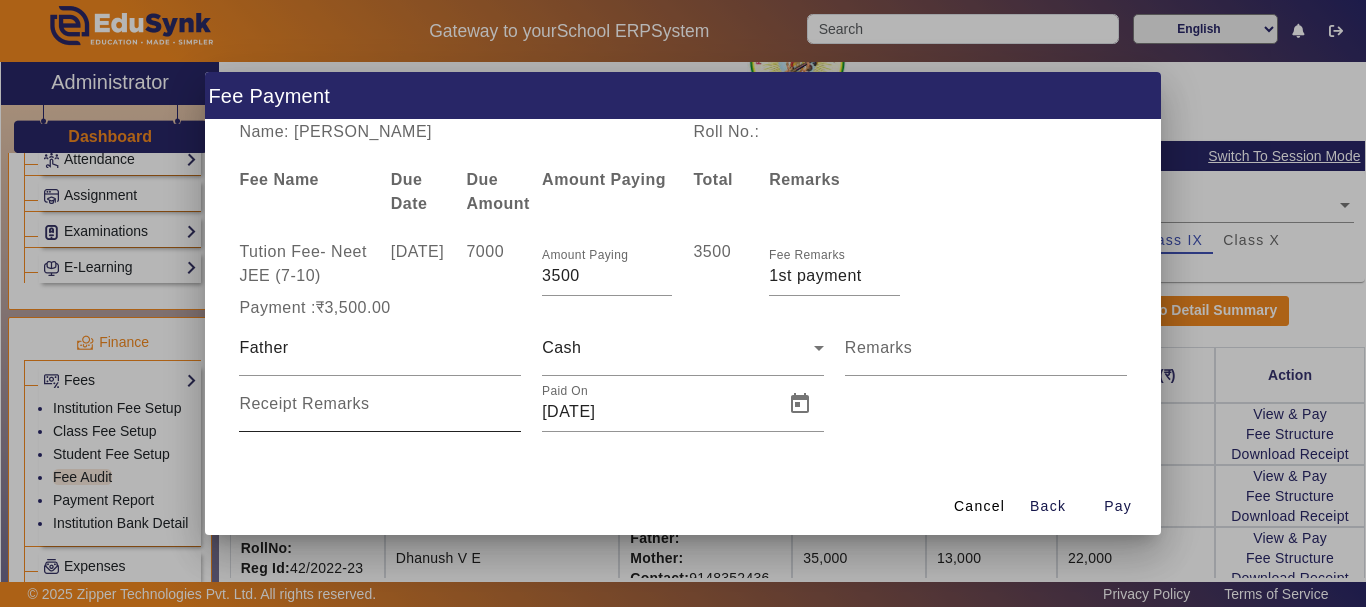 click on "Receipt Remarks" at bounding box center (304, 404) 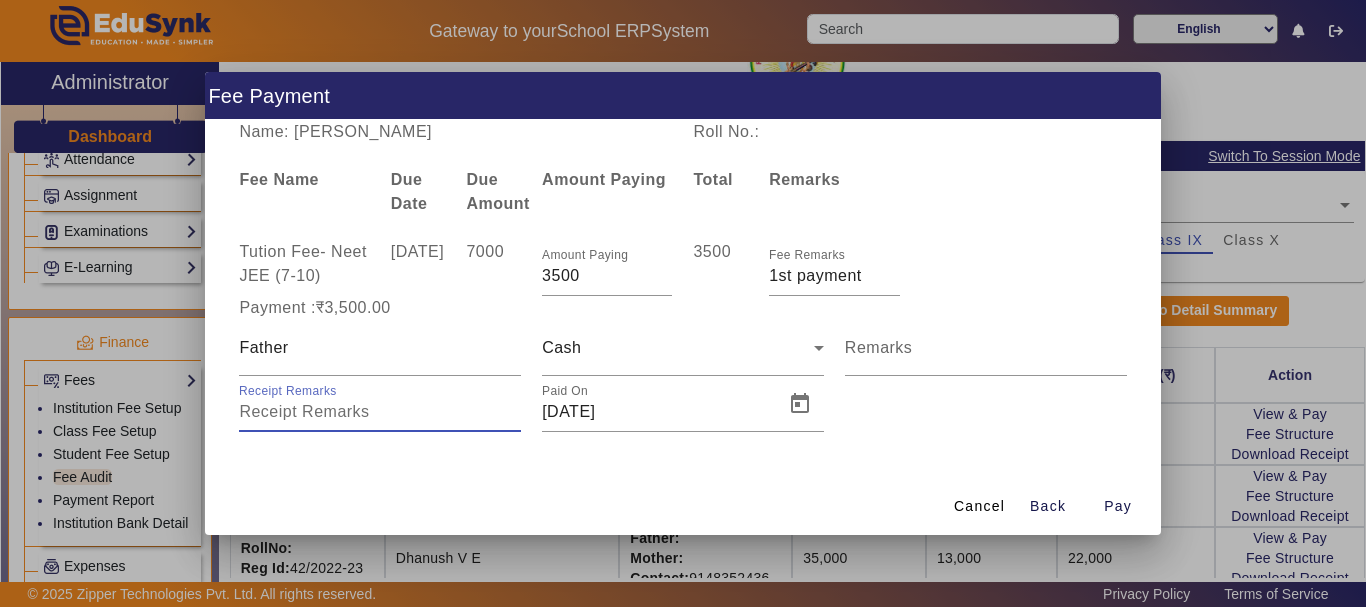 type on "D" 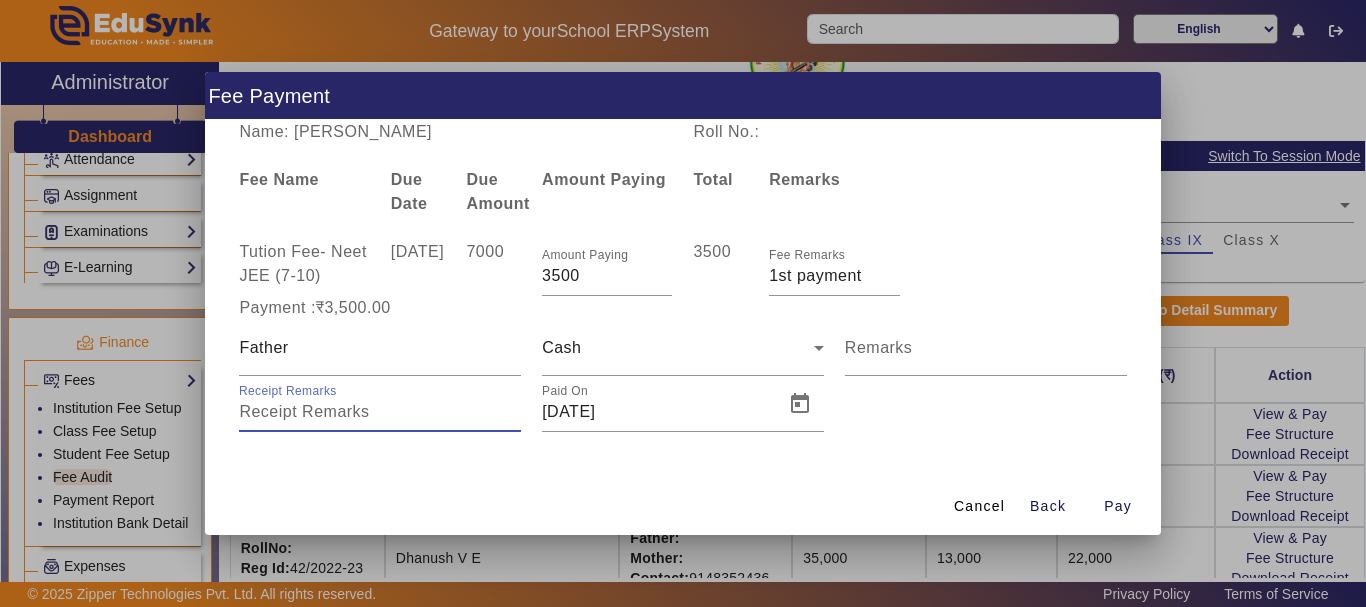 type on "f" 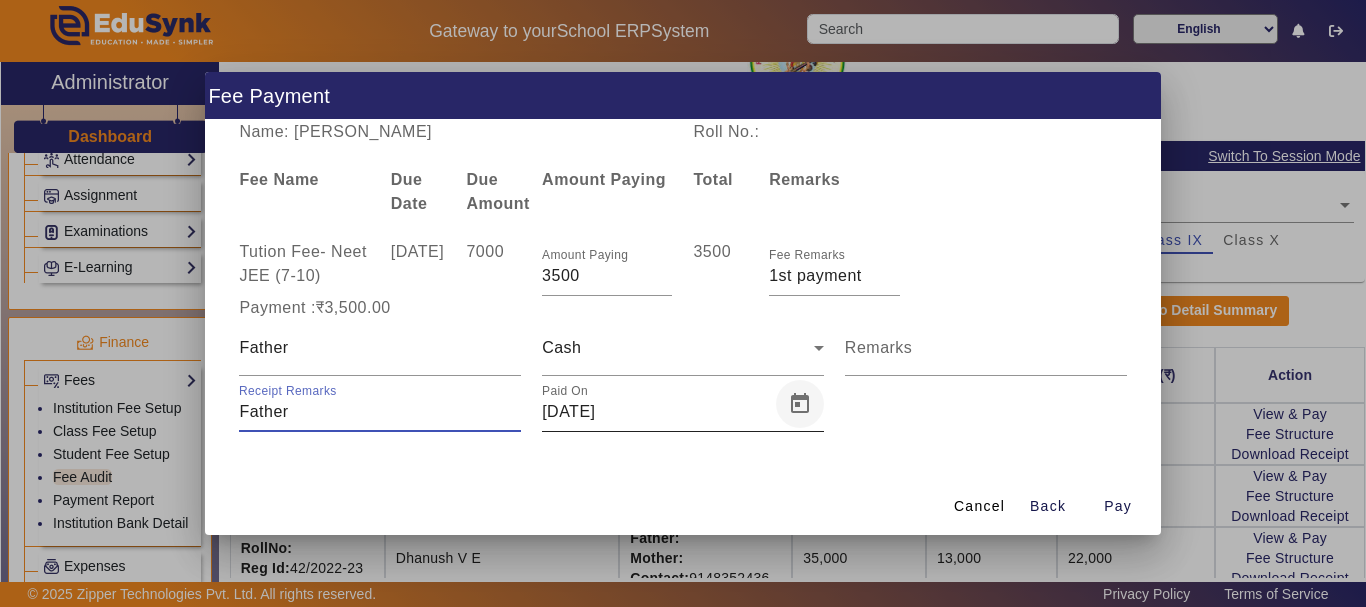 type on "Father" 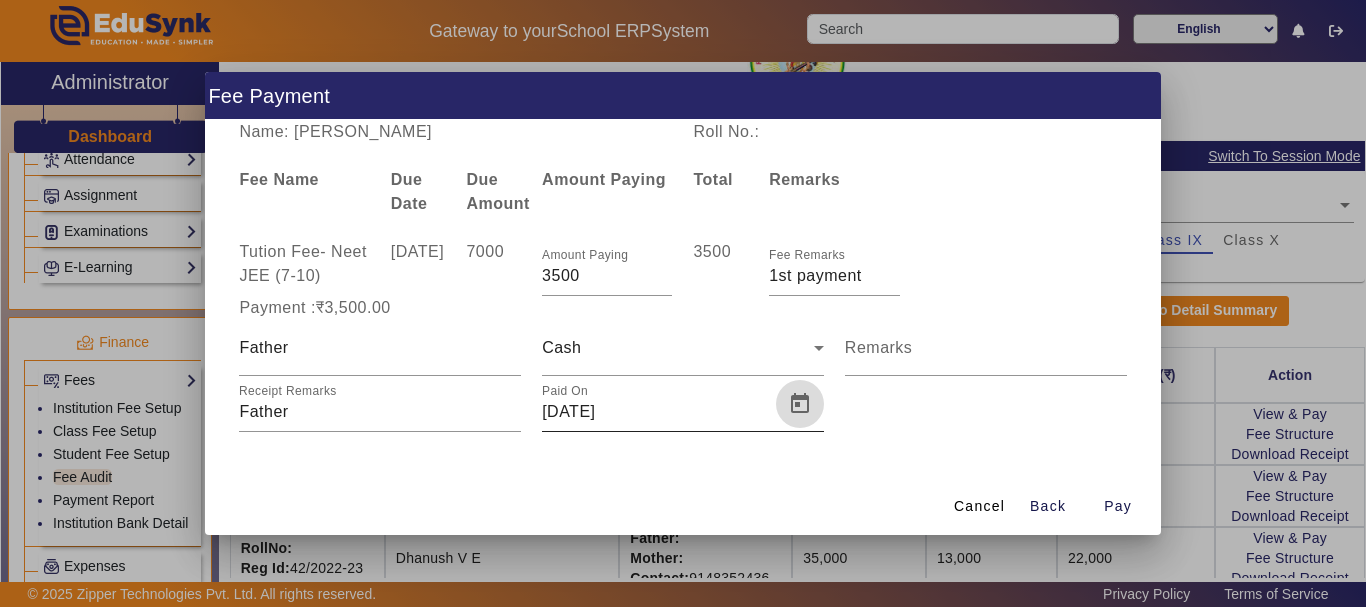 click at bounding box center (800, 404) 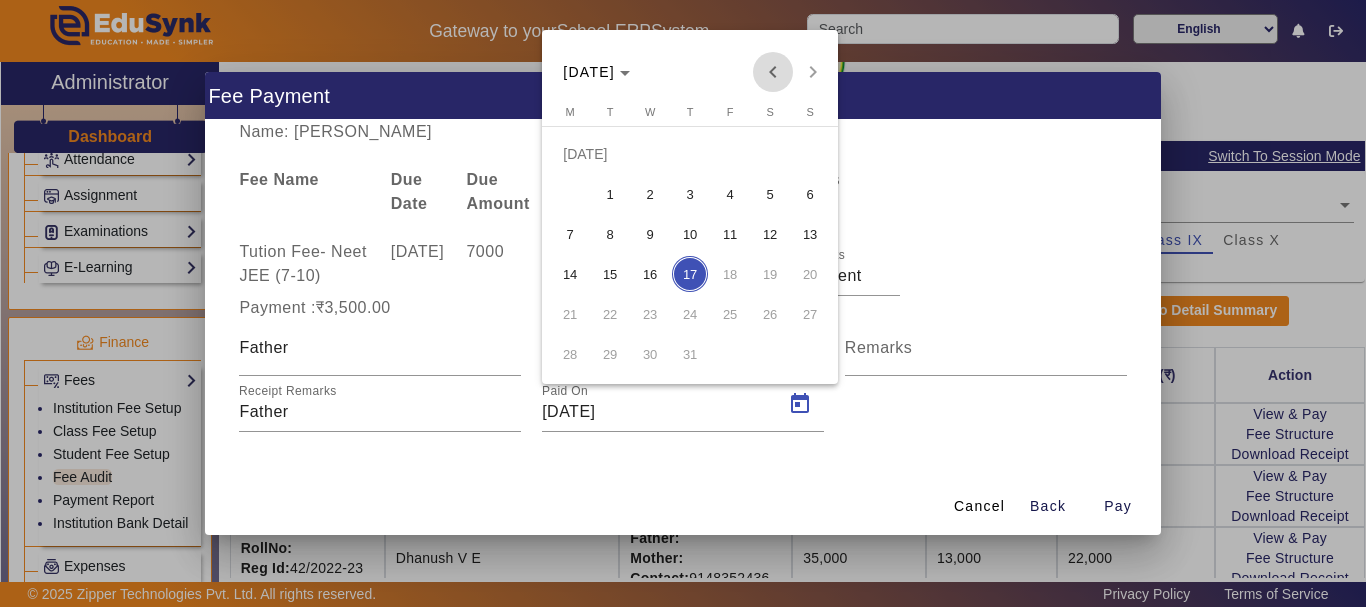 click at bounding box center [773, 72] 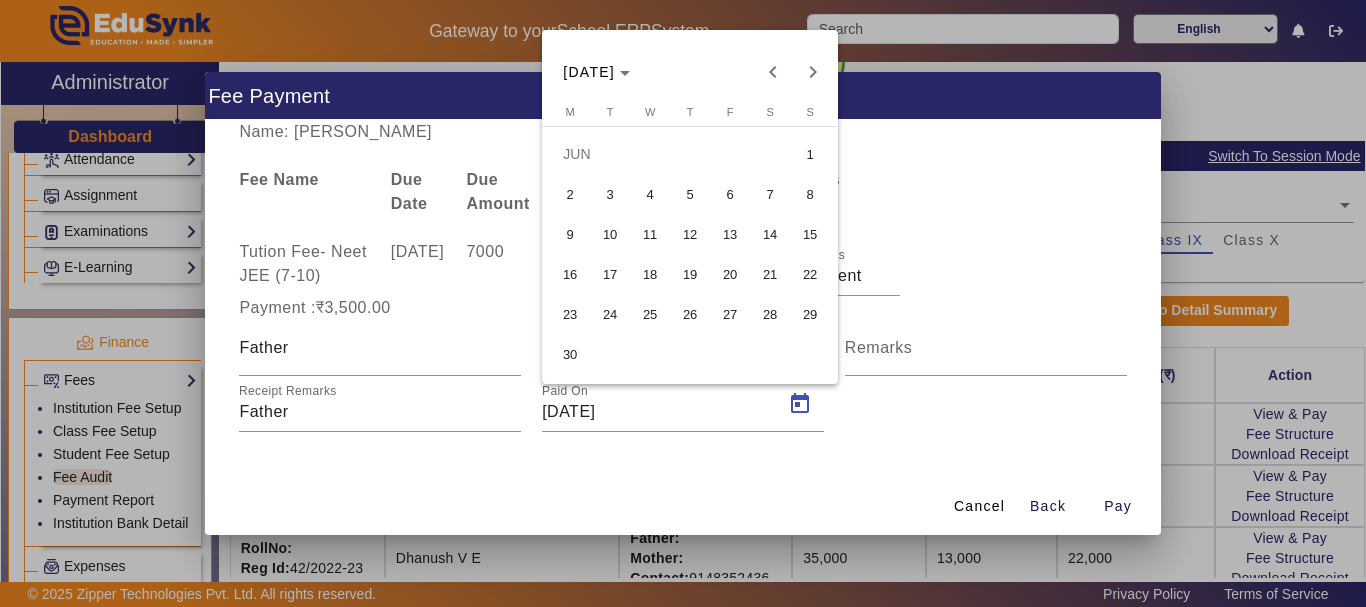click on "18" at bounding box center (650, 274) 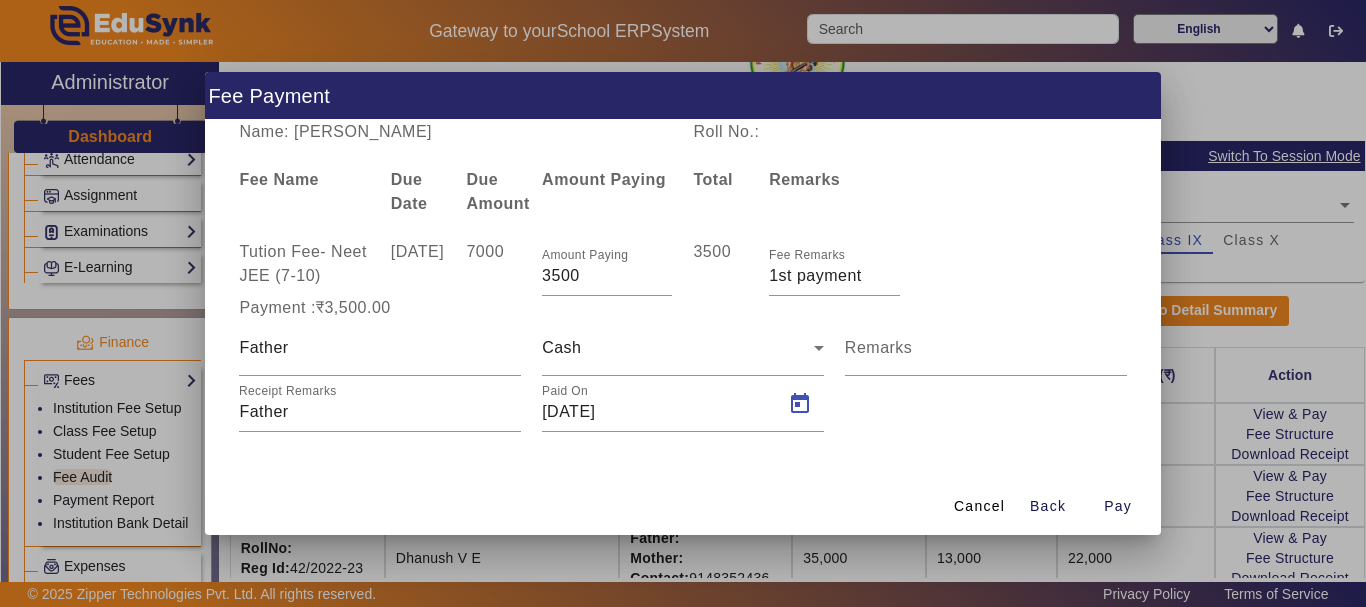 type on "[DATE]" 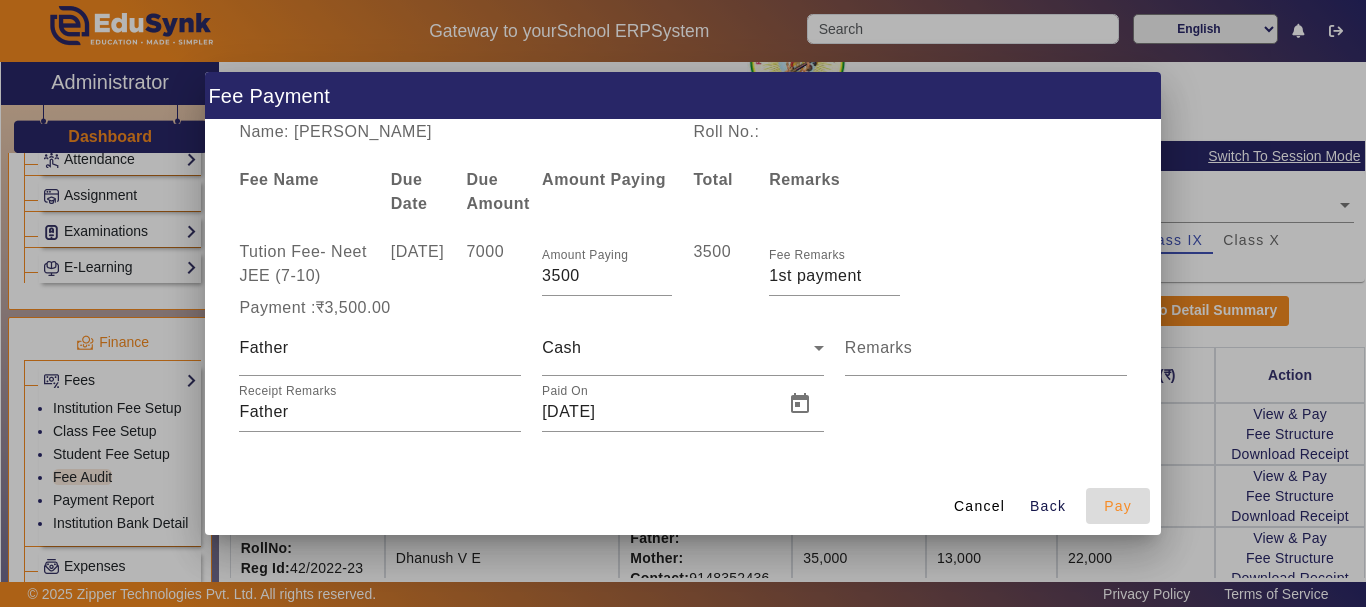 click on "Pay" at bounding box center (1118, 506) 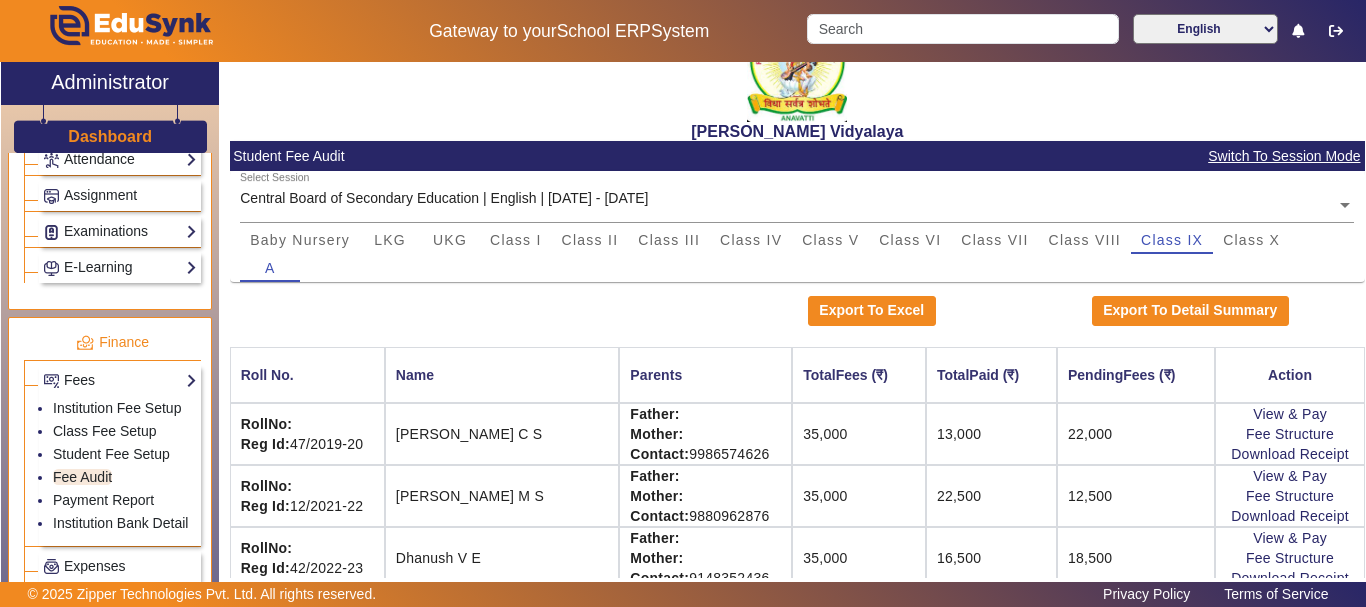 click on "View & Pay   Fee Structure  Download Receipt" 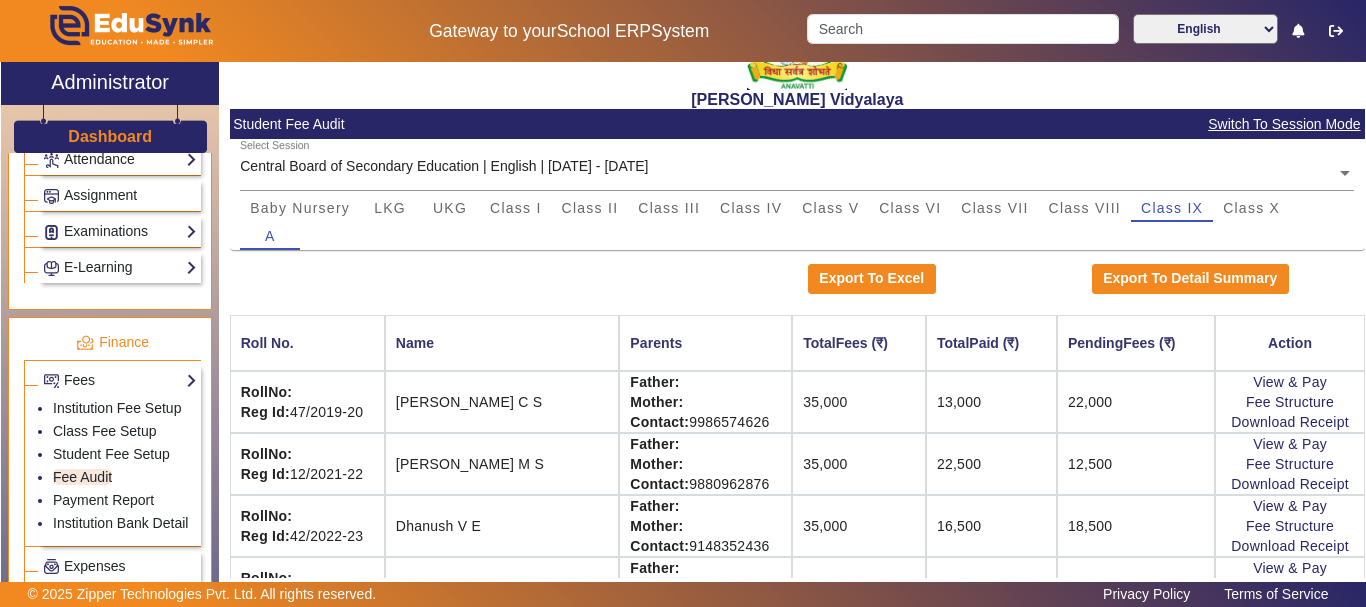 scroll, scrollTop: 95, scrollLeft: 0, axis: vertical 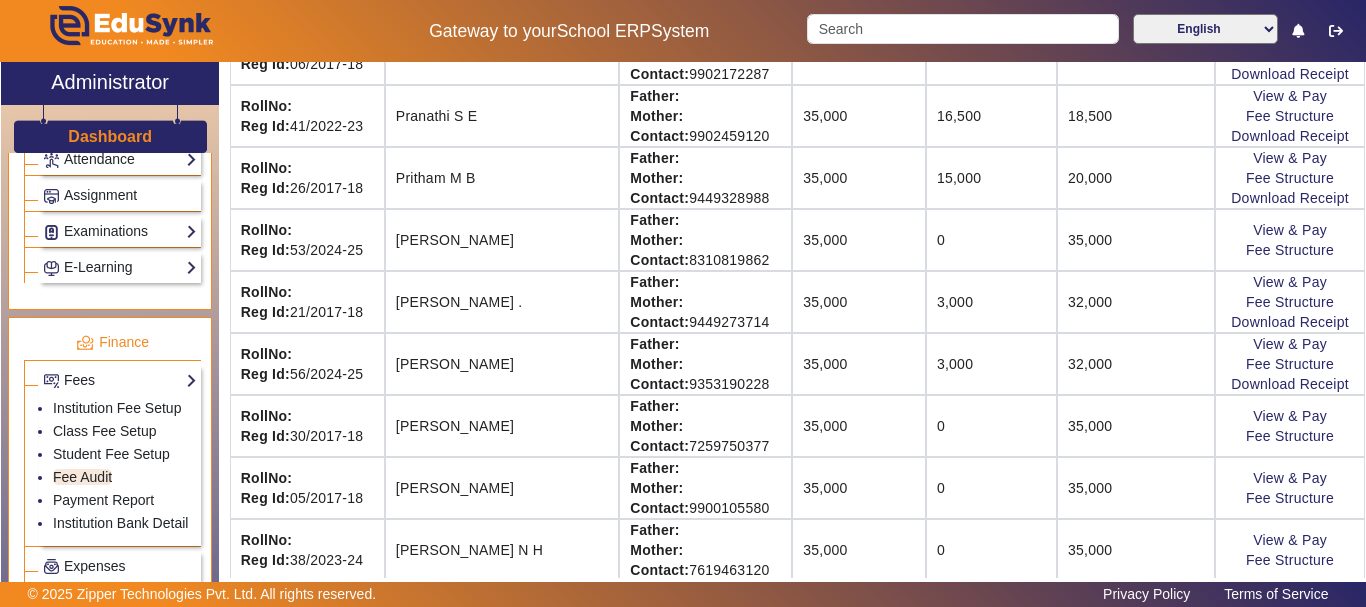 click on "View & Pay   Fee Structure  Download Receipt" 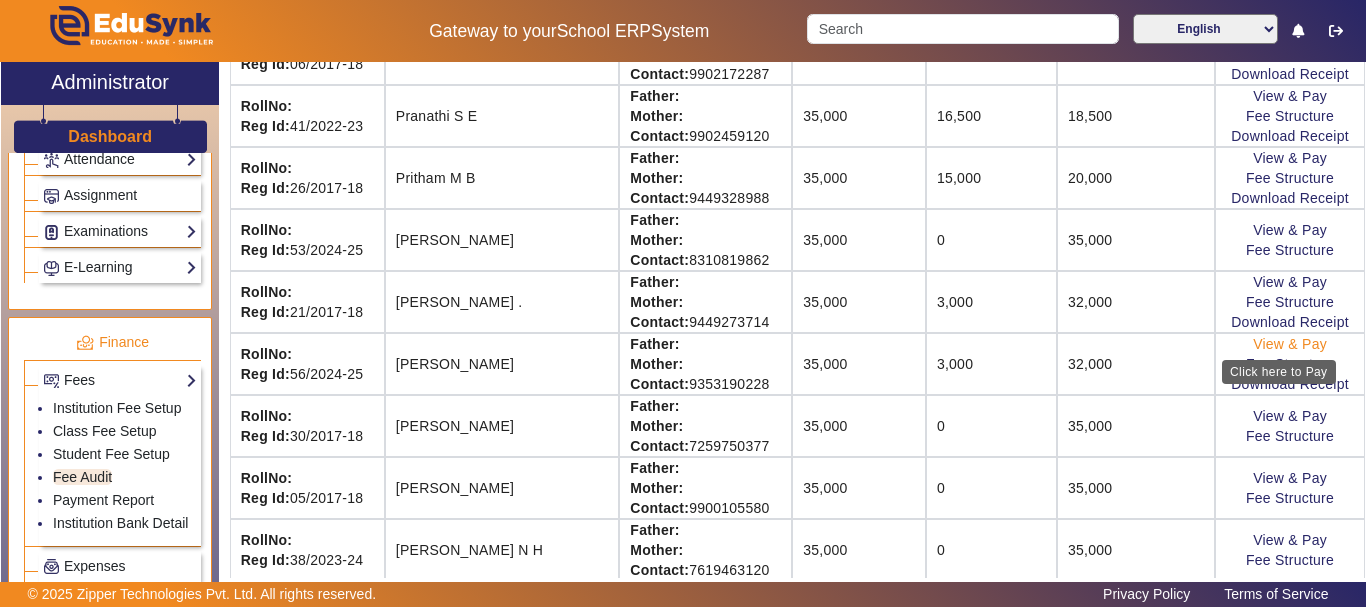 click on "View & Pay" 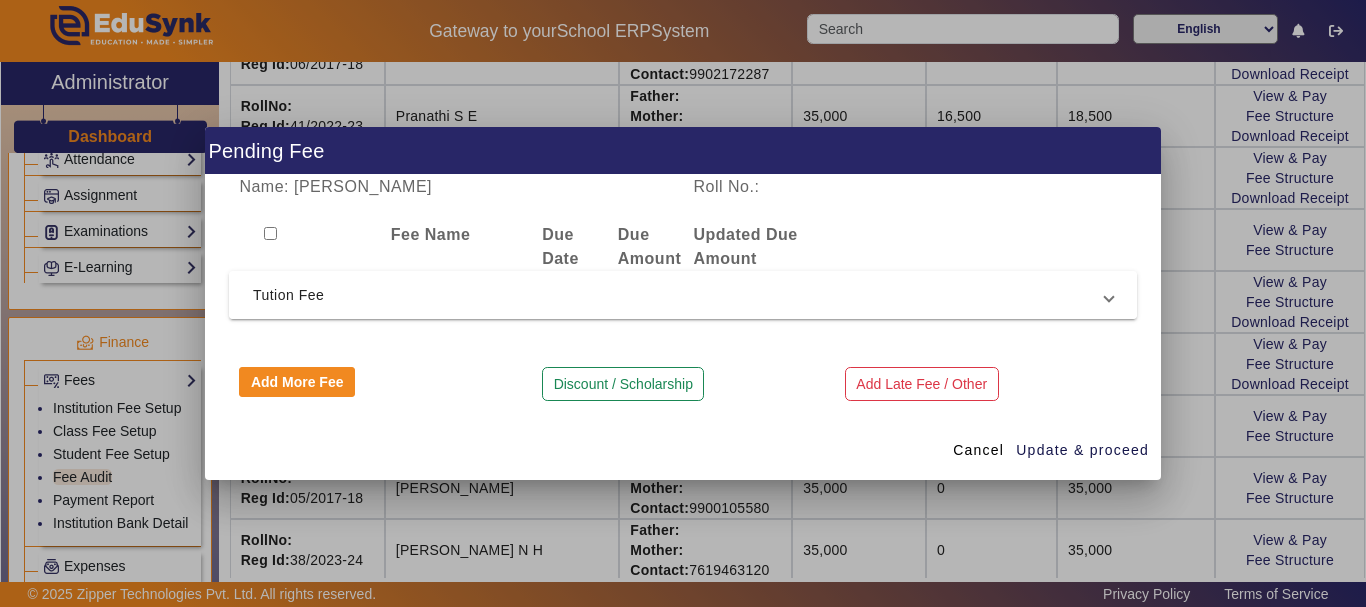 click on "Tution Fee" at bounding box center (679, 295) 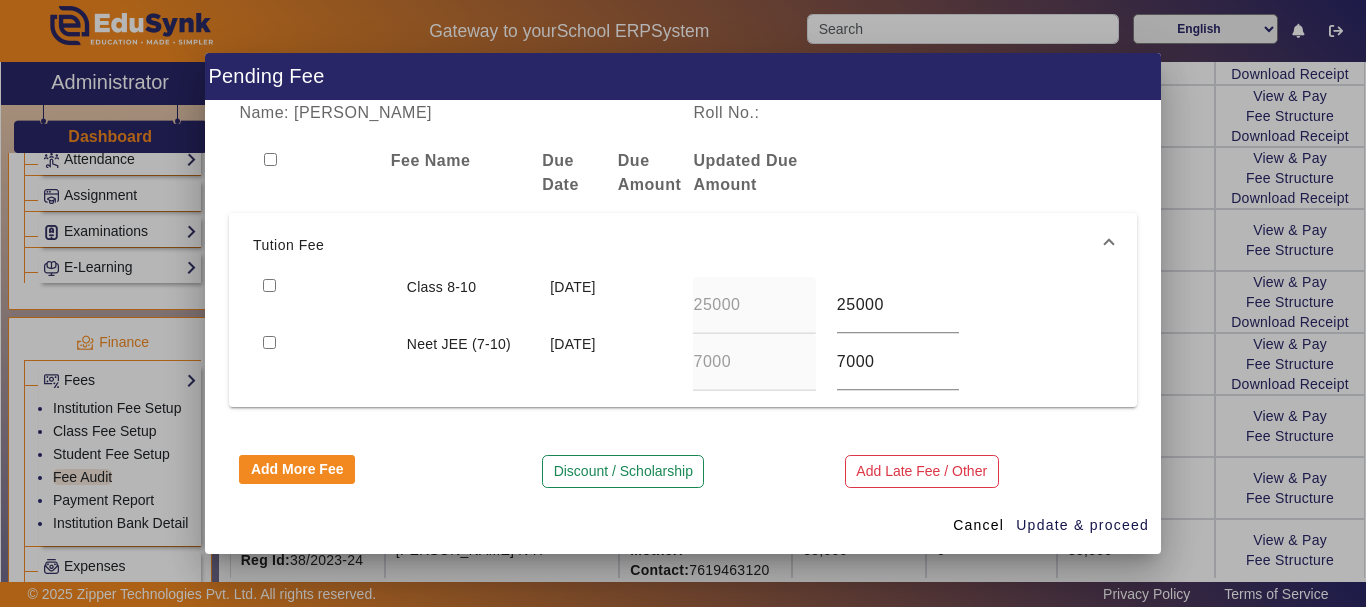click at bounding box center [269, 342] 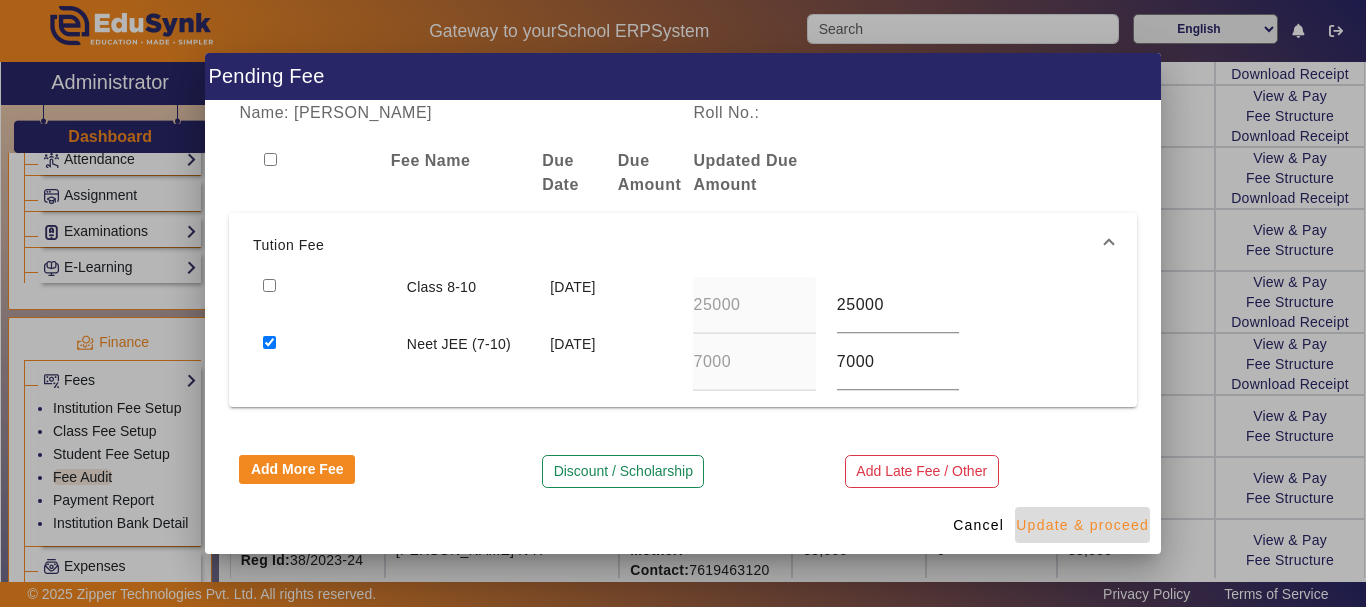 click on "Update & proceed" at bounding box center [1082, 525] 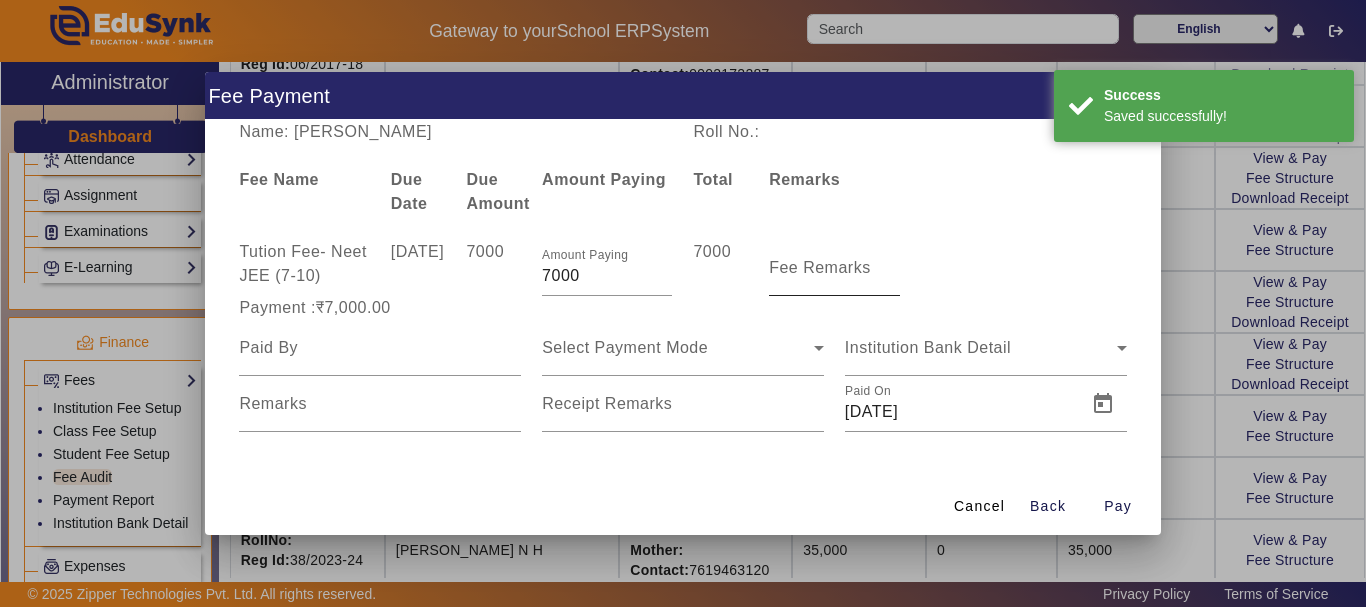 click on "Fee Remarks" at bounding box center (820, 267) 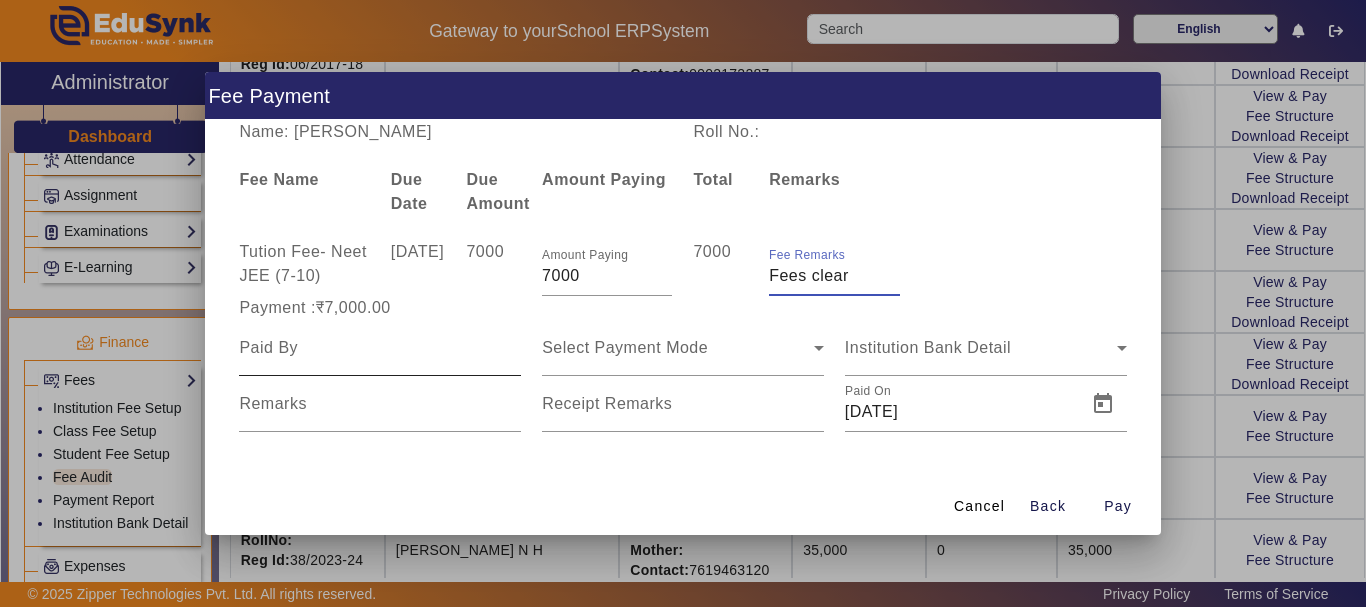 type on "Fees clear" 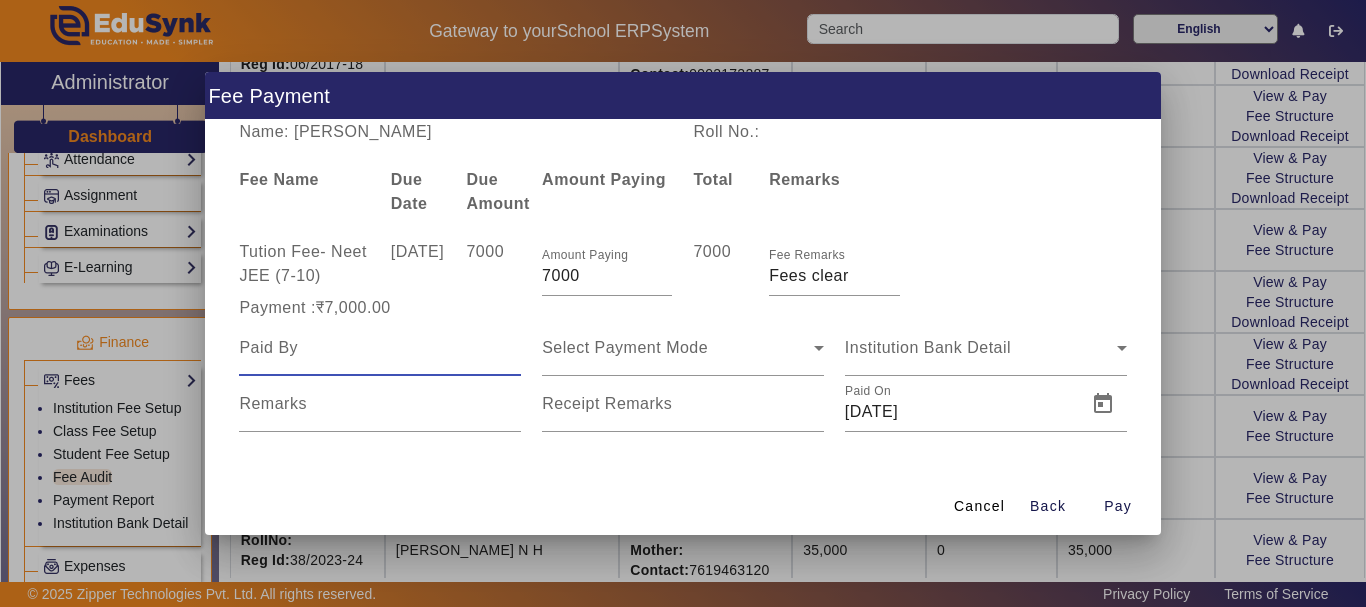 click at bounding box center (380, 348) 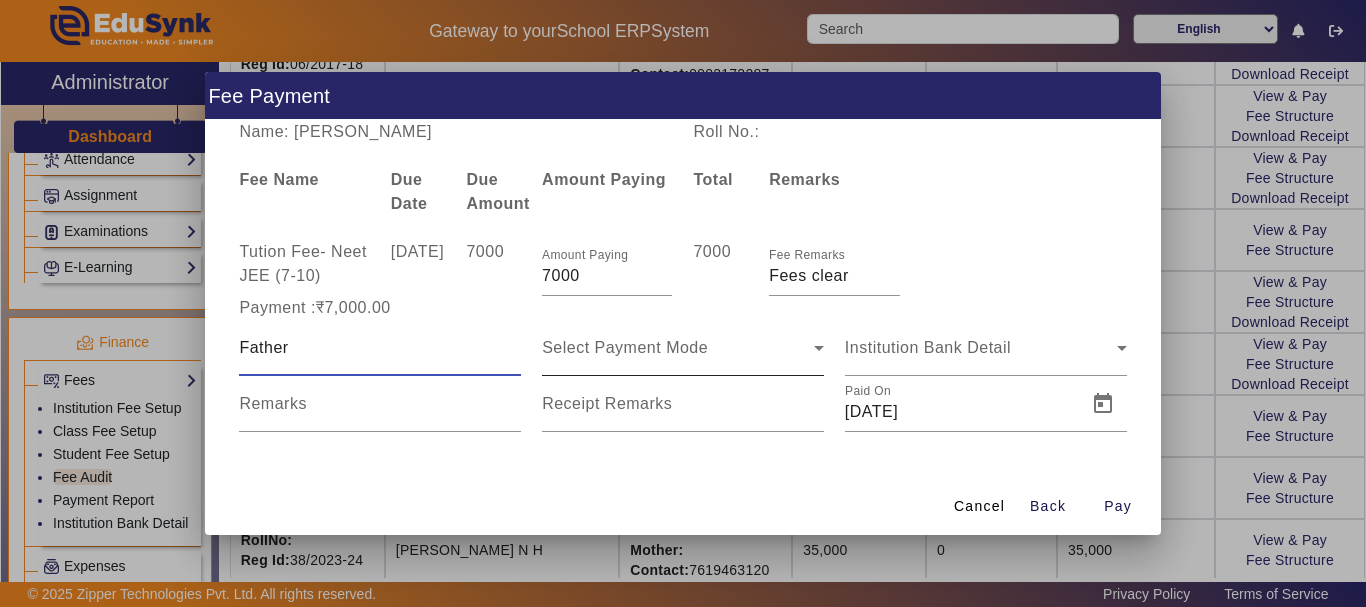 type on "Father" 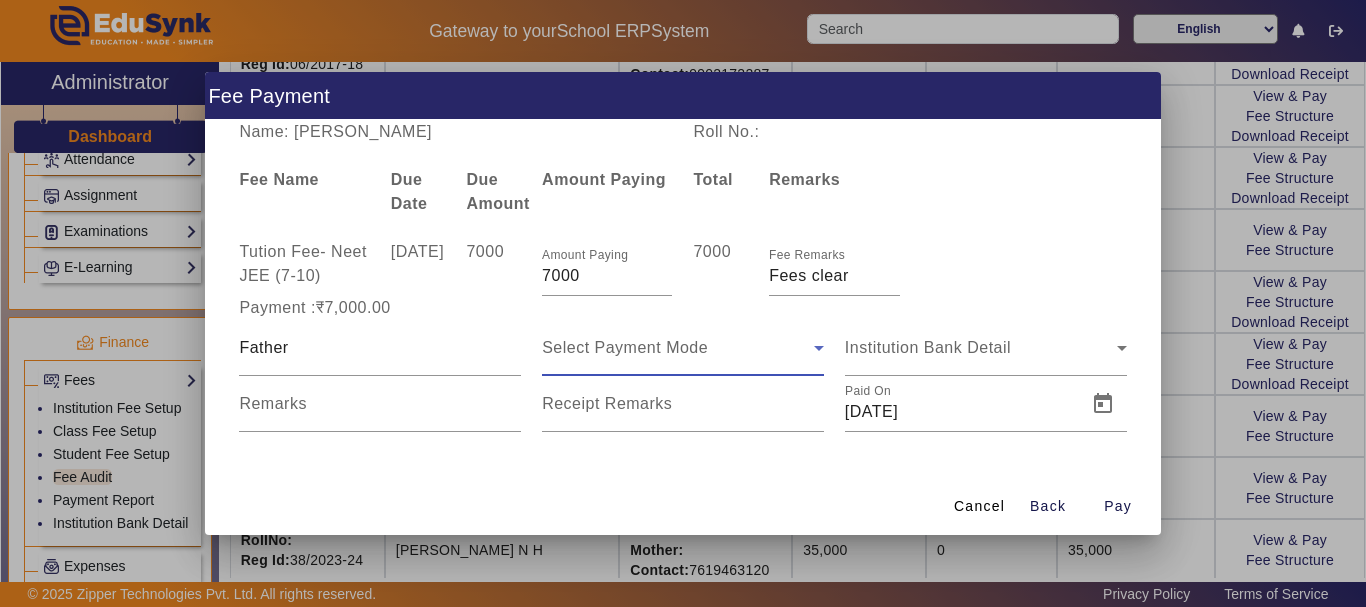 click on "Select Payment Mode" at bounding box center [625, 347] 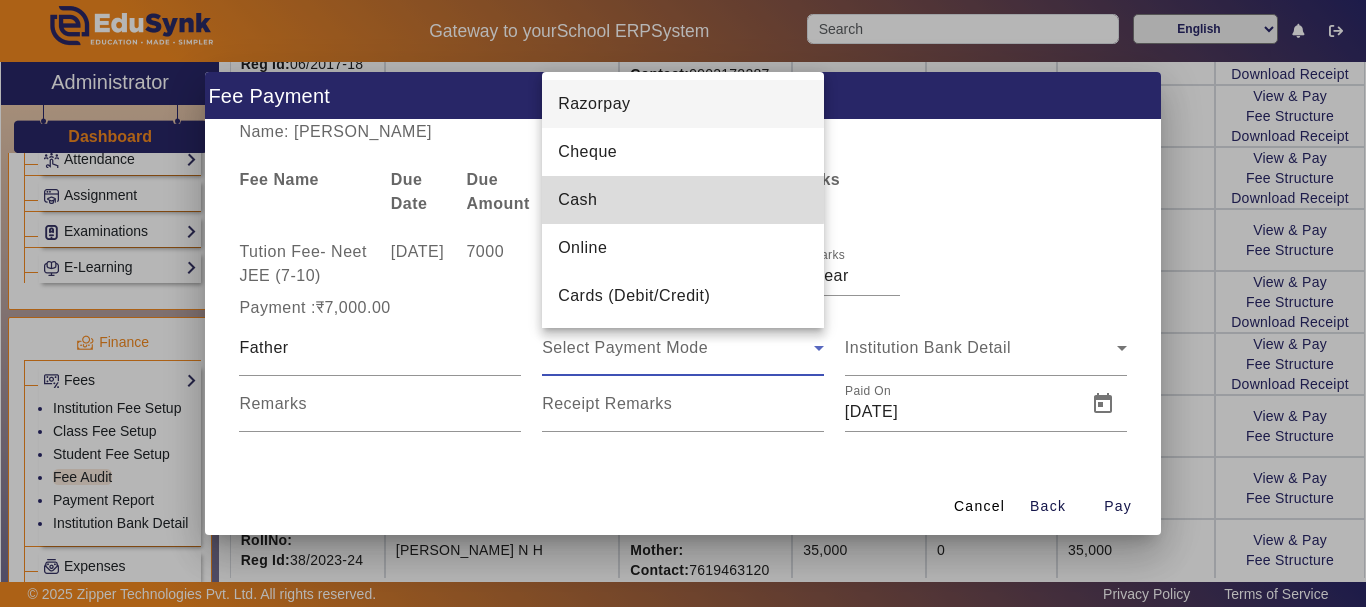 click on "Cash" at bounding box center [577, 200] 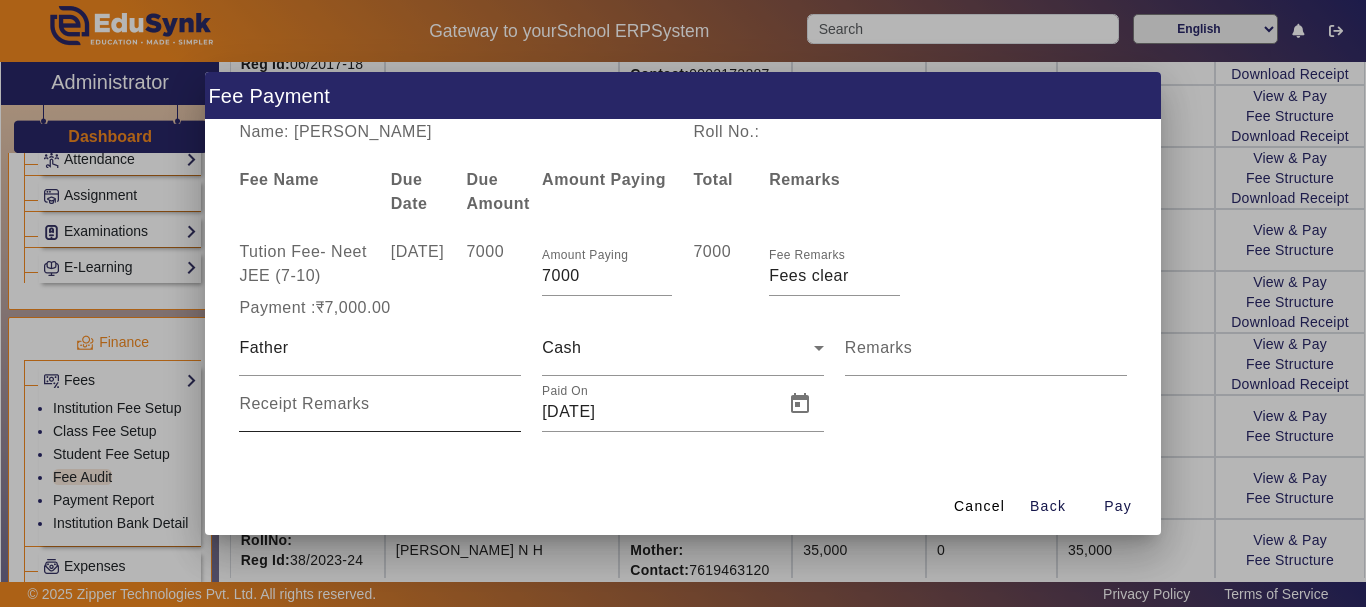 click on "Receipt Remarks" at bounding box center (304, 403) 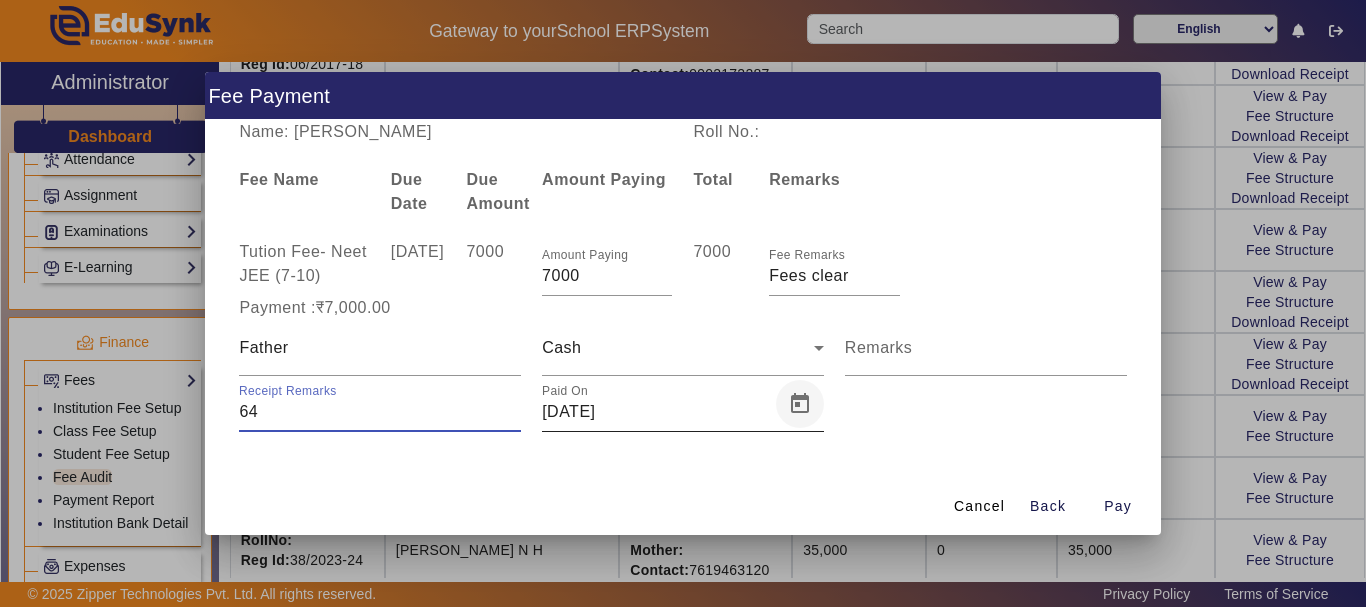 type on "64" 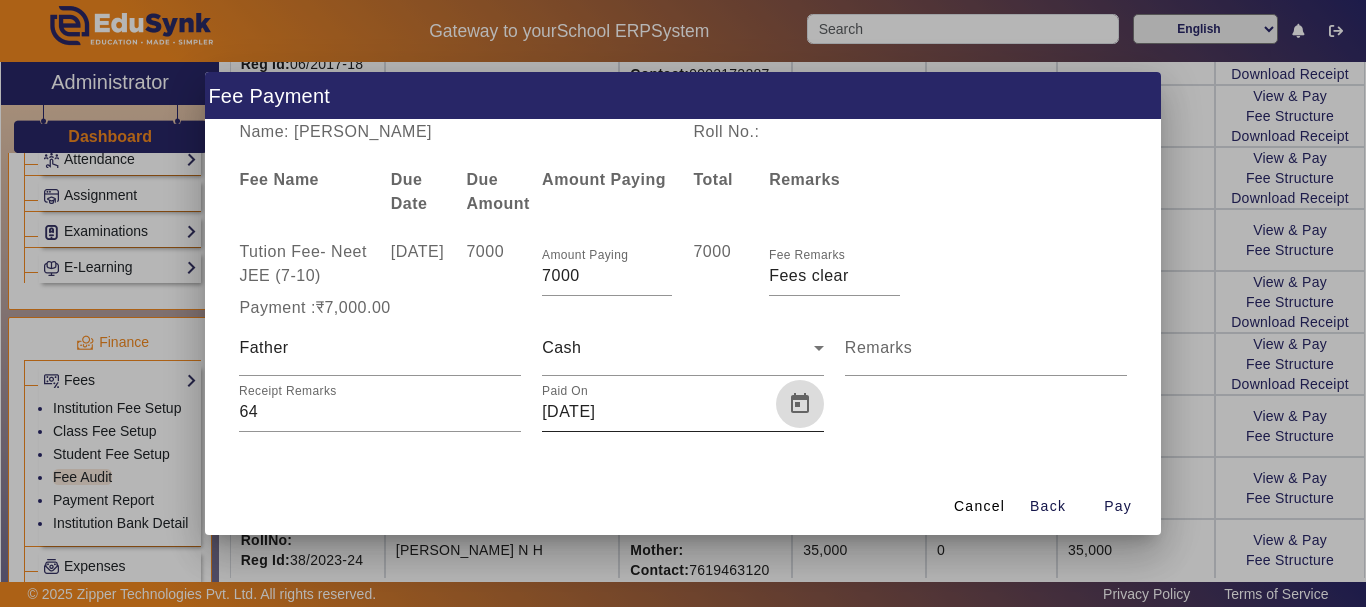 click at bounding box center (800, 404) 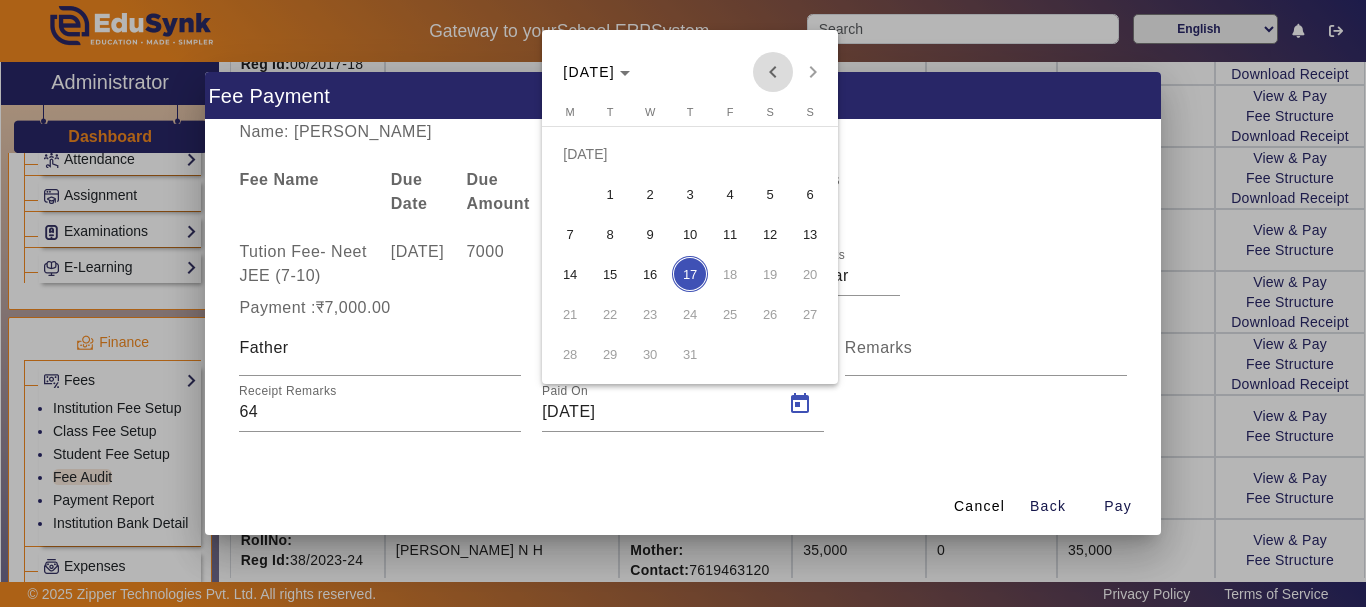 click at bounding box center (773, 72) 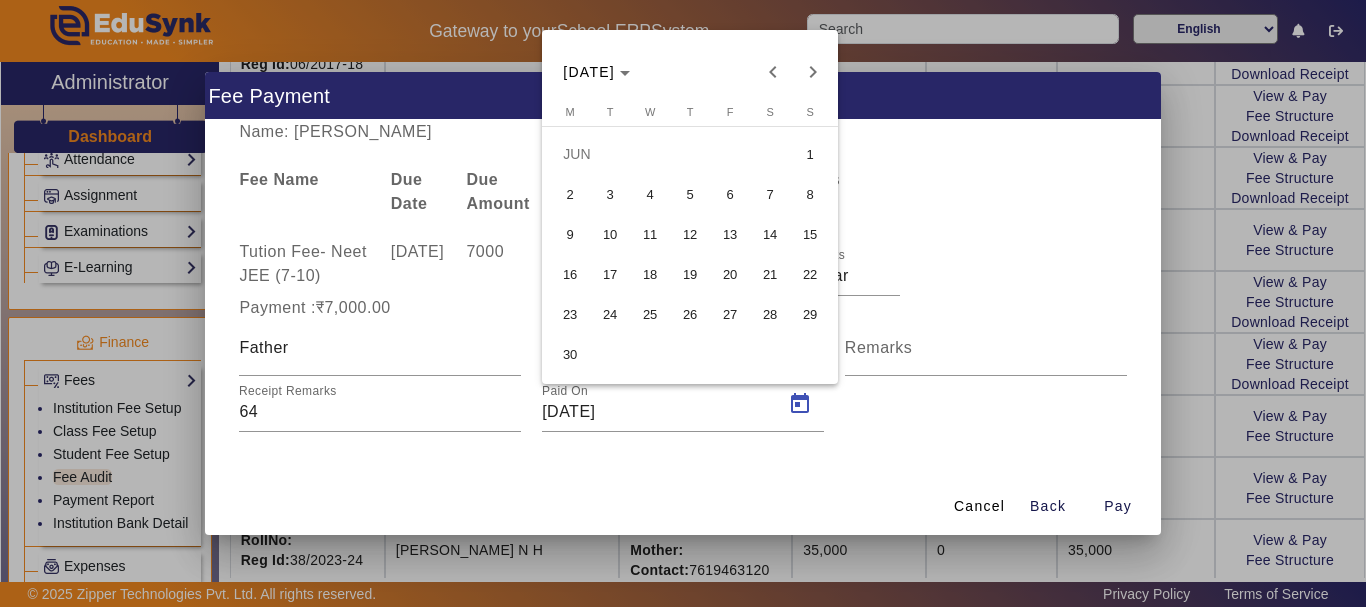 click on "18" at bounding box center [650, 274] 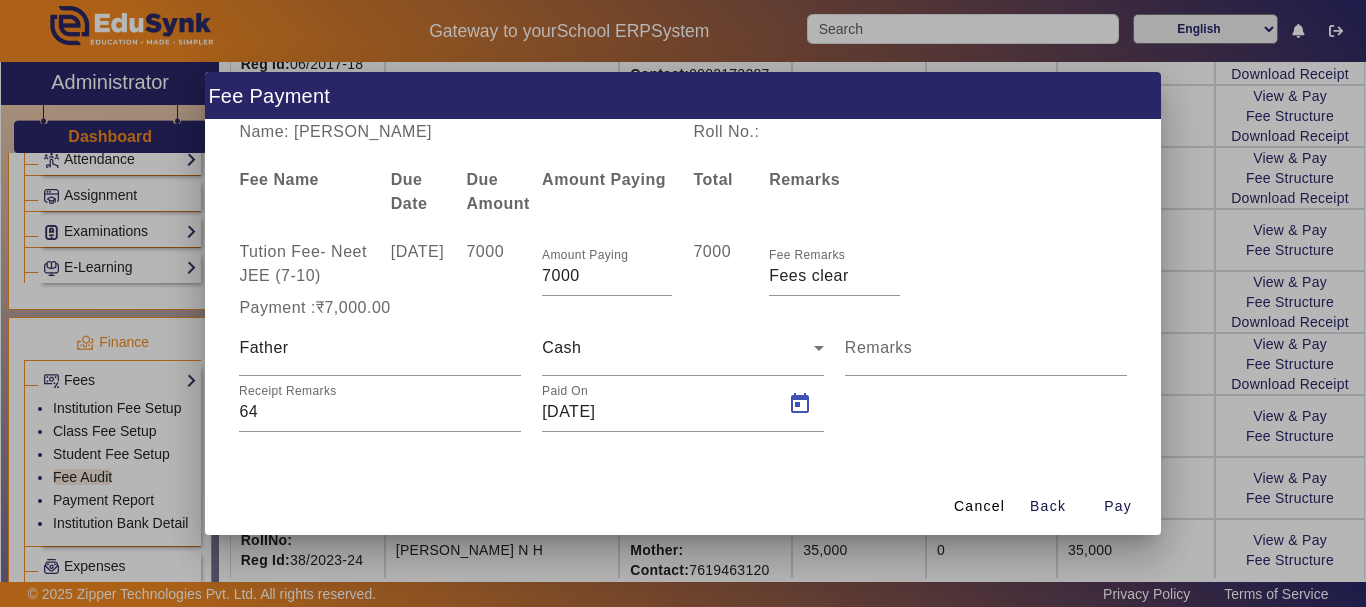 type on "[DATE]" 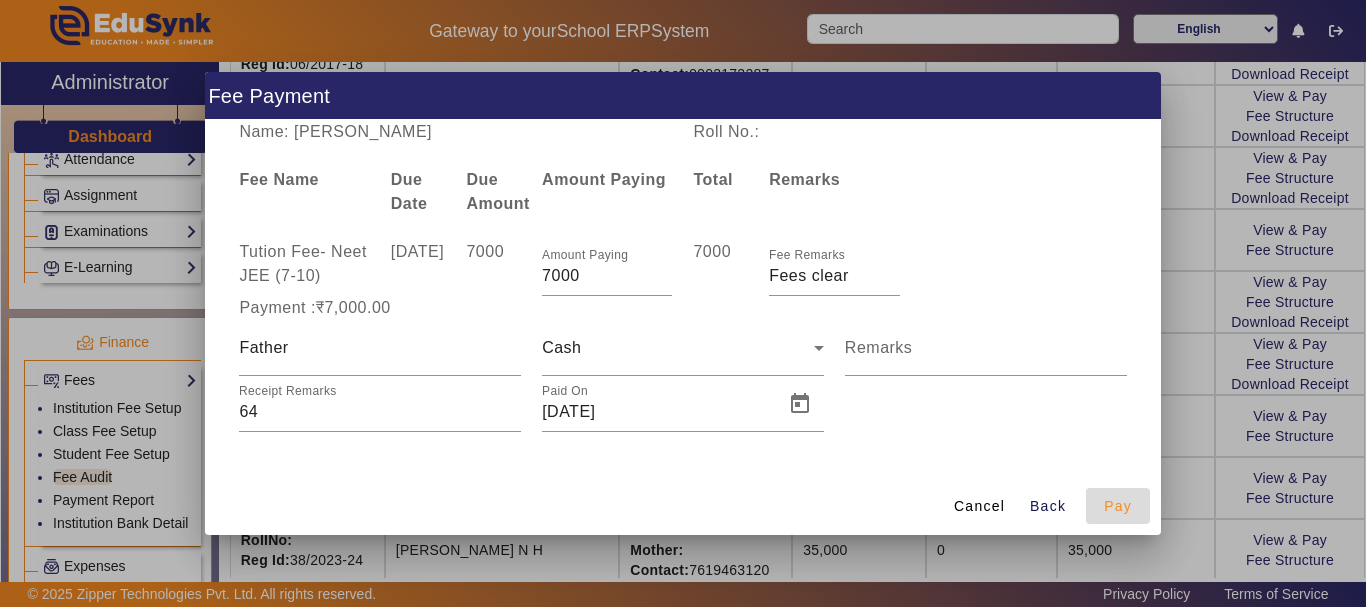 click on "Pay" at bounding box center [1118, 506] 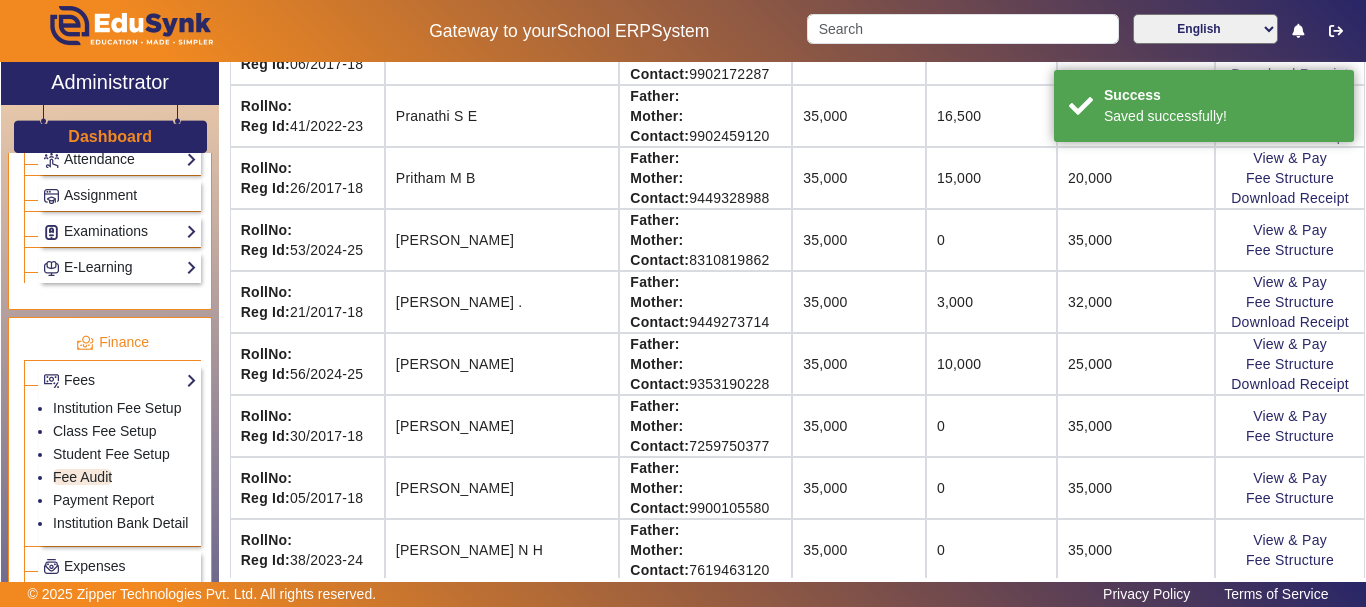 scroll, scrollTop: 125, scrollLeft: 0, axis: vertical 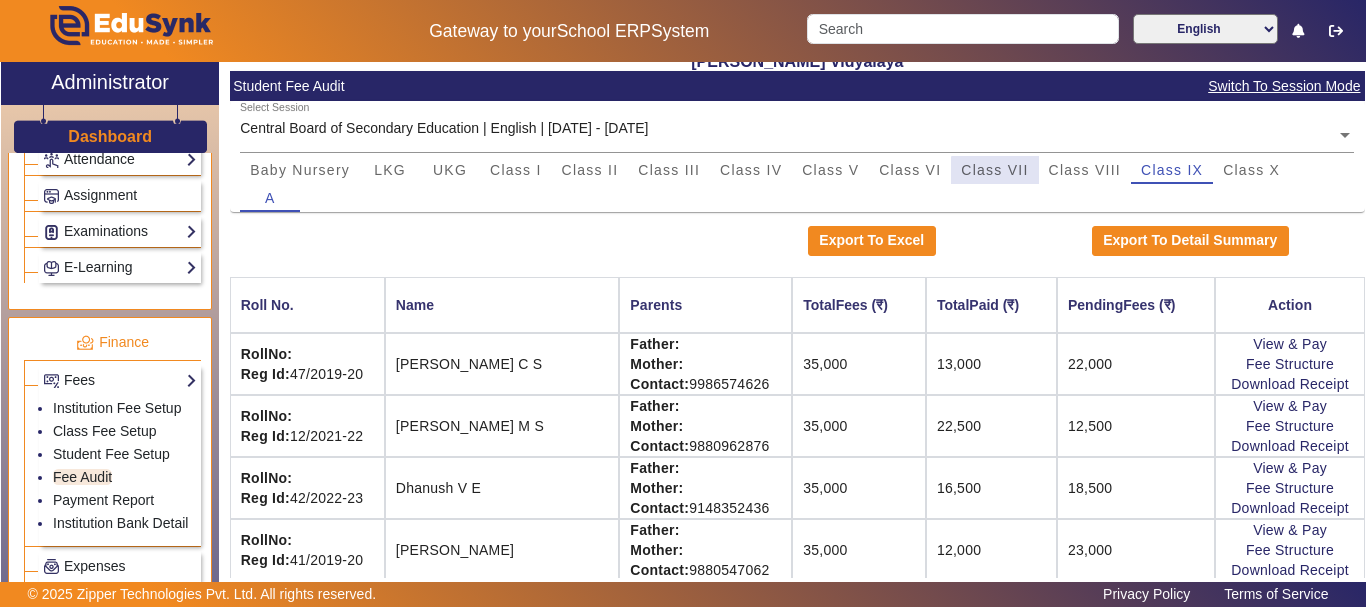 click on "Class VII" at bounding box center [994, 170] 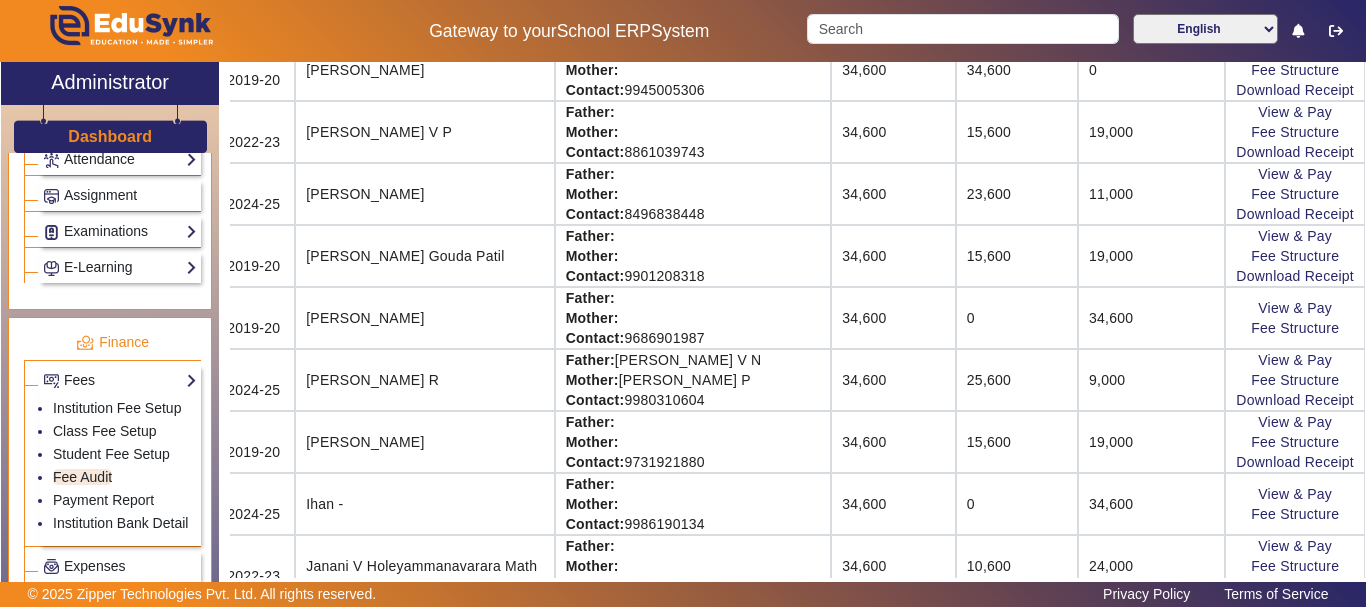 scroll, scrollTop: 605, scrollLeft: 115, axis: both 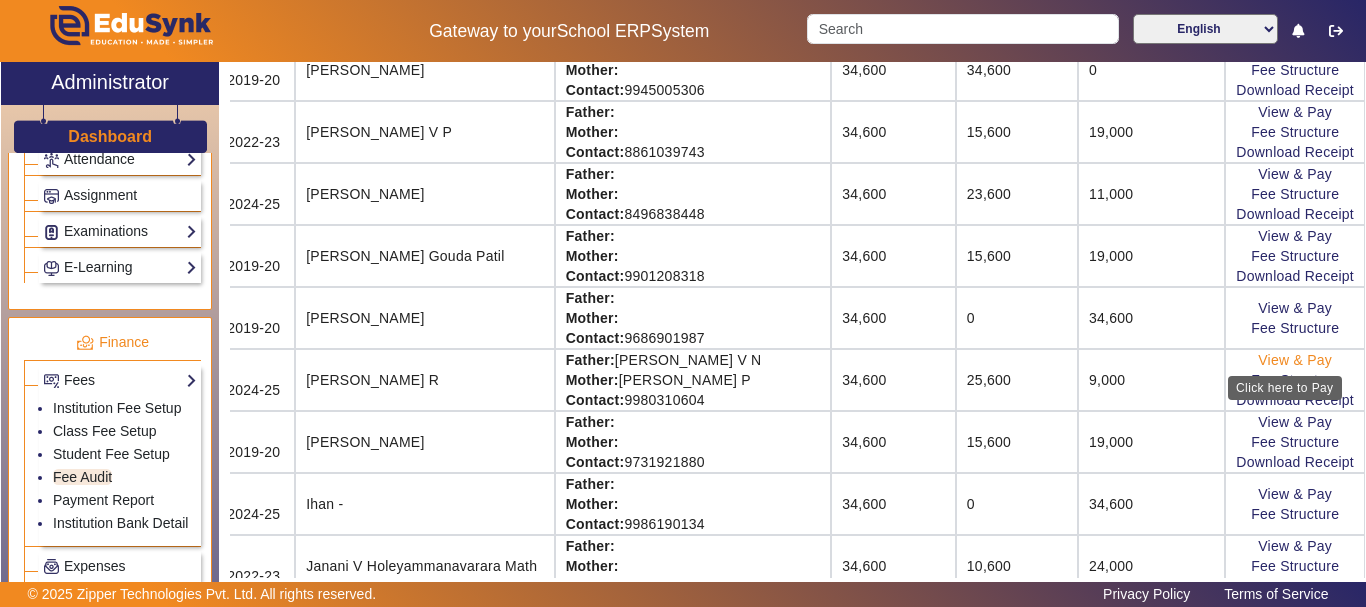 click on "View & Pay" 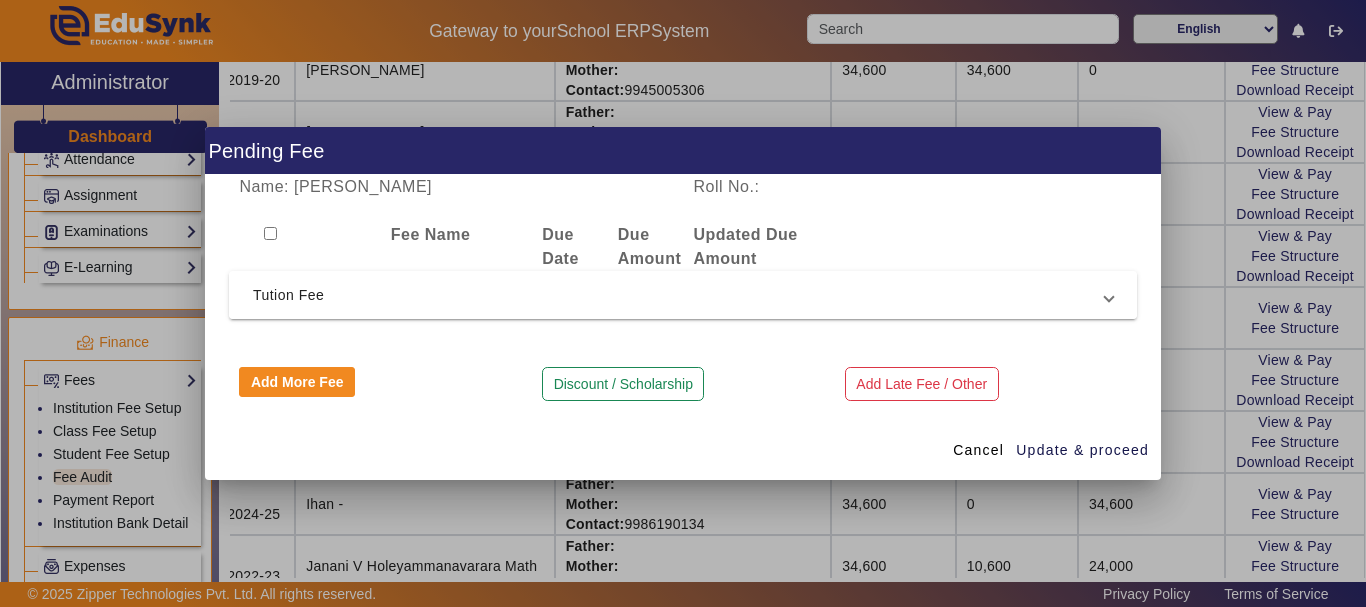 click on "Tution Fee" at bounding box center (679, 295) 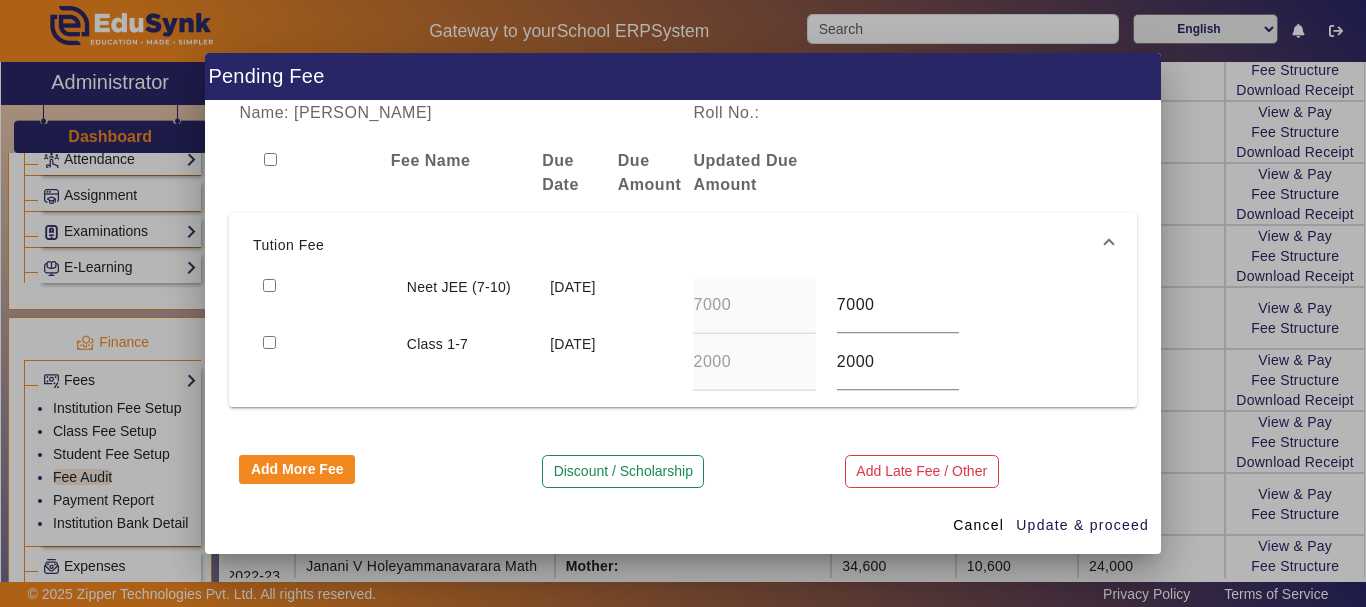 click at bounding box center [269, 285] 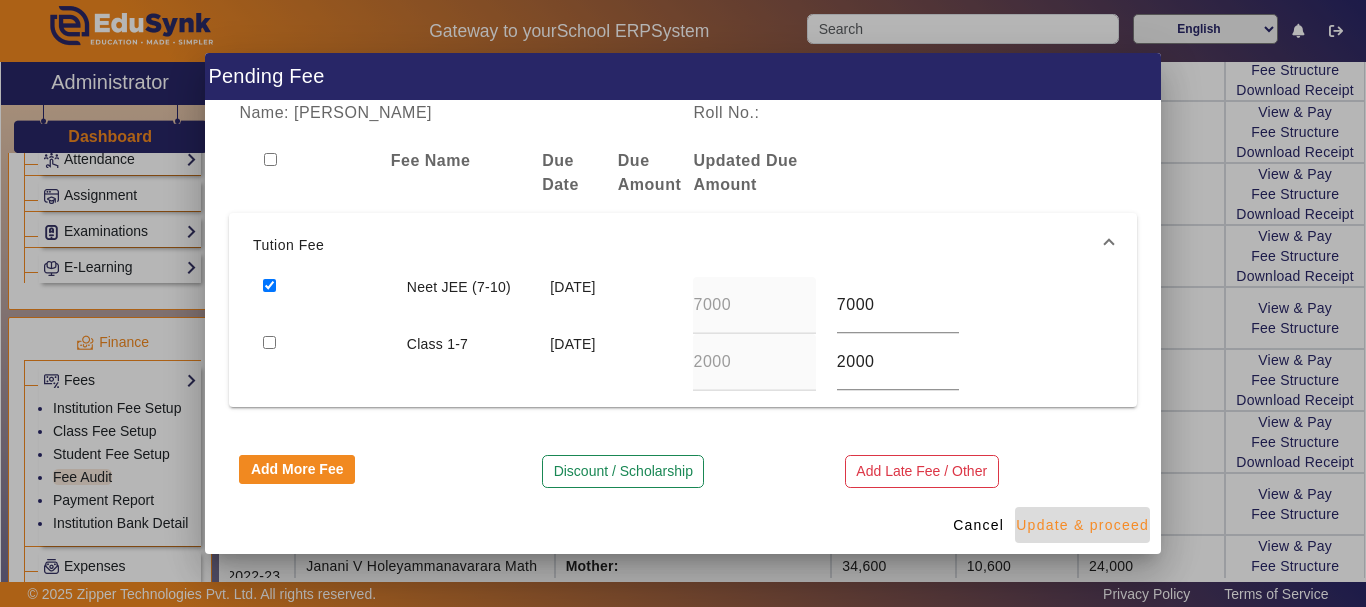 click at bounding box center [1082, 525] 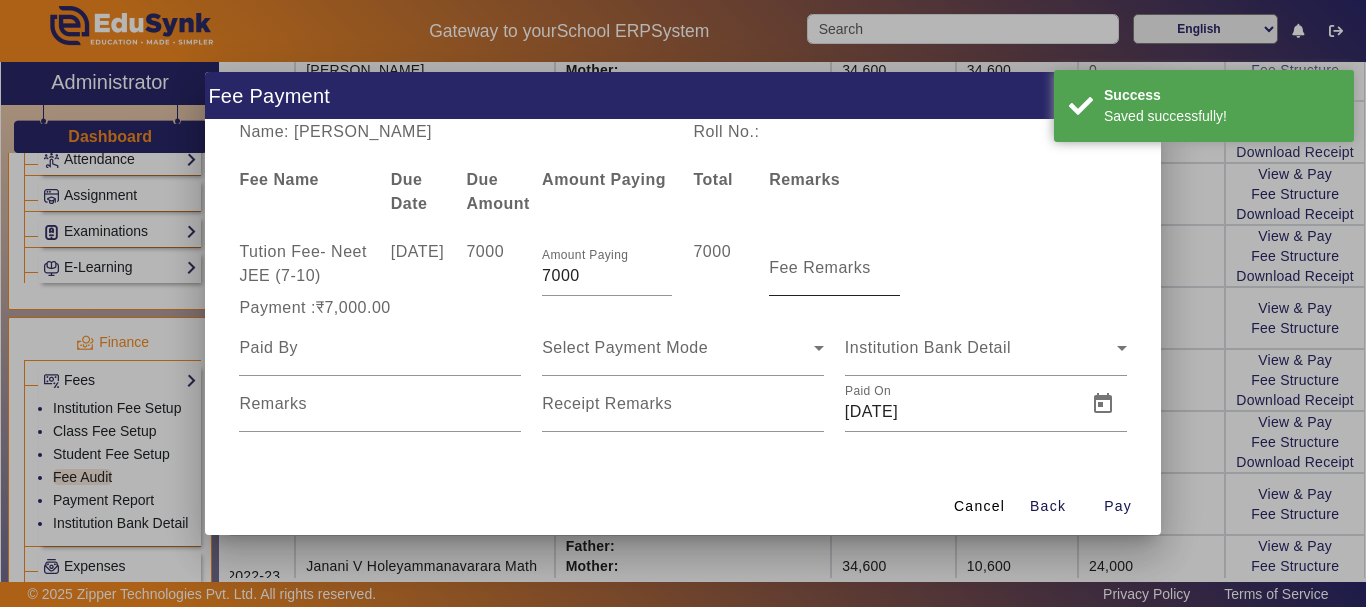 click on "Fee Remarks" at bounding box center [820, 268] 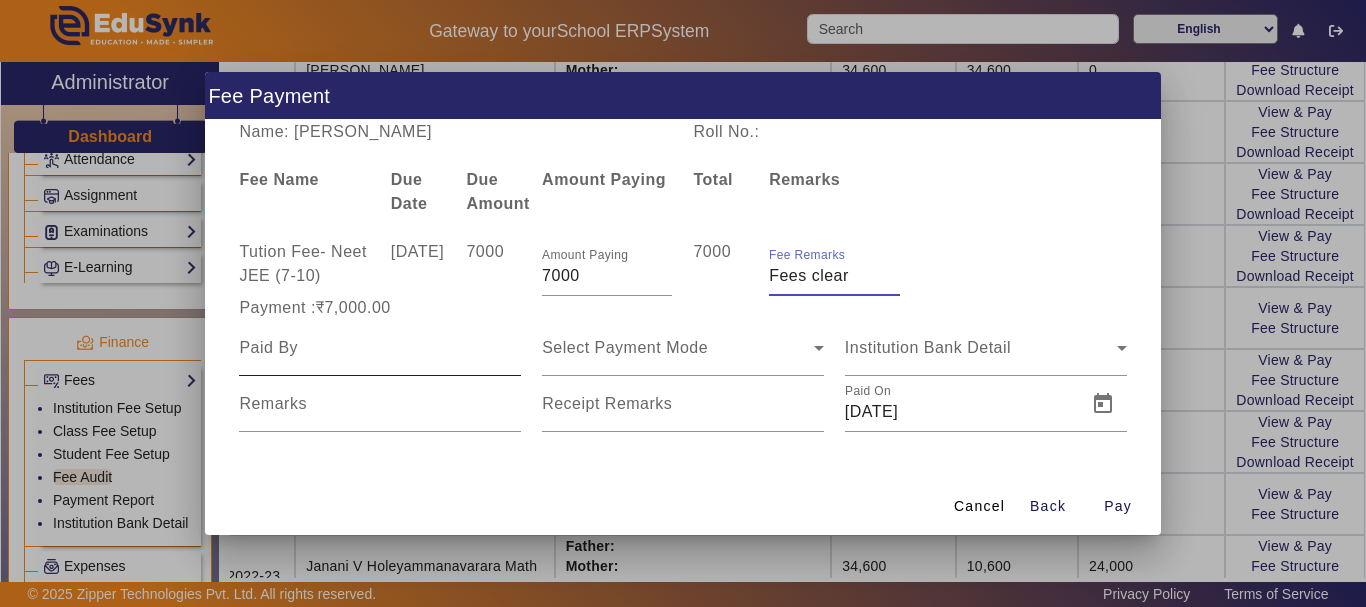 type on "Fees clear" 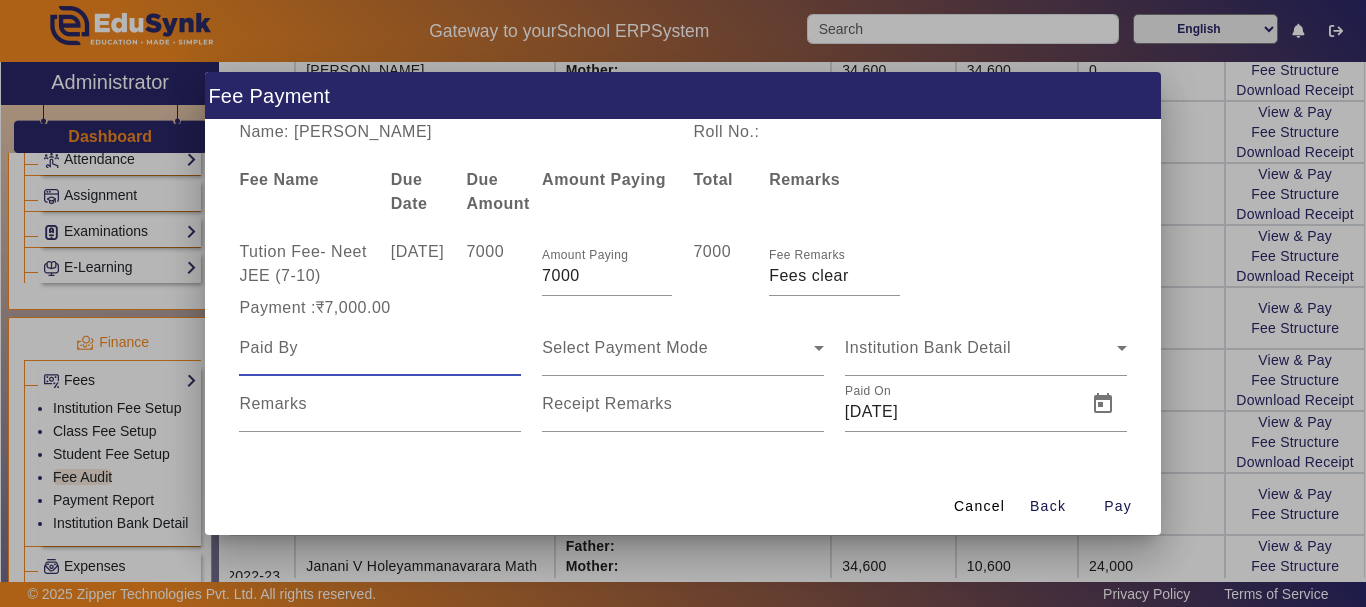 click at bounding box center (380, 348) 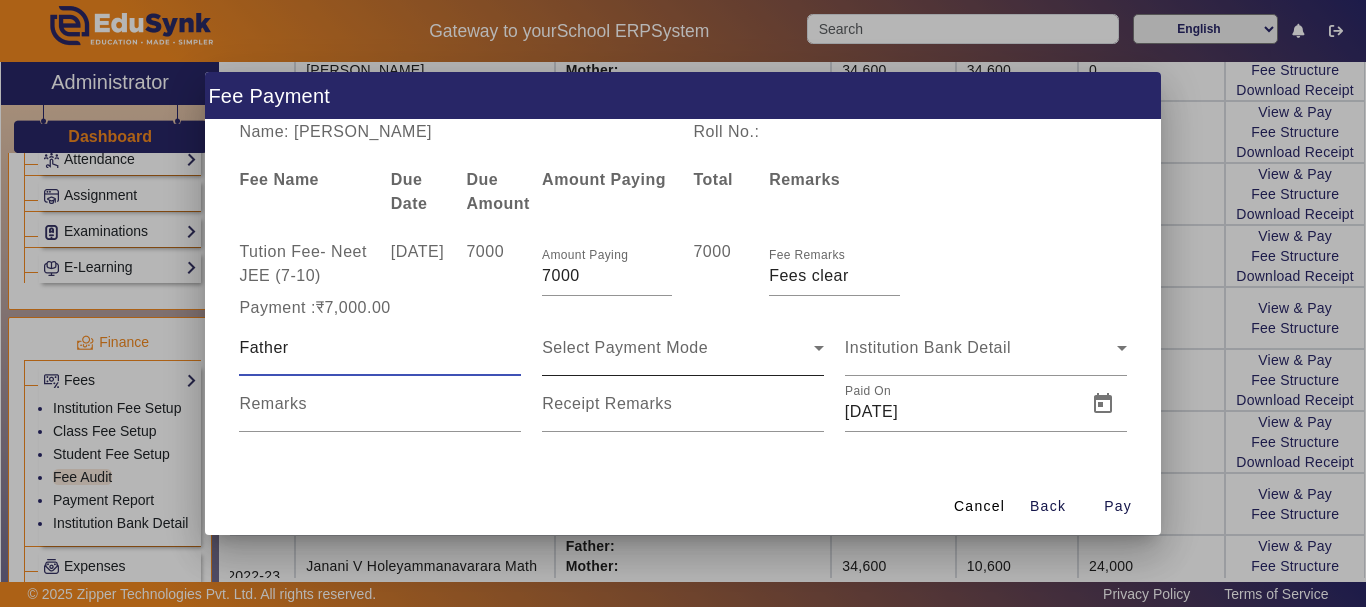 type on "Father" 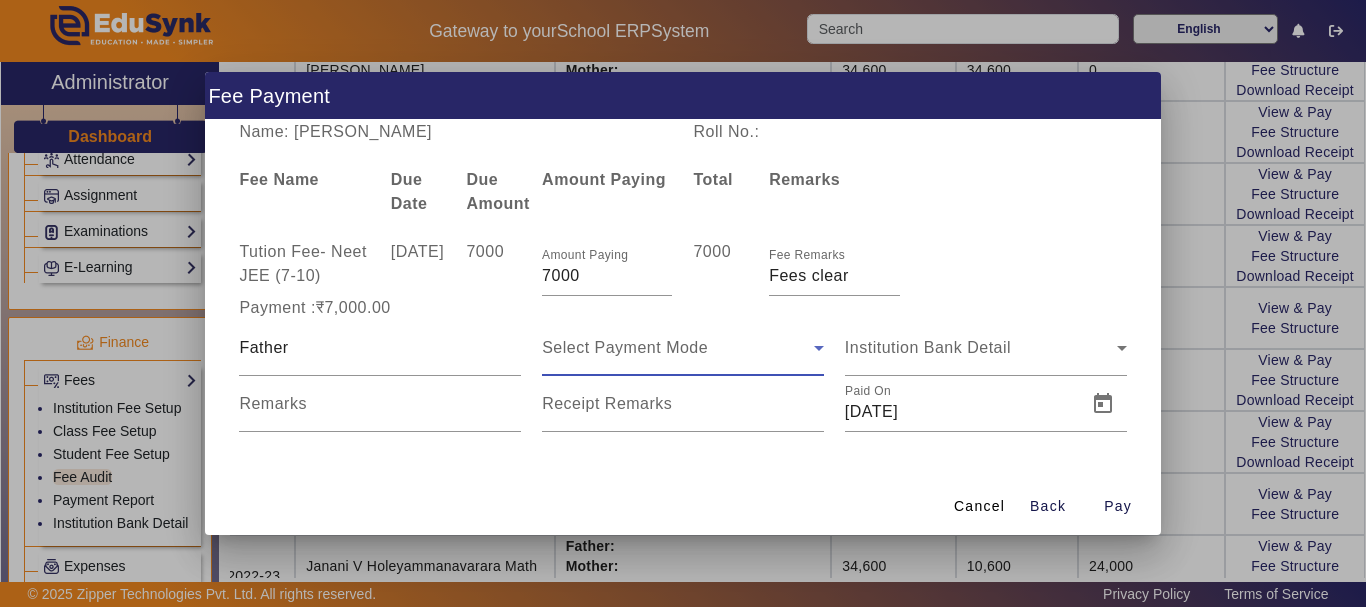 click on "Select Payment Mode" at bounding box center [625, 347] 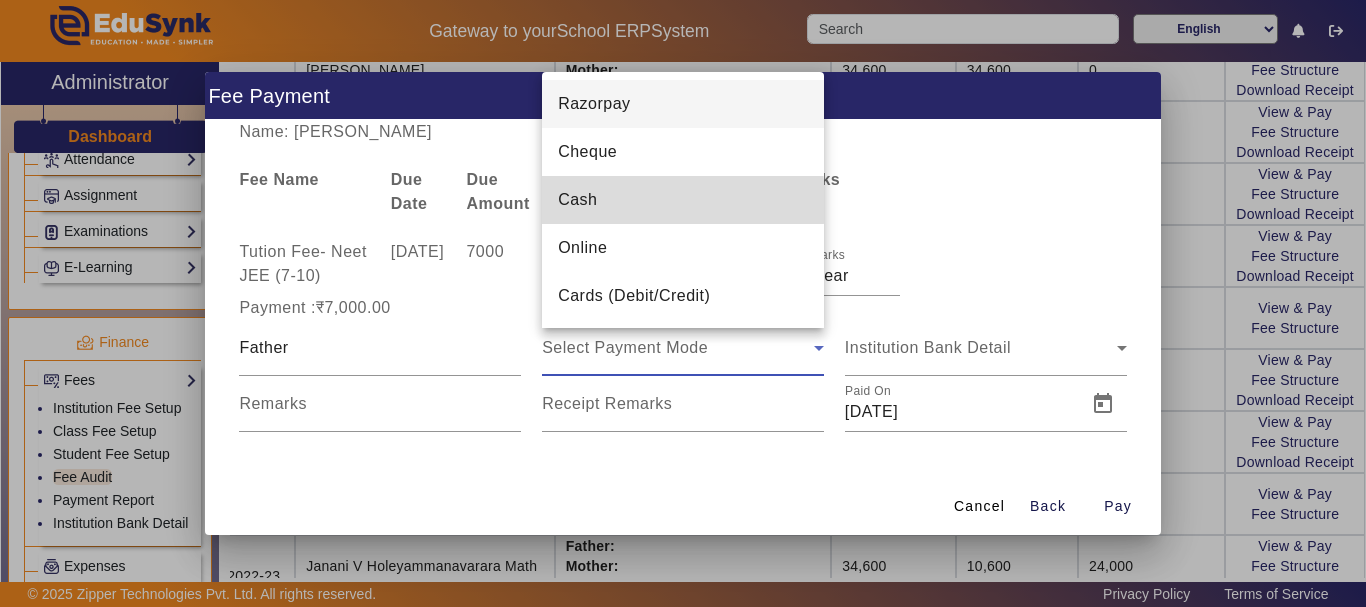 click on "Cash" at bounding box center (683, 200) 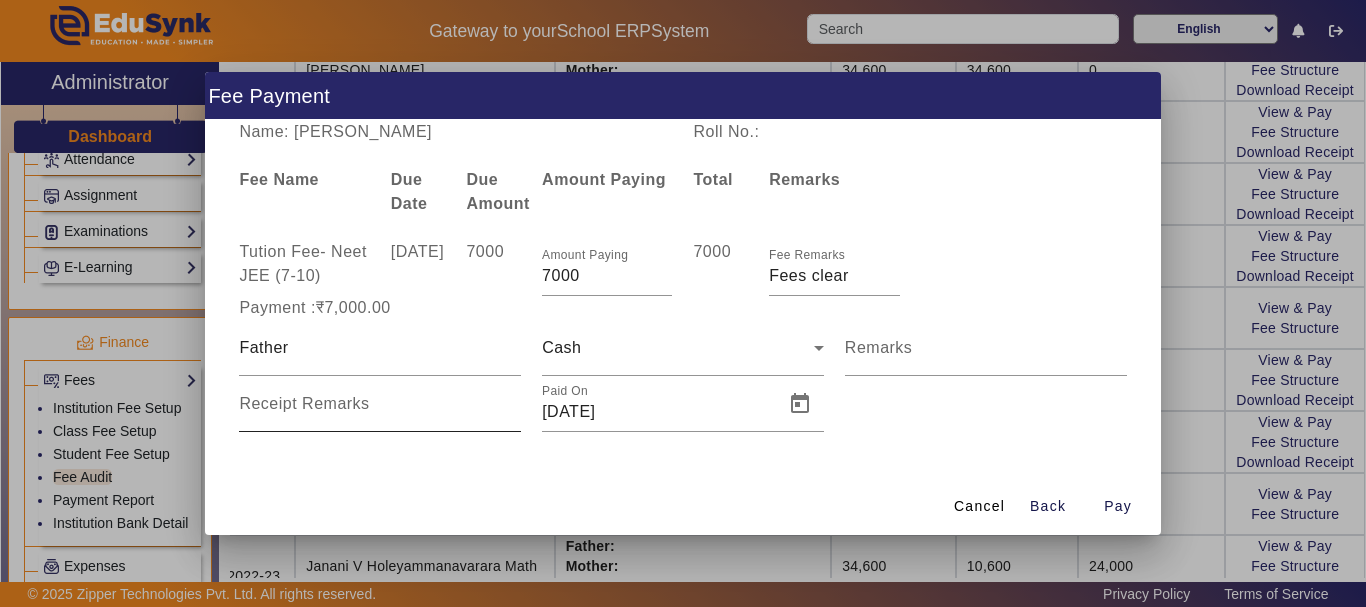 click on "Receipt Remarks" at bounding box center (304, 403) 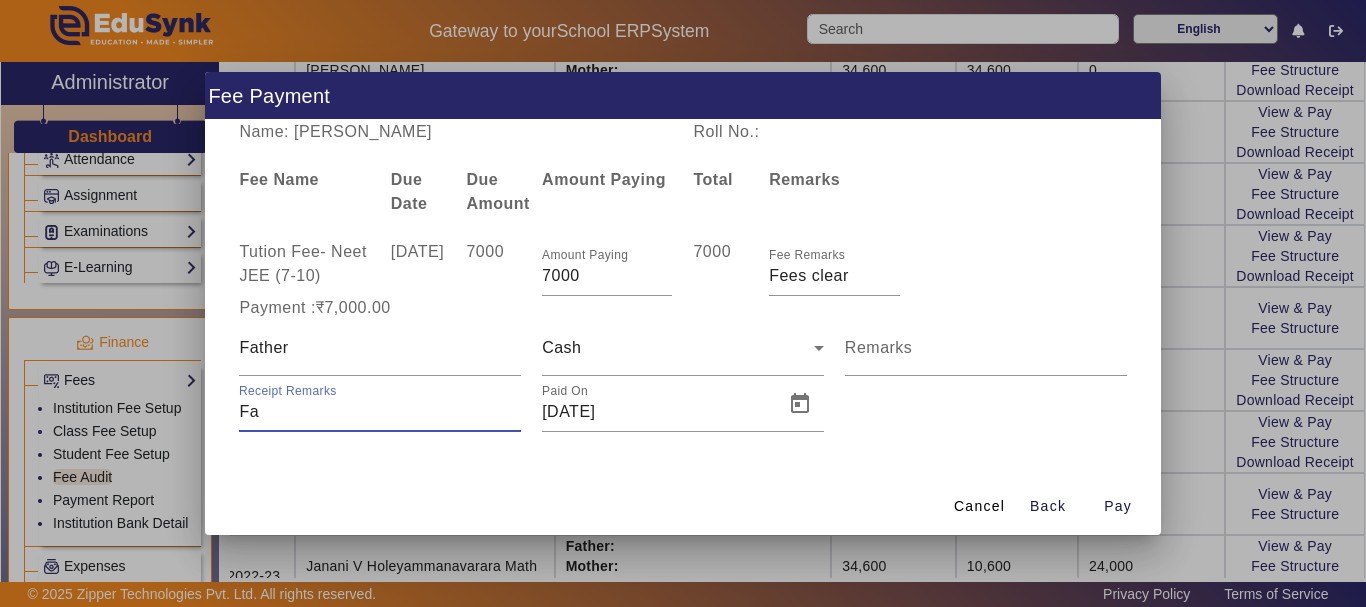 type on "F" 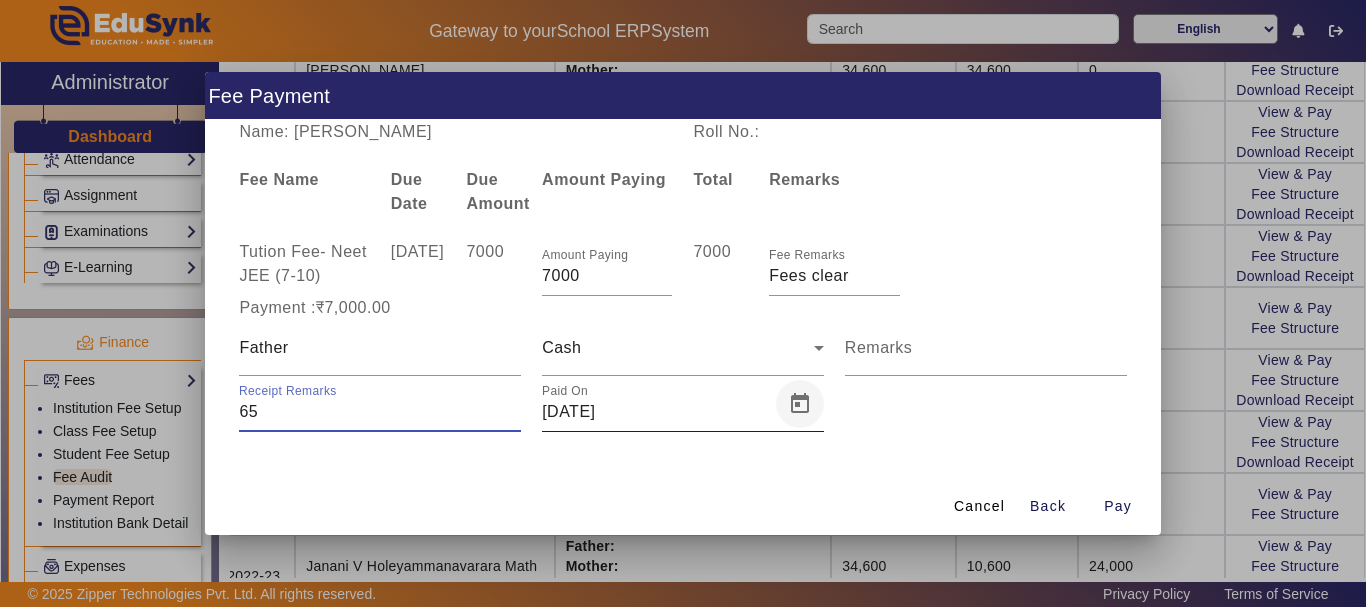 type on "65" 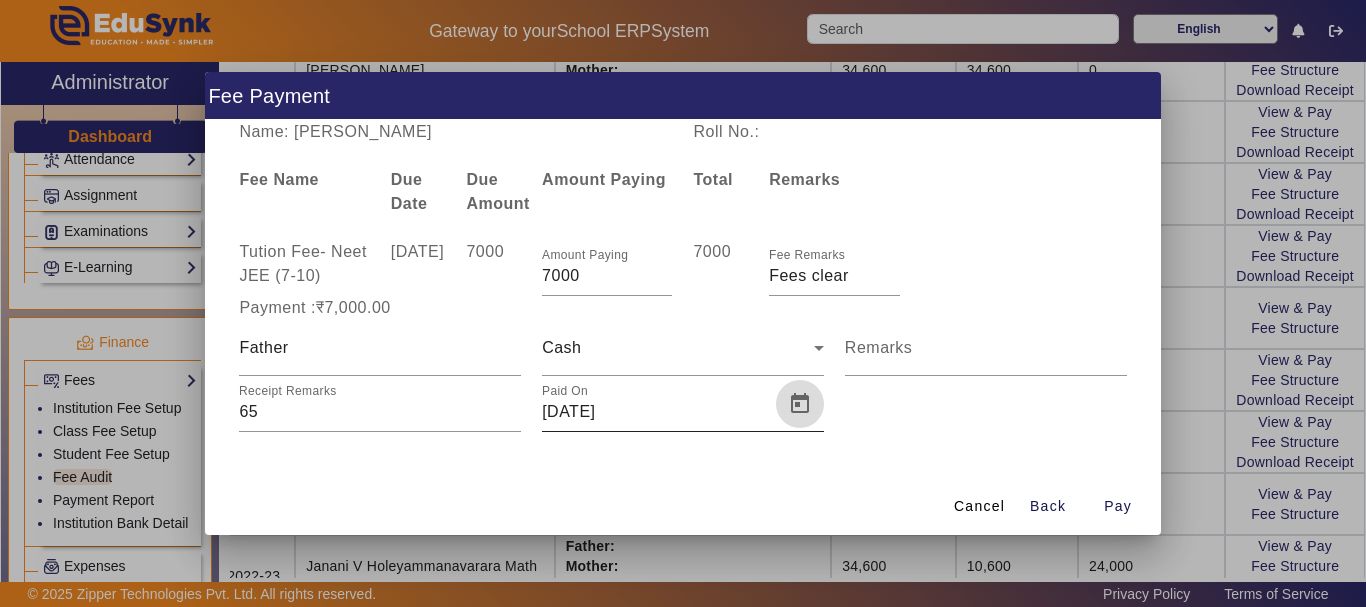 click at bounding box center (800, 404) 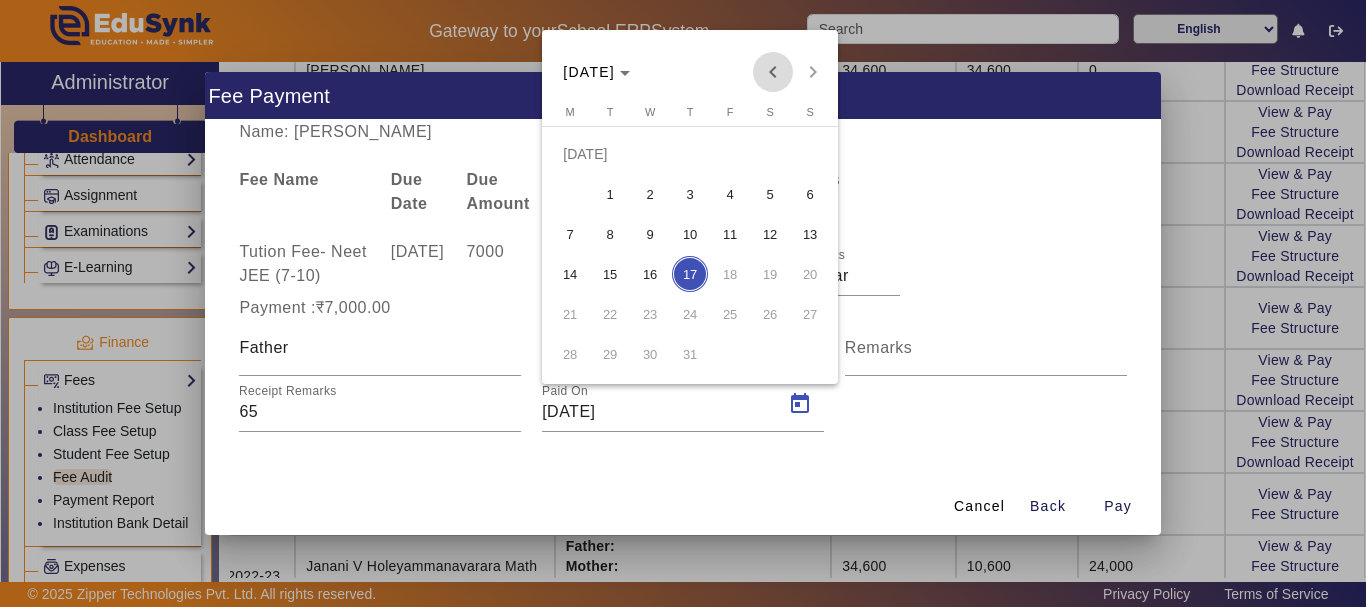 click at bounding box center (773, 72) 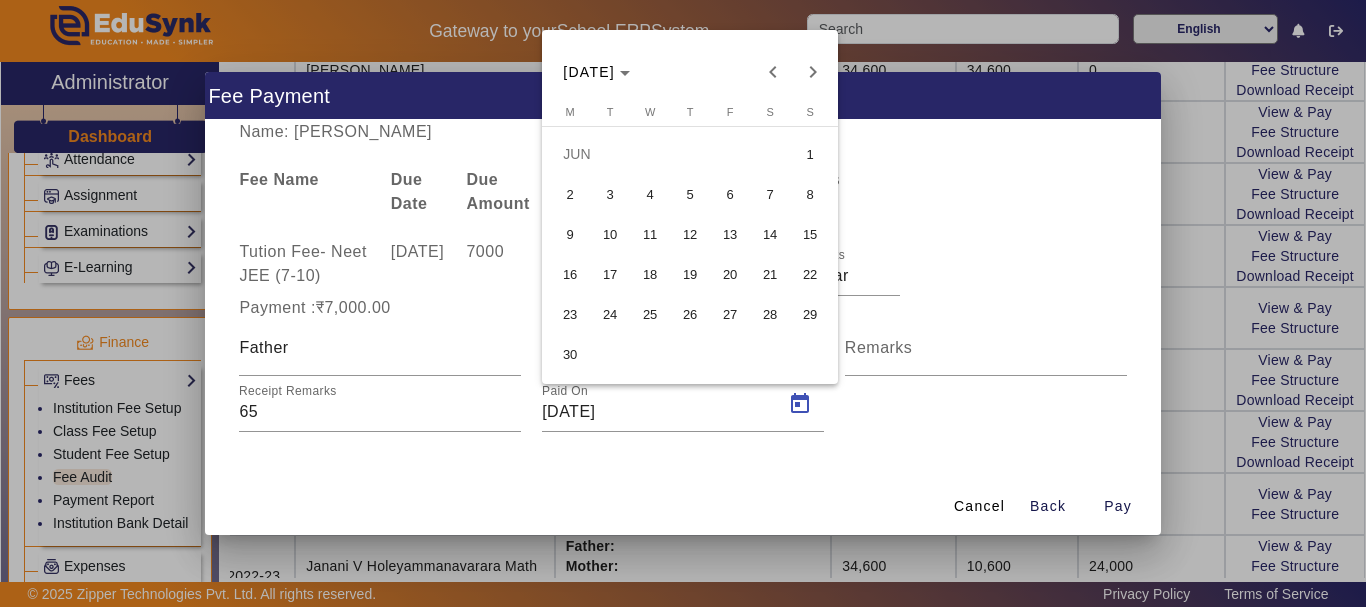 click on "18" at bounding box center (650, 274) 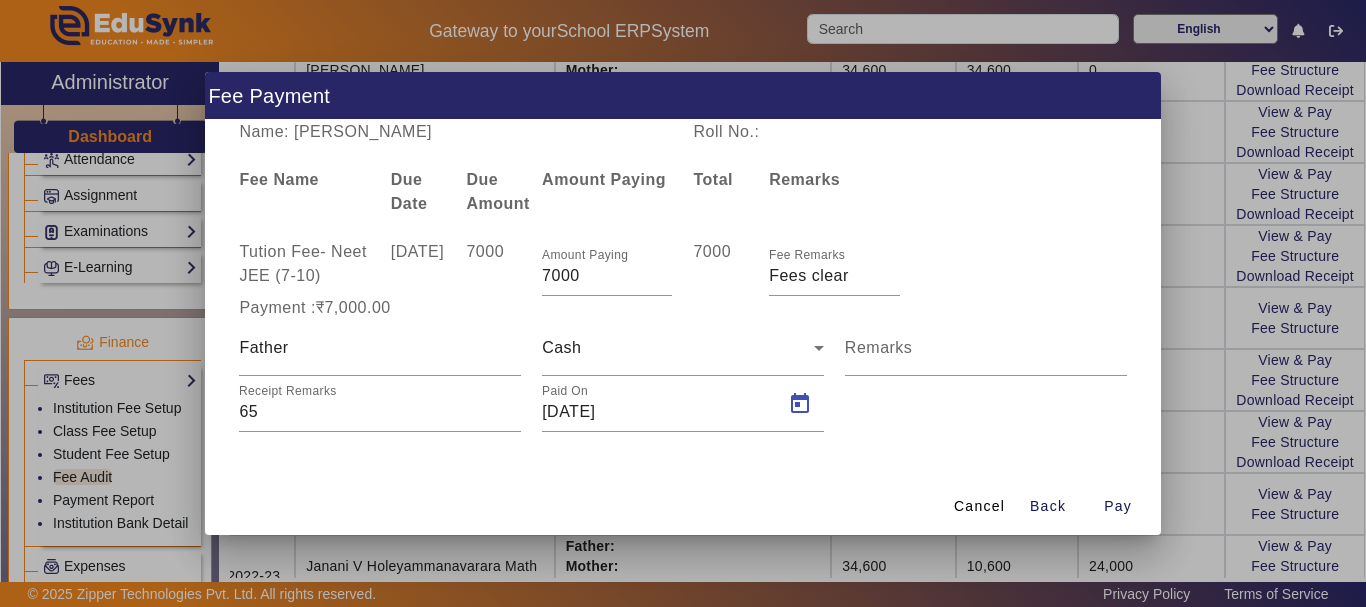 type on "[DATE]" 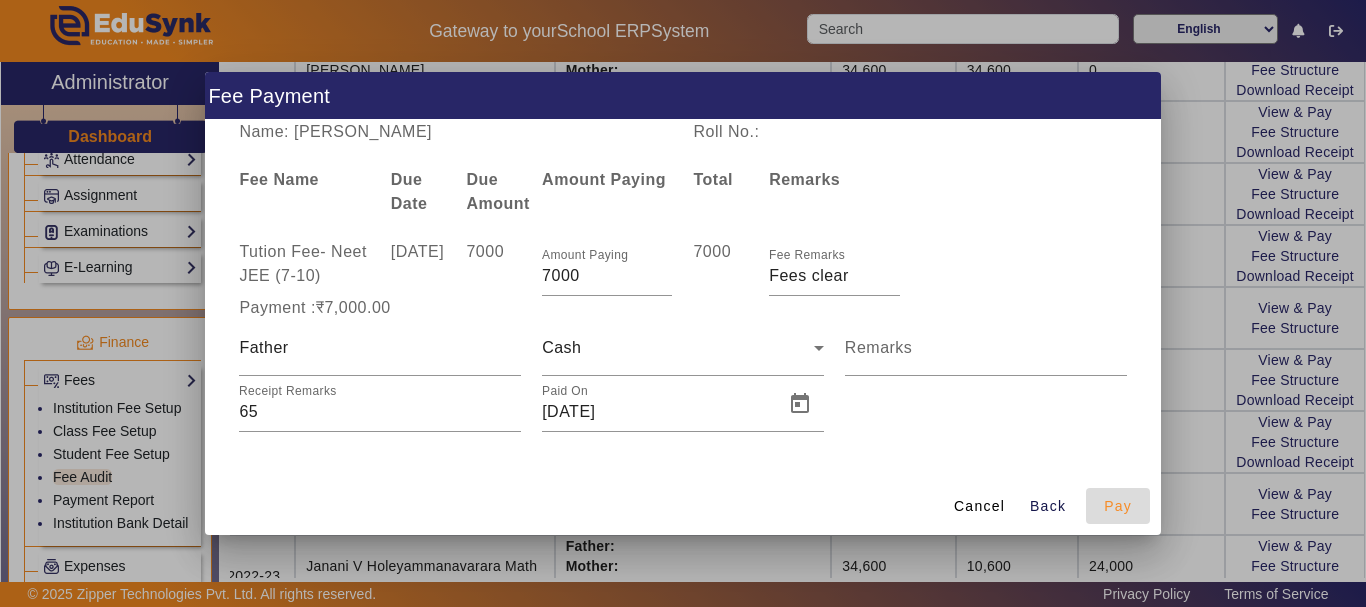 click on "Pay" at bounding box center [1118, 506] 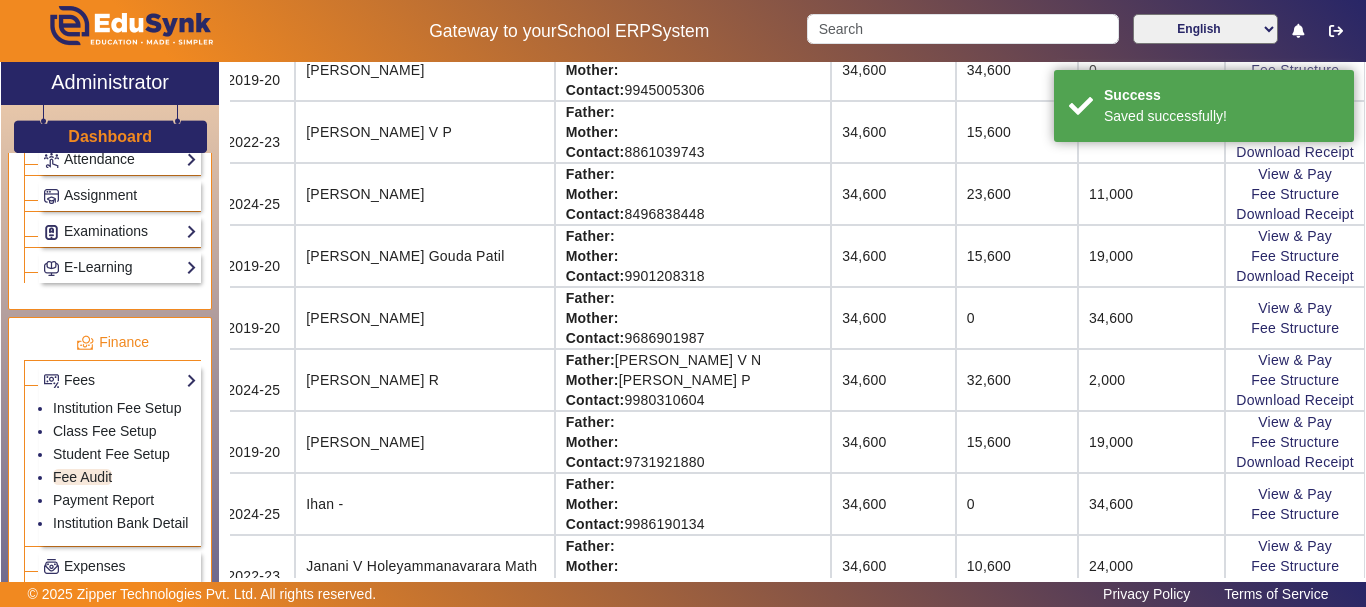 scroll, scrollTop: 109, scrollLeft: 115, axis: both 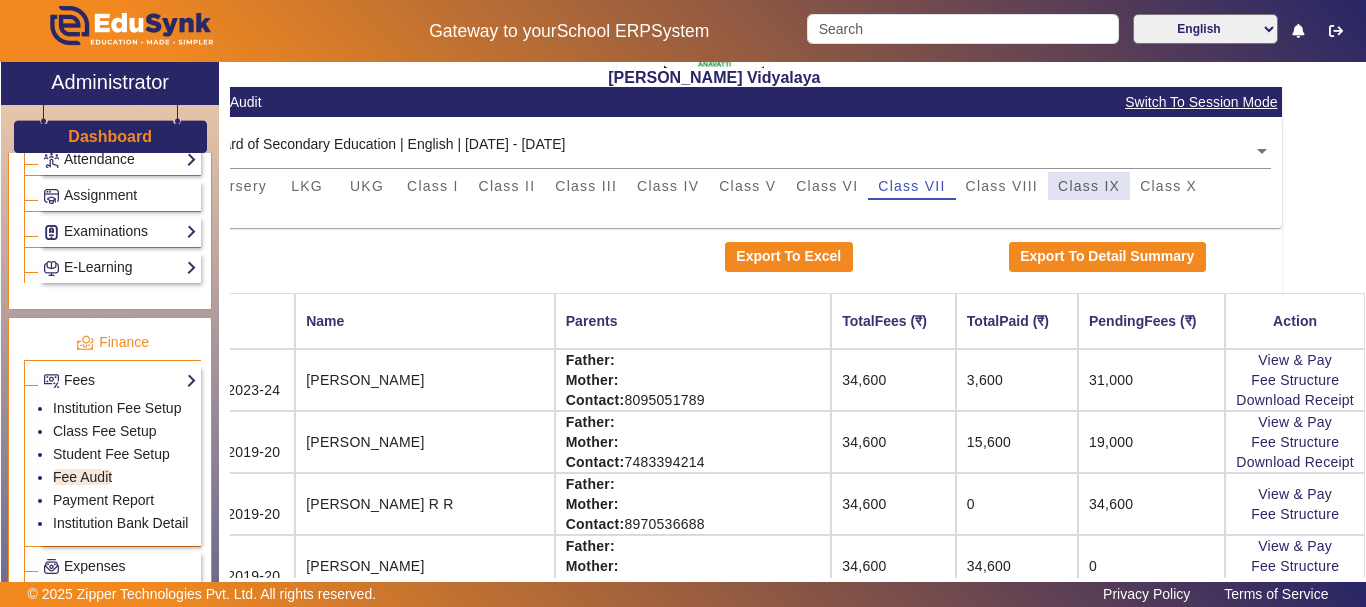 click on "Class IX" at bounding box center (1089, 186) 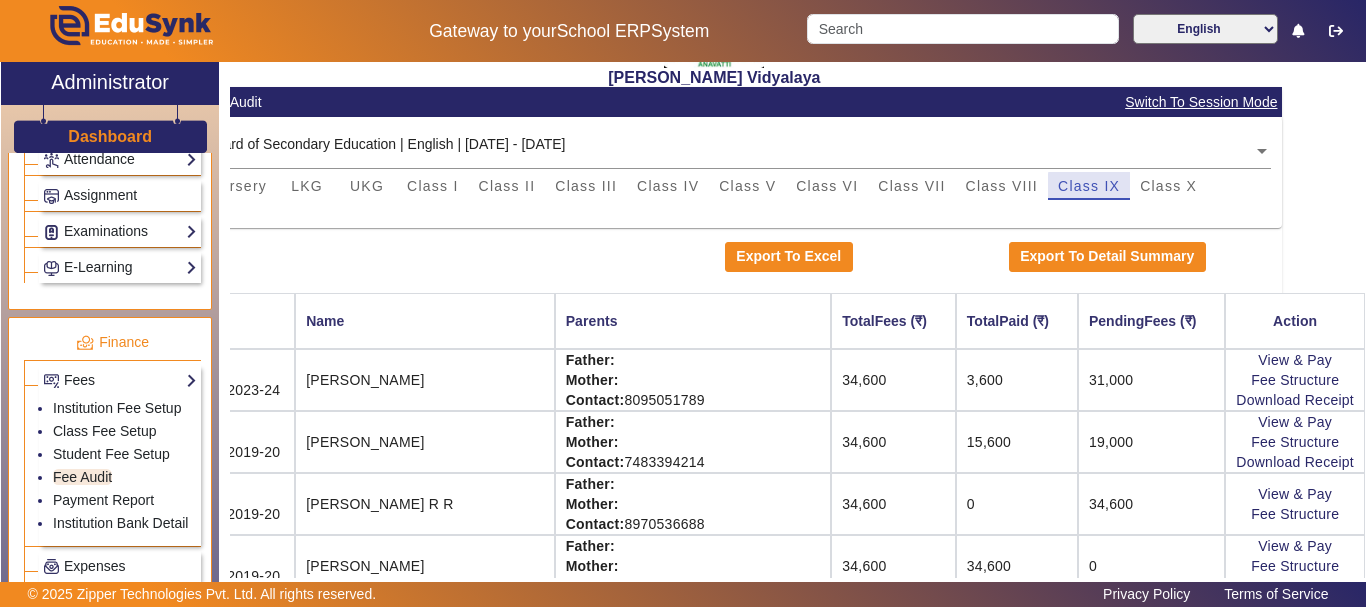click on "Class IX" at bounding box center (1089, 186) 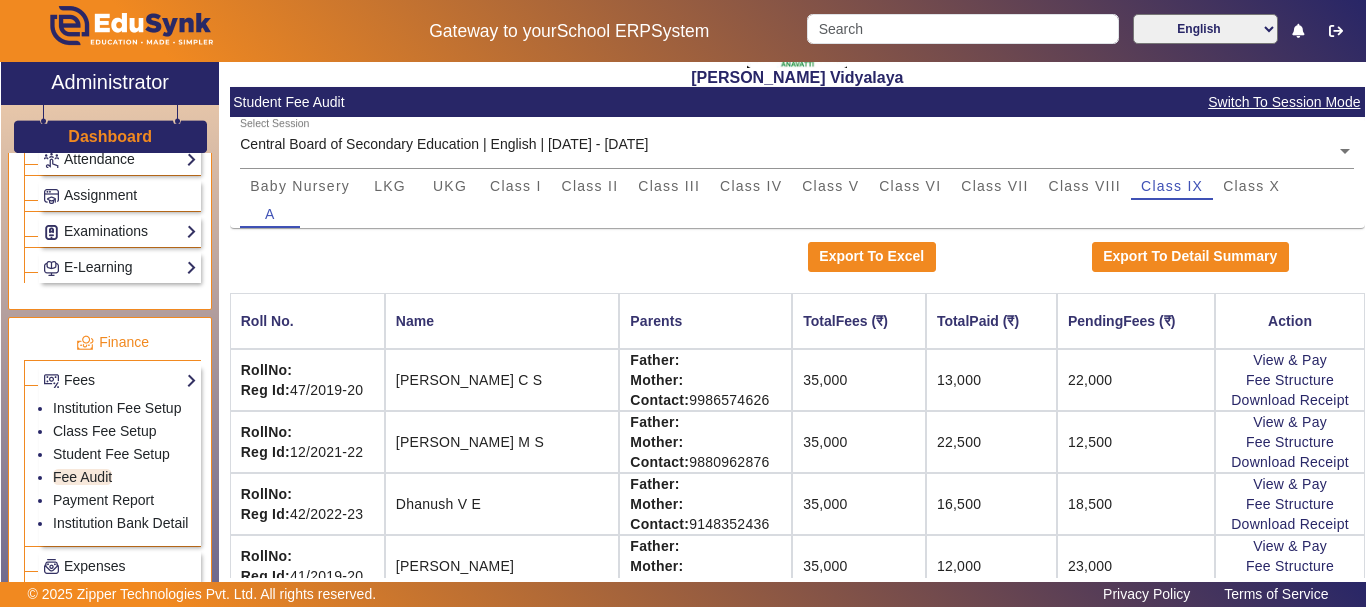 scroll, scrollTop: 109, scrollLeft: 0, axis: vertical 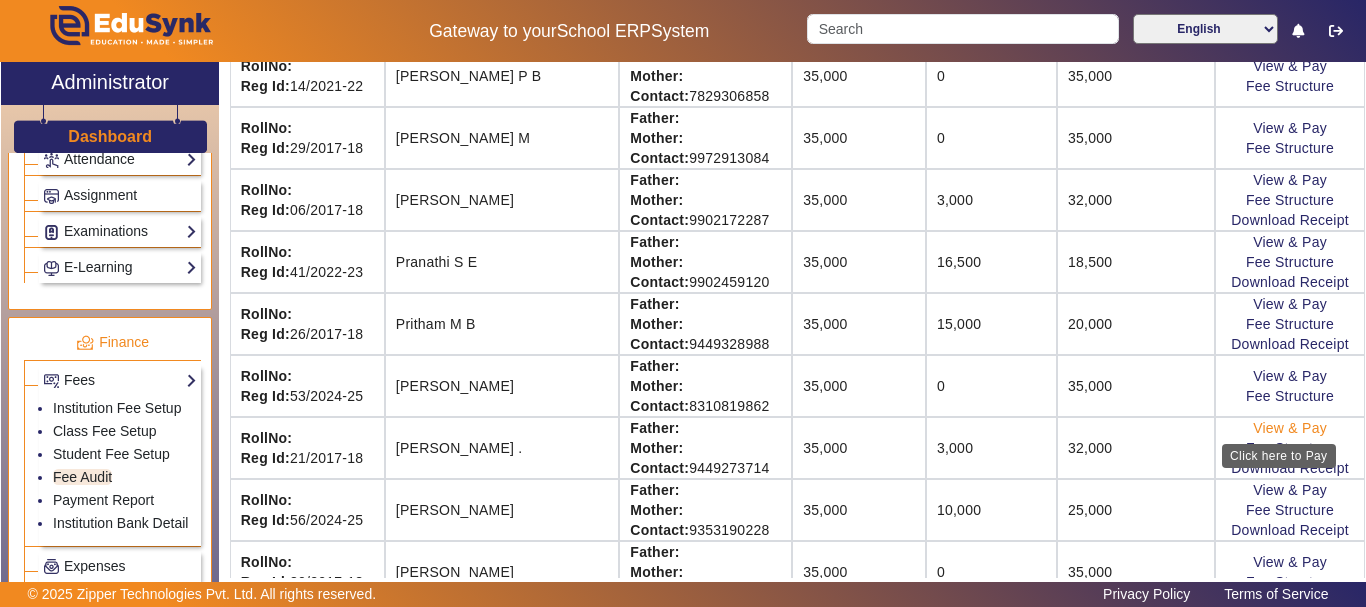 click on "View & Pay" 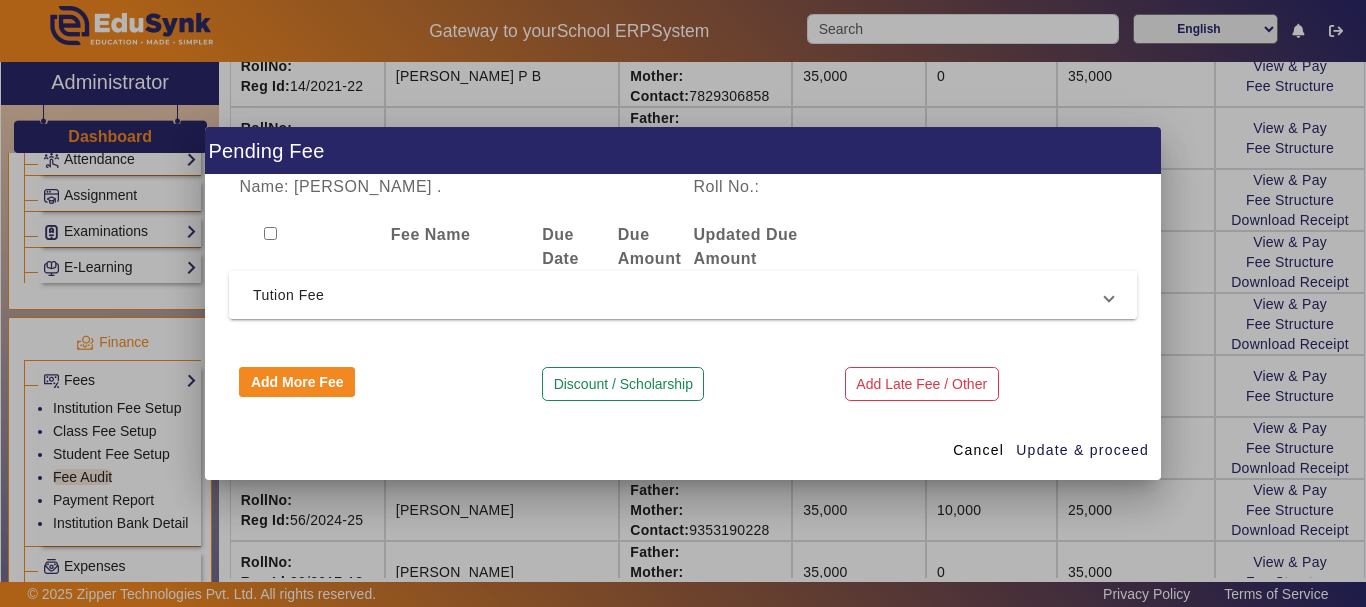 click on "Tution Fee" at bounding box center (679, 295) 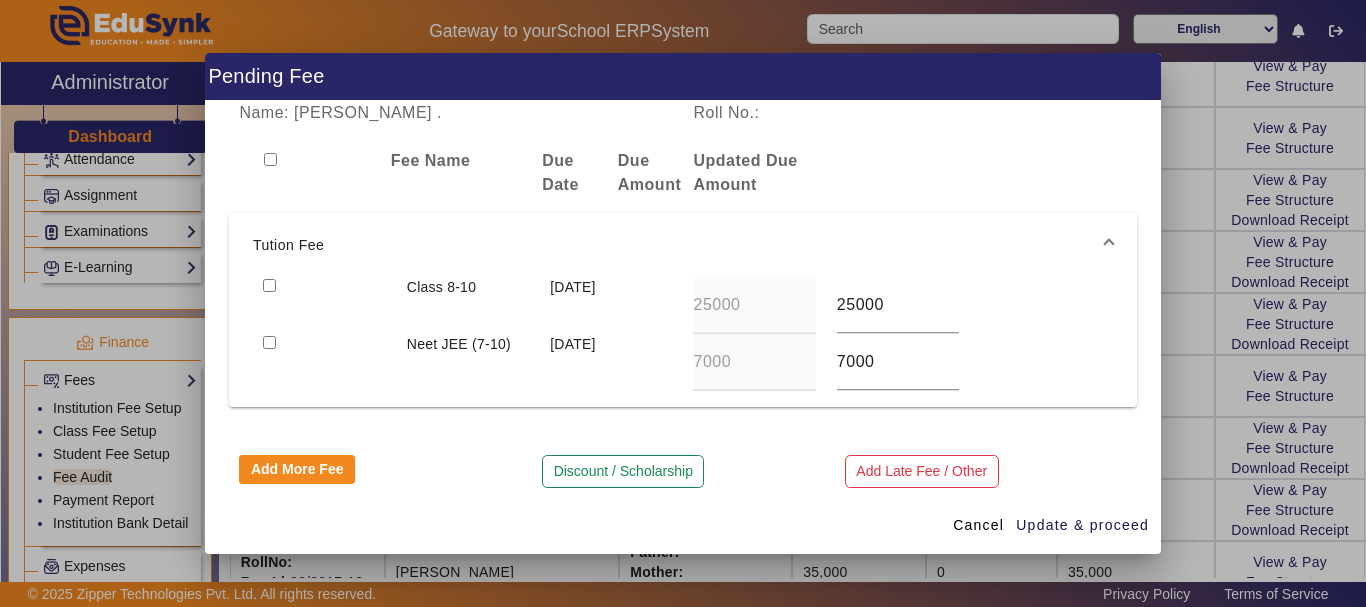 click at bounding box center (324, 362) 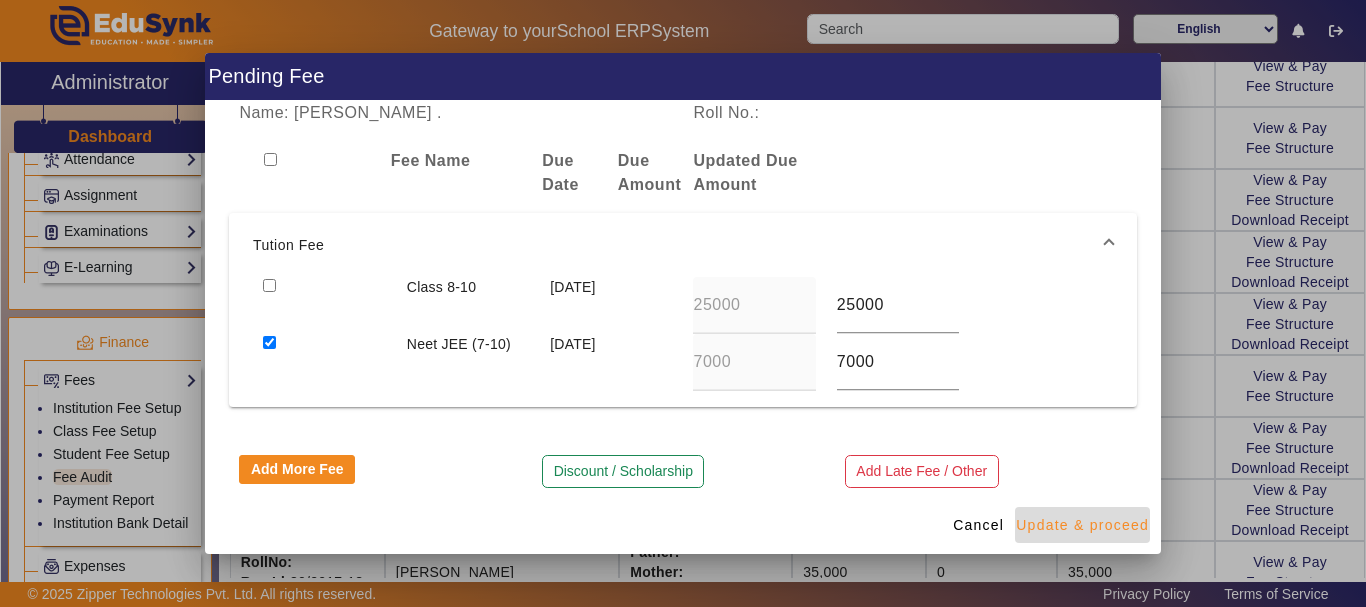 click on "Update & proceed" at bounding box center (1082, 525) 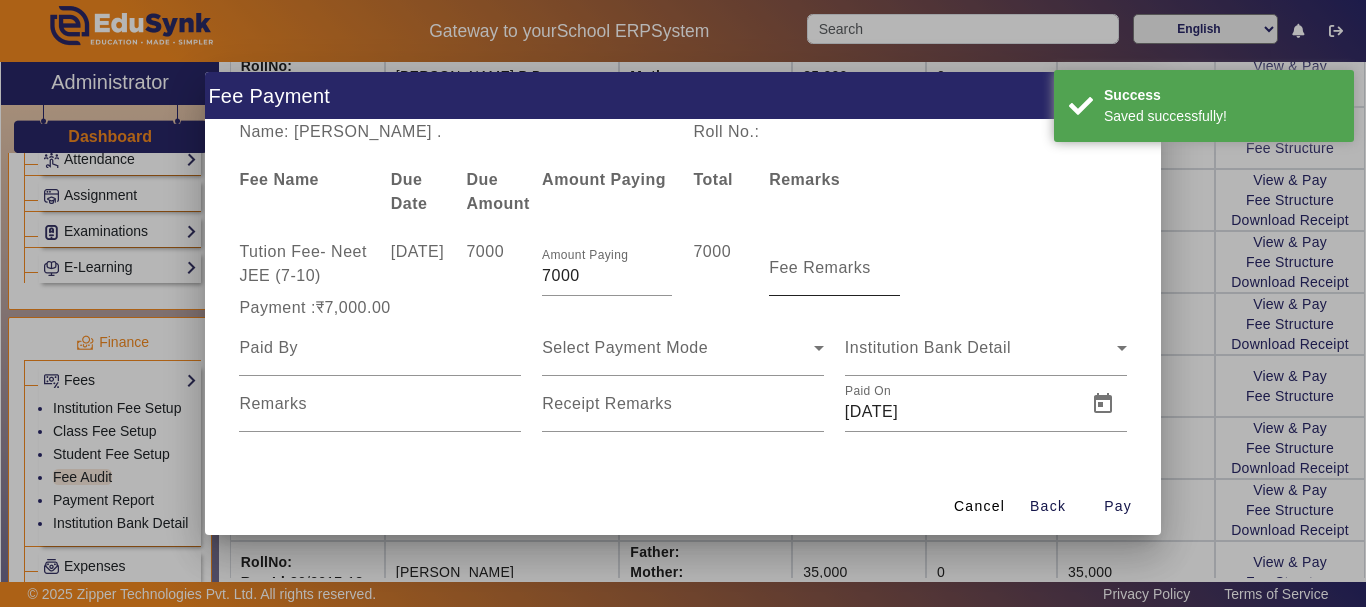 click on "Fee Remarks" at bounding box center [820, 267] 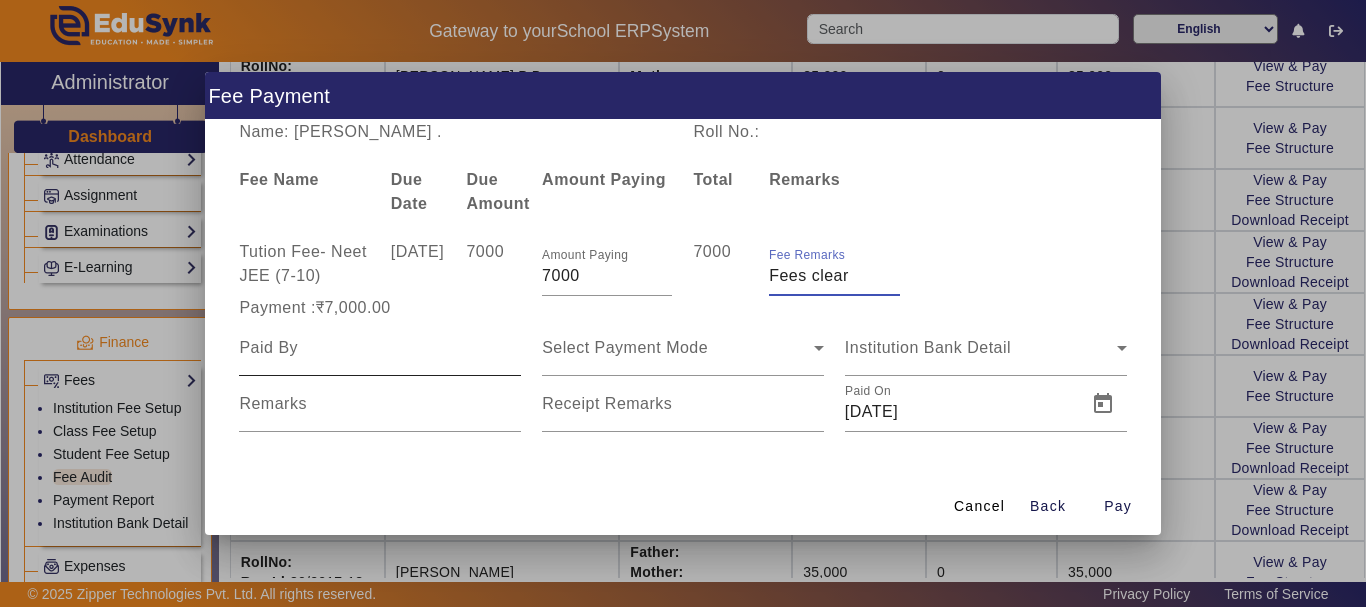 type on "Fees clear" 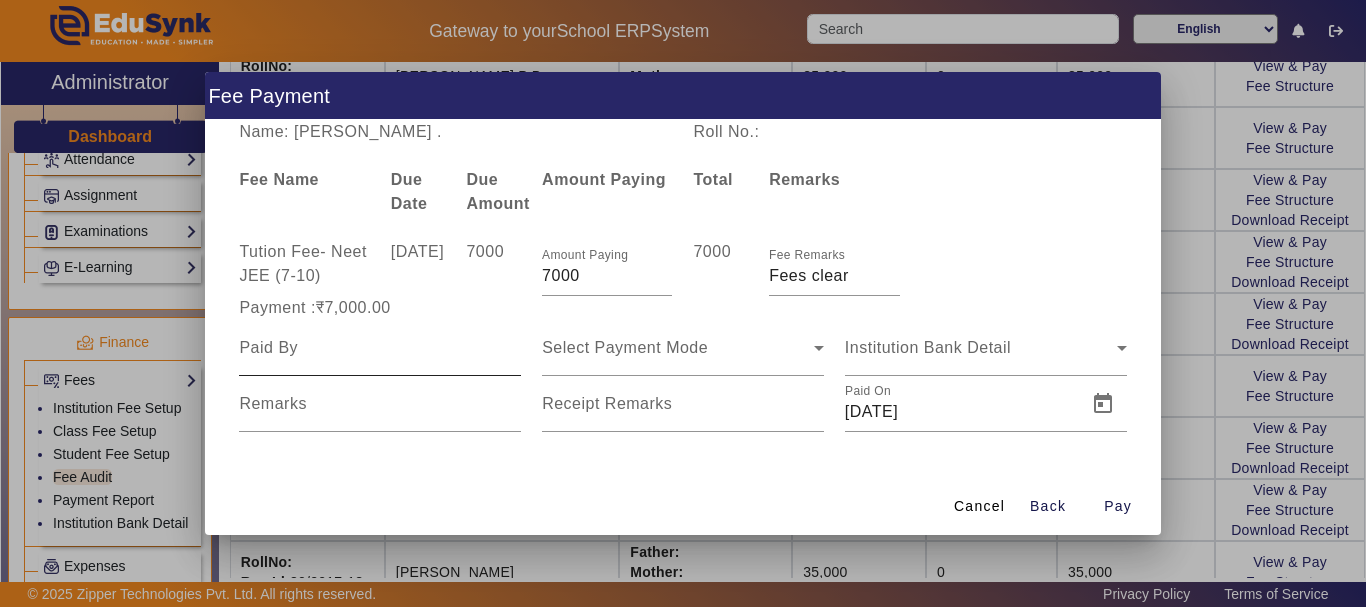 click at bounding box center (380, 348) 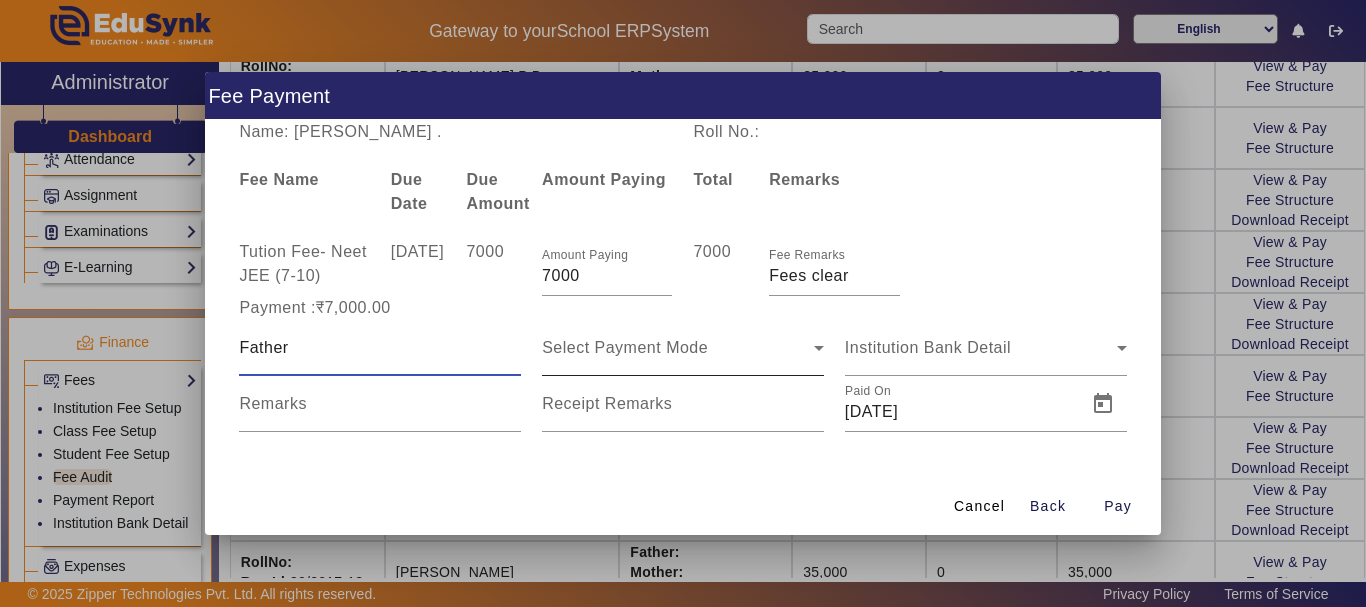 type on "Father" 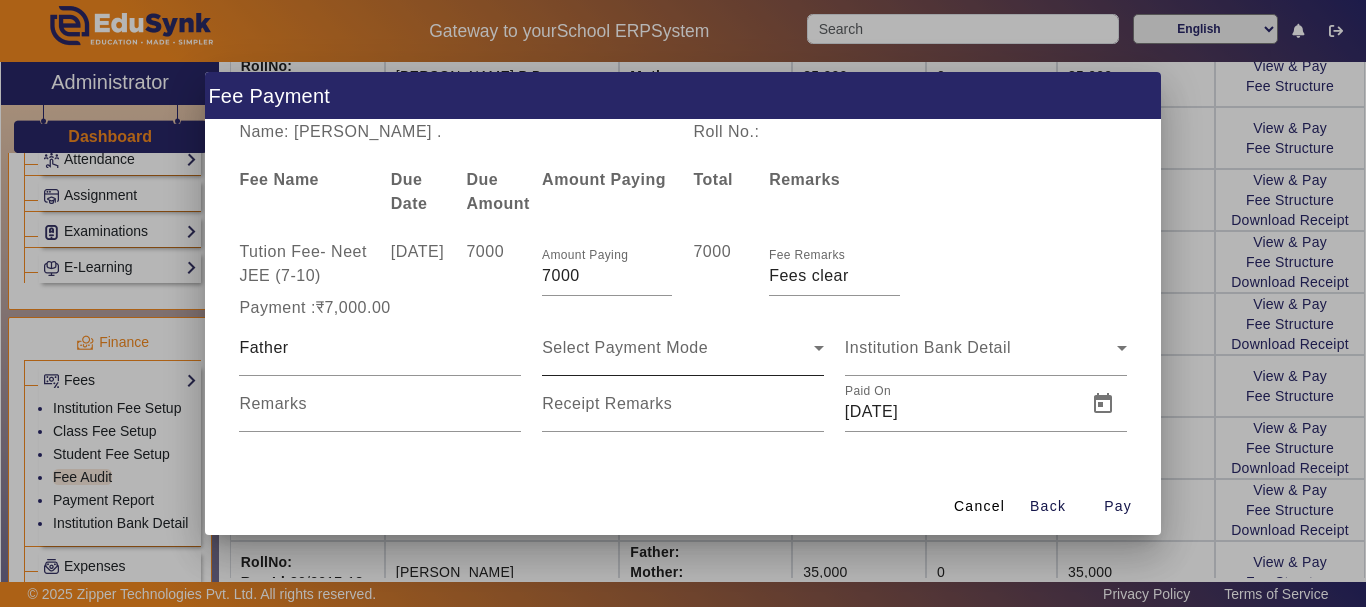 click on "Select Payment Mode" at bounding box center [683, 348] 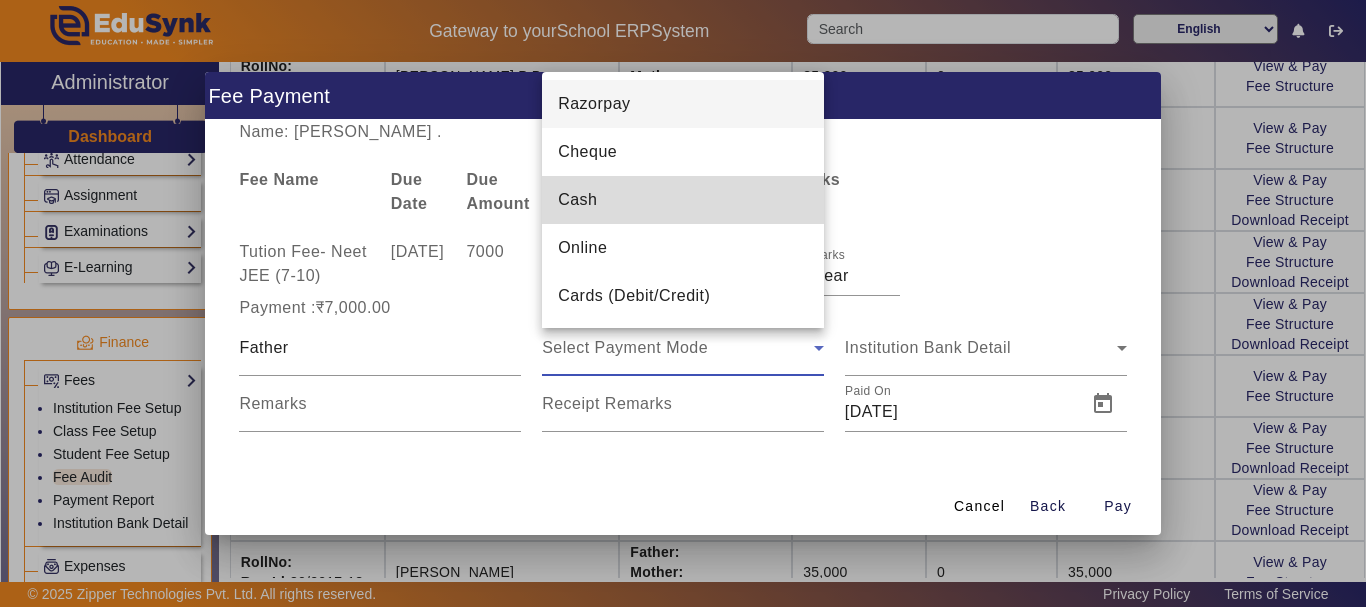 click on "Cash" at bounding box center (683, 200) 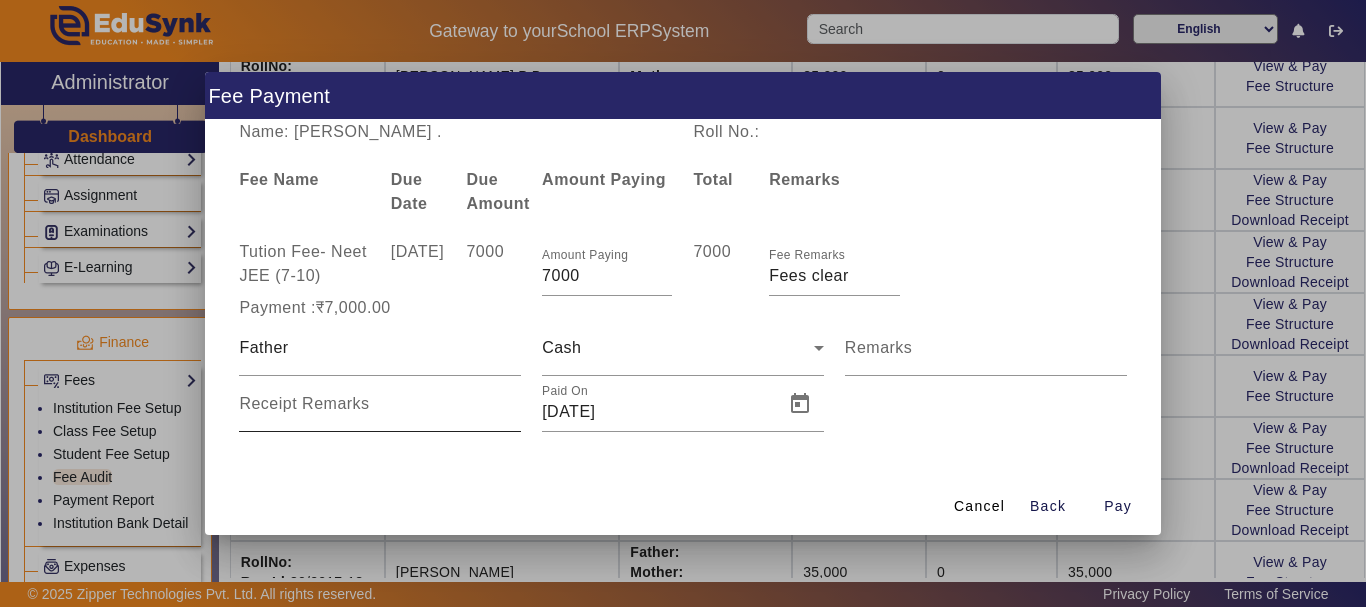 click on "Receipt Remarks" at bounding box center (304, 403) 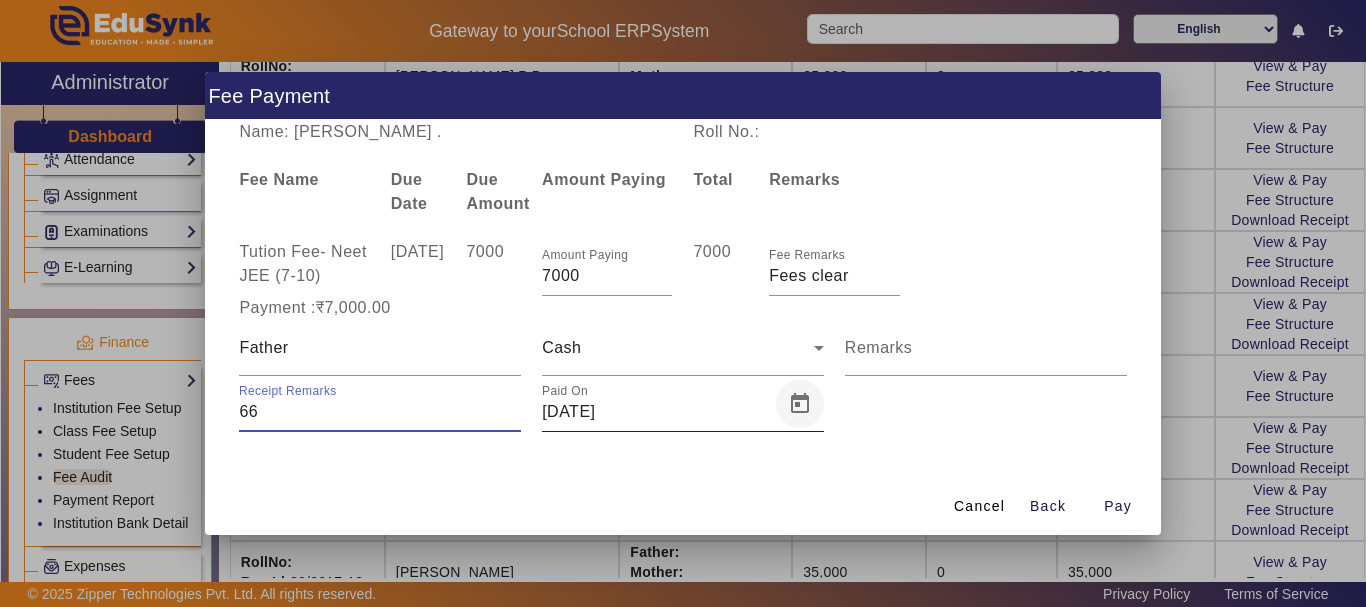 type on "66" 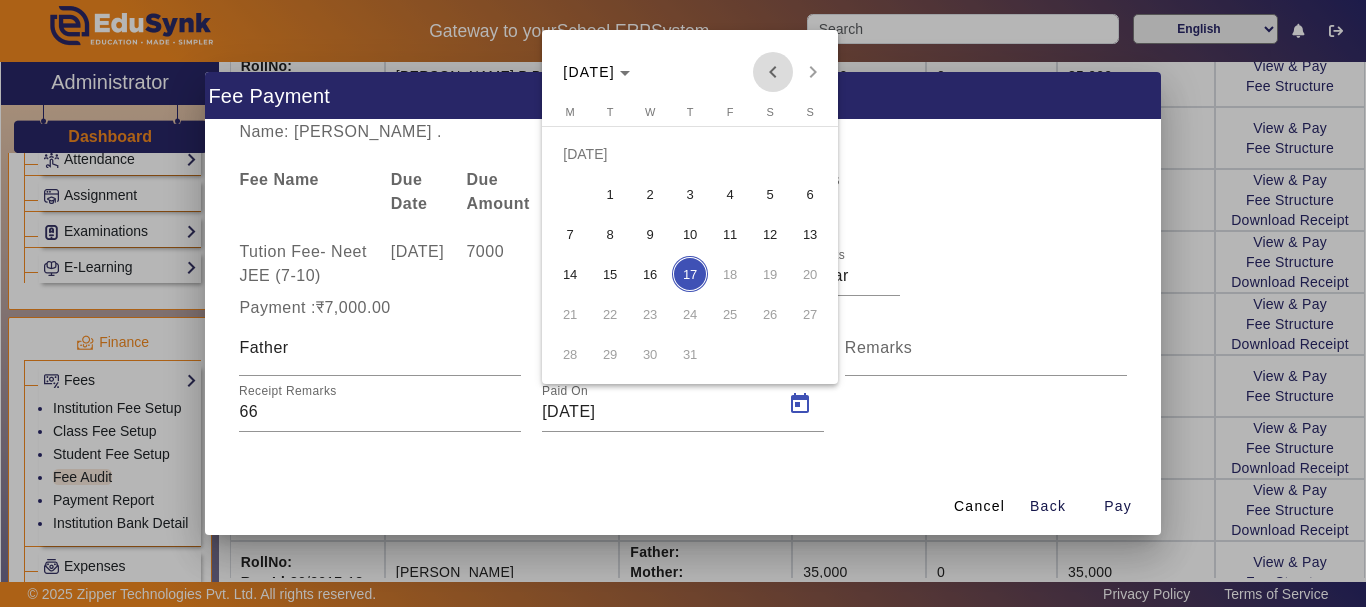 click at bounding box center (773, 72) 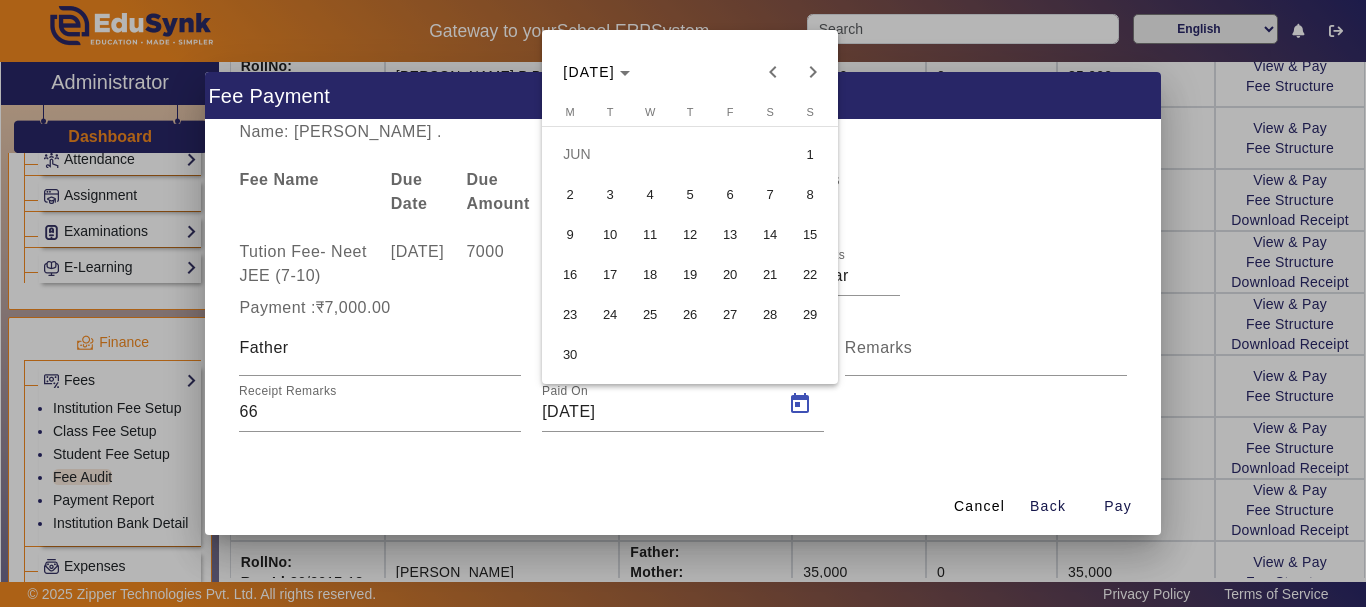click on "18" at bounding box center [650, 274] 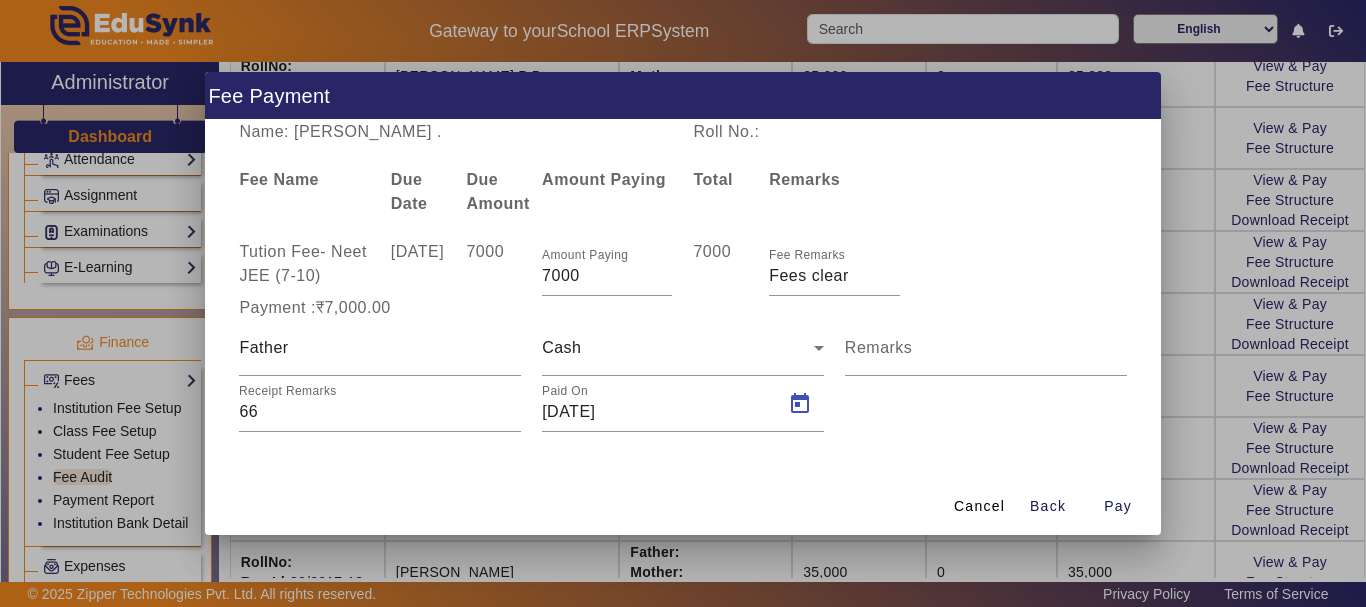 type on "[DATE]" 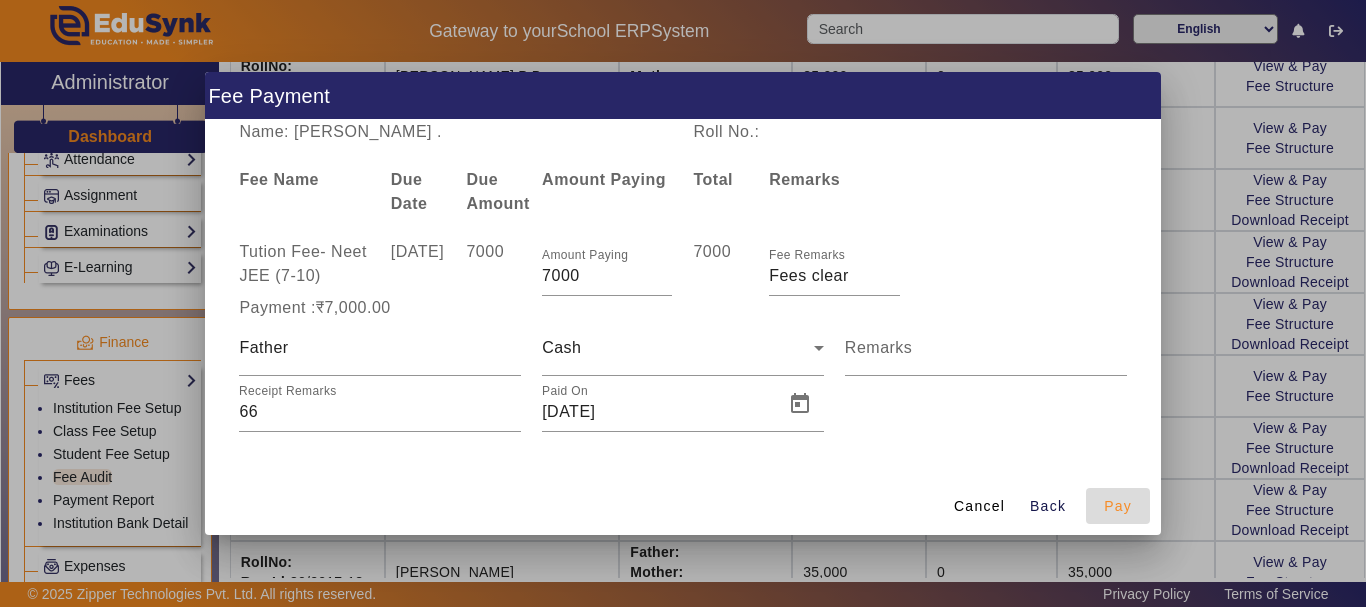 click on "Pay" at bounding box center [1118, 506] 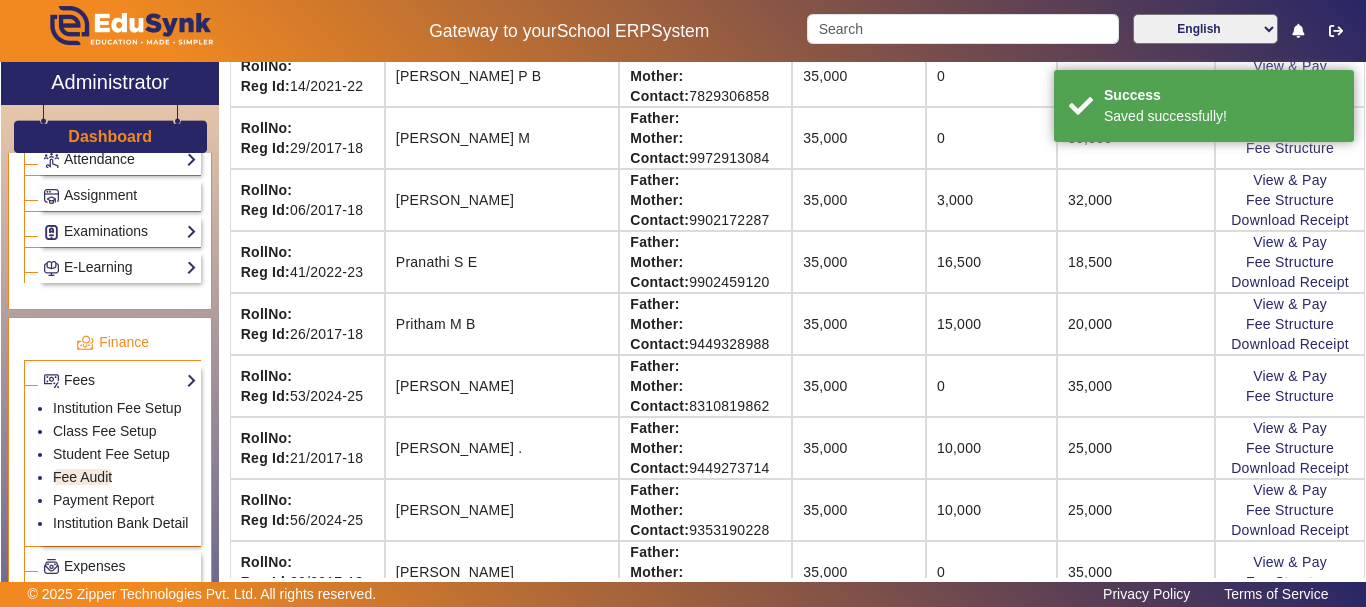 scroll, scrollTop: 41, scrollLeft: 0, axis: vertical 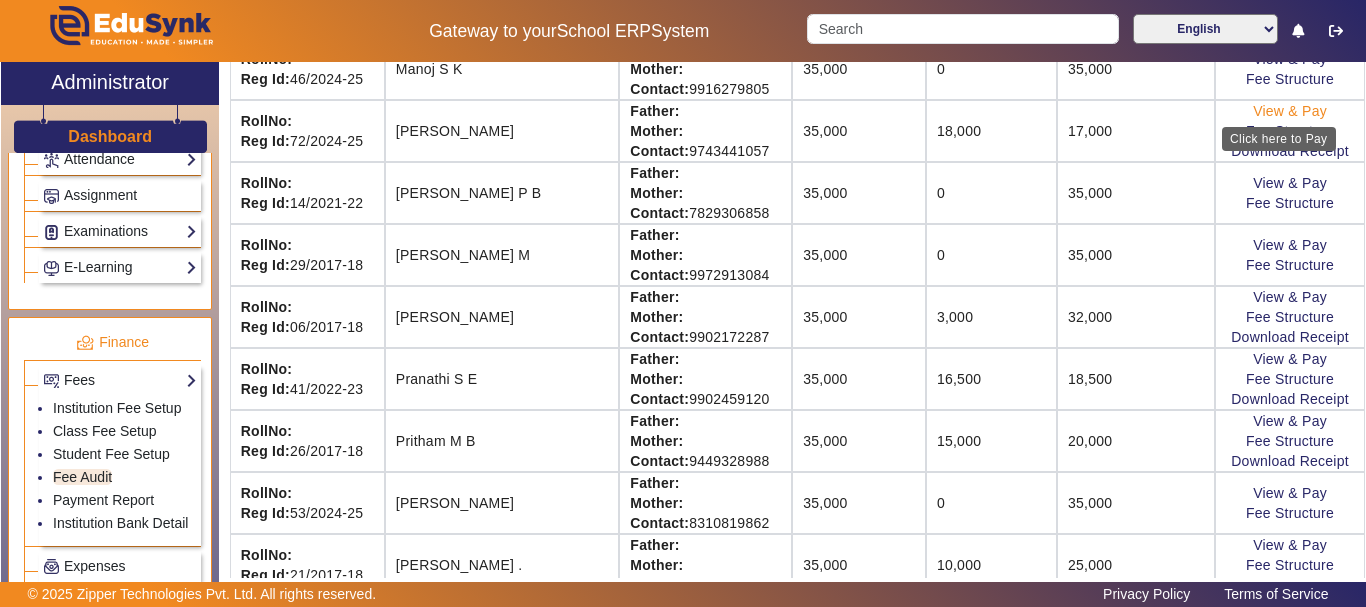 click on "View & Pay" 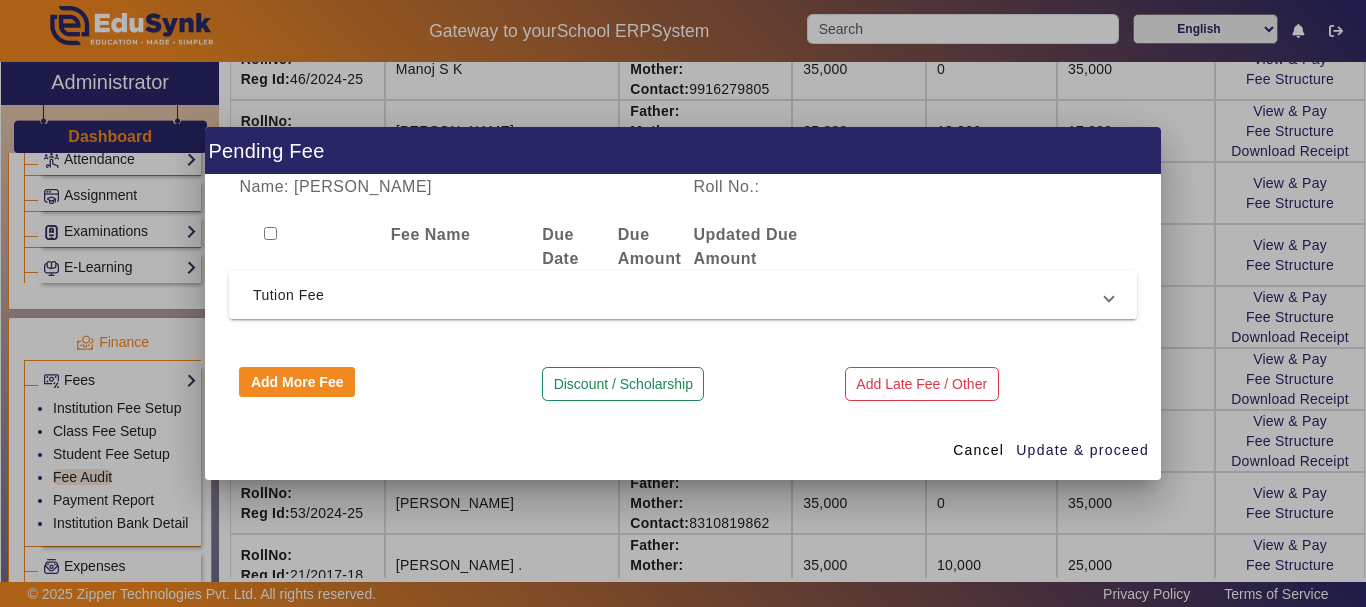 click on "Tution Fee" at bounding box center (683, 295) 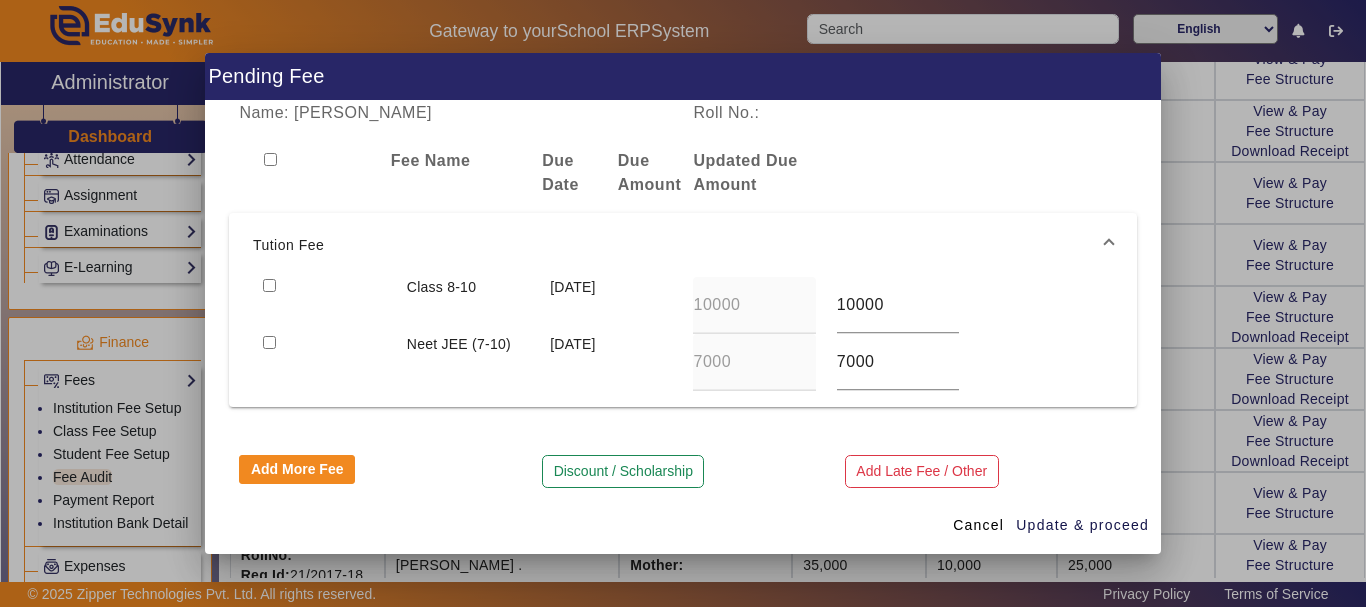 click at bounding box center [324, 362] 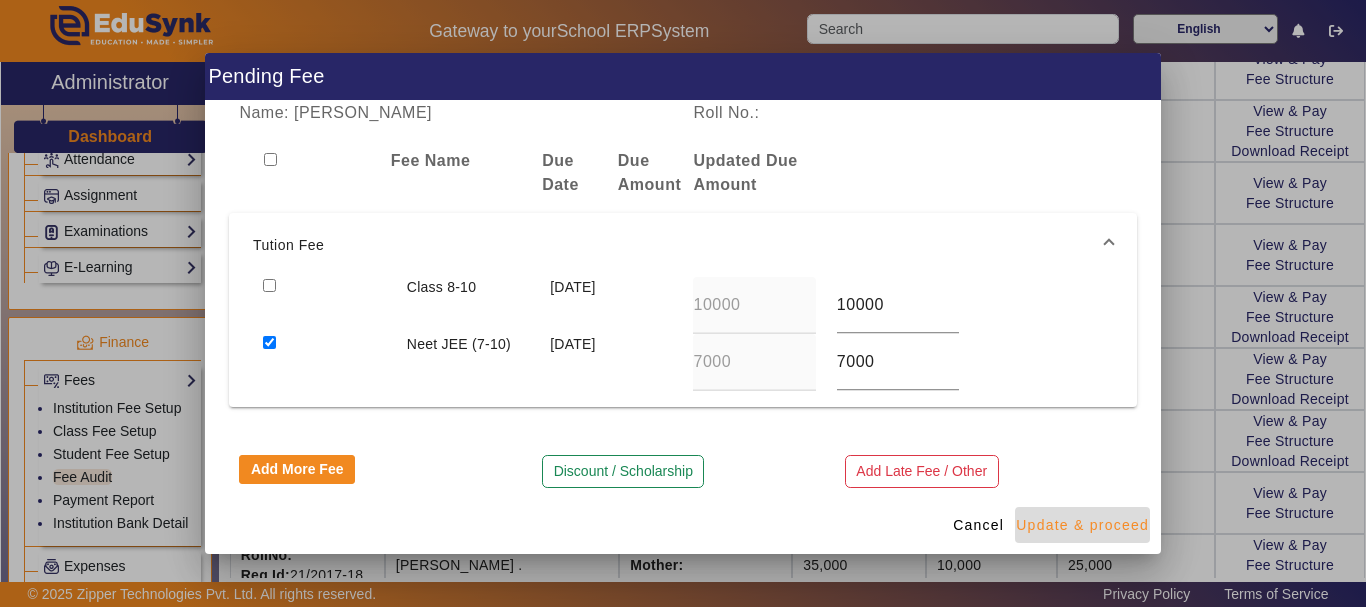 click on "Update & proceed" at bounding box center [1082, 525] 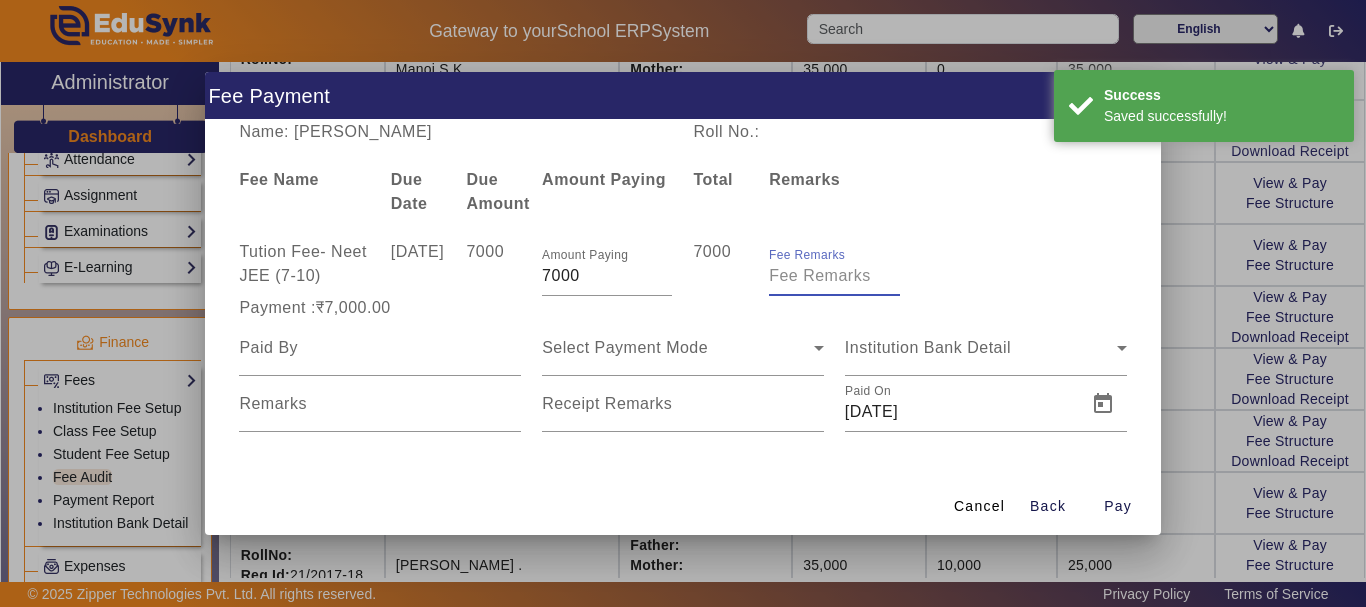click on "Fee Remarks" at bounding box center (834, 276) 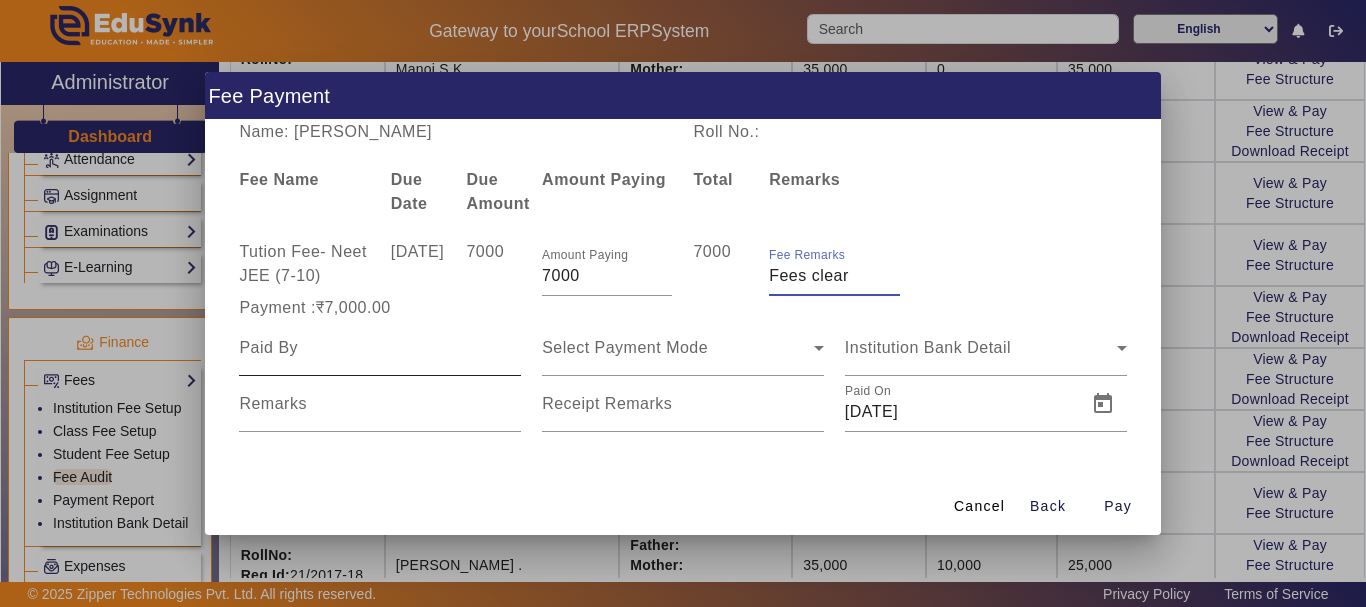 type on "Fees clear" 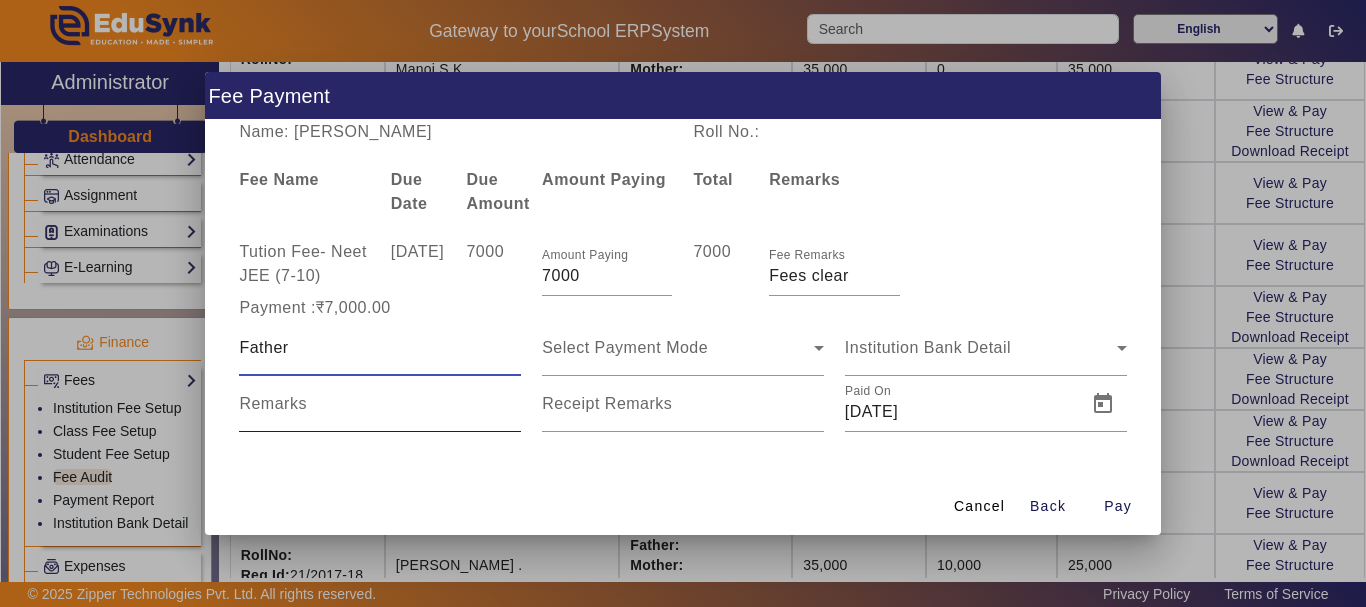 type on "Father" 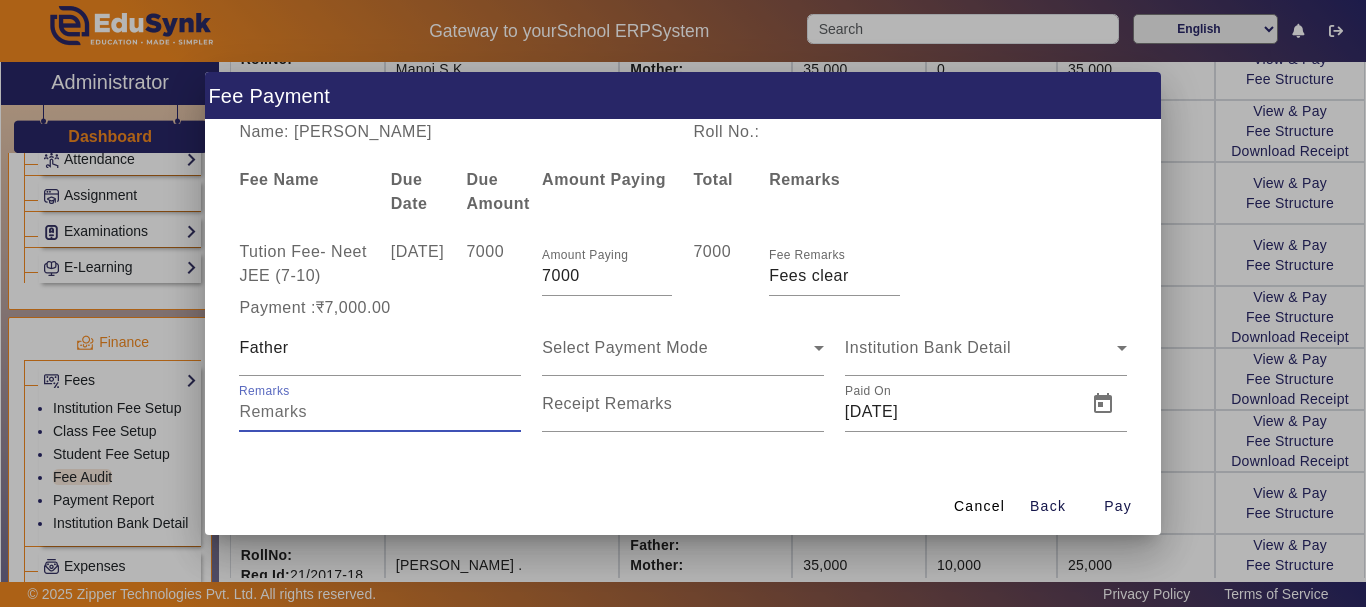 click on "Remarks" at bounding box center (380, 412) 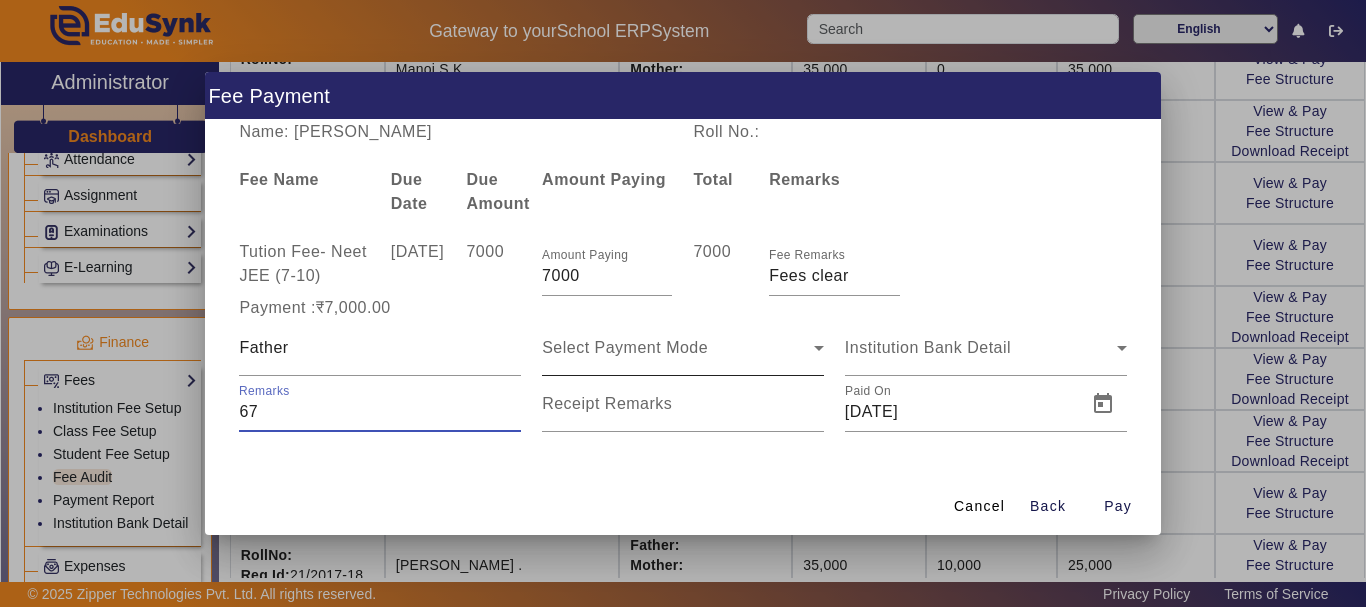 type on "67" 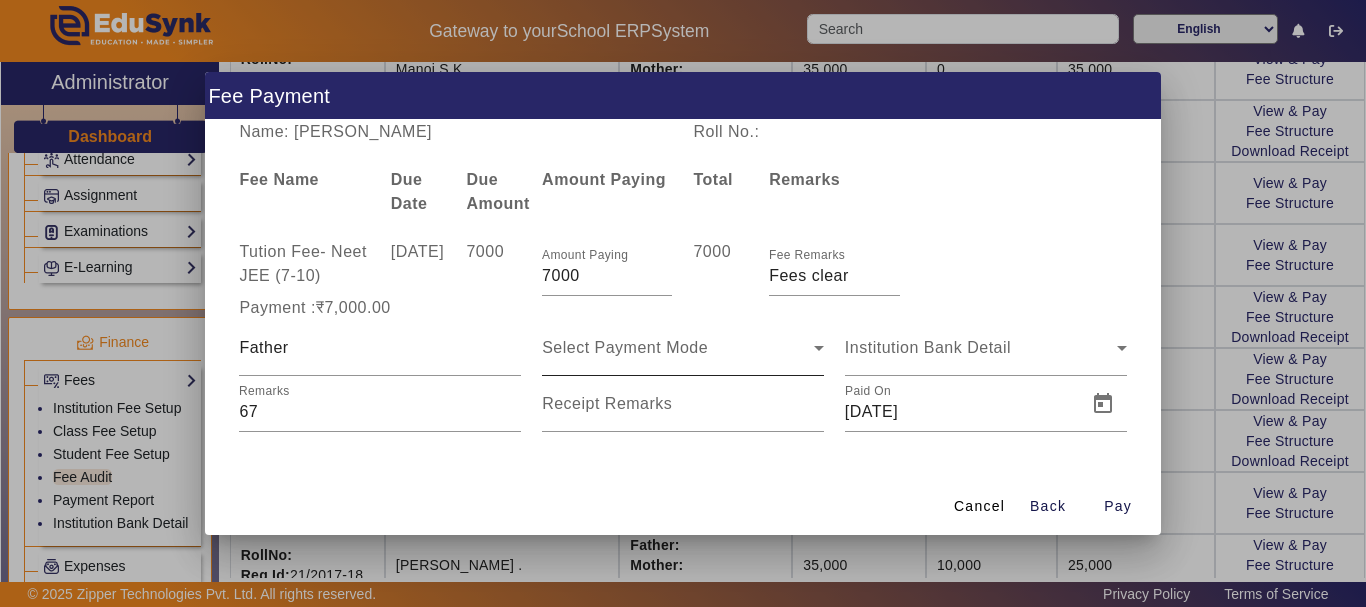 click on "Select Payment Mode" at bounding box center (683, 348) 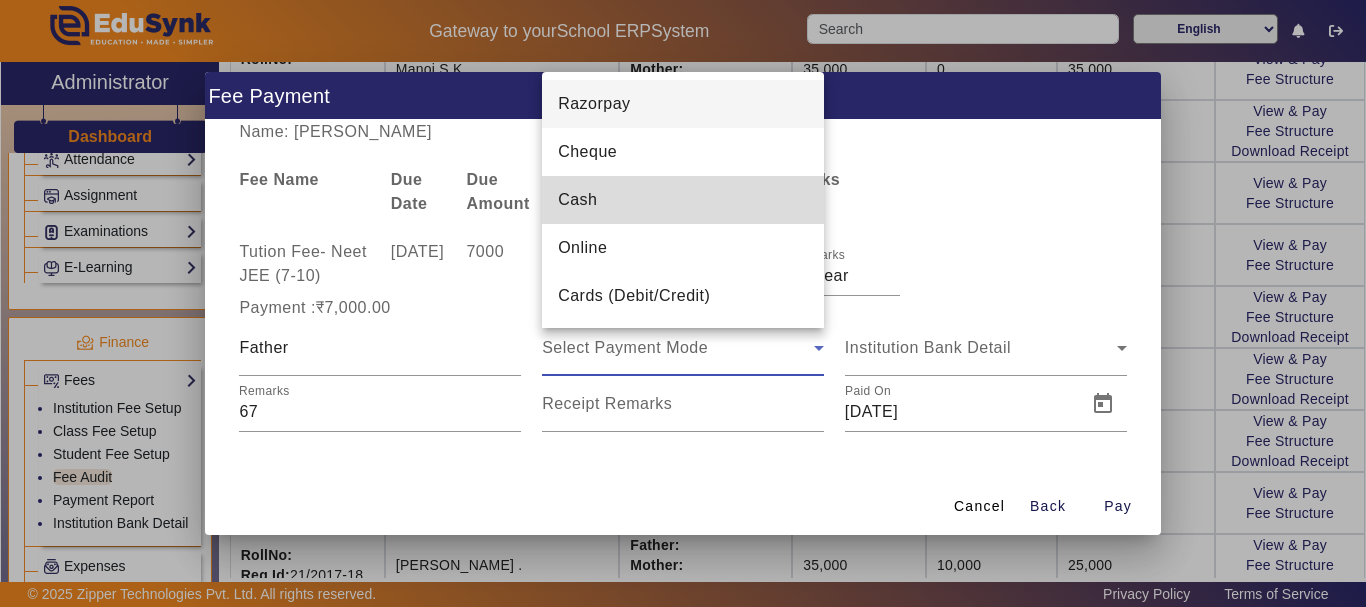 click on "Cash" at bounding box center (683, 200) 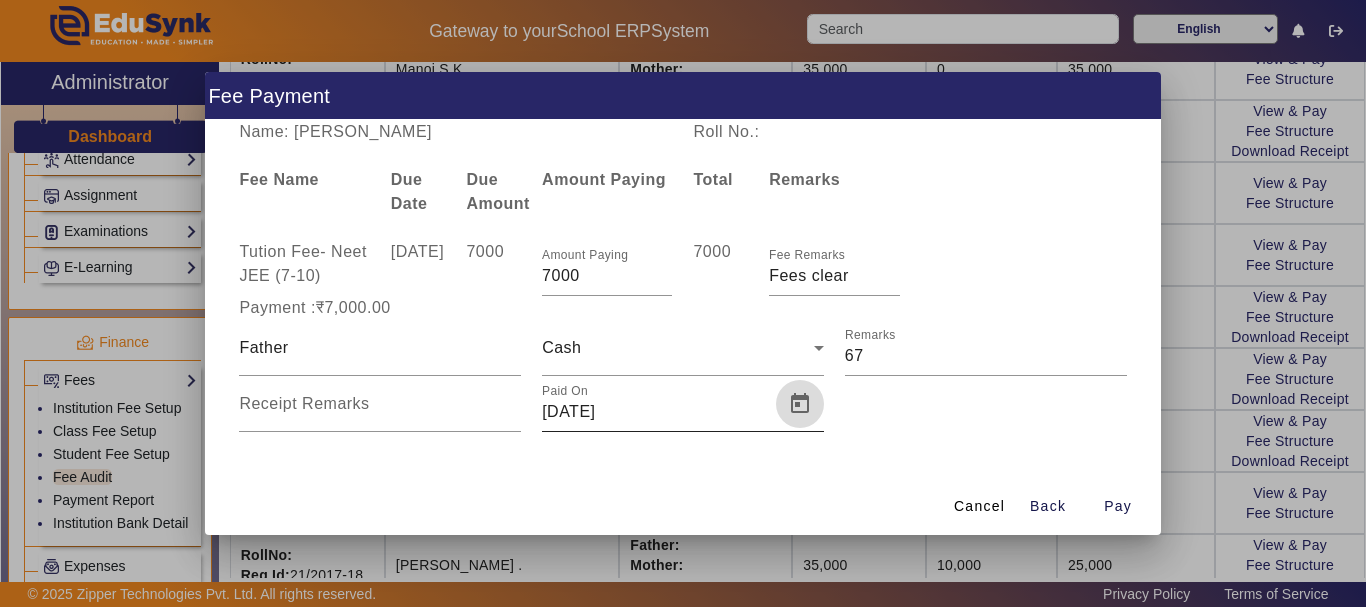 click at bounding box center [800, 404] 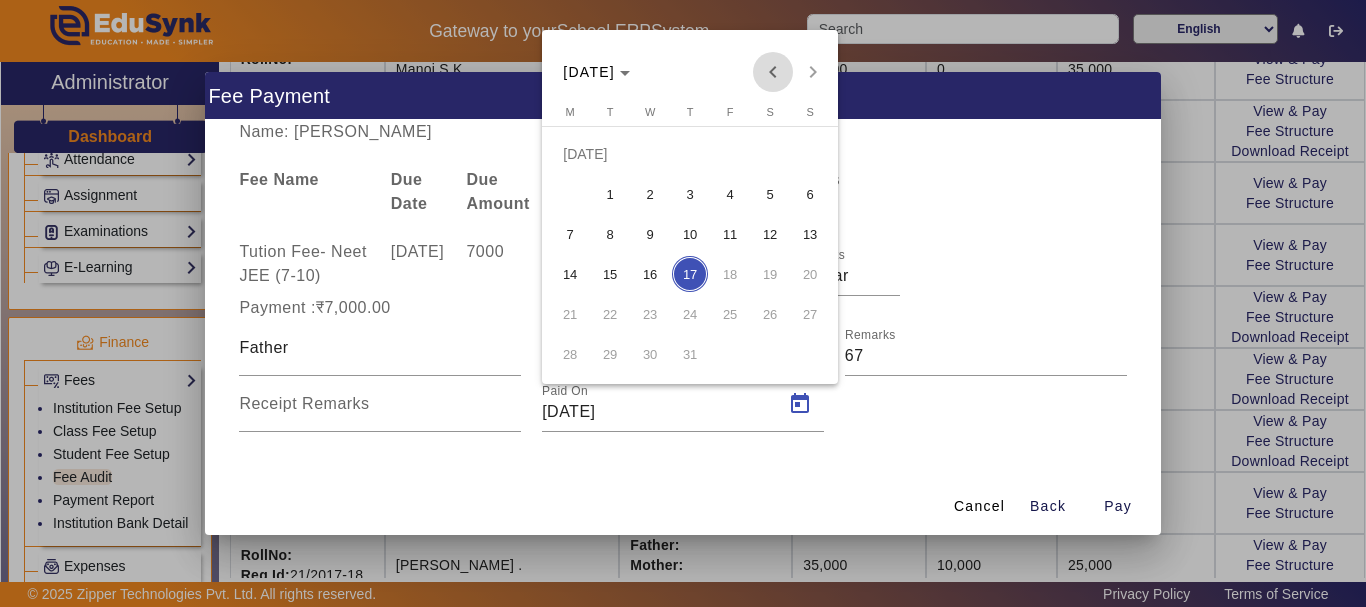 click at bounding box center (773, 72) 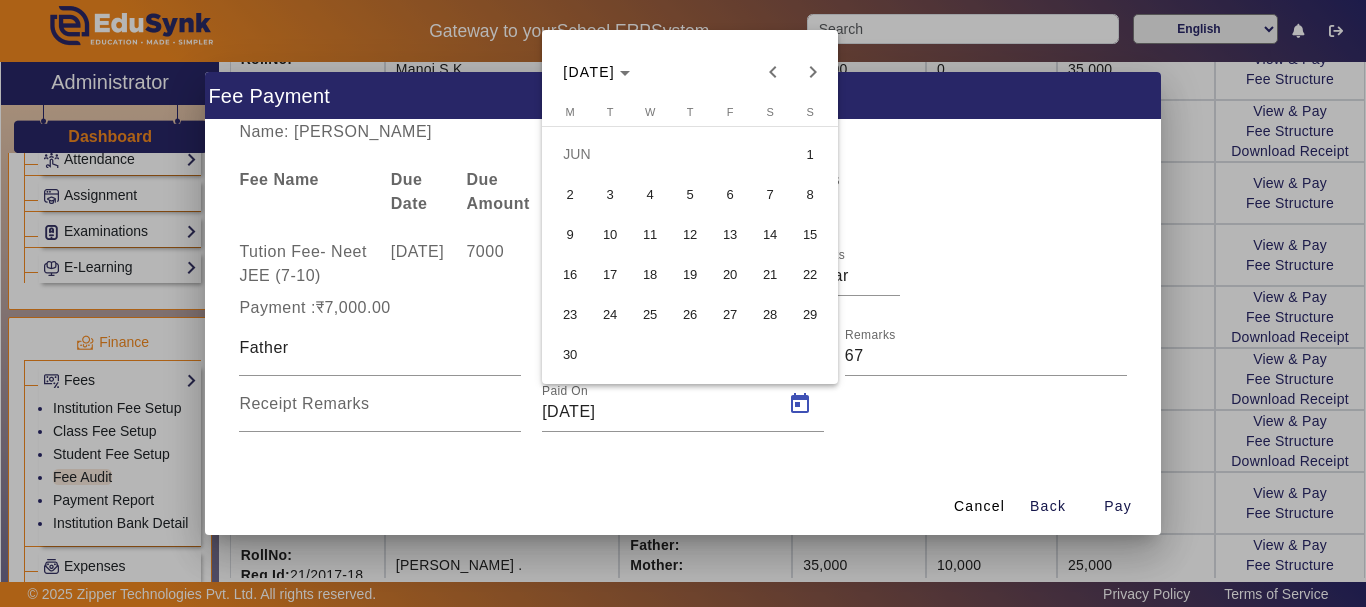 click on "18" at bounding box center (650, 274) 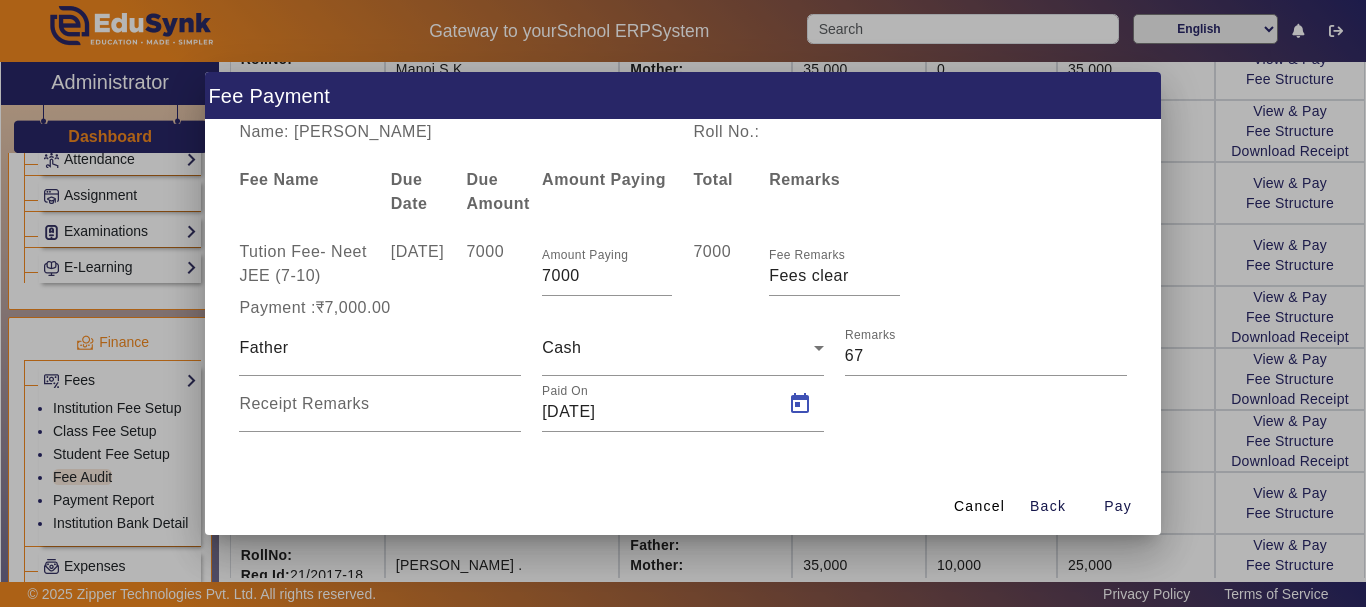 type on "[DATE]" 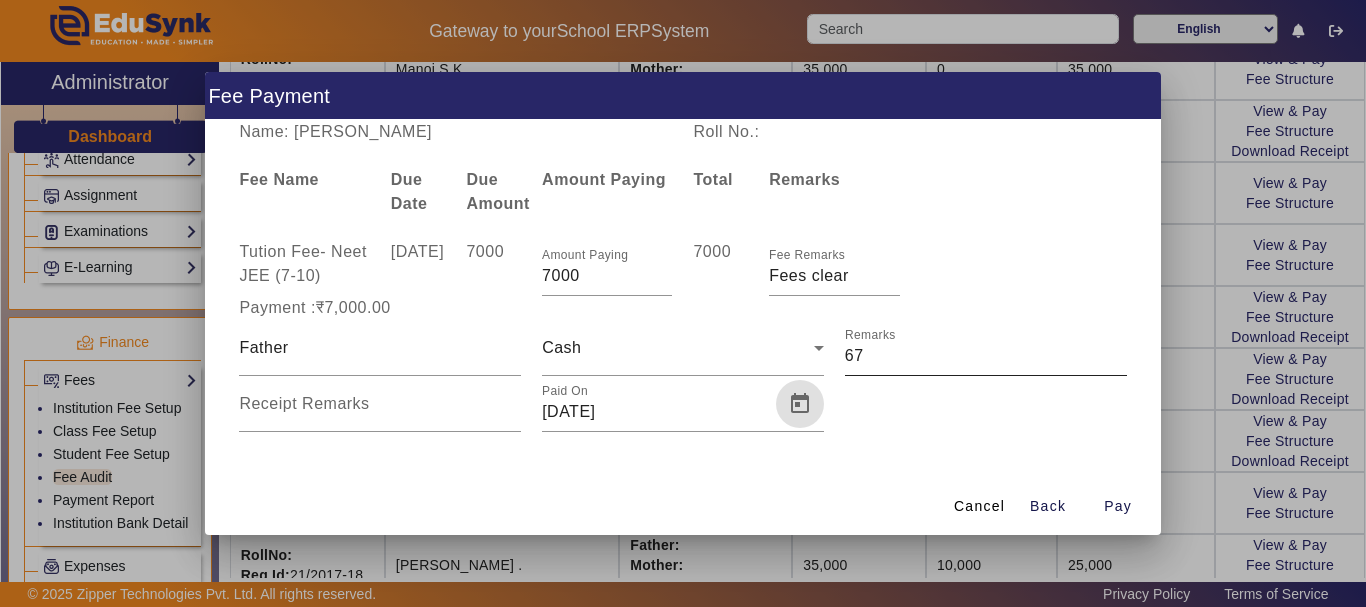 click on "Remarks" at bounding box center (986, 356) 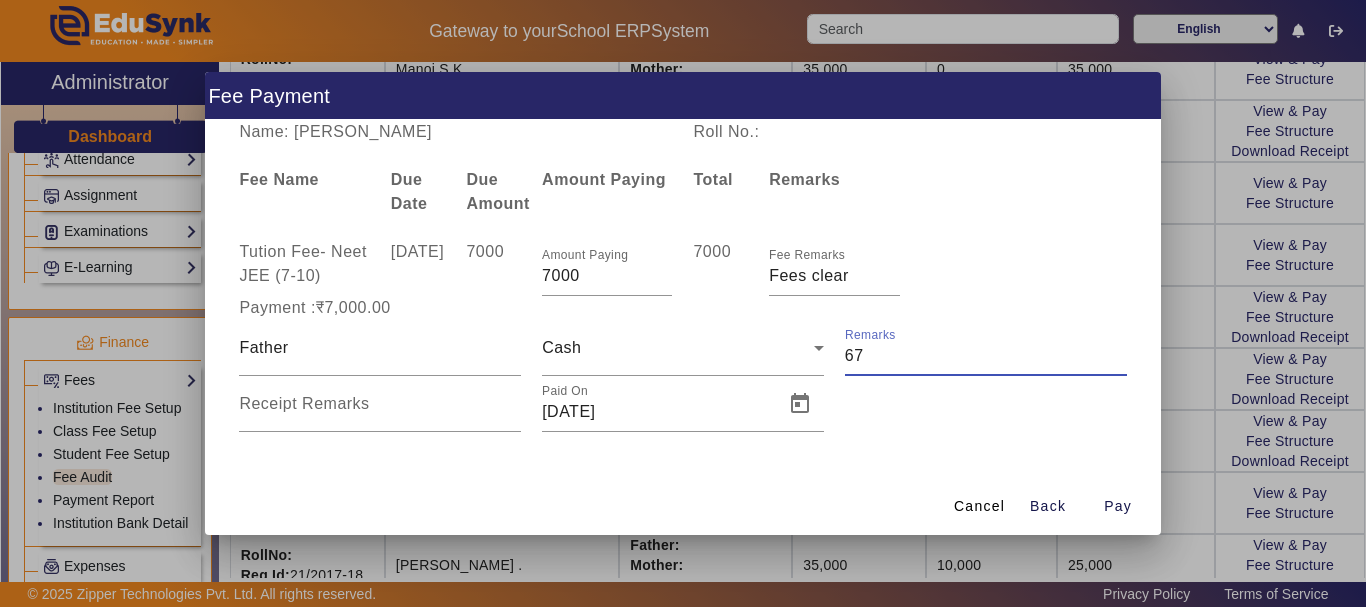 type on "6" 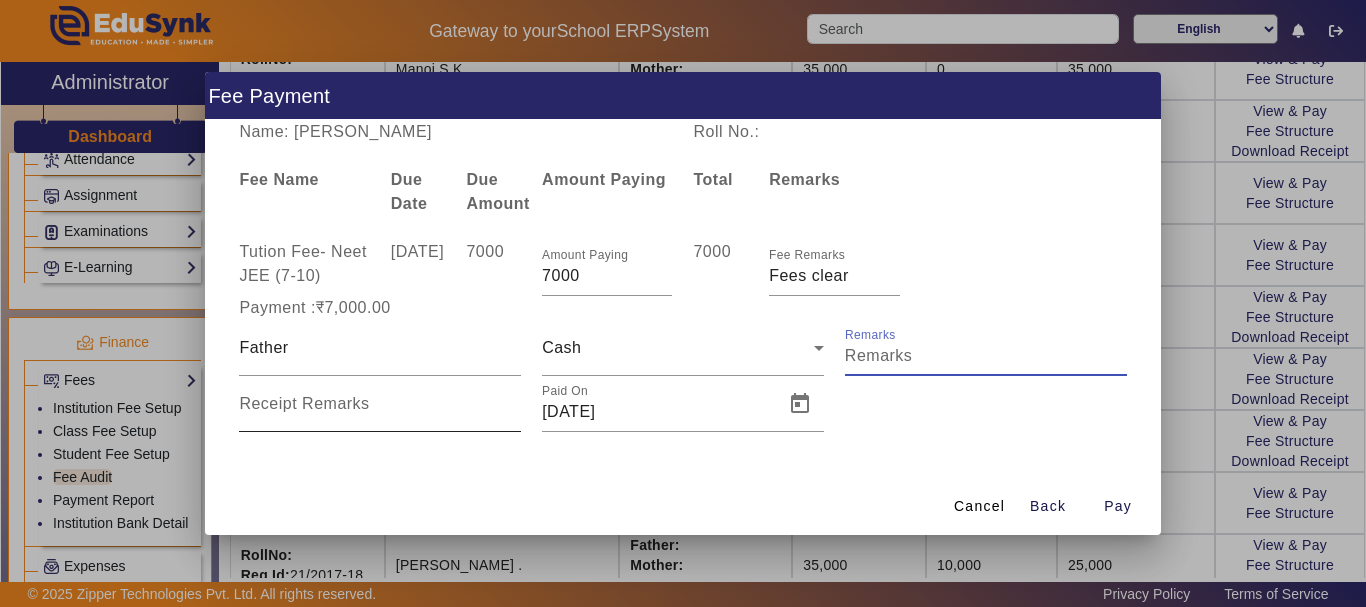 type 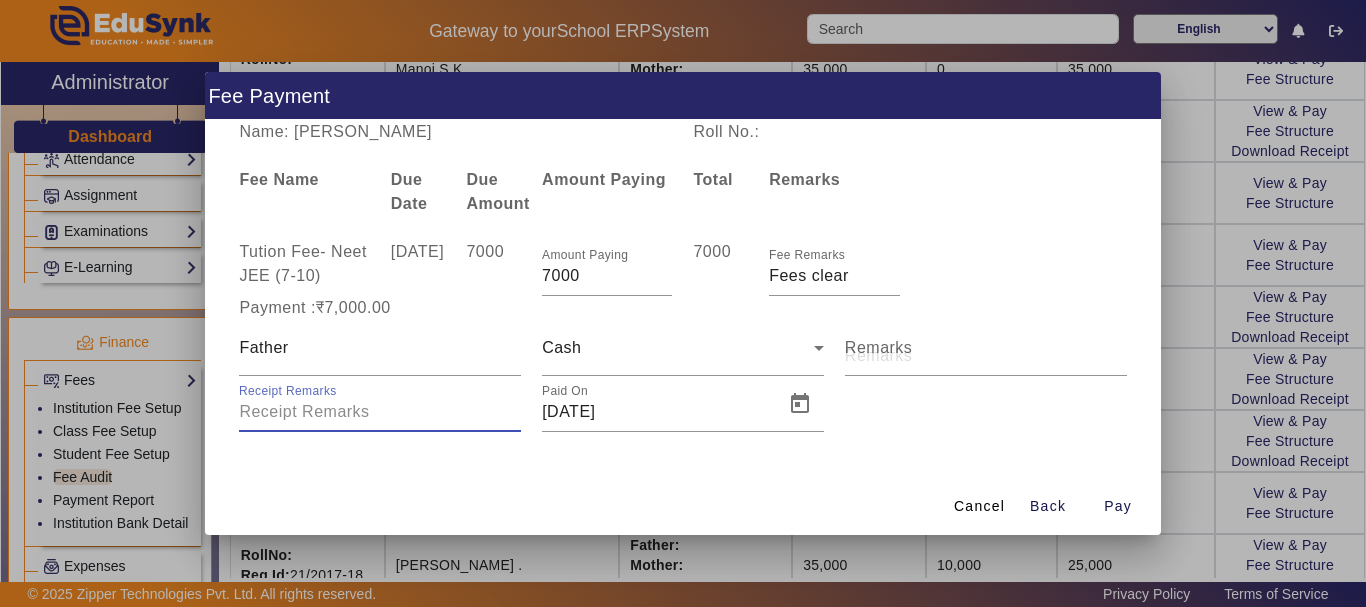 click on "Receipt Remarks" at bounding box center [380, 412] 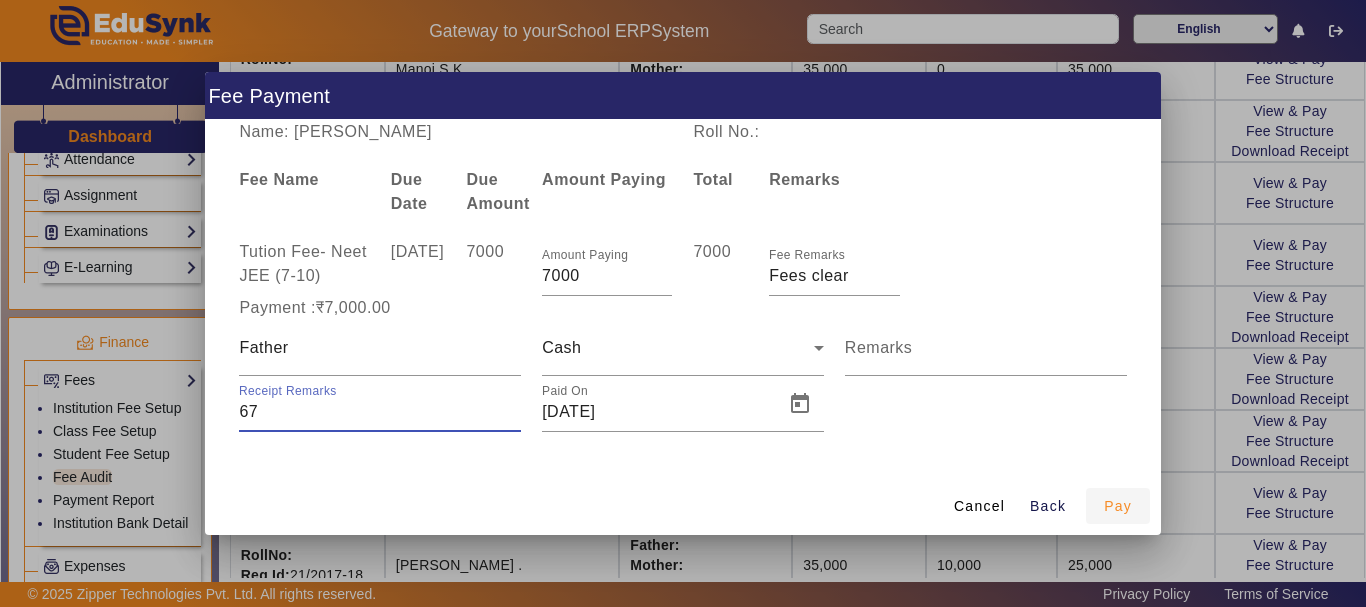 type on "67" 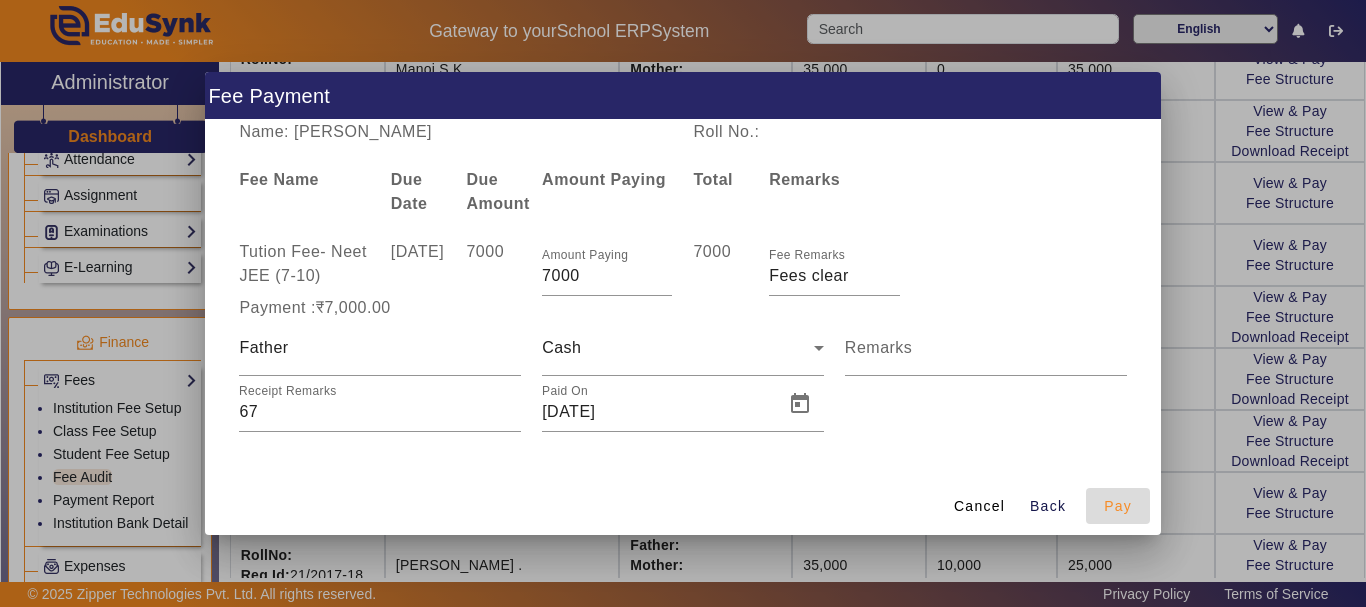 click on "Pay" at bounding box center [1118, 506] 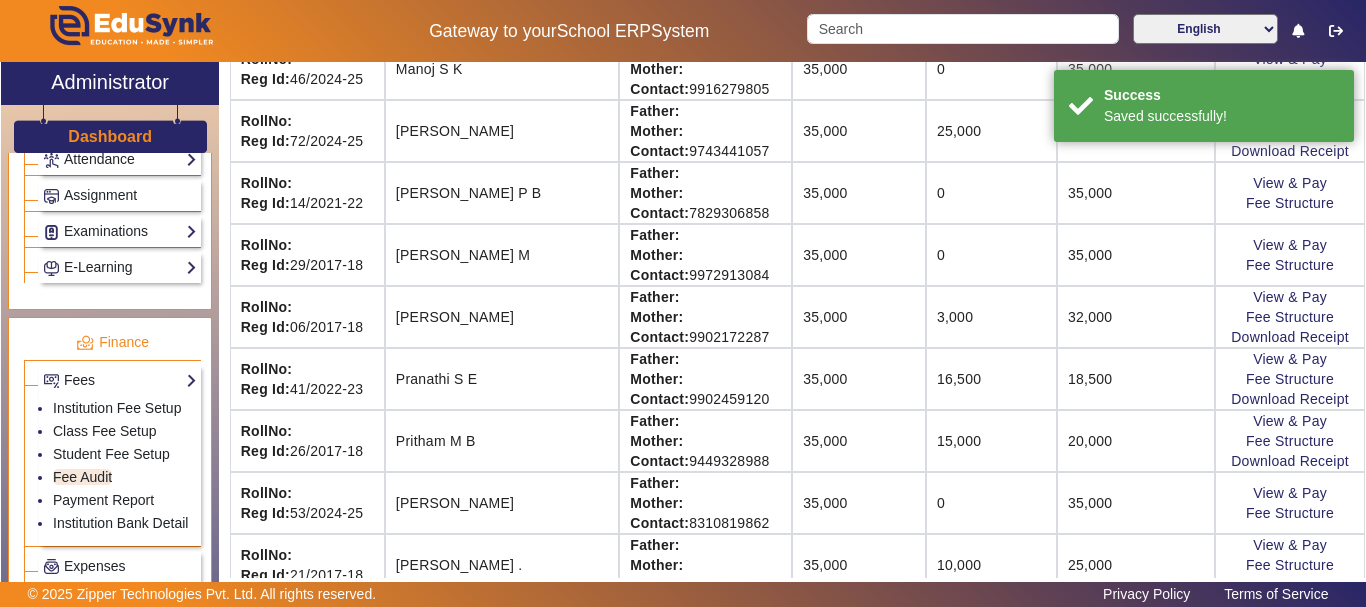 scroll, scrollTop: 358, scrollLeft: 0, axis: vertical 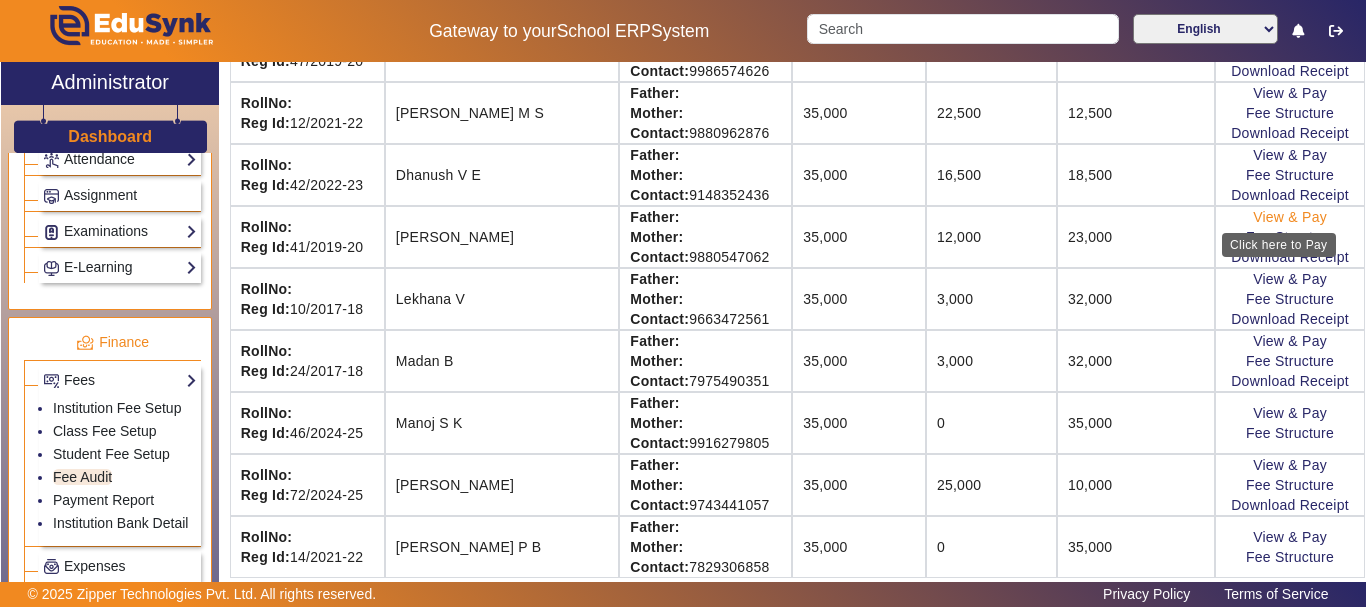 click on "View & Pay" 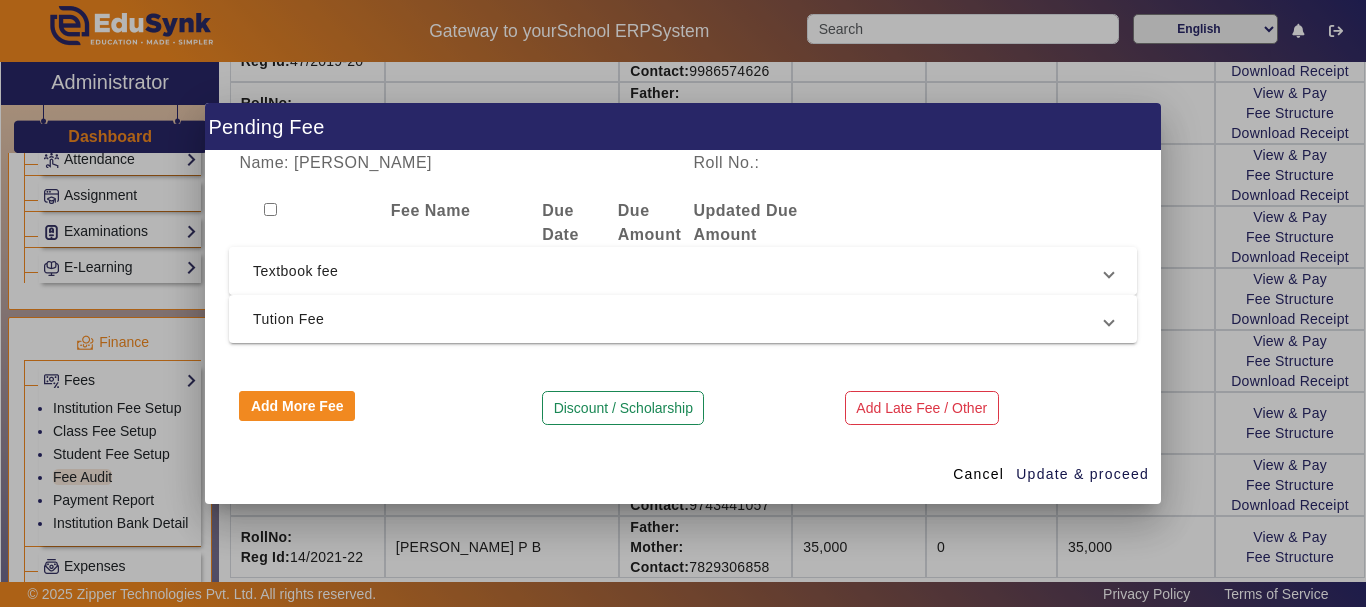 click on "Textbook fee" at bounding box center [679, 271] 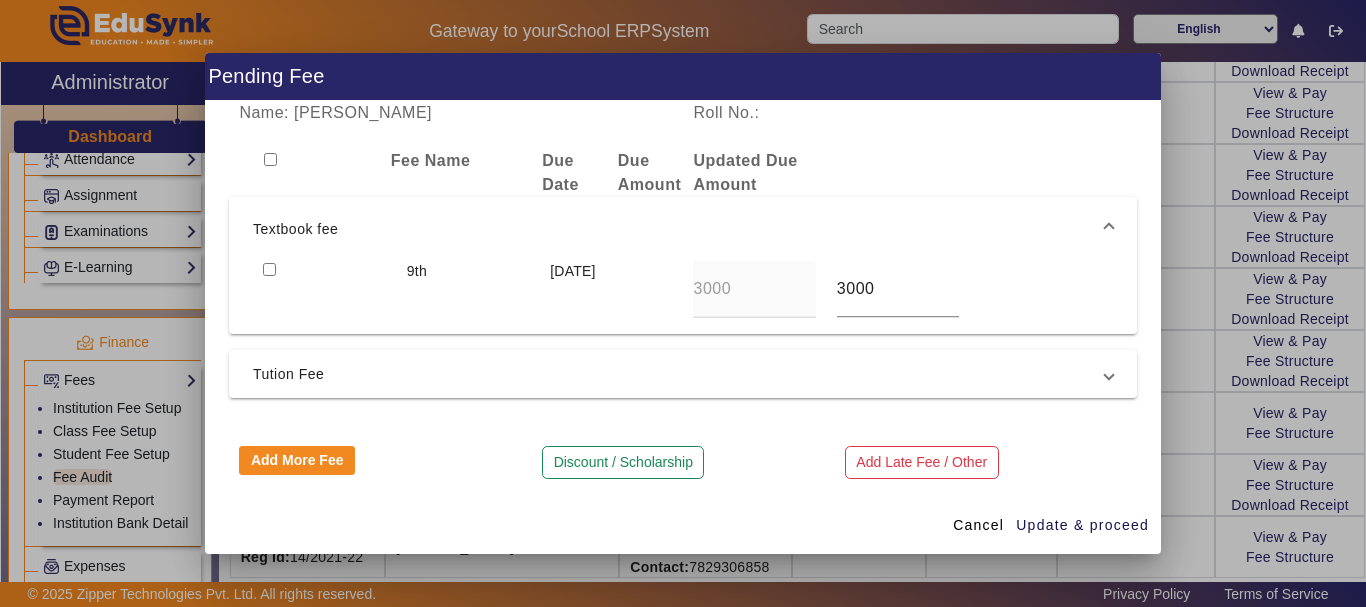 click at bounding box center (269, 269) 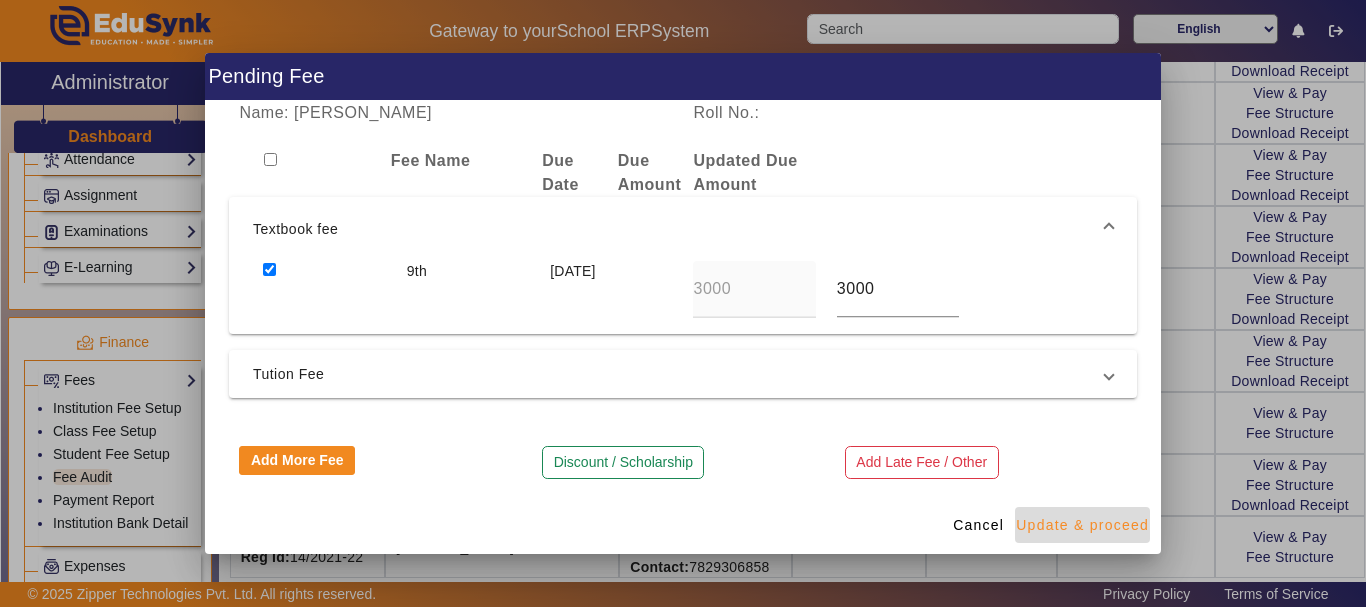 click on "Update & proceed" at bounding box center (1082, 525) 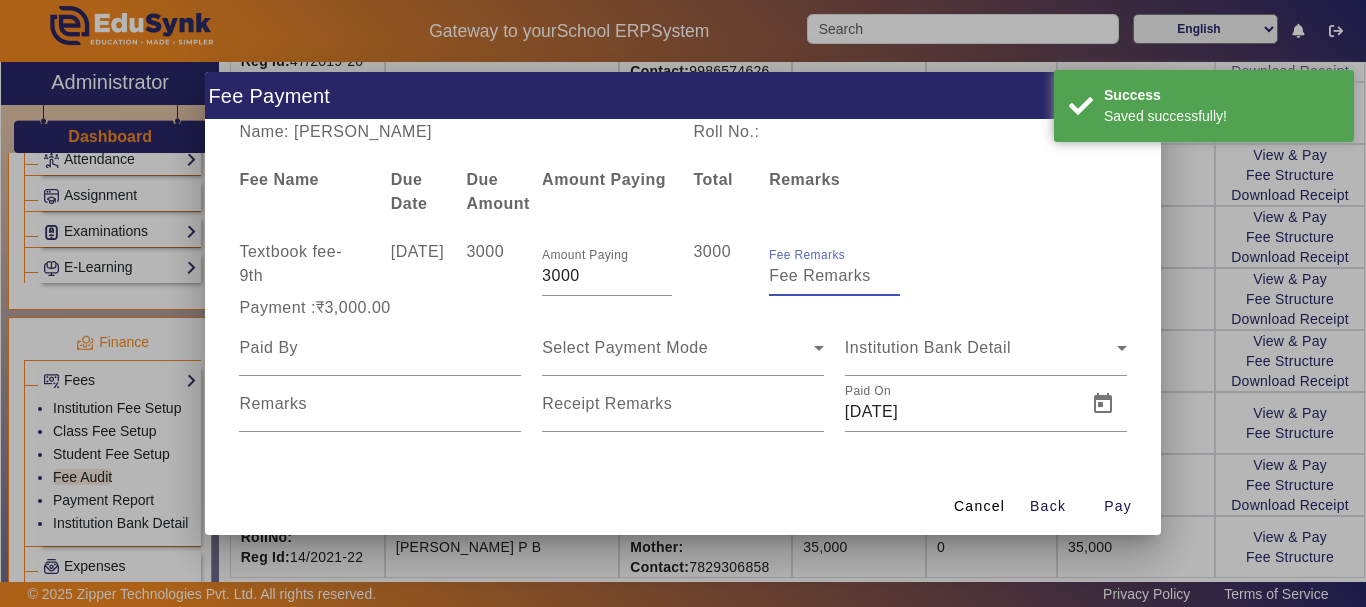 click on "Fee Remarks" at bounding box center (834, 276) 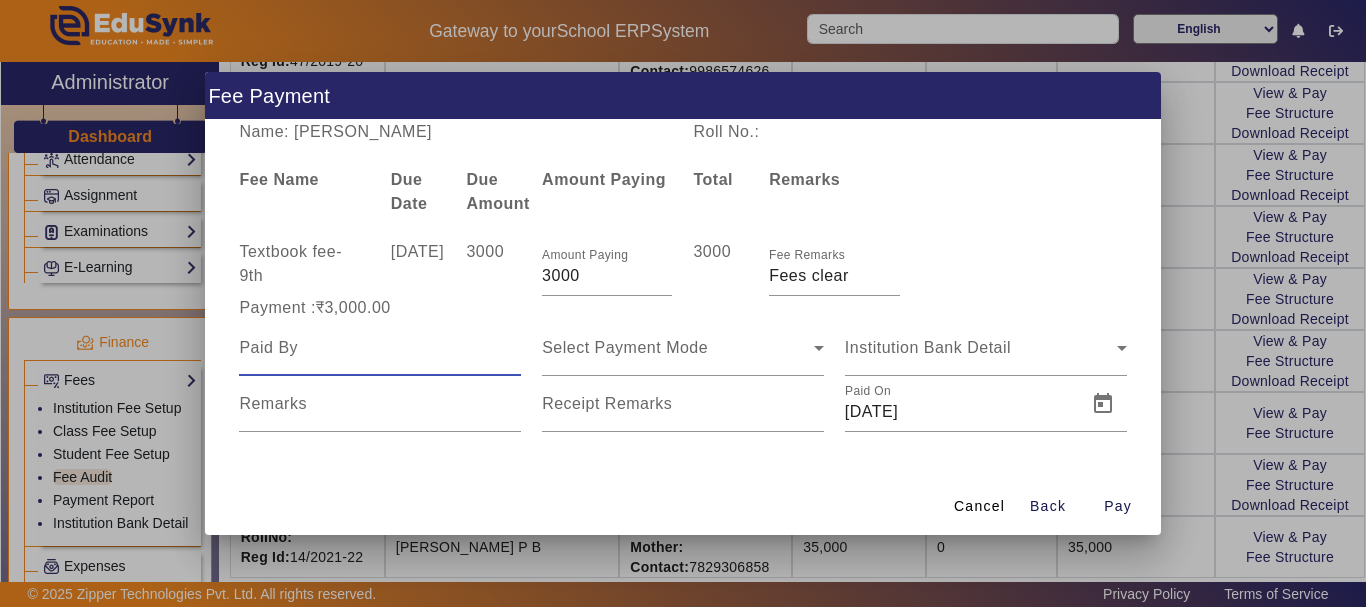 click at bounding box center [380, 348] 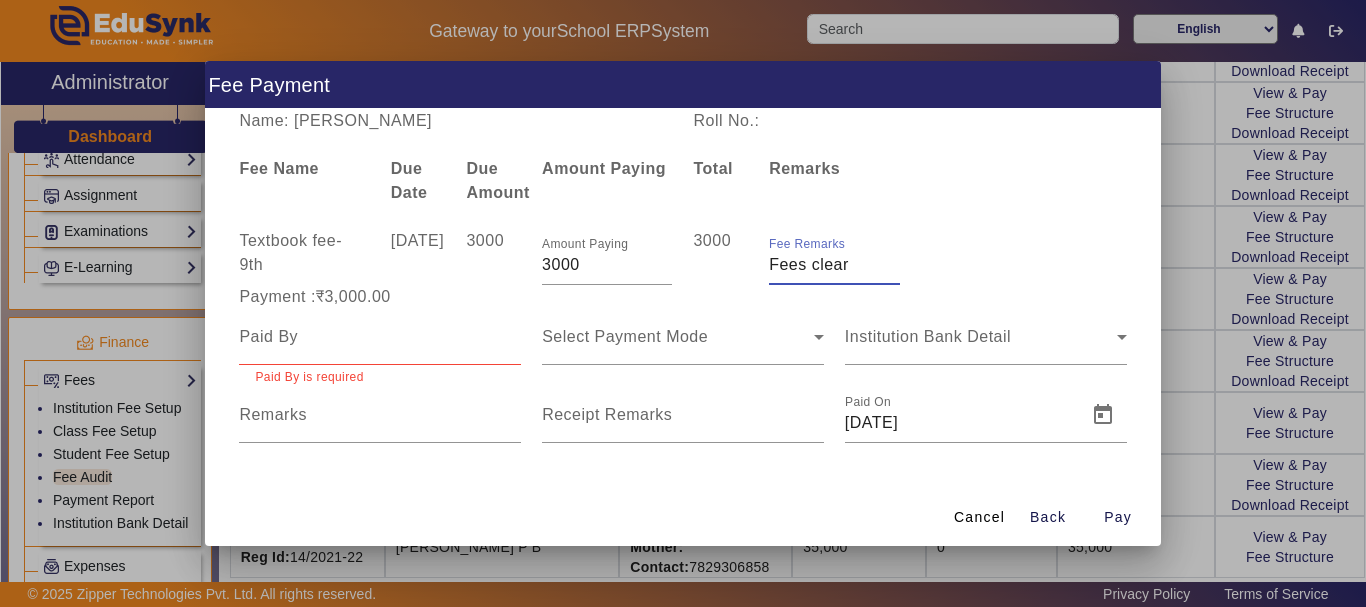click on "Fee Remarks" at bounding box center [834, 265] 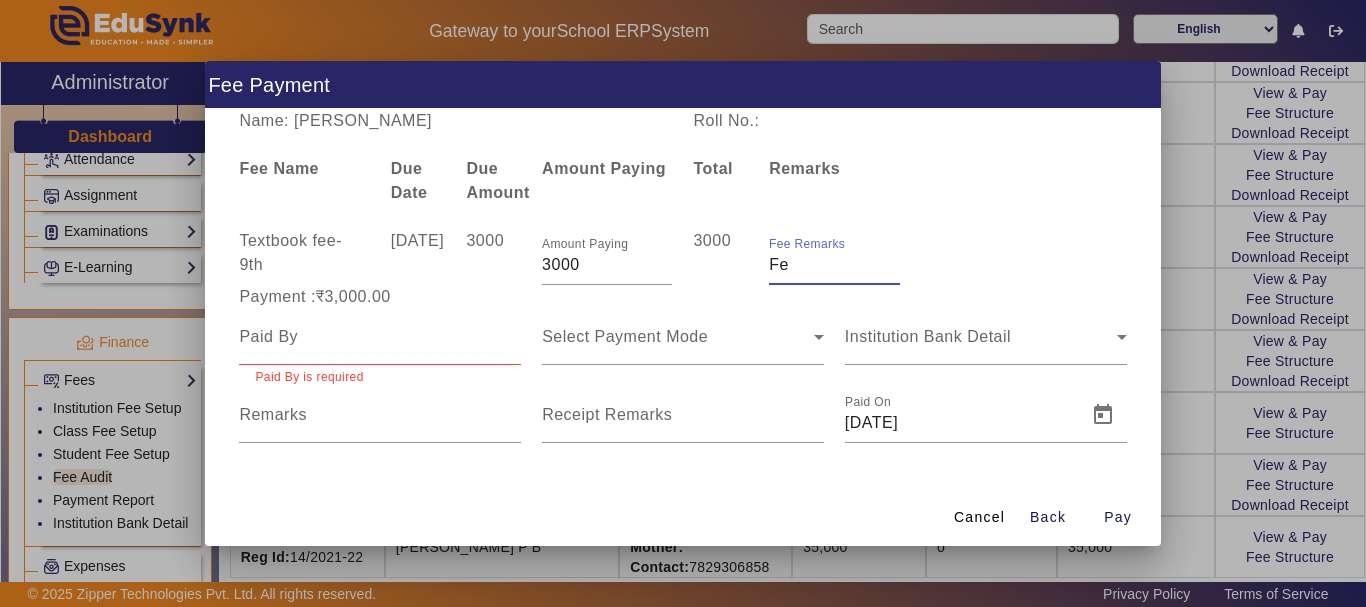 type on "F" 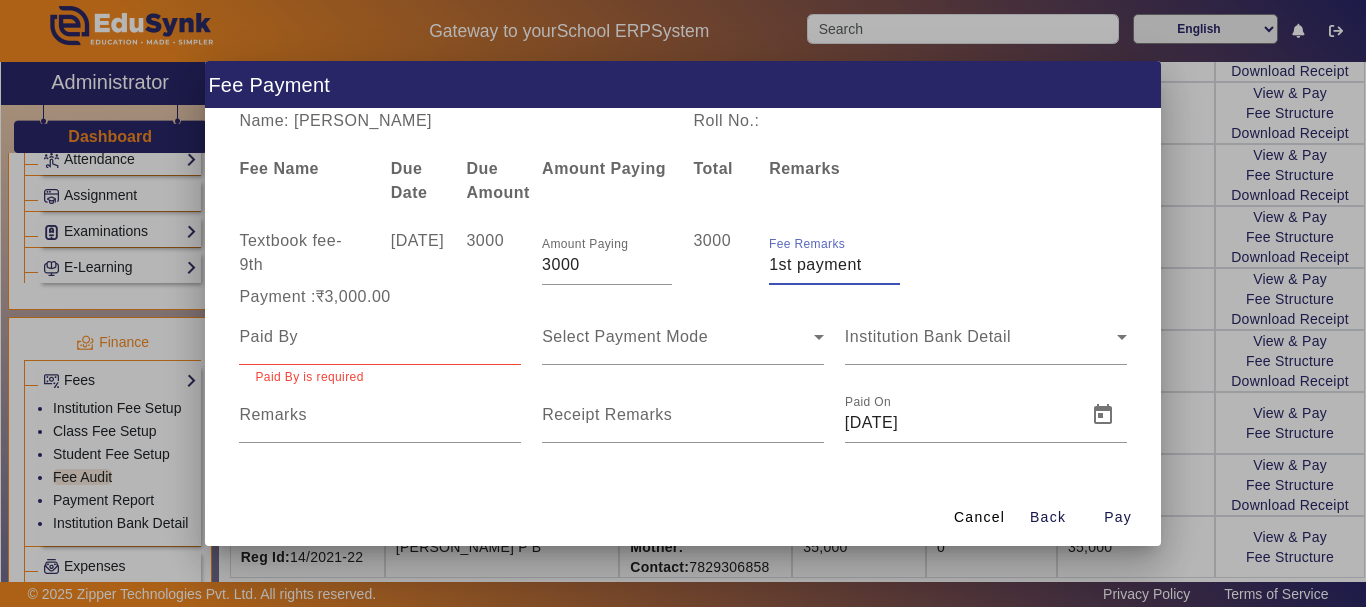 type on "1st payment" 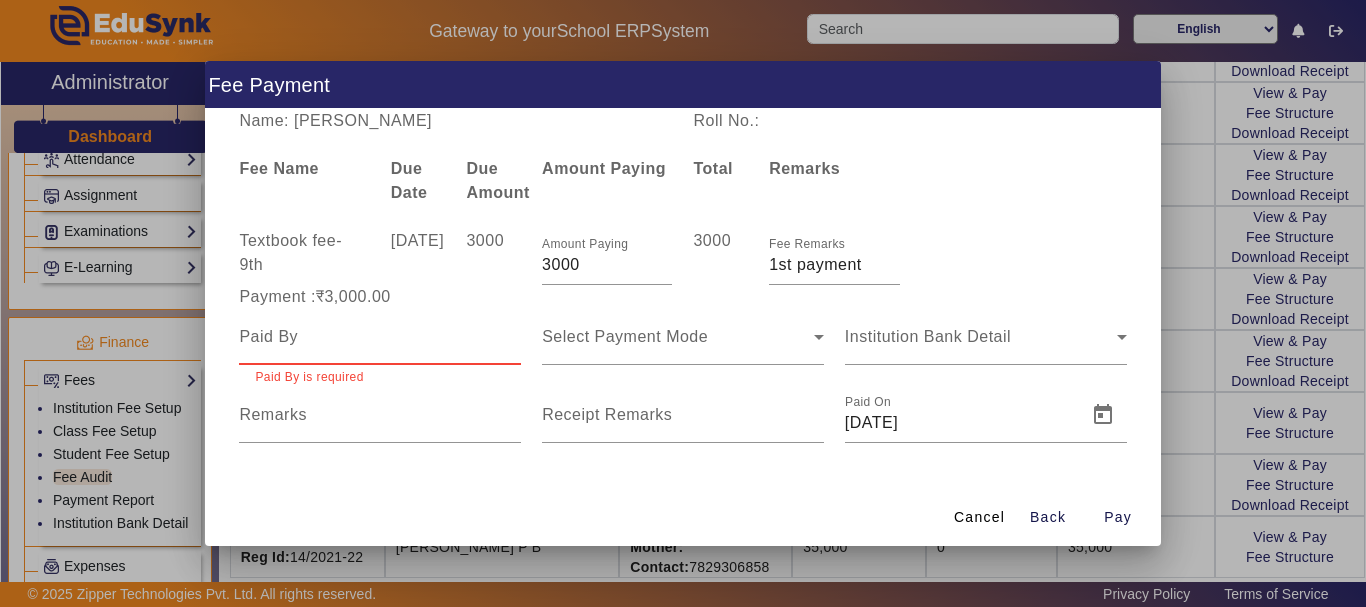 click at bounding box center [380, 337] 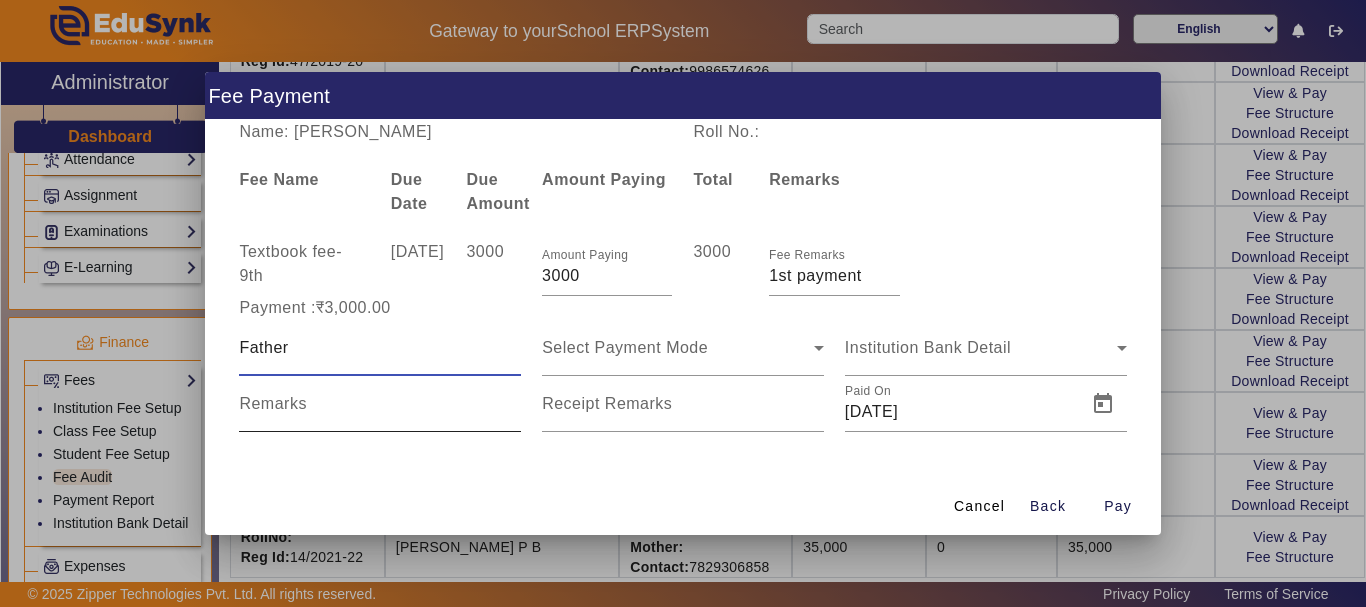 type on "Father" 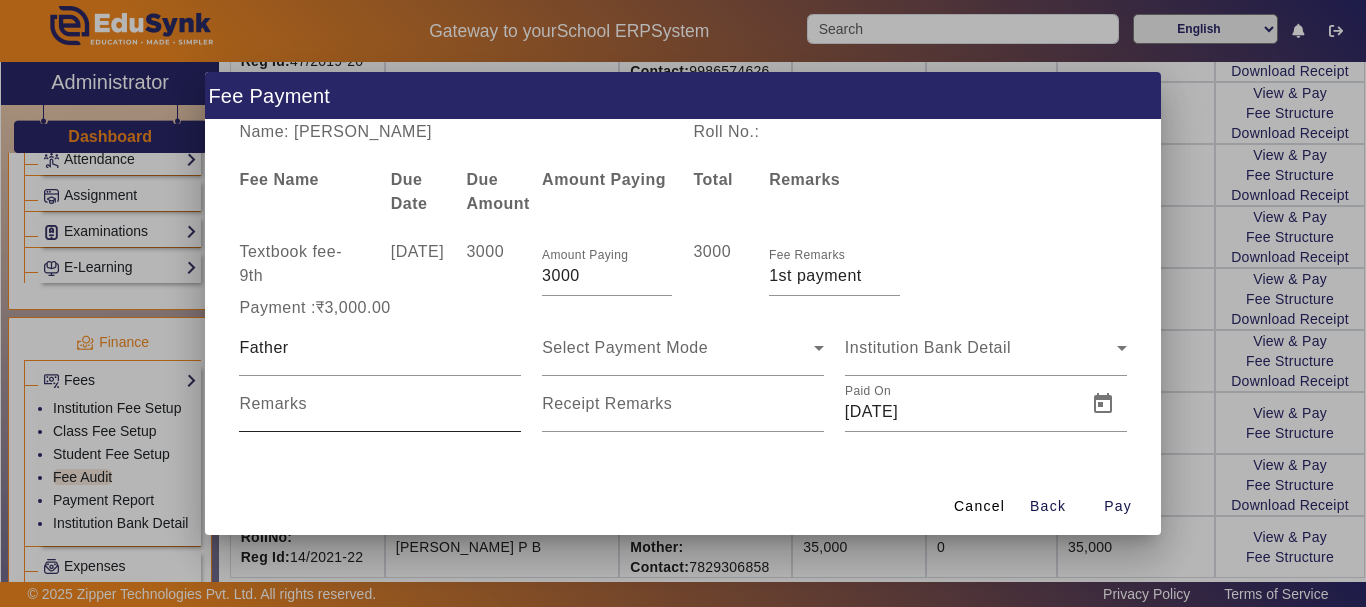 click on "Remarks" at bounding box center [273, 403] 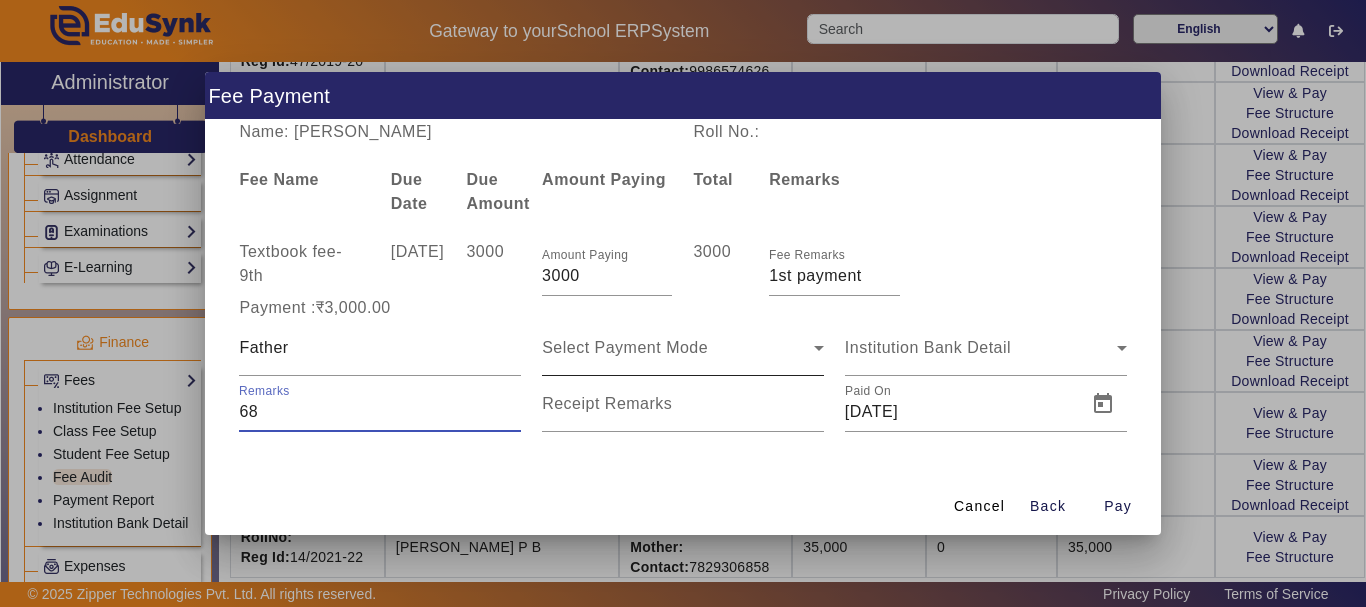 type on "68" 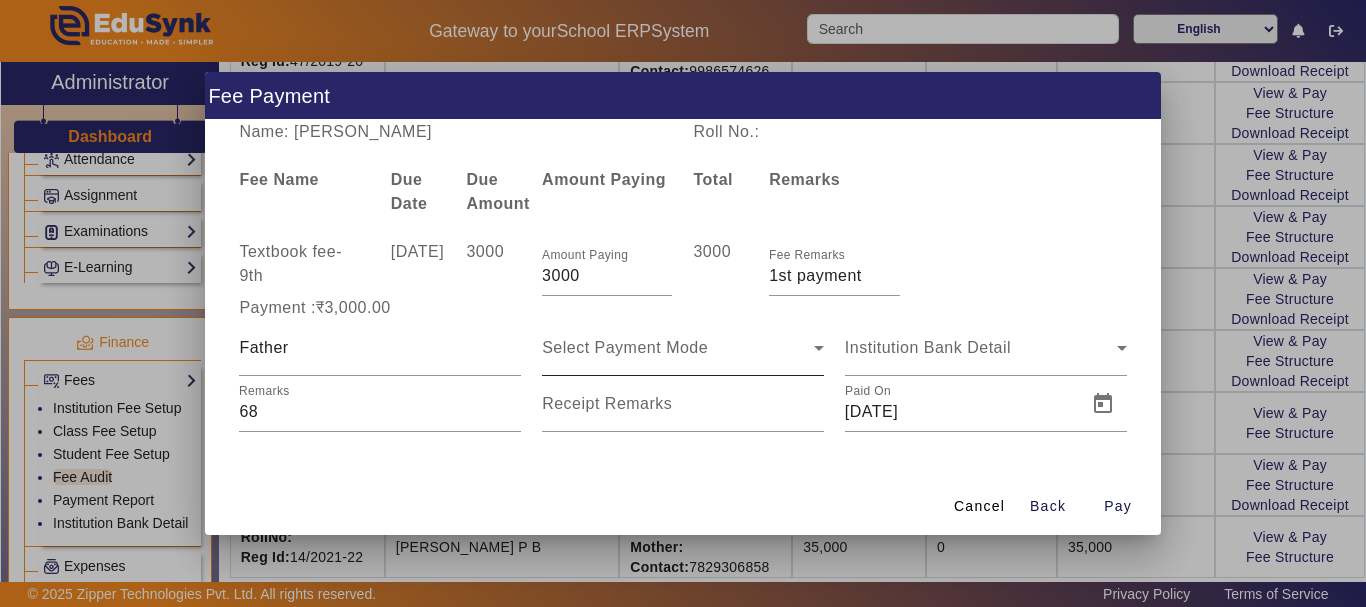 click on "Select Payment Mode" at bounding box center [683, 348] 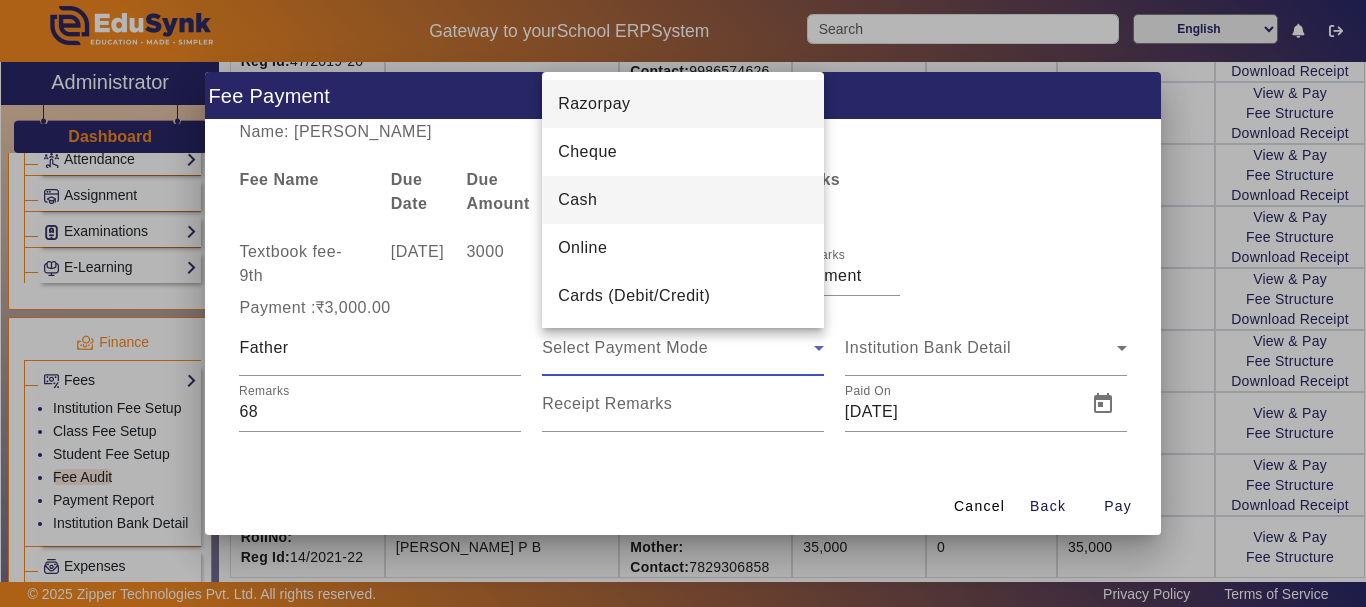 click on "Cash" at bounding box center [683, 200] 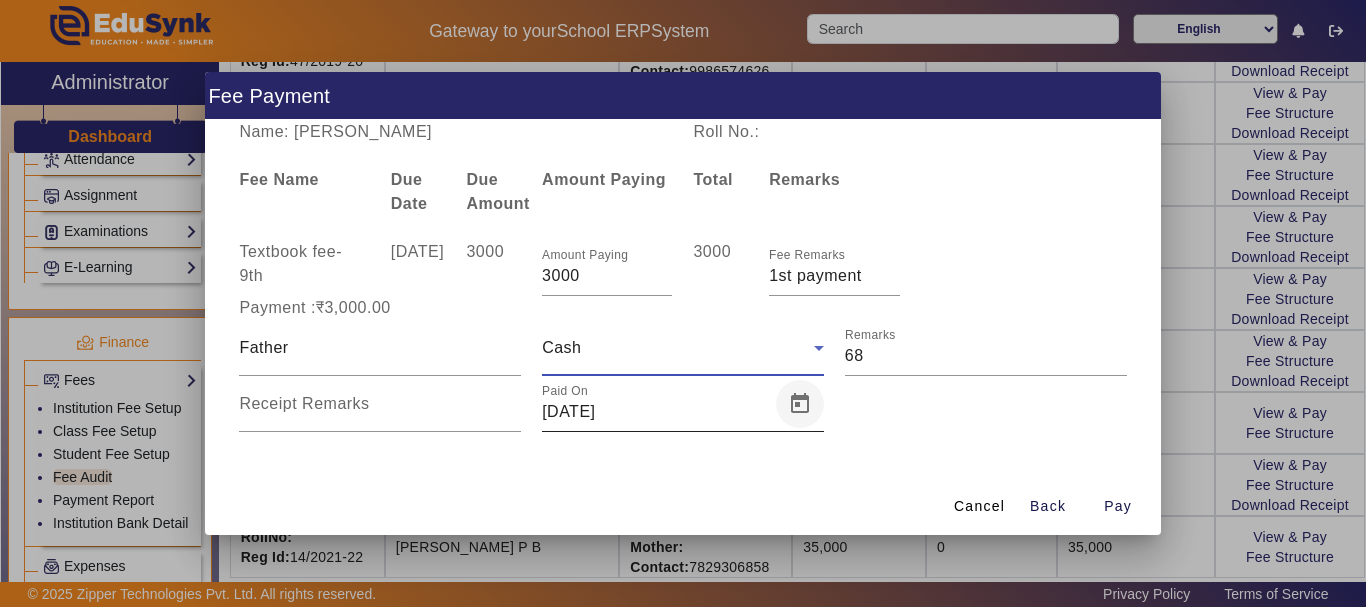 click at bounding box center (800, 404) 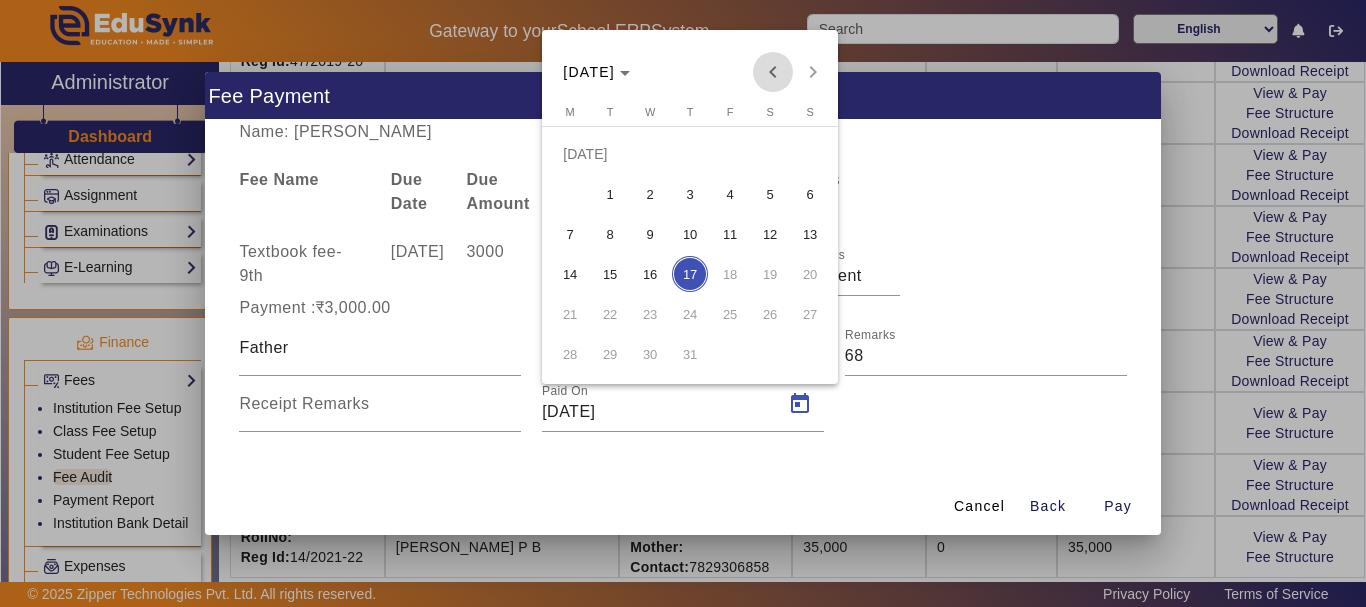 click at bounding box center (773, 72) 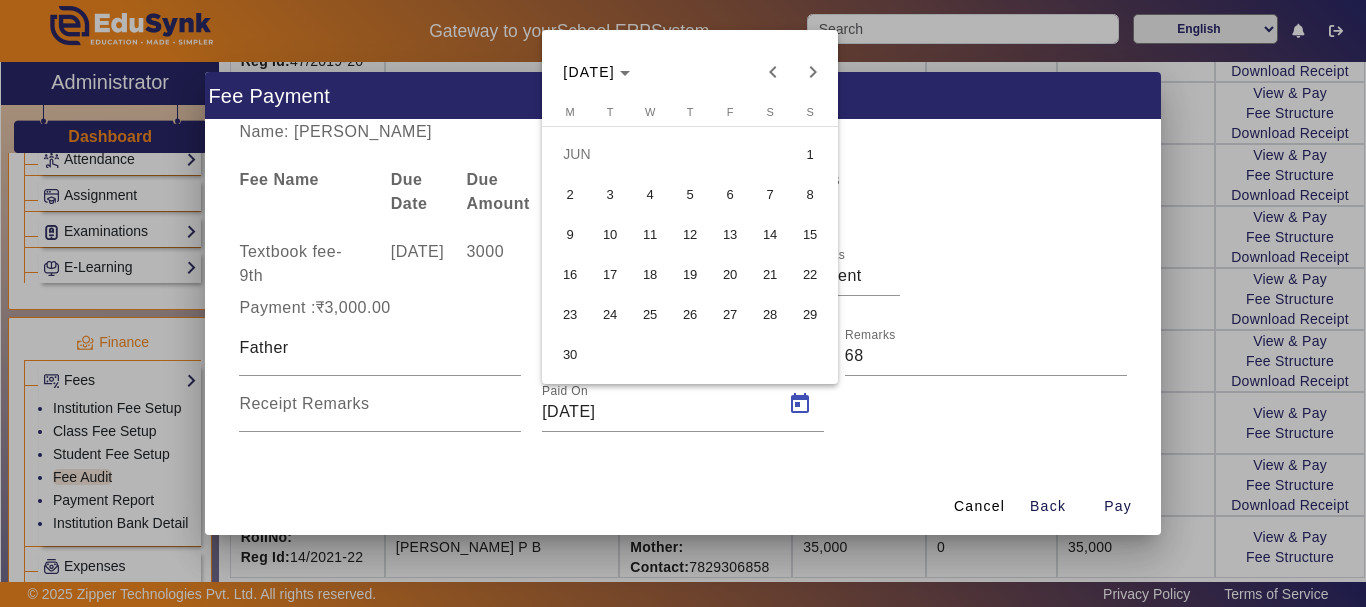 click on "18" at bounding box center [650, 274] 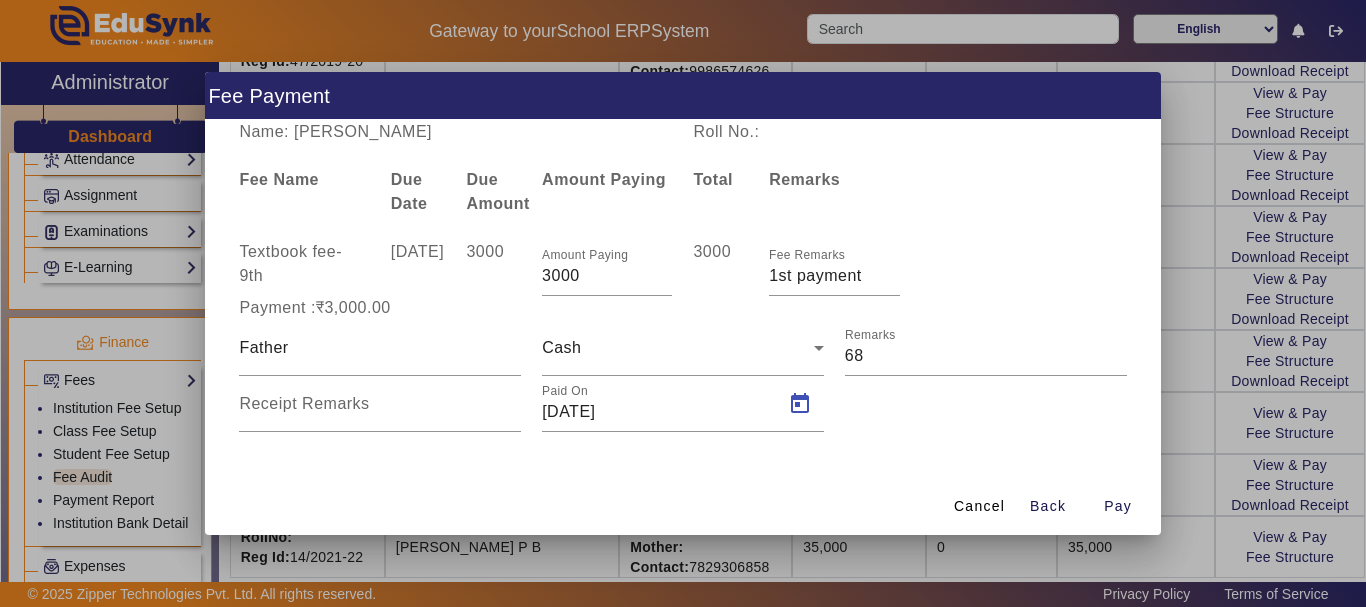 type on "[DATE]" 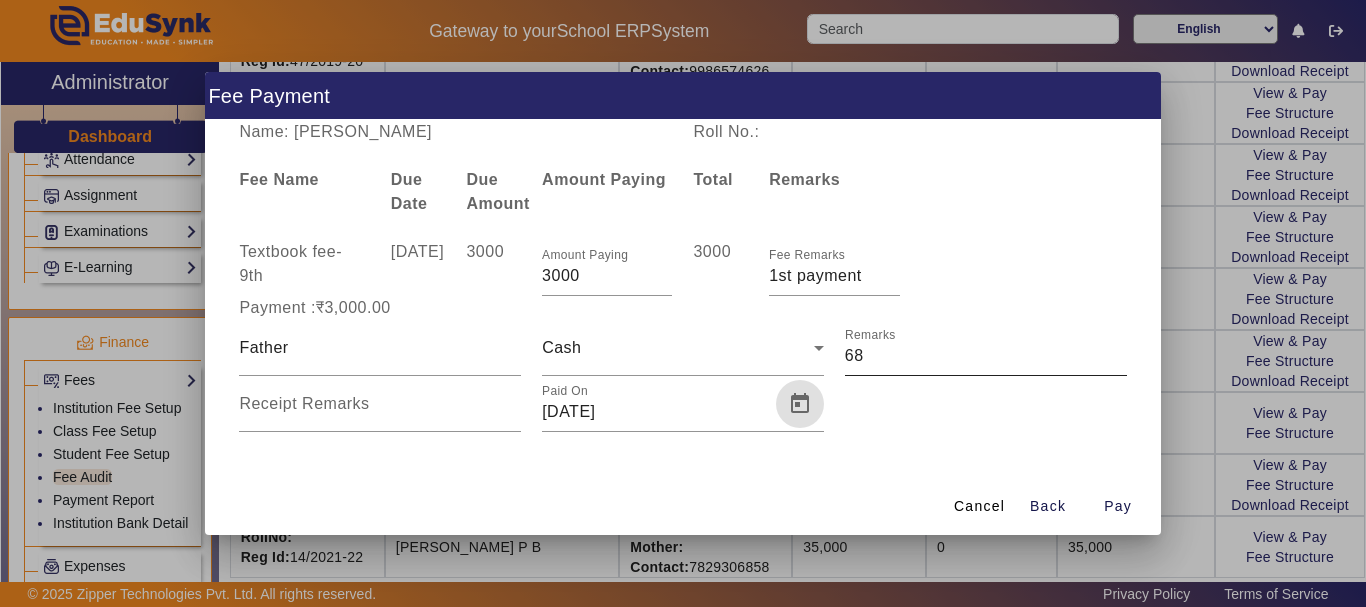 click on "Remarks" at bounding box center [986, 356] 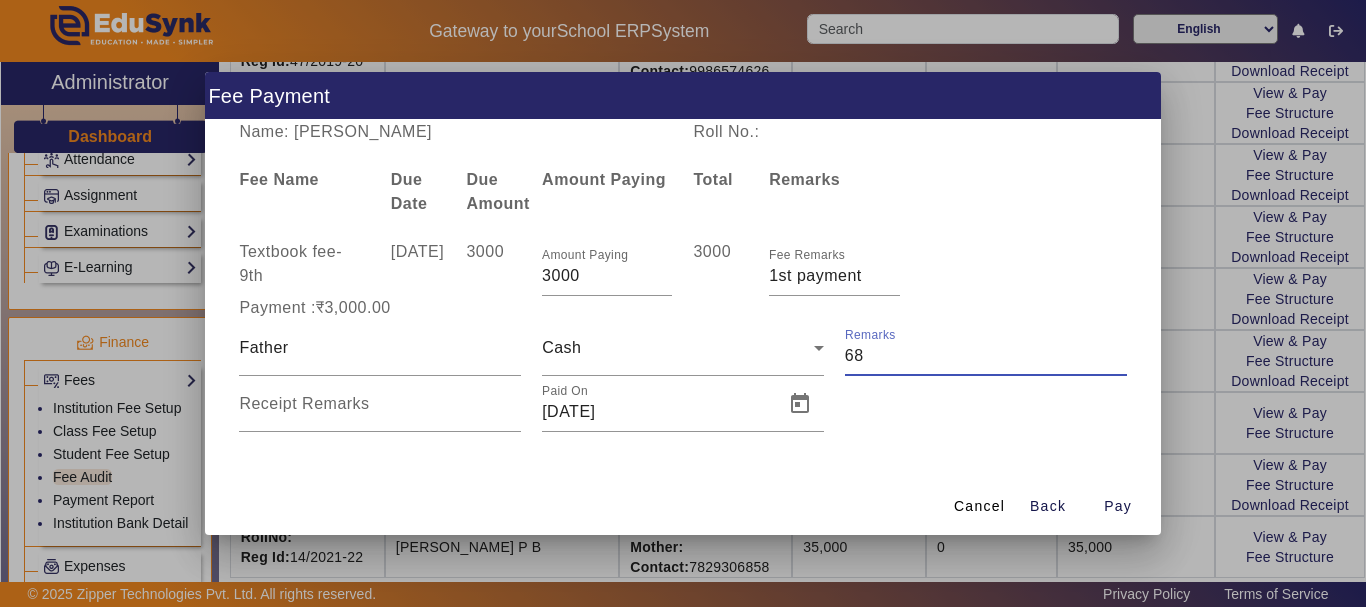 type on "6" 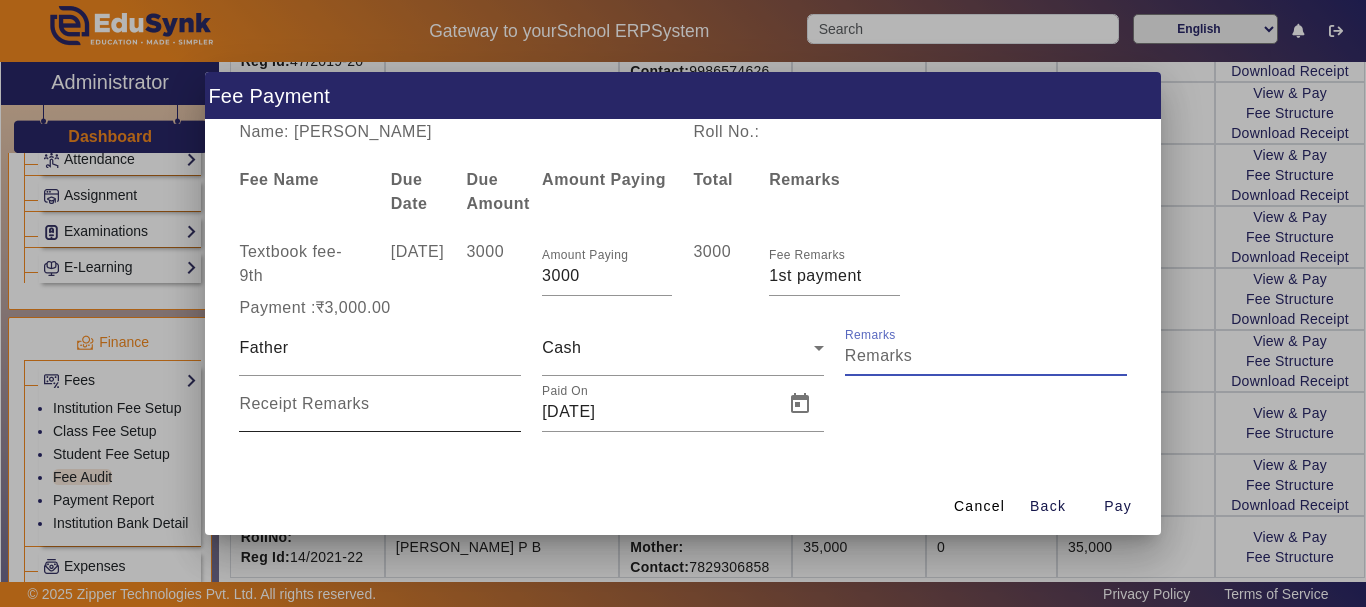 type 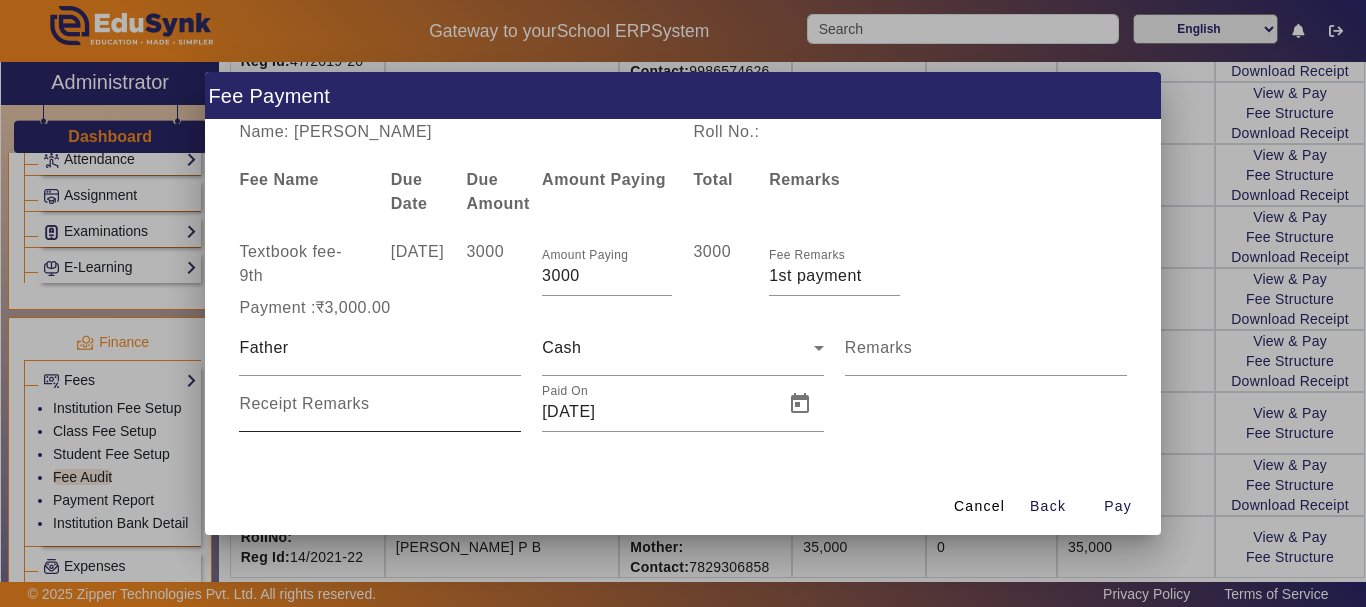click on "Receipt Remarks" at bounding box center [304, 403] 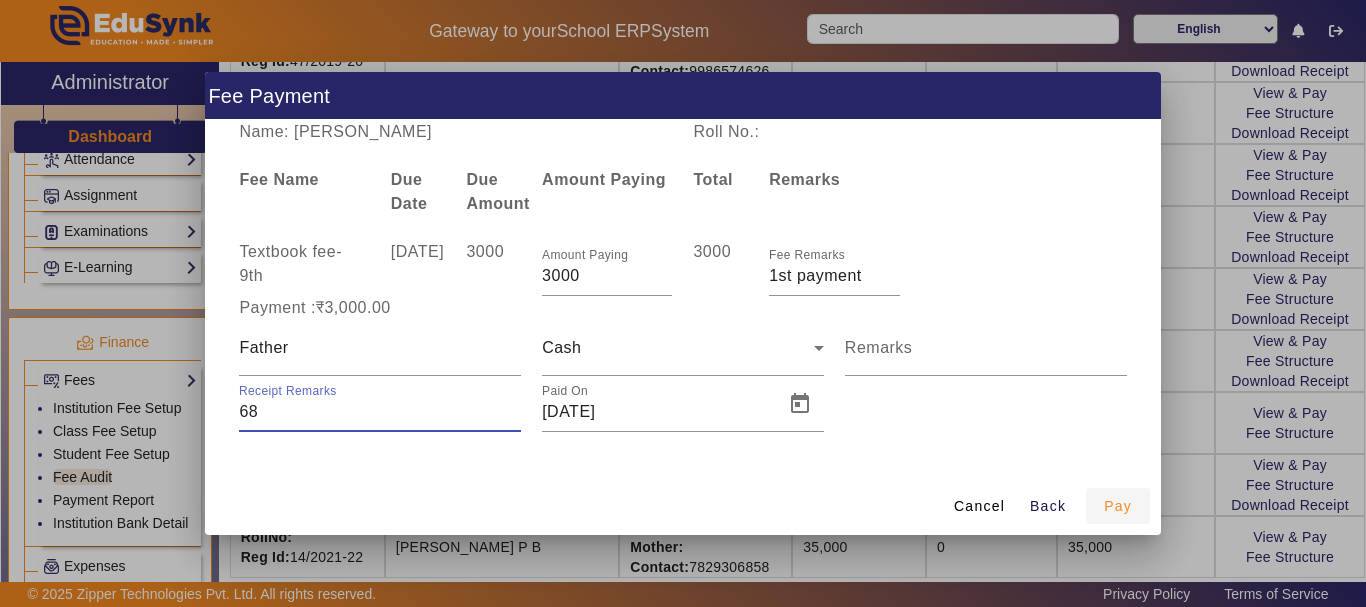 type on "68" 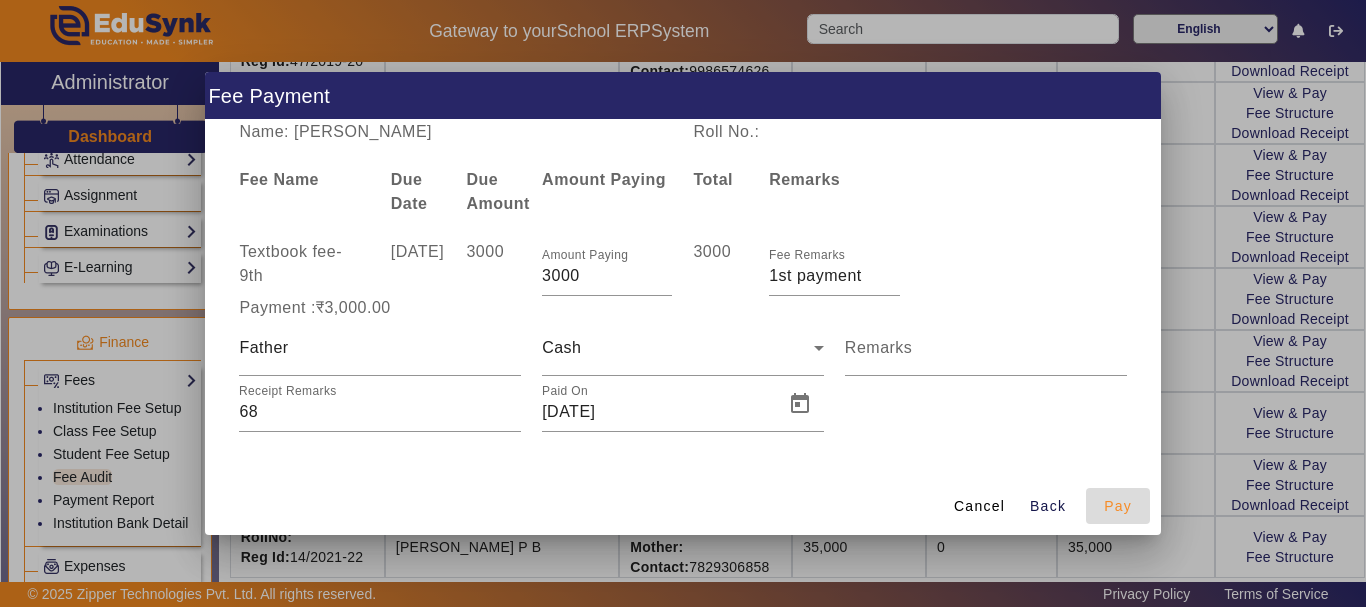 click on "Pay" at bounding box center (1118, 506) 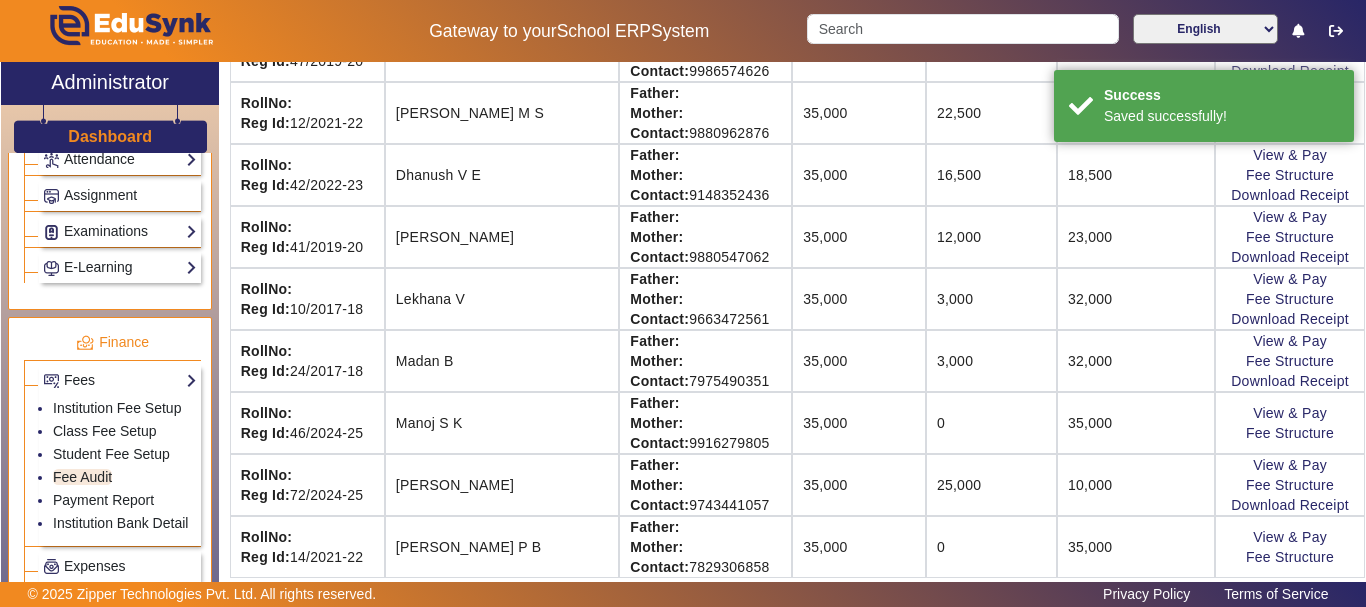 scroll, scrollTop: 252, scrollLeft: 0, axis: vertical 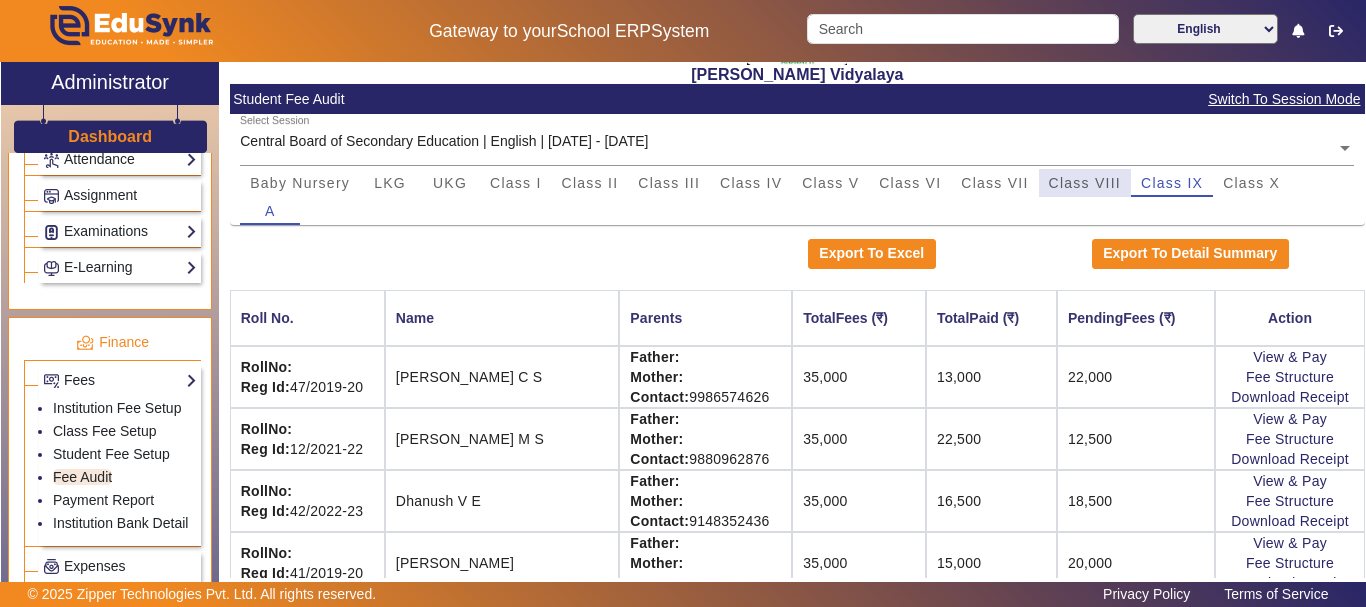 click on "Class VIII" at bounding box center (1085, 183) 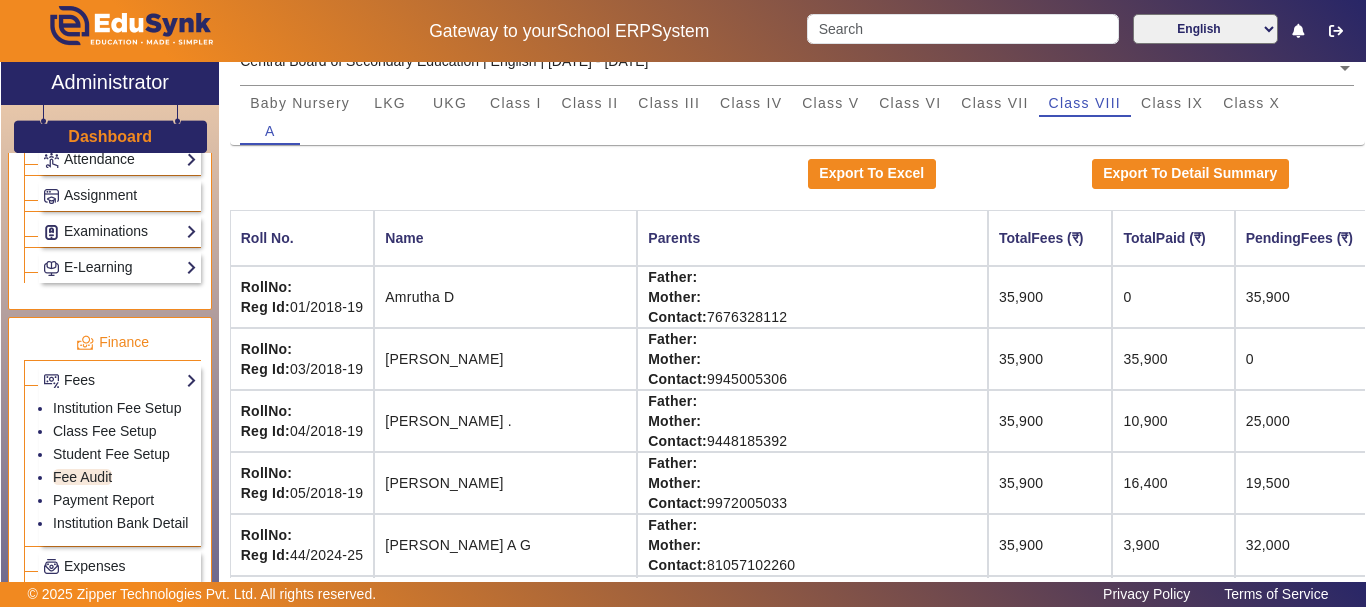 scroll, scrollTop: 232, scrollLeft: 0, axis: vertical 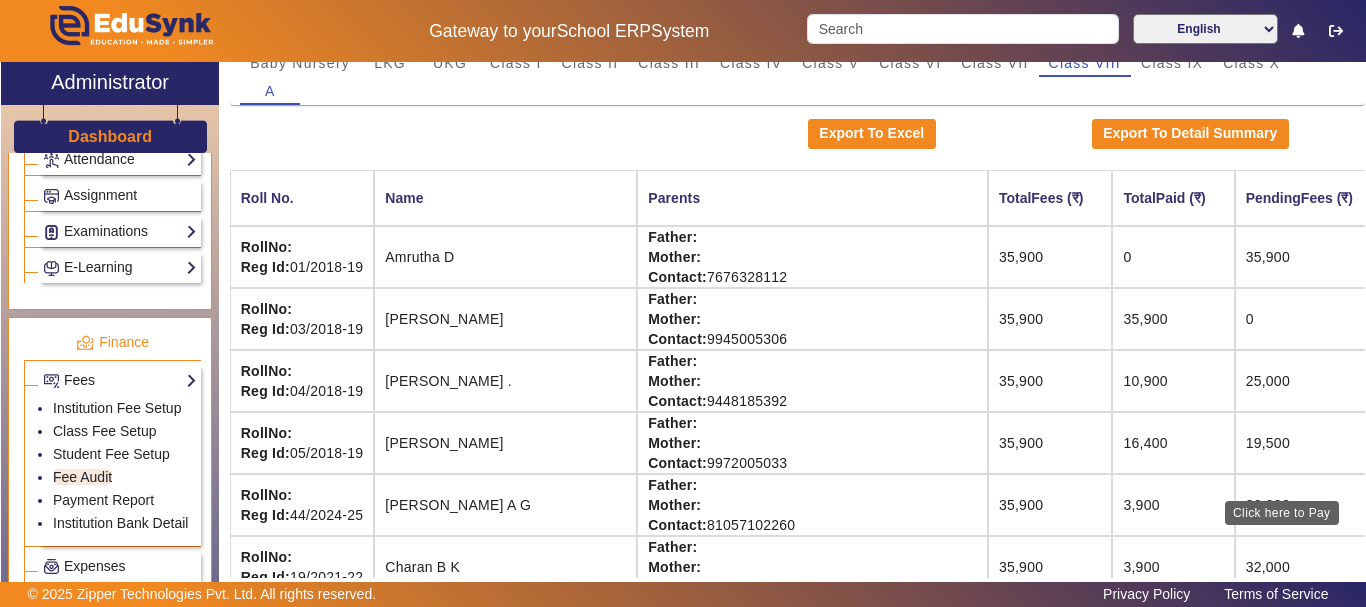click on "View & Pay" 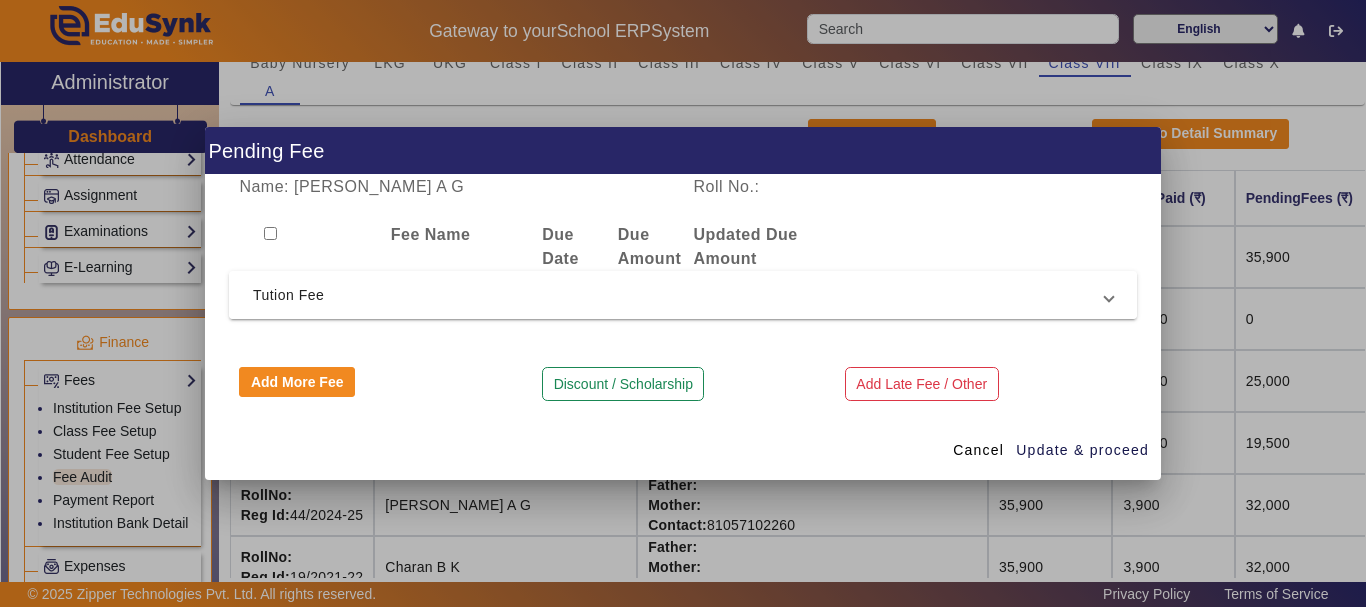 click on "Tution Fee" at bounding box center [679, 295] 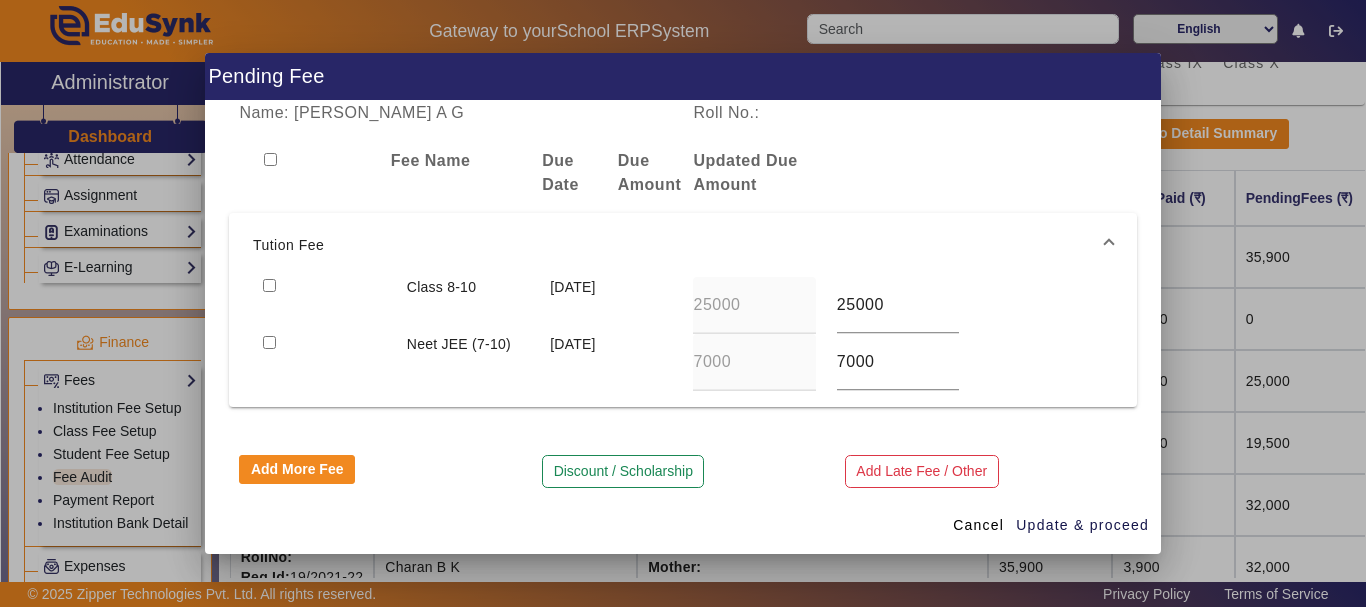 click at bounding box center [269, 342] 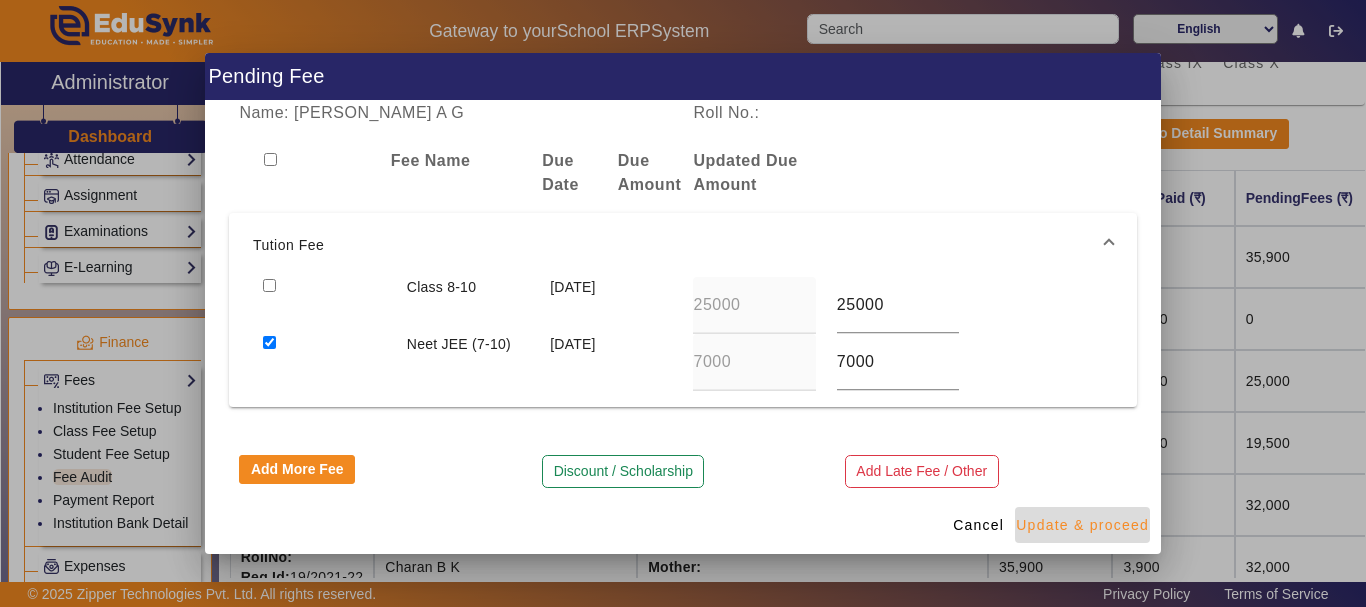 click on "Update & proceed" at bounding box center (1082, 525) 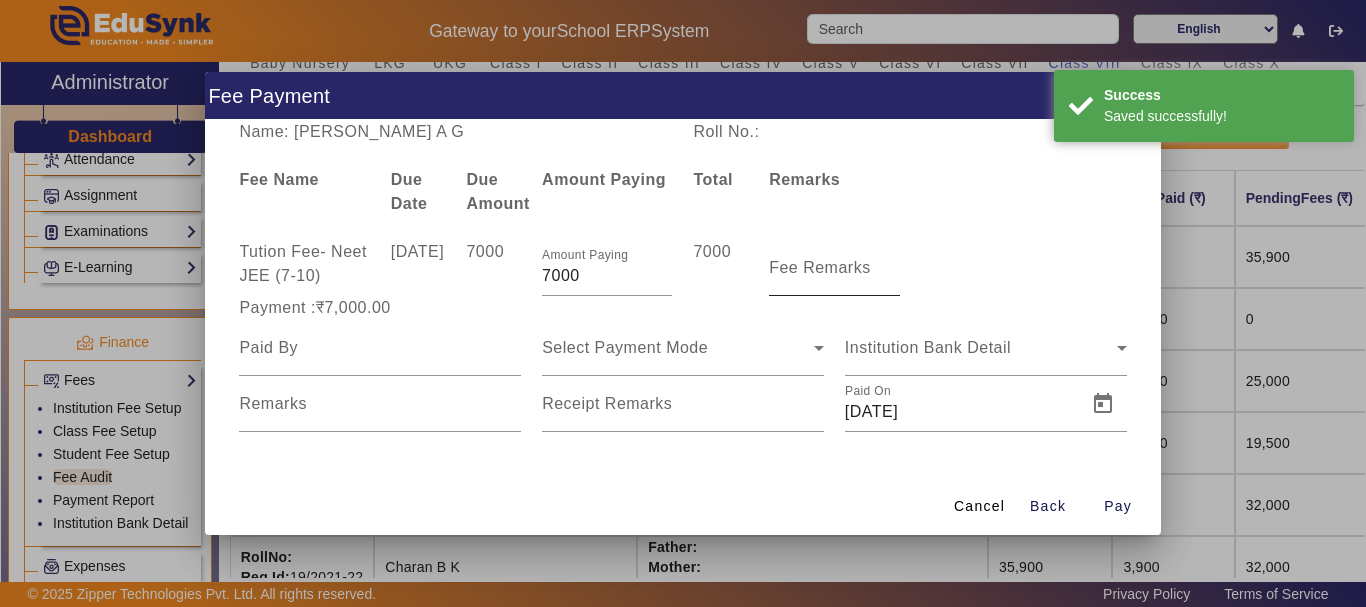 click on "Fee Remarks" at bounding box center [820, 267] 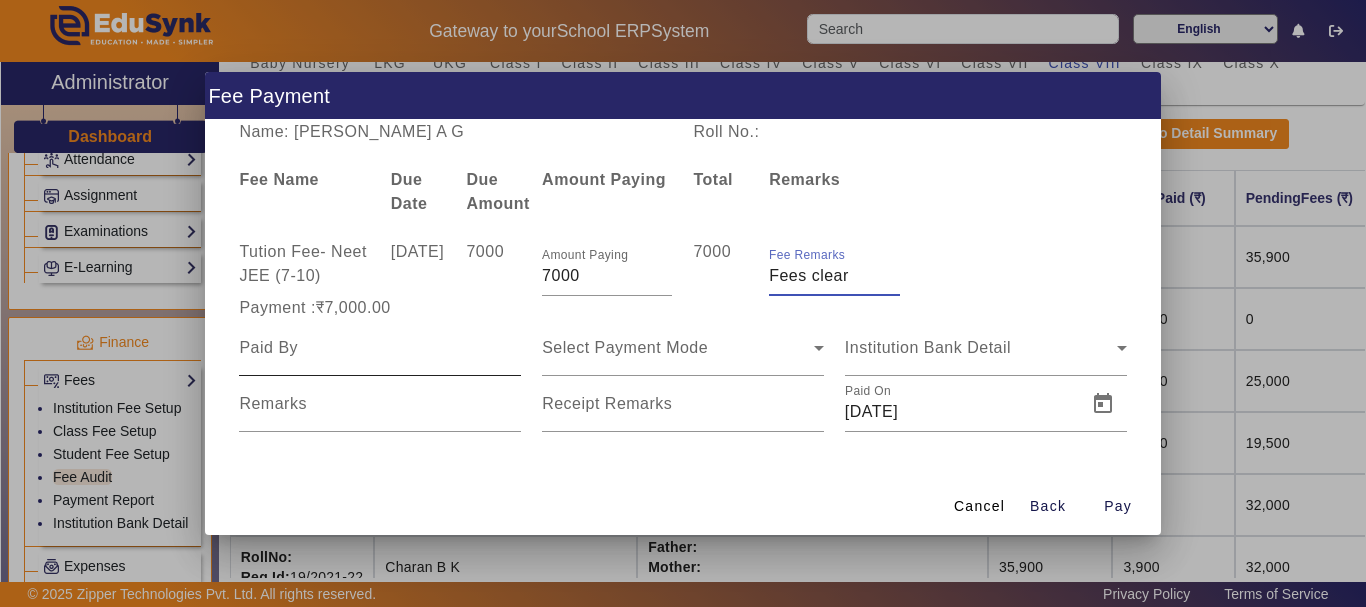 type on "Fees clear" 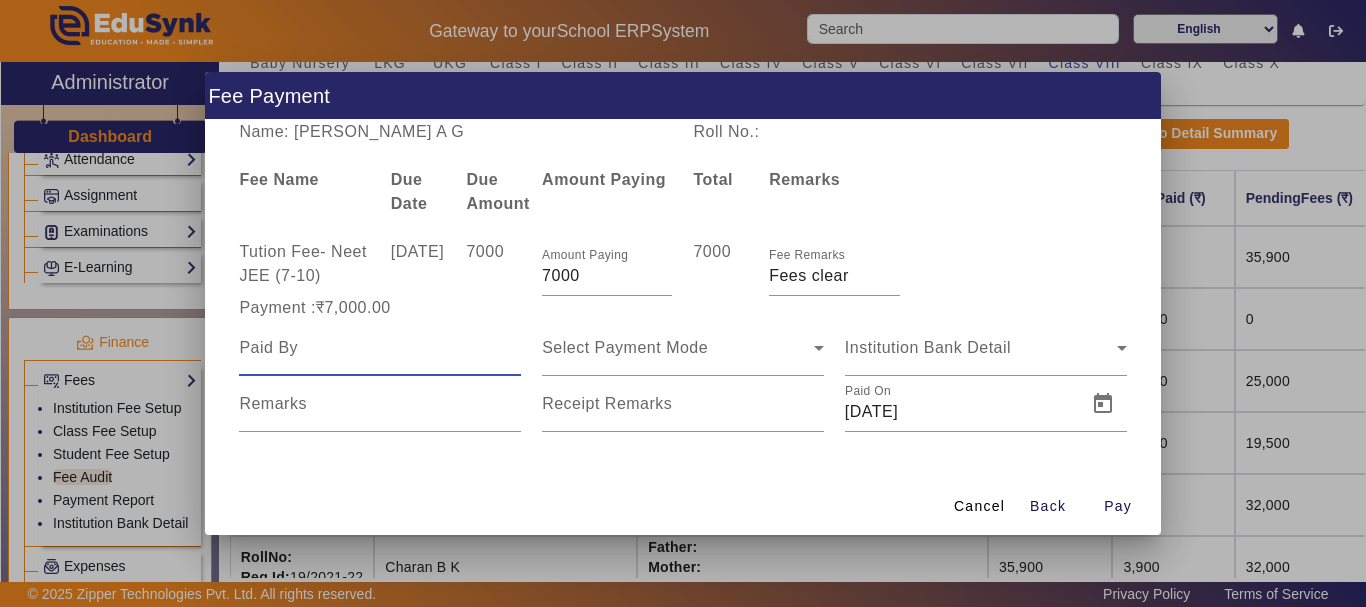 click at bounding box center [380, 348] 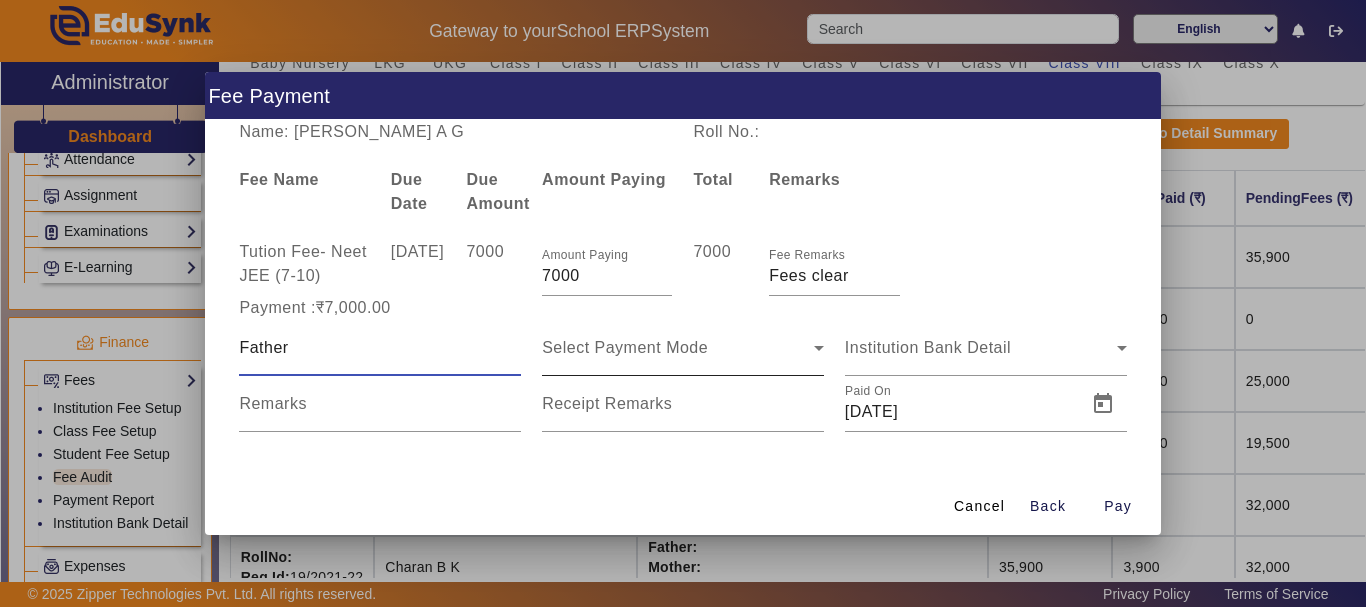 type on "Father" 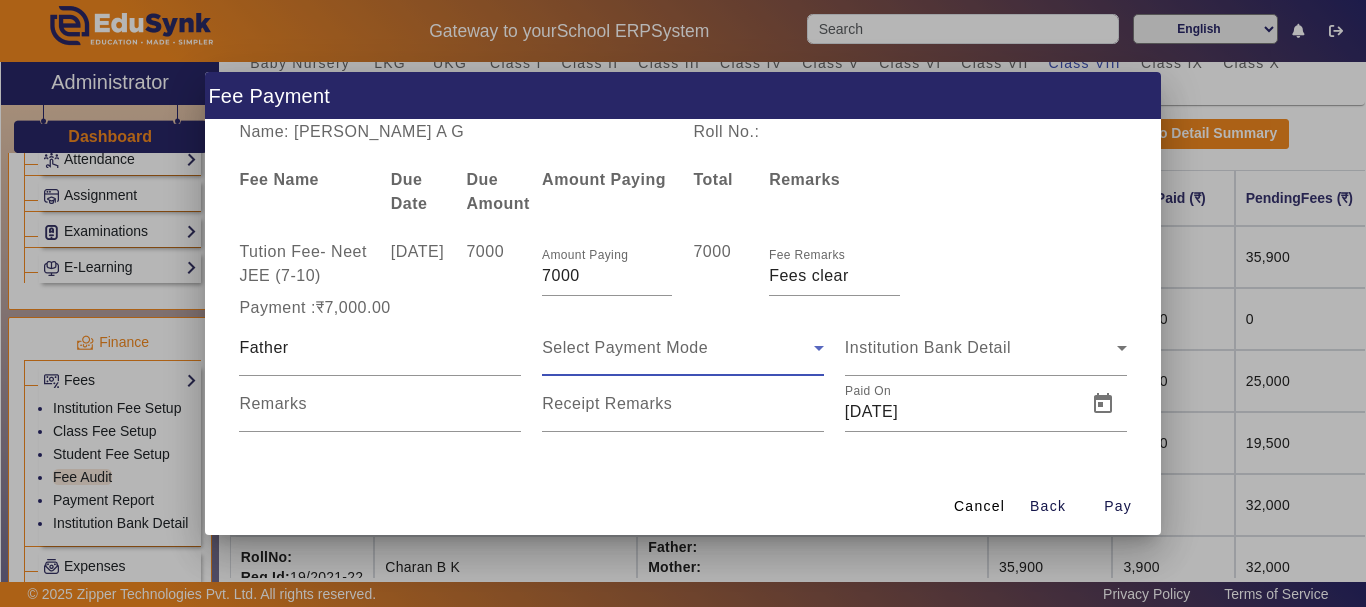 click on "Select Payment Mode" at bounding box center (625, 347) 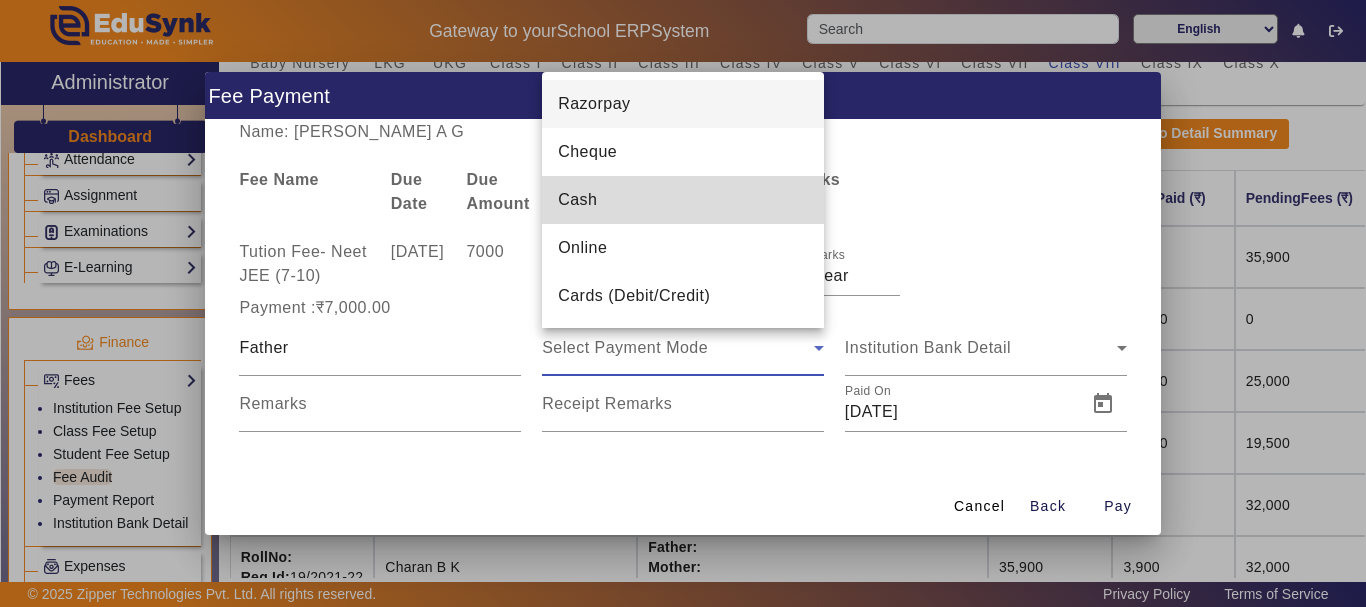 click on "Cash" at bounding box center (683, 200) 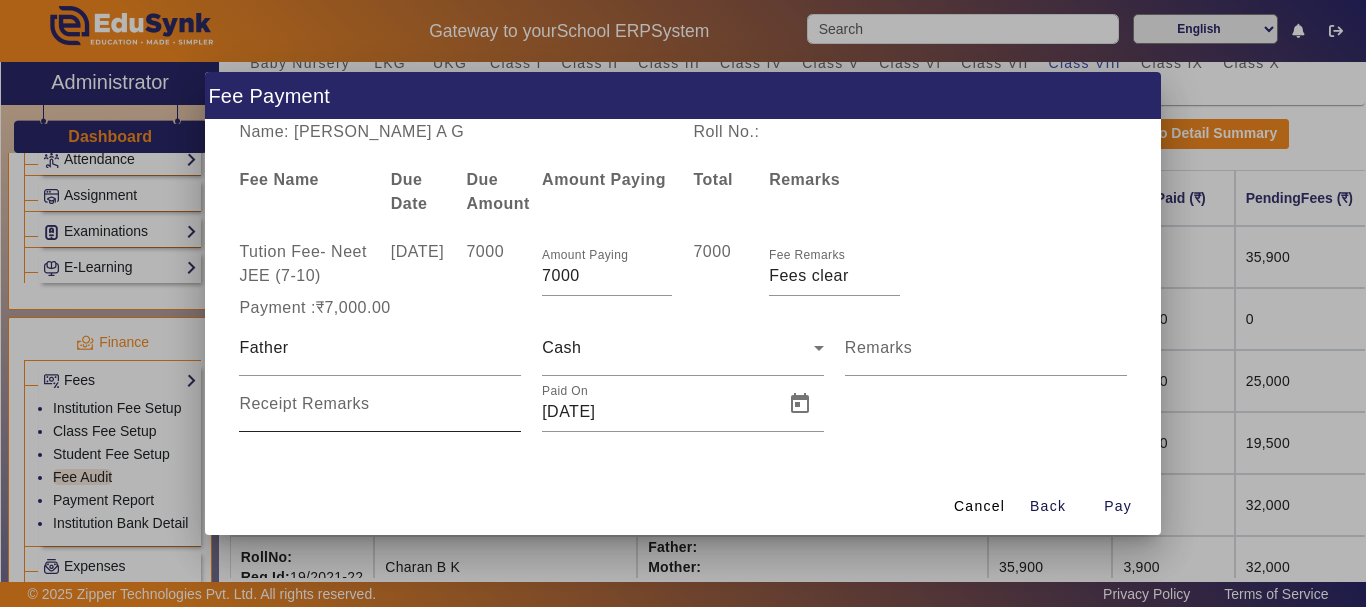 click on "Receipt Remarks" at bounding box center [380, 404] 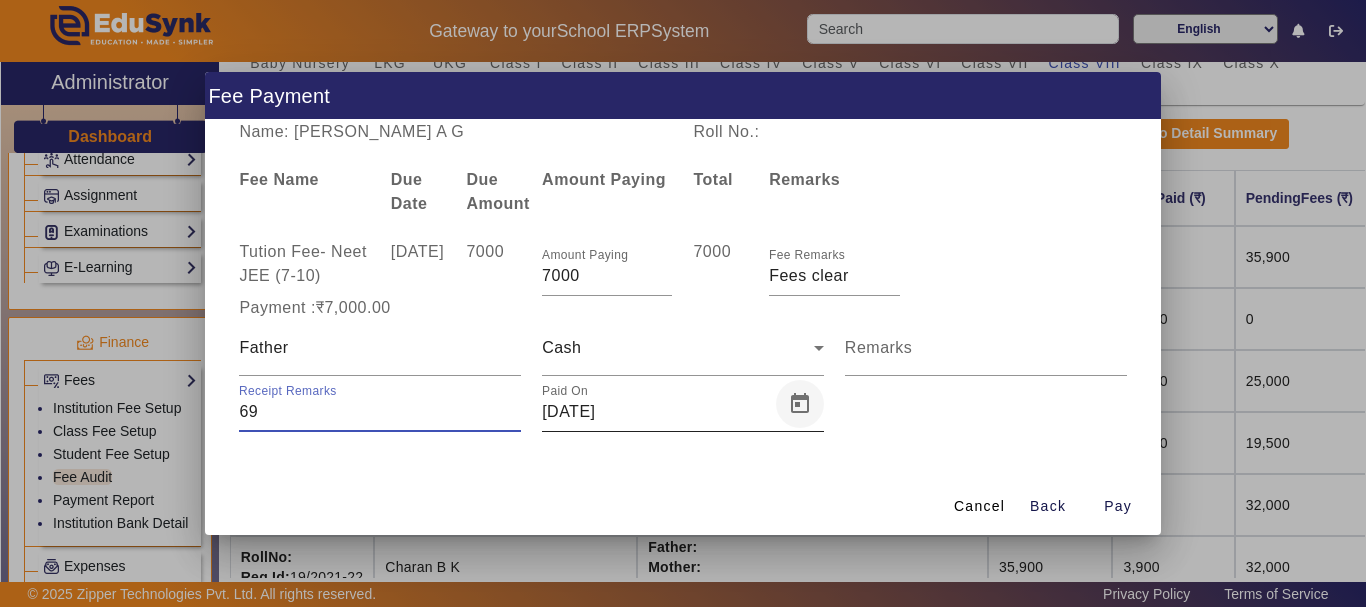 type on "69" 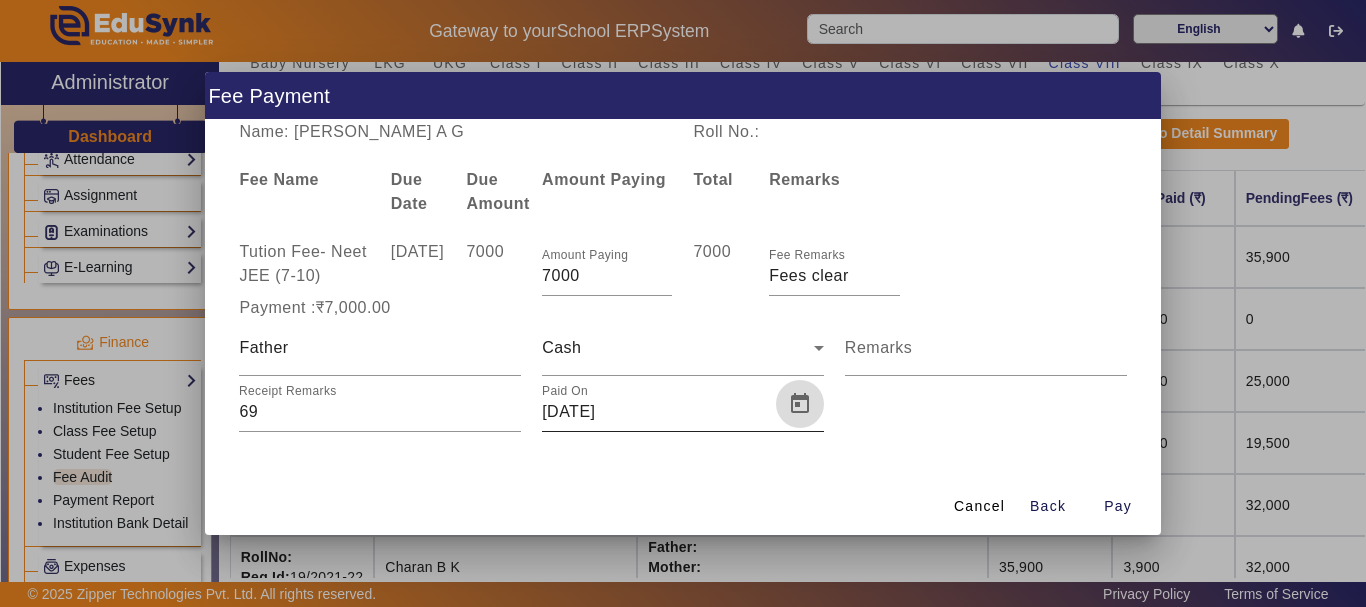 click at bounding box center (800, 404) 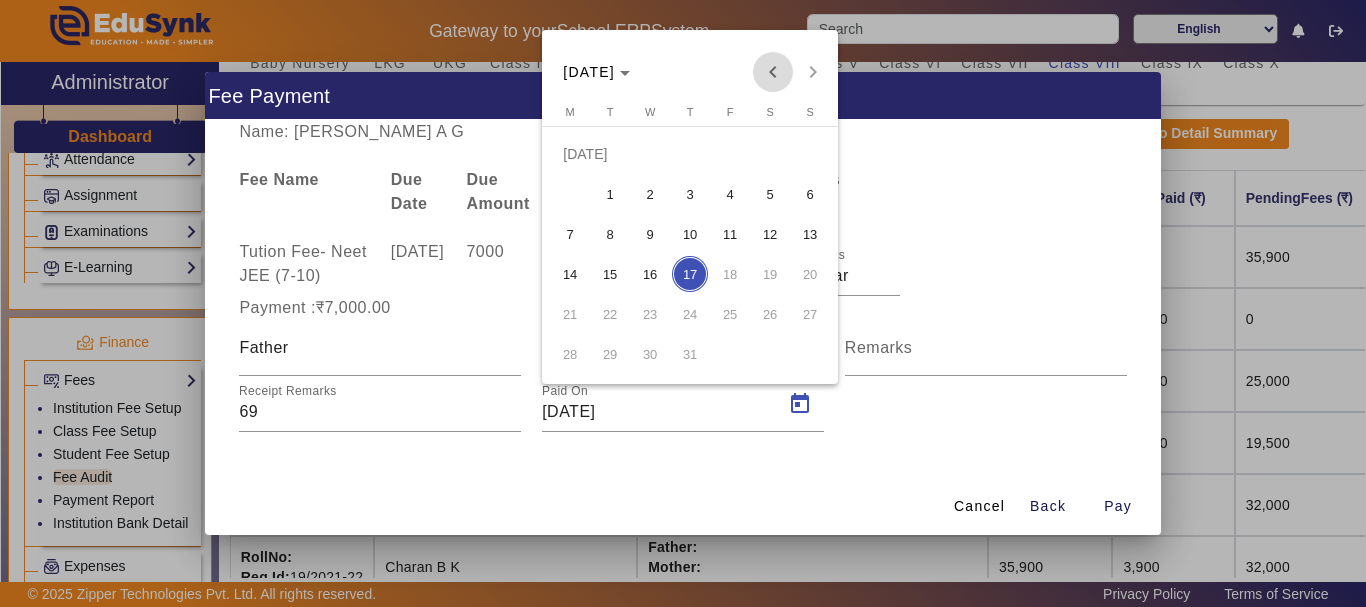 click at bounding box center [773, 72] 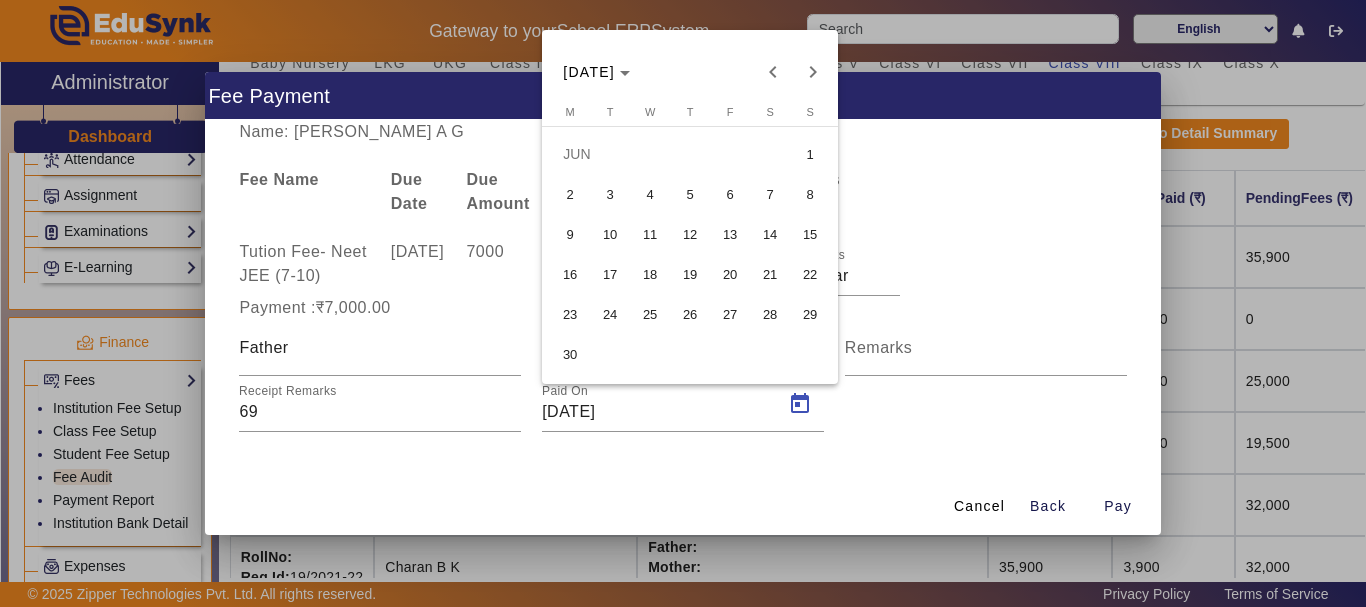 click on "18" at bounding box center [650, 274] 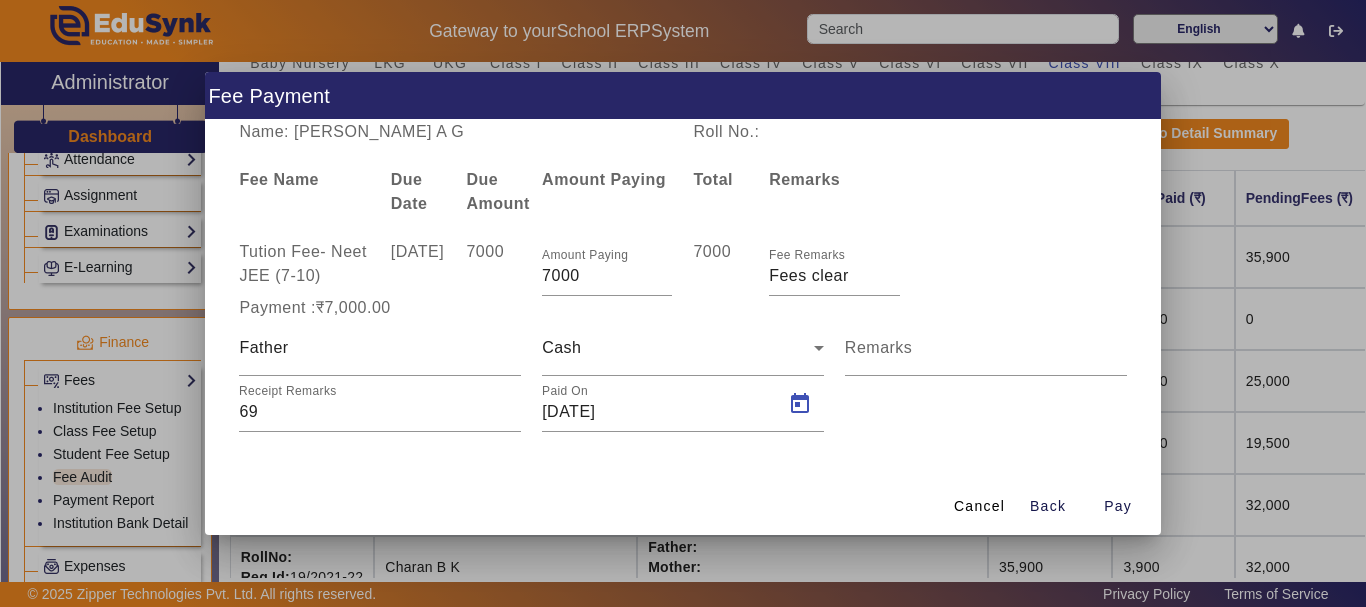 type on "[DATE]" 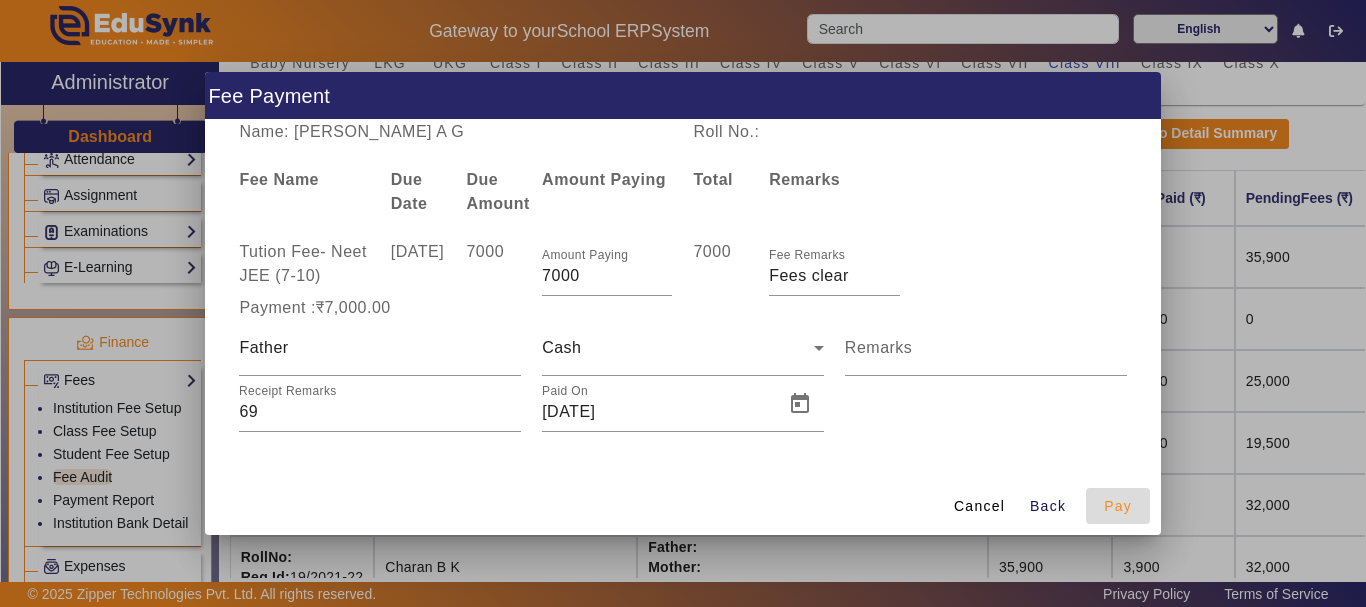 click on "Pay" at bounding box center (1118, 506) 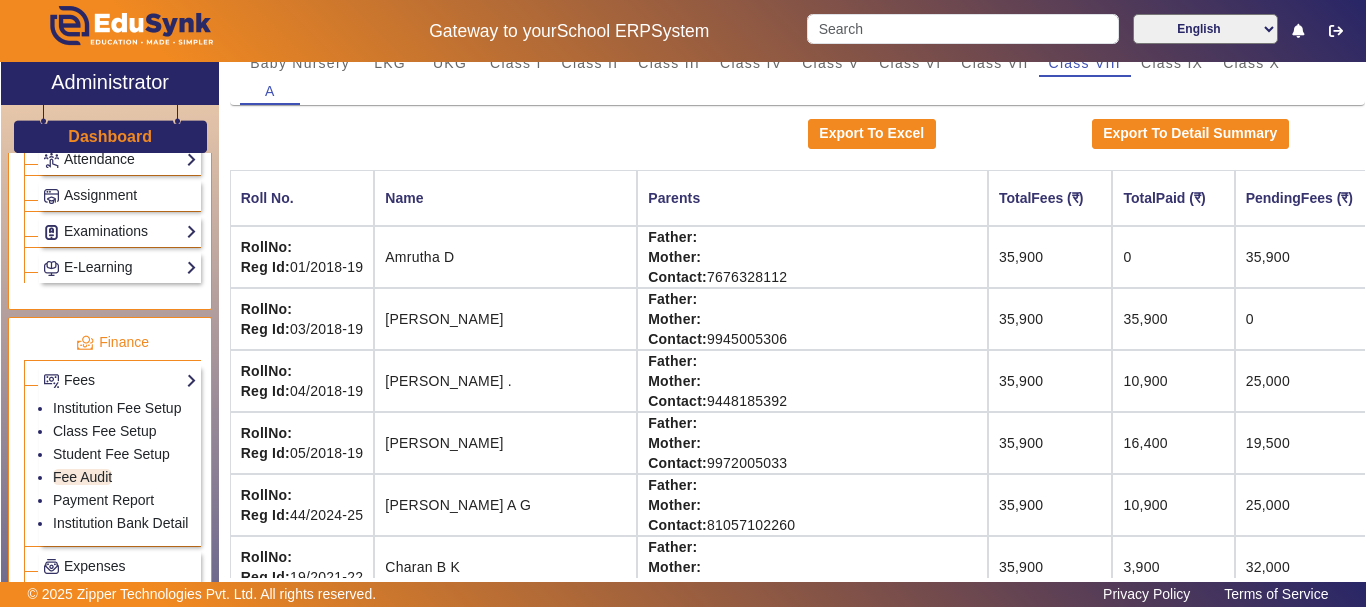 click on "Gateway to your  School ERP  System  English हिंदी (Hindi) ಕನ್ನಡ (Kannada) தமிழ் (Tamil) ଓଡିଆ (Odia) ਪੰਜਾਬੀ (Punjabi) मराठी (Marathi) മലയാളം (Malayalam) తెలుగు (Telugu) অসমীয়া (Assamese) ગુજરાતી (Gujarati) বাংলা (Bengali)" 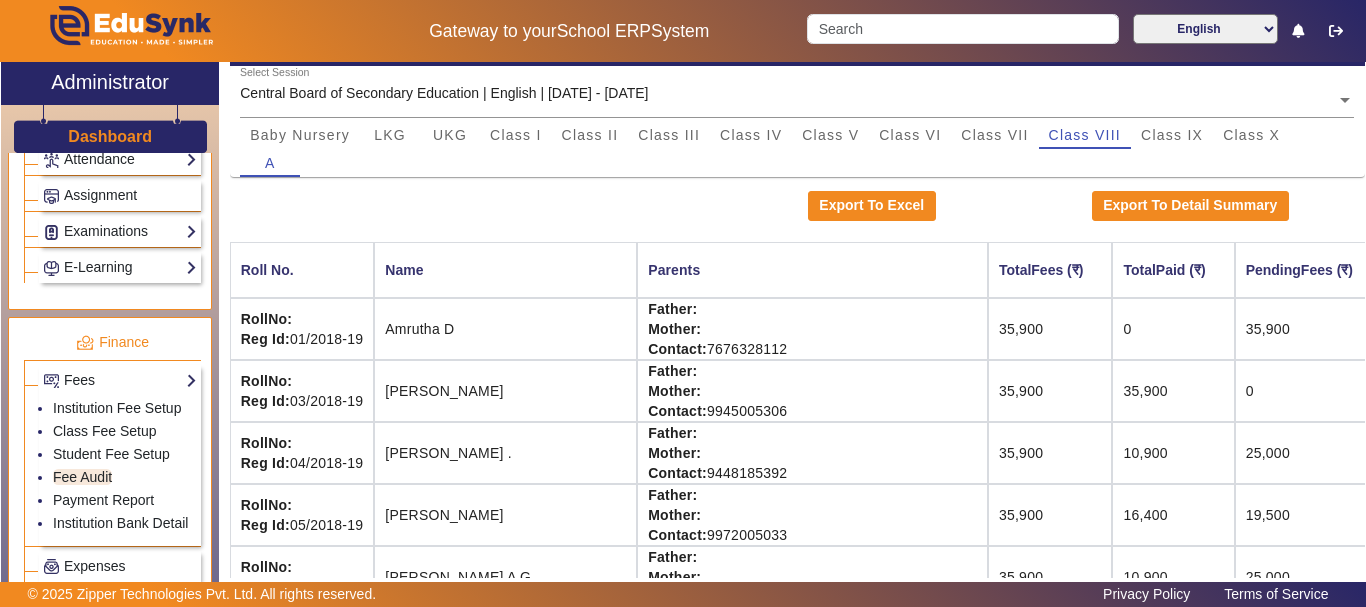 scroll, scrollTop: 152, scrollLeft: 0, axis: vertical 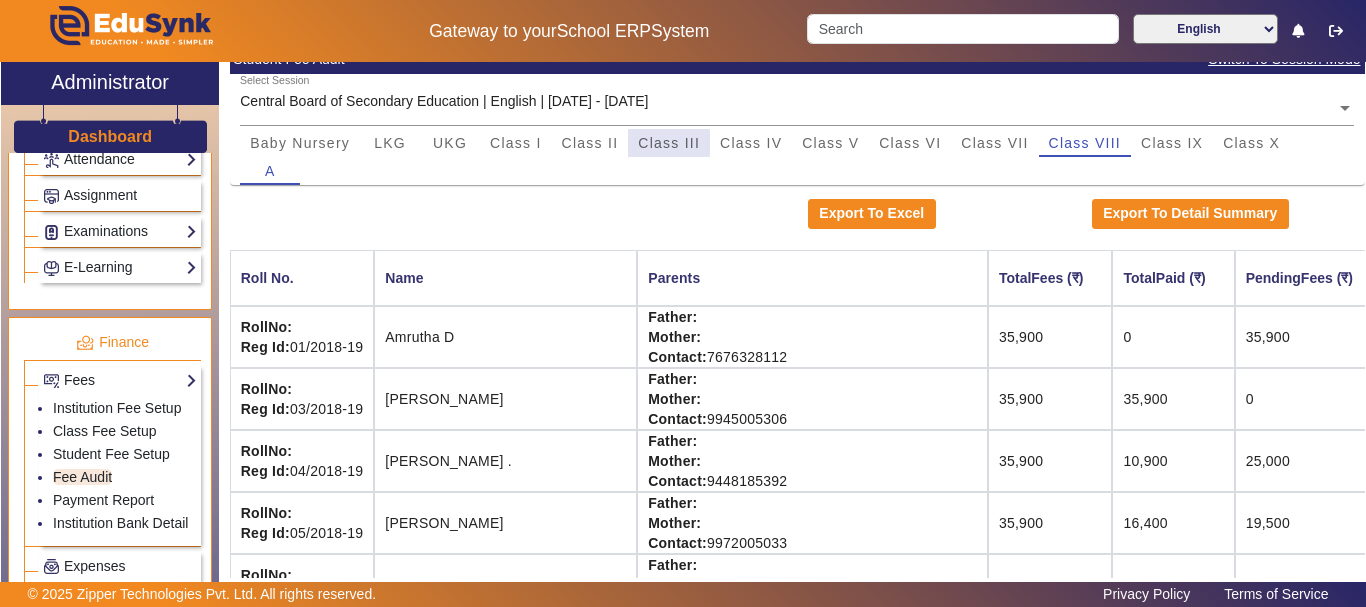click on "Class III" at bounding box center [669, 143] 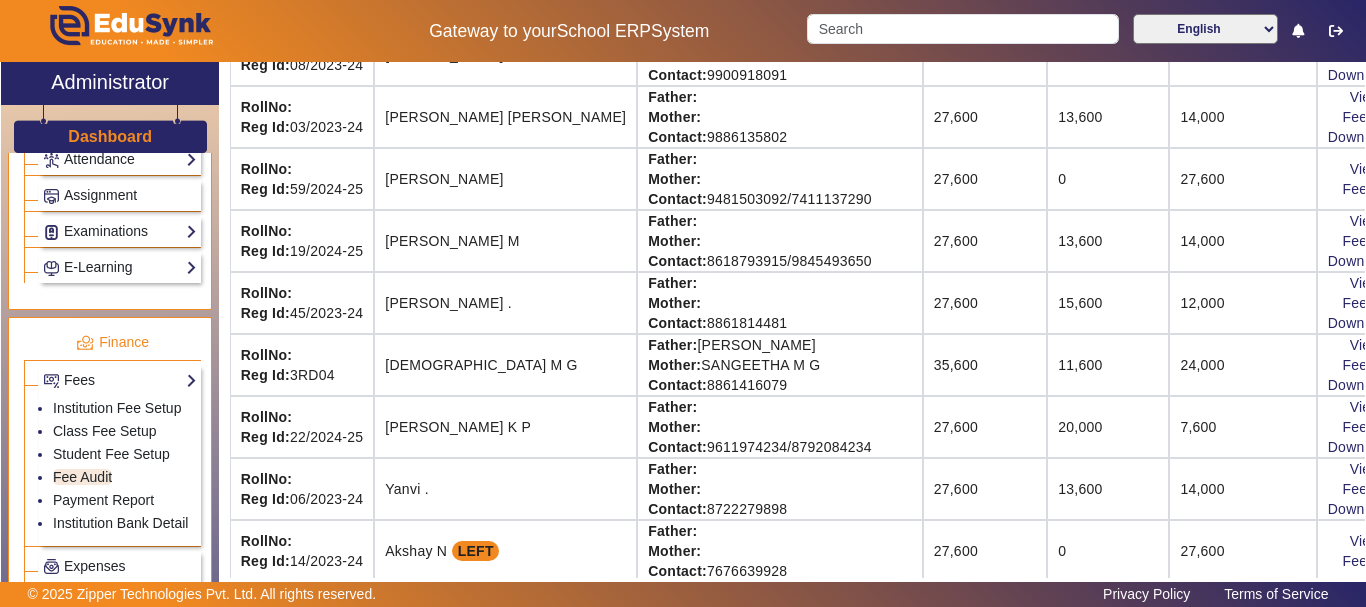 scroll, scrollTop: 2272, scrollLeft: 0, axis: vertical 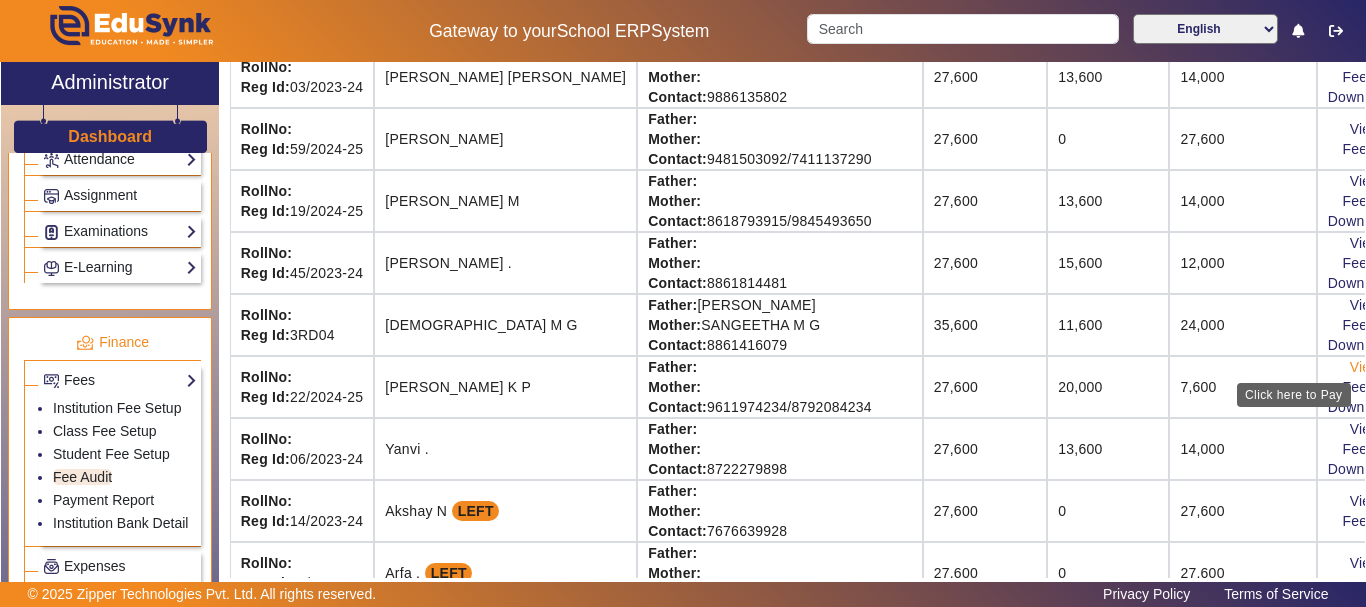 click on "View & Pay" 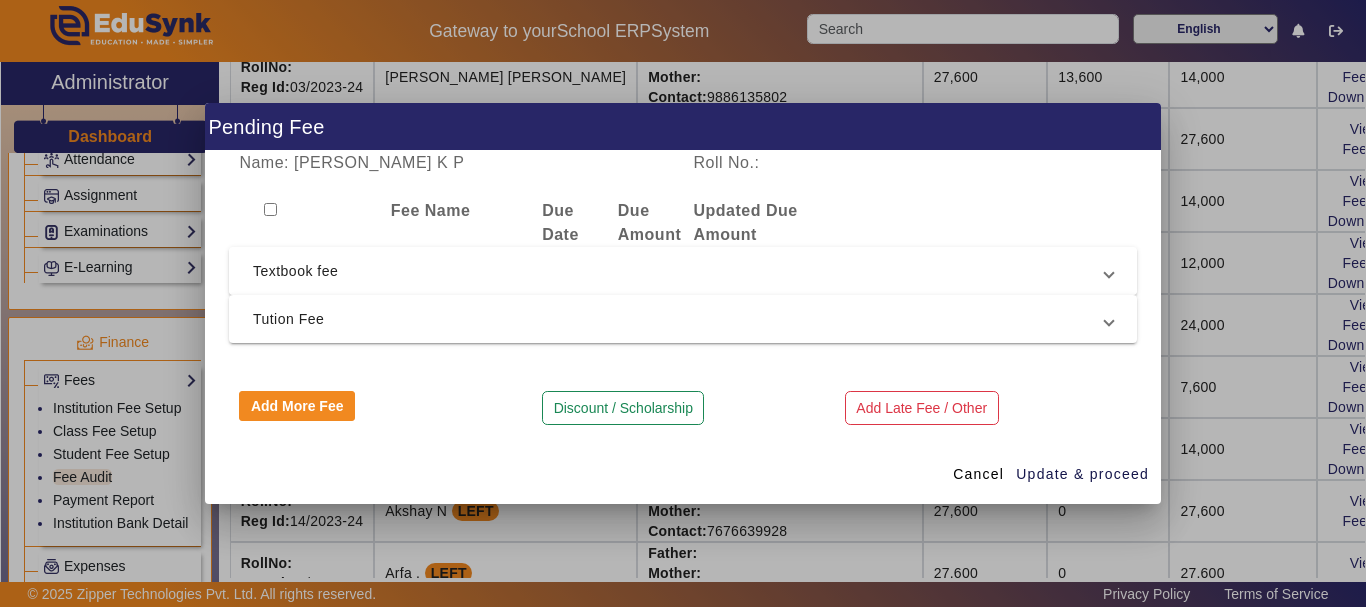 click on "Textbook fee" at bounding box center [679, 271] 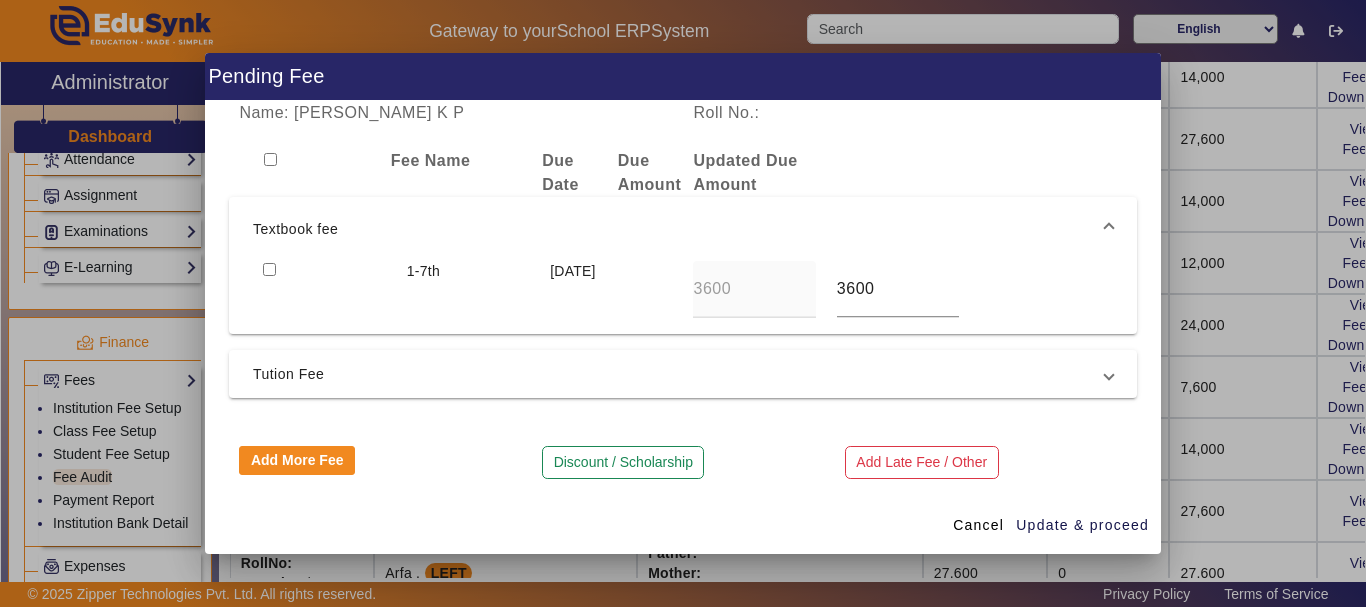 click at bounding box center (269, 269) 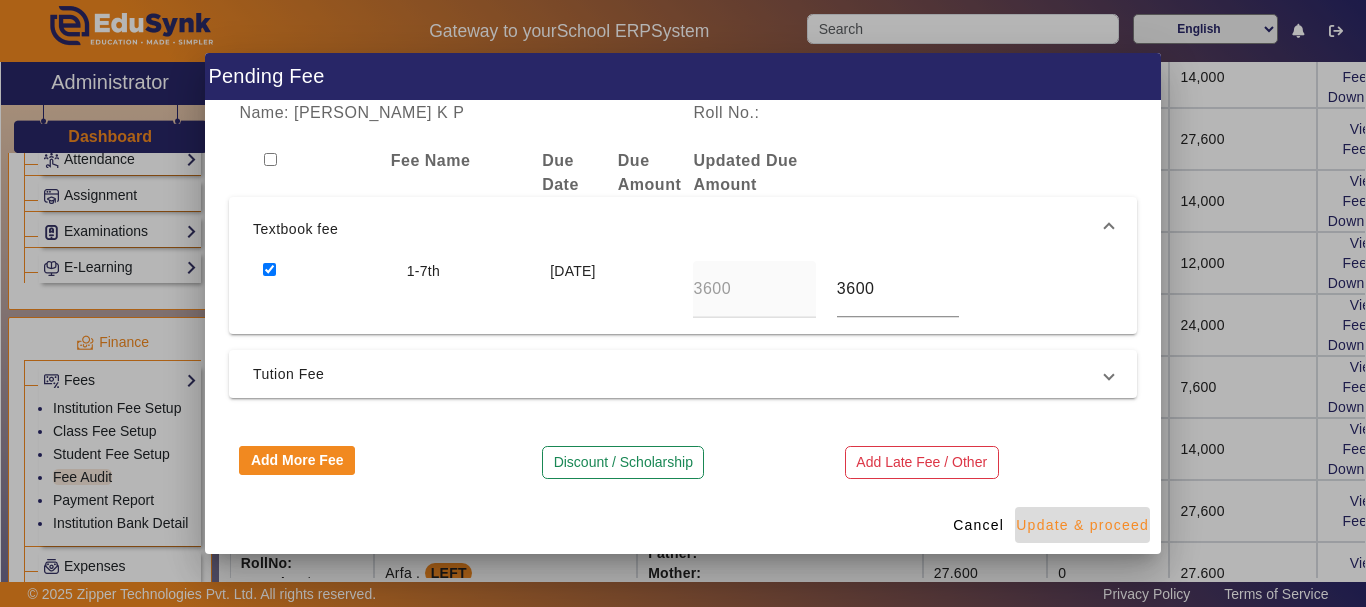 click on "Update & proceed" at bounding box center (1082, 525) 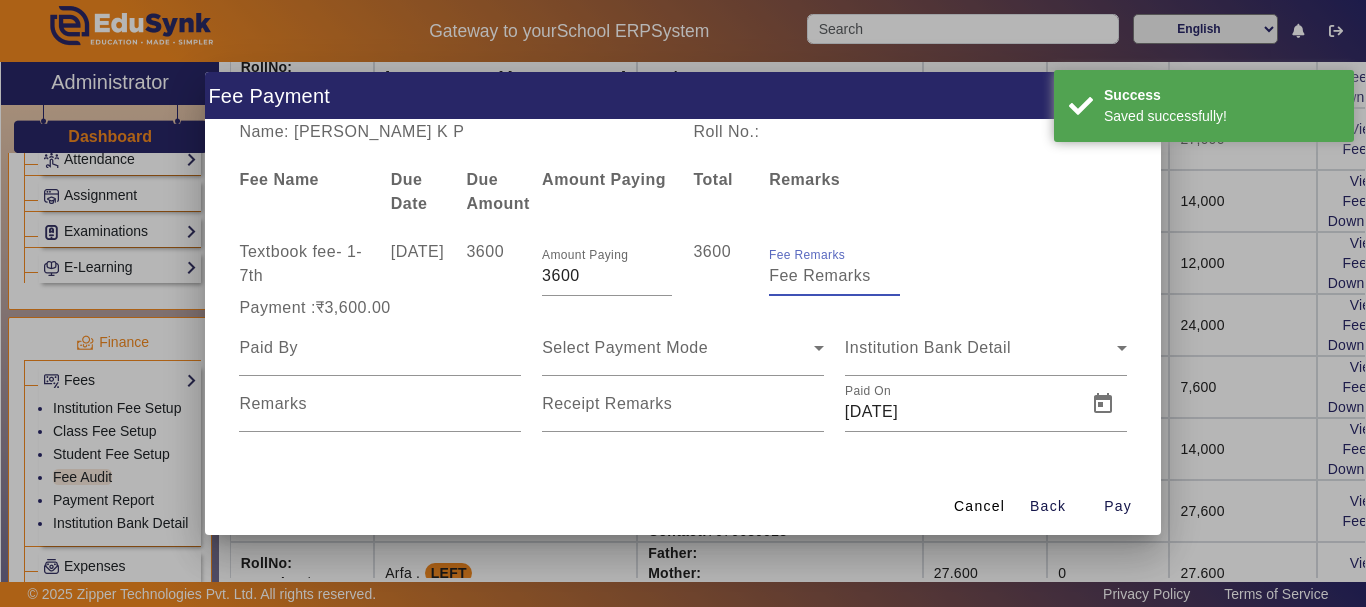 click on "Fee Remarks" at bounding box center (834, 276) 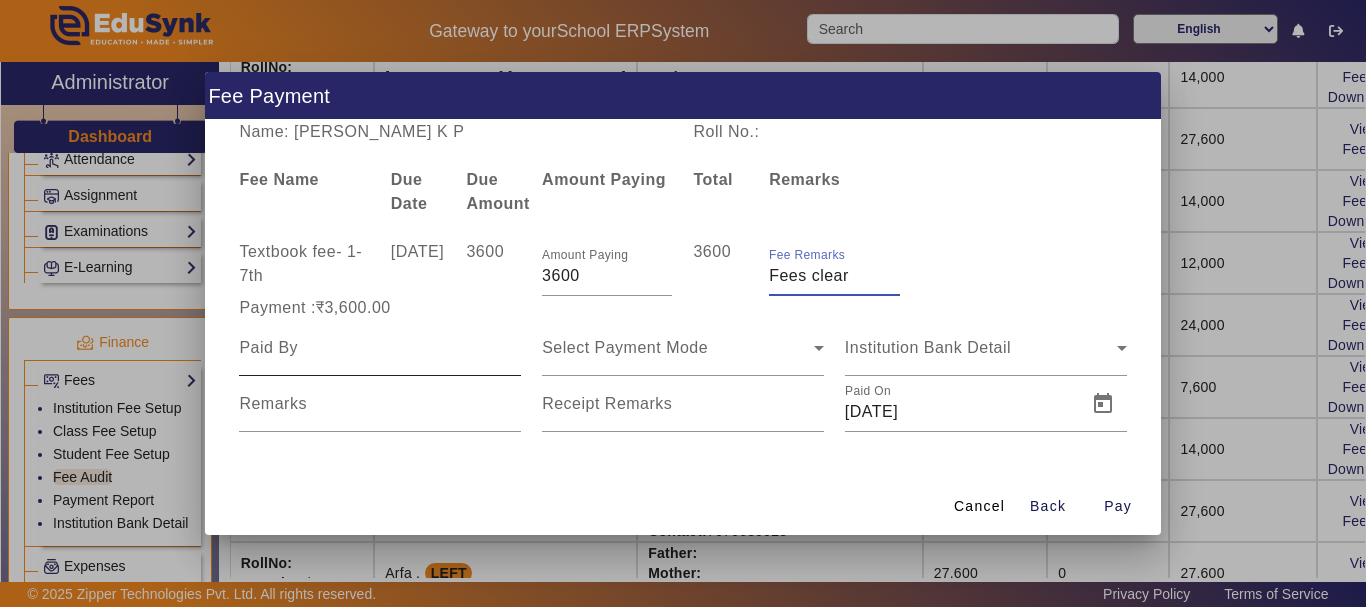 type on "Fees clear" 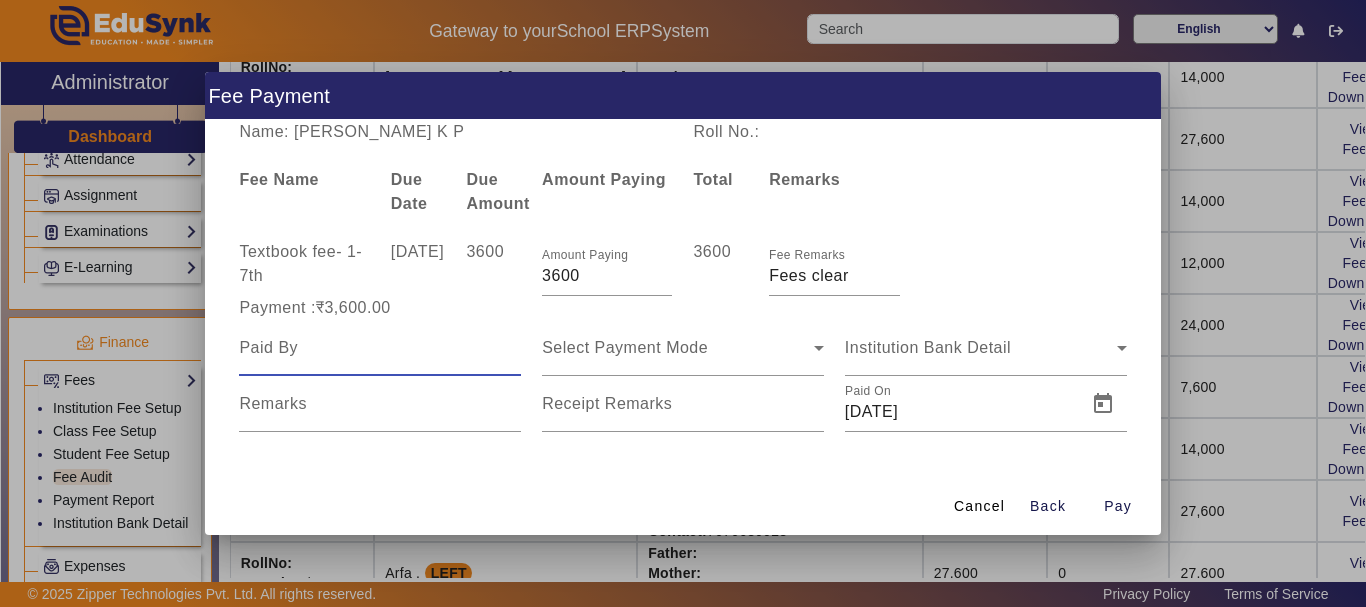 click at bounding box center [380, 348] 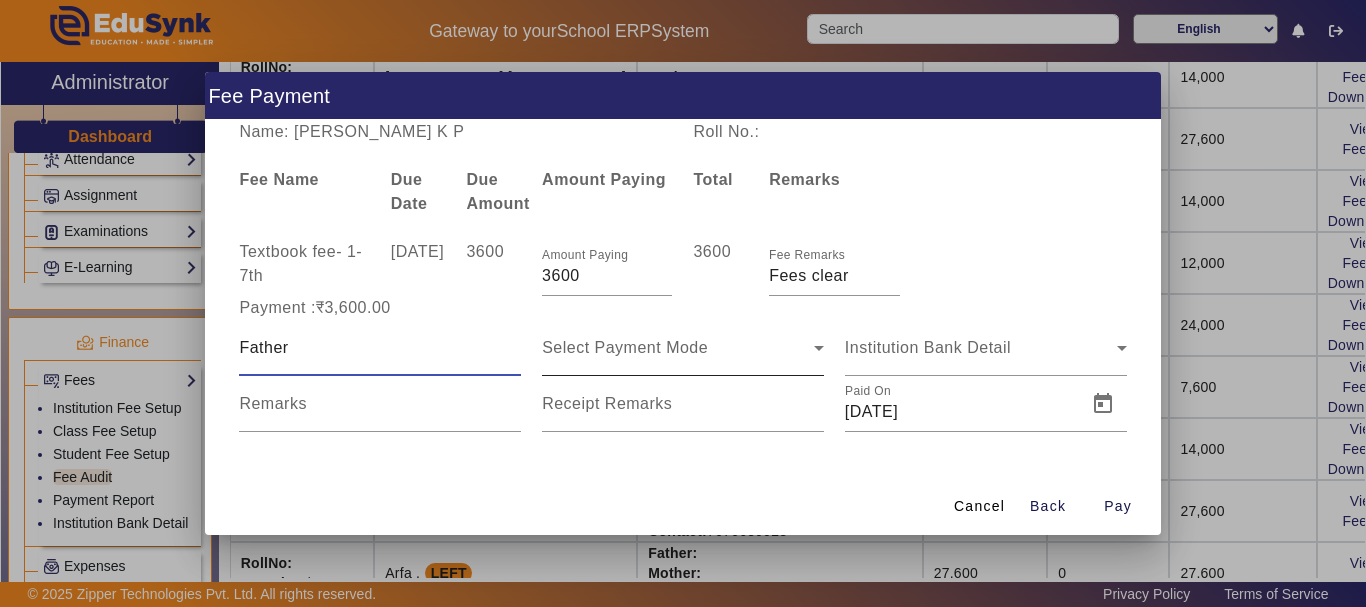 type on "Father" 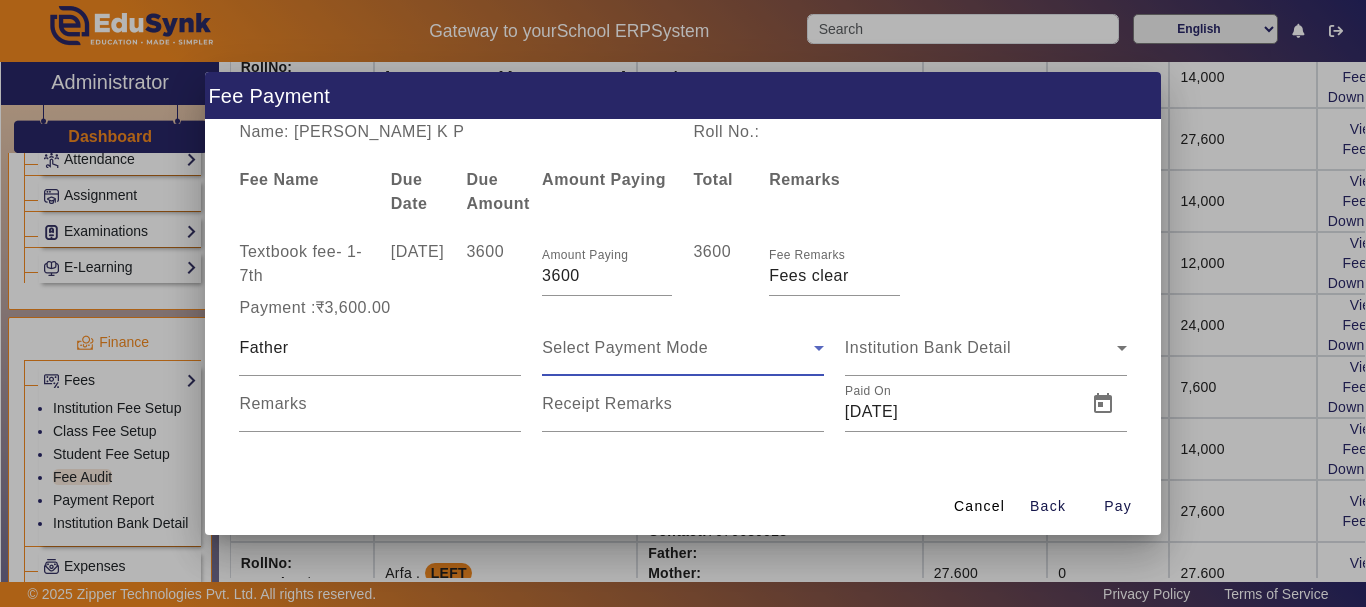 click on "Select Payment Mode" at bounding box center (625, 347) 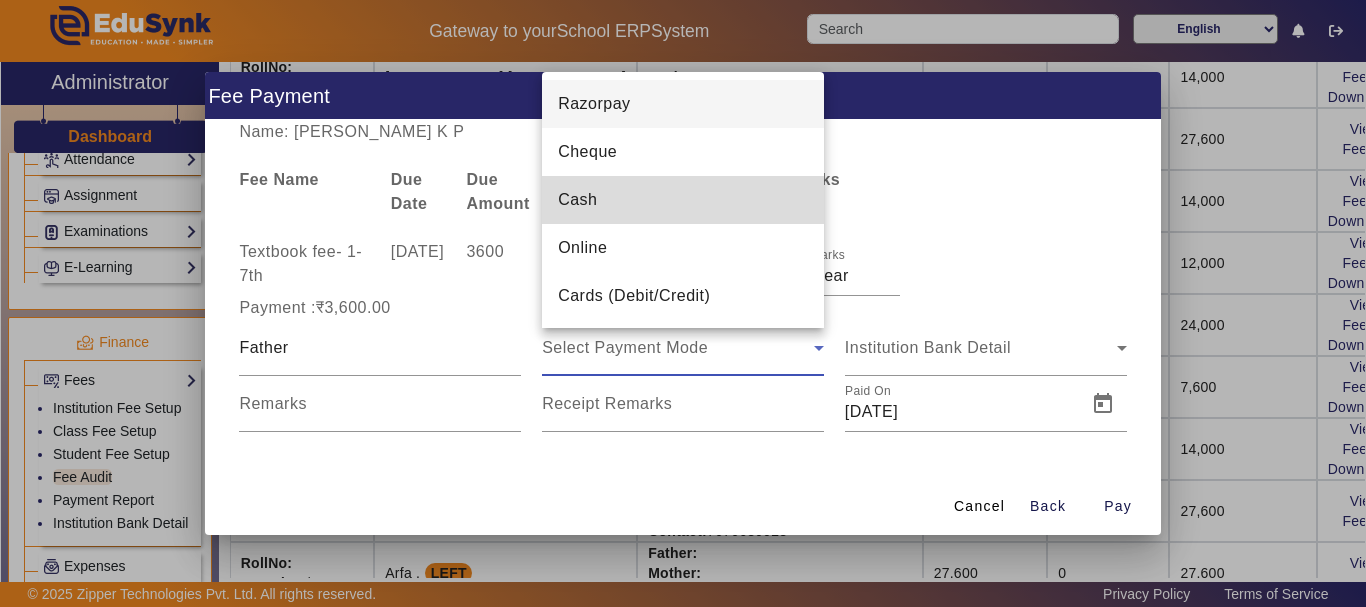click on "Cash" at bounding box center (577, 200) 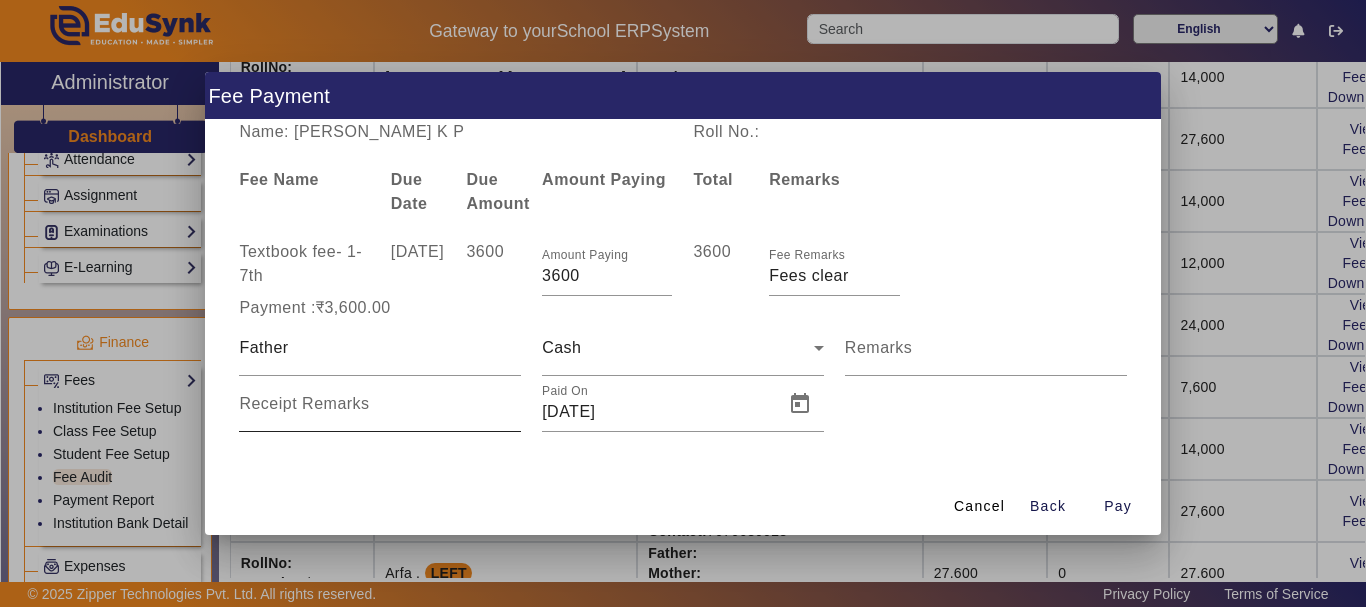 click on "Receipt Remarks" at bounding box center (380, 404) 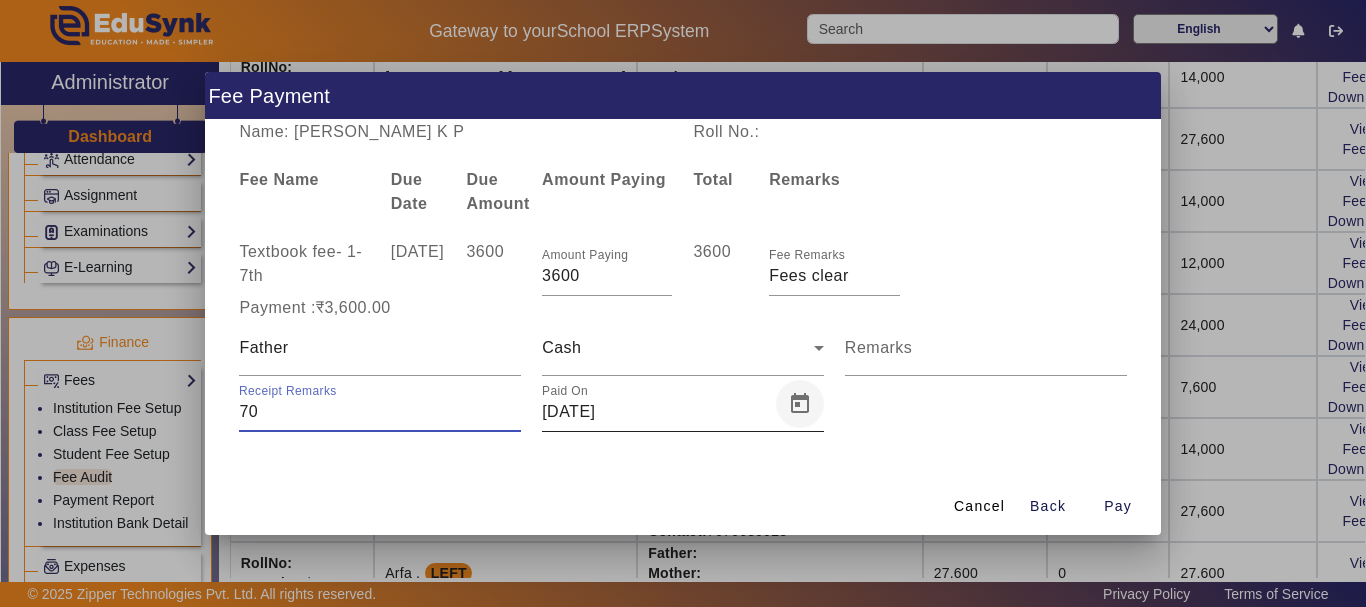 type on "70" 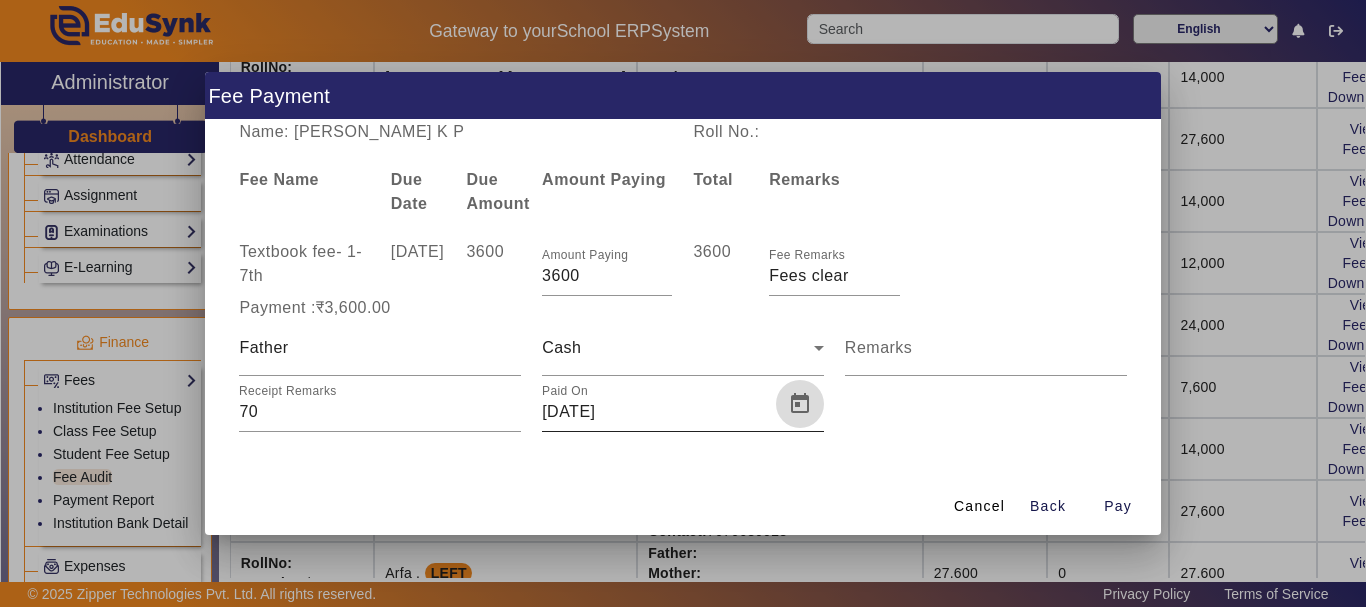 click at bounding box center [800, 404] 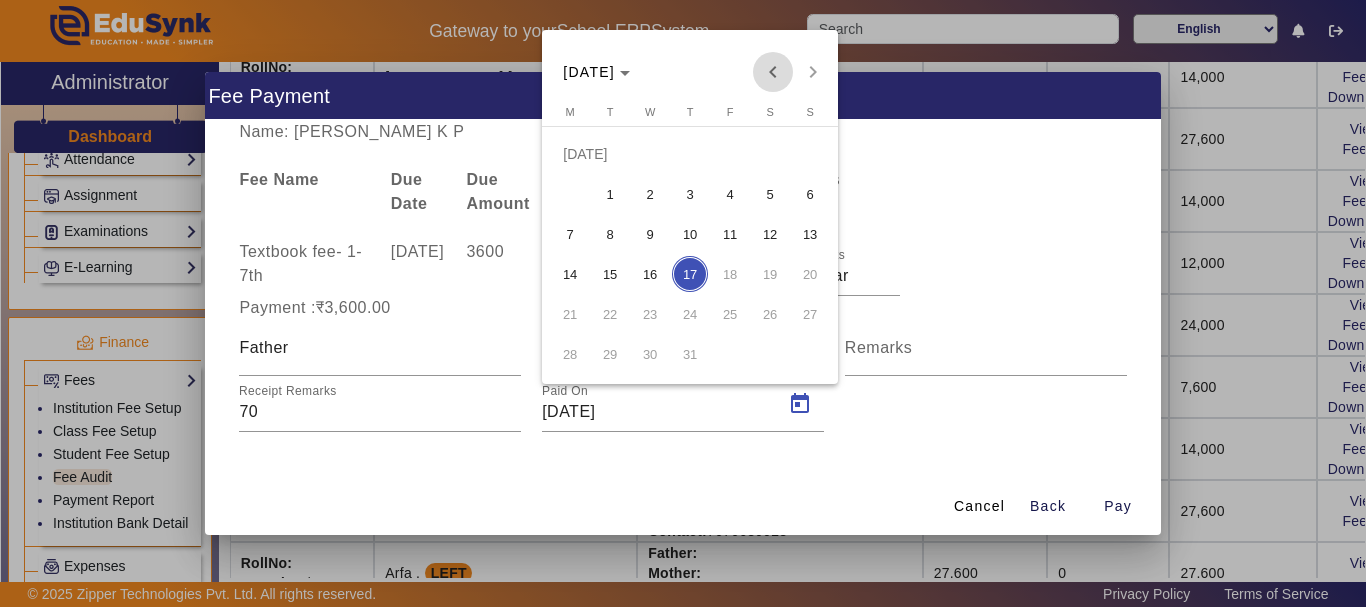 click at bounding box center [773, 72] 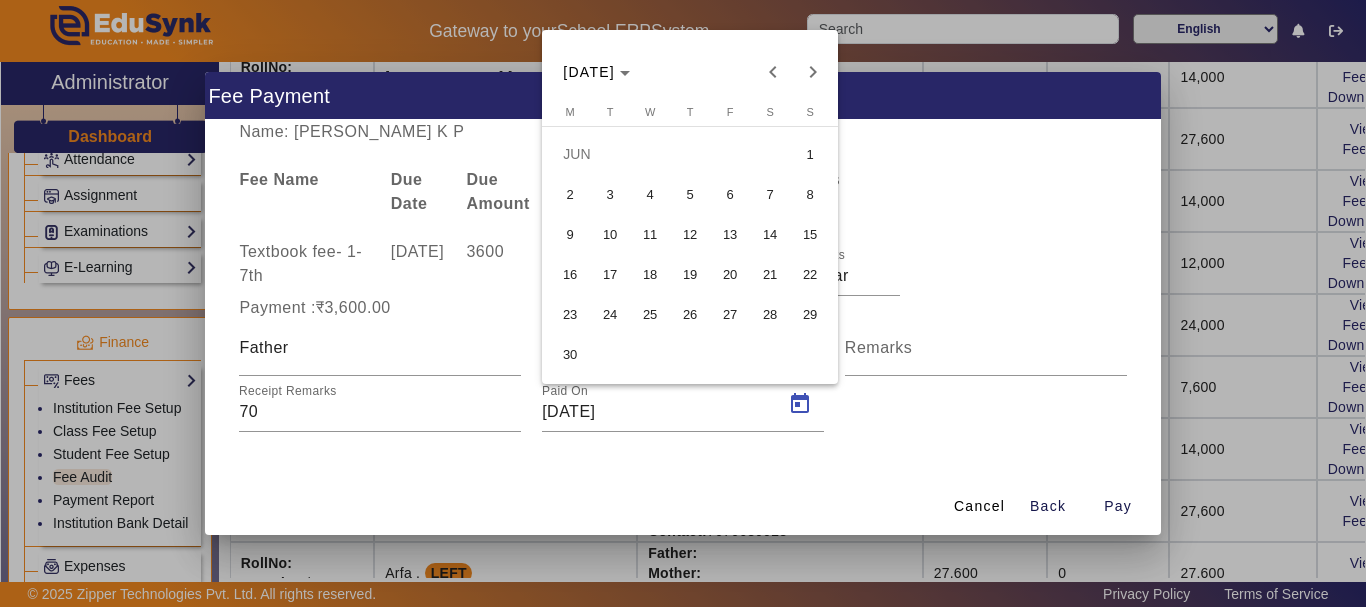 click on "19" at bounding box center (690, 274) 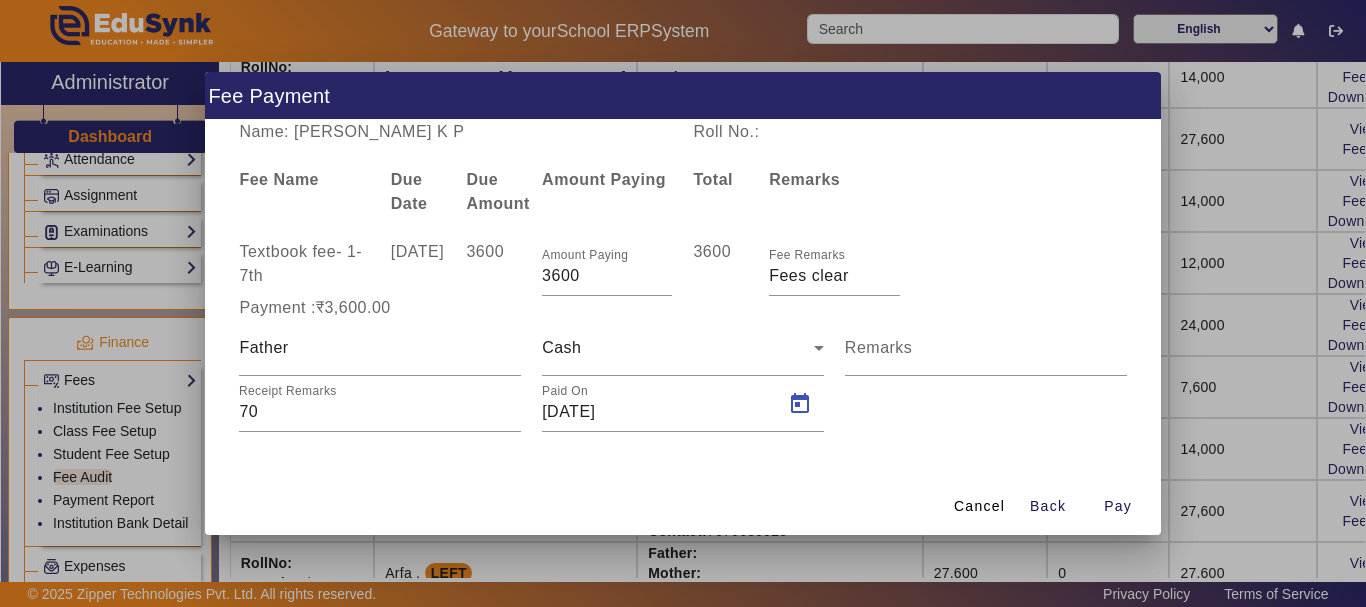 type on "[DATE]" 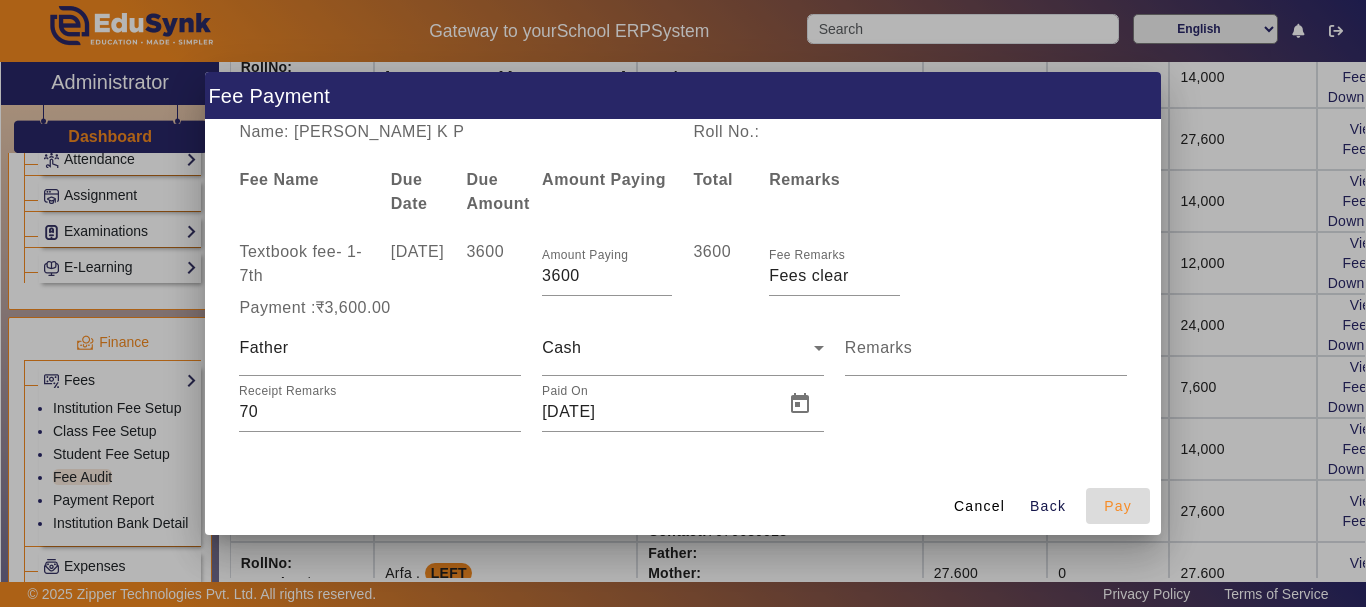 click on "Pay" at bounding box center [1118, 506] 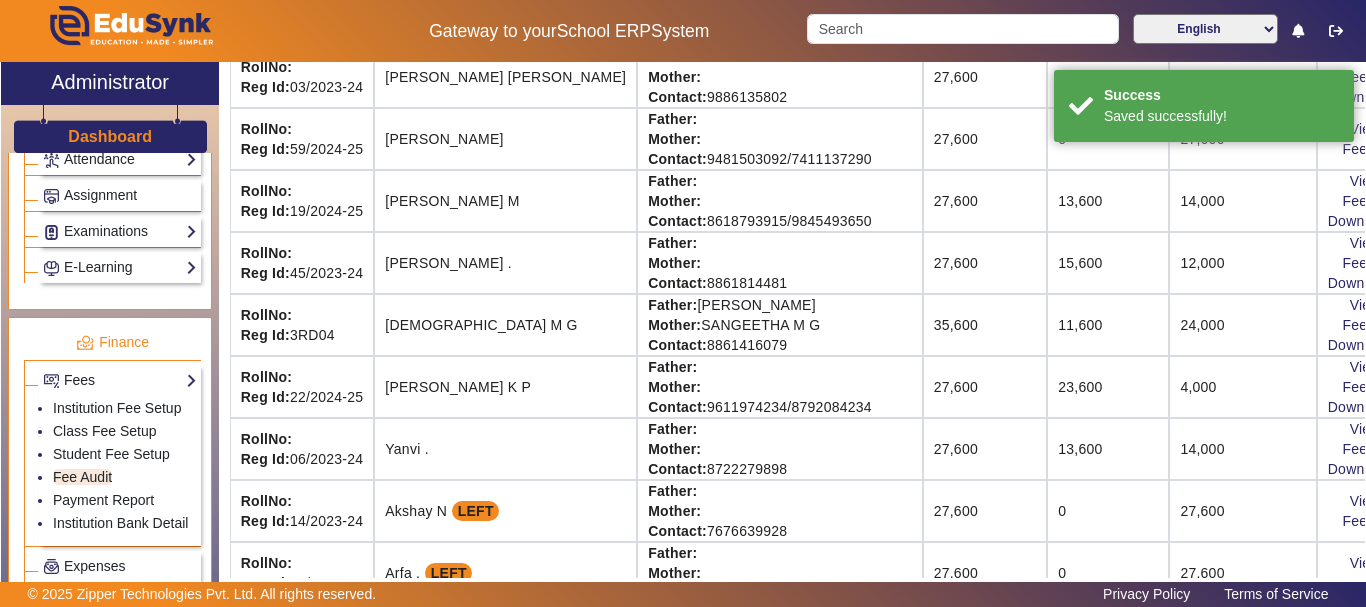 scroll, scrollTop: 102, scrollLeft: 0, axis: vertical 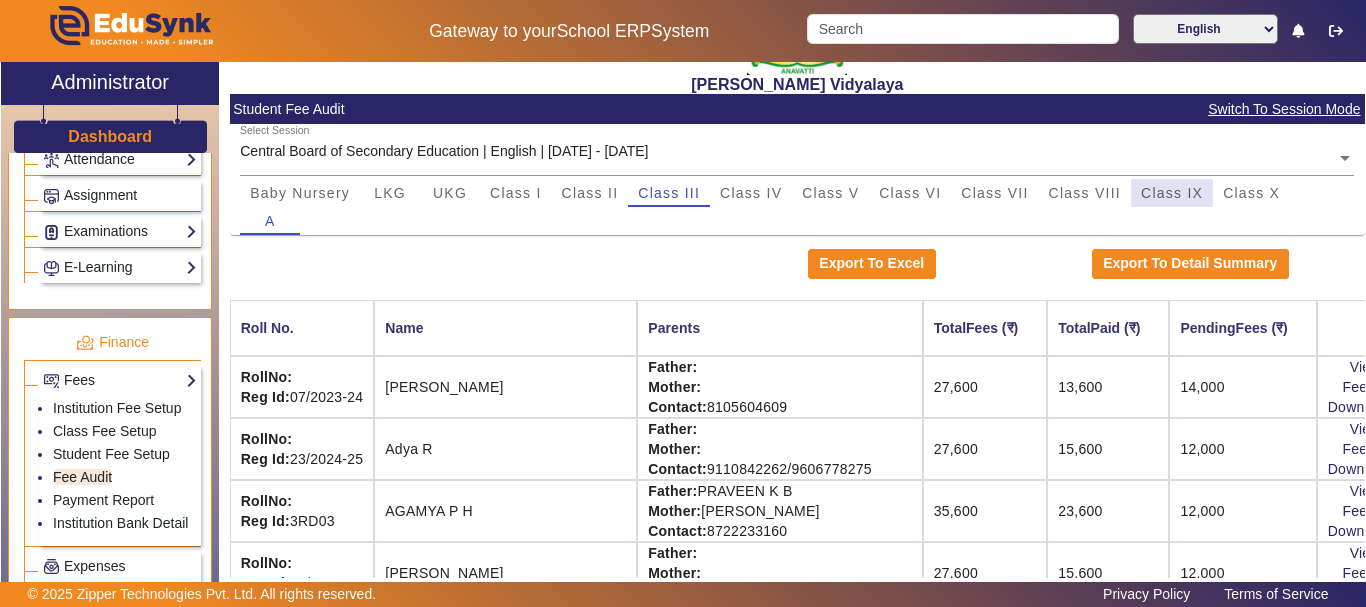 click on "Class IX" at bounding box center [1172, 193] 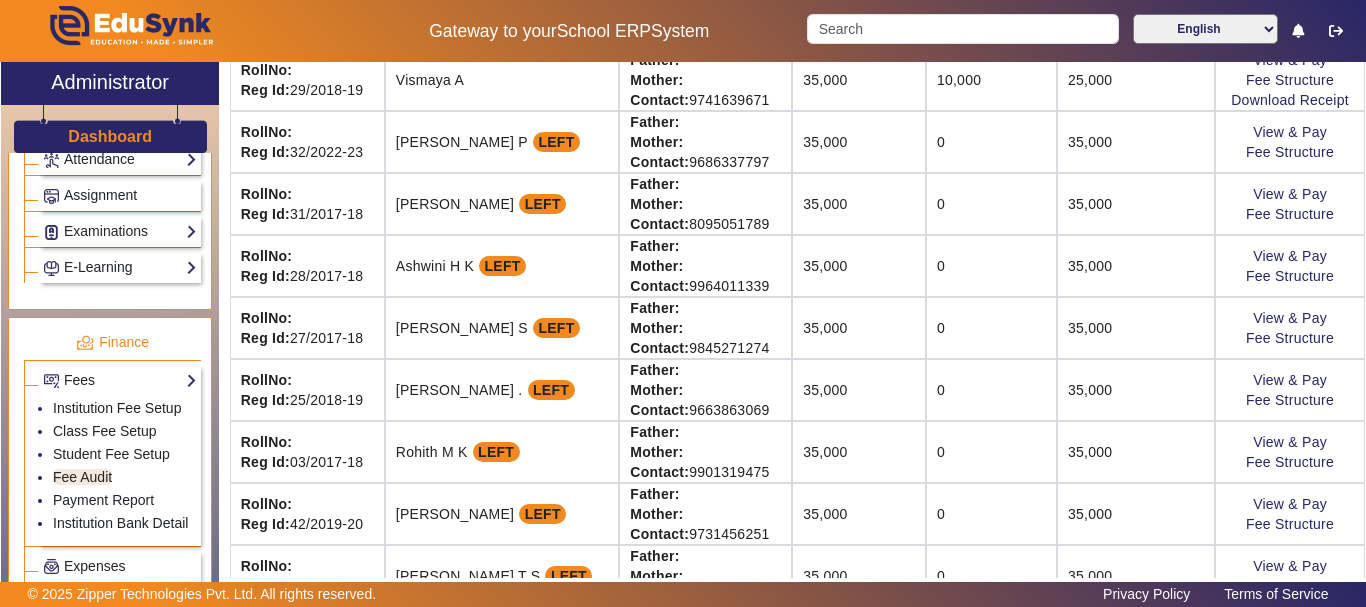 scroll, scrollTop: 1939, scrollLeft: 0, axis: vertical 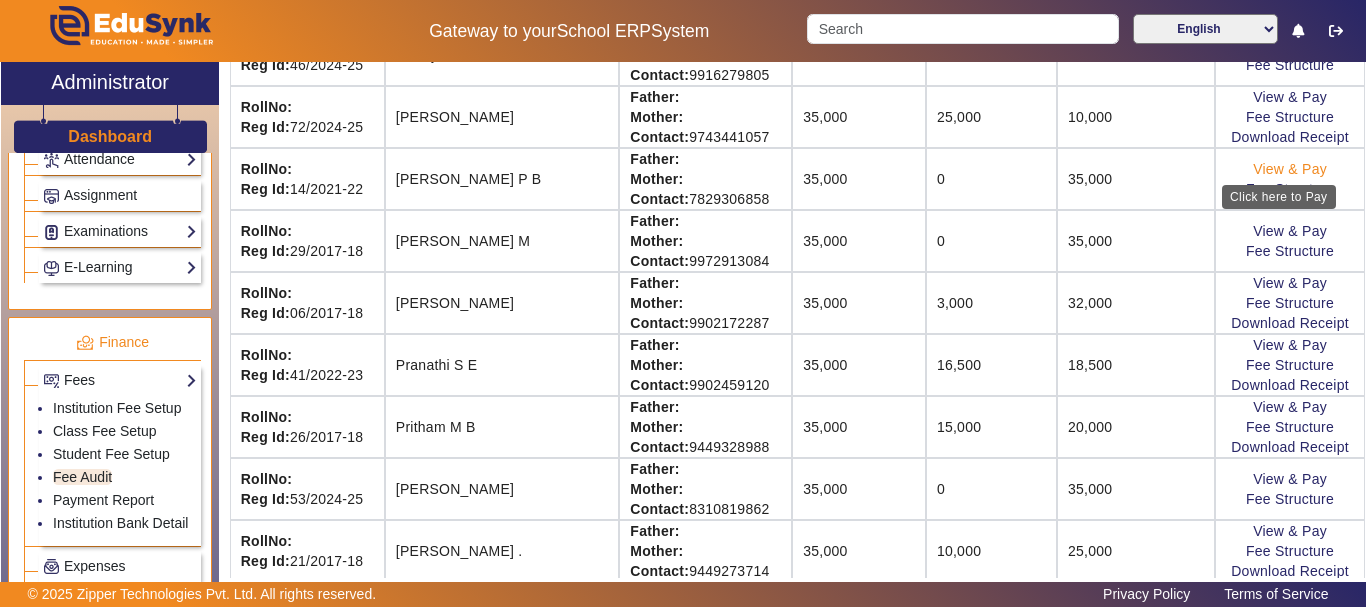 click on "View & Pay" 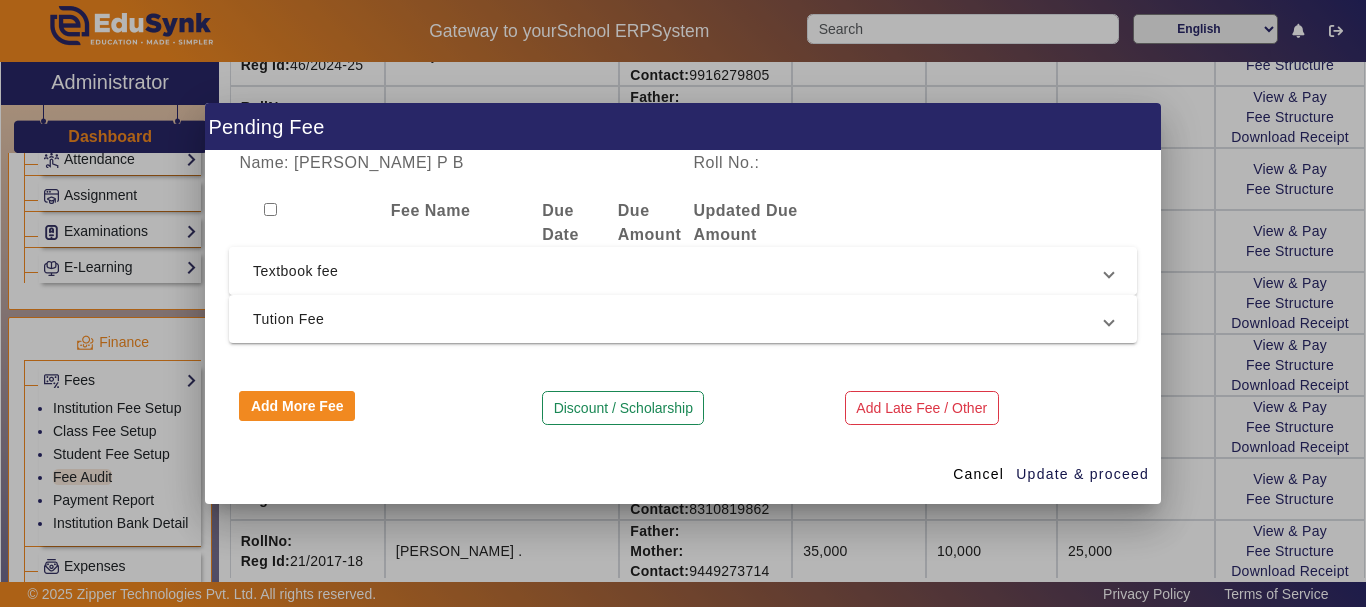 click on "Textbook fee" at bounding box center [679, 271] 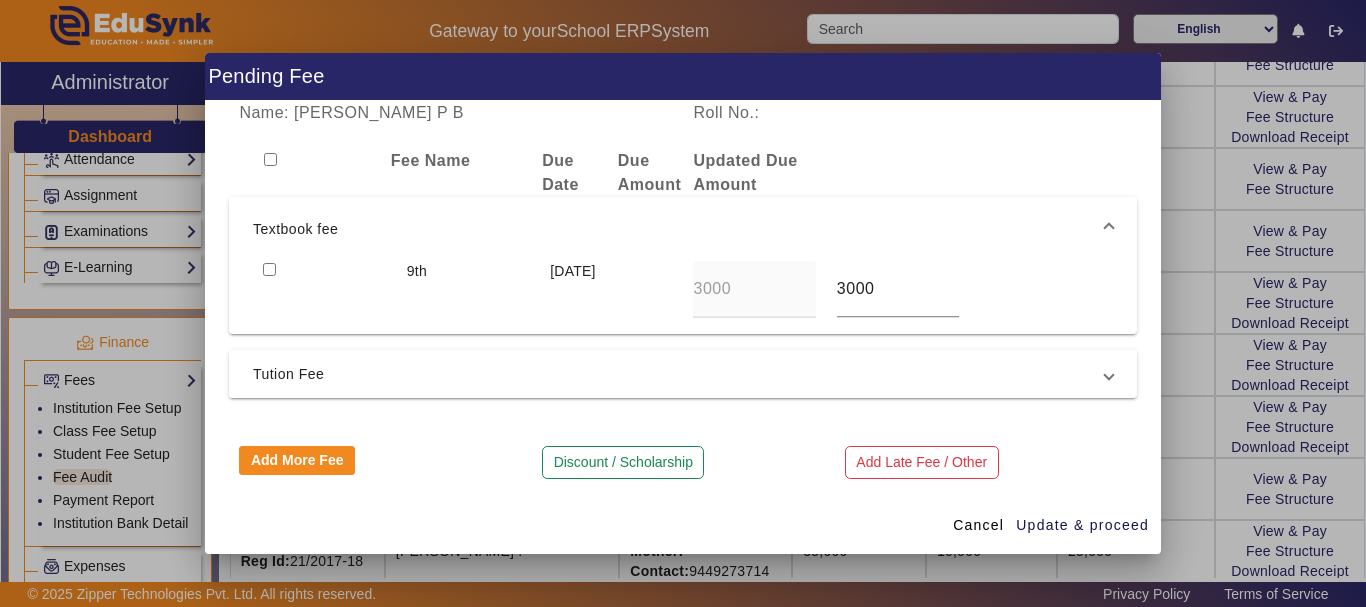 click on "Tution Fee" at bounding box center [679, 374] 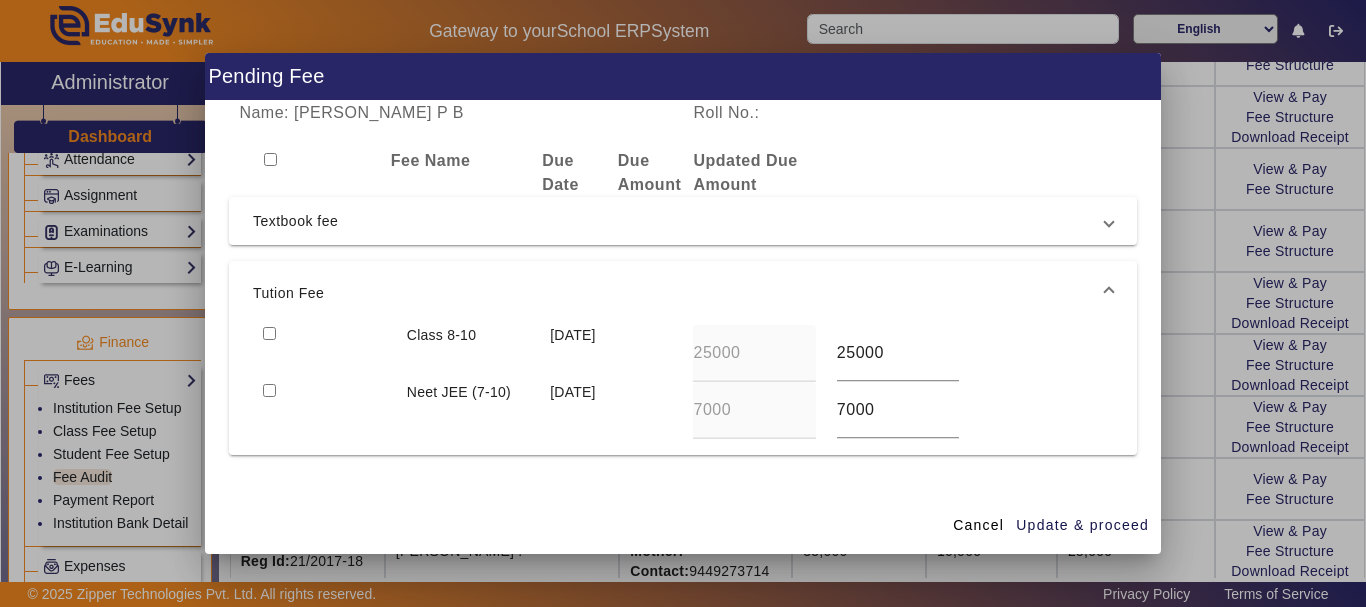 click at bounding box center (269, 390) 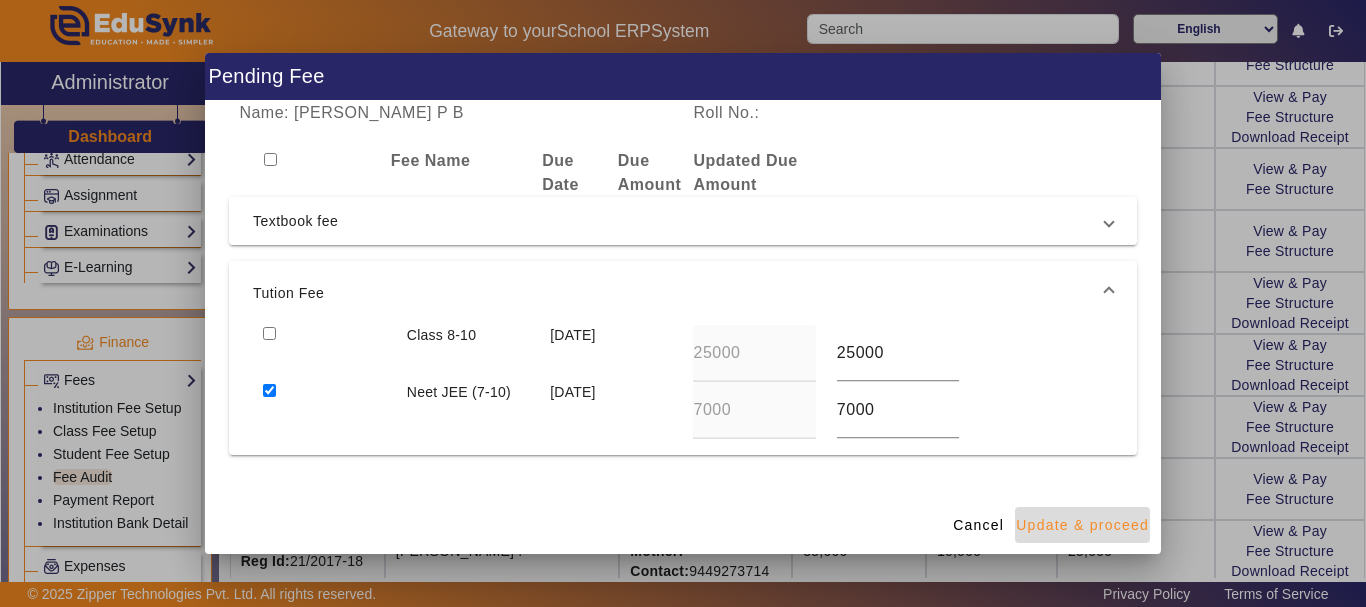 click at bounding box center (1082, 525) 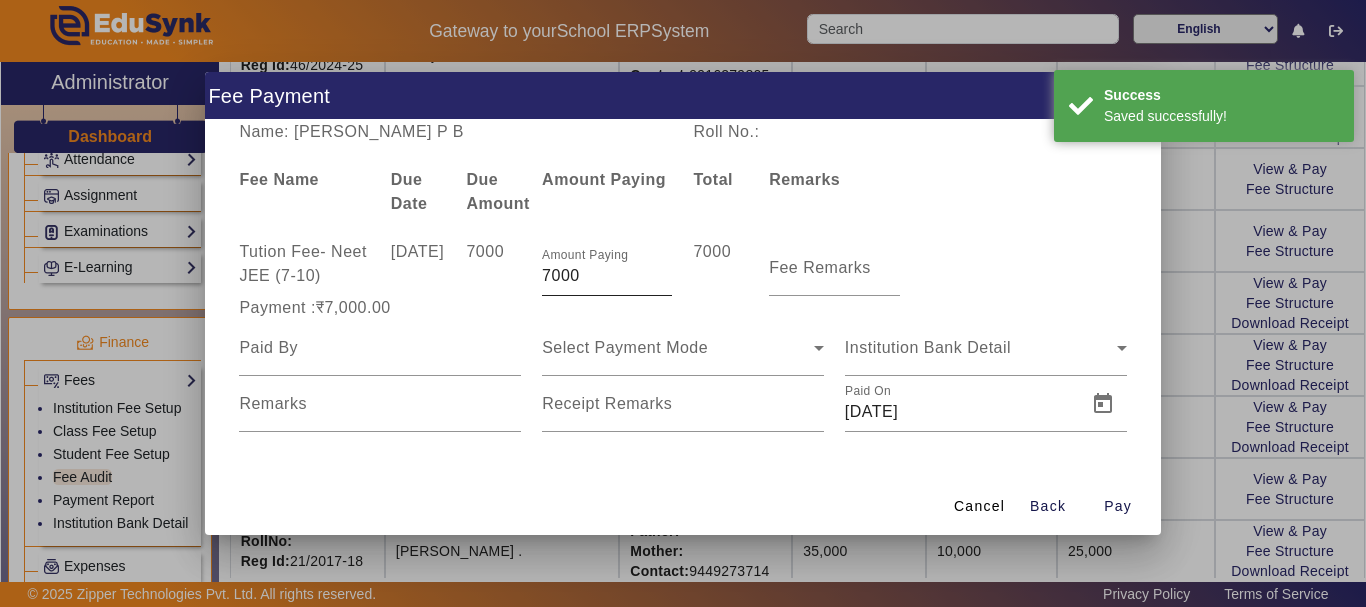 click on "7000" at bounding box center [607, 276] 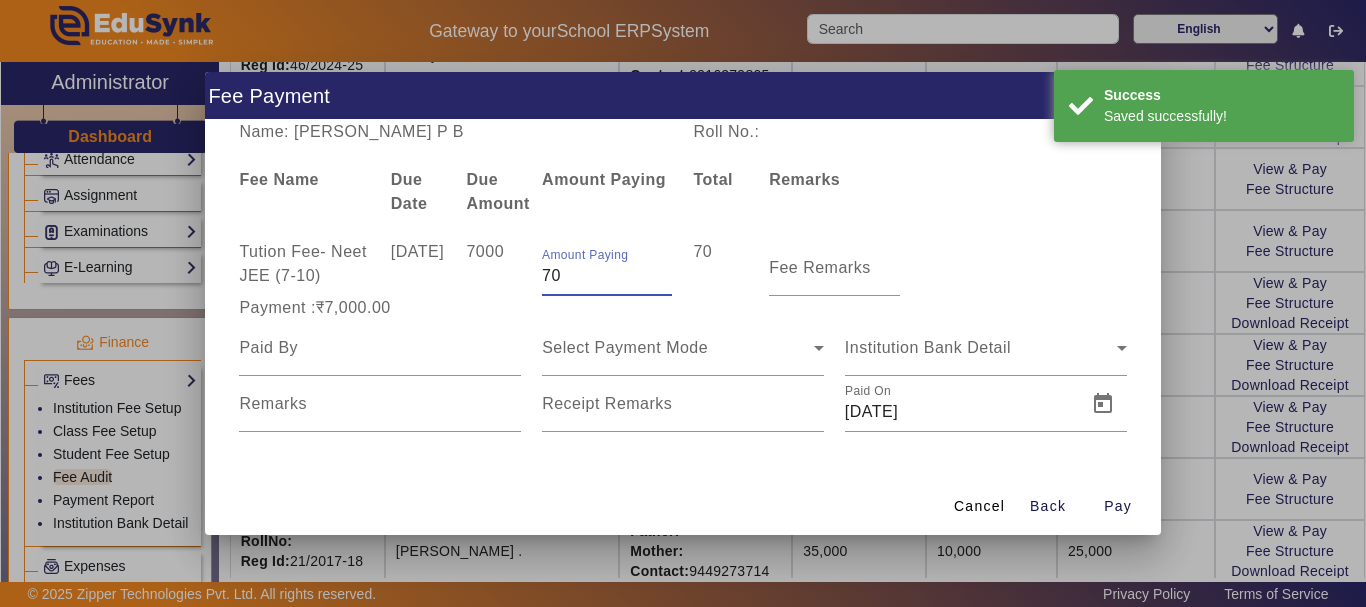 type on "7" 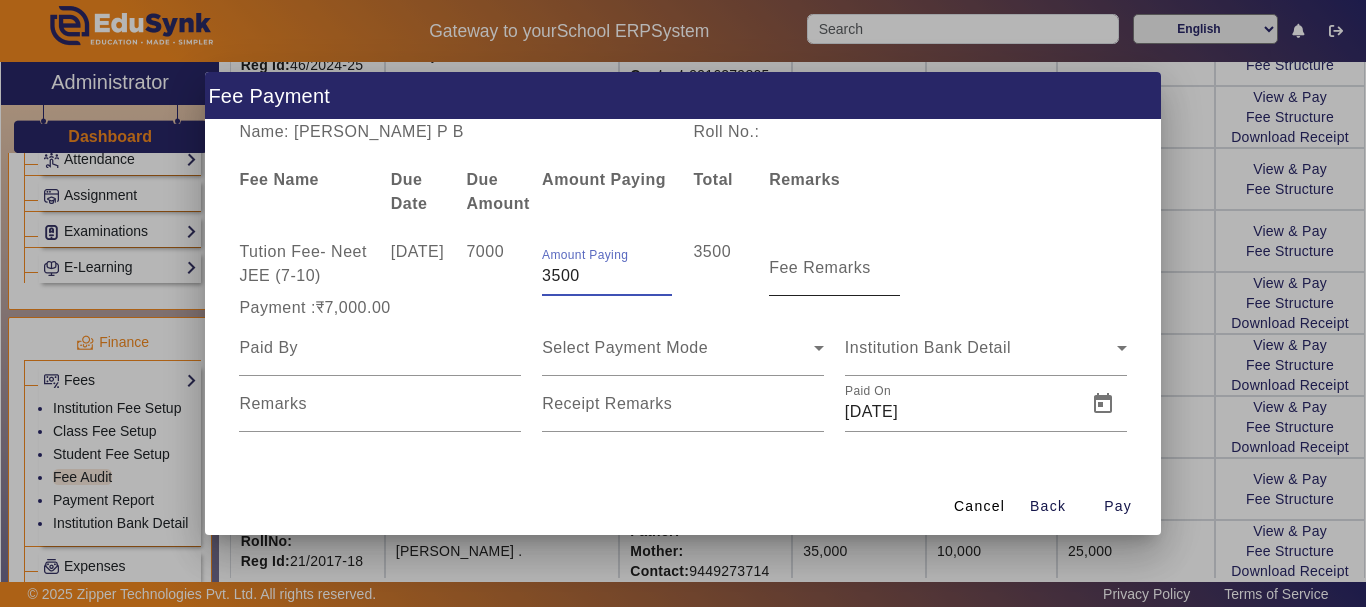 type on "3500" 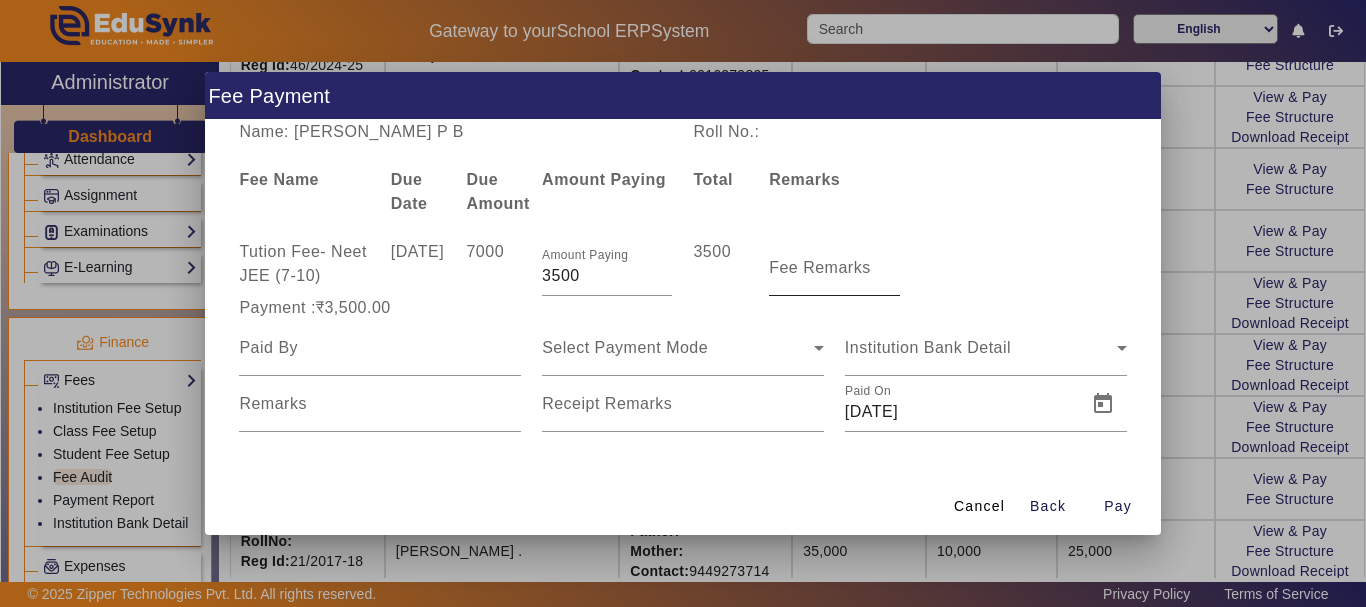 click on "Fee Remarks" at bounding box center (820, 267) 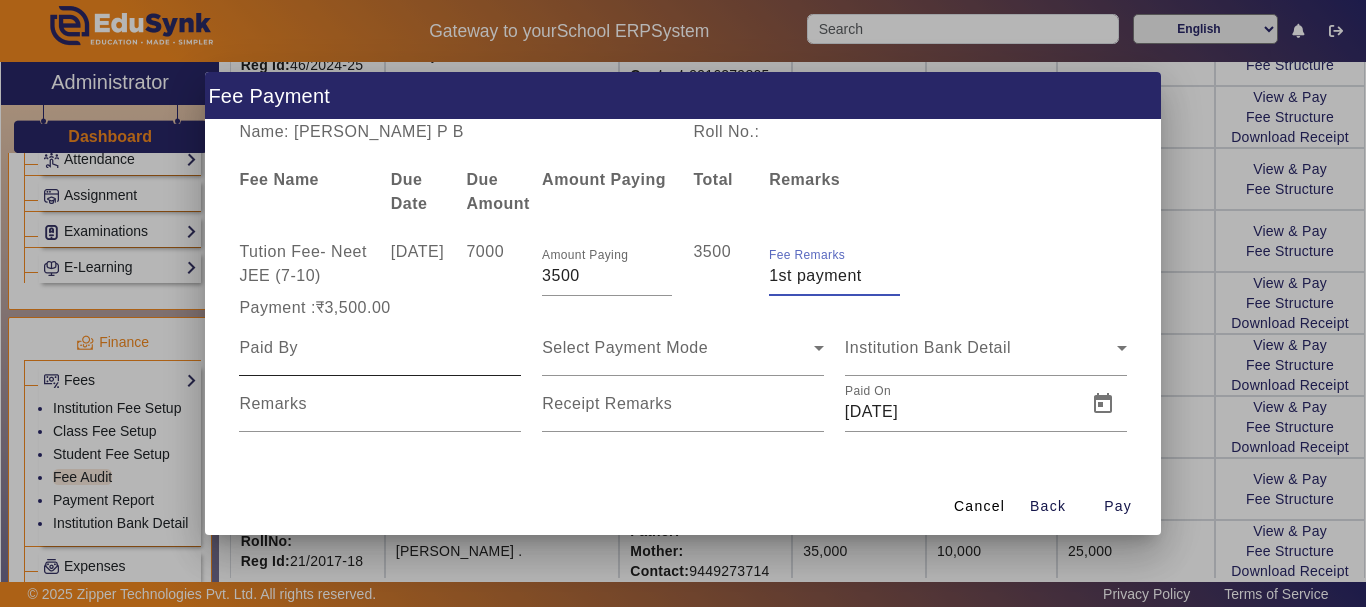 type on "1st payment" 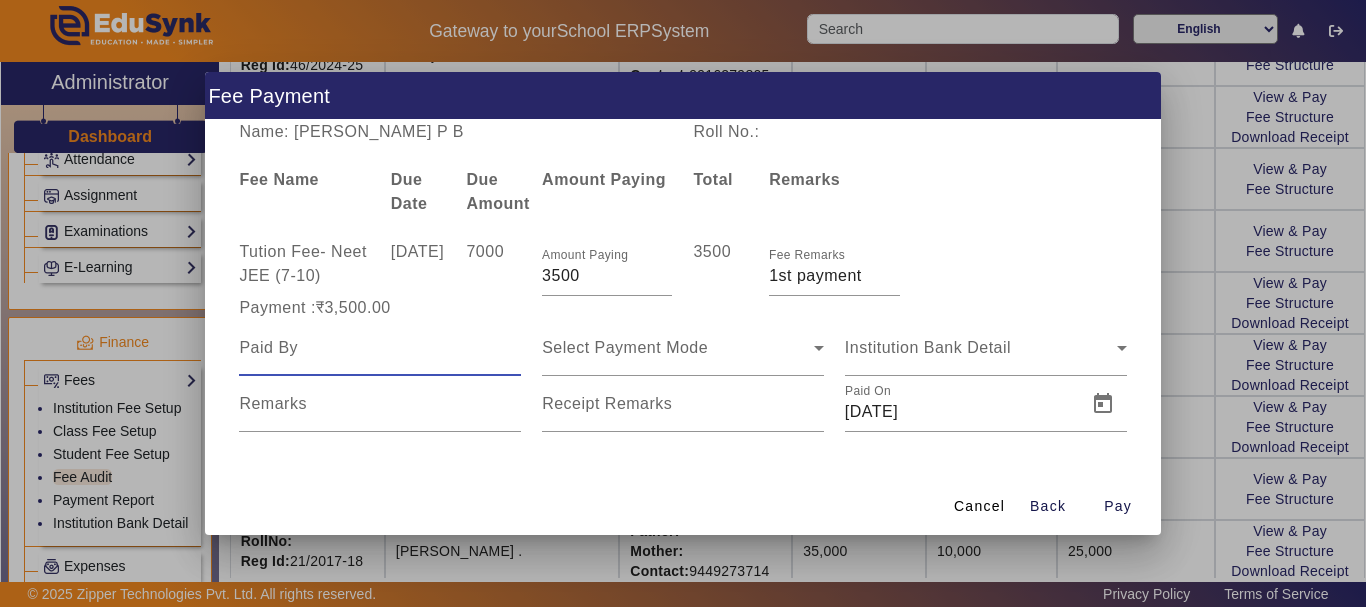click at bounding box center (380, 348) 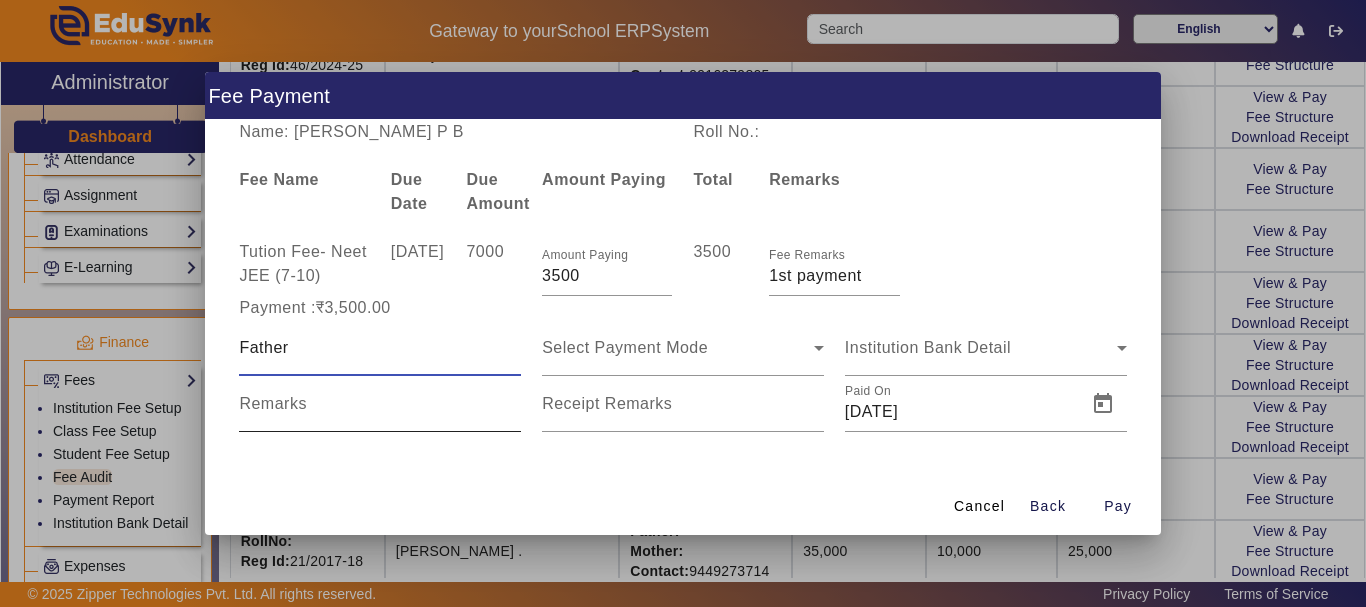 type on "Father" 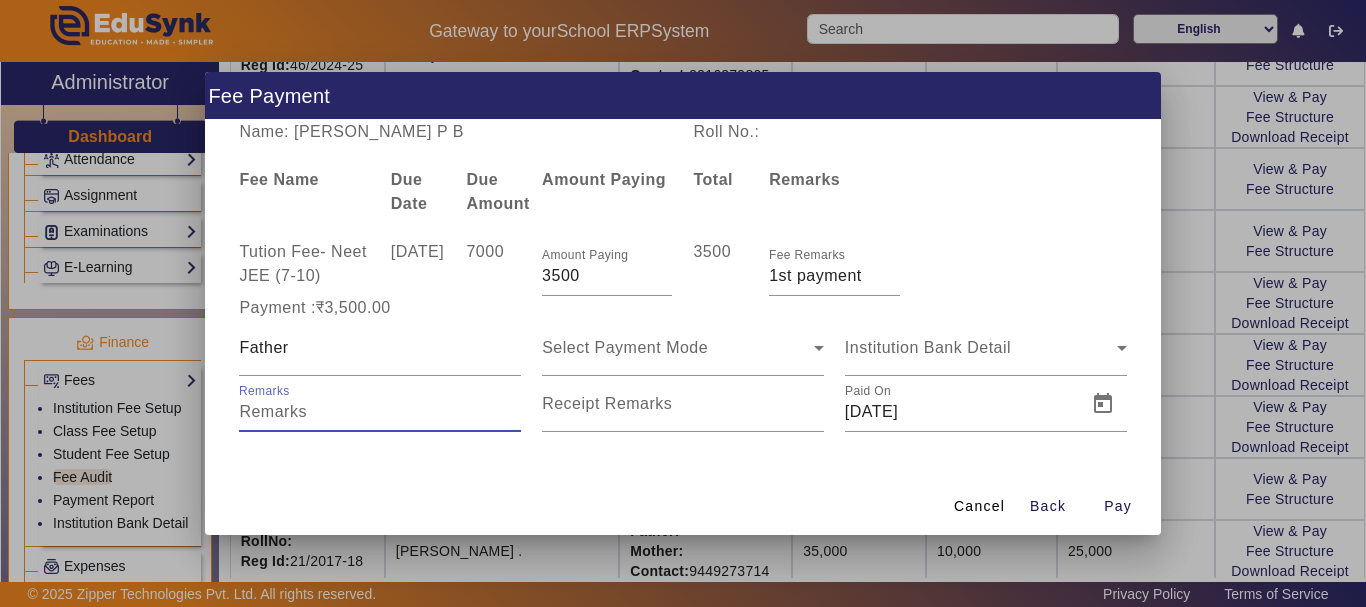 click on "Remarks" at bounding box center (380, 412) 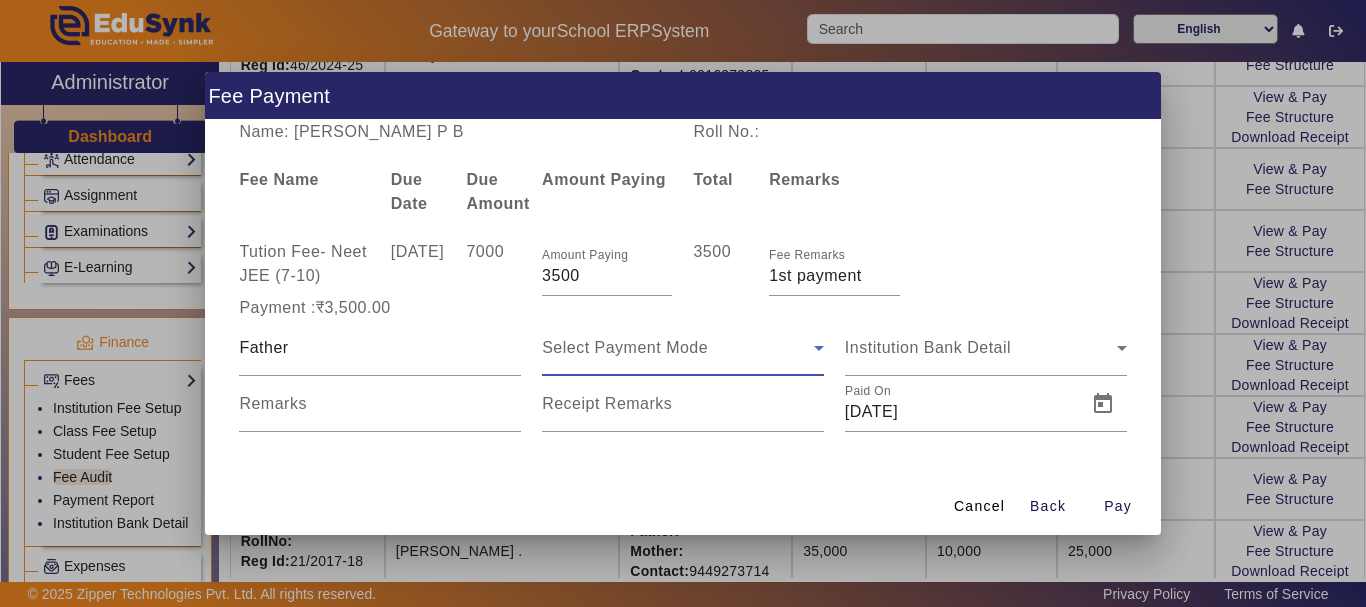 click on "Select Payment Mode" at bounding box center (625, 347) 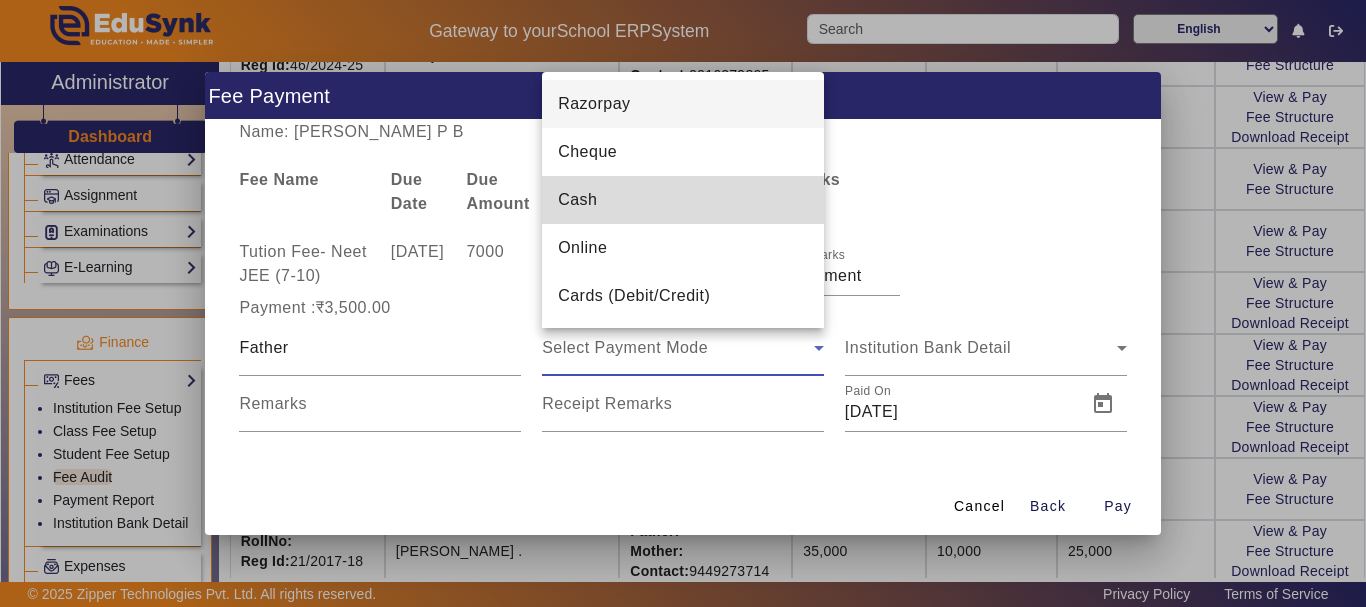 click on "Cash" at bounding box center (577, 200) 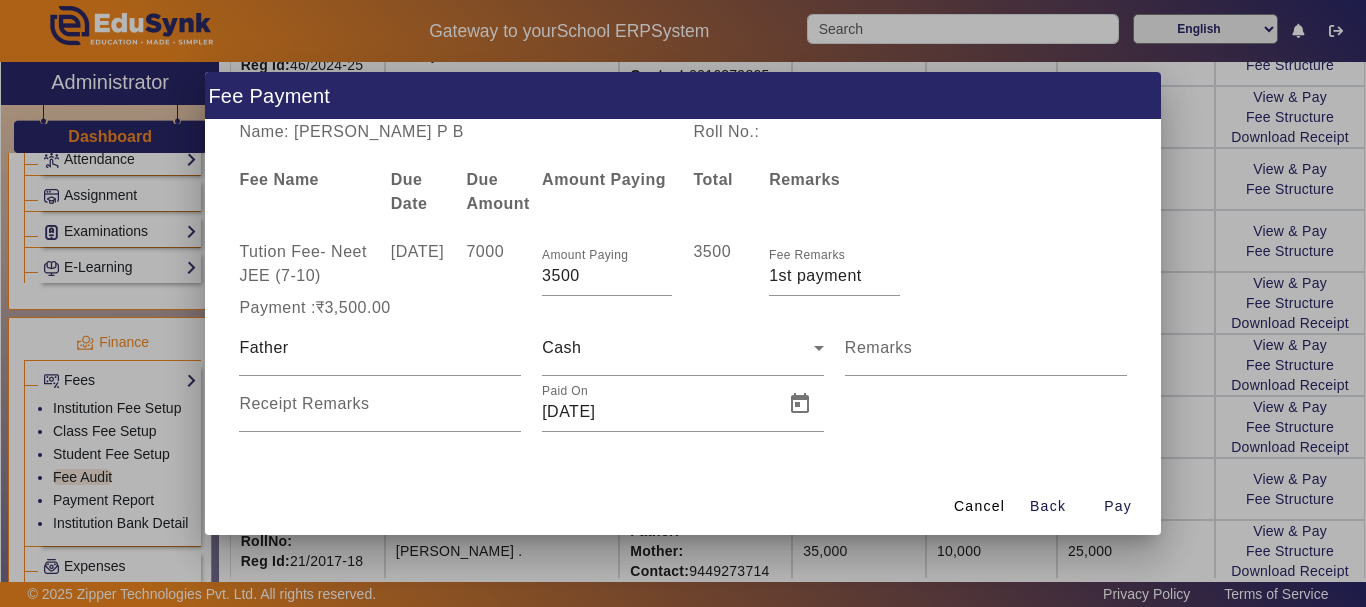 click on "Name: [PERSON_NAME]   P B   Roll No.:   Fee Name Due Date Due Amount  Amount Paying  Total  Remarks  Tution Fee   - Neet JEE (7-10)   [DATE]  7000 Amount Paying 3500  3500  Fee Remarks  Payment :₹3,500.00  Father Cash Remarks Receipt Remarks Paid On [DATE]" at bounding box center (683, 298) 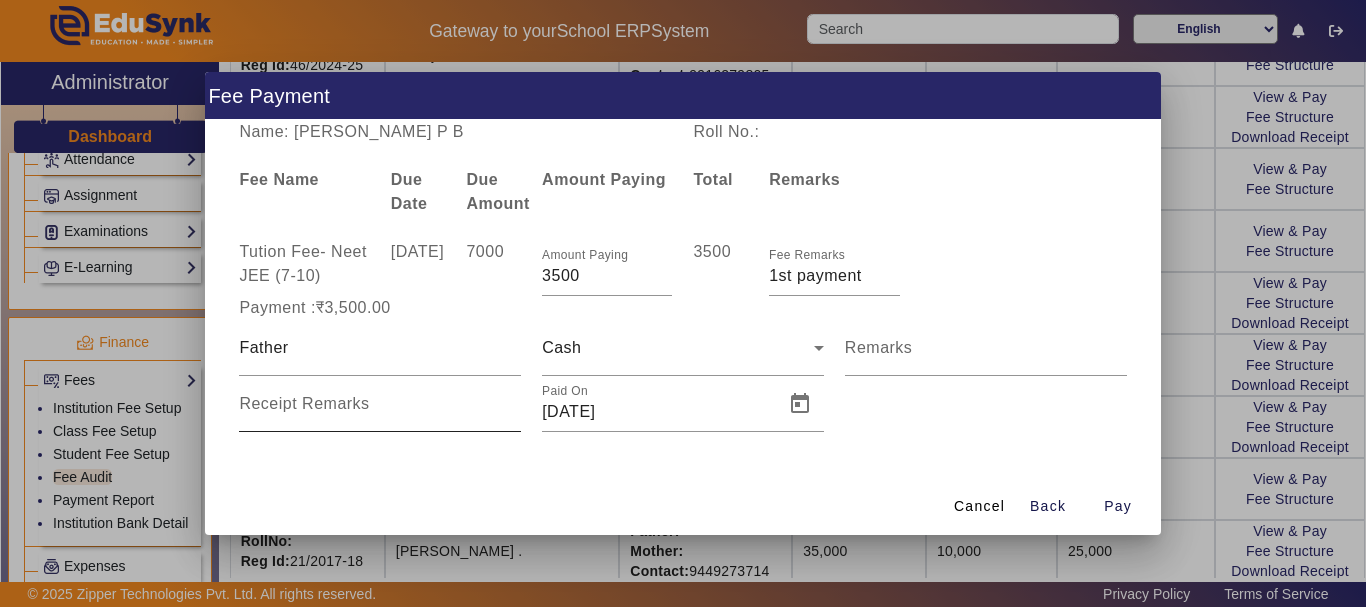 click on "Receipt Remarks" at bounding box center [380, 404] 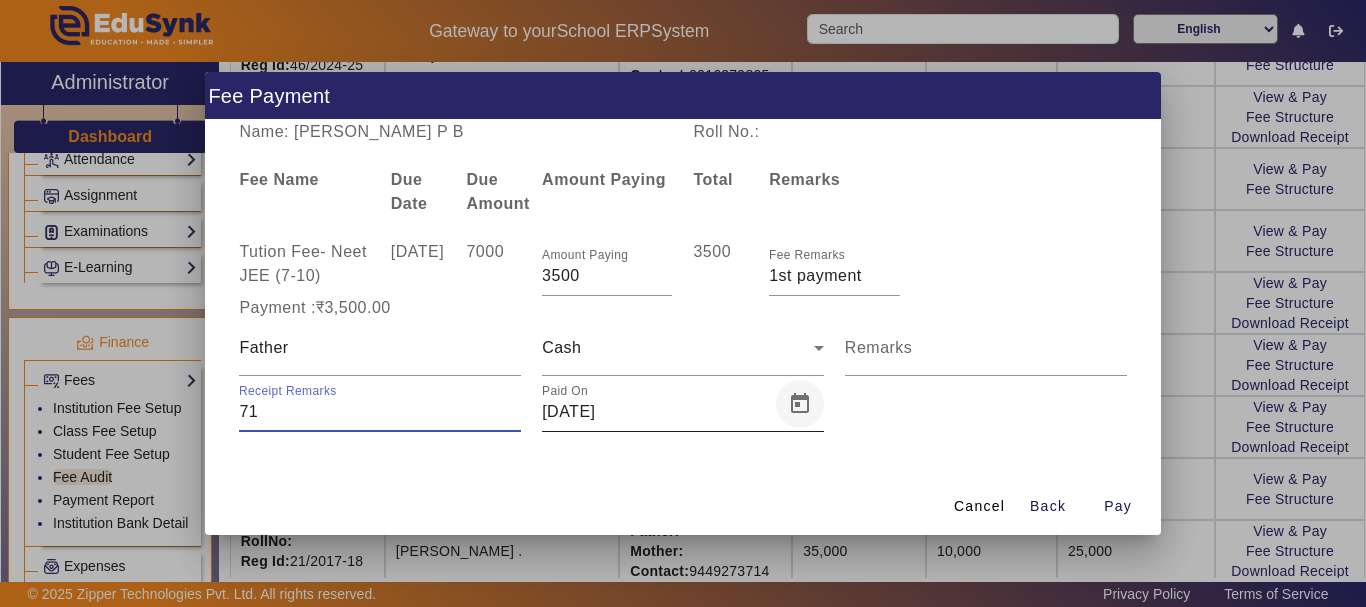 type on "71" 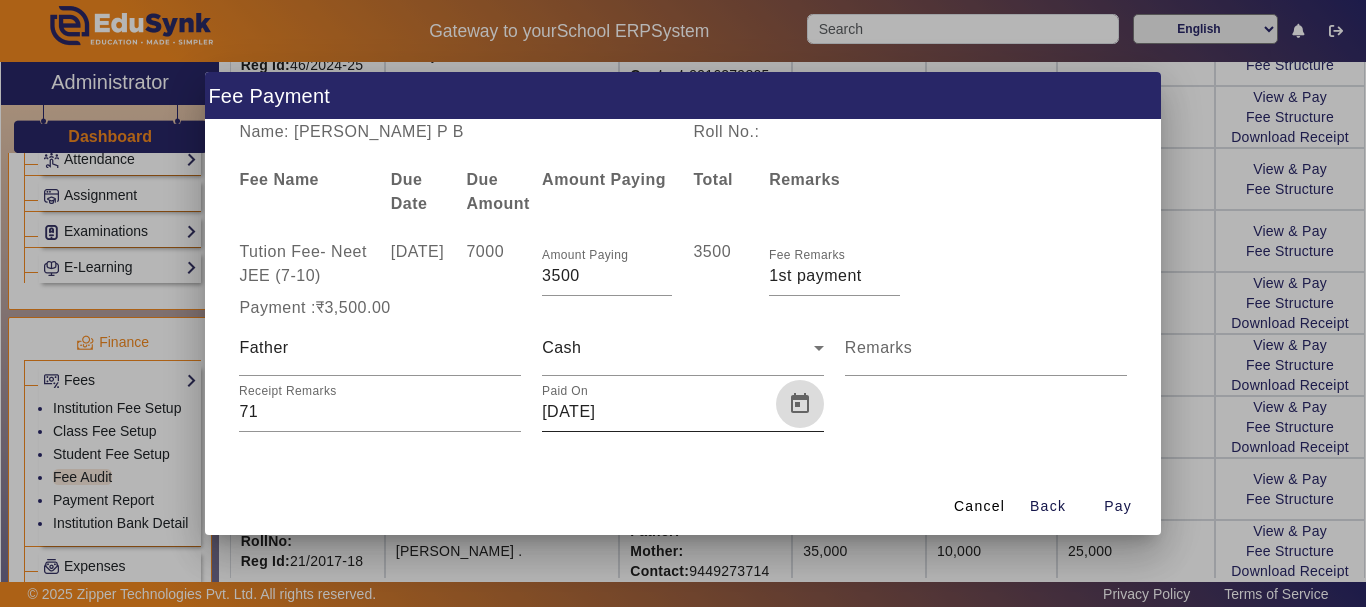 click at bounding box center [800, 404] 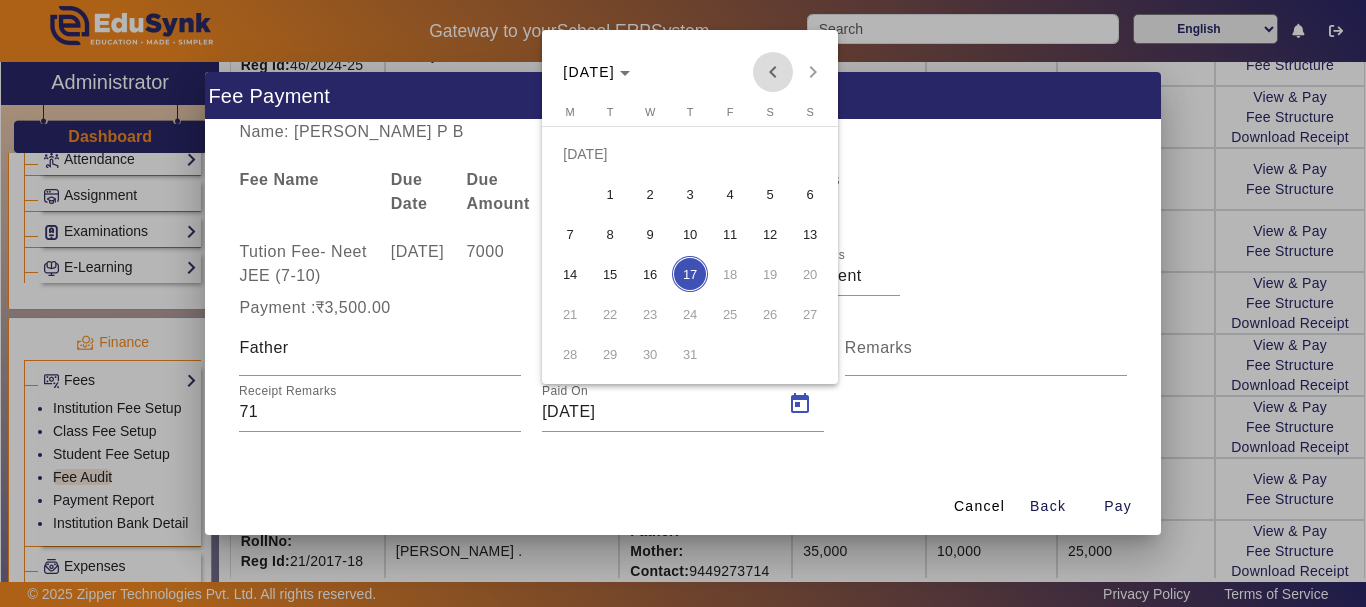 click at bounding box center (773, 72) 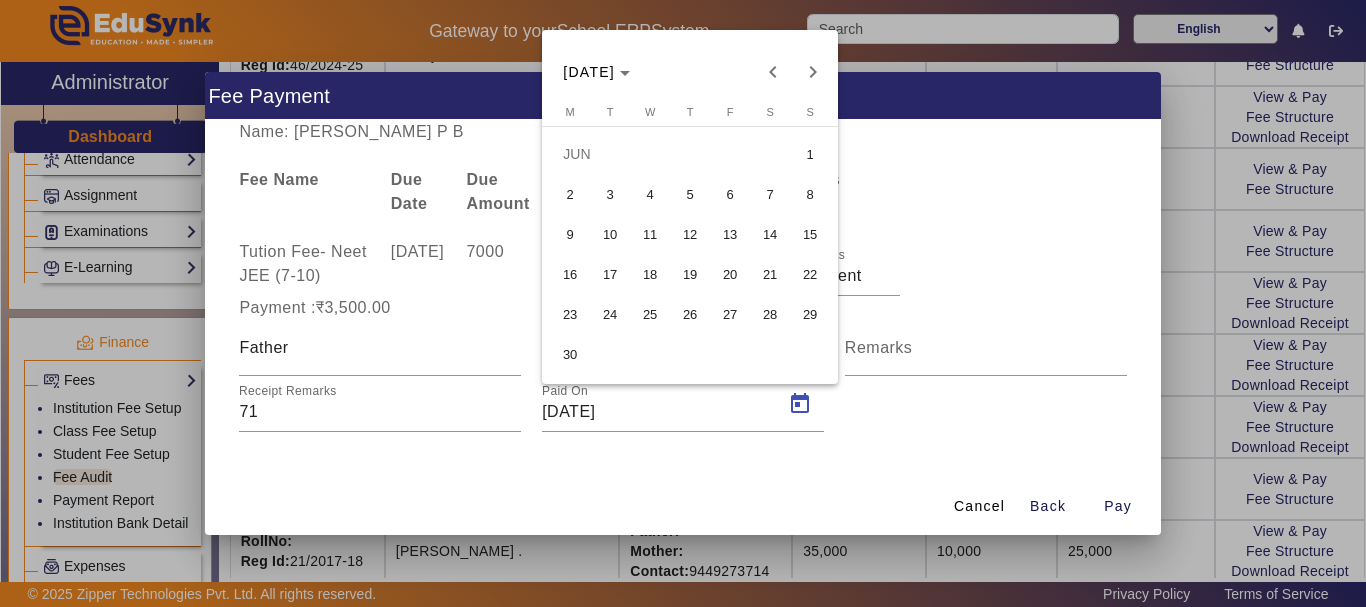 click on "18" at bounding box center [650, 274] 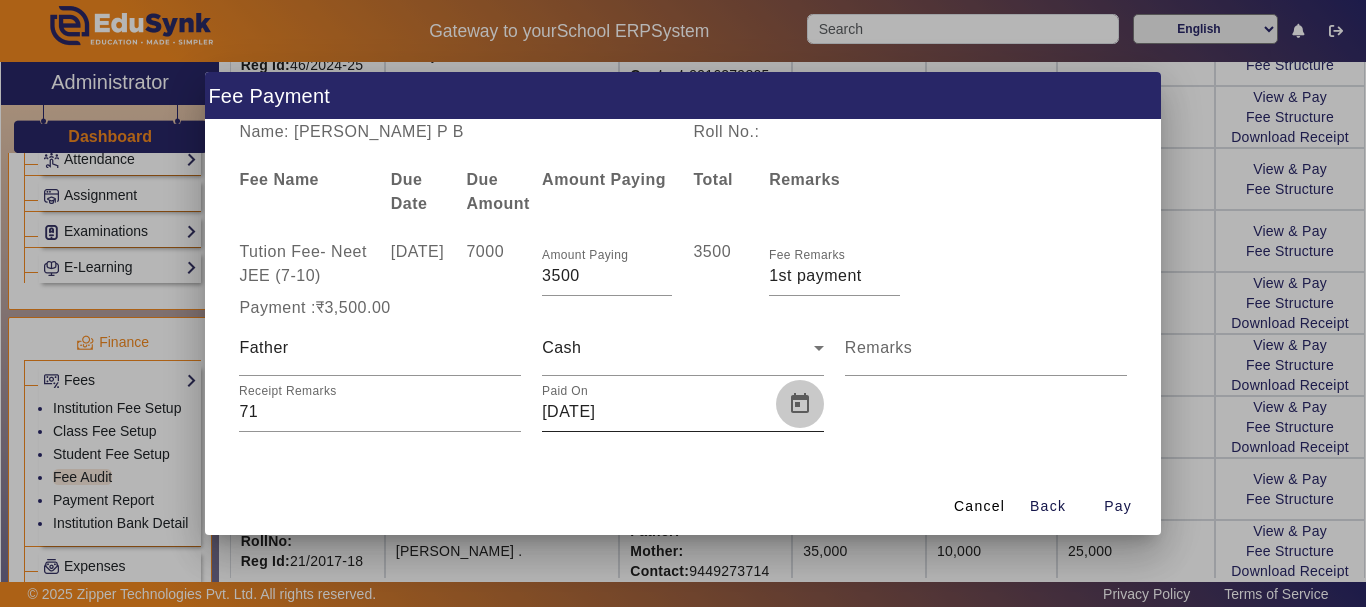 click at bounding box center [800, 404] 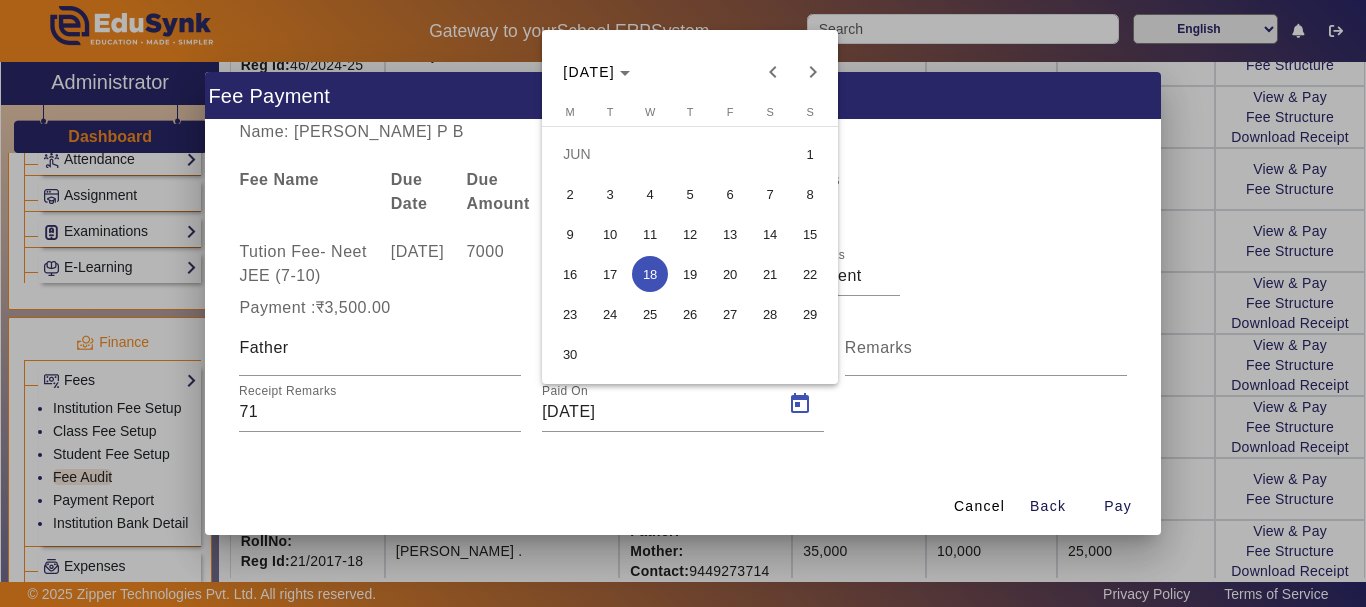 click on "19" at bounding box center [690, 274] 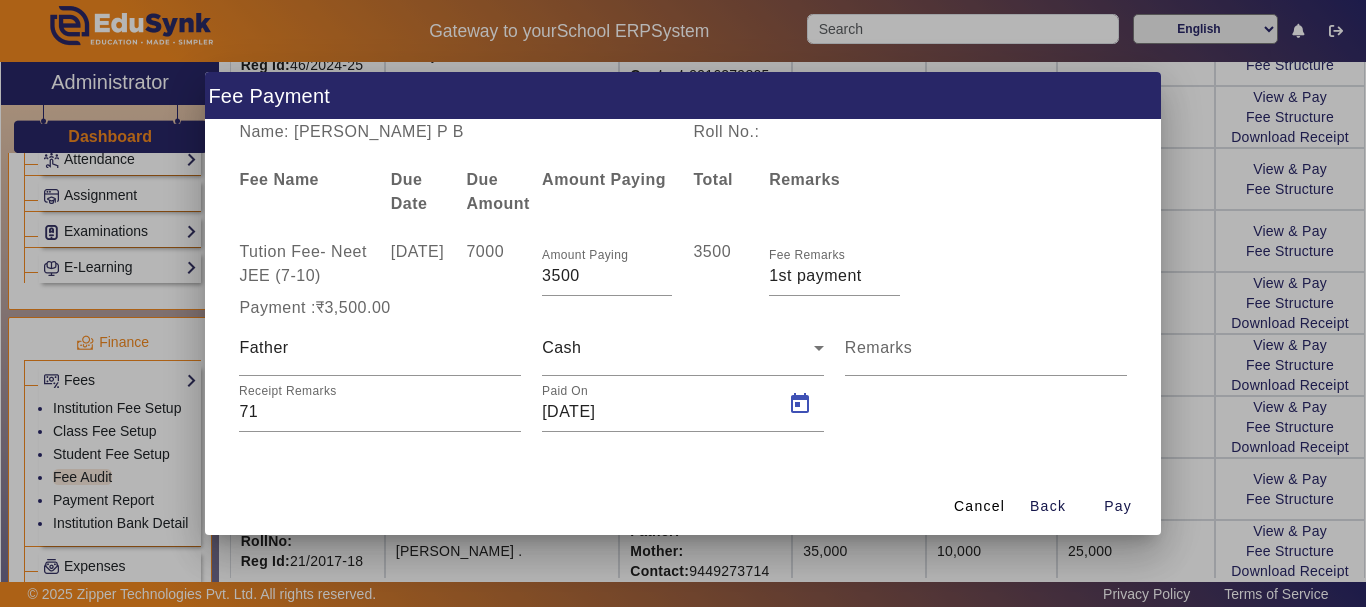 type on "[DATE]" 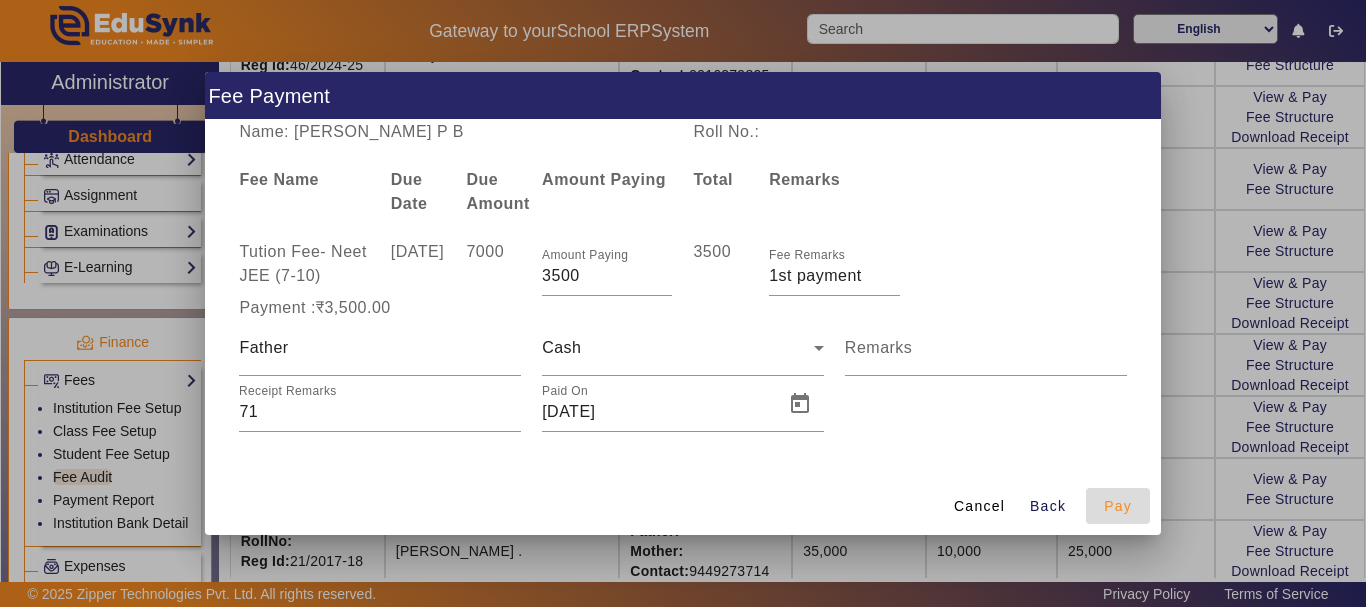 click on "Pay" at bounding box center [1118, 506] 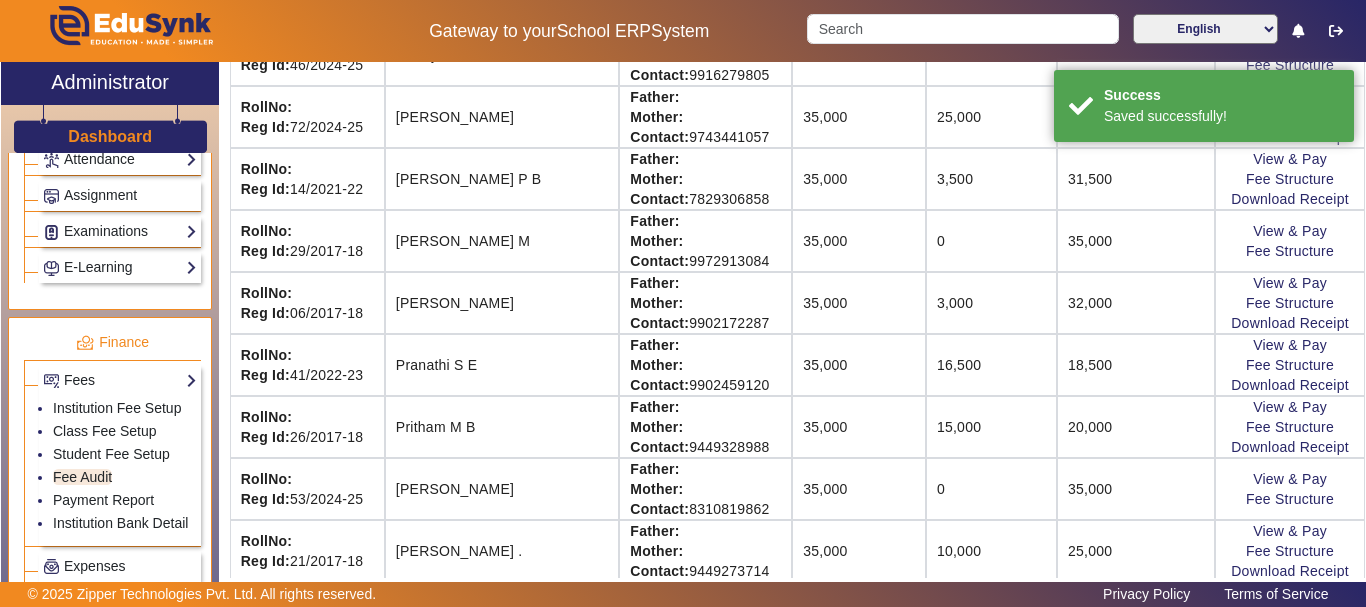 scroll, scrollTop: 310, scrollLeft: 0, axis: vertical 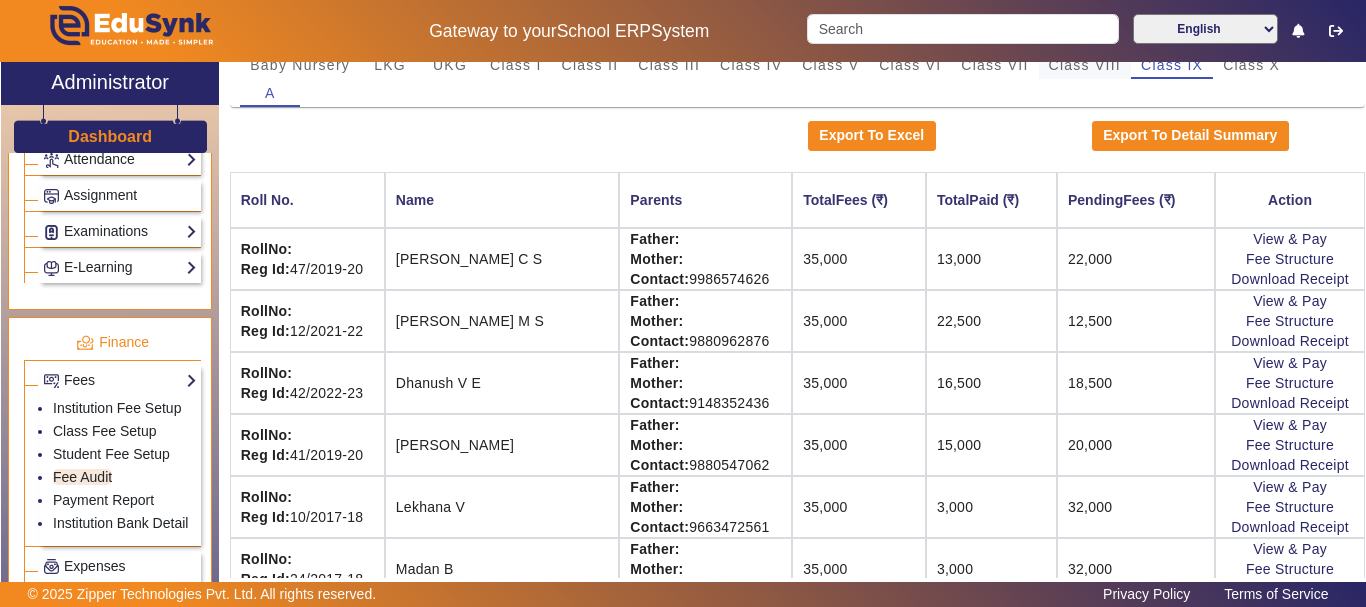 click on "Class VIII" at bounding box center [1085, 65] 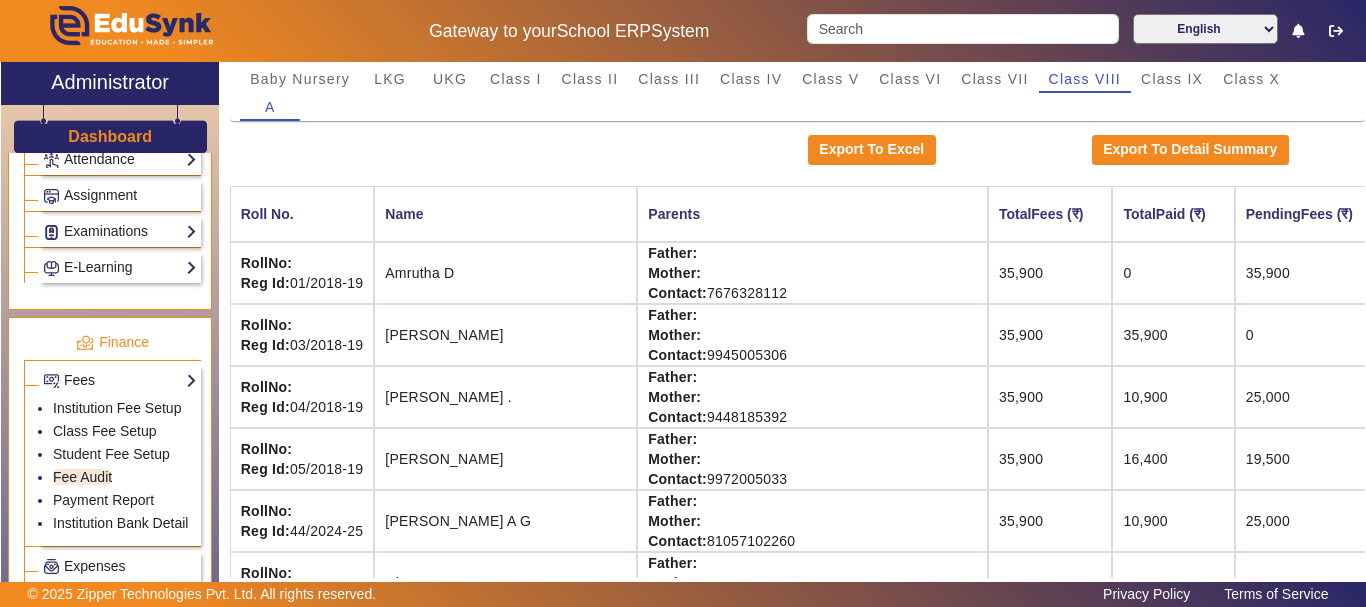 scroll, scrollTop: 176, scrollLeft: 0, axis: vertical 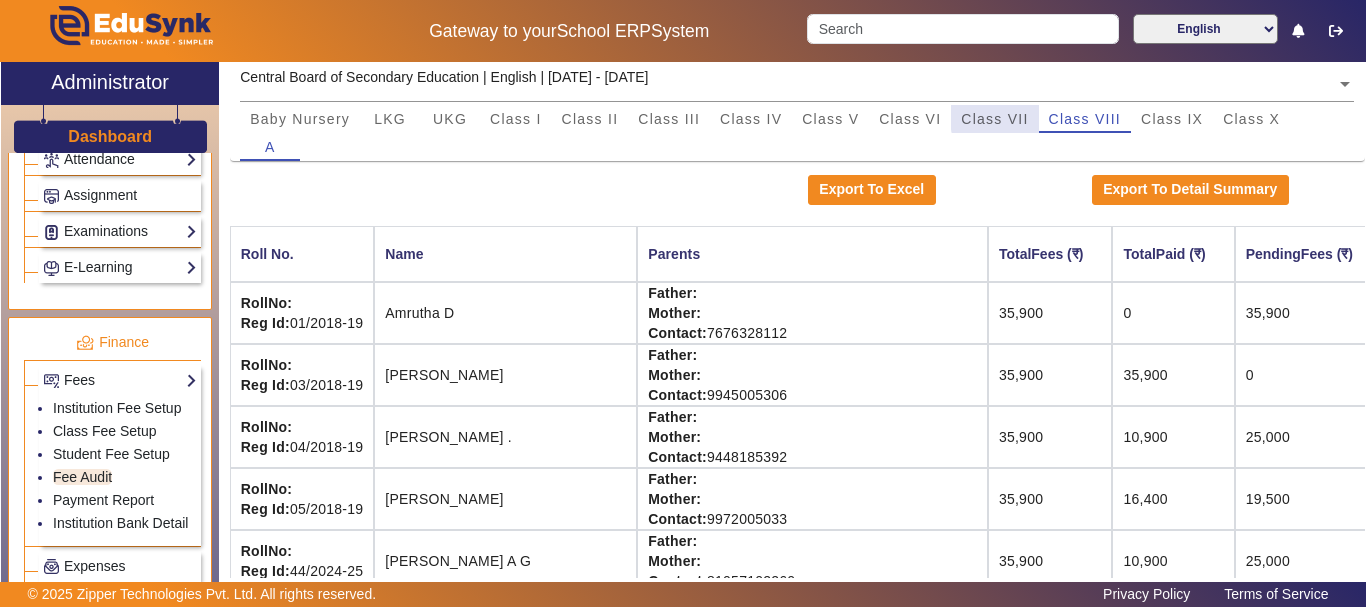 click on "Class VII" at bounding box center (994, 119) 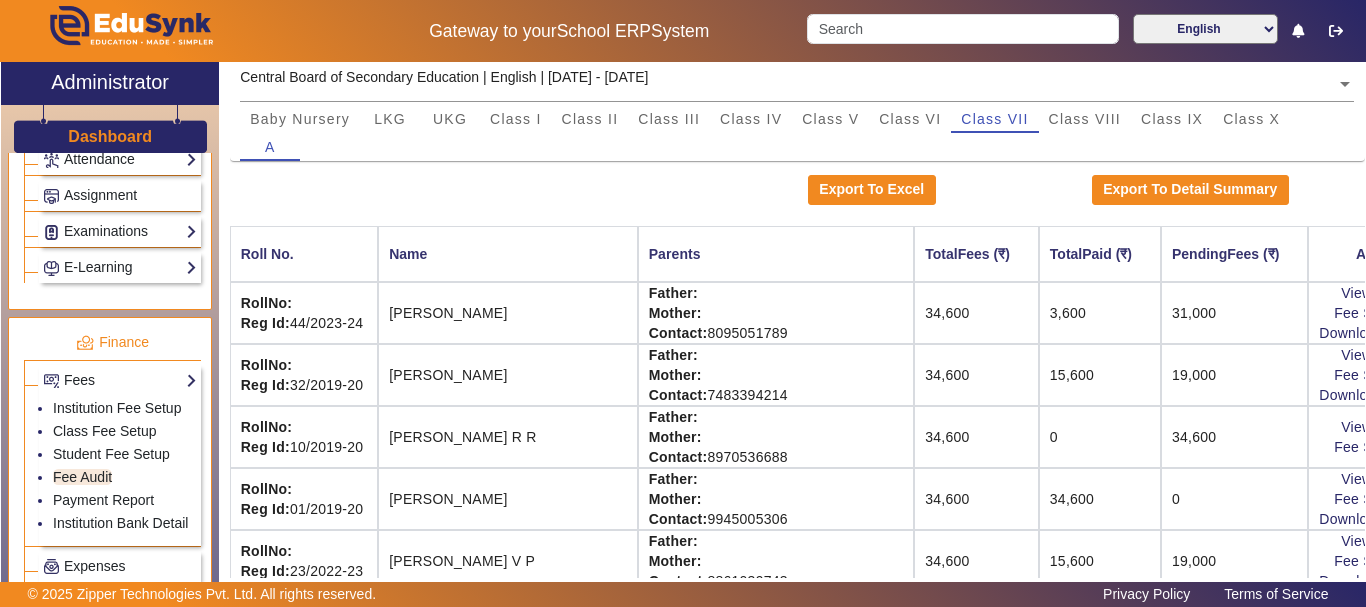 click on "X Administrator Dashboard Administration  Institution  Institution Details   Session Configuration   Classes/Batches   Subjects  Students Staff  Teachers   Non Teaching Staff   Driver   Support Staff  Transportation  Overview   Vehicle Directory   Routes   Trip Record  Library  Overview   Configuration   Book Lists   Issue a Book   List of Books Issued   Card   Penalties  ID Card  Students   Teachers   Non Teaching Staff   Template  Birthday  Students  Admissions Admissions-Enquiry Front Desk  Visitors Book   Postal Receipt   Postal Dispatch   Phone Call Logs   Complaint Book  Report  Import History   App Invites   Other Reports  Inventory Gallery  List   Add  Notice Board  List   Add  Certificates  Certificates   TC   Bonafide  User Settings  Roles   Users  Settings  Biometric   Configuration   Live Class Setup   Bank Account   Chat Settings   Sequence   Change Password   Subscription  Promotion Profile Photo  Add Profile Photo   Profile Photo List  Academics  TimeTable  Assign Teacher   Academic Calendar  A" 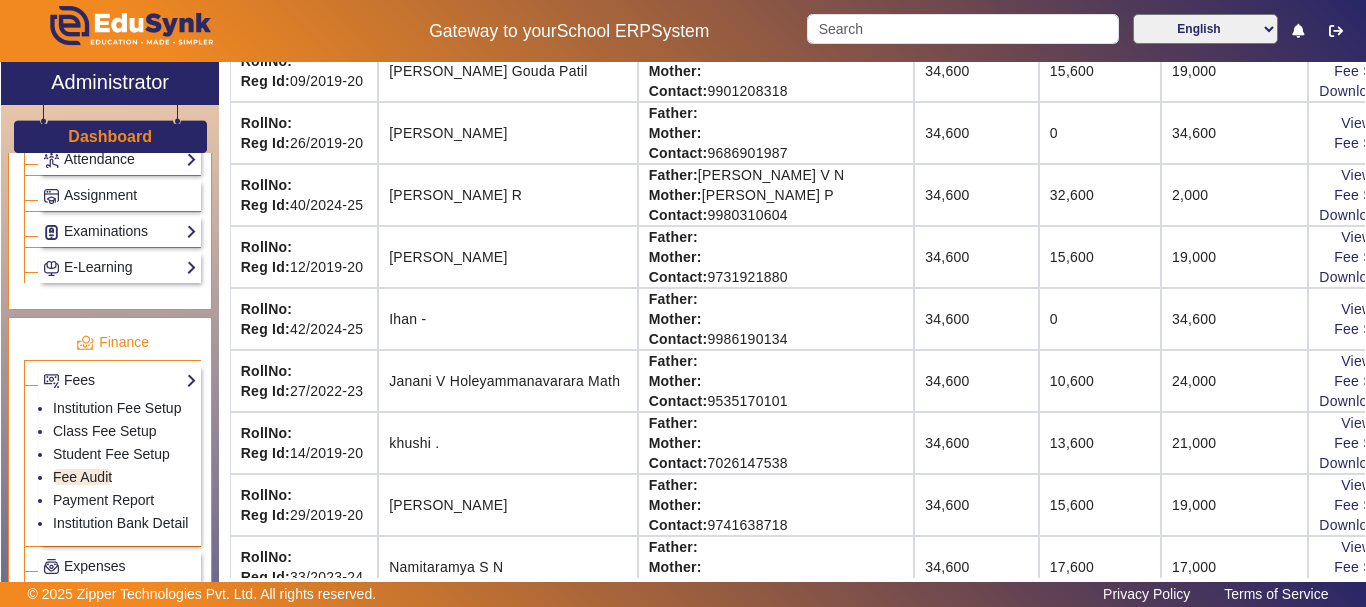 scroll, scrollTop: 830, scrollLeft: 0, axis: vertical 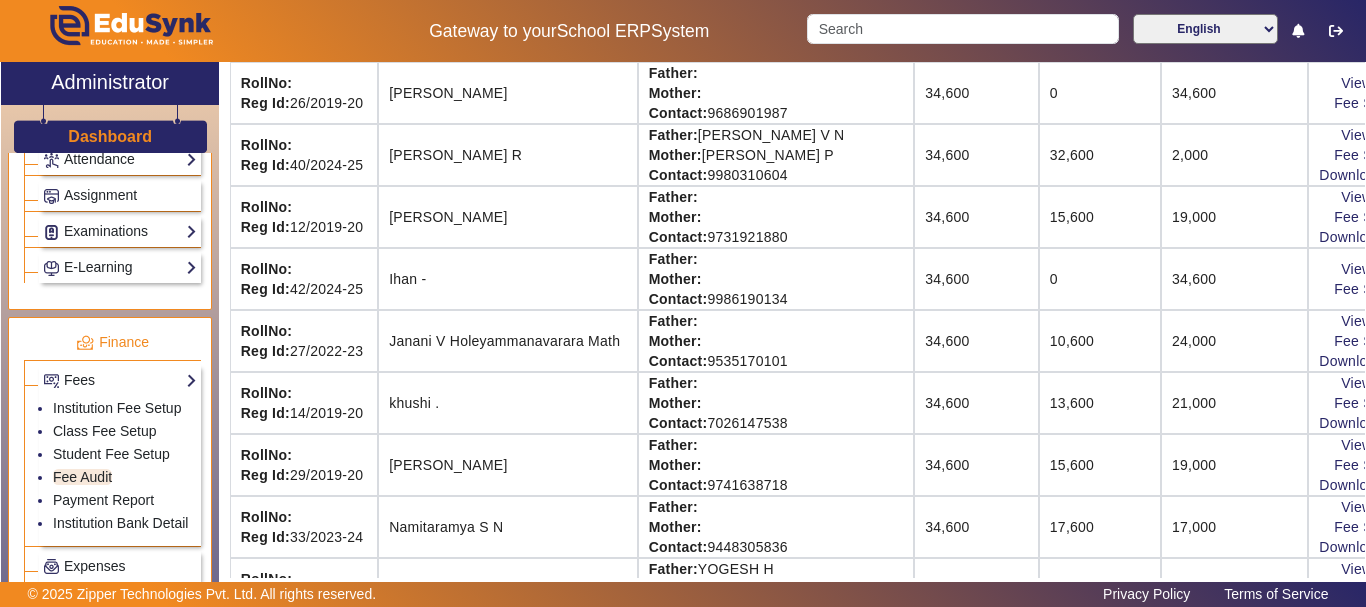 click on "View & Pay   Fee Structure  Download Receipt" 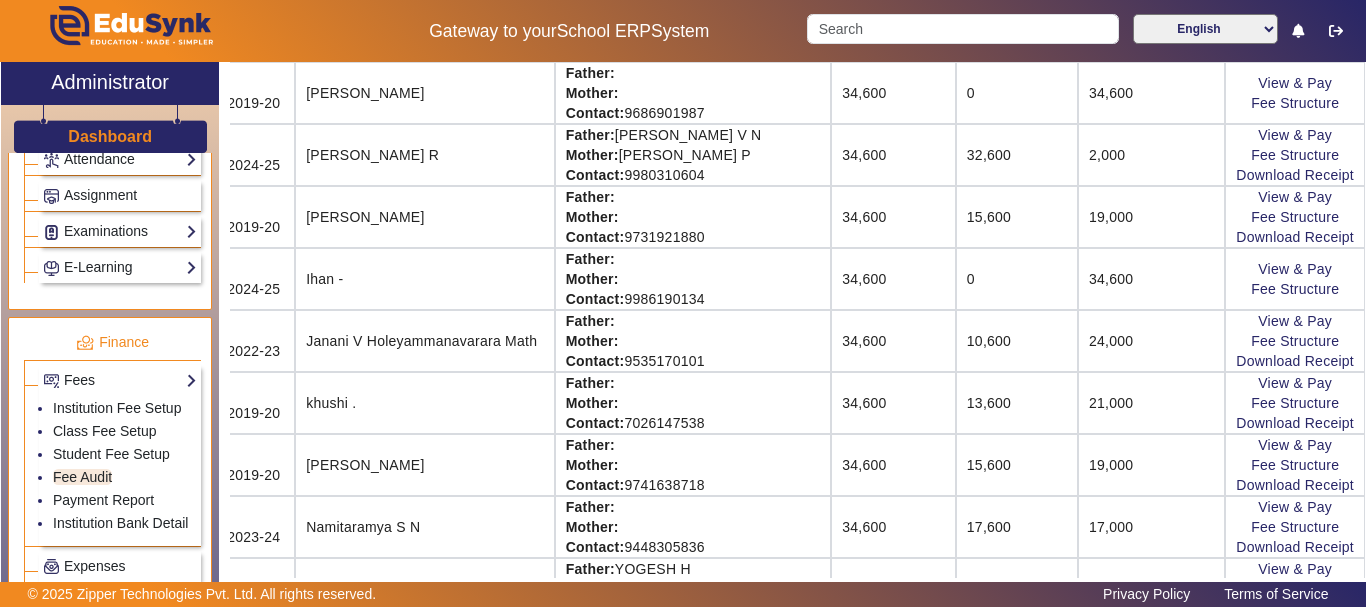 scroll, scrollTop: 830, scrollLeft: 115, axis: both 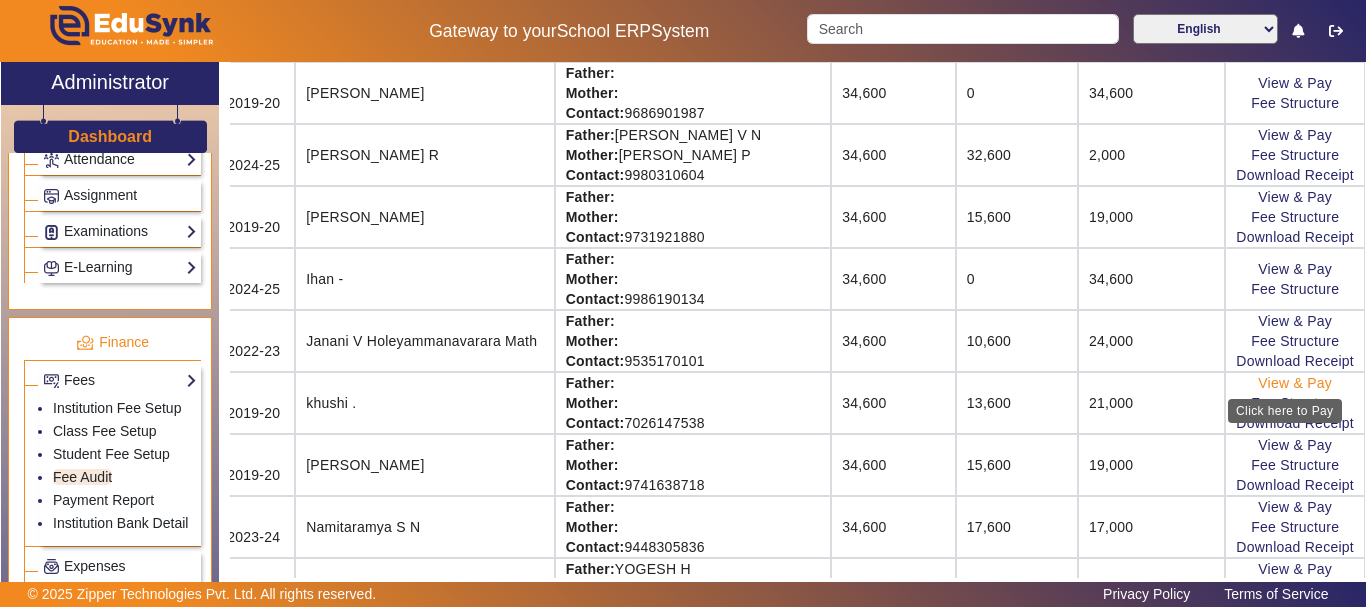 click on "View & Pay" 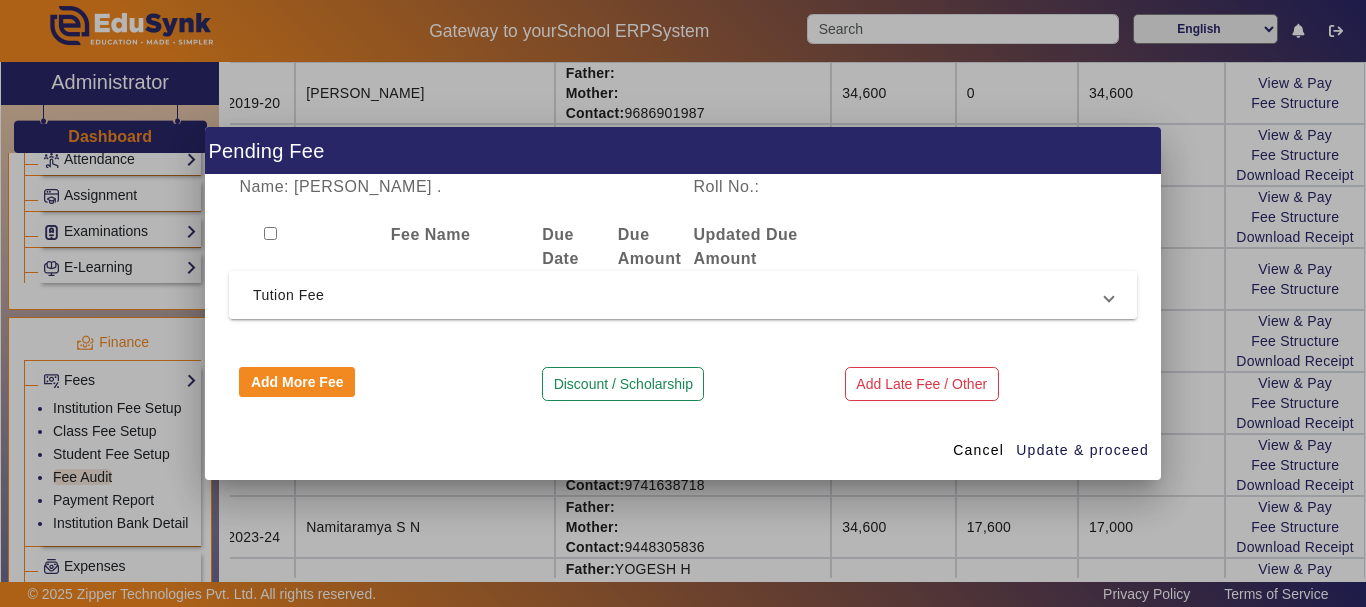 click on "Tution Fee" at bounding box center (679, 295) 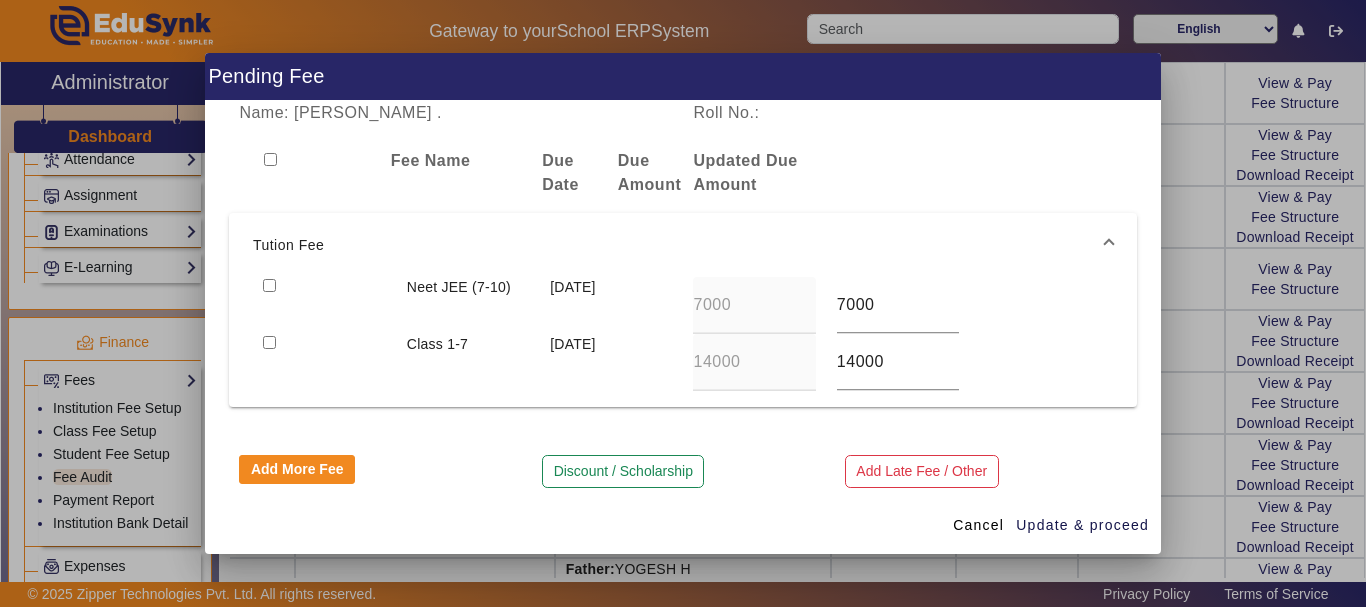 click at bounding box center (269, 285) 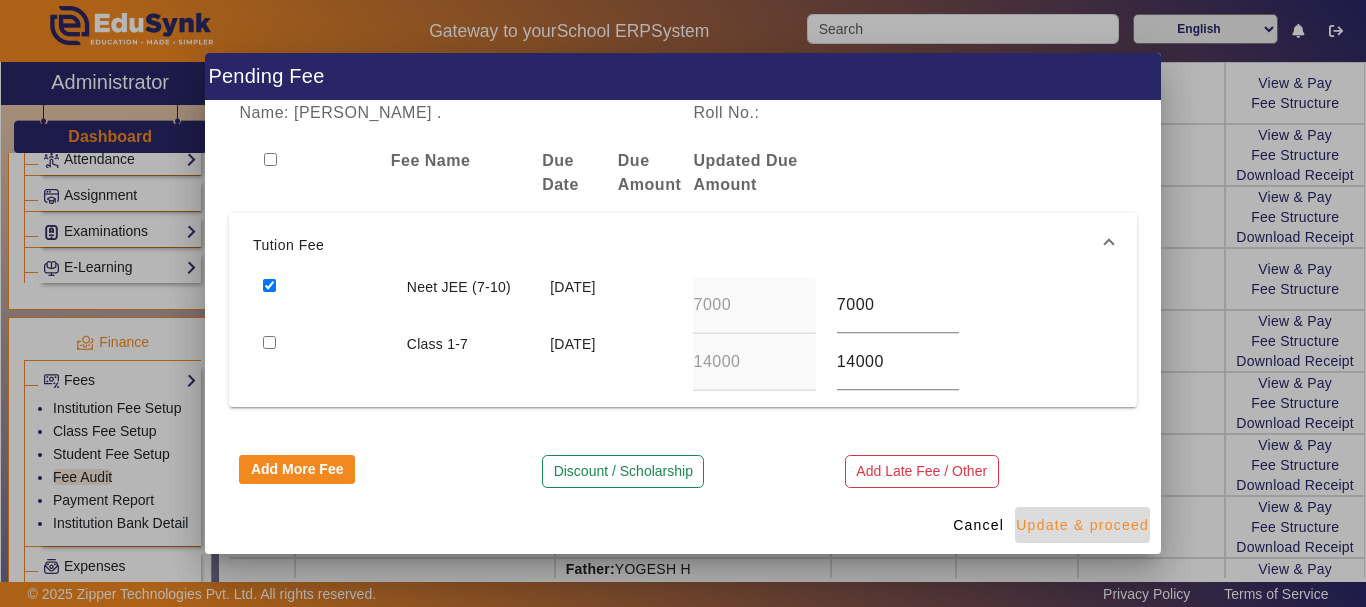 click on "Update & proceed" at bounding box center [1082, 525] 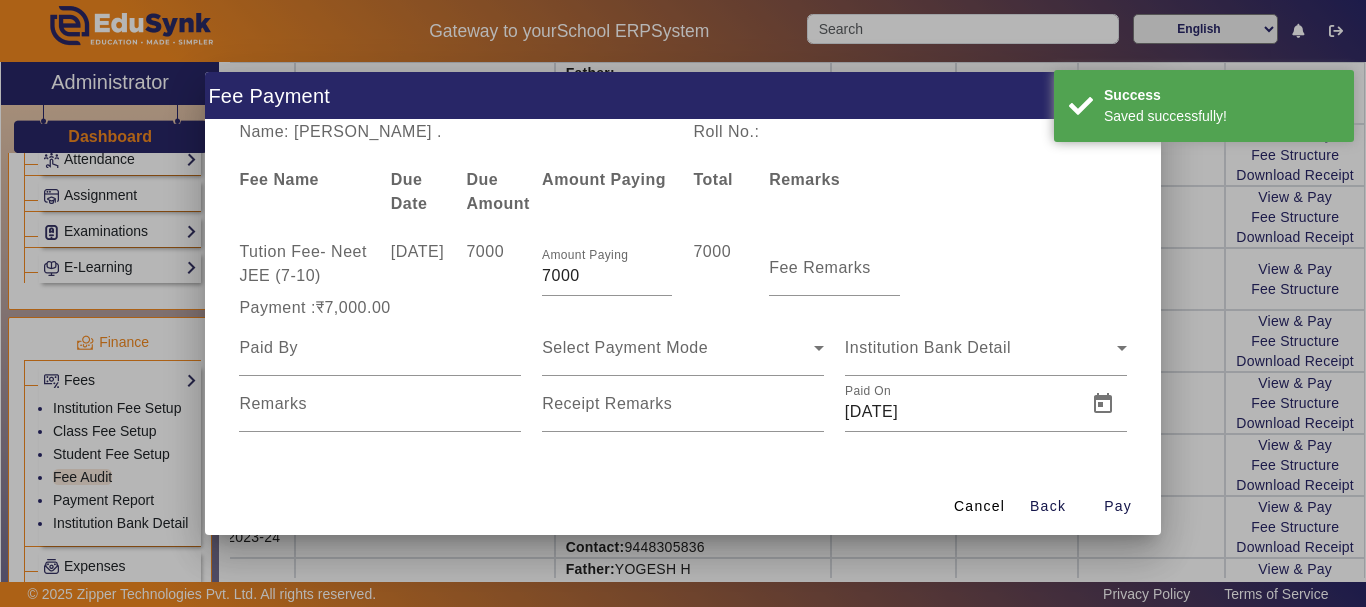 click on "Fee Remarks" at bounding box center [834, 268] 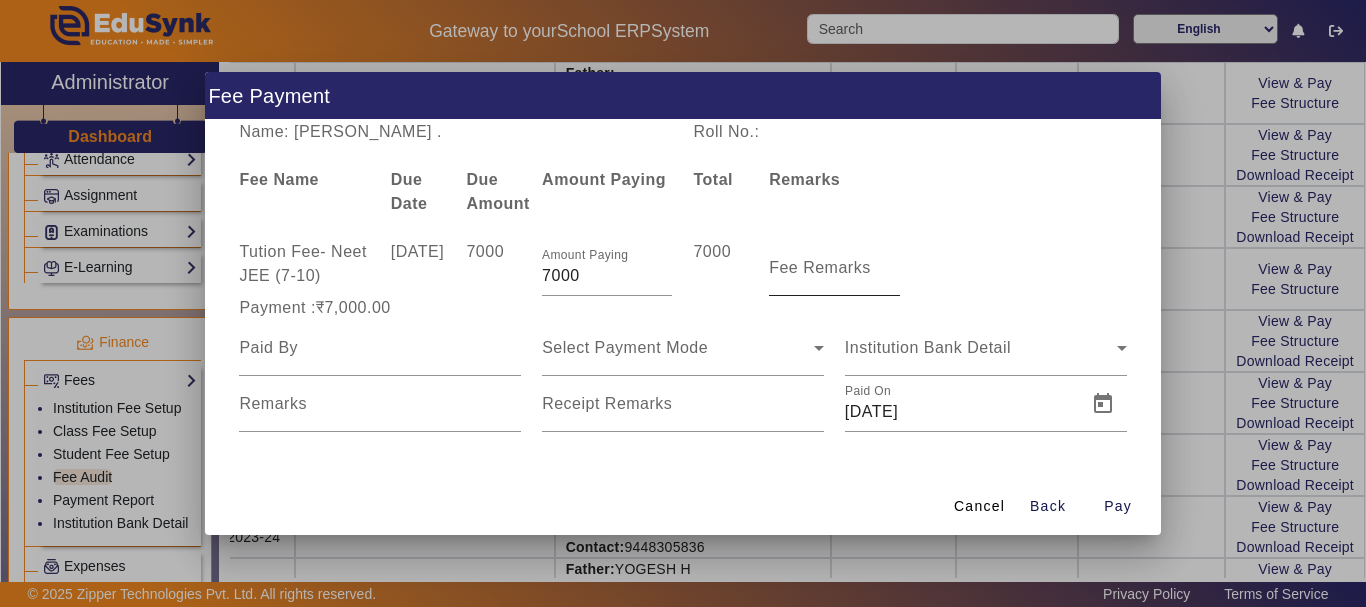 click on "Fee Remarks" at bounding box center [820, 267] 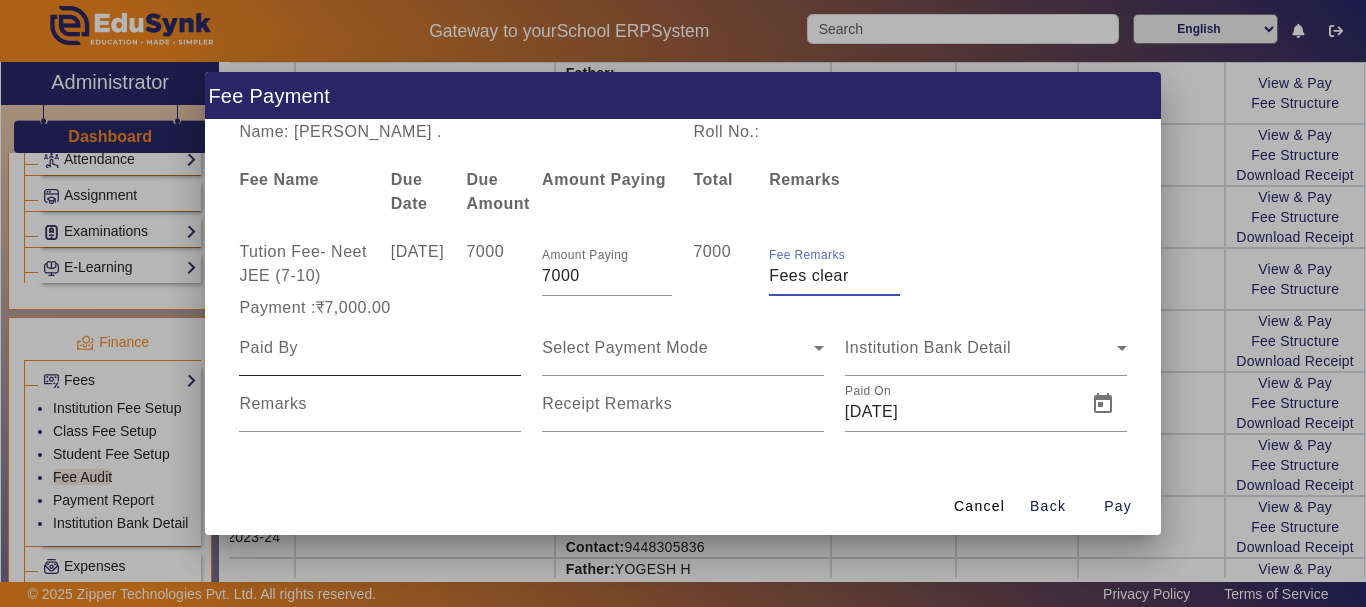 type on "Fees clear" 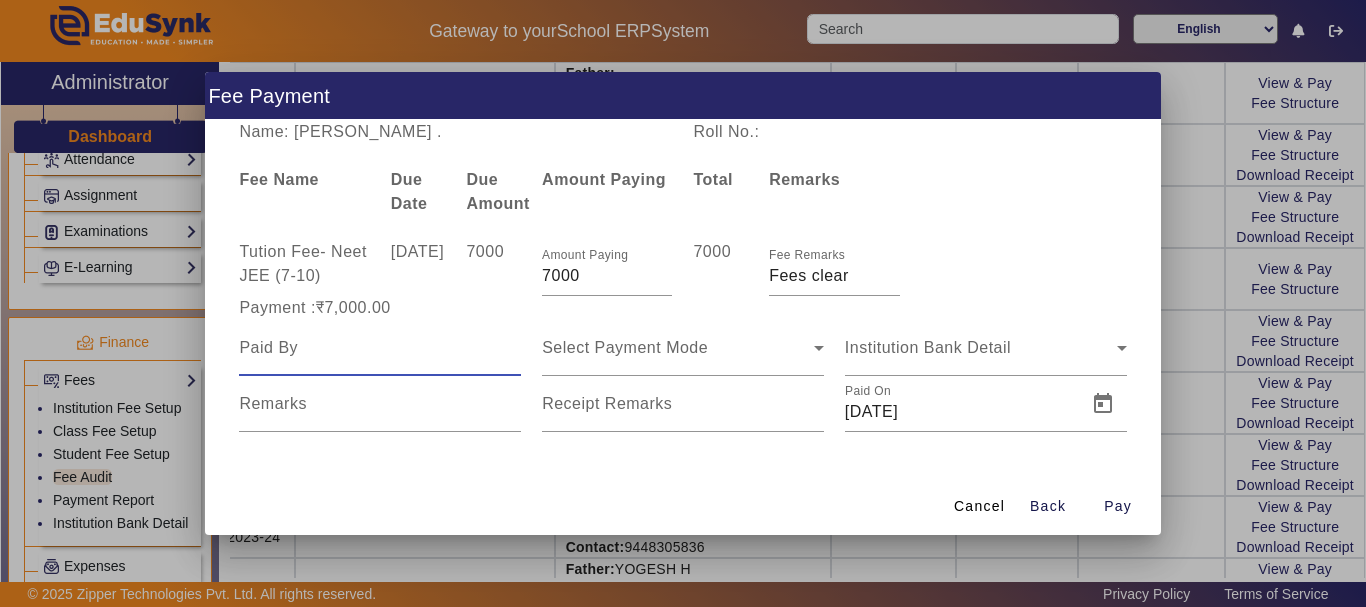 click at bounding box center [380, 348] 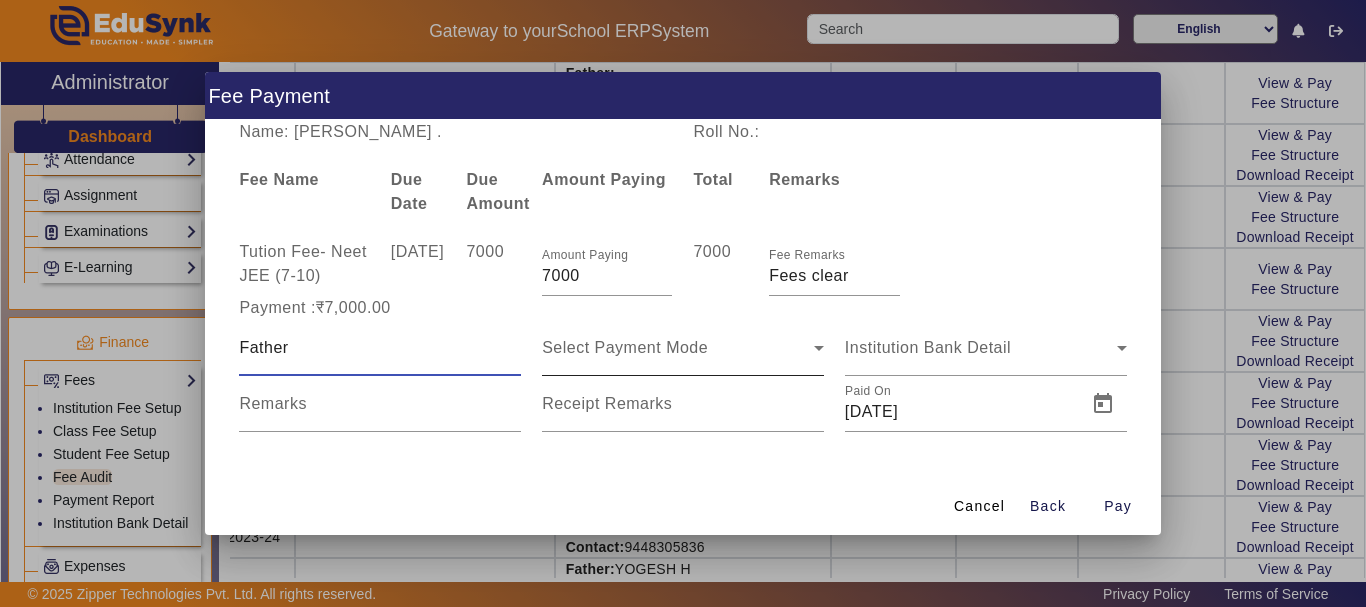 type on "Father" 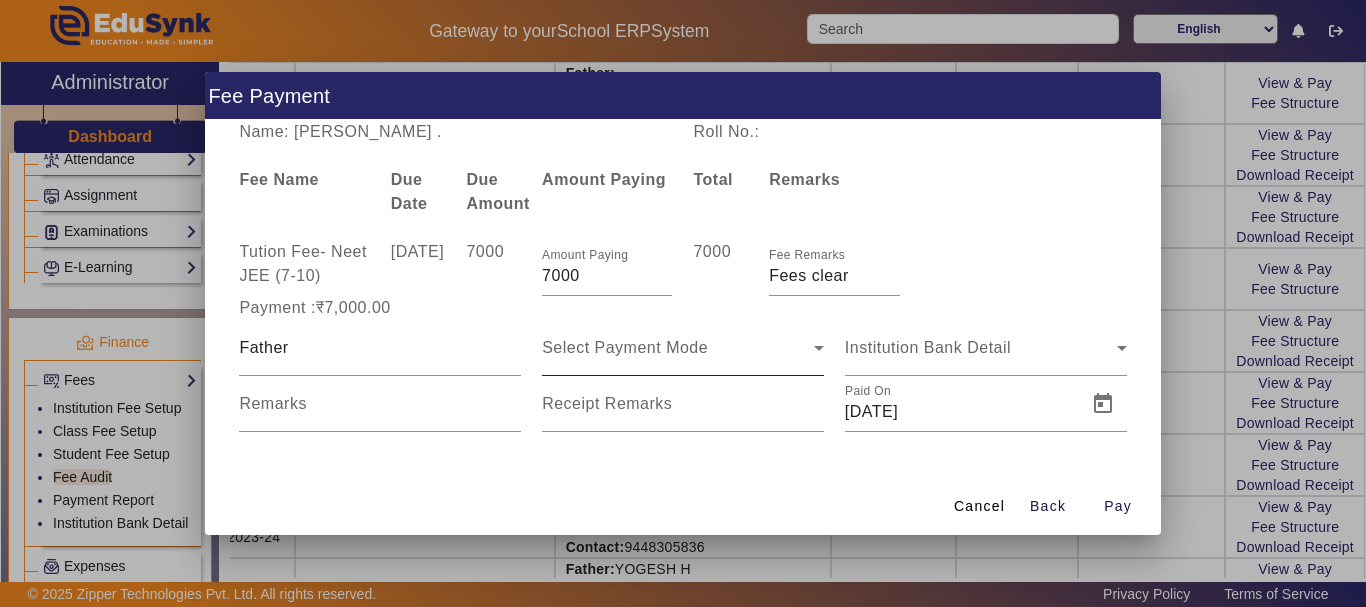 click on "Select Payment Mode" at bounding box center (683, 348) 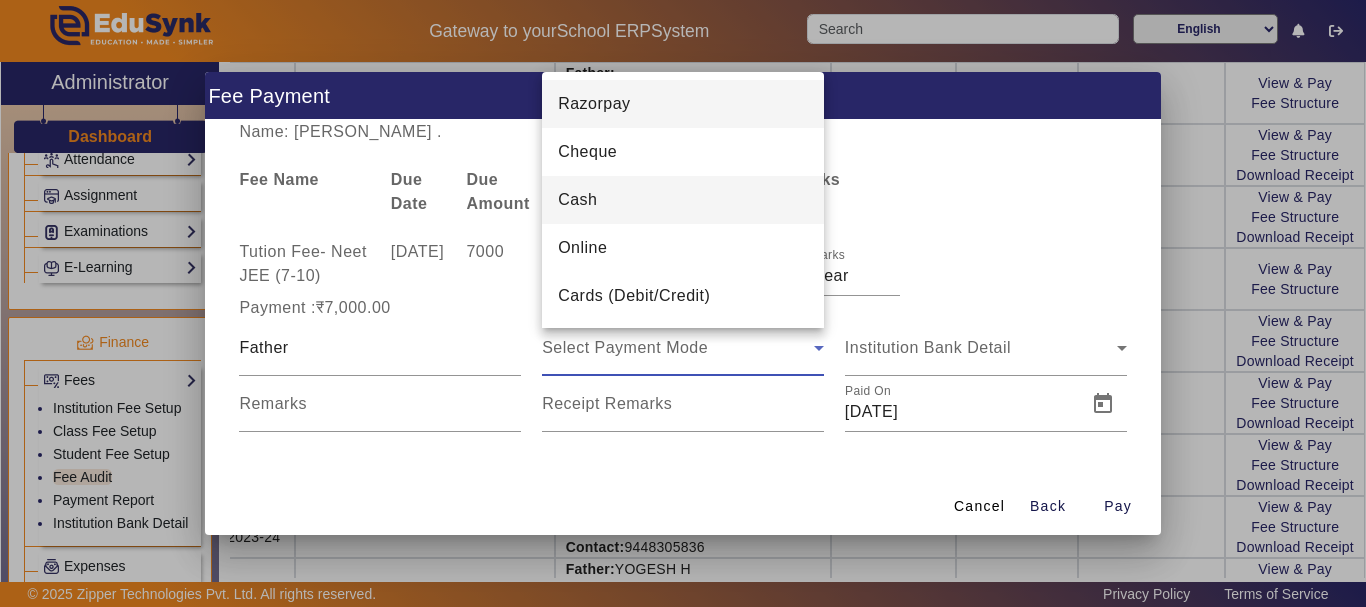 click on "Cash" at bounding box center (683, 200) 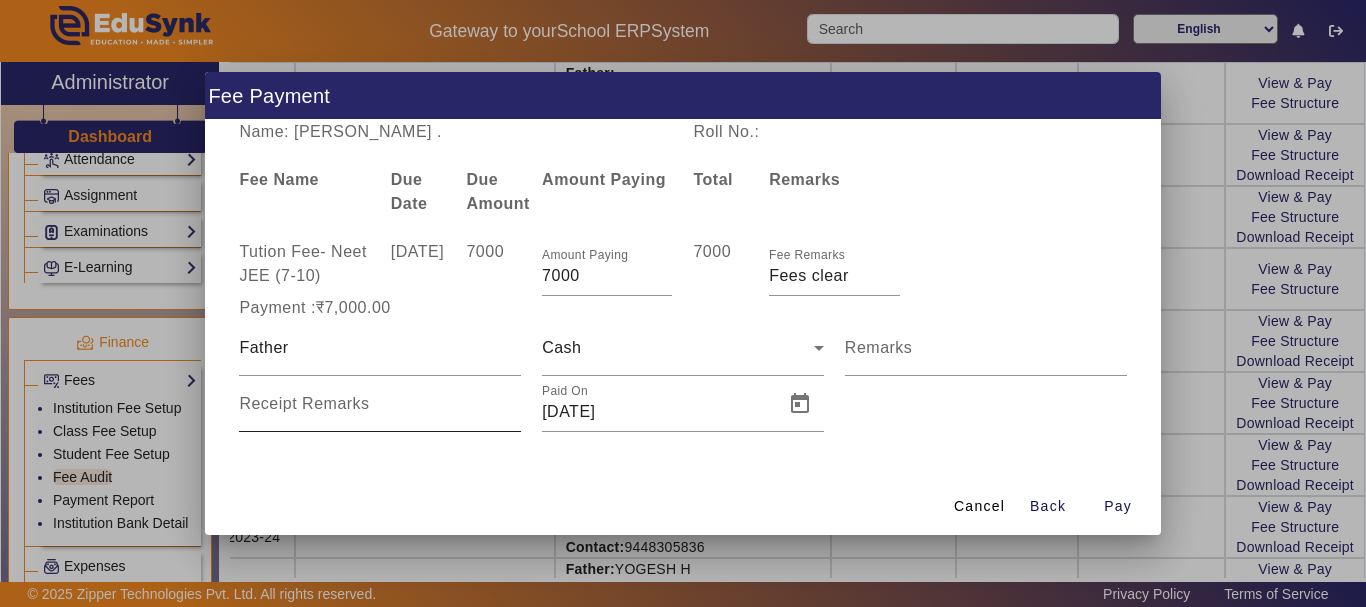 click at bounding box center (521, 417) 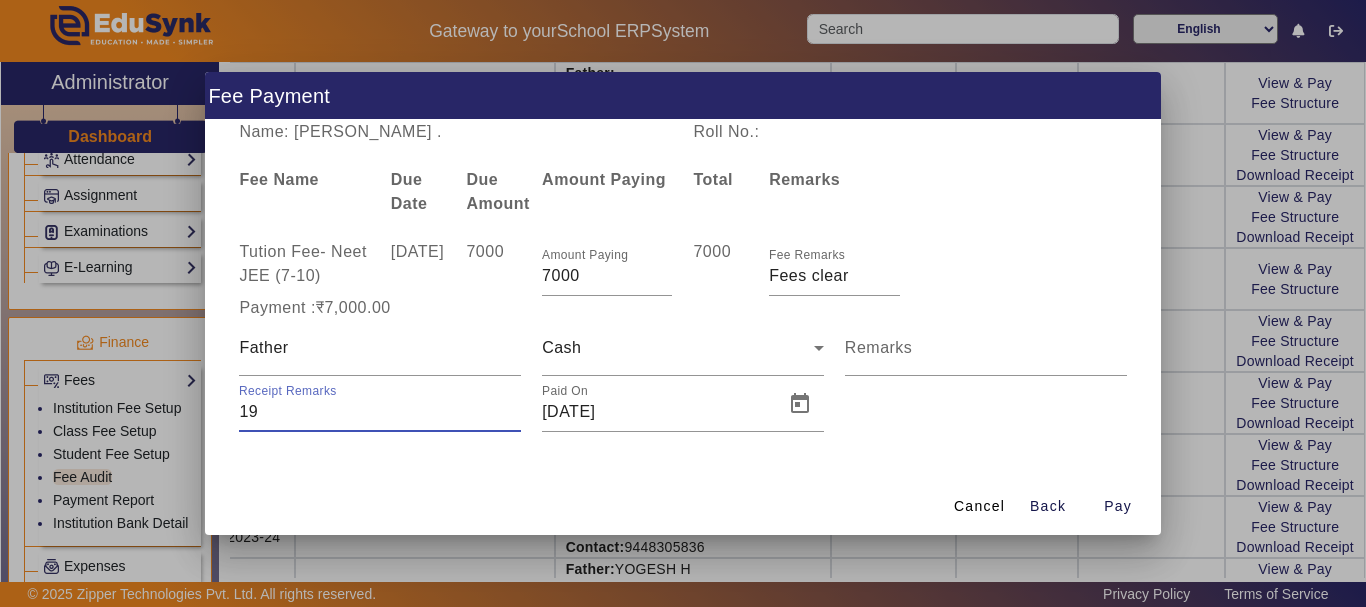 type on "1" 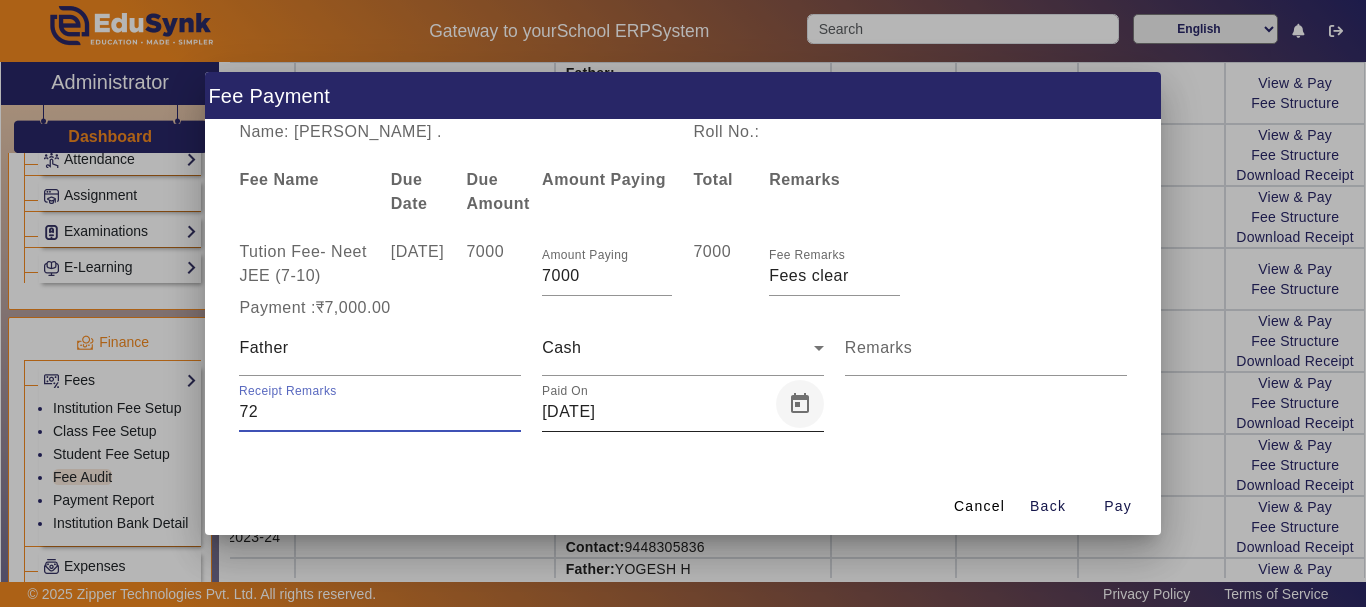 type on "72" 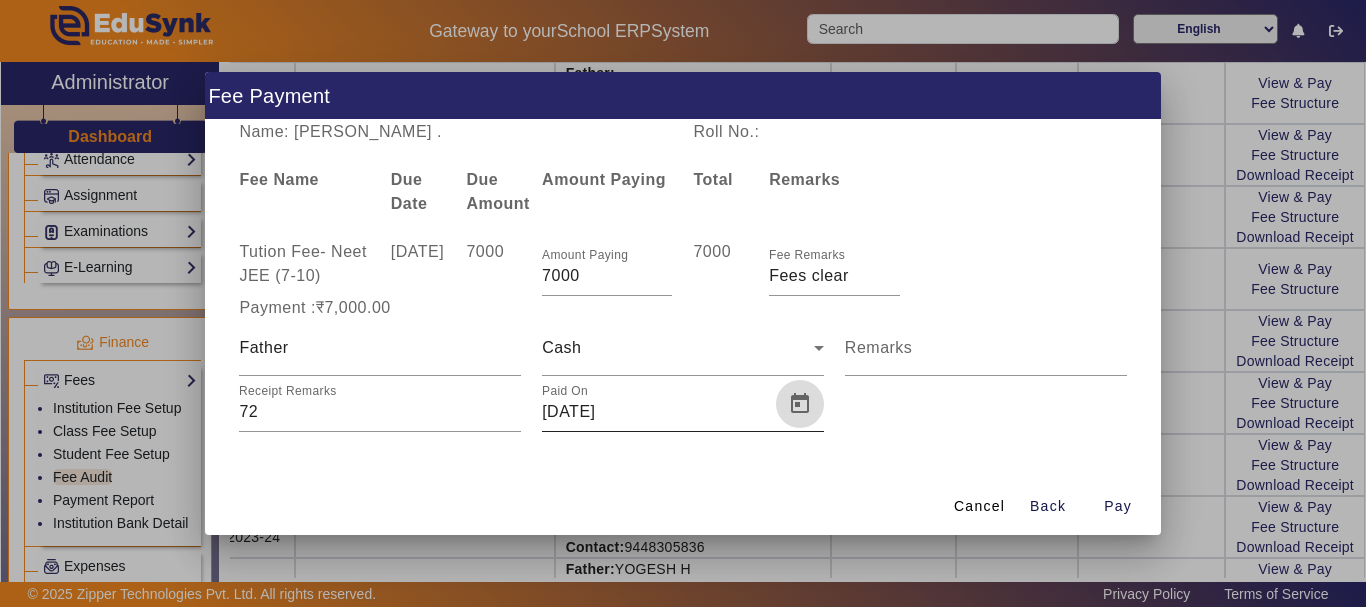 click at bounding box center [800, 404] 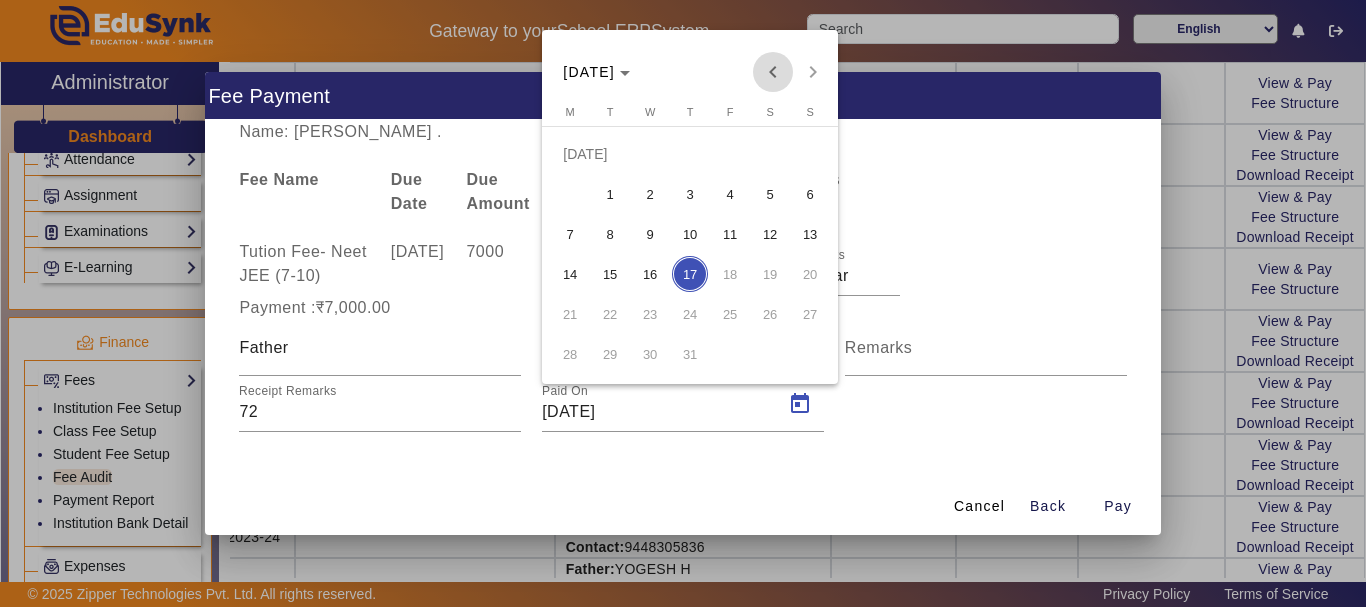 click at bounding box center (773, 72) 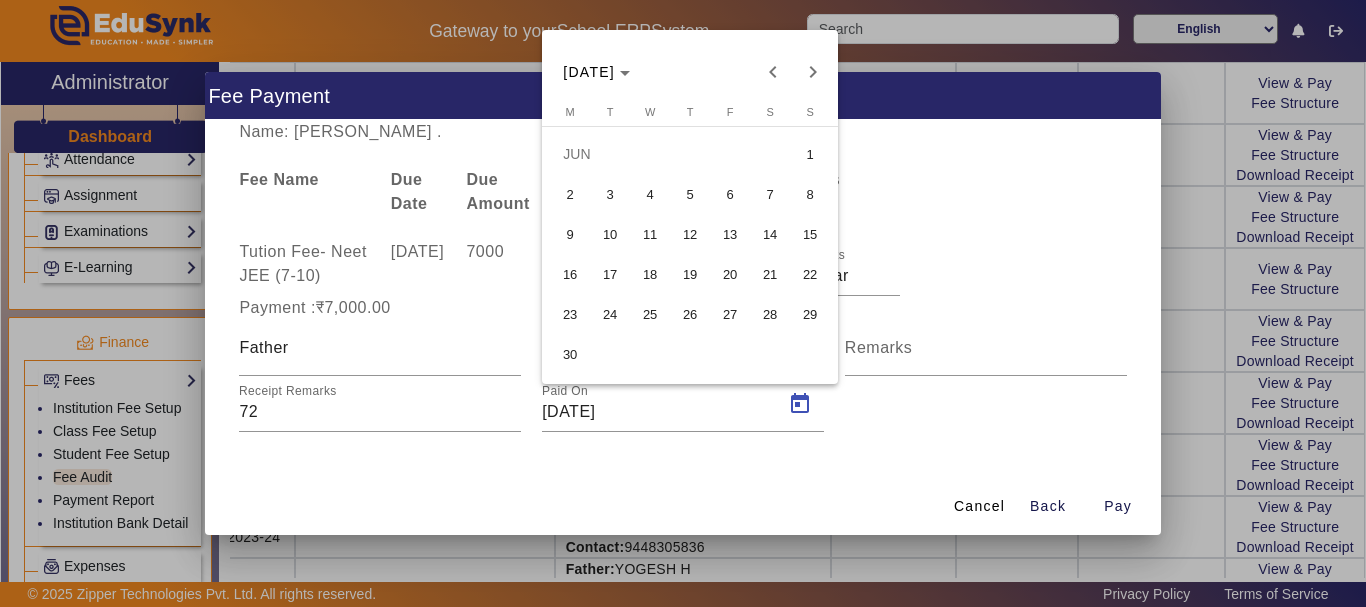 click on "19" at bounding box center [690, 274] 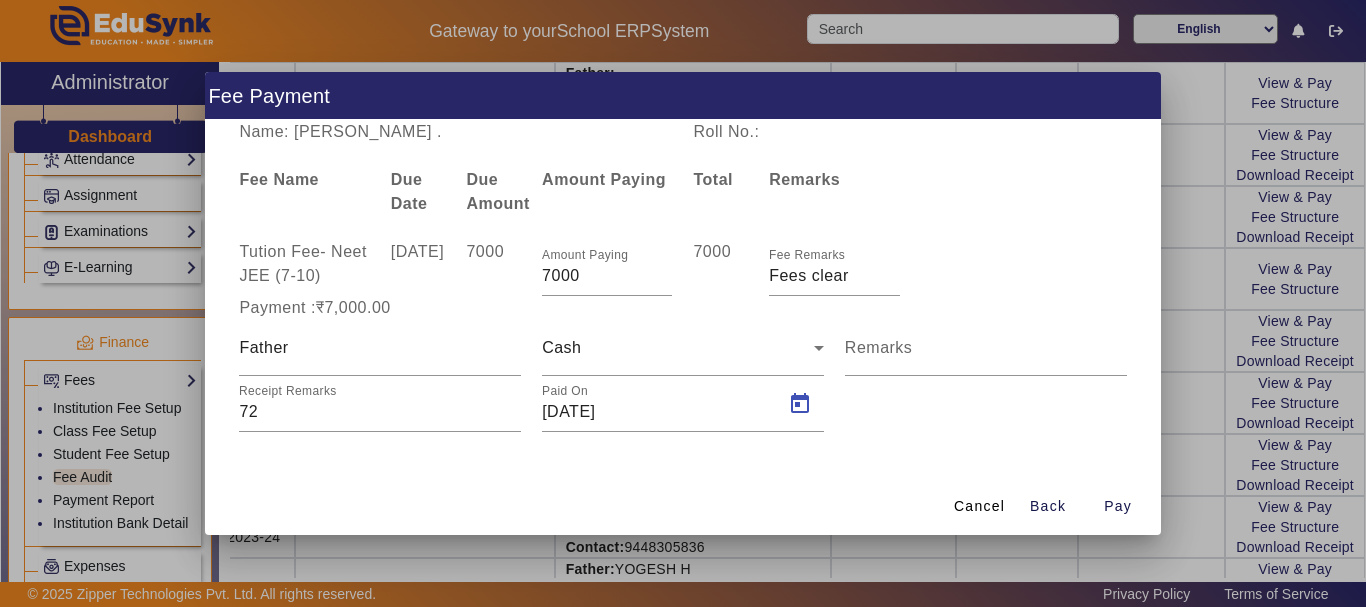 type on "[DATE]" 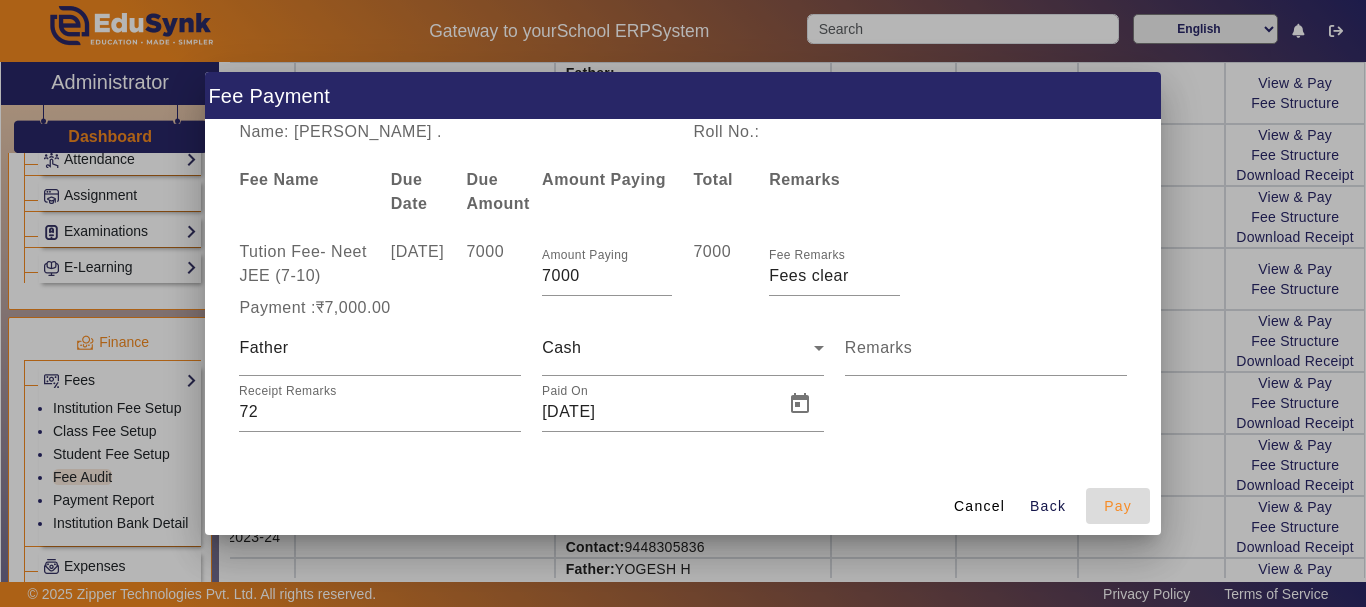 click on "Pay" at bounding box center (1118, 506) 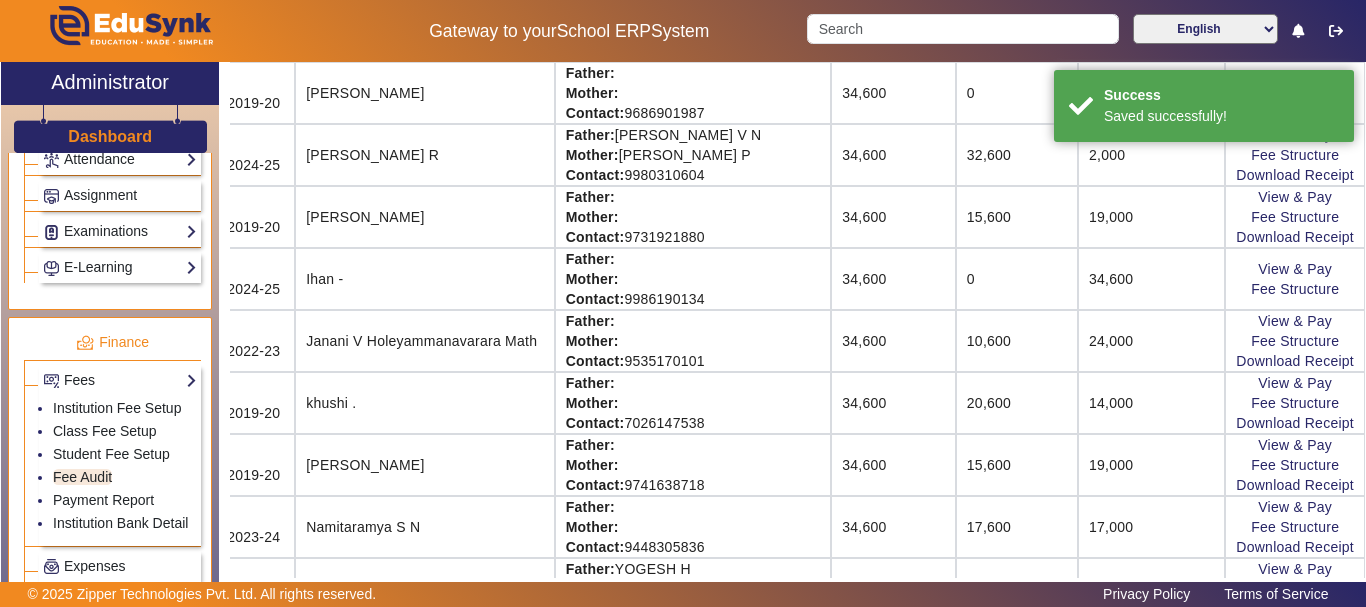 scroll, scrollTop: 86, scrollLeft: 115, axis: both 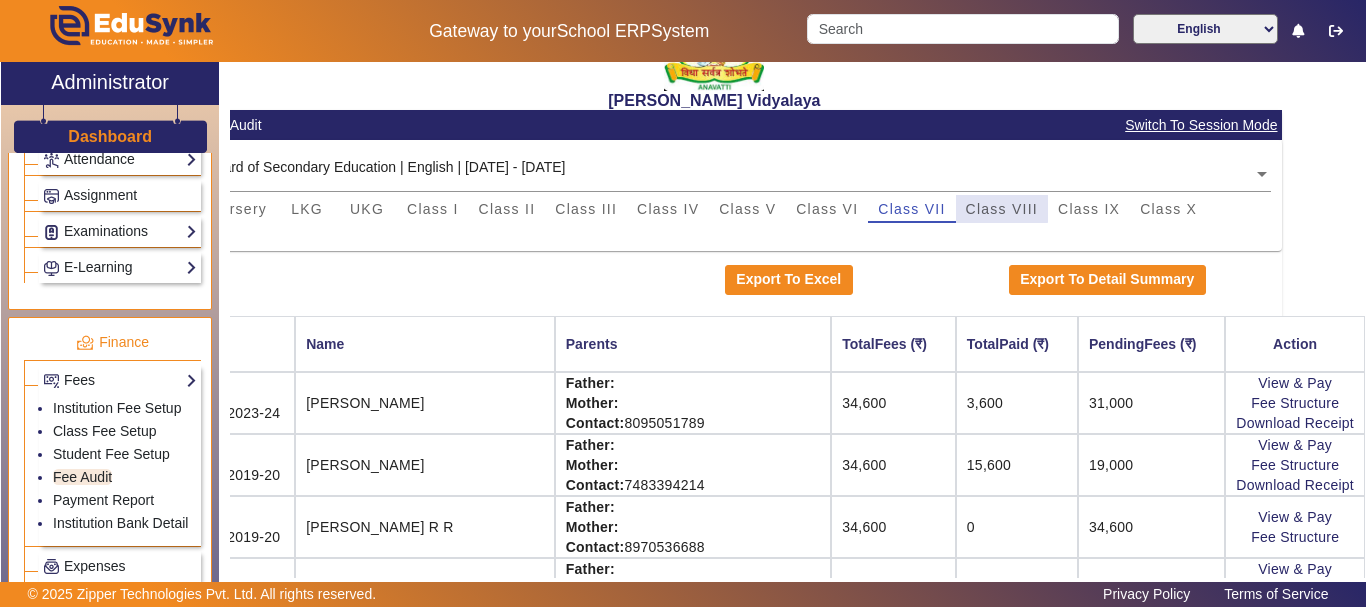 click on "Class VIII" at bounding box center (1002, 209) 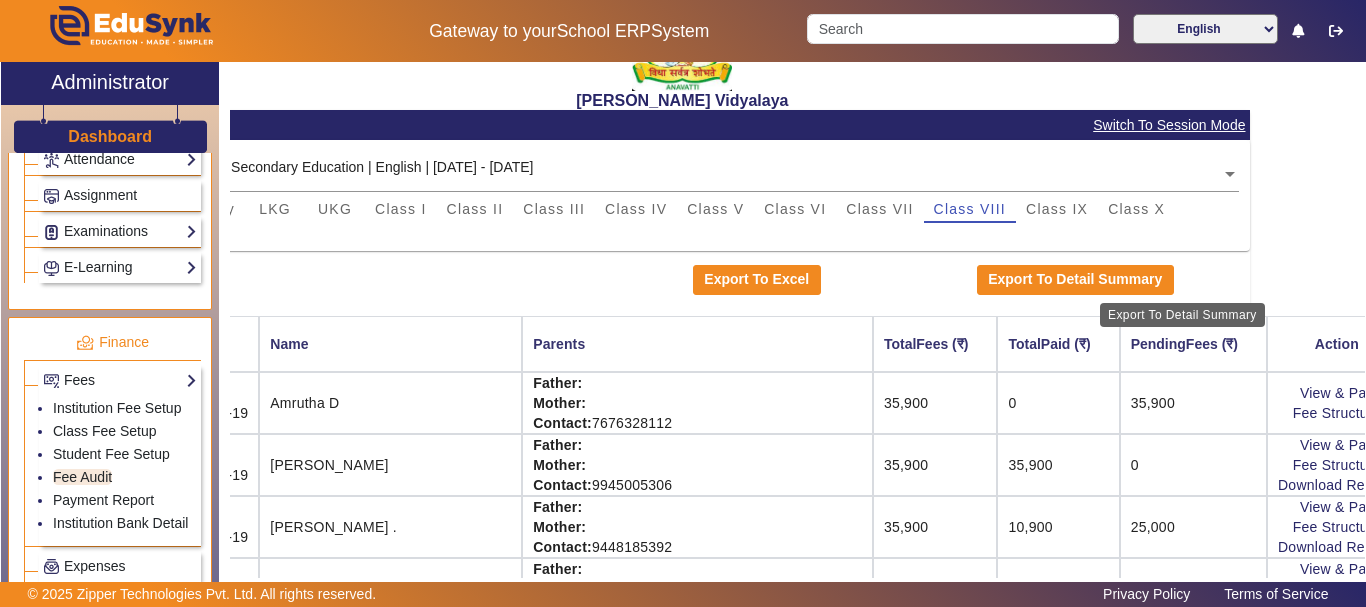 scroll, scrollTop: 86, scrollLeft: 0, axis: vertical 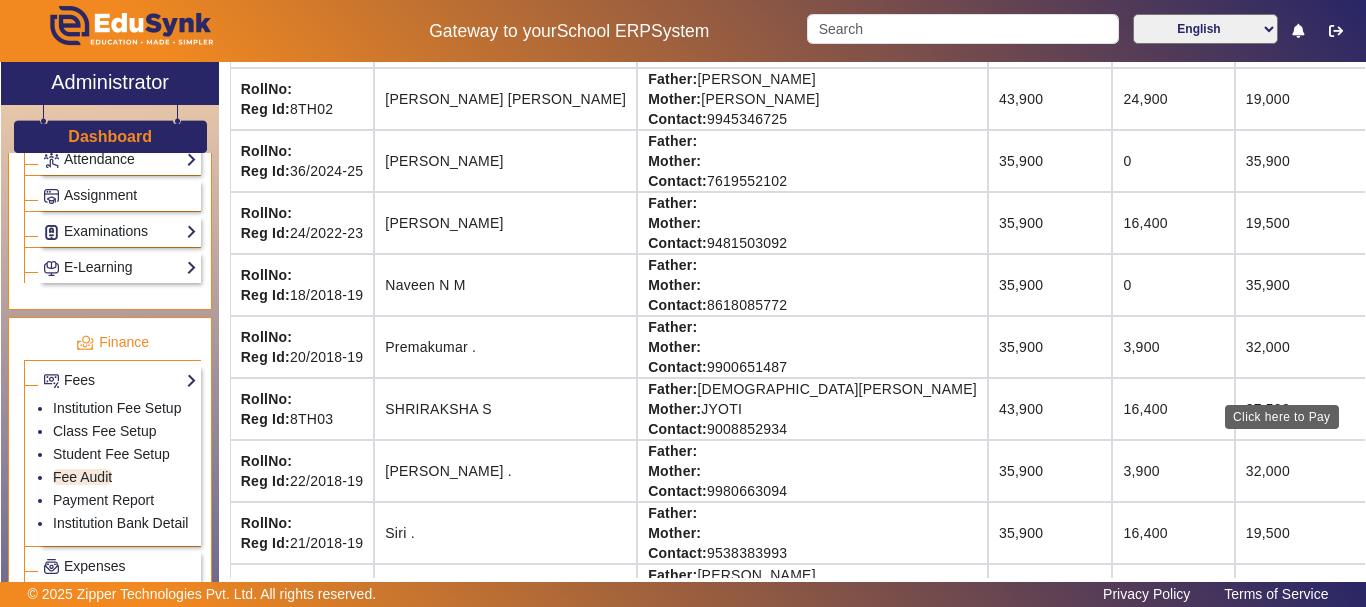 click on "View & Pay" 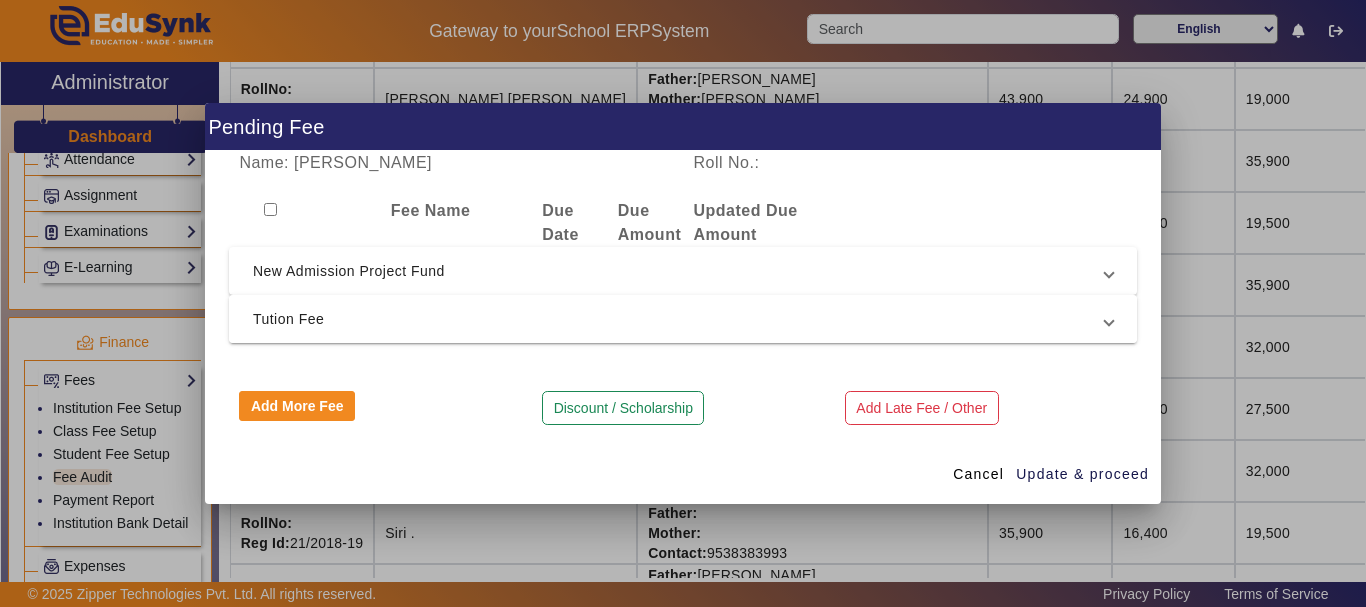 click on "Tution Fee" at bounding box center [679, 319] 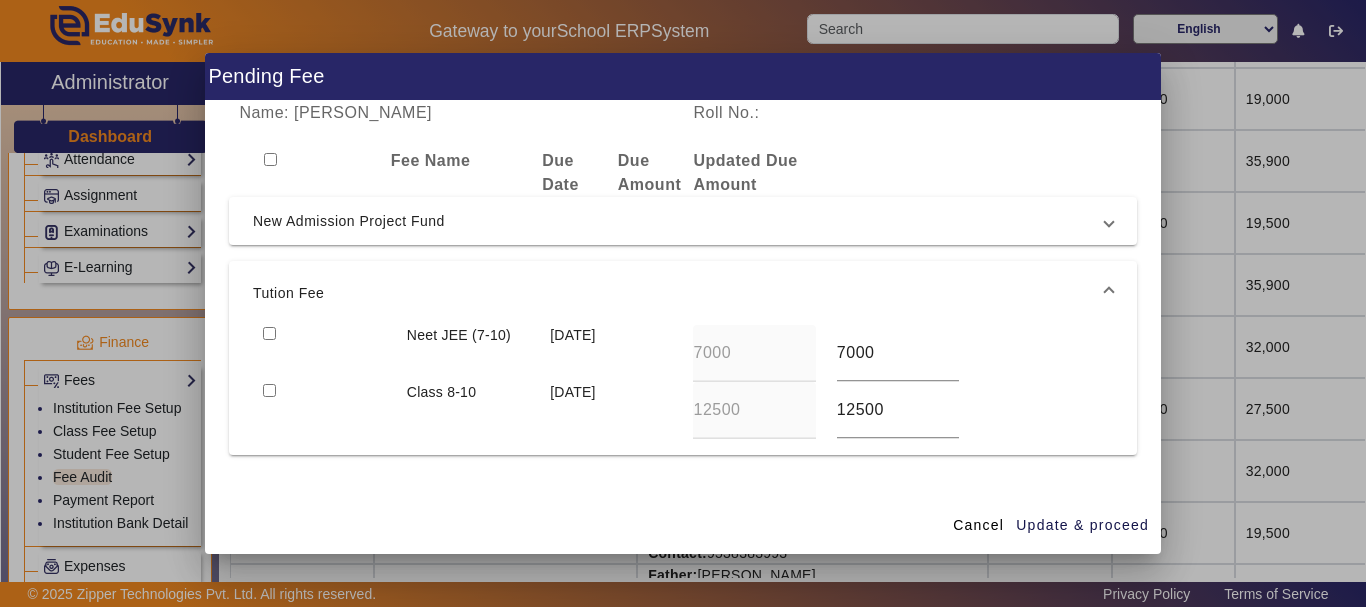 click at bounding box center [269, 333] 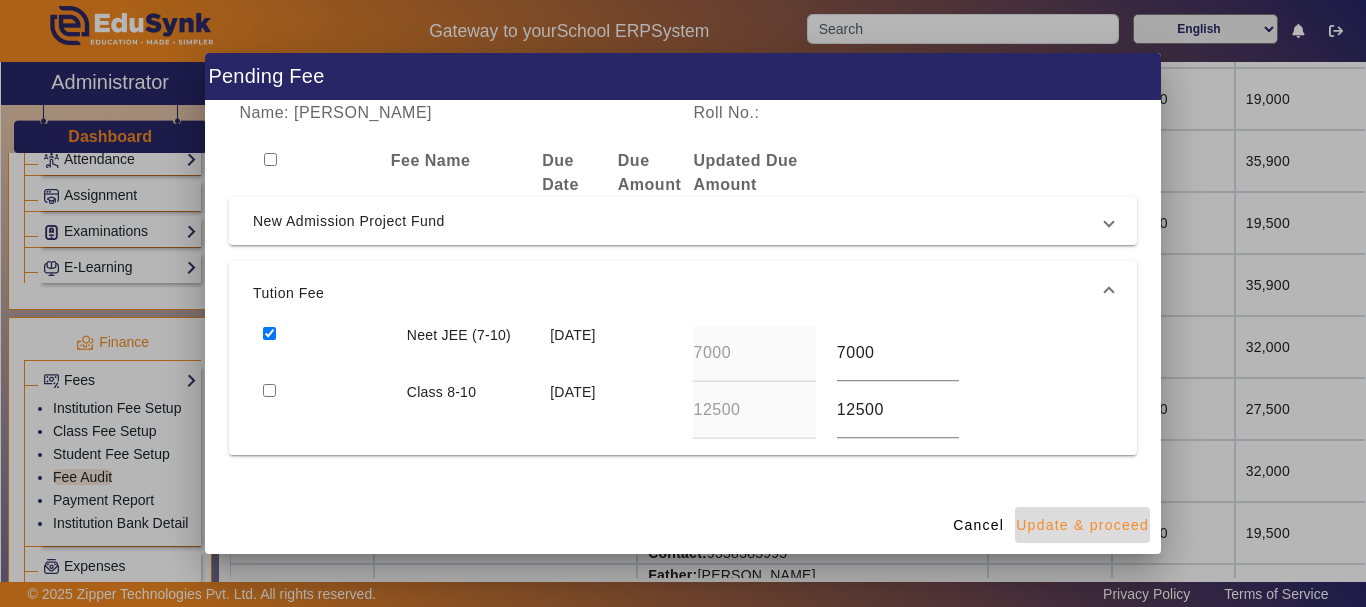 click on "Update & proceed" at bounding box center [1082, 525] 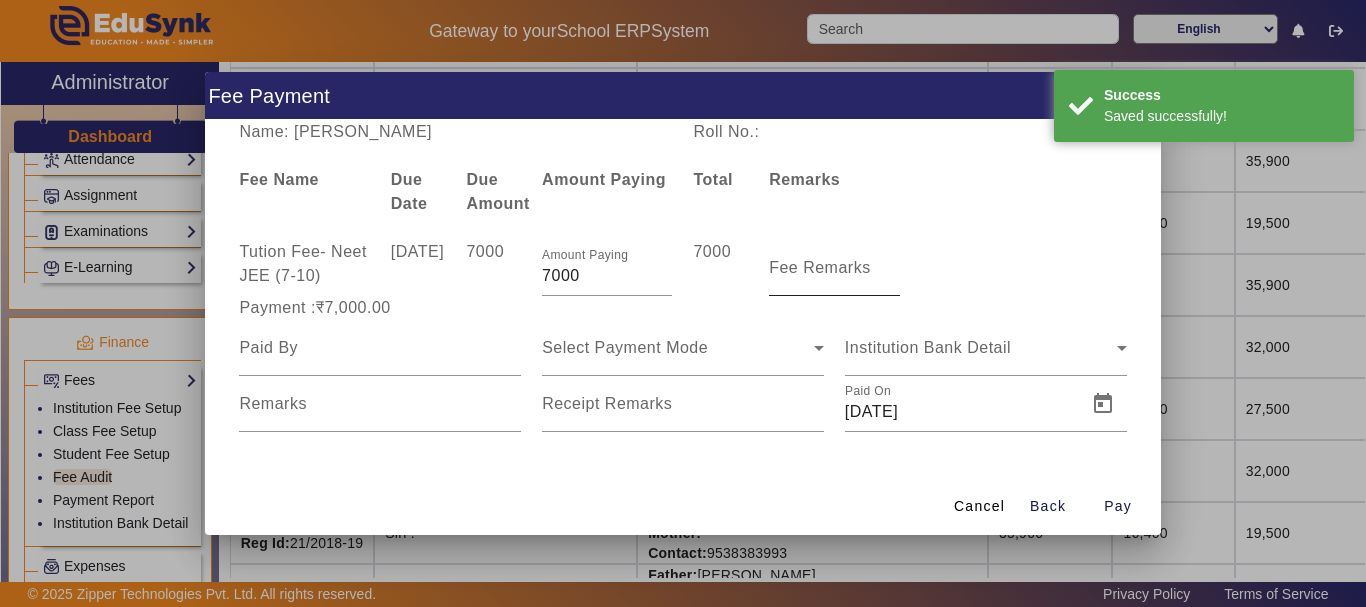click on "Fee Remarks" at bounding box center (820, 267) 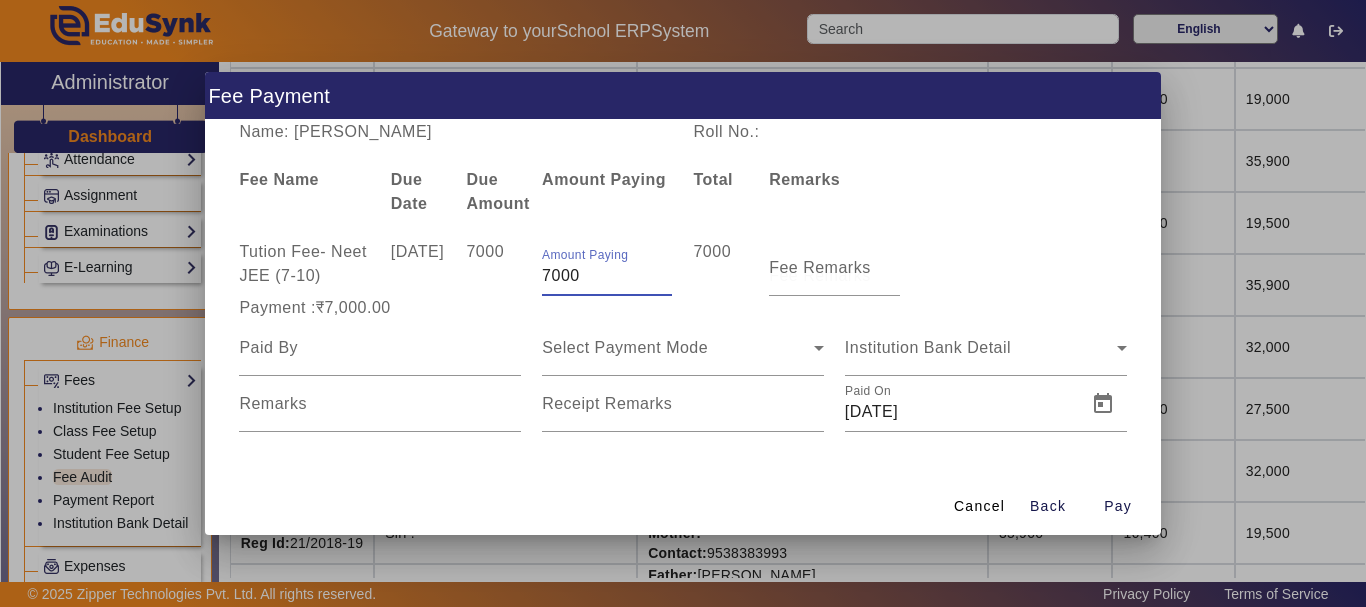 click on "7000" at bounding box center (607, 276) 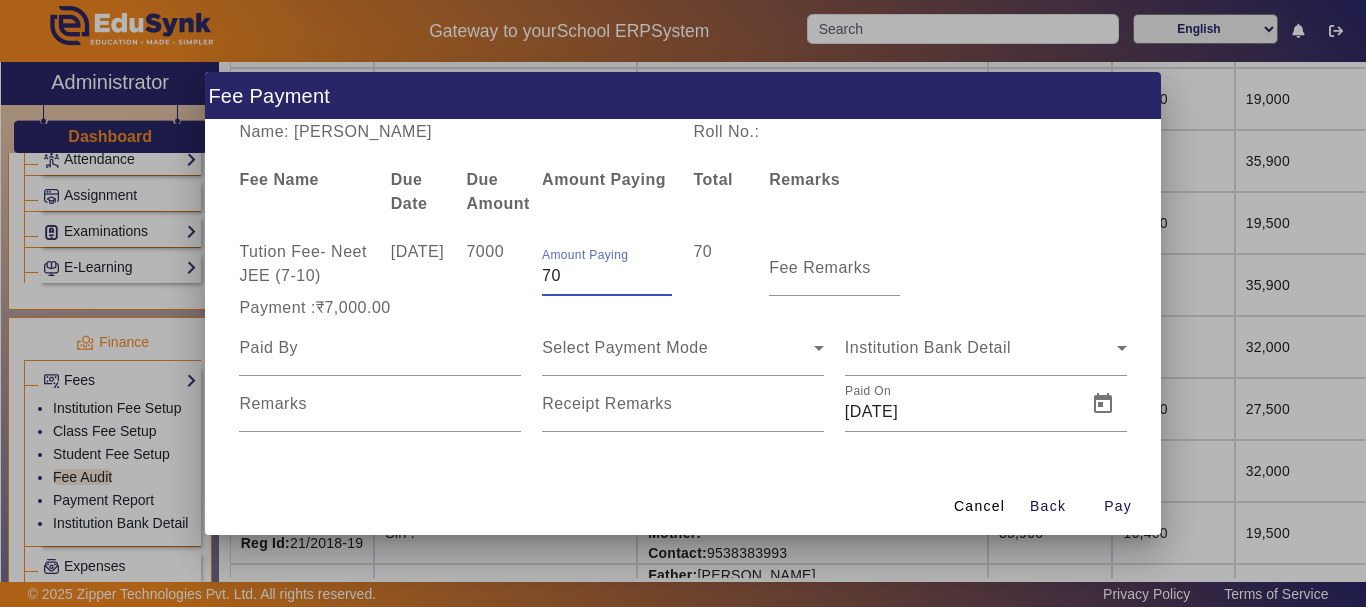 type on "7" 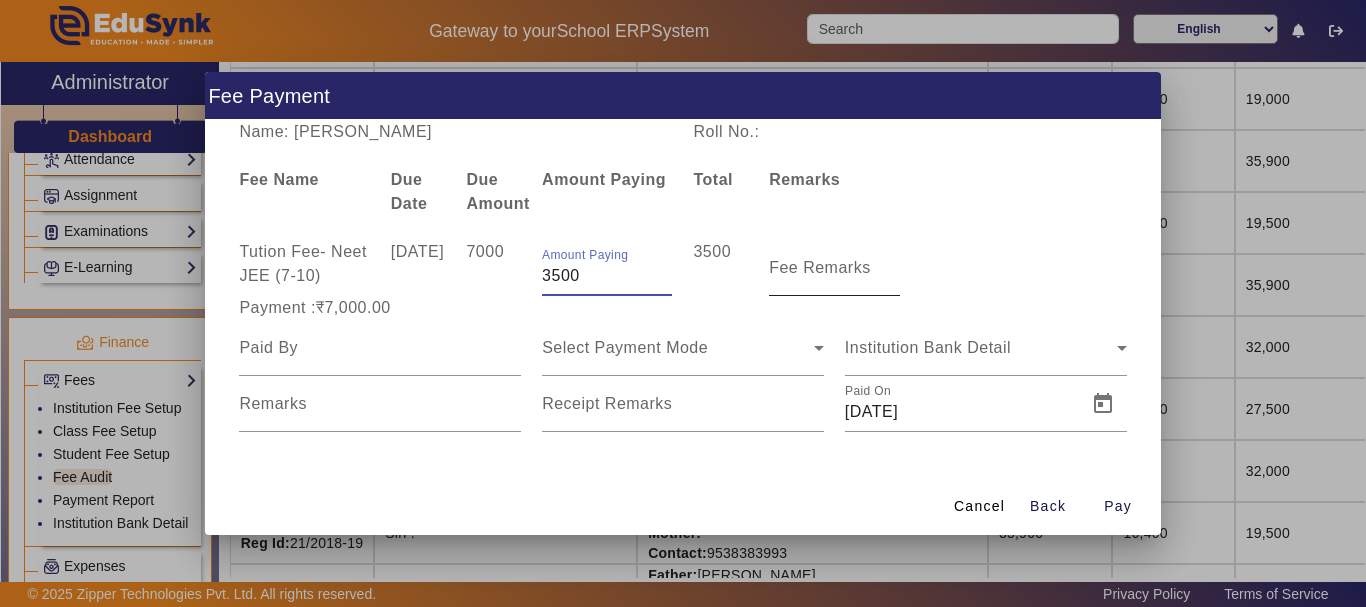 type on "3500" 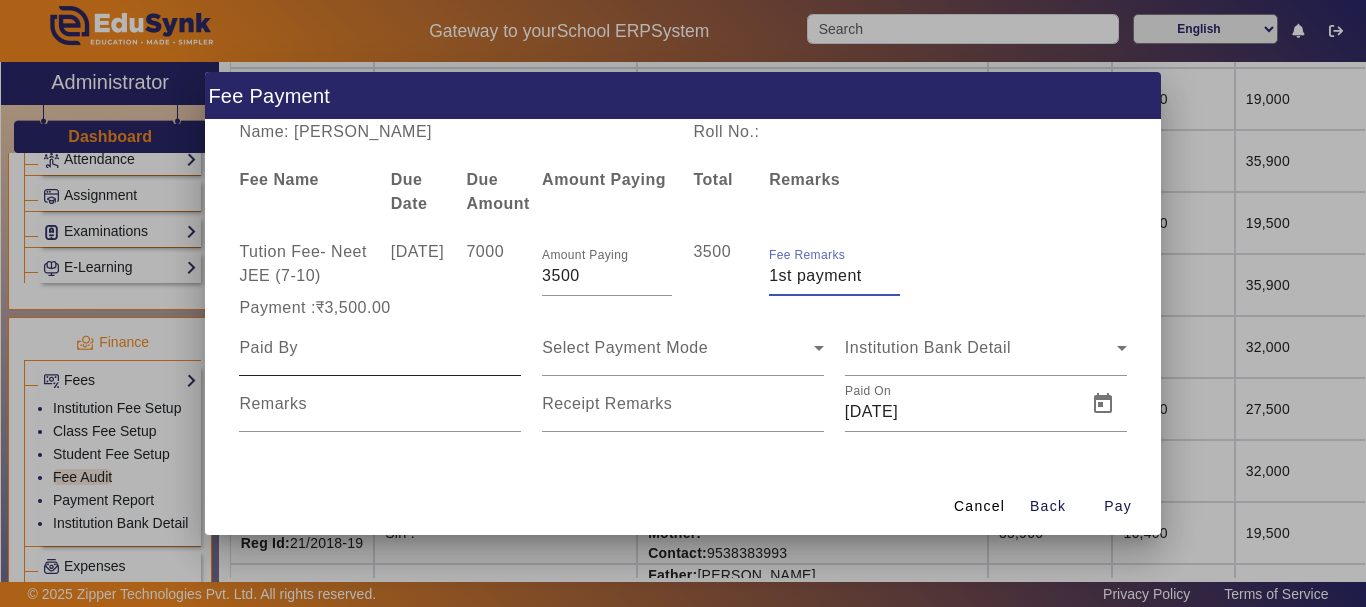 type on "1st payment" 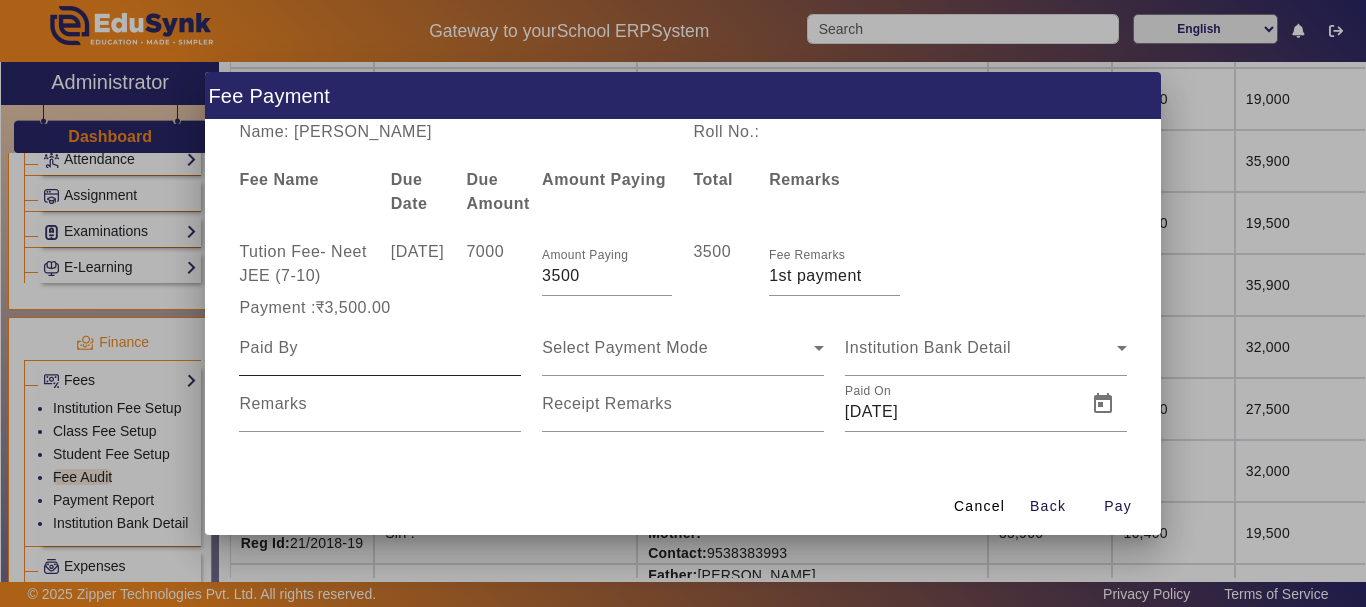 click at bounding box center [380, 348] 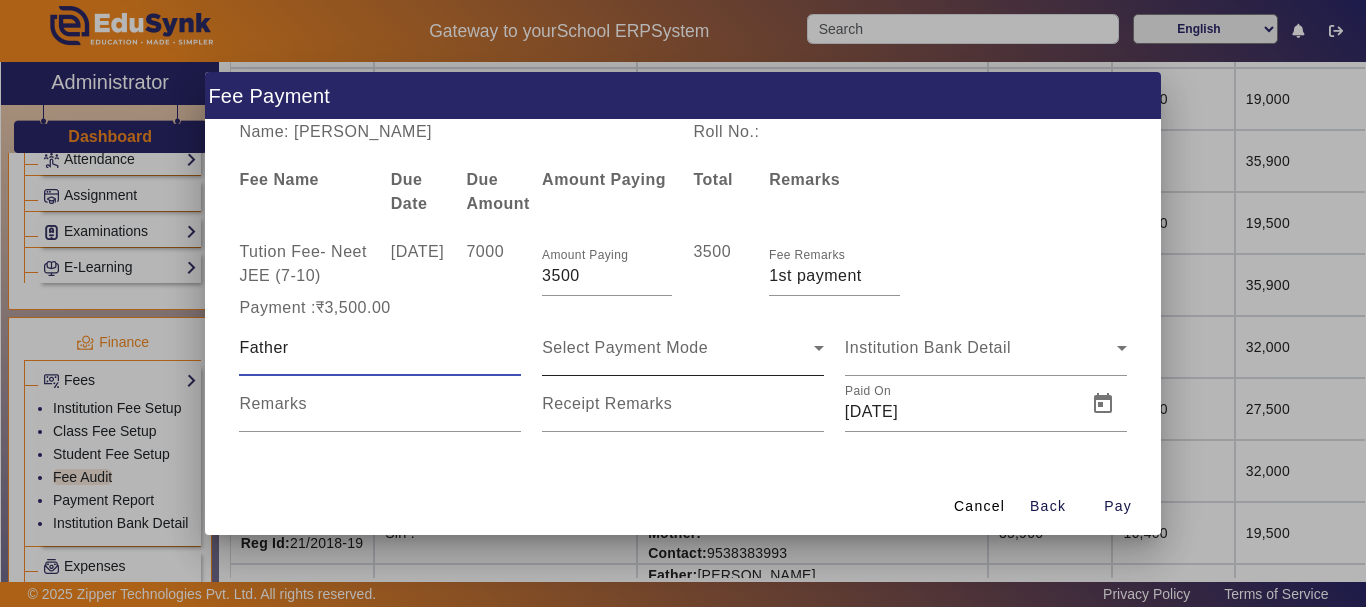 type on "Father" 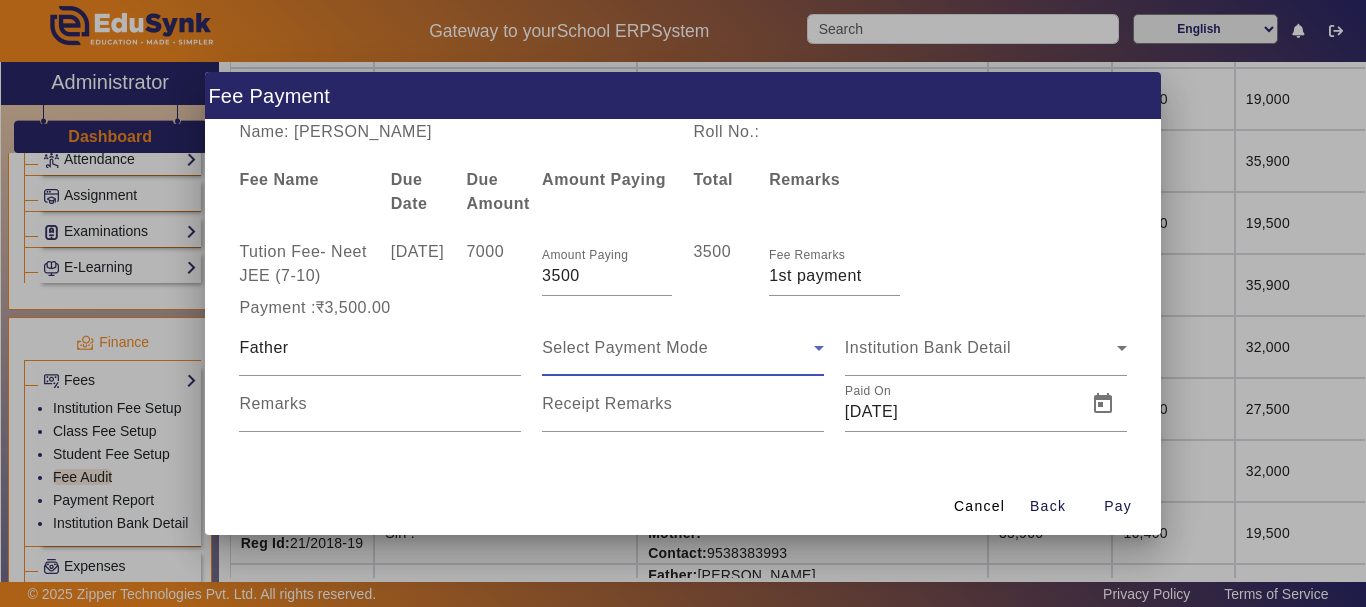 click on "Select Payment Mode" at bounding box center [625, 347] 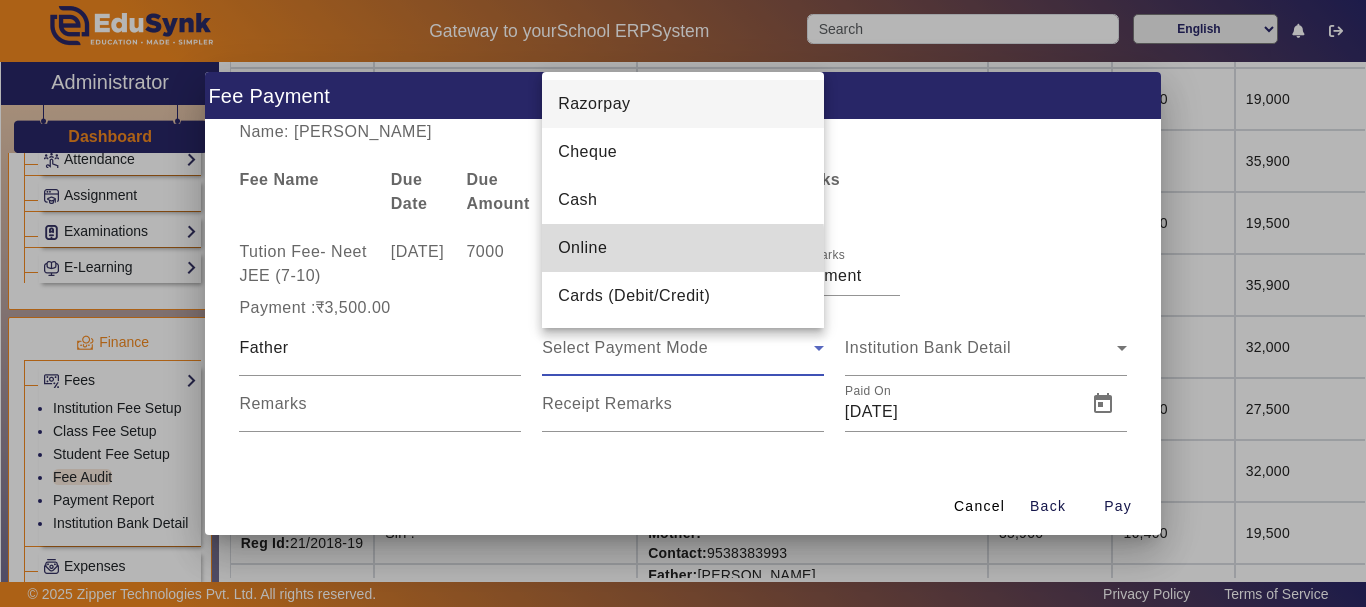 click on "Online" at bounding box center (582, 248) 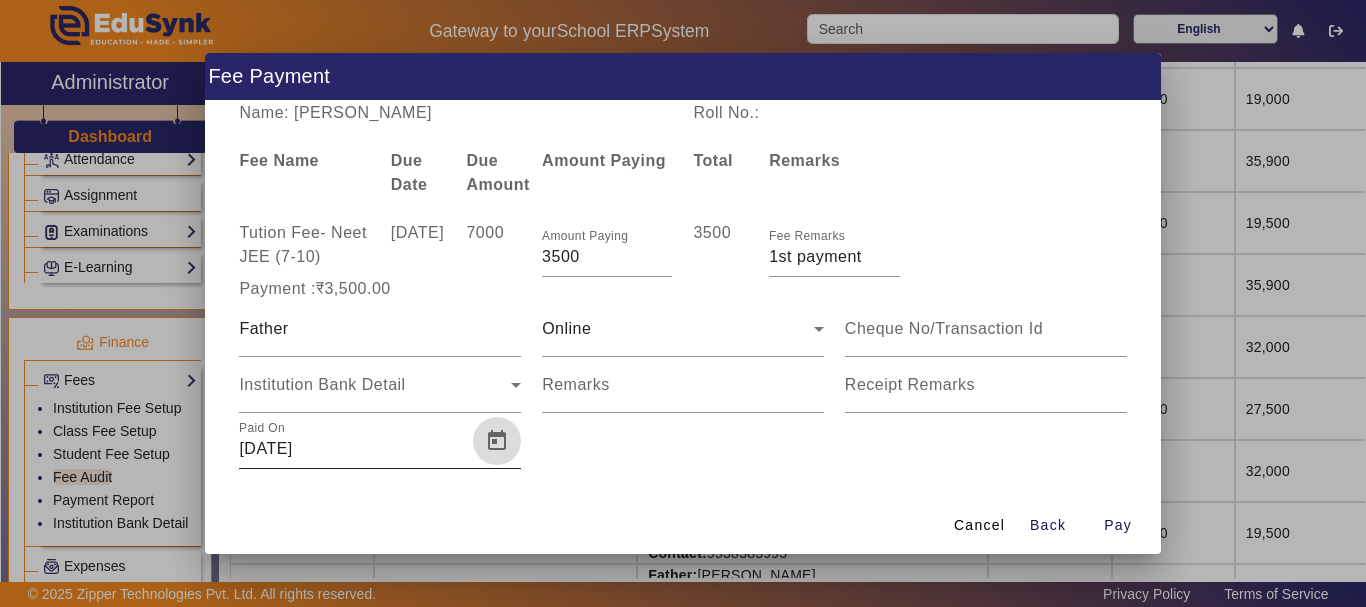click at bounding box center [497, 441] 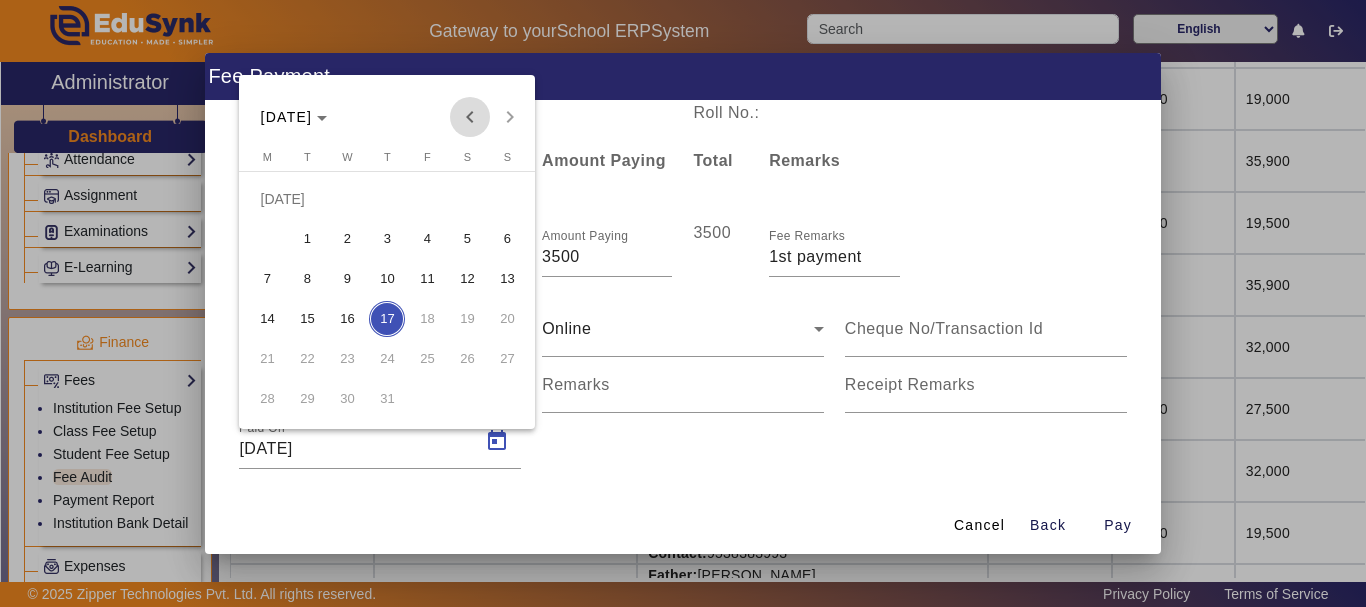 click at bounding box center (470, 117) 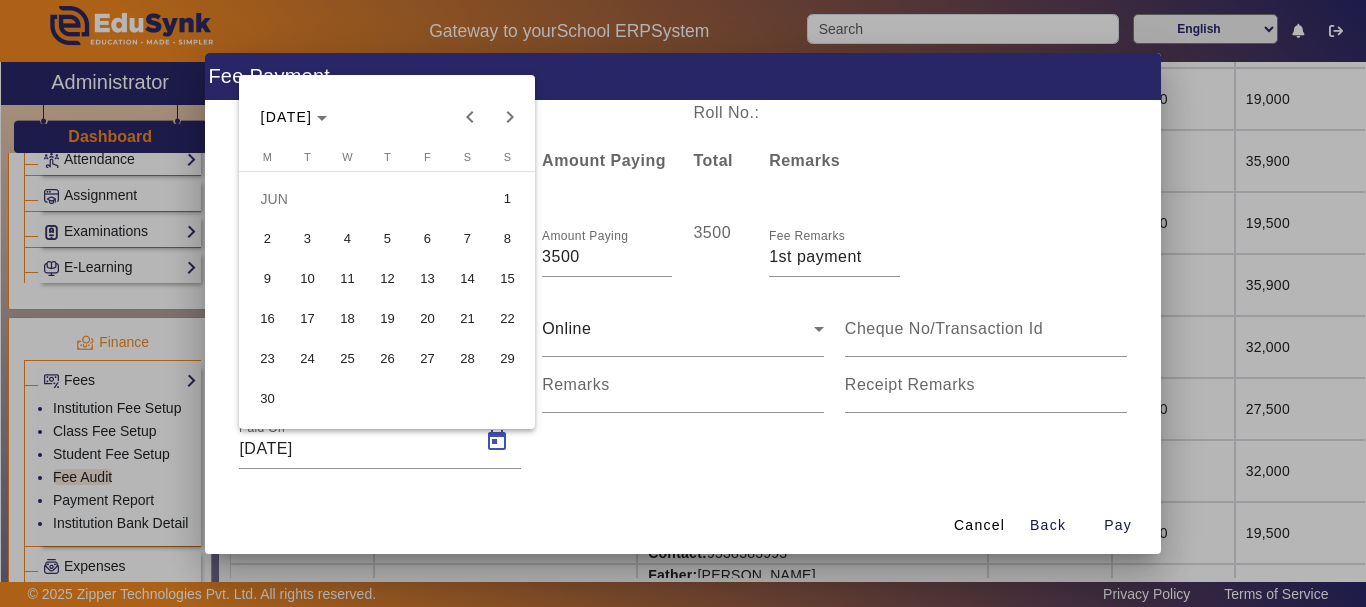 click on "19" at bounding box center [387, 319] 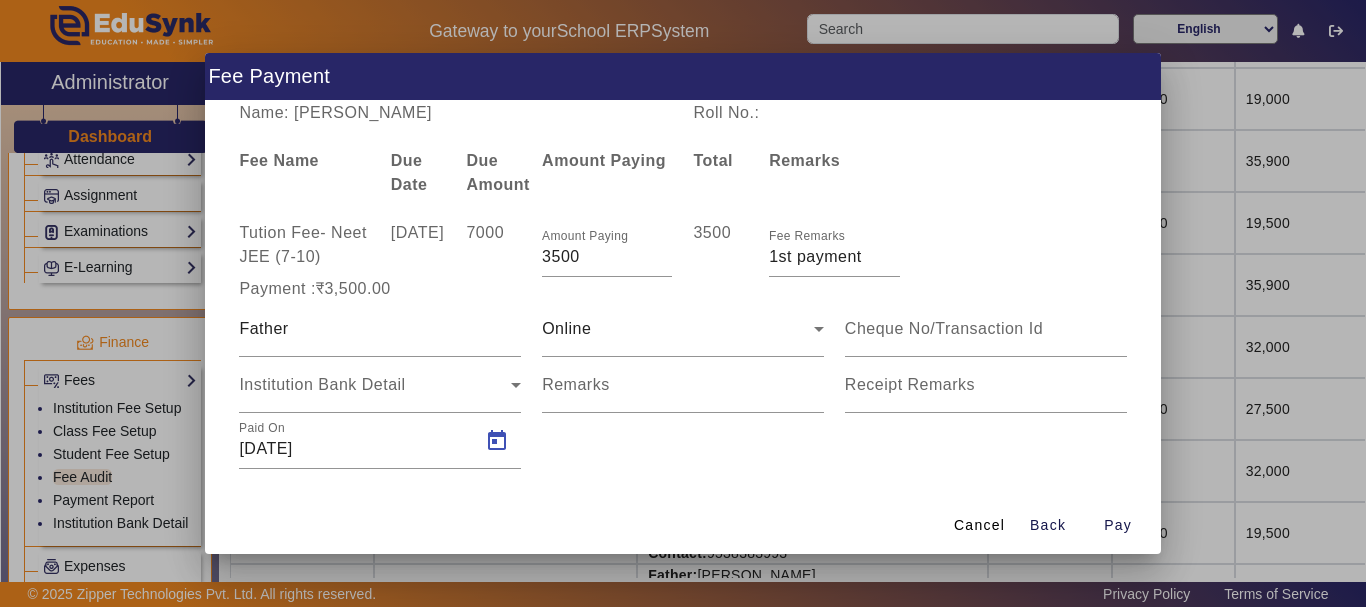 type on "[DATE]" 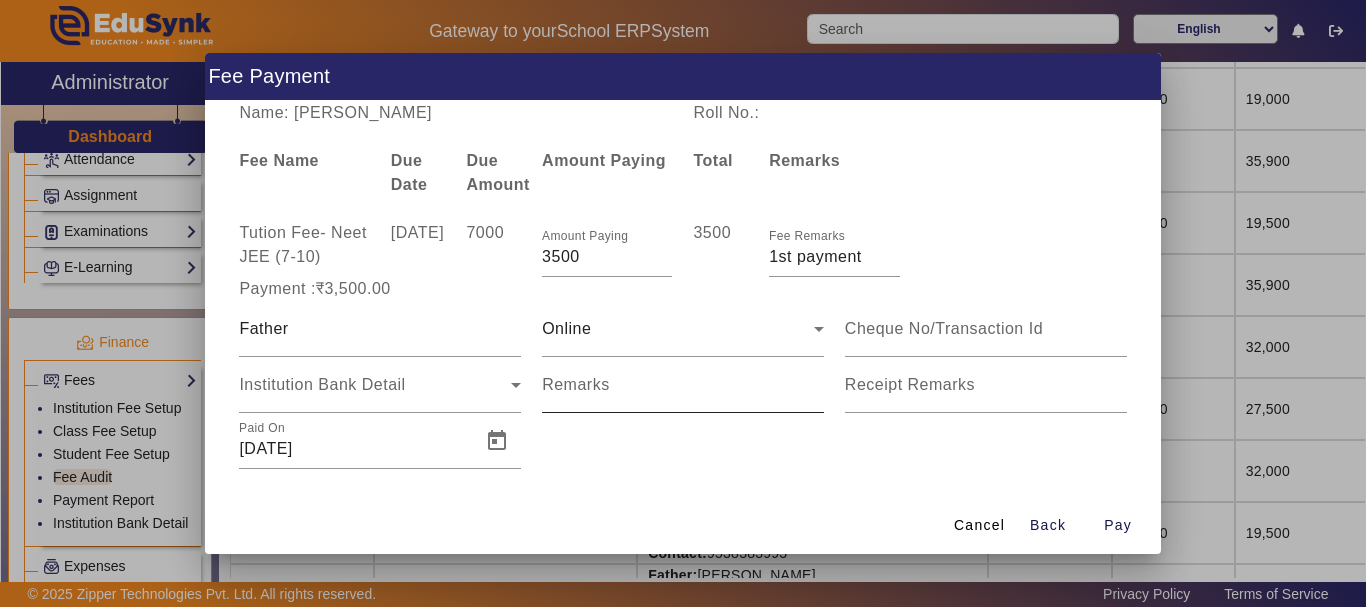 click on "Remarks" at bounding box center [576, 384] 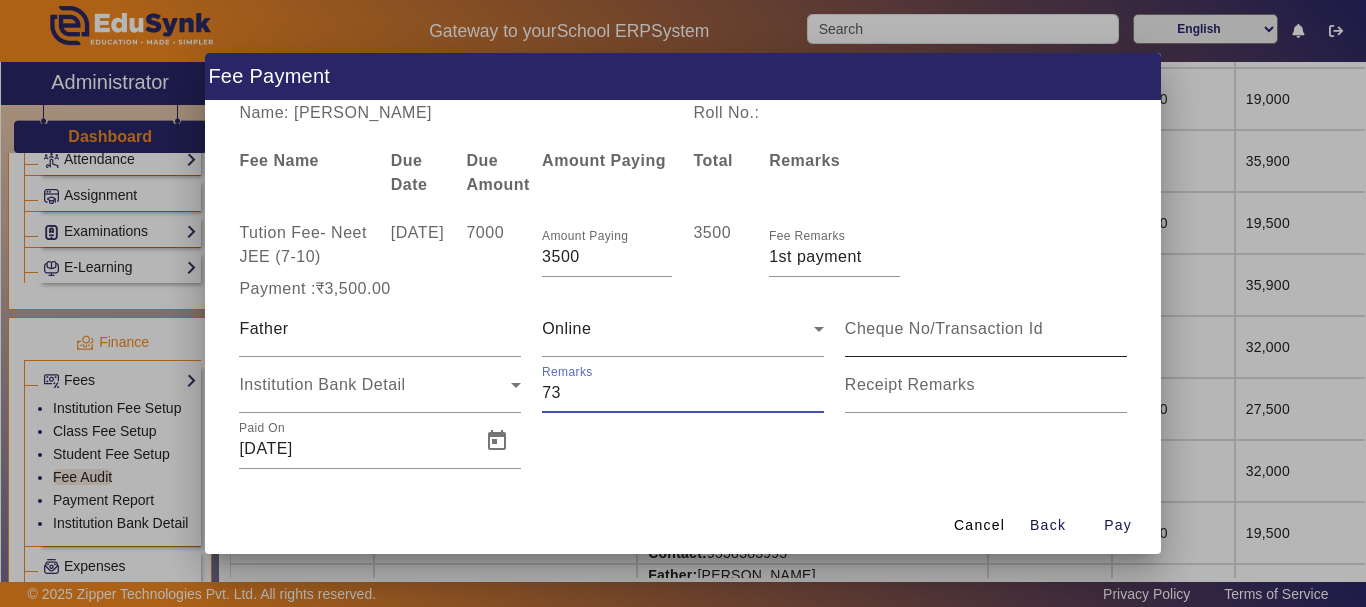 type on "73" 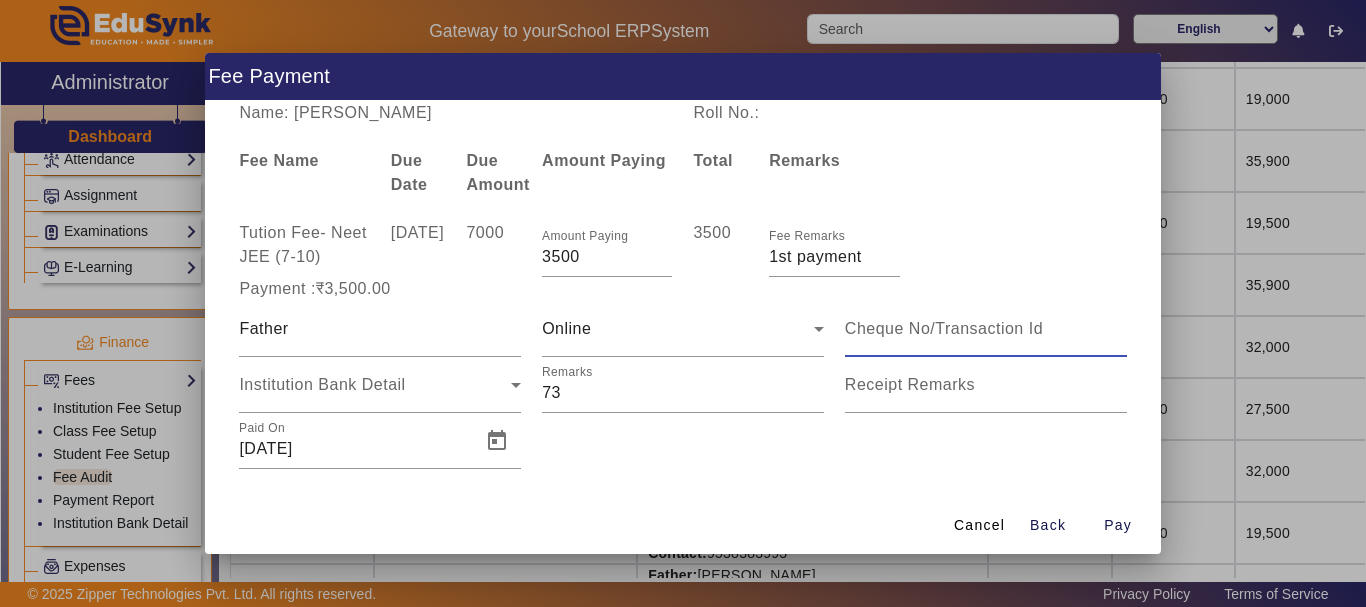 click at bounding box center (986, 329) 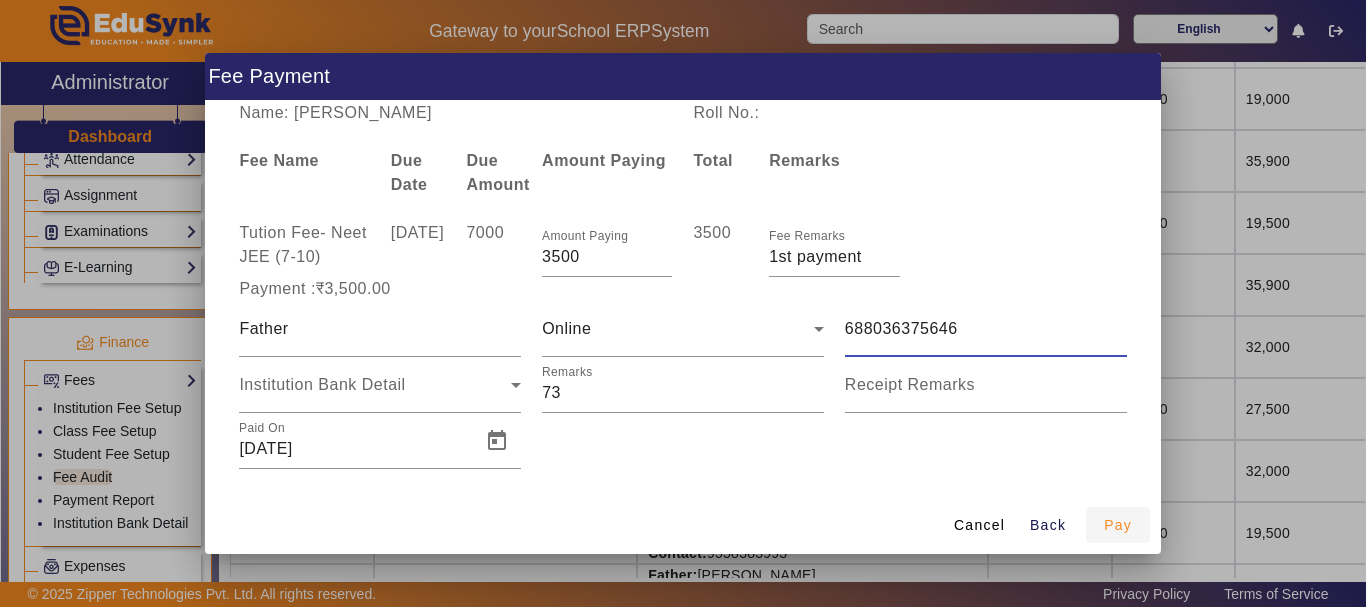 type on "688036375646" 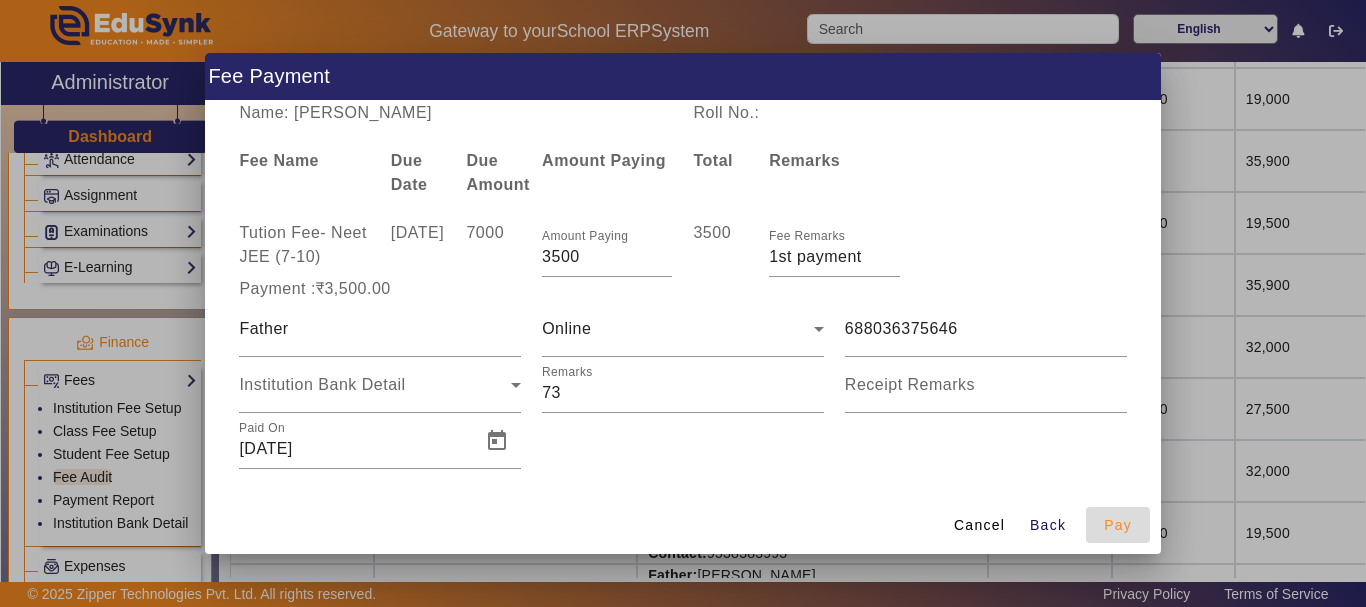 click on "Pay" at bounding box center (1118, 525) 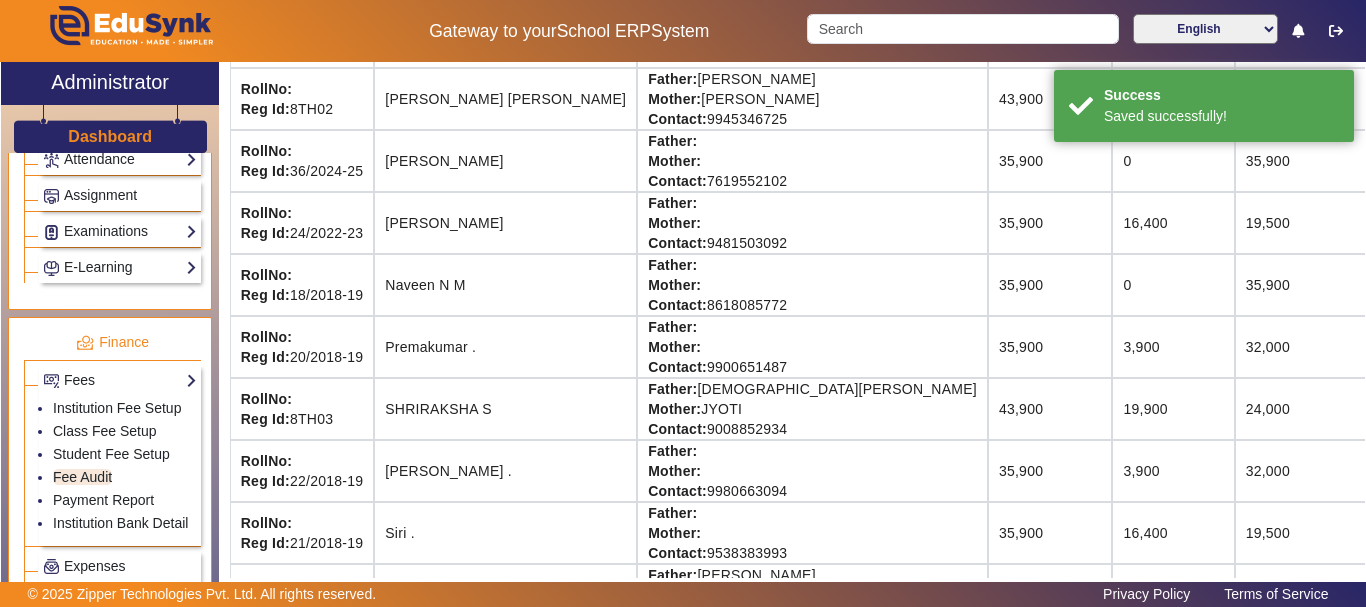 scroll, scrollTop: 80, scrollLeft: 0, axis: vertical 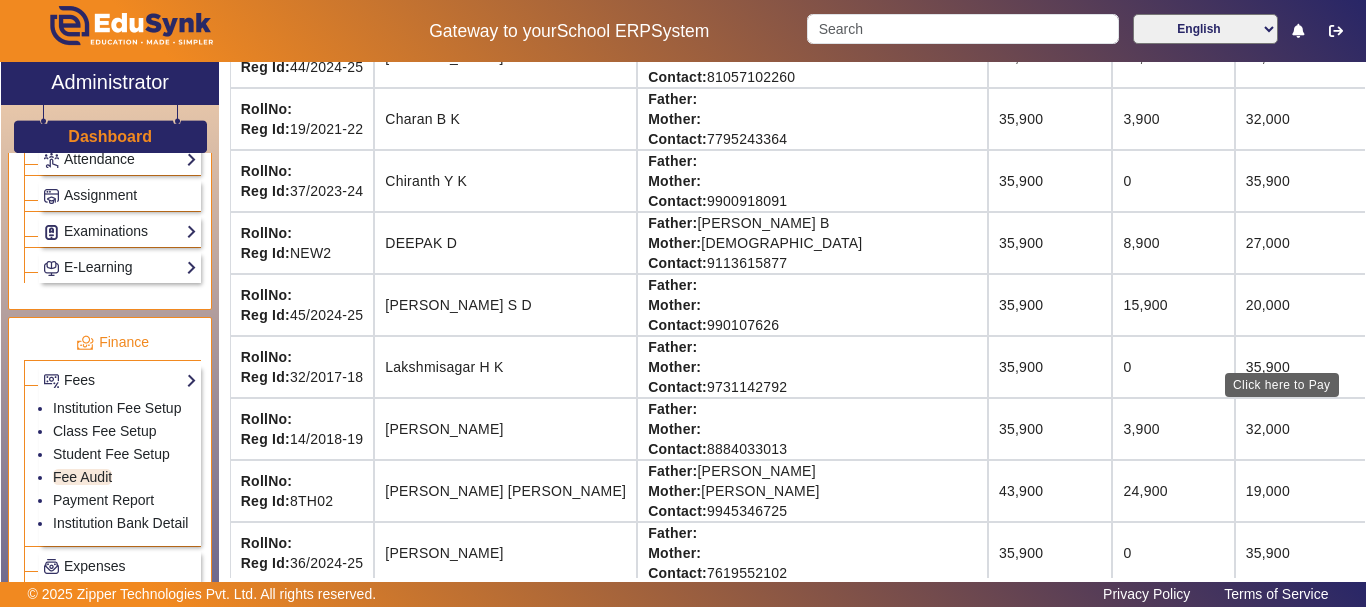 click on "View & Pay" 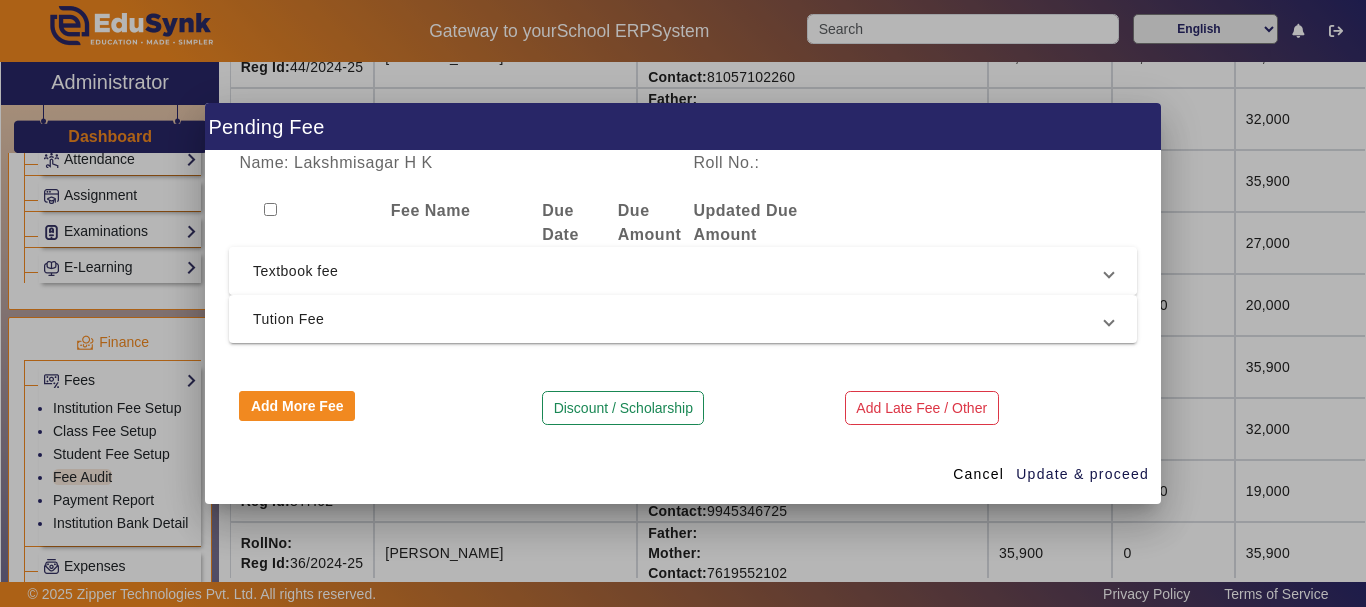 click on "Textbook fee" at bounding box center (679, 271) 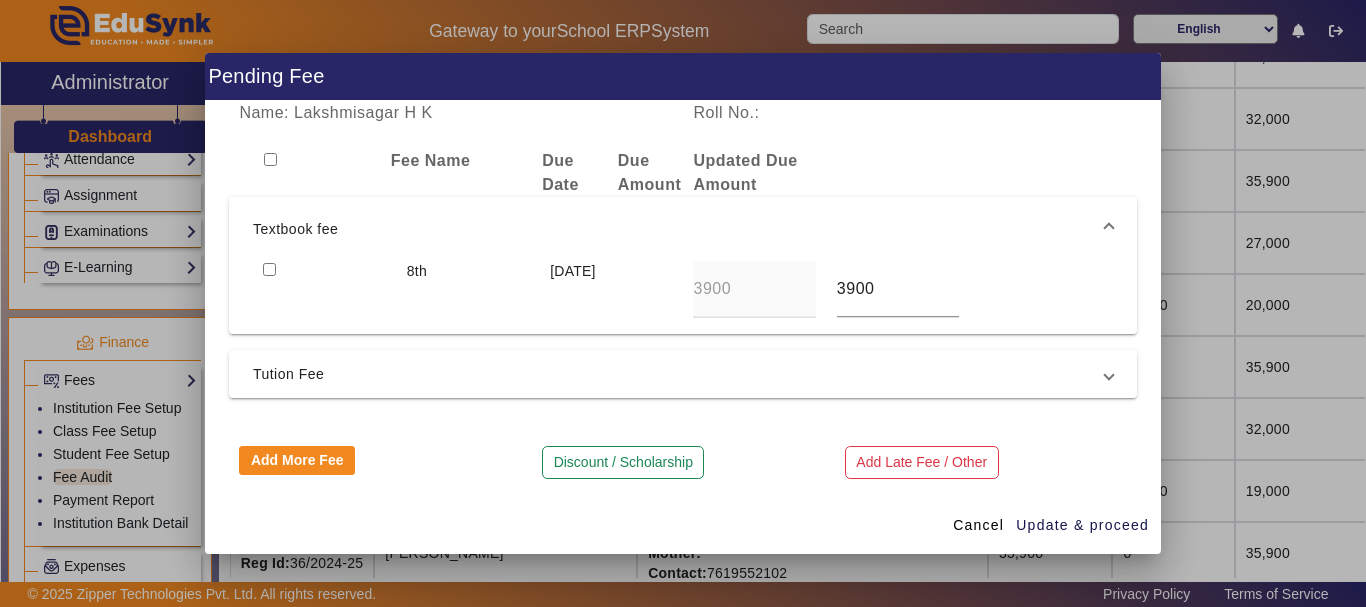 click at bounding box center (269, 269) 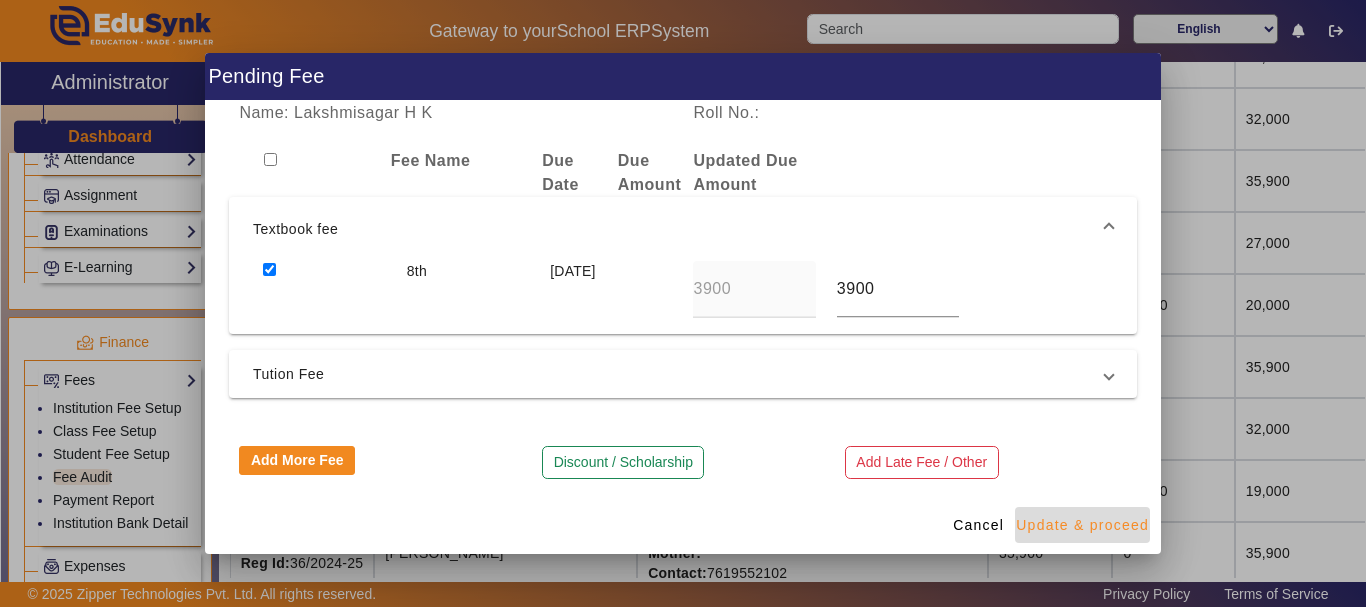 click on "Update & proceed" at bounding box center [1082, 525] 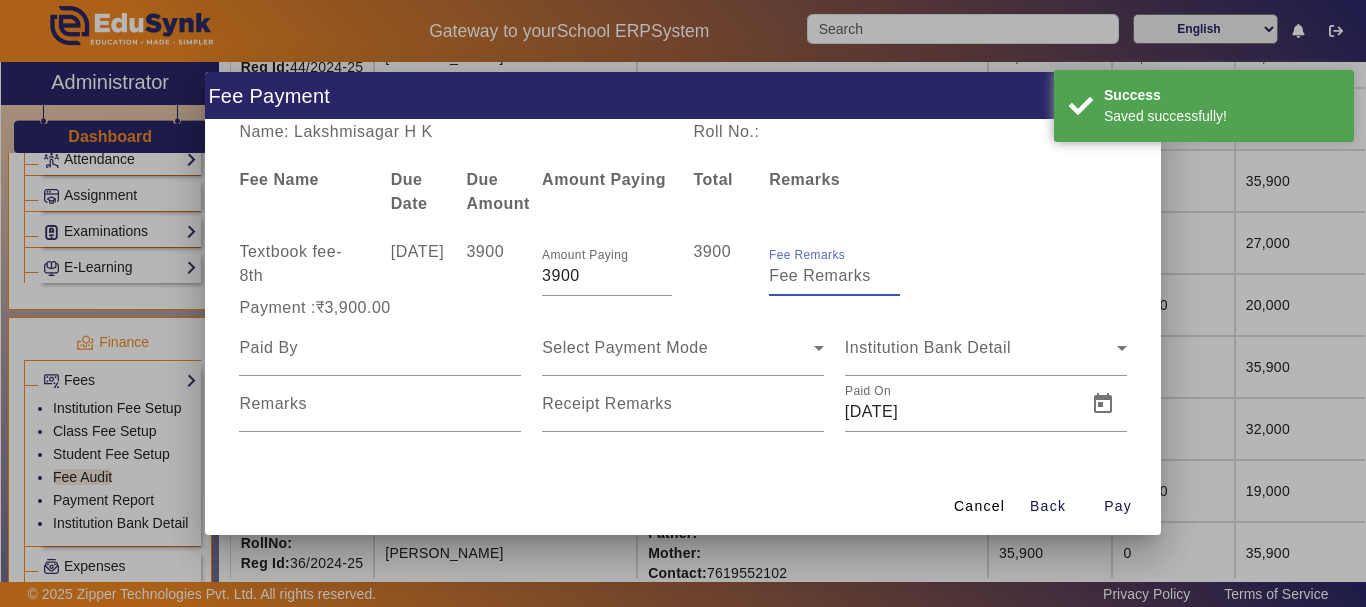 click on "Fee Remarks" at bounding box center [834, 276] 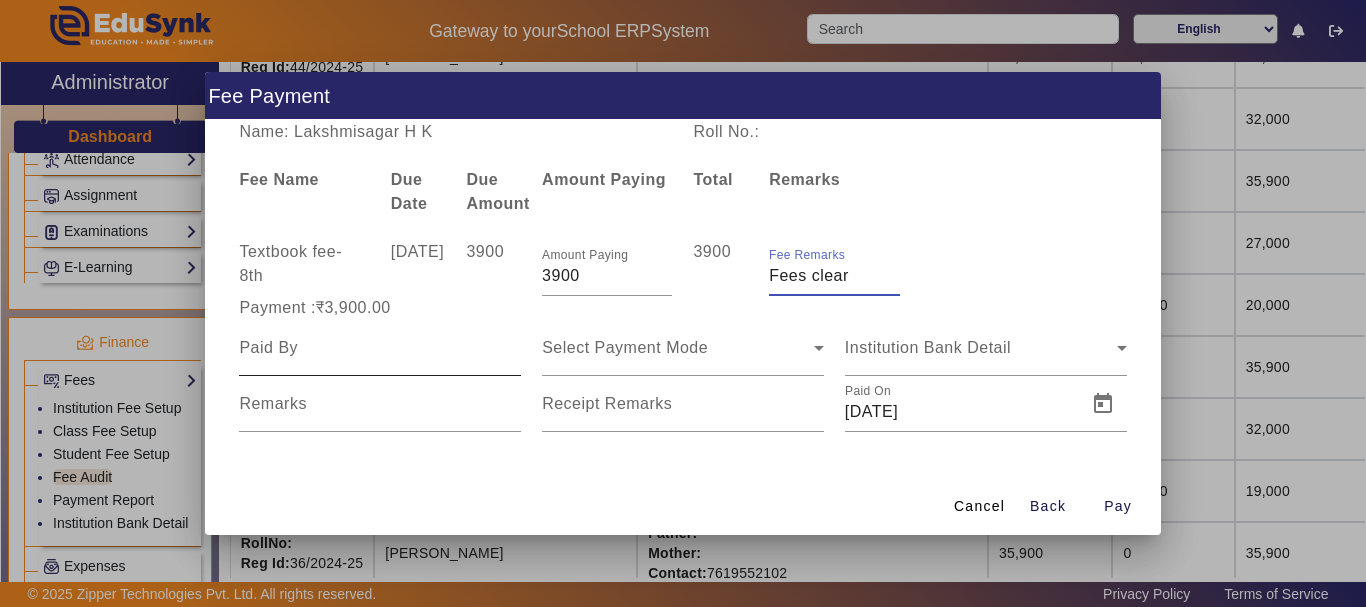 type on "Fees clear" 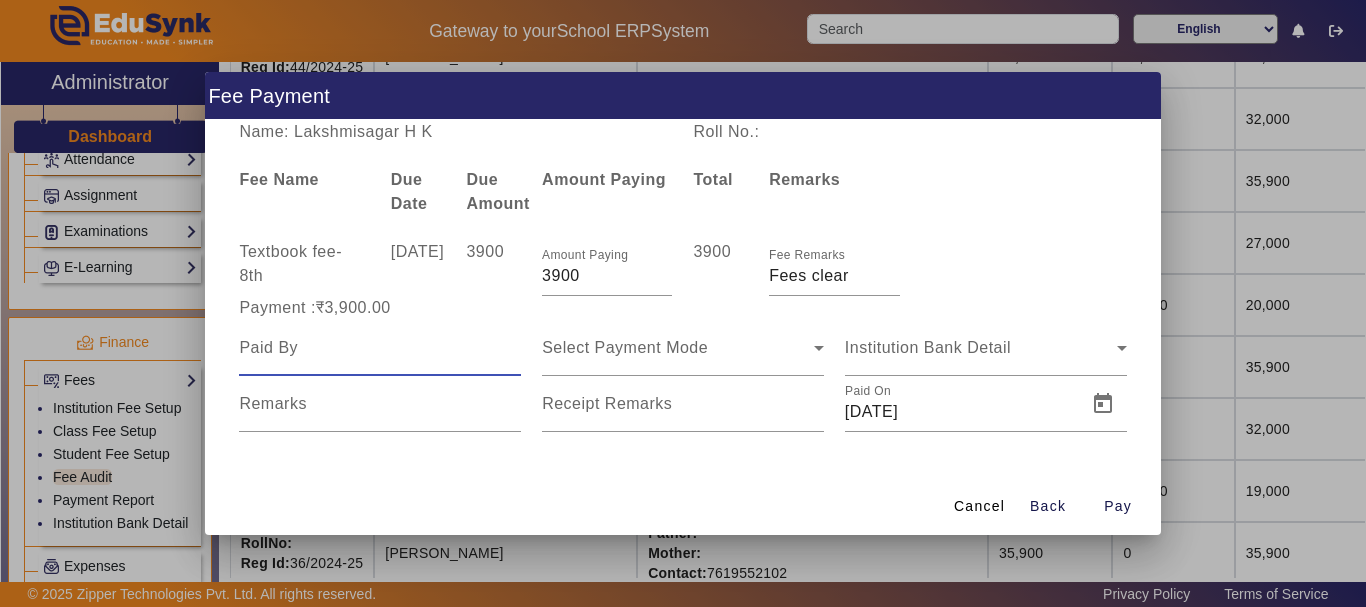 click at bounding box center (380, 348) 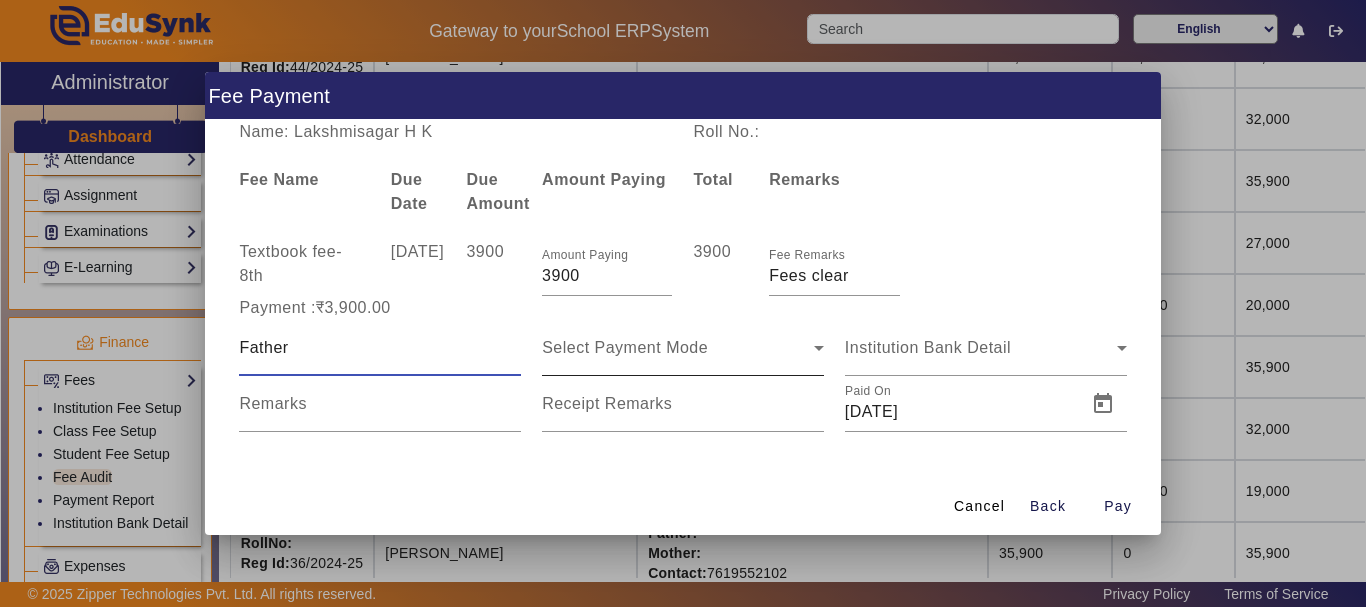 type on "Father" 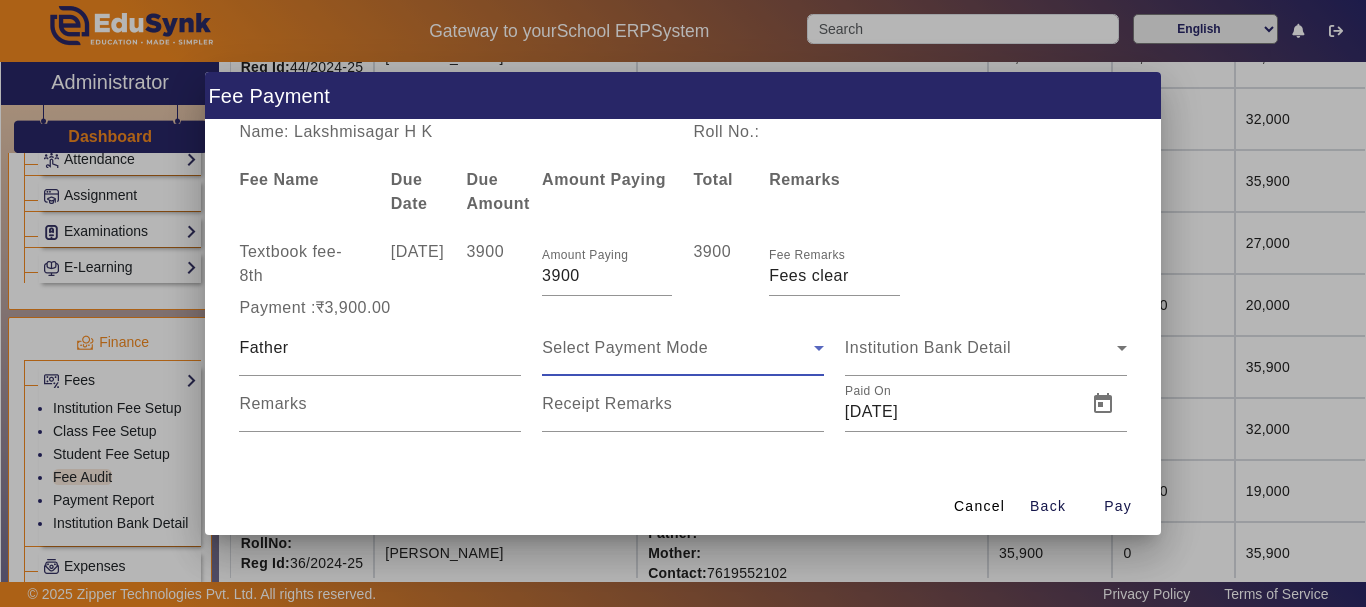 click on "Select Payment Mode" at bounding box center (625, 347) 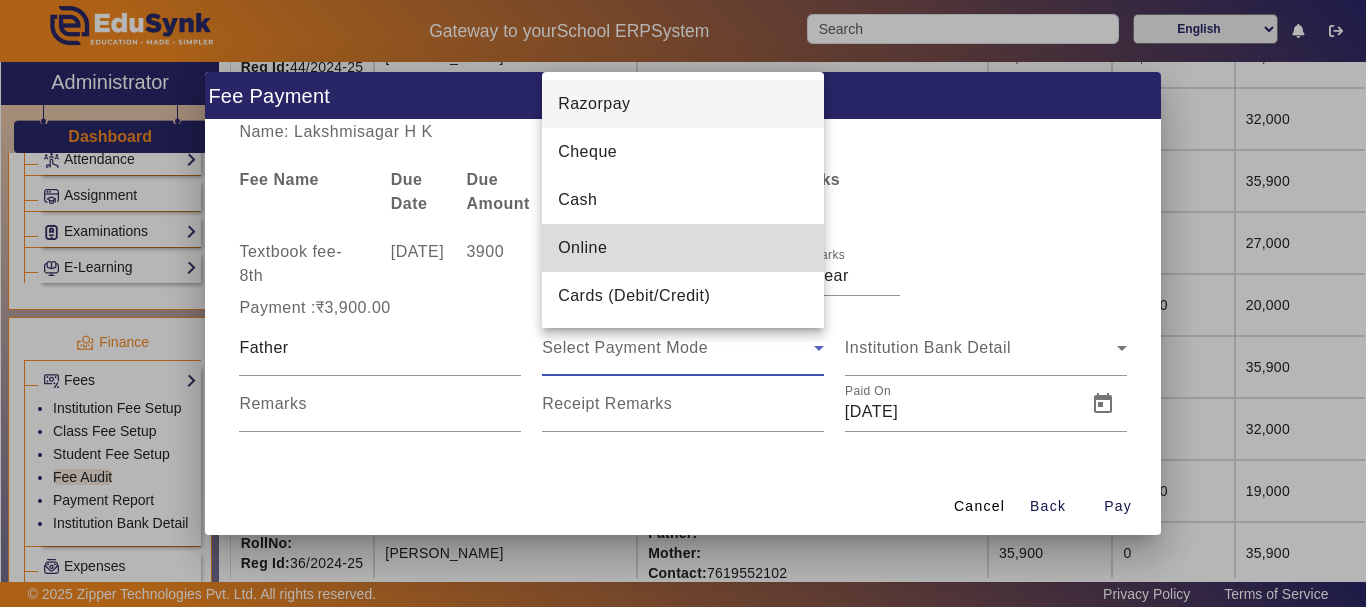 click on "Online" at bounding box center [582, 248] 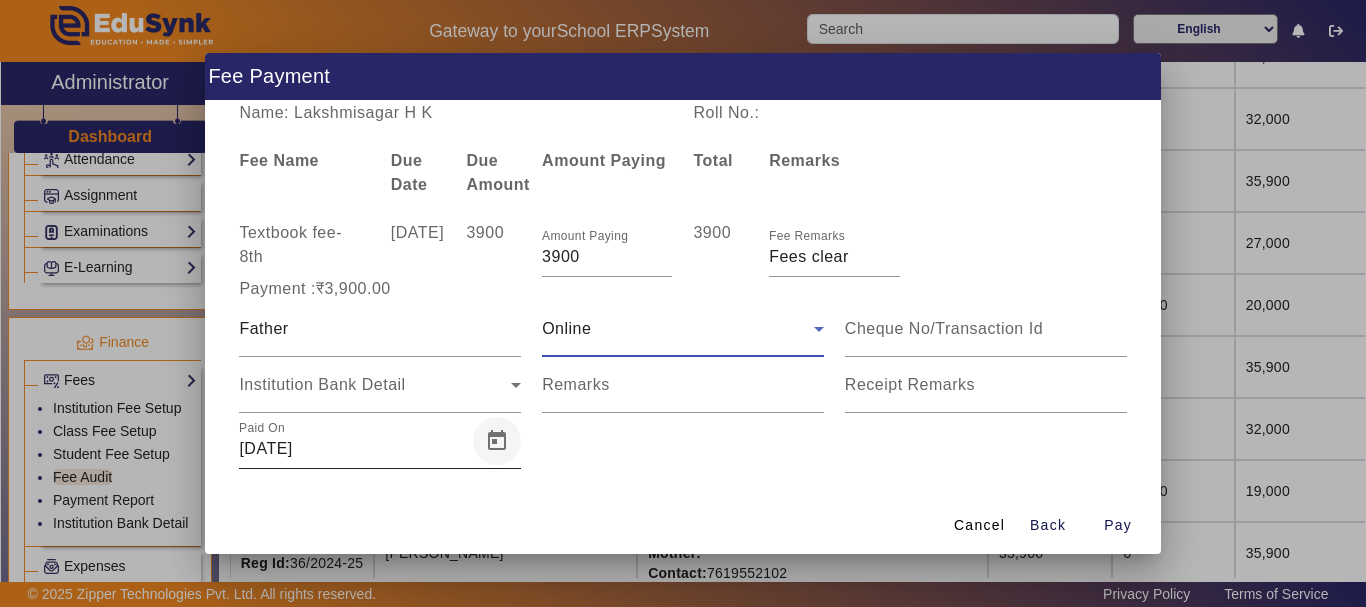 click at bounding box center (497, 441) 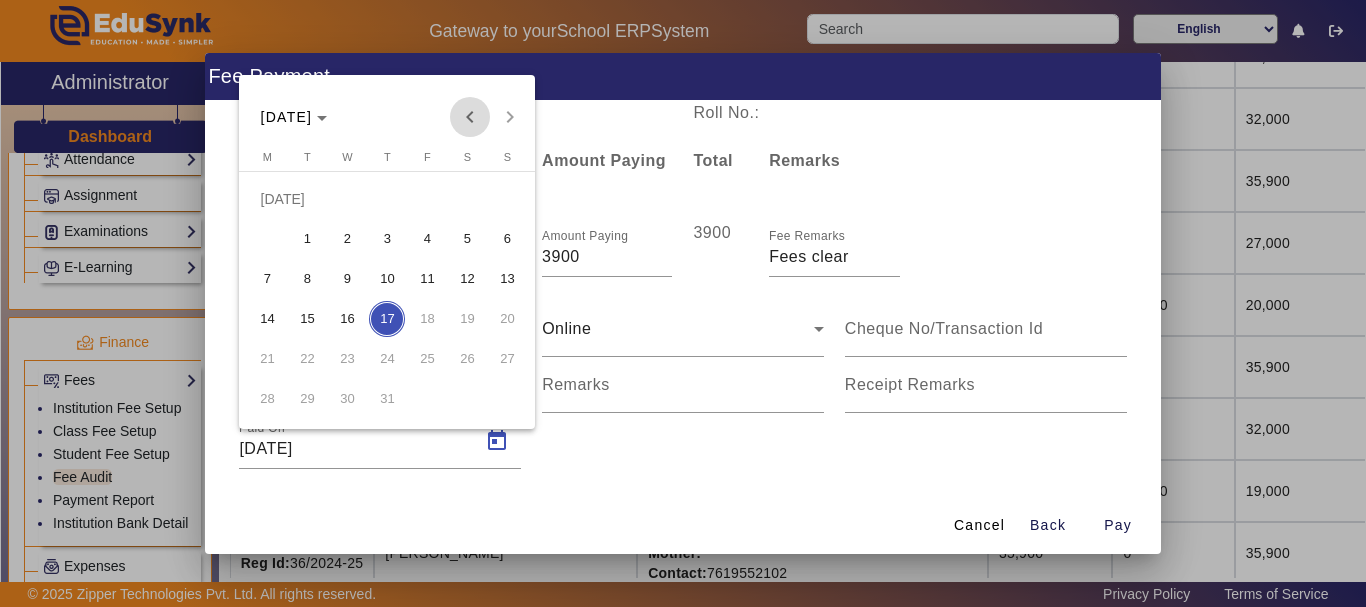 click at bounding box center [470, 117] 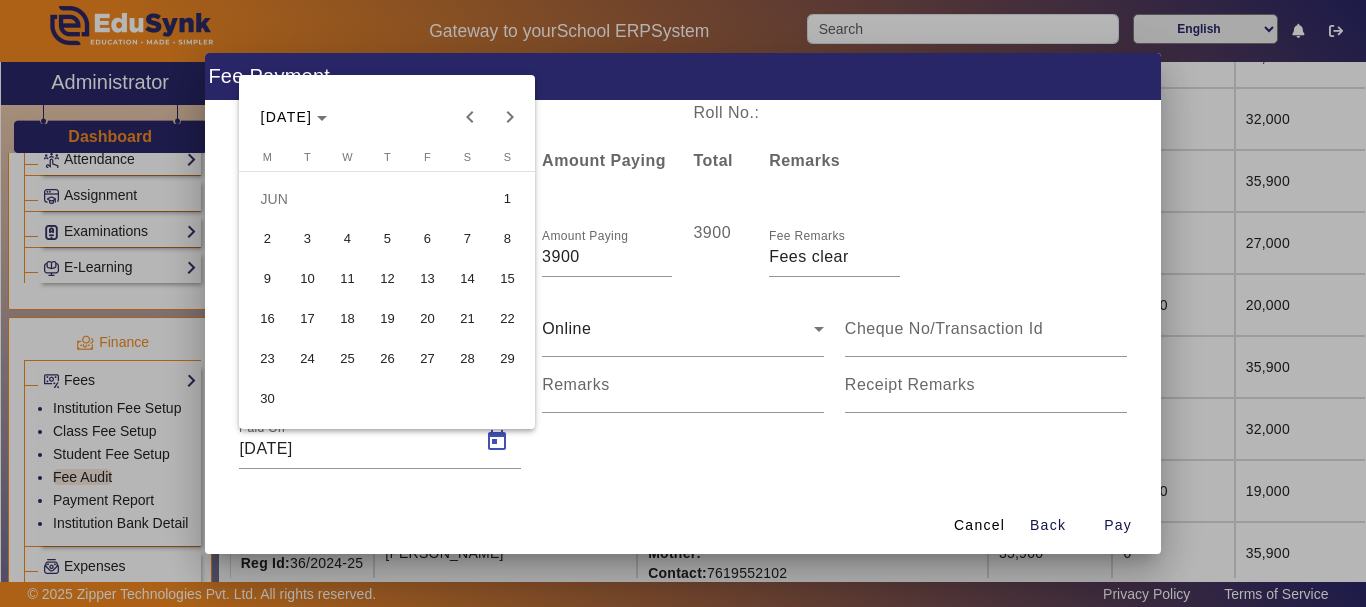 click on "20" at bounding box center (427, 319) 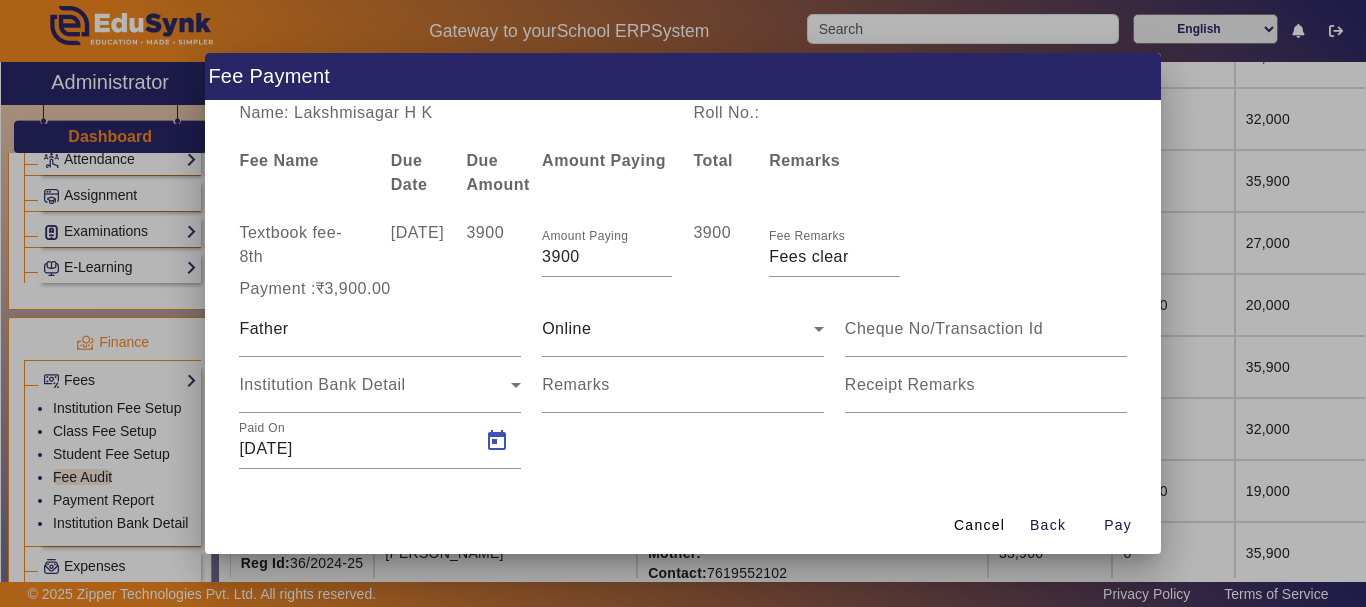 type on "[DATE]" 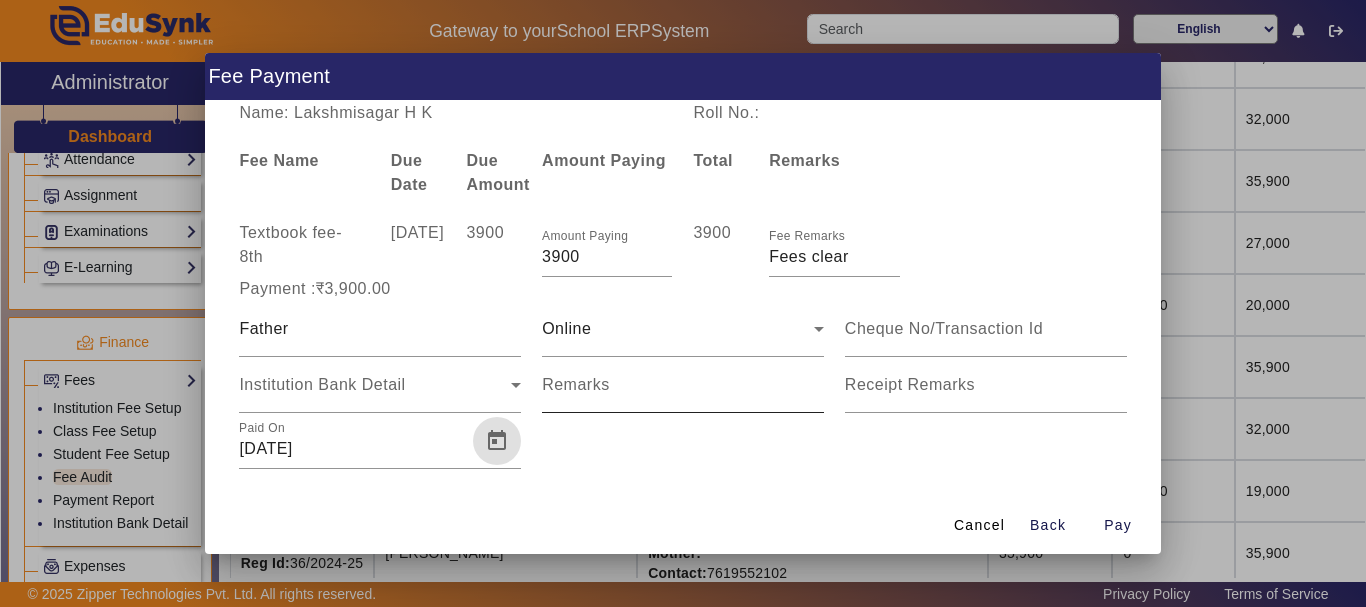 click on "Remarks" at bounding box center [683, 393] 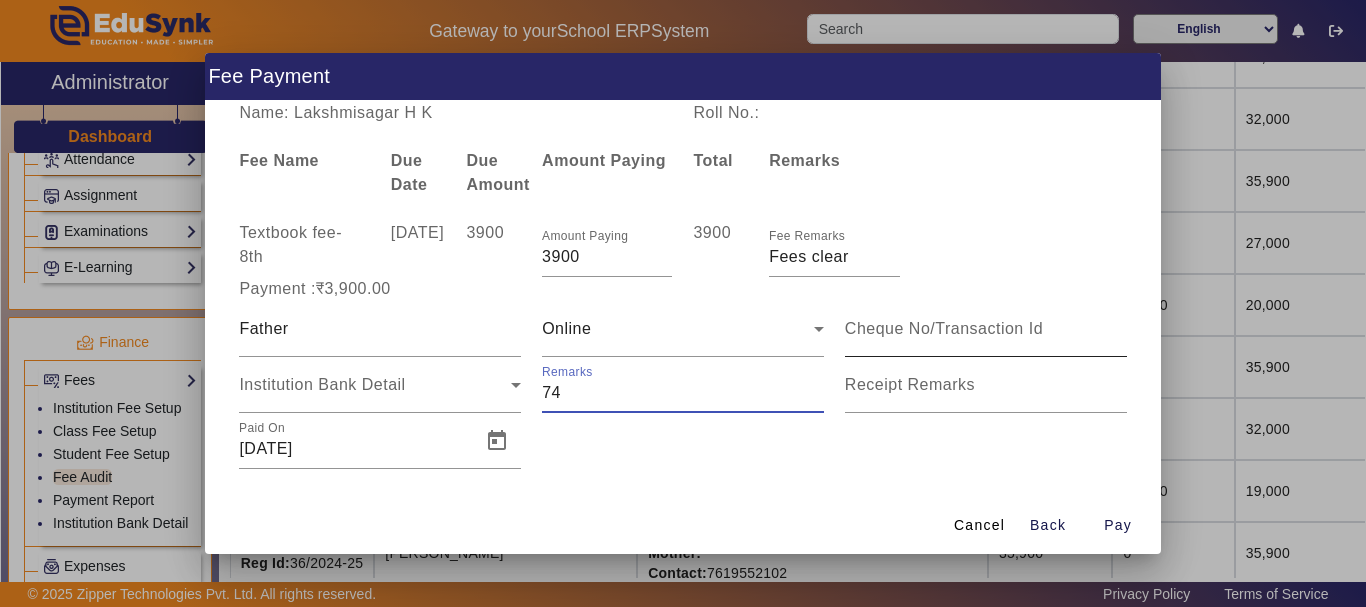 type on "74" 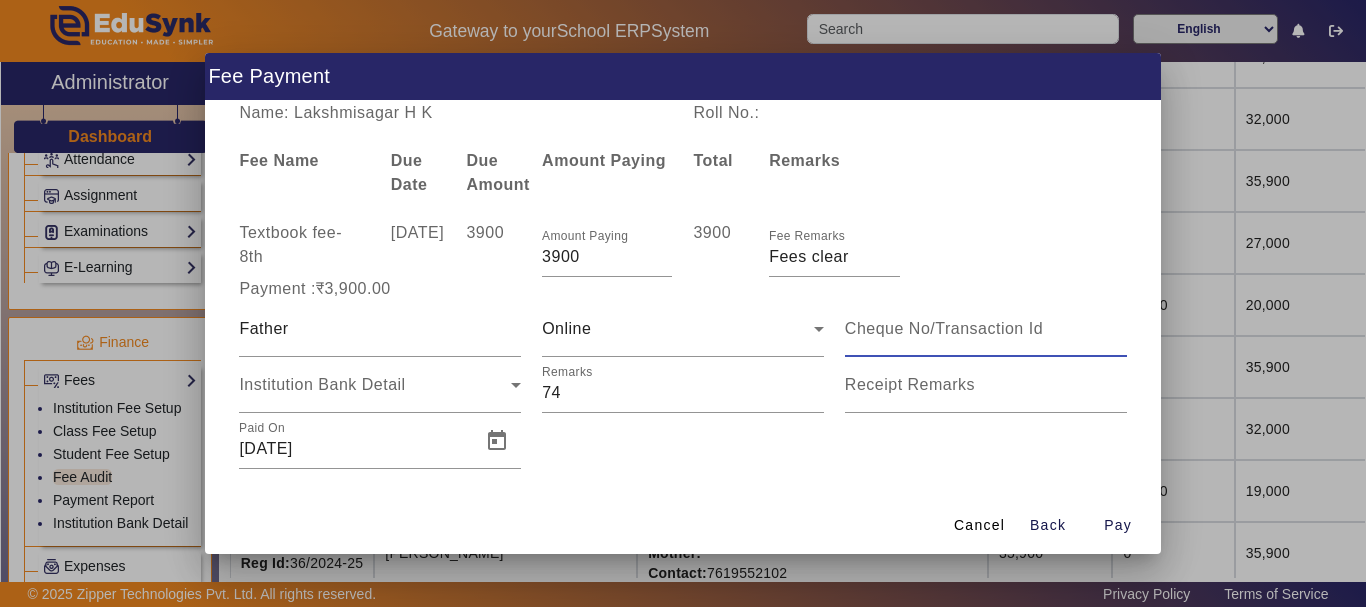click at bounding box center (986, 329) 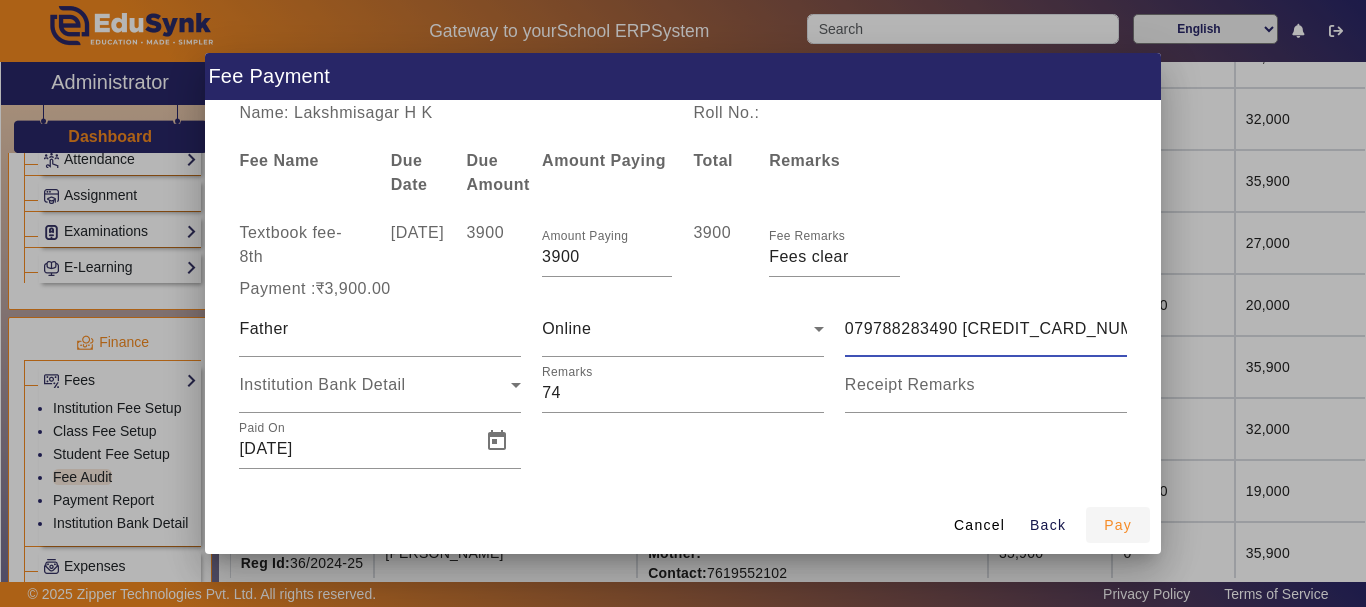 type on "079788283490 [CREDIT_CARD_NUMBER]" 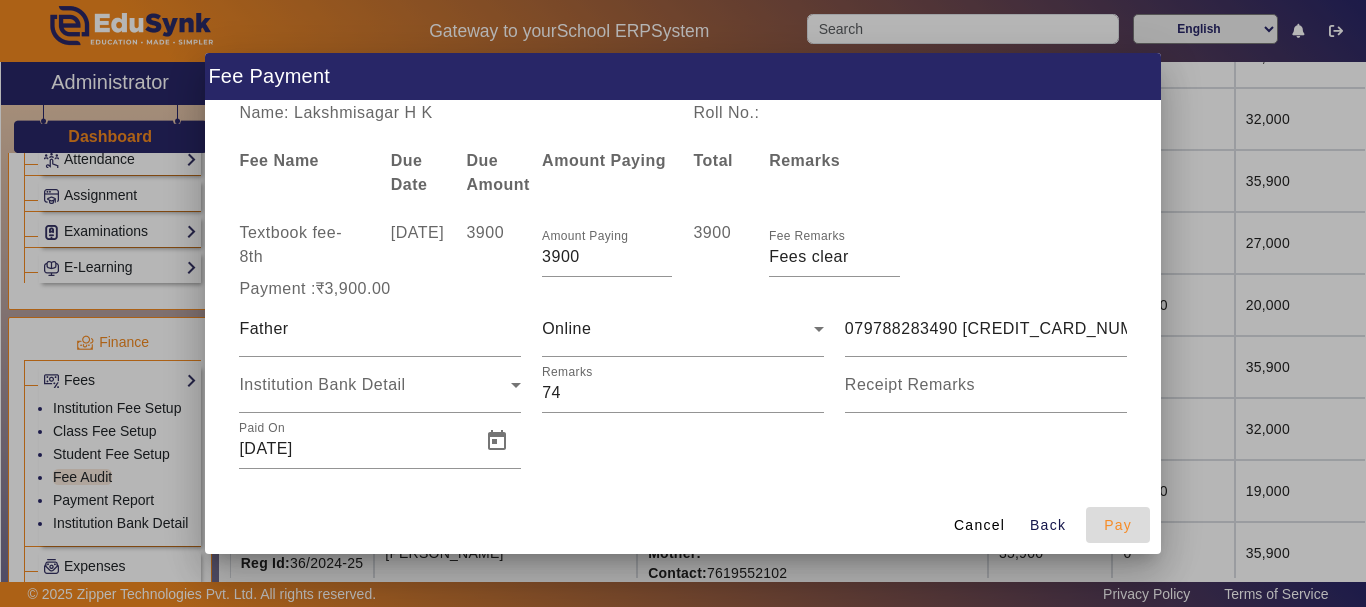 click on "Pay" at bounding box center [1118, 525] 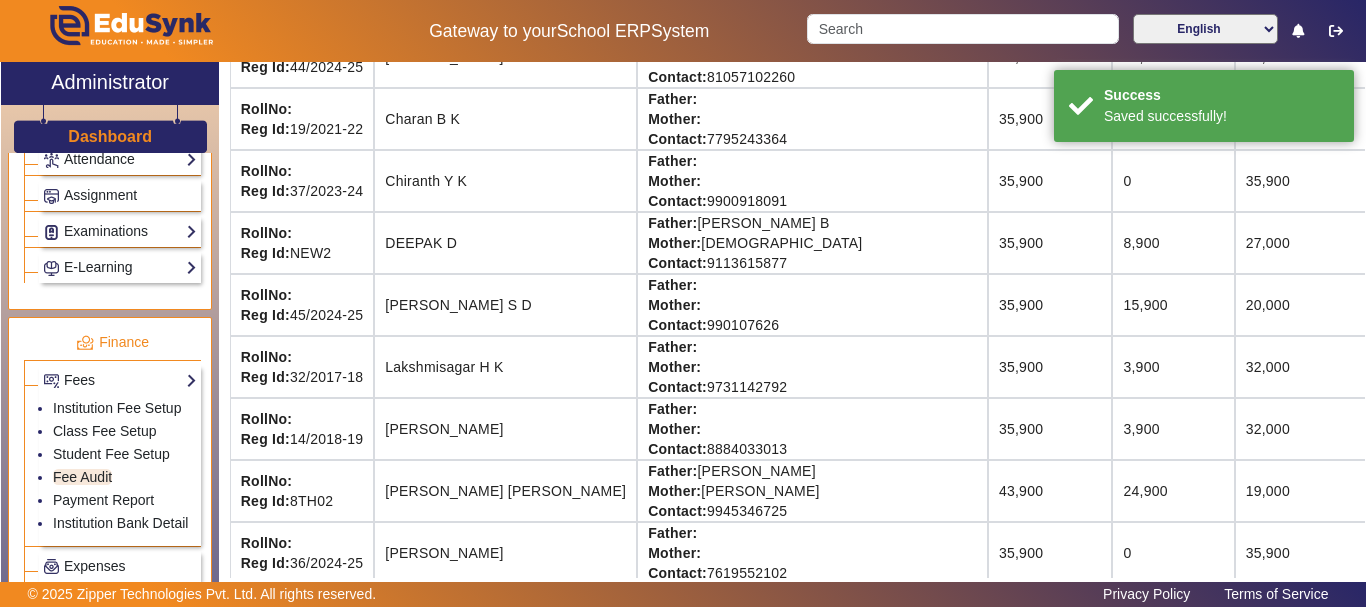 scroll, scrollTop: 122, scrollLeft: 0, axis: vertical 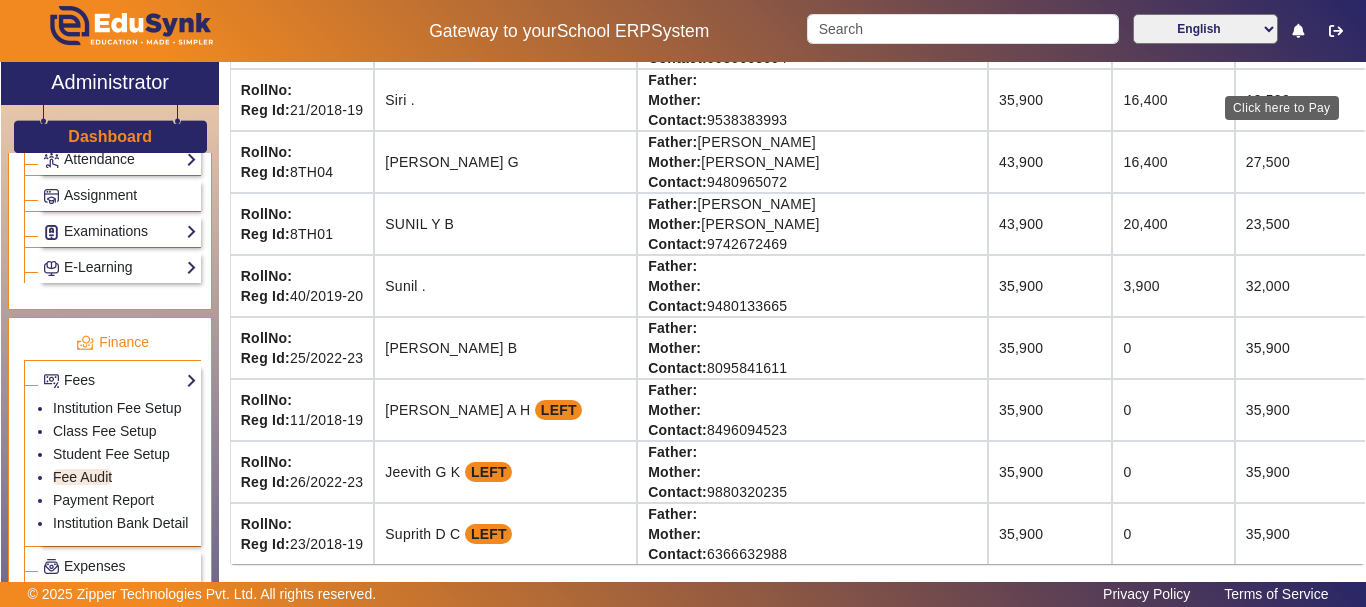 click on "View & Pay" 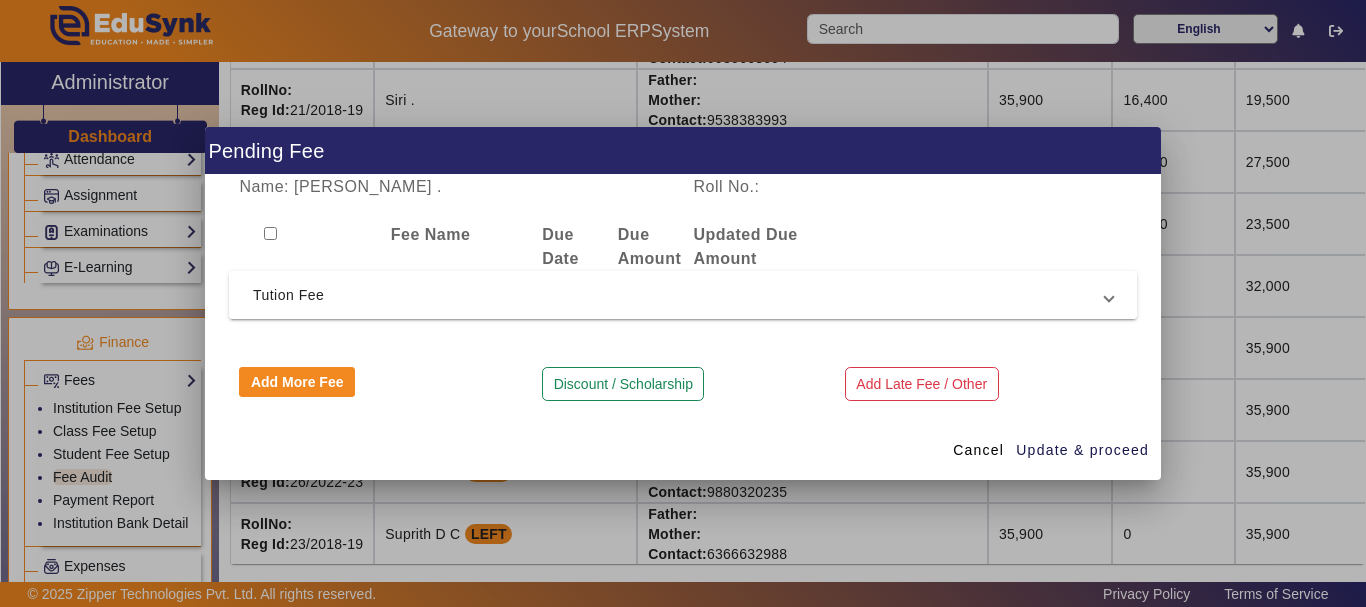 click on "Tution Fee" at bounding box center [679, 295] 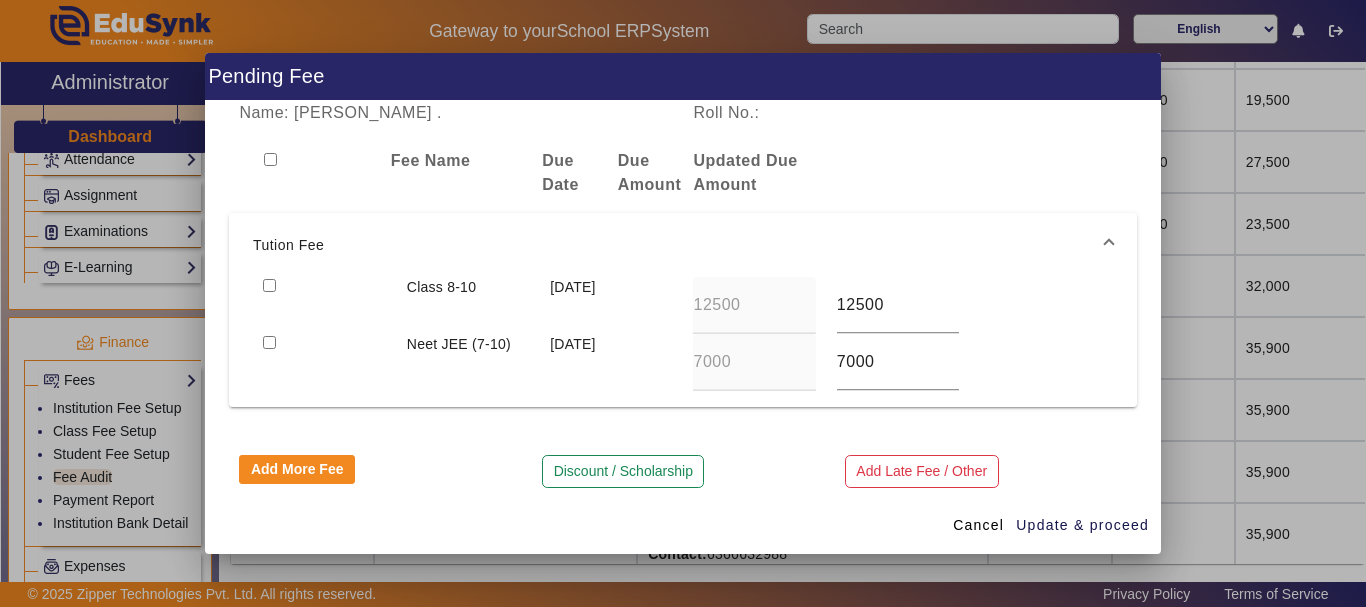 click at bounding box center [269, 342] 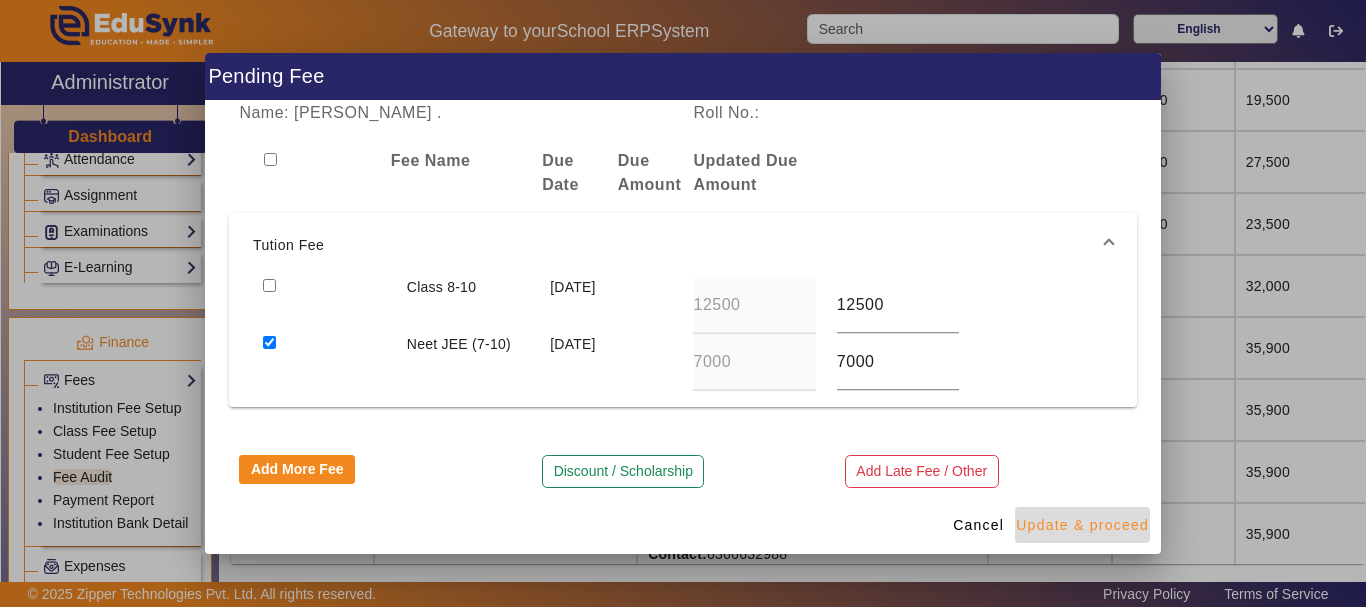 click at bounding box center (1082, 525) 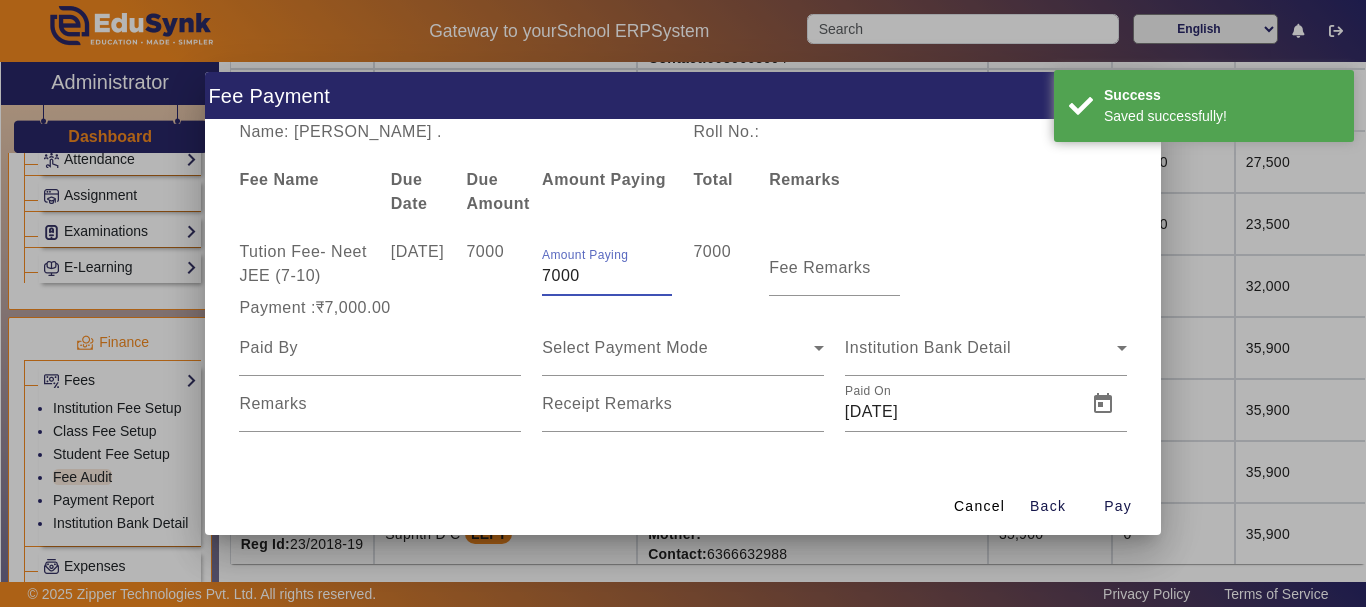 click on "7000" at bounding box center [607, 276] 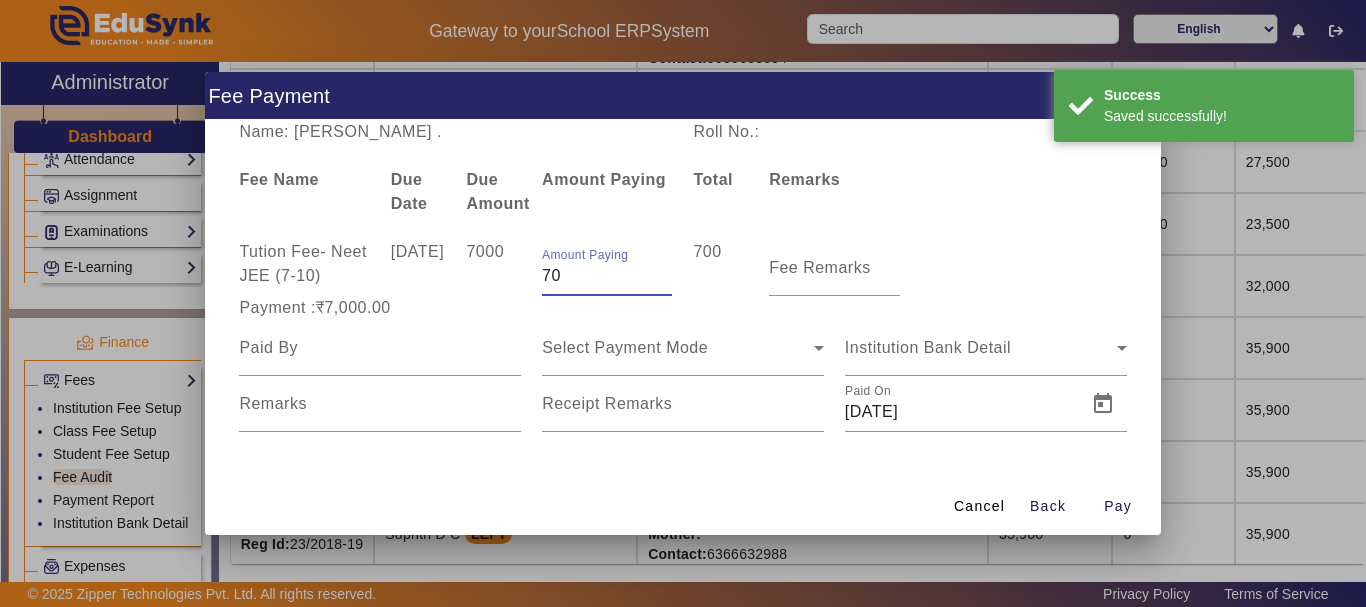 type on "7" 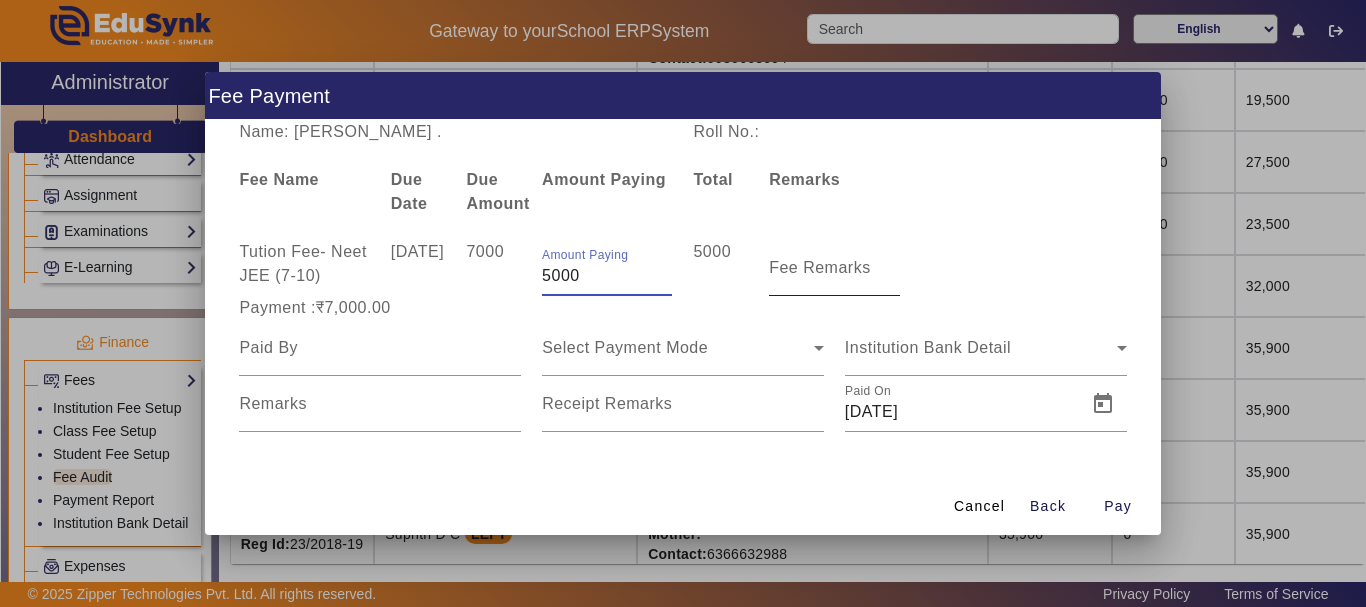 type on "5000" 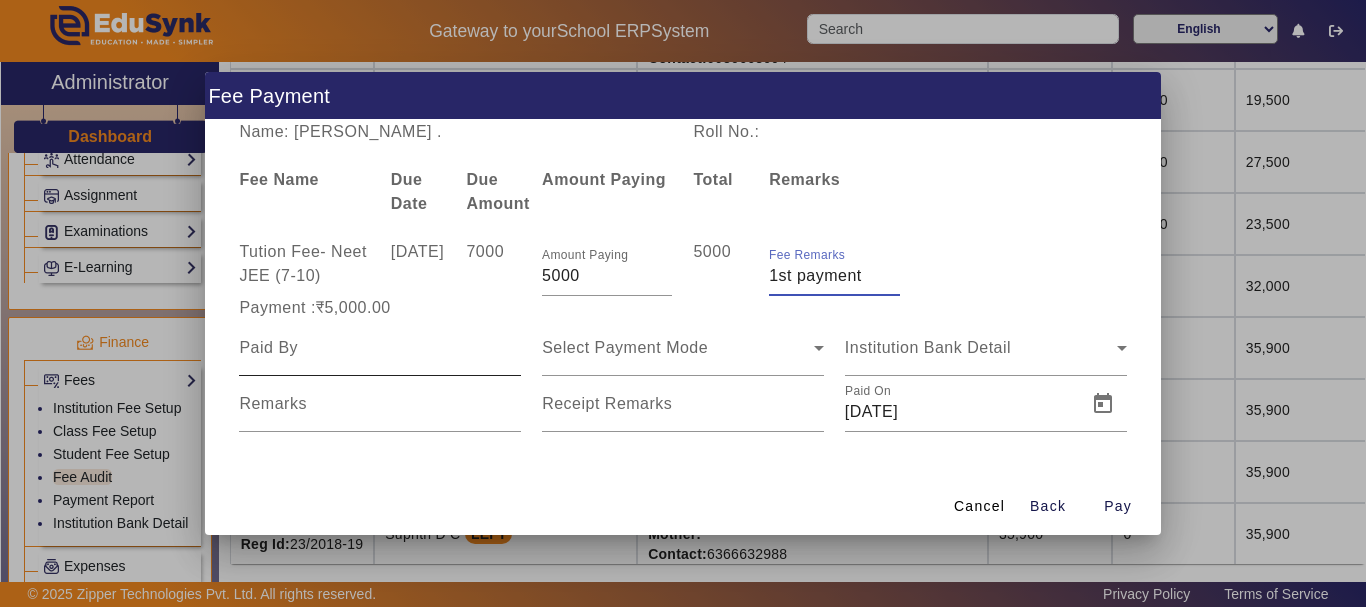 type on "1st payment" 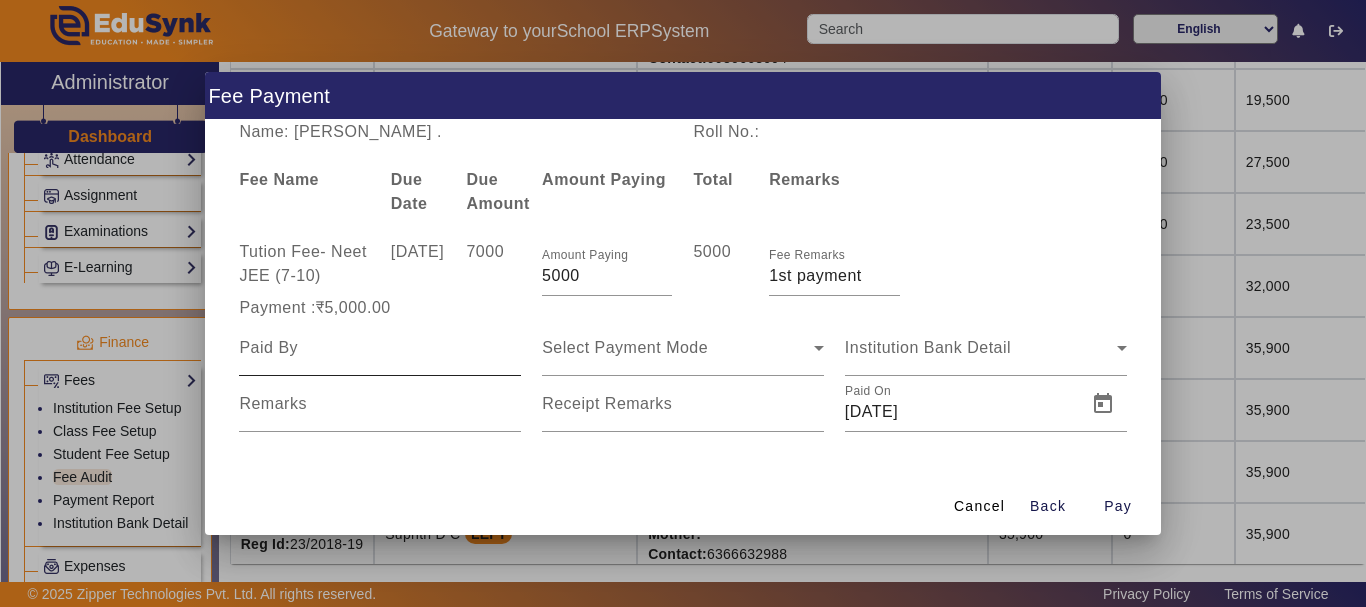 click at bounding box center (380, 348) 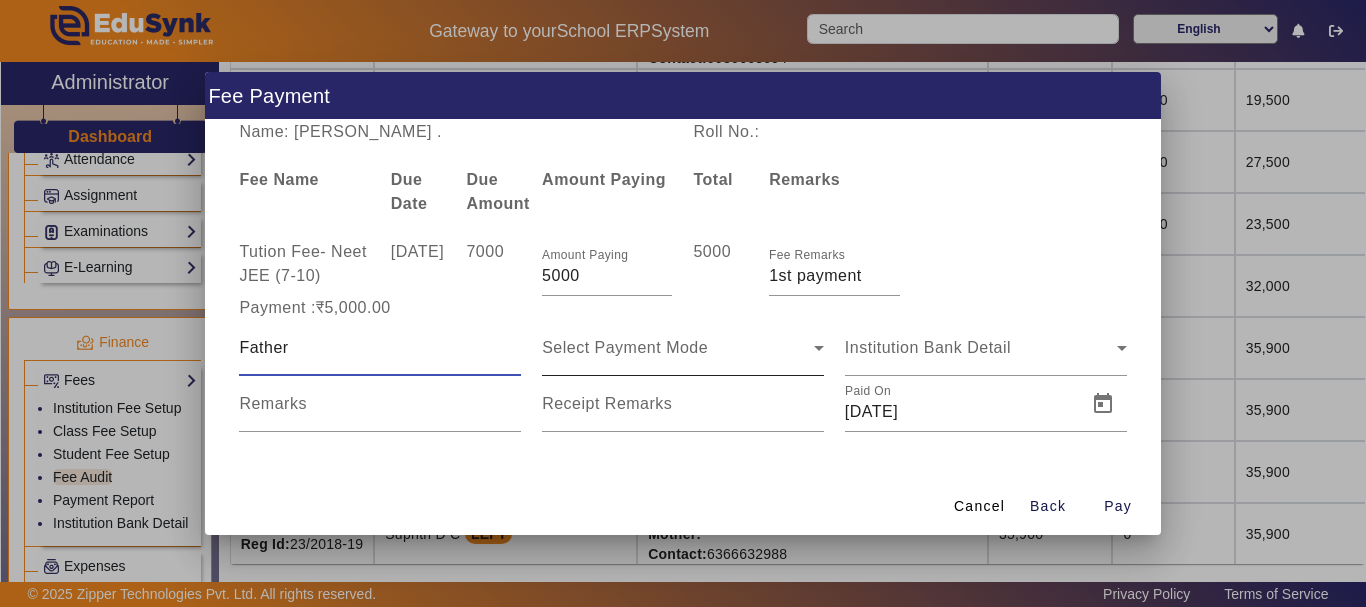 type on "Father" 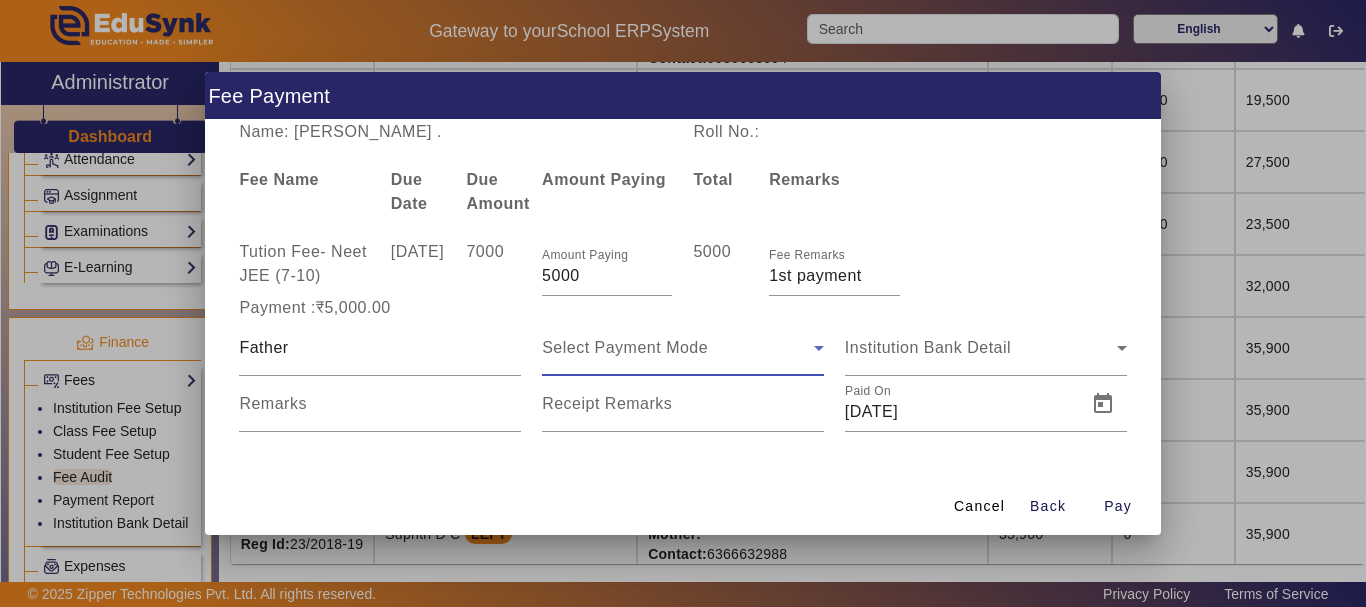 click on "Select Payment Mode" at bounding box center [625, 347] 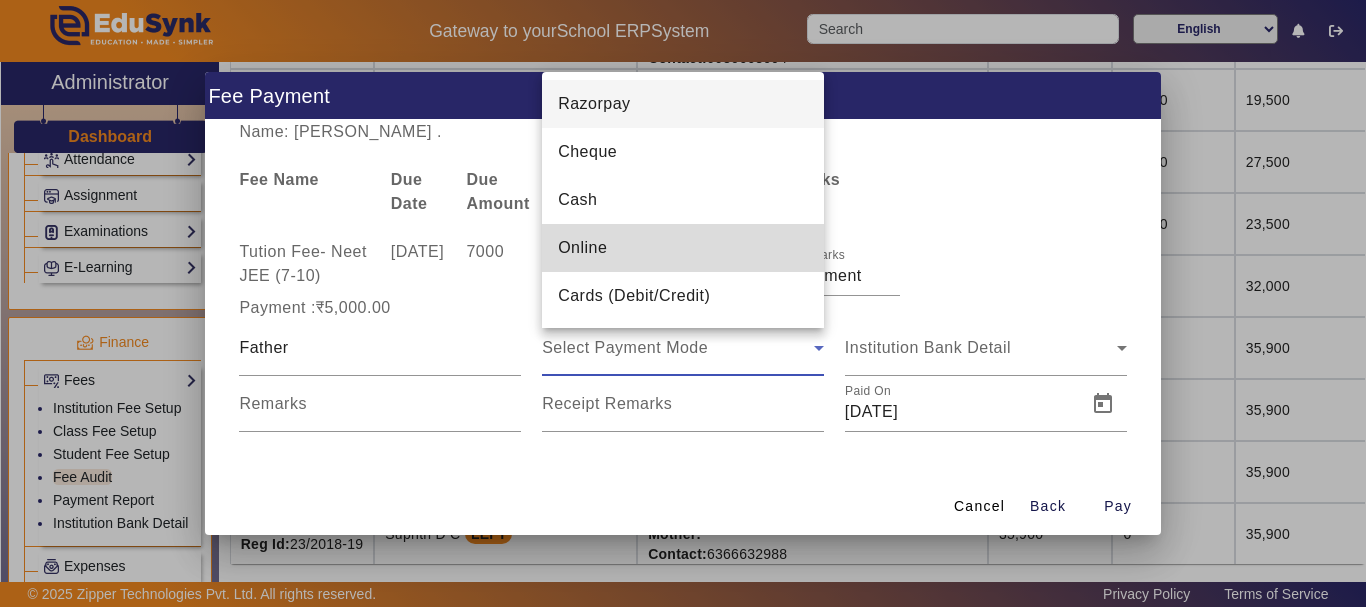 click on "Online" at bounding box center [683, 248] 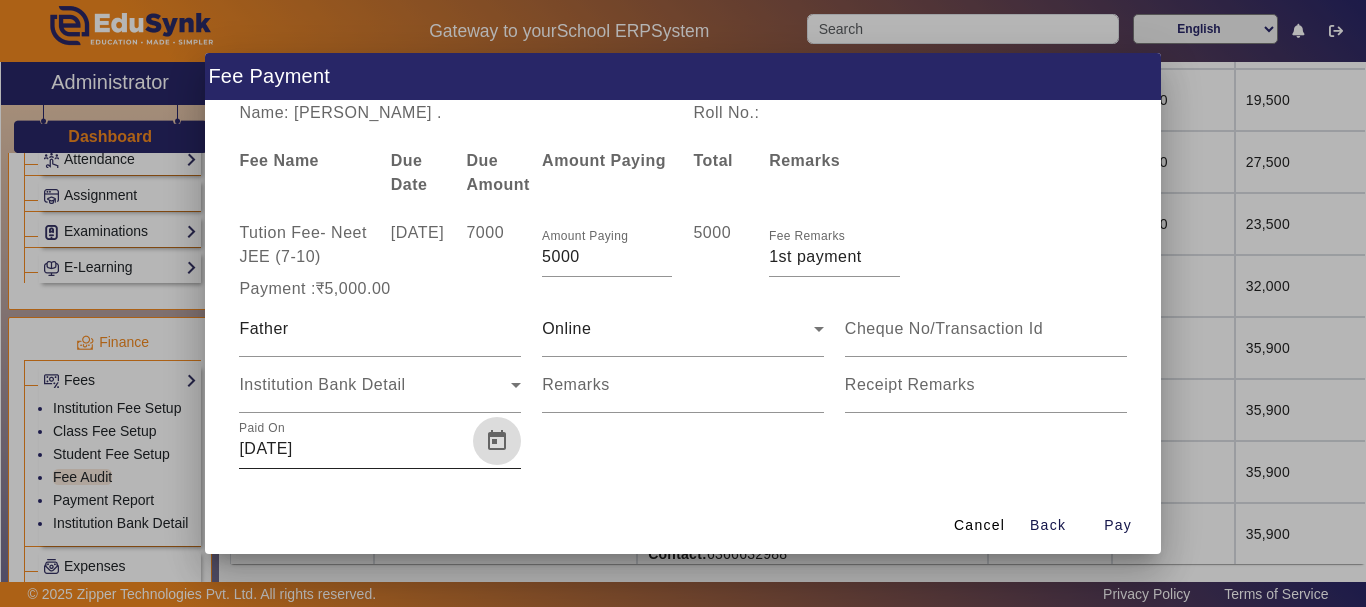 click at bounding box center [497, 441] 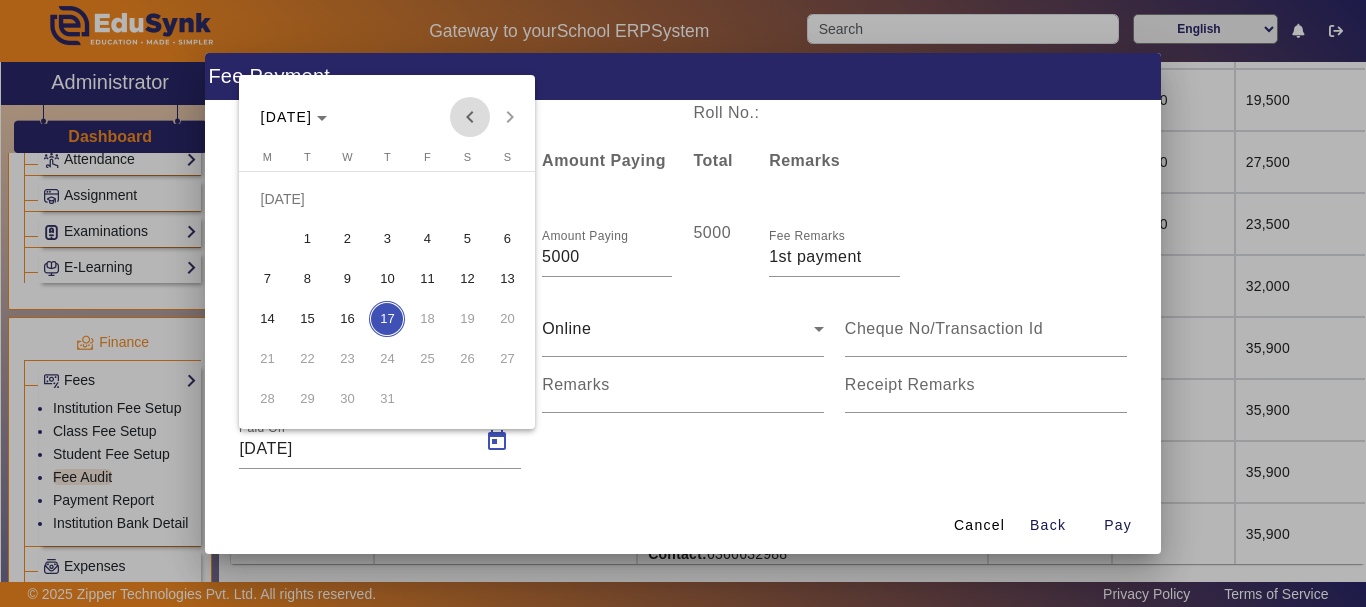 click at bounding box center (470, 117) 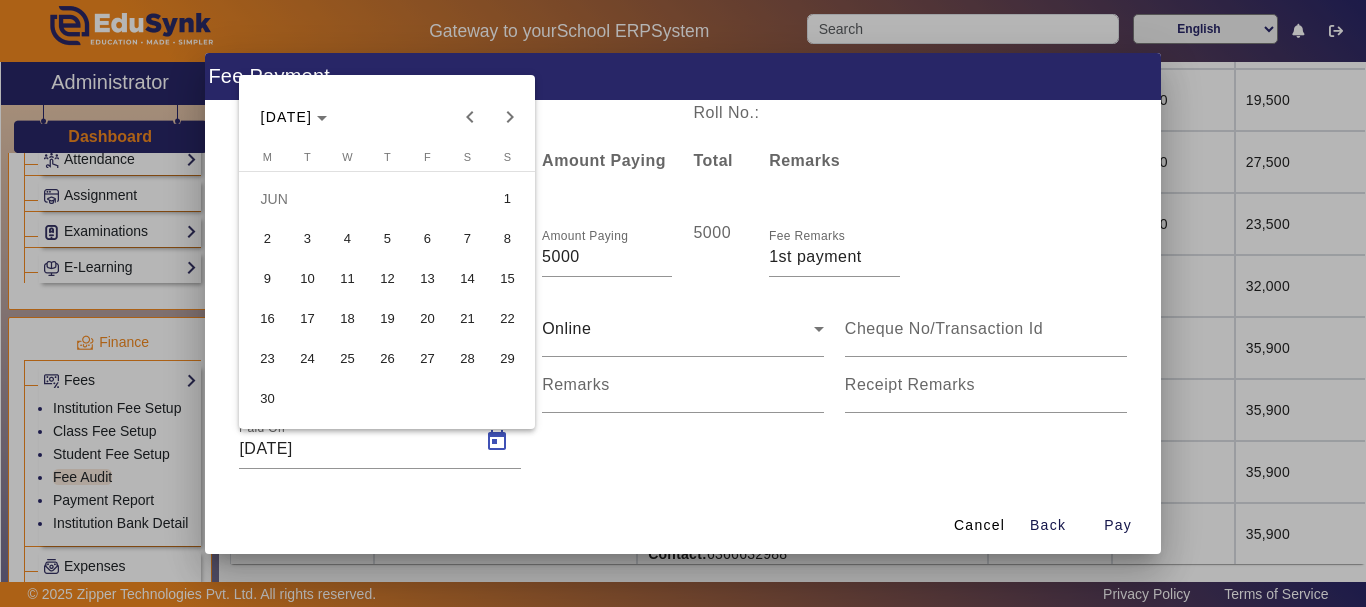 click on "20" at bounding box center [427, 319] 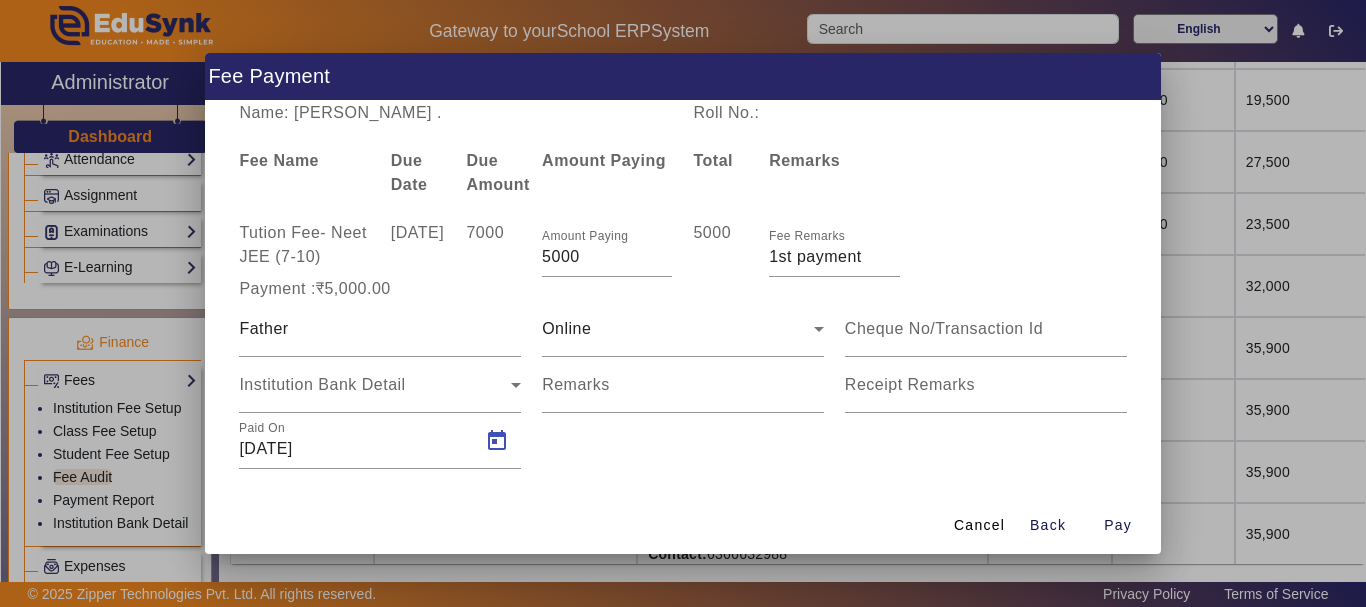type on "[DATE]" 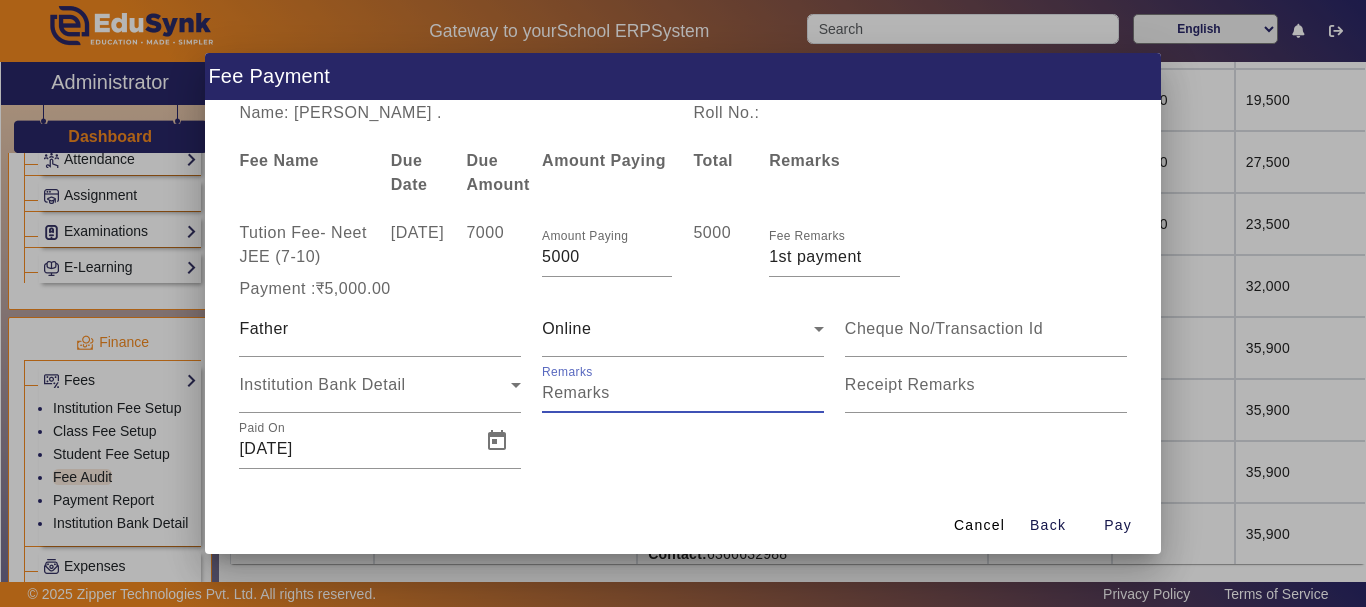 click on "Remarks" at bounding box center [683, 393] 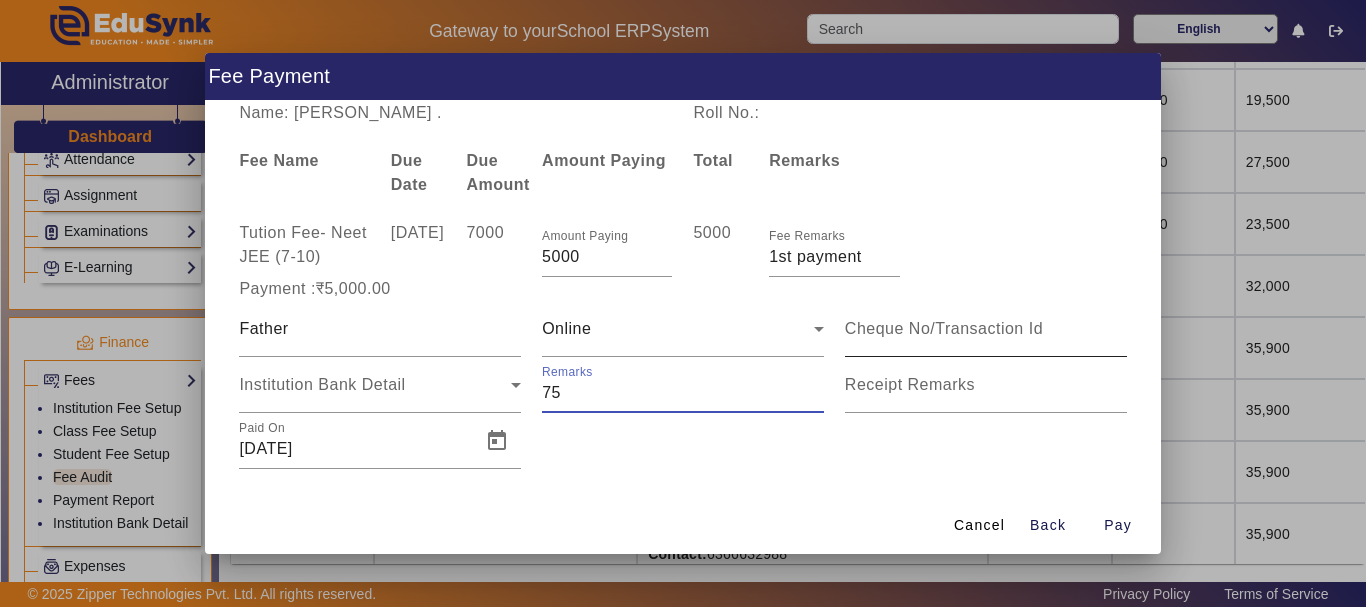 type on "75" 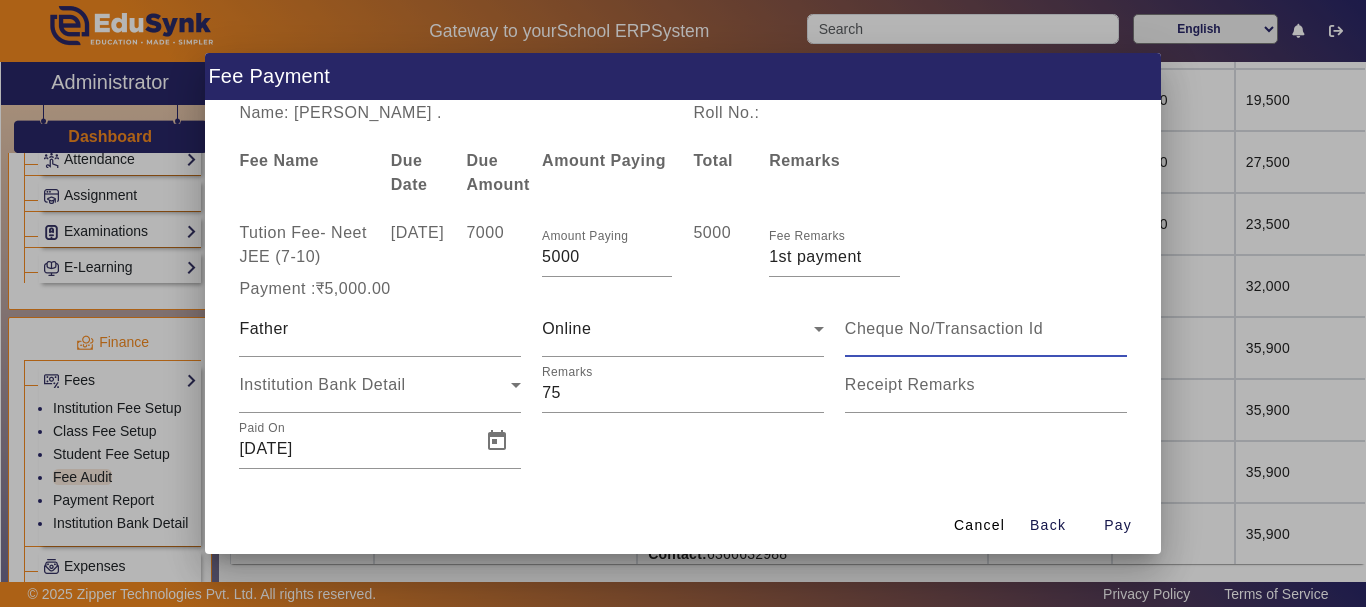click at bounding box center [986, 329] 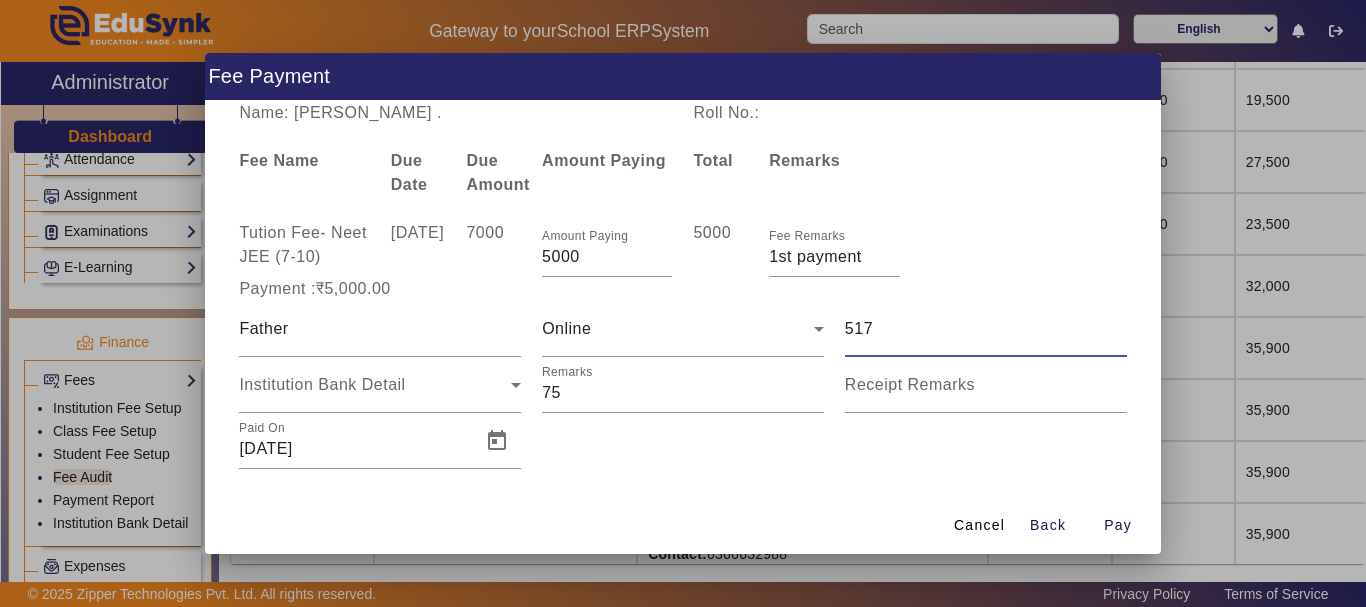 click on "517" at bounding box center [986, 329] 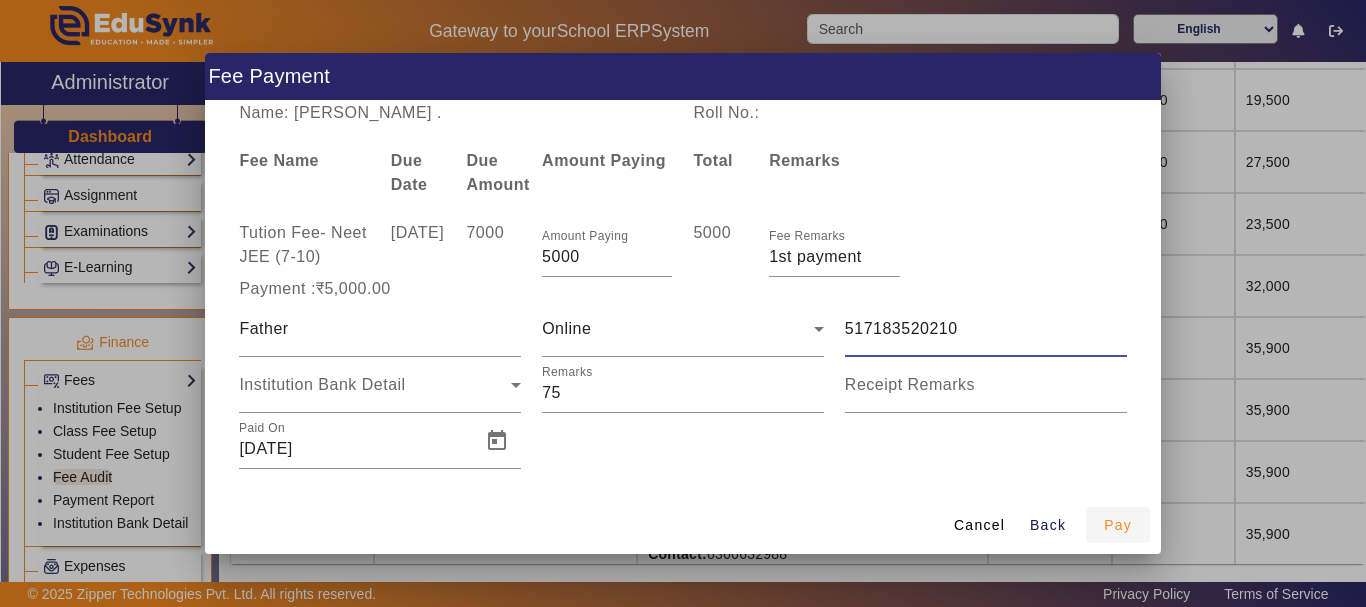 type on "517183520210" 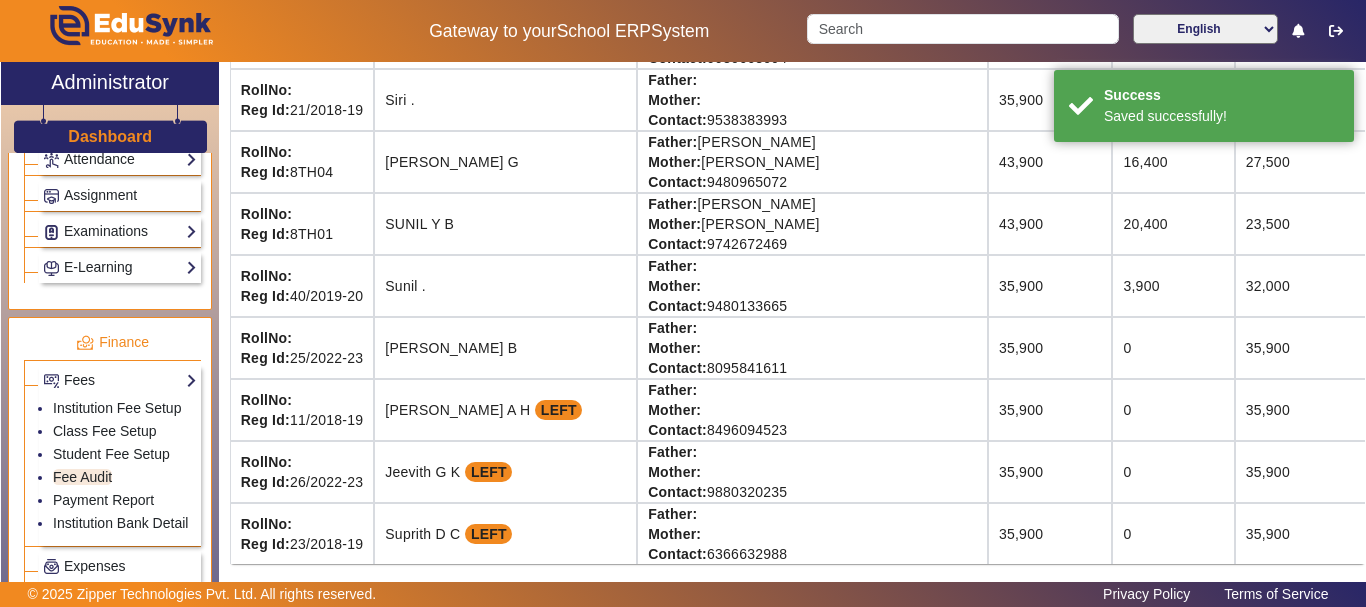 scroll, scrollTop: 389, scrollLeft: 0, axis: vertical 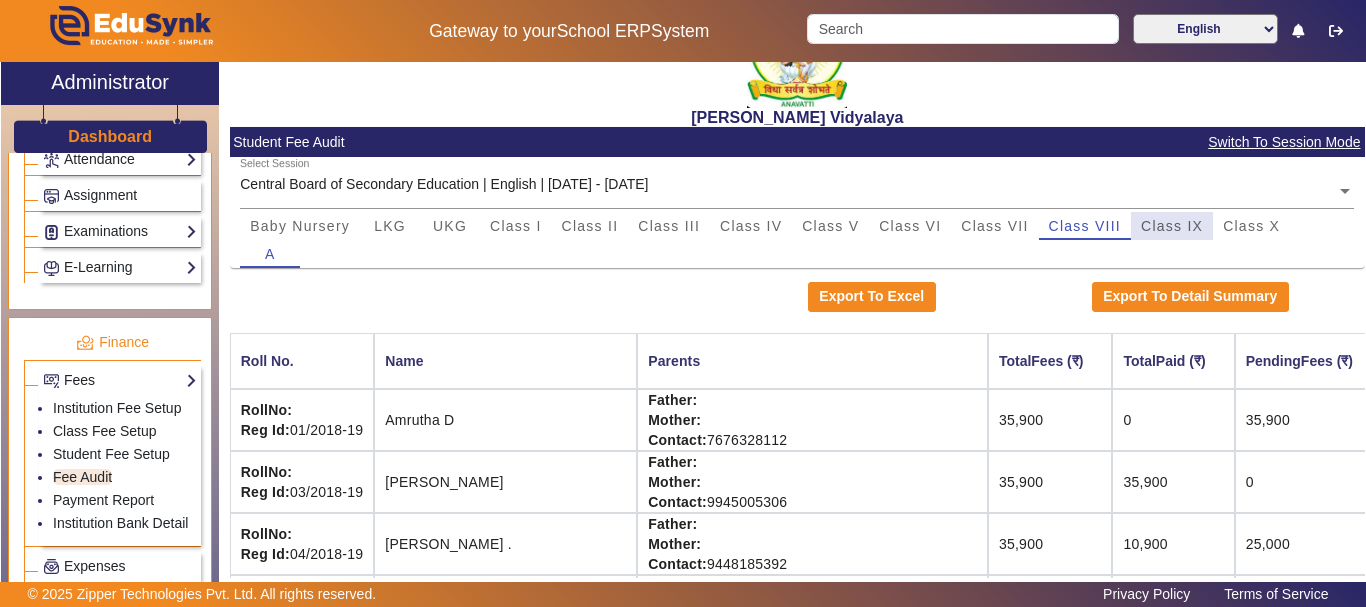 click on "Class IX" at bounding box center [1172, 226] 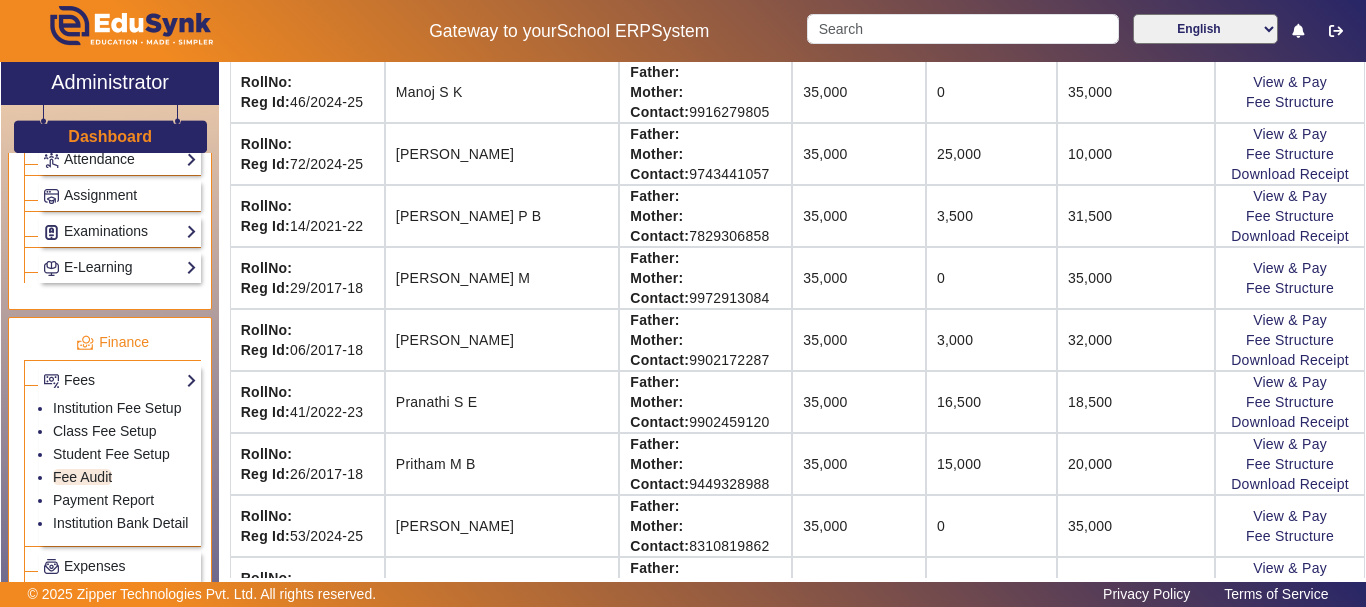 scroll, scrollTop: 776, scrollLeft: 0, axis: vertical 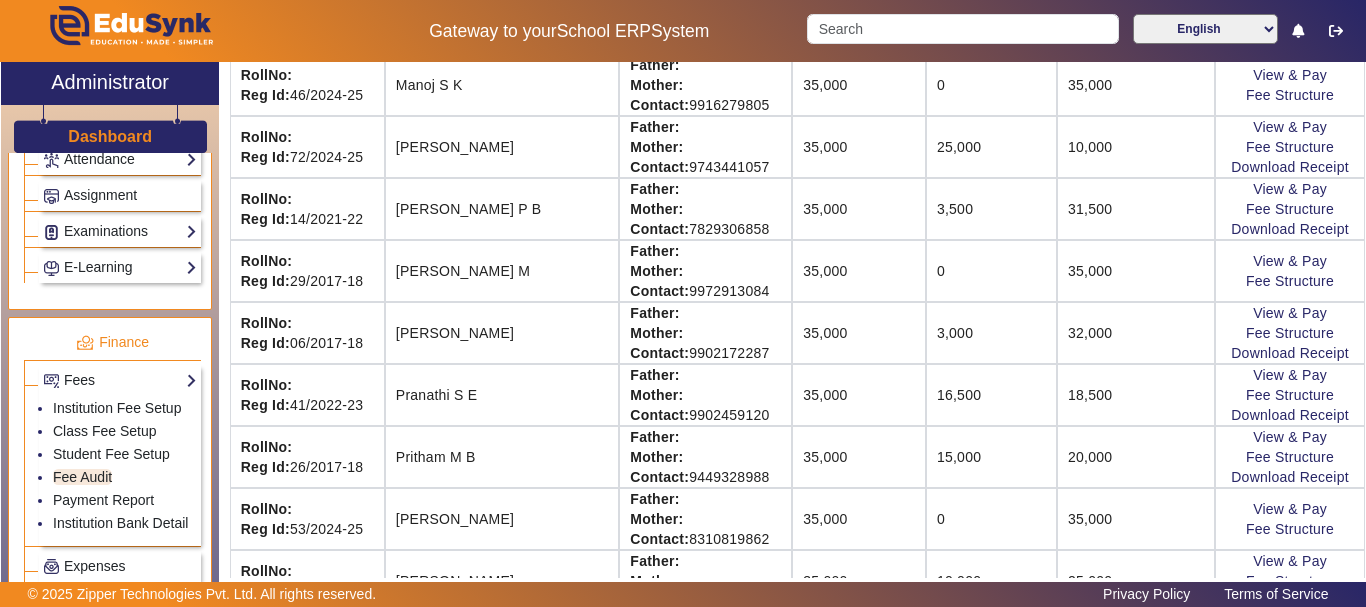 click on "View & Pay   Fee Structure  Download Receipt" 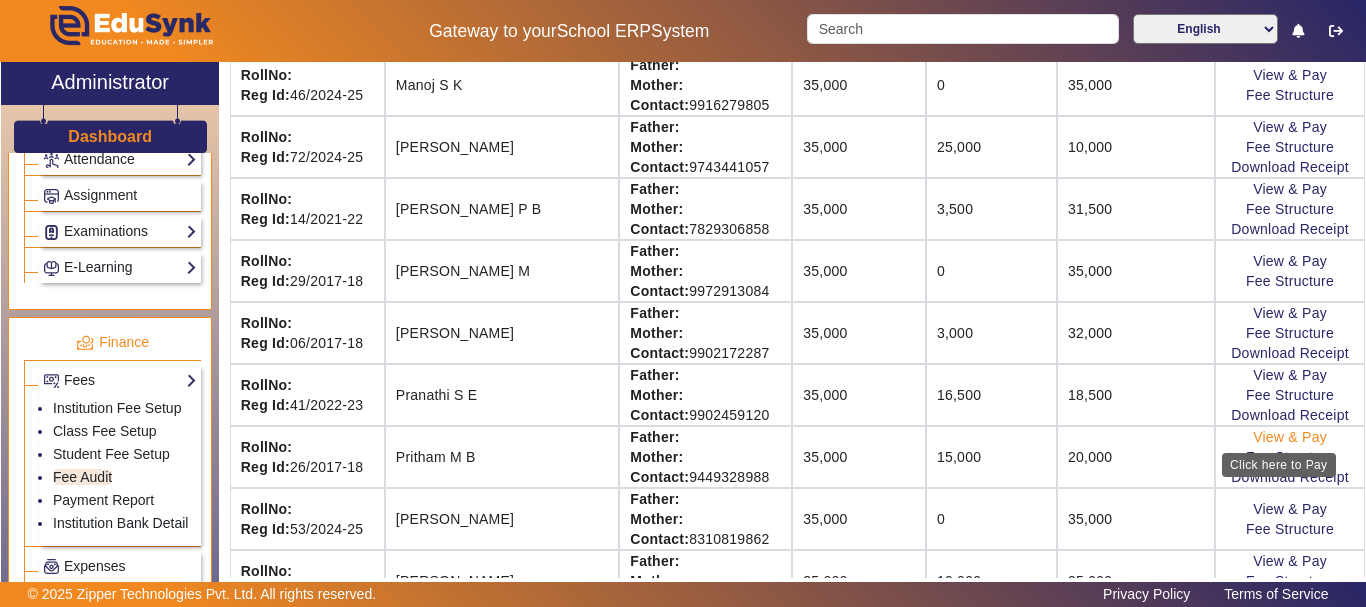 click on "View & Pay" 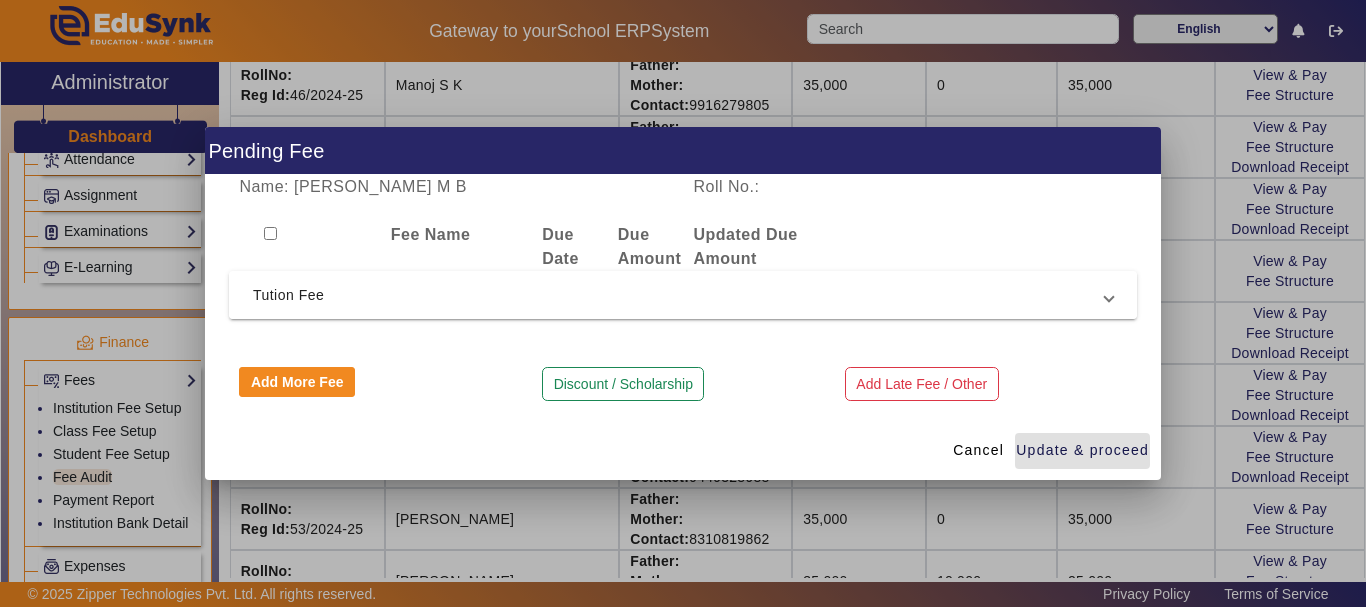 click on "Tution Fee" at bounding box center (679, 295) 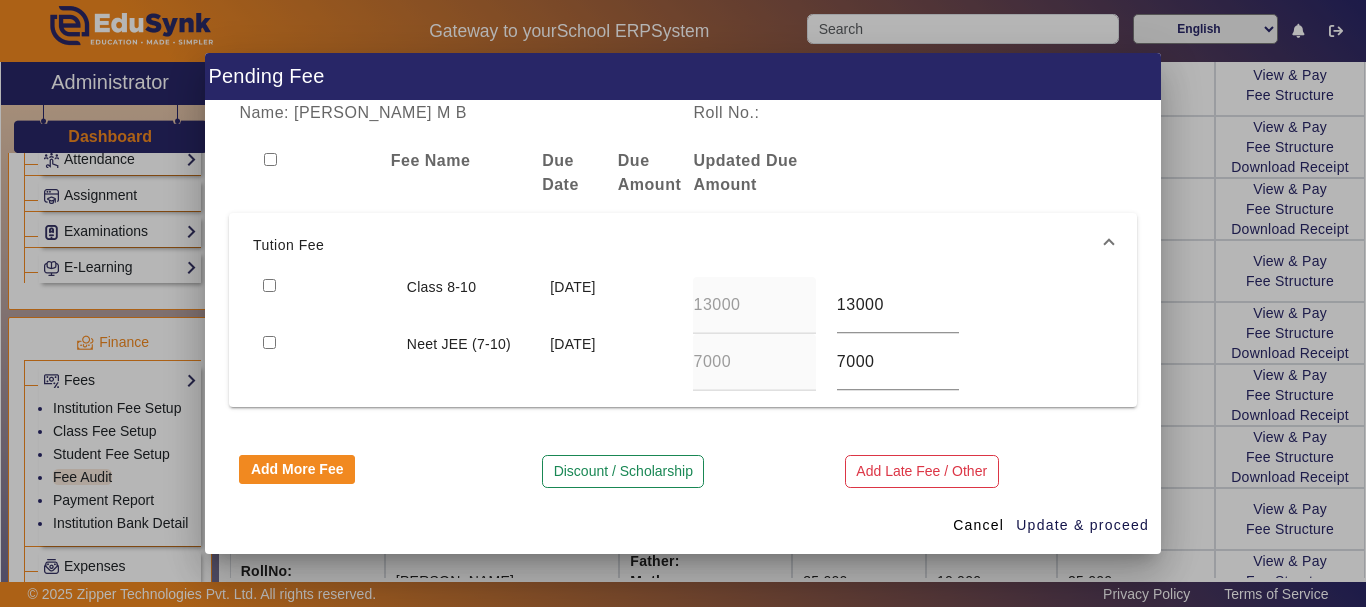 click at bounding box center (269, 342) 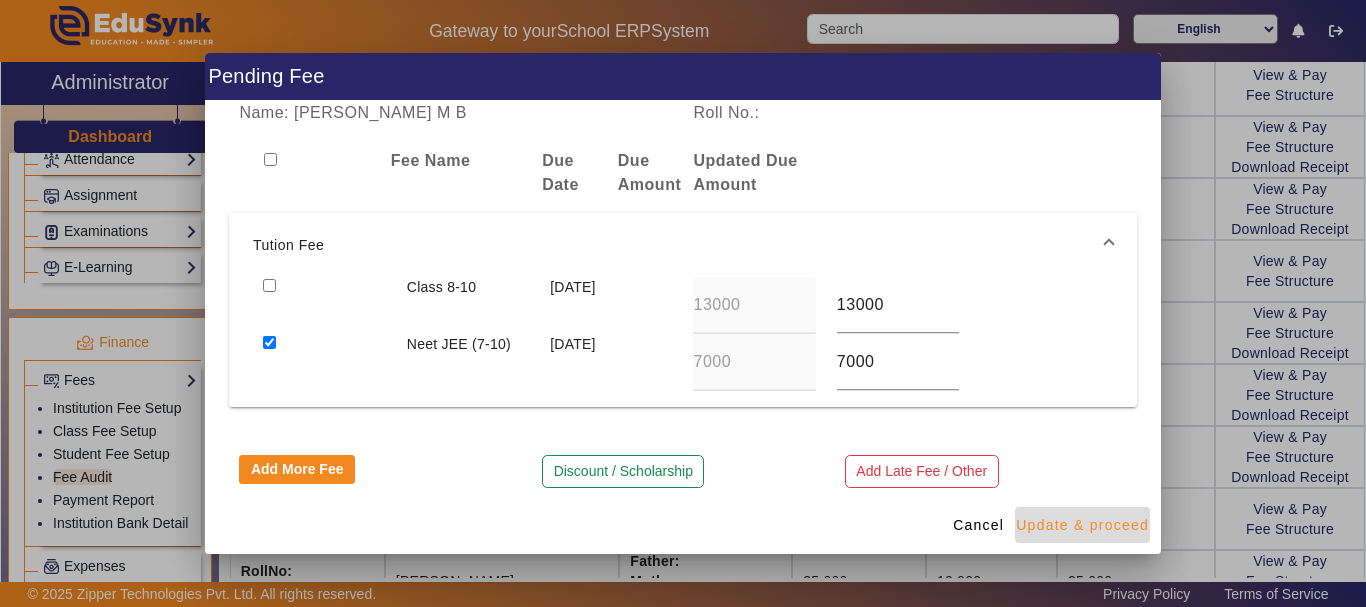 click on "Update & proceed" at bounding box center (1082, 525) 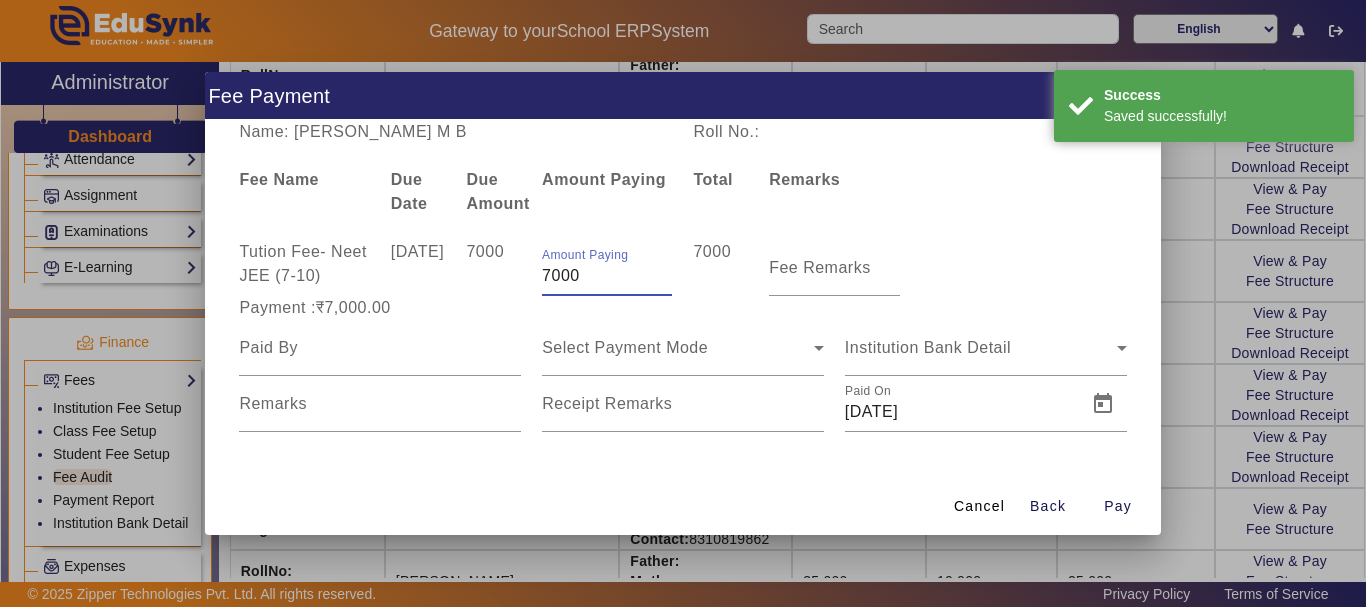 click on "7000" at bounding box center (607, 276) 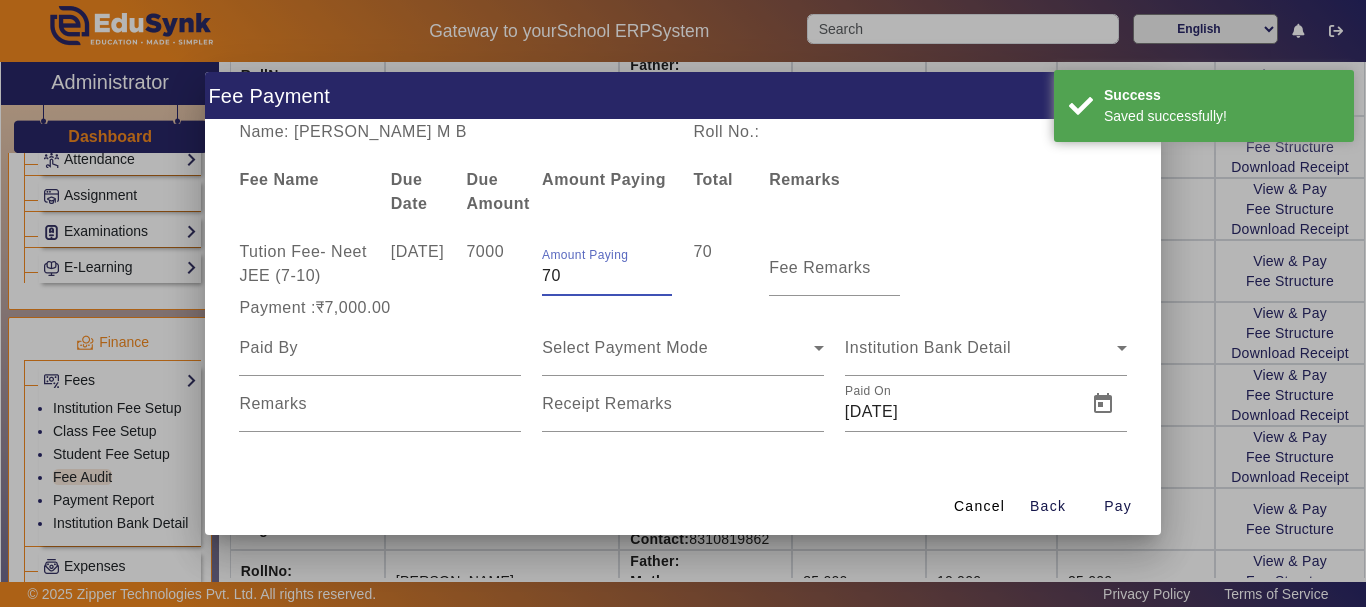 type on "7" 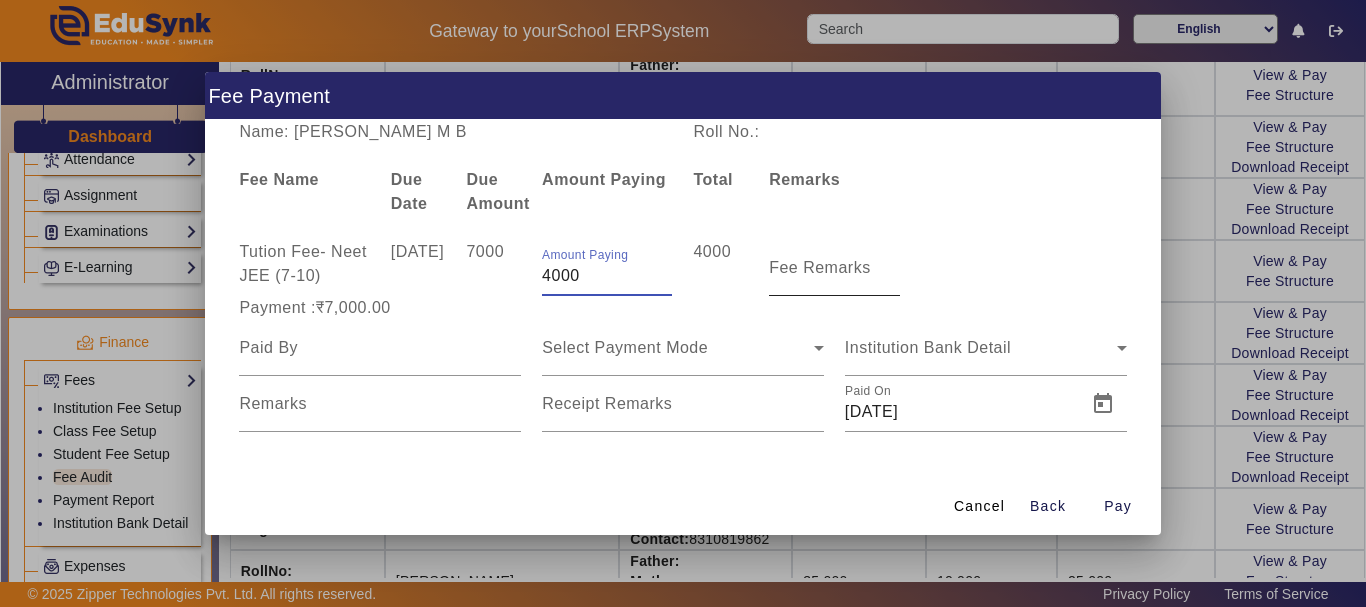 type on "4000" 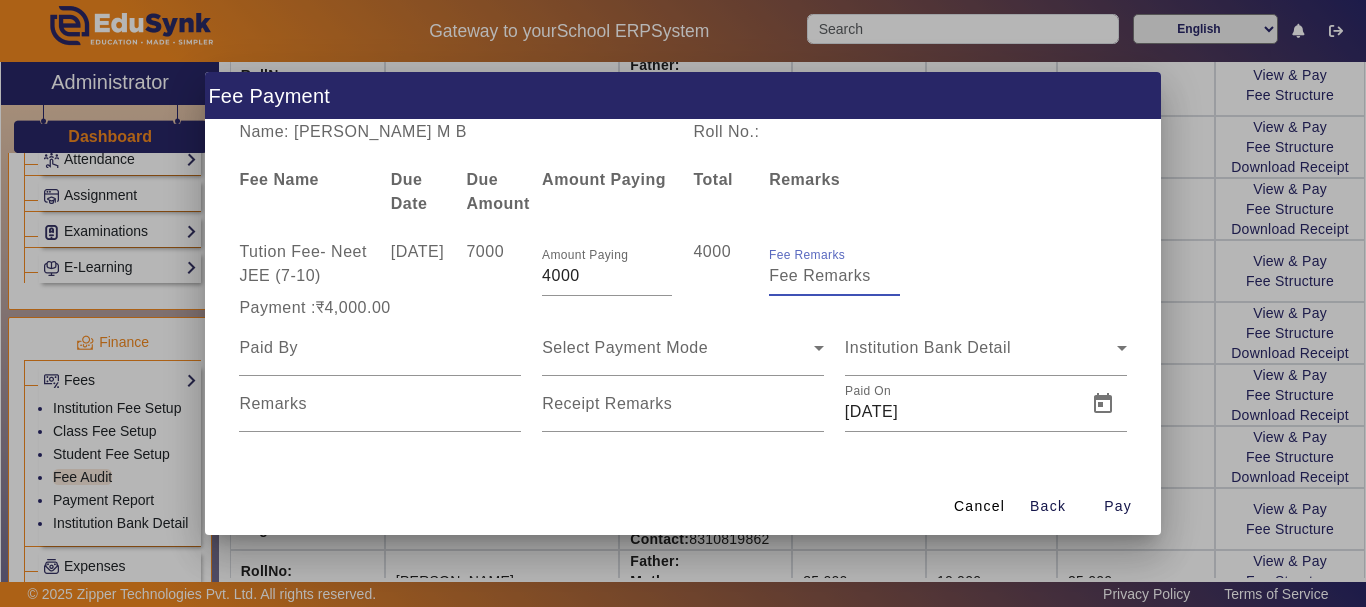 click on "Fee Remarks" at bounding box center (834, 276) 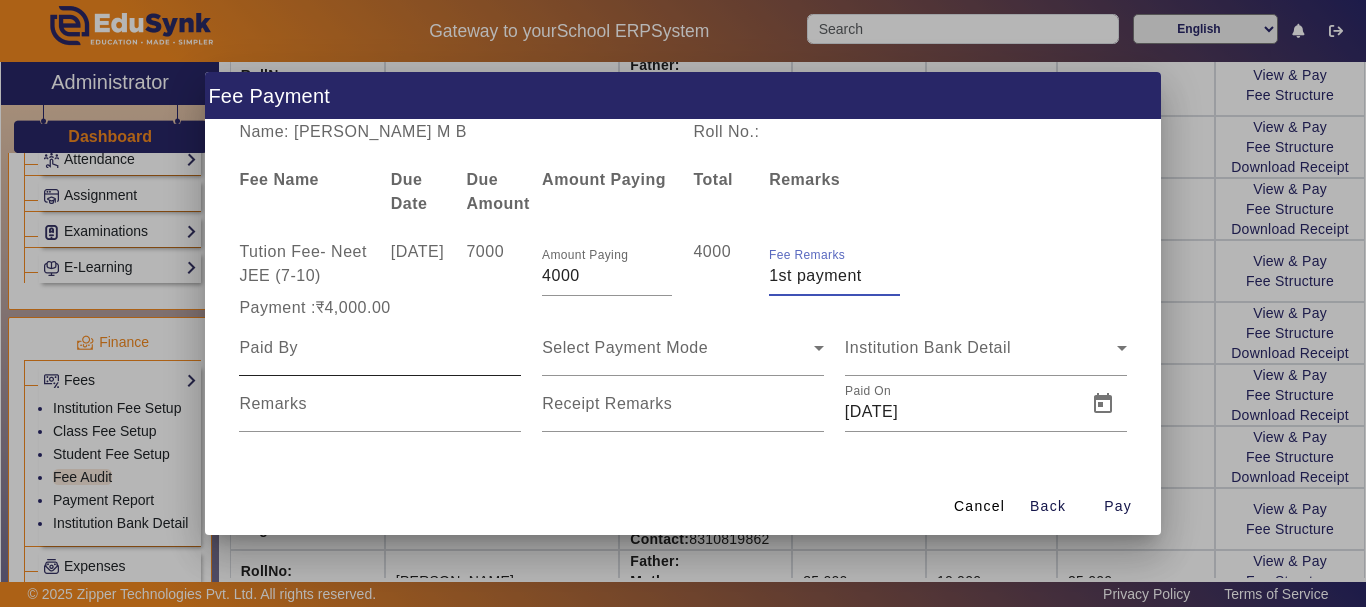 type on "1st payment" 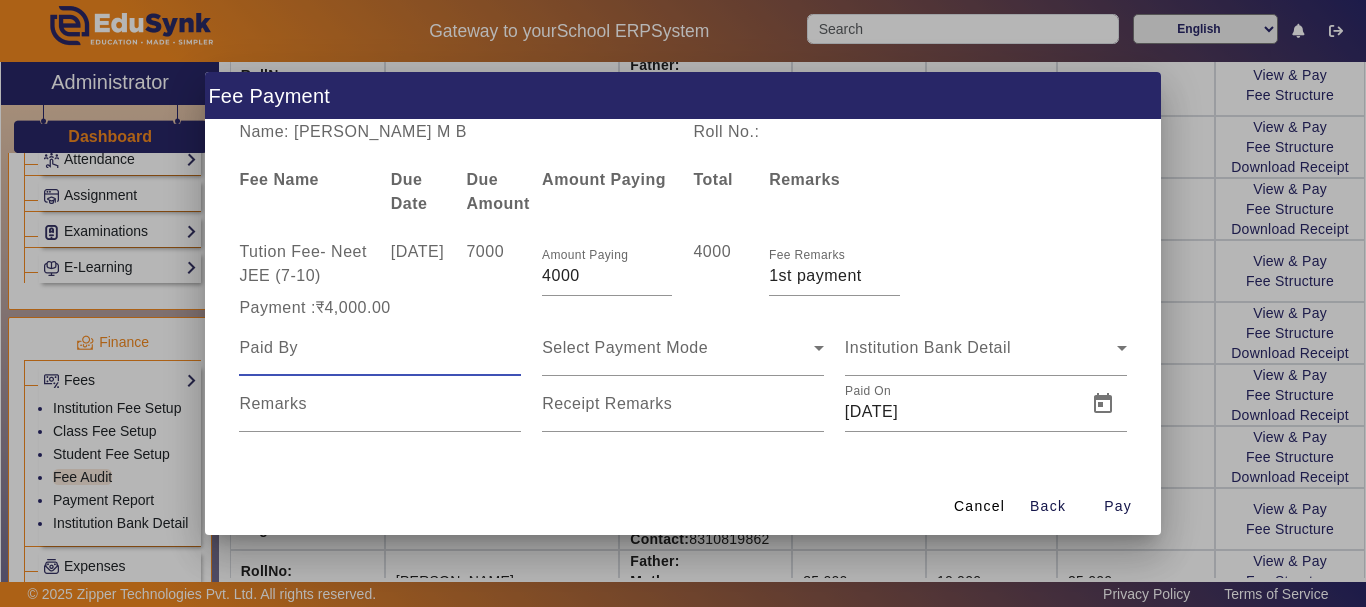 click at bounding box center [380, 348] 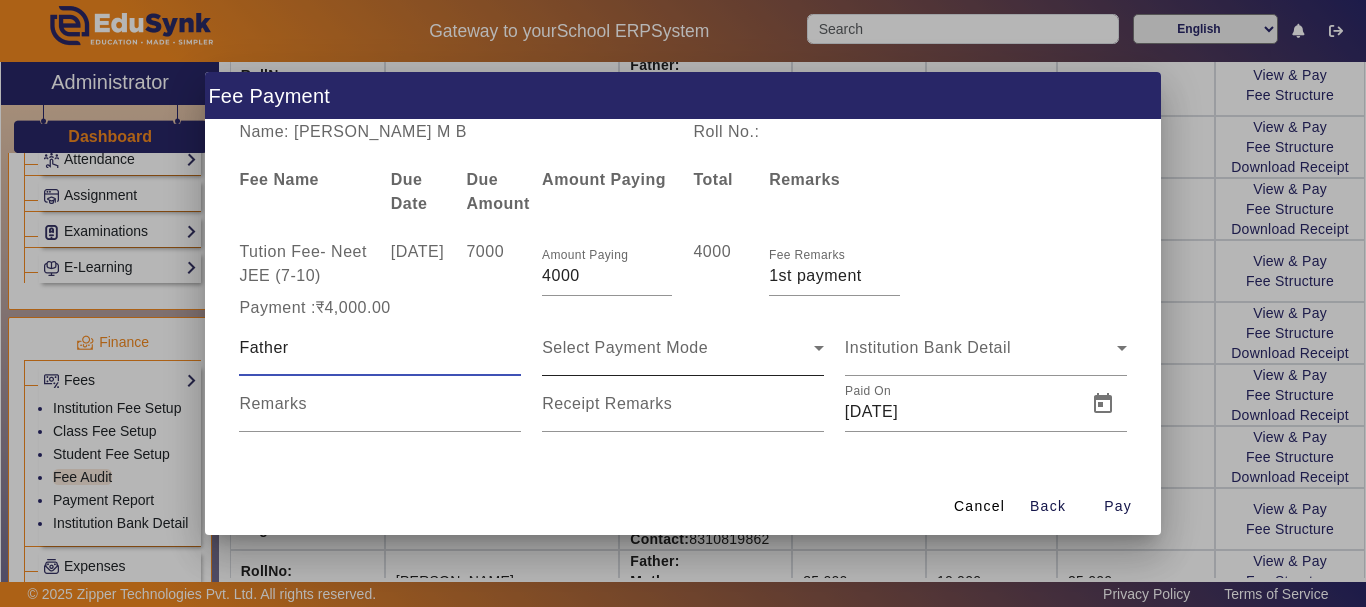 type on "Father" 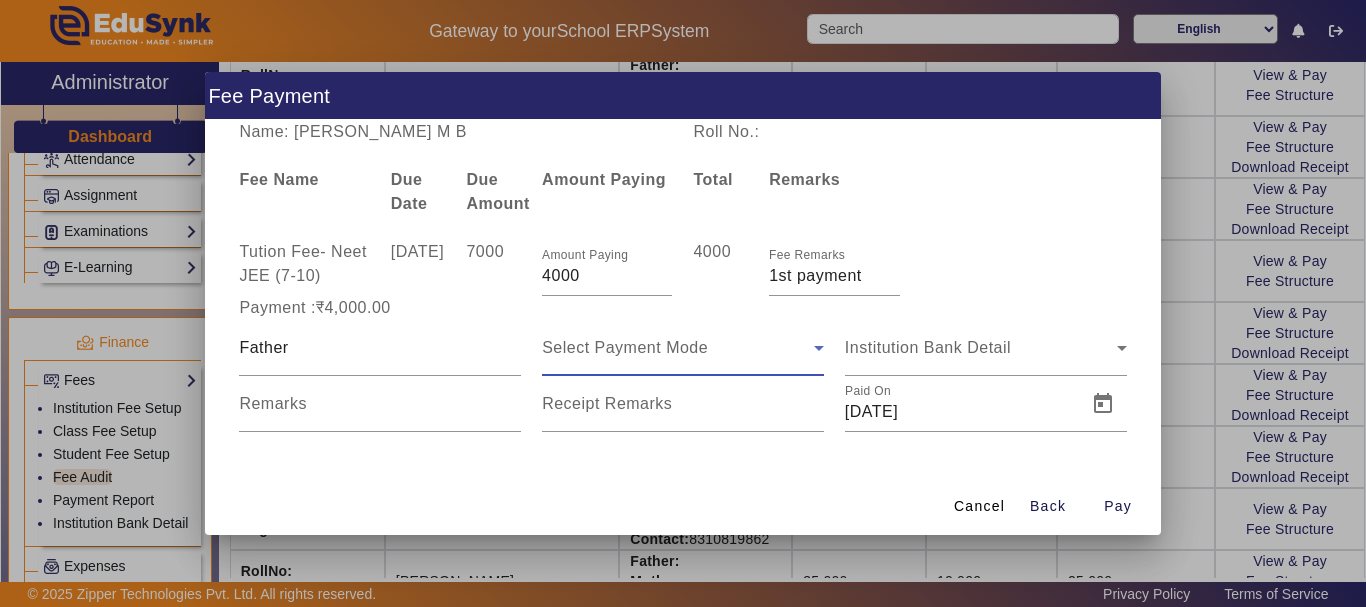 click on "Select Payment Mode" at bounding box center (625, 347) 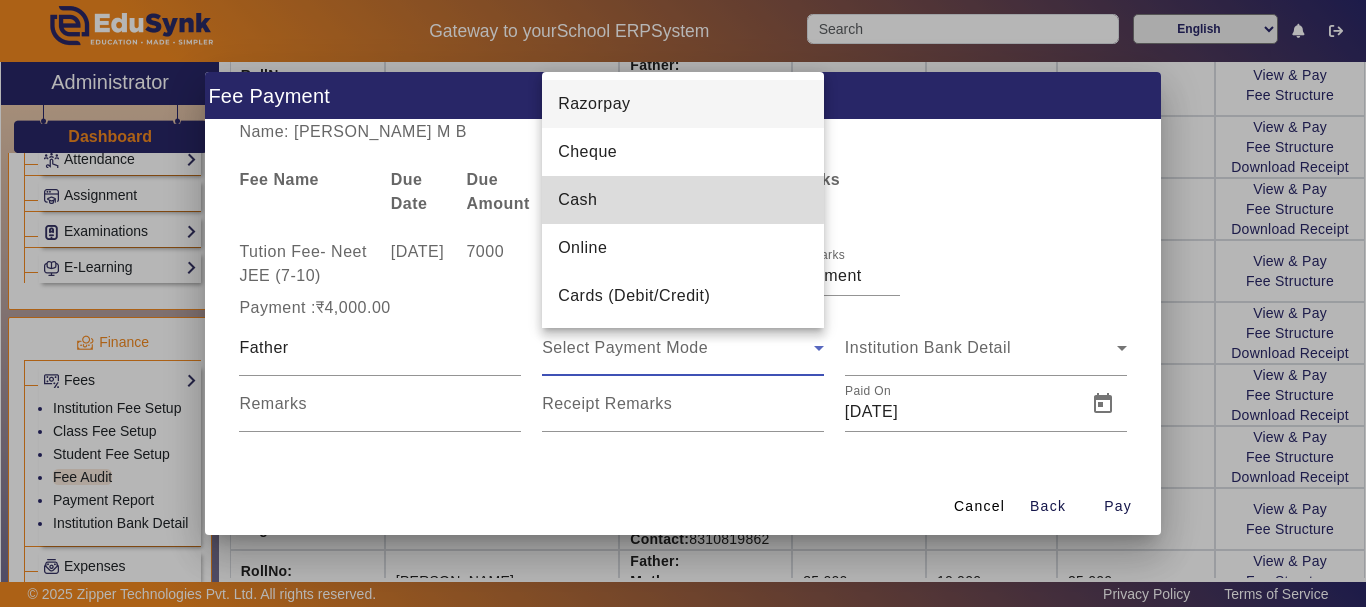 click on "Cash" at bounding box center [577, 200] 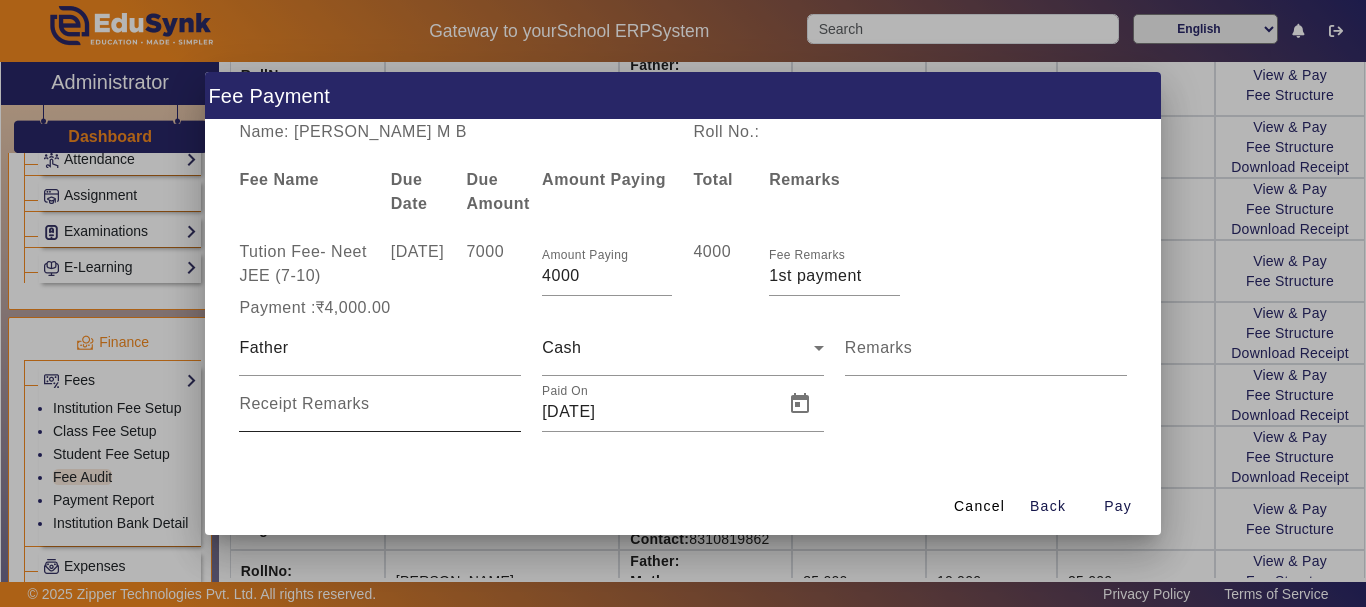 click on "Receipt Remarks" at bounding box center [380, 404] 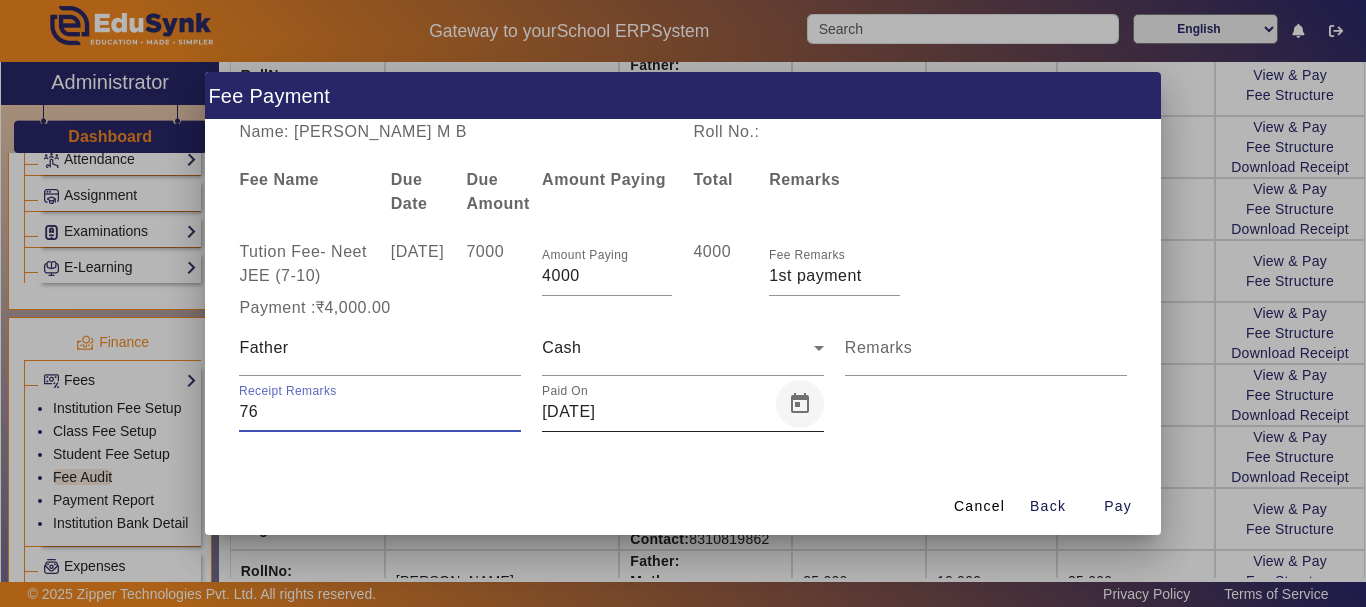 type on "76" 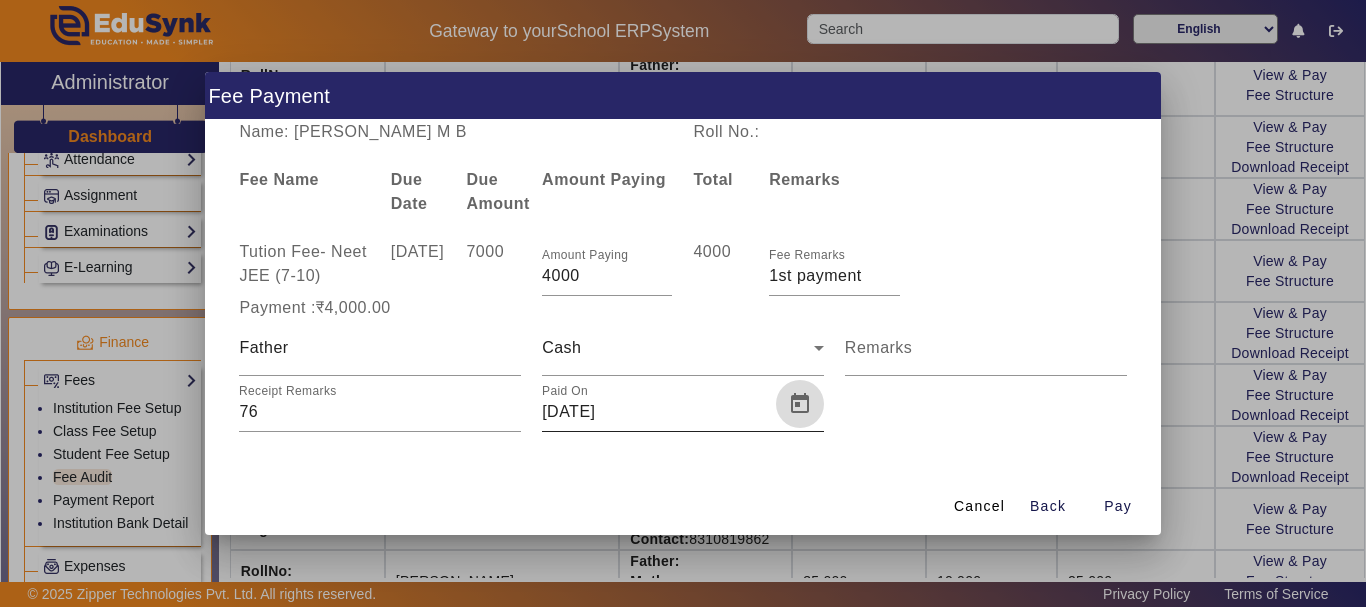 click at bounding box center (800, 404) 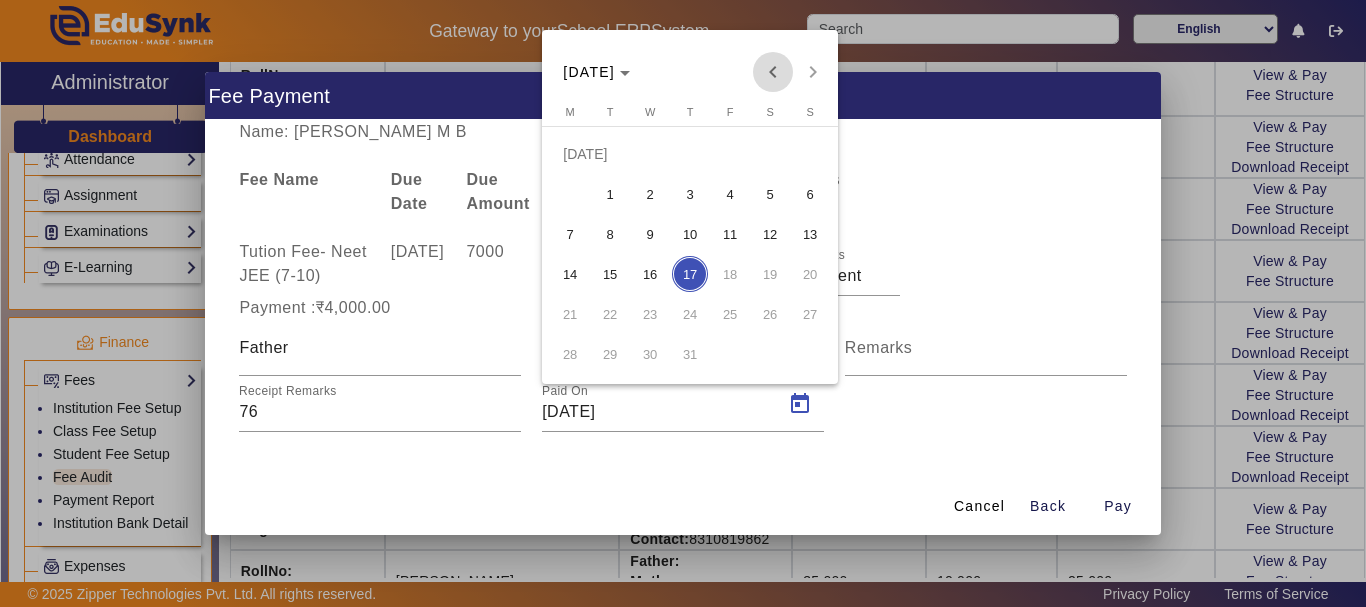 click at bounding box center (773, 72) 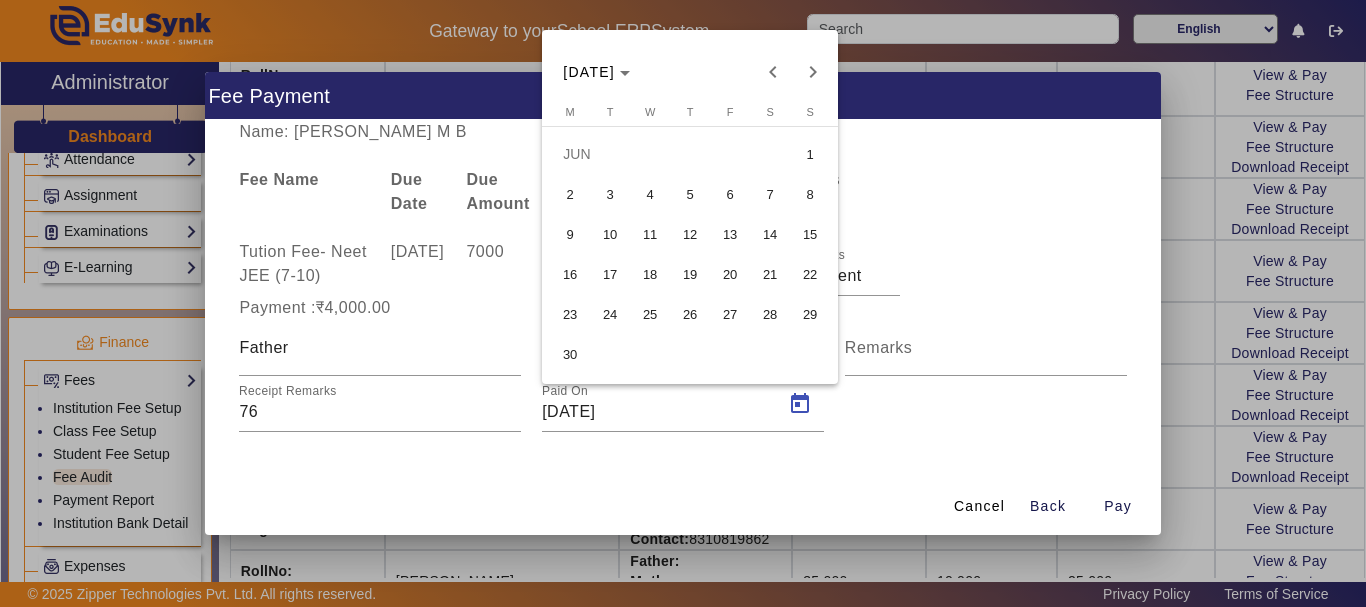 click on "20" at bounding box center [730, 274] 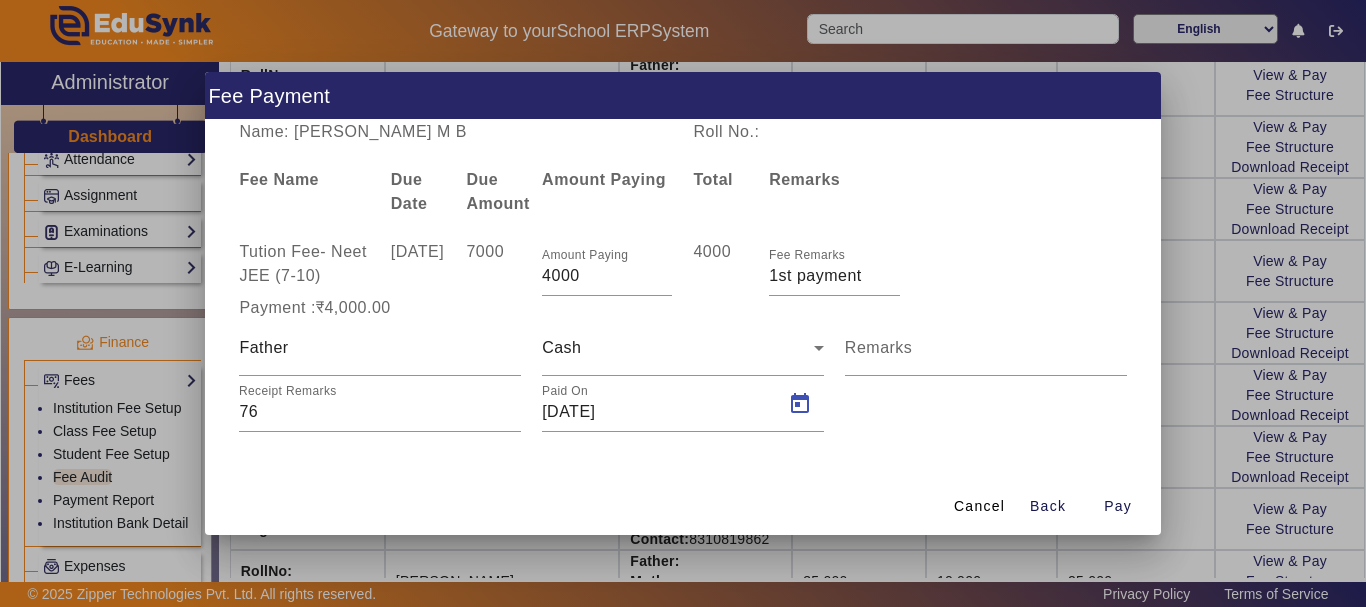 type on "[DATE]" 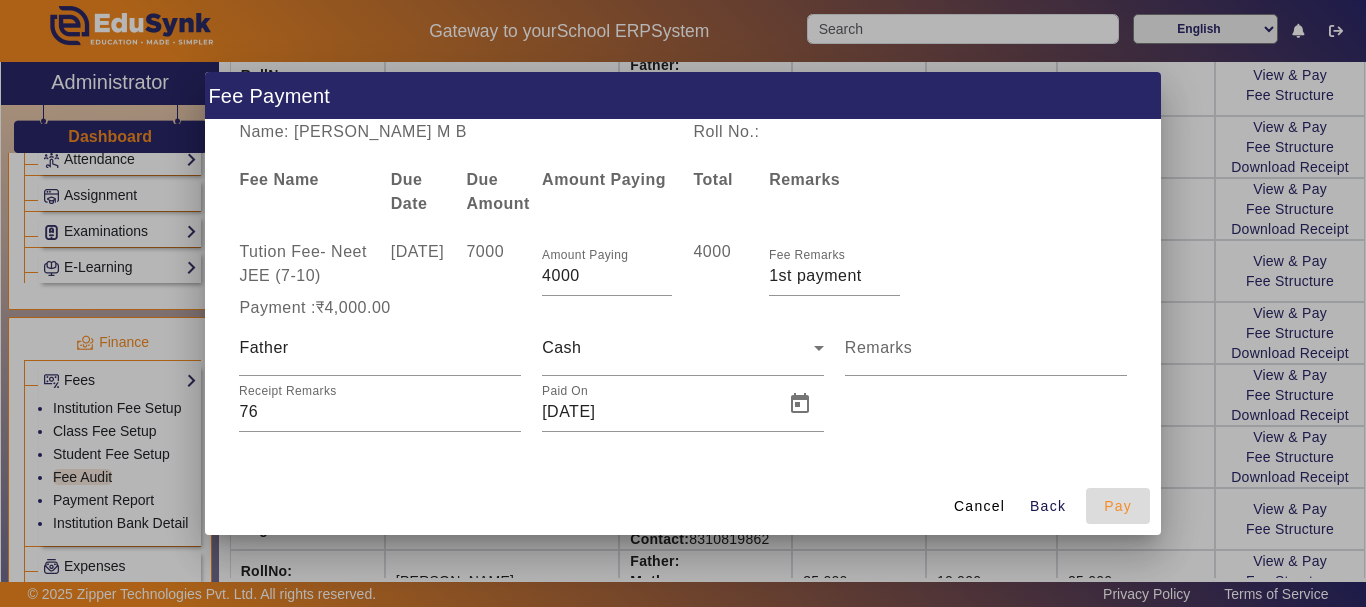 click on "Pay" at bounding box center (1118, 506) 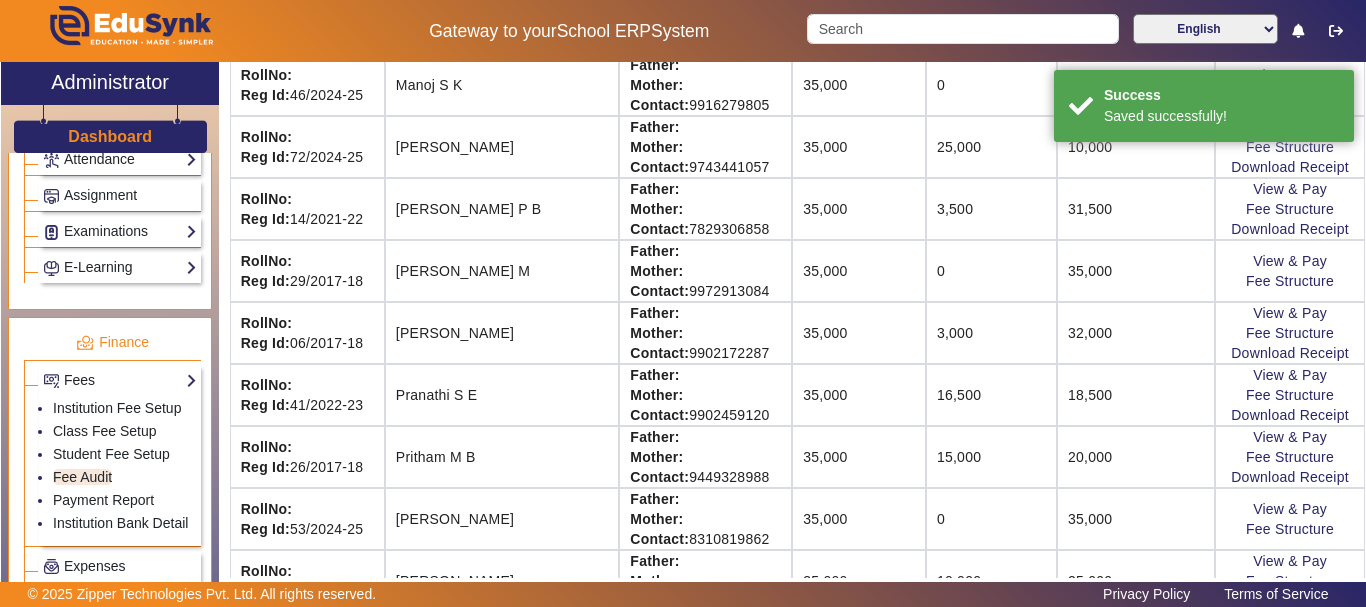 scroll, scrollTop: 32, scrollLeft: 0, axis: vertical 